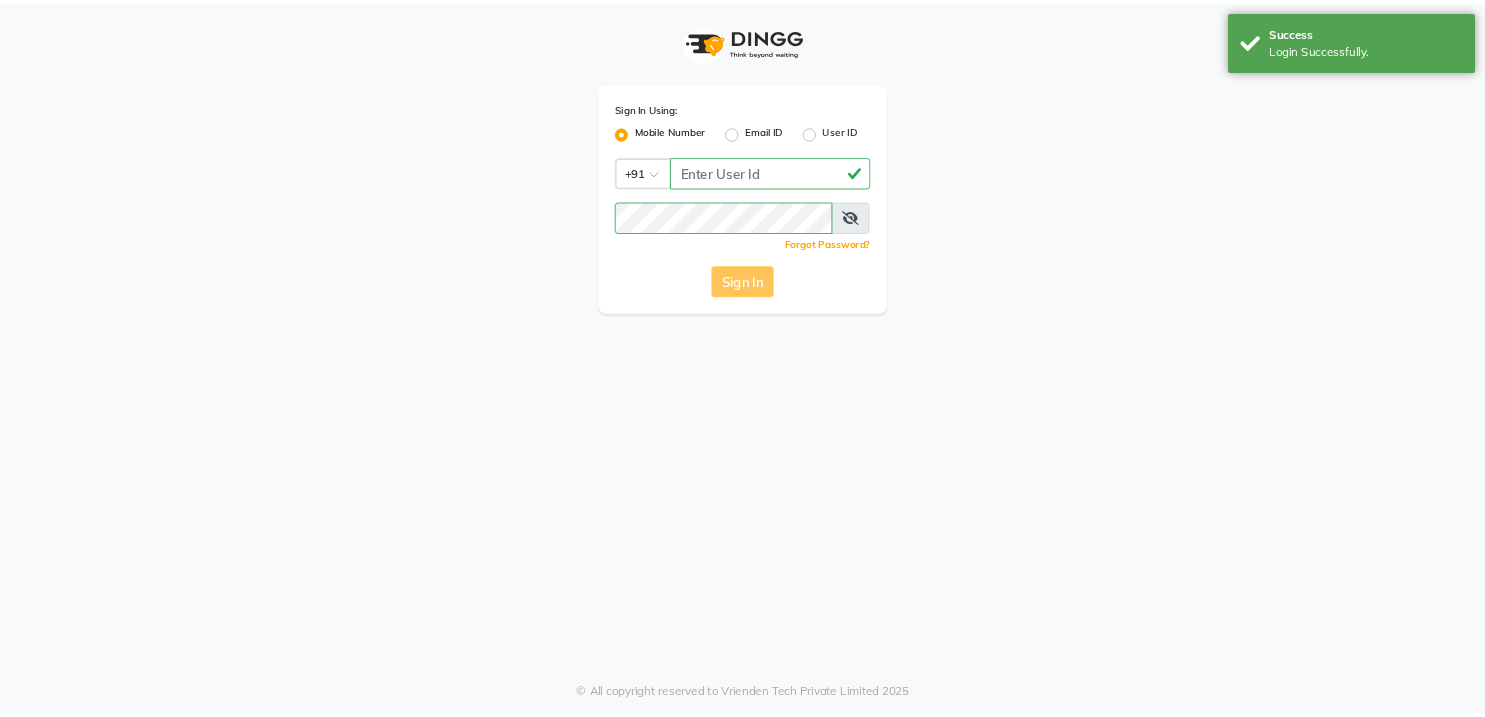 scroll, scrollTop: 0, scrollLeft: 0, axis: both 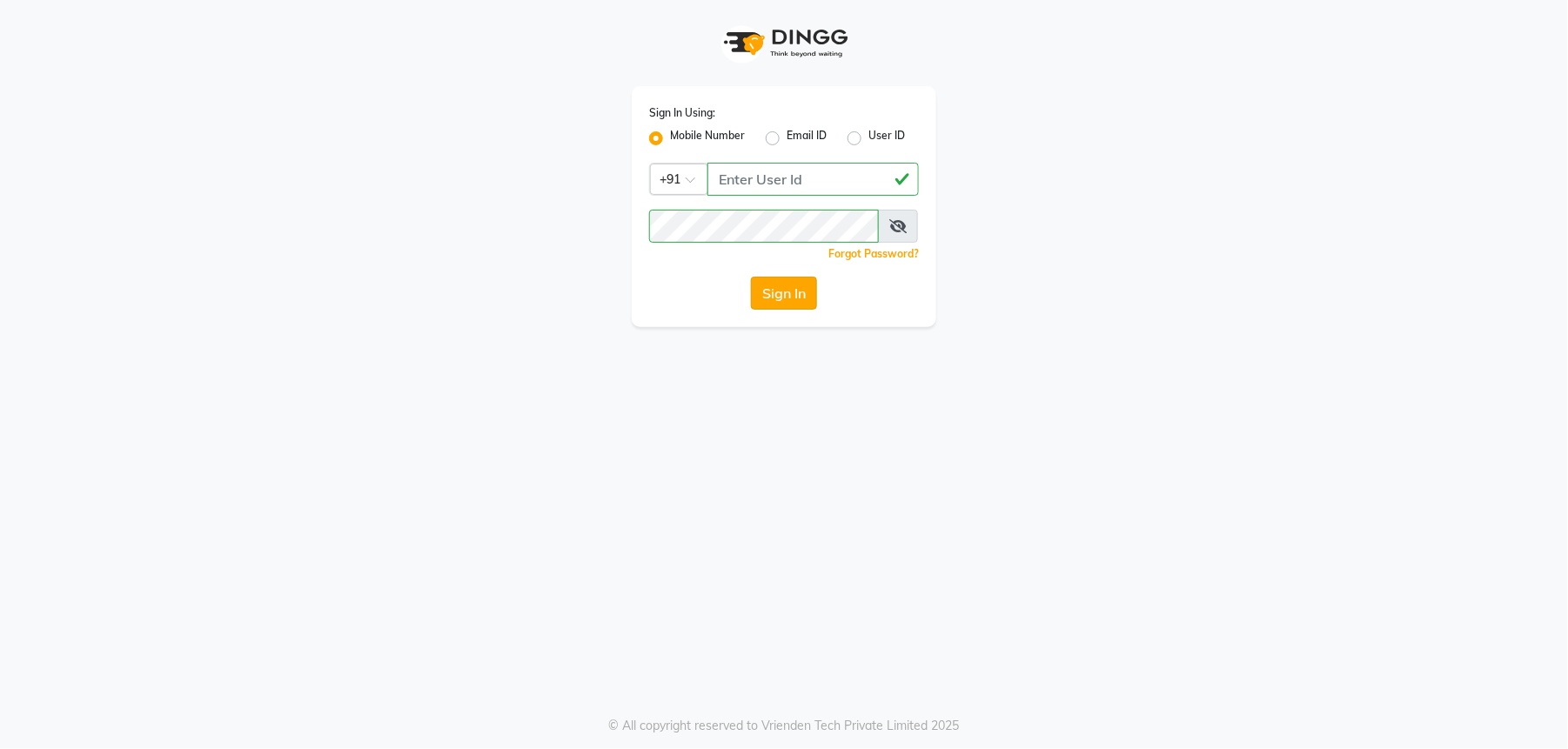 click on "Sign In" 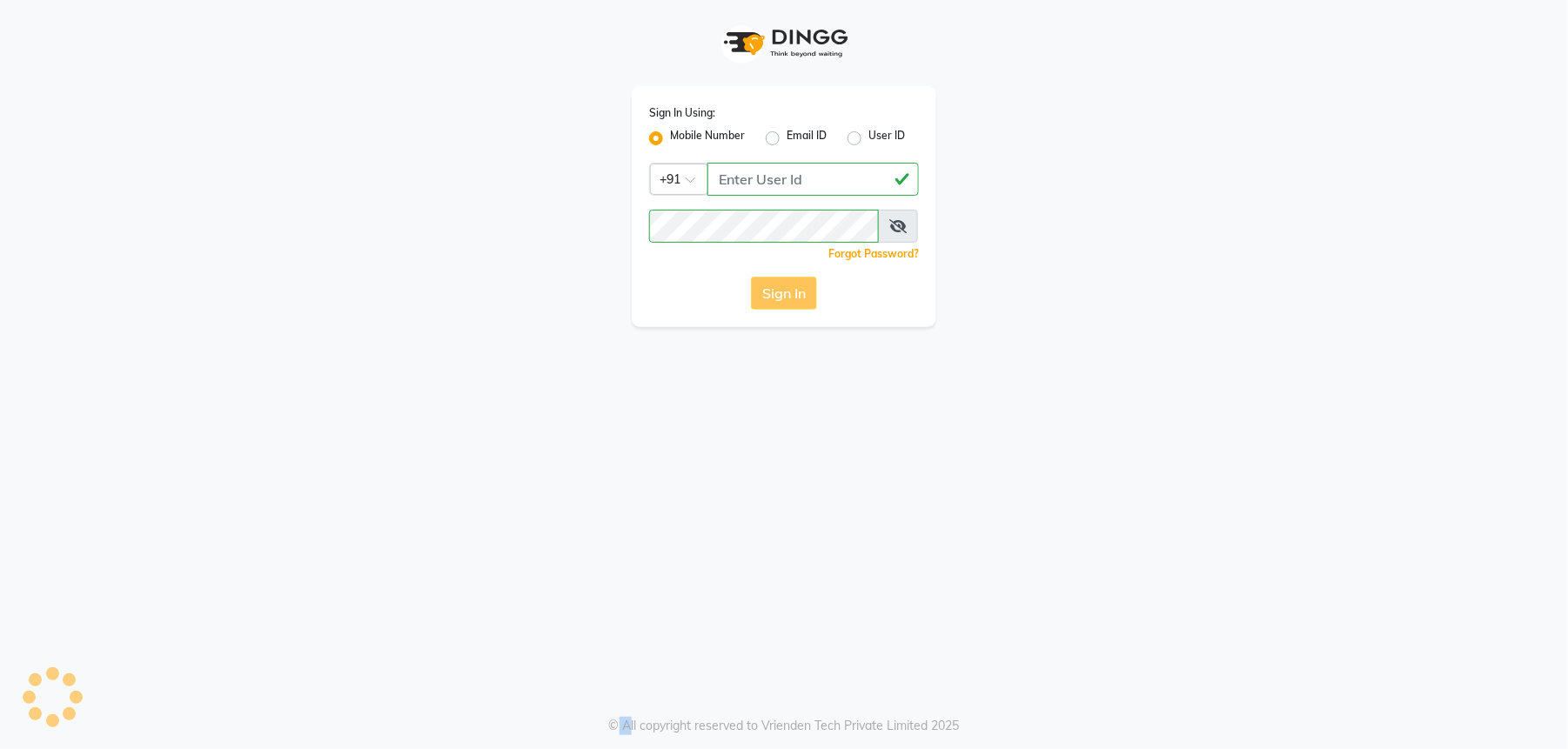 click on "Sign In" 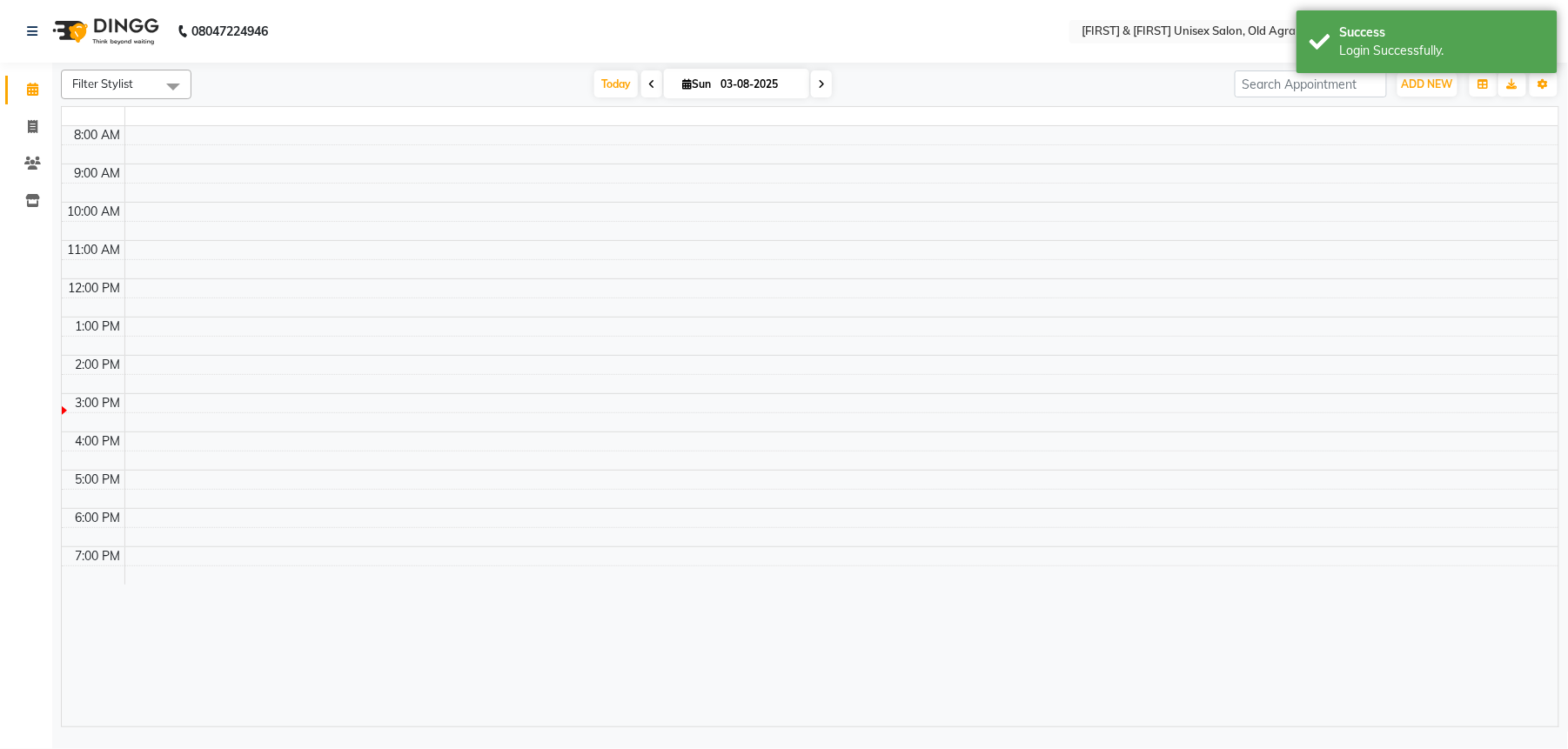 select on "en" 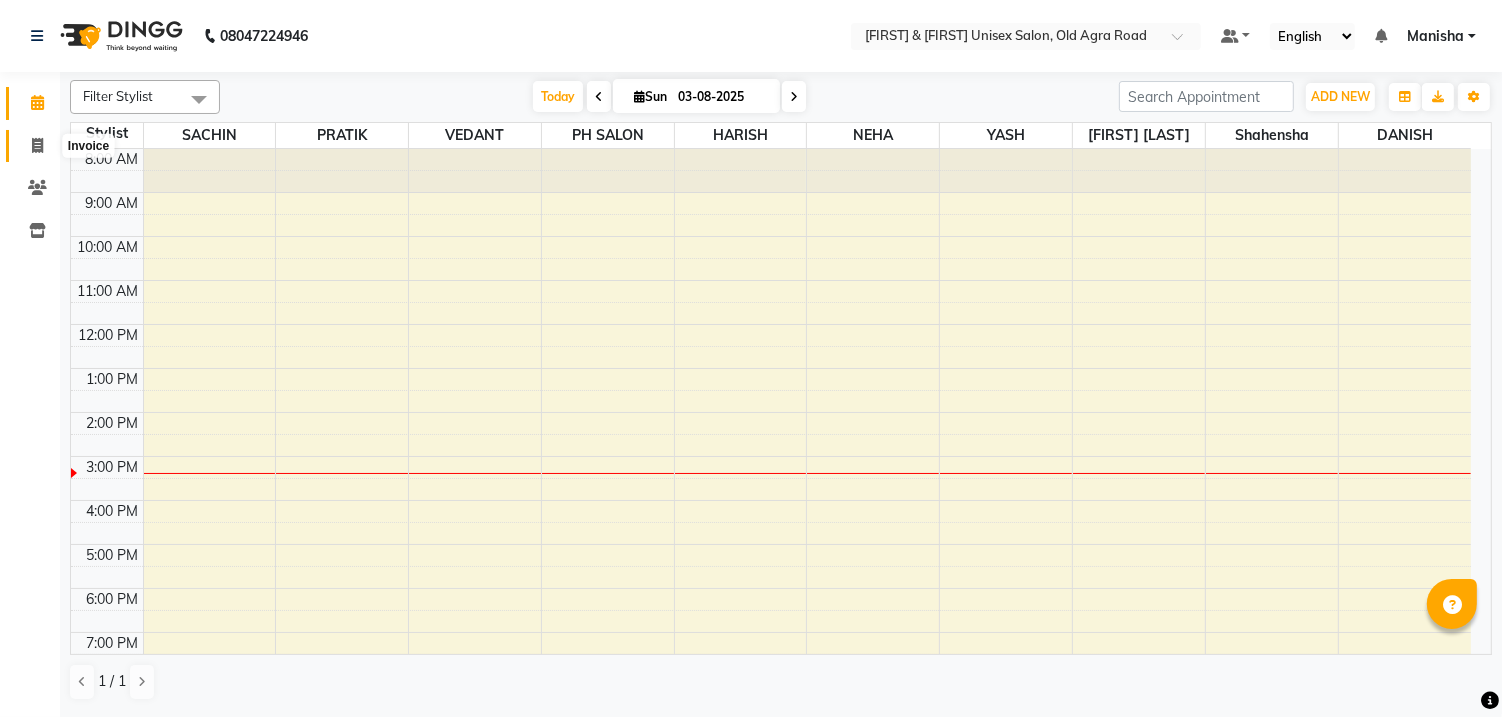 click 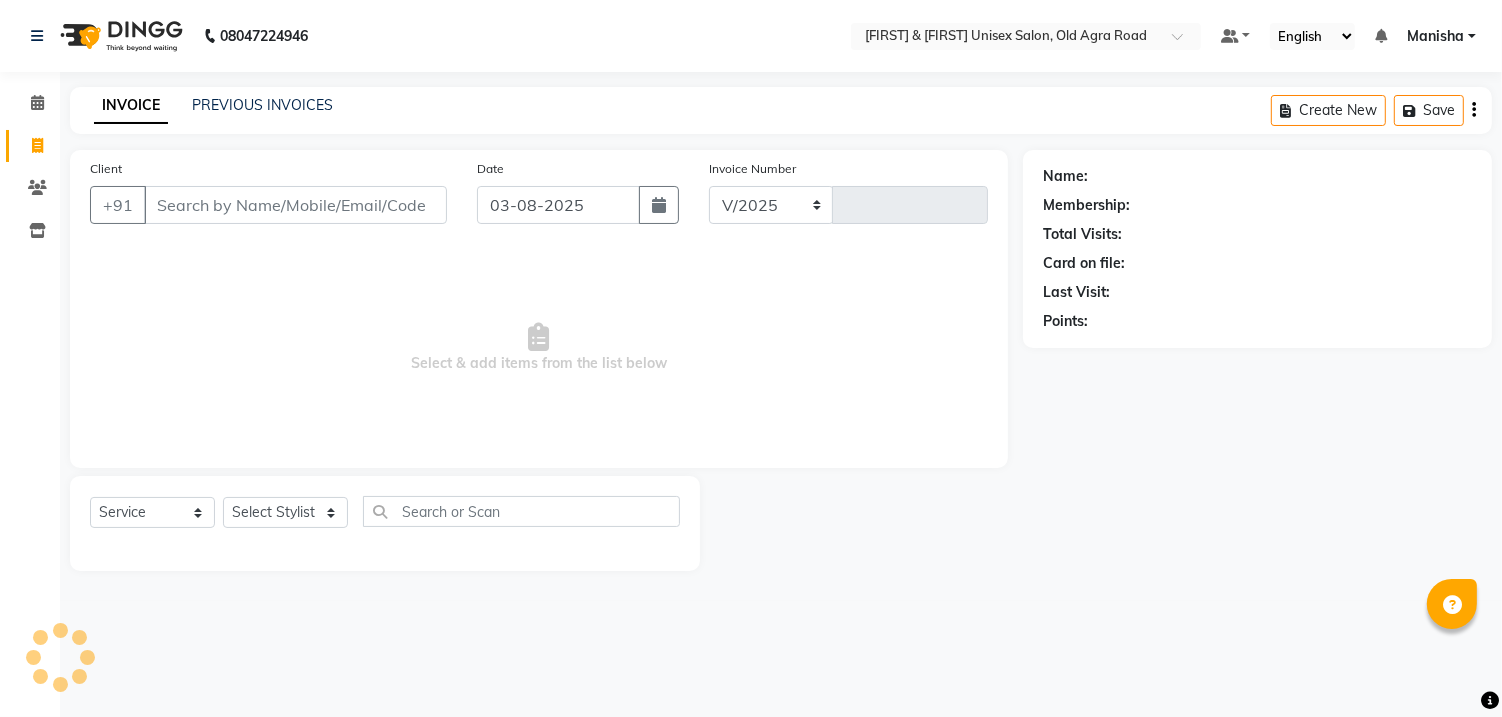select on "6770" 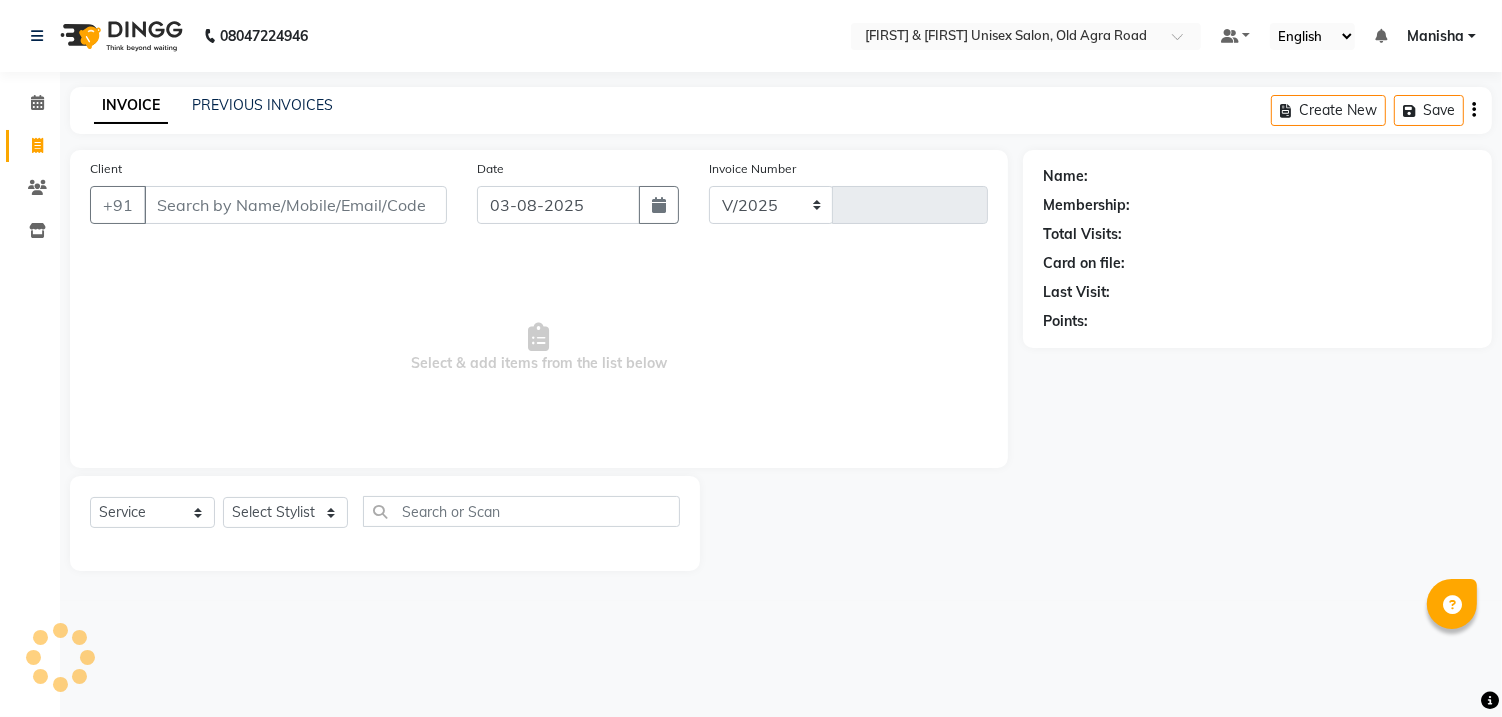 type on "4346" 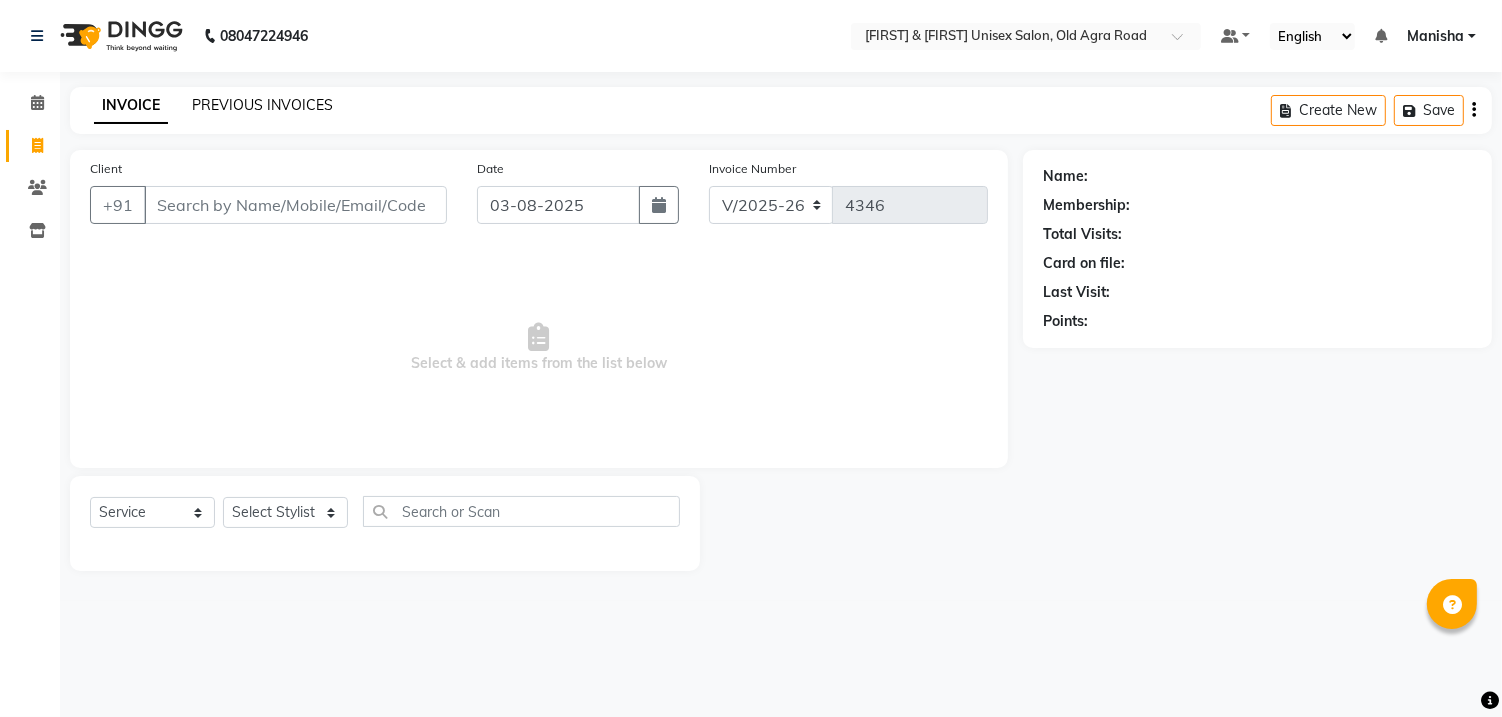 click on "PREVIOUS INVOICES" 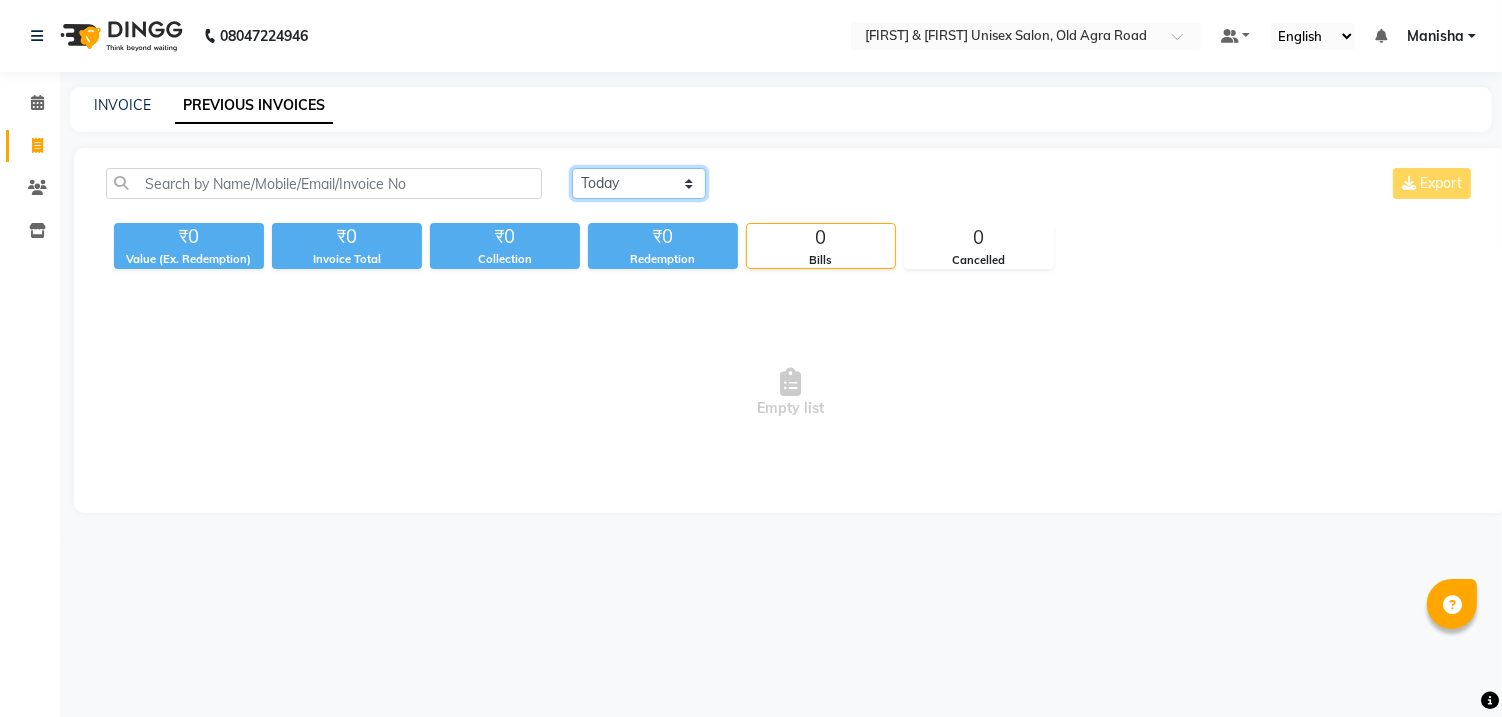 click on "Today Yesterday Custom Range" 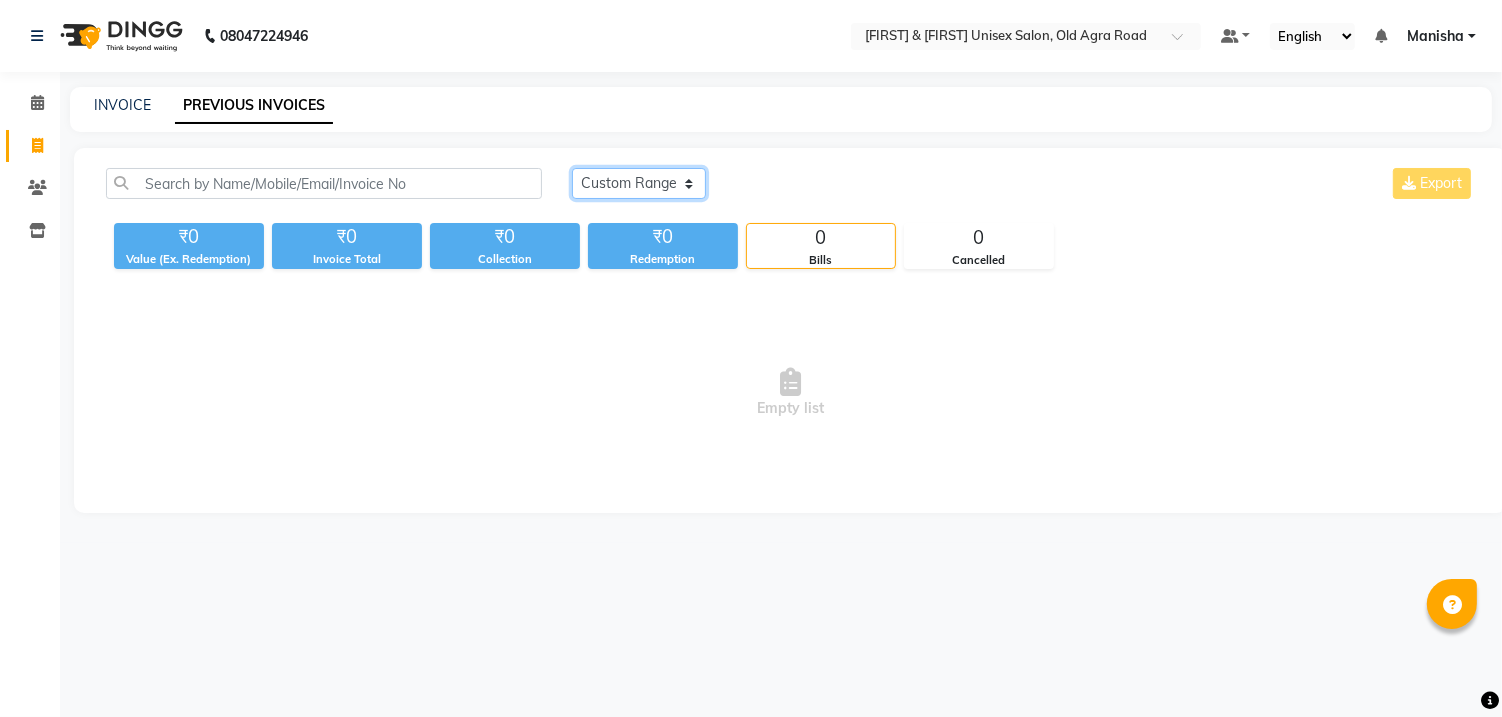 click on "Today Yesterday Custom Range" 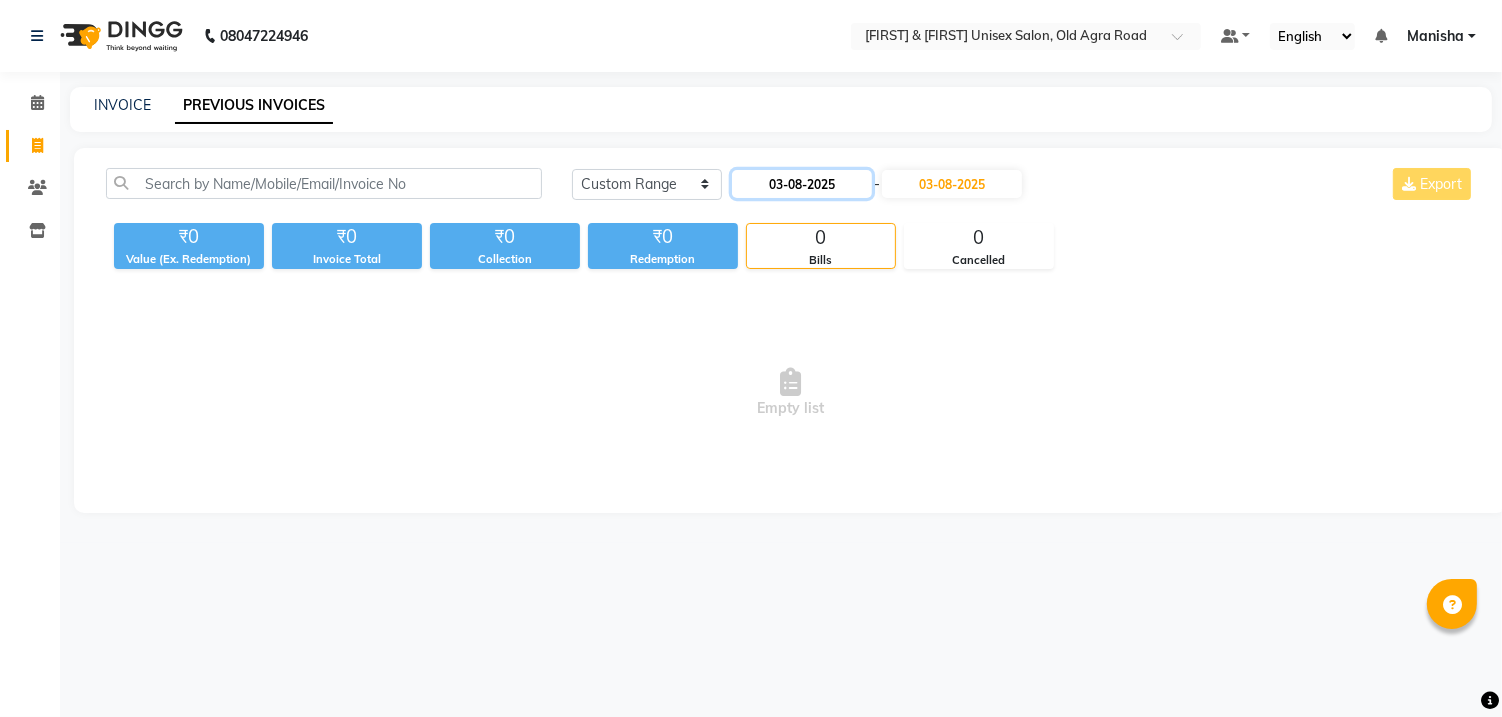 click on "03-08-2025" 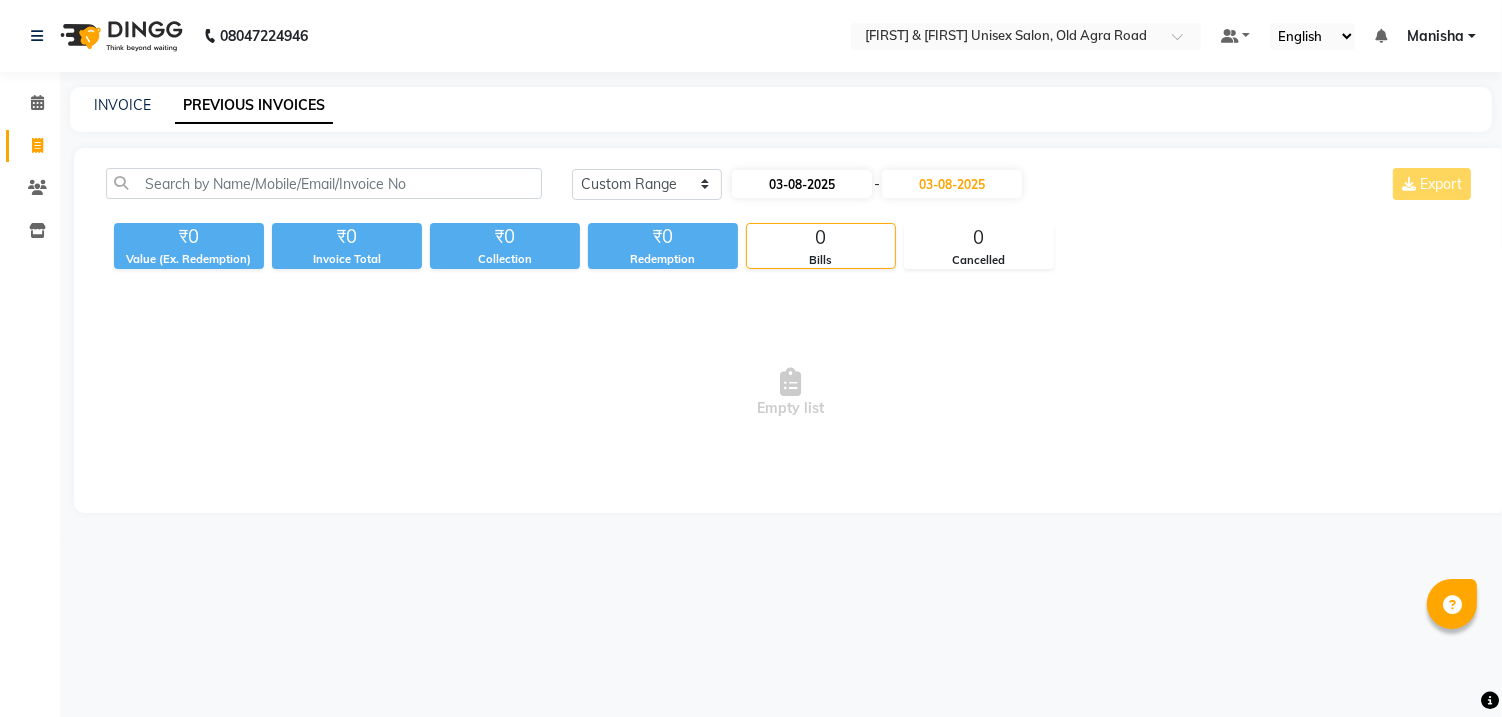 select on "8" 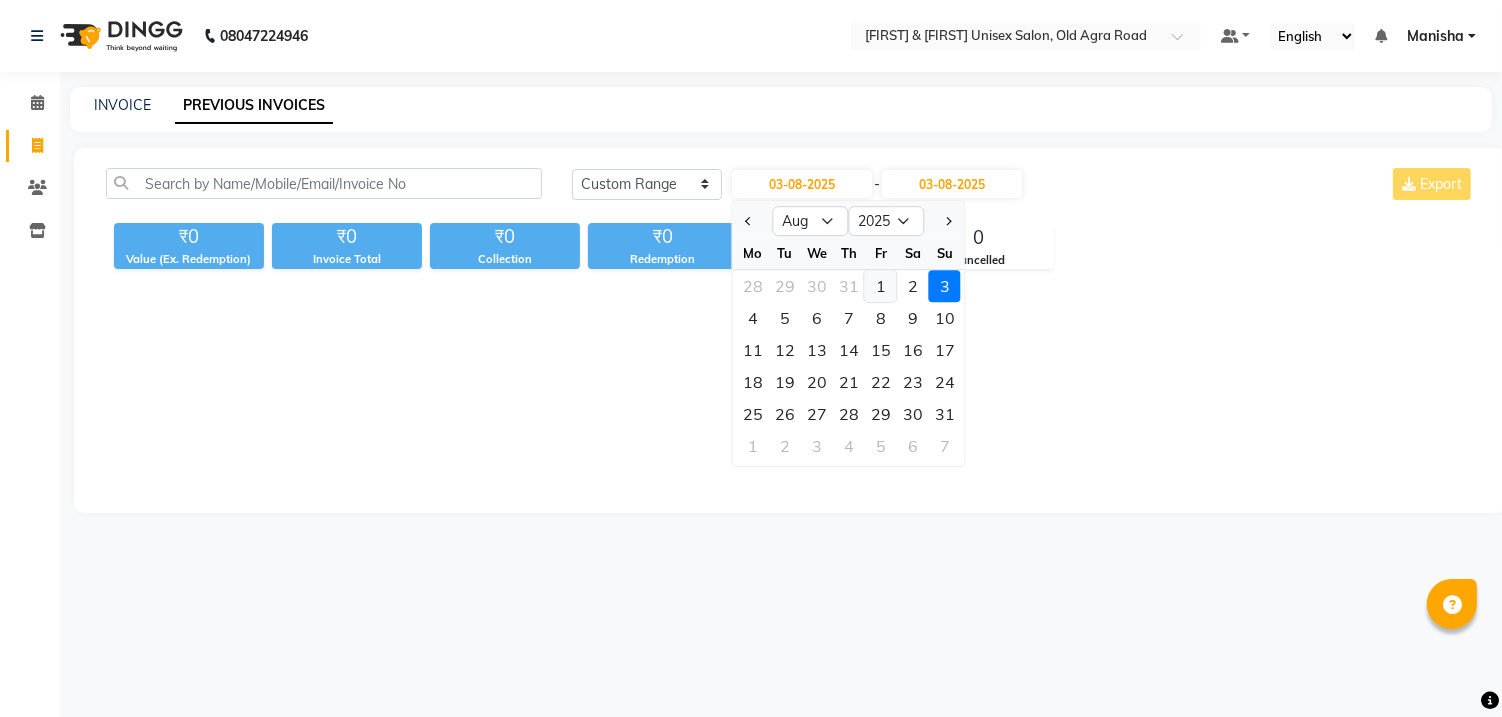 click on "1" 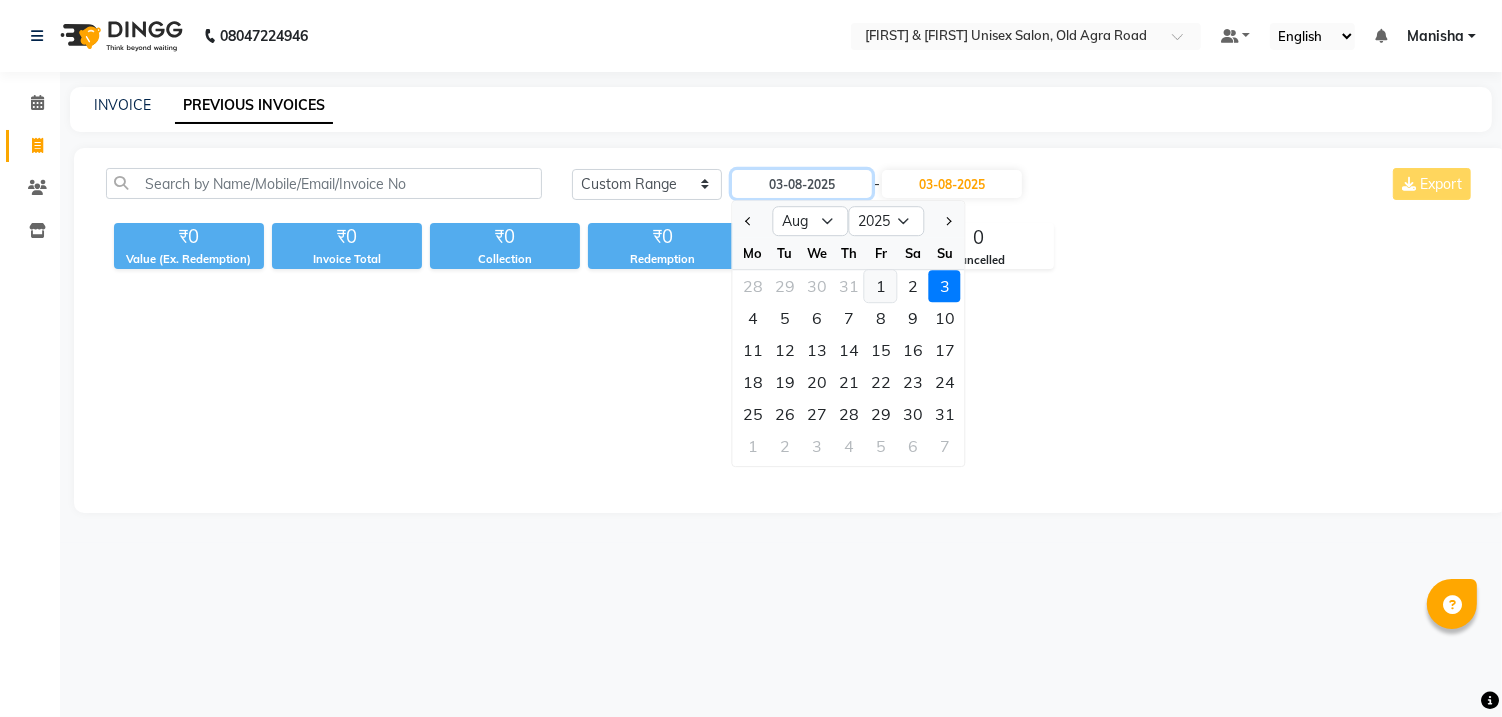 type on "01-08-2025" 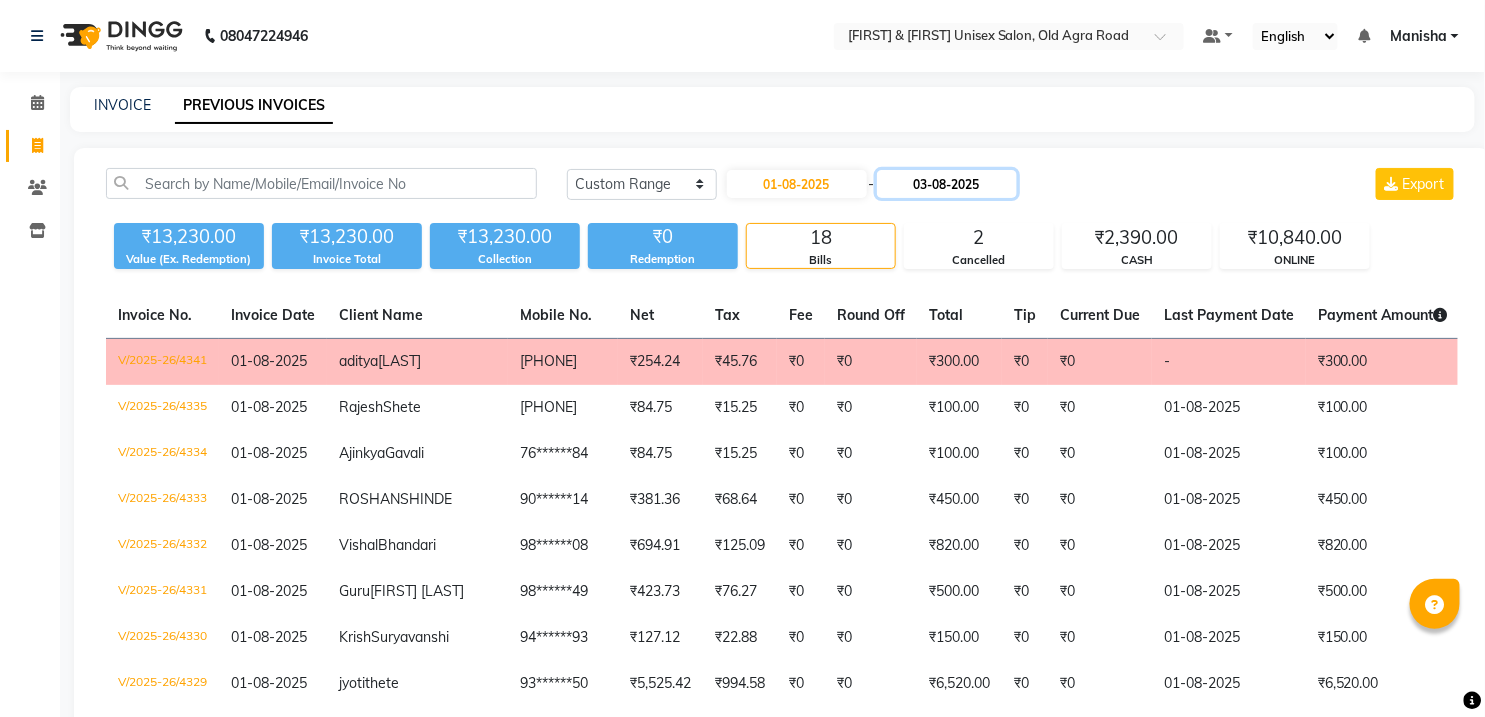 click on "03-08-2025" 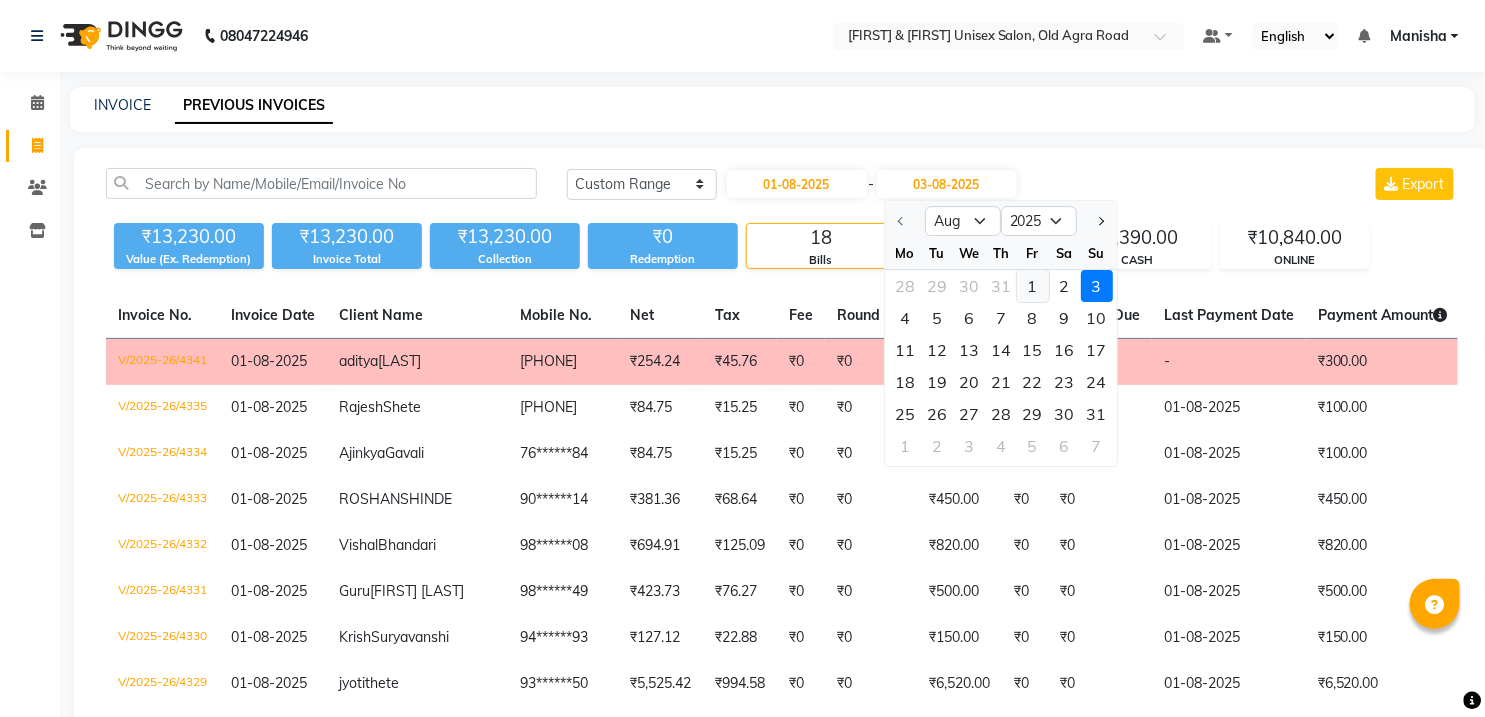 click on "1" 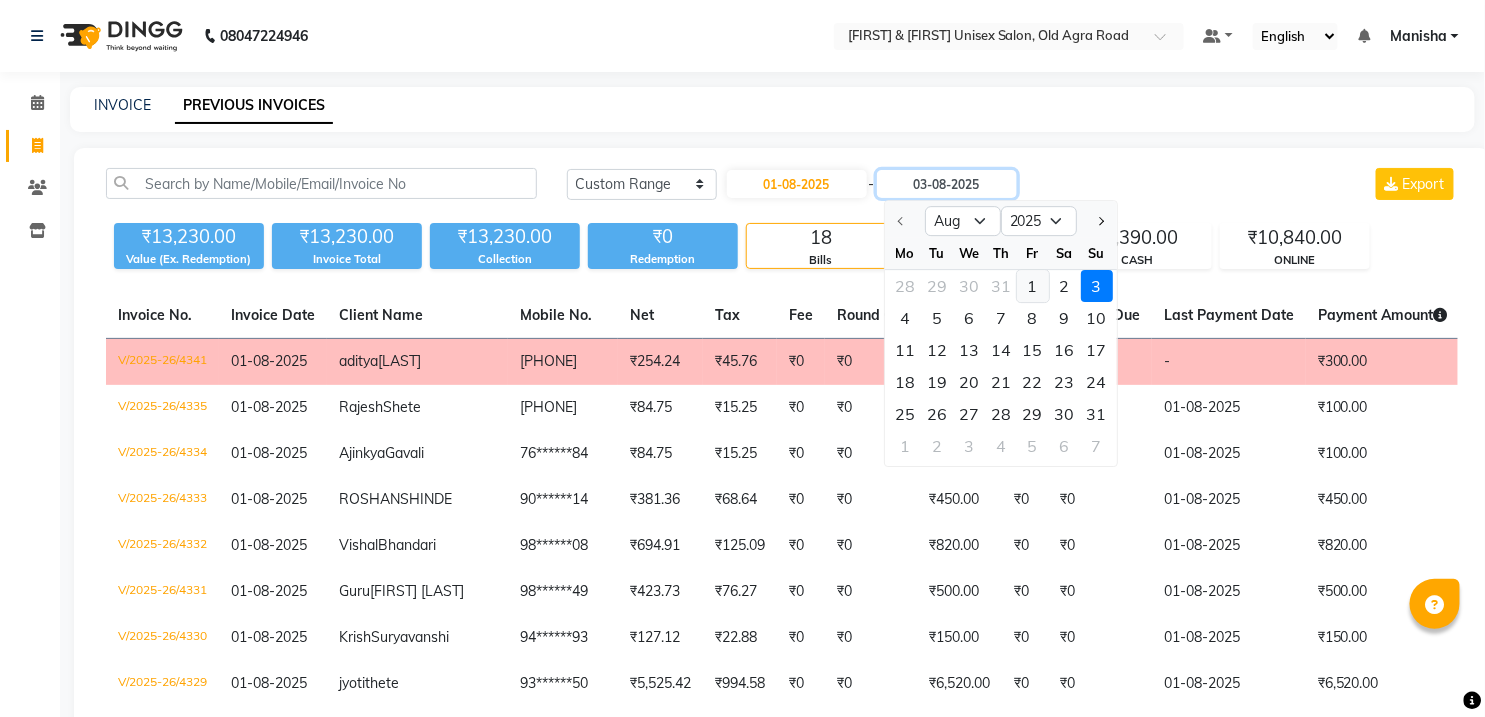 type on "01-08-2025" 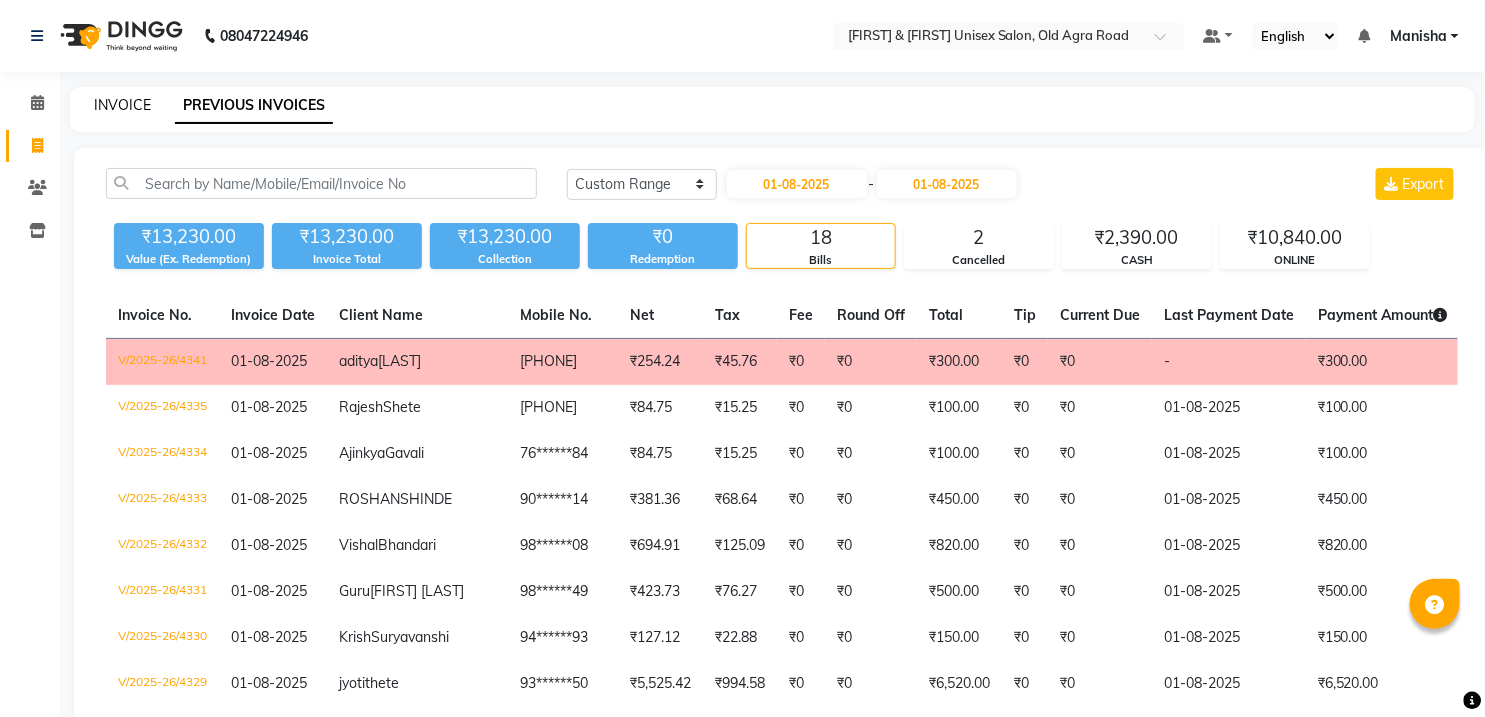 click on "INVOICE" 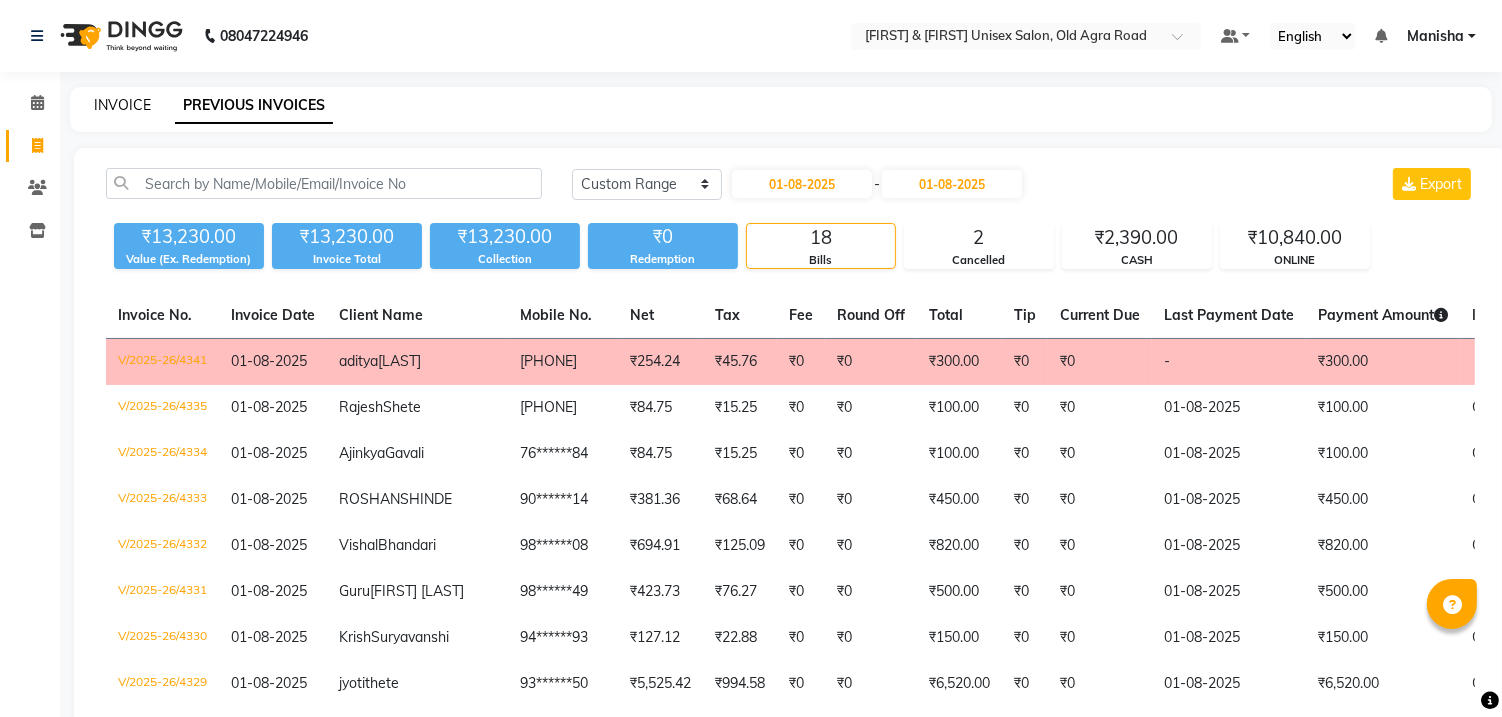 select on "6770" 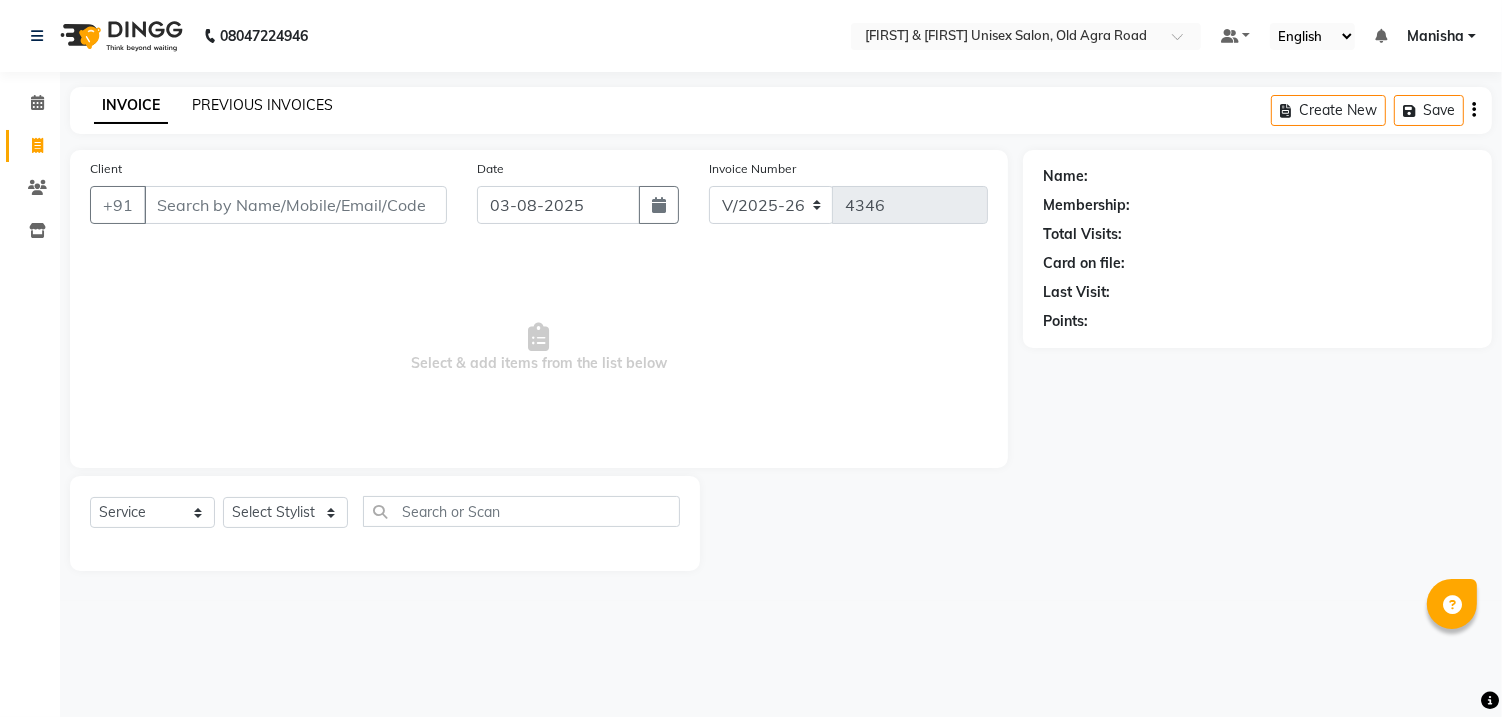 click on "PREVIOUS INVOICES" 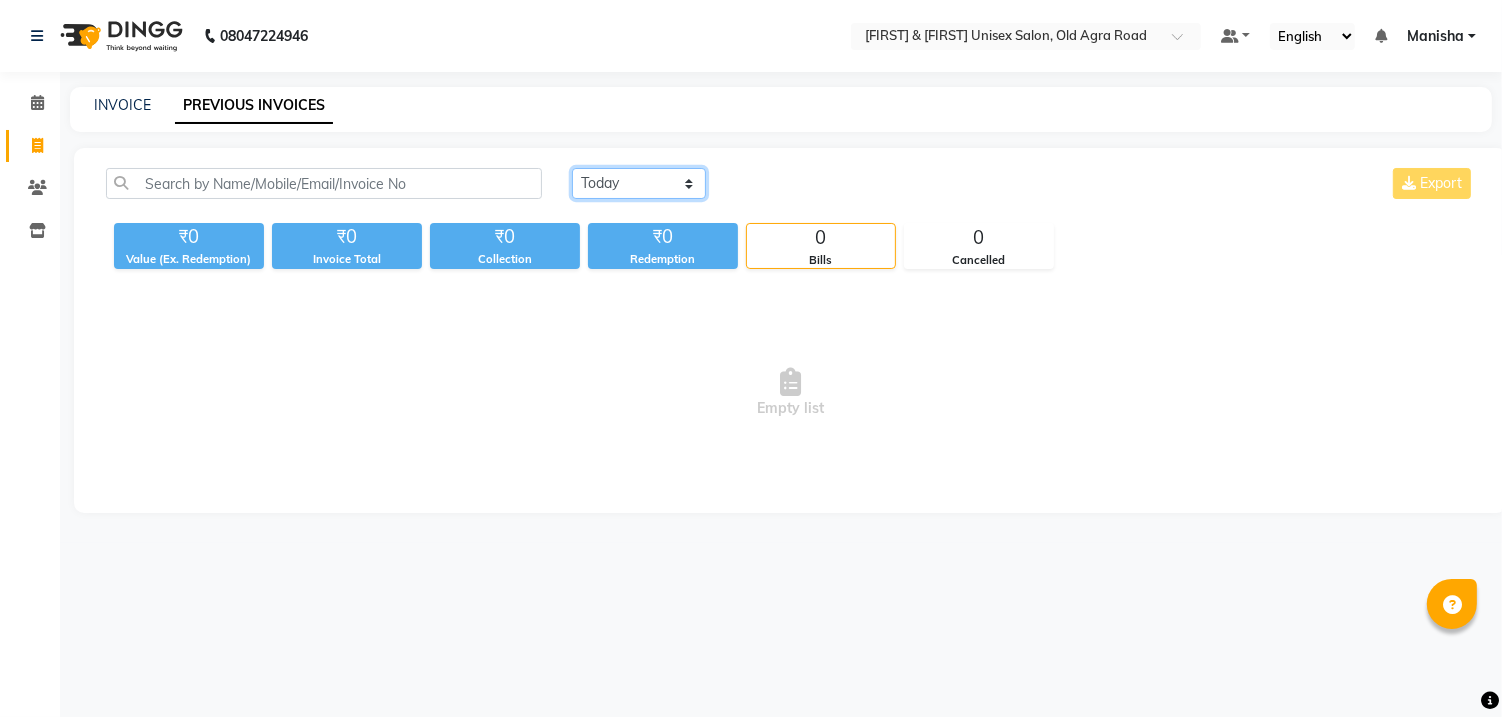 click on "Today Yesterday Custom Range" 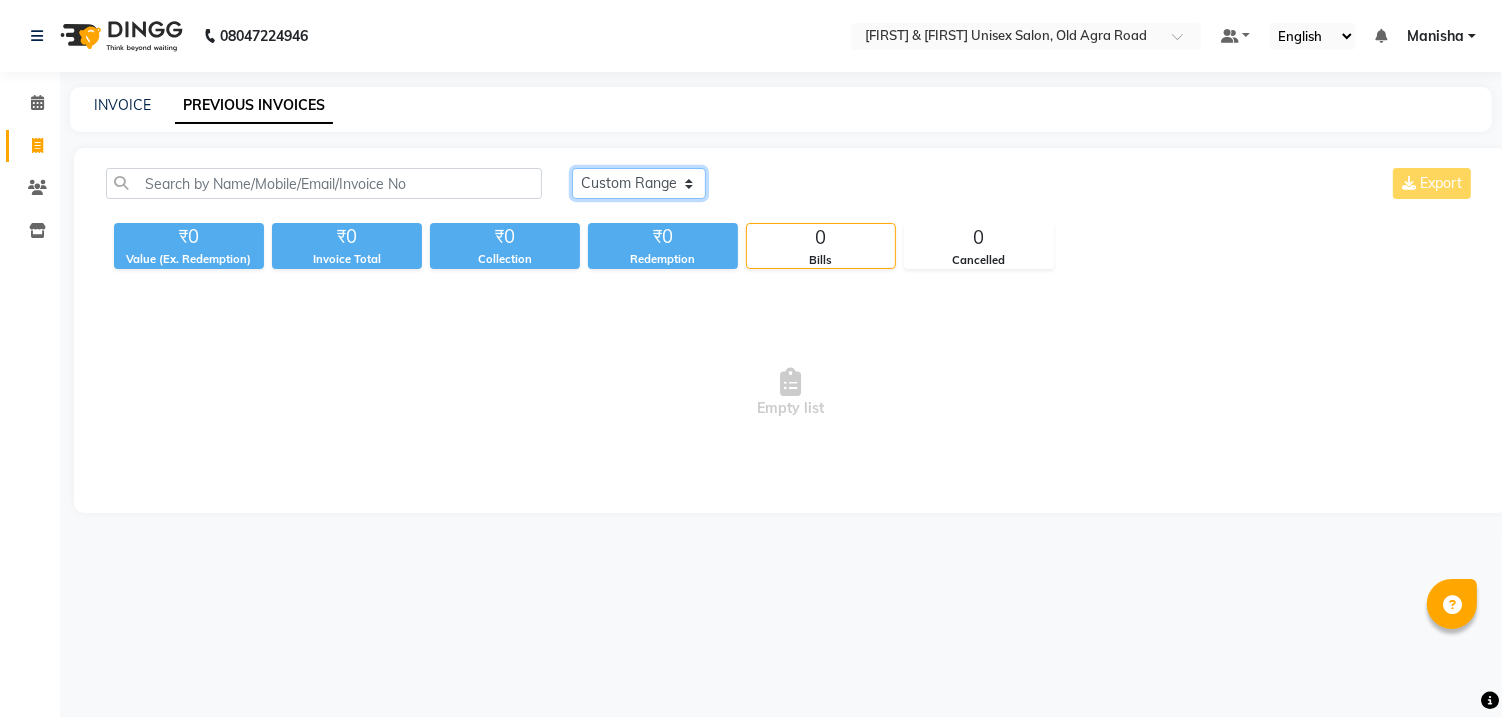 click on "Today Yesterday Custom Range" 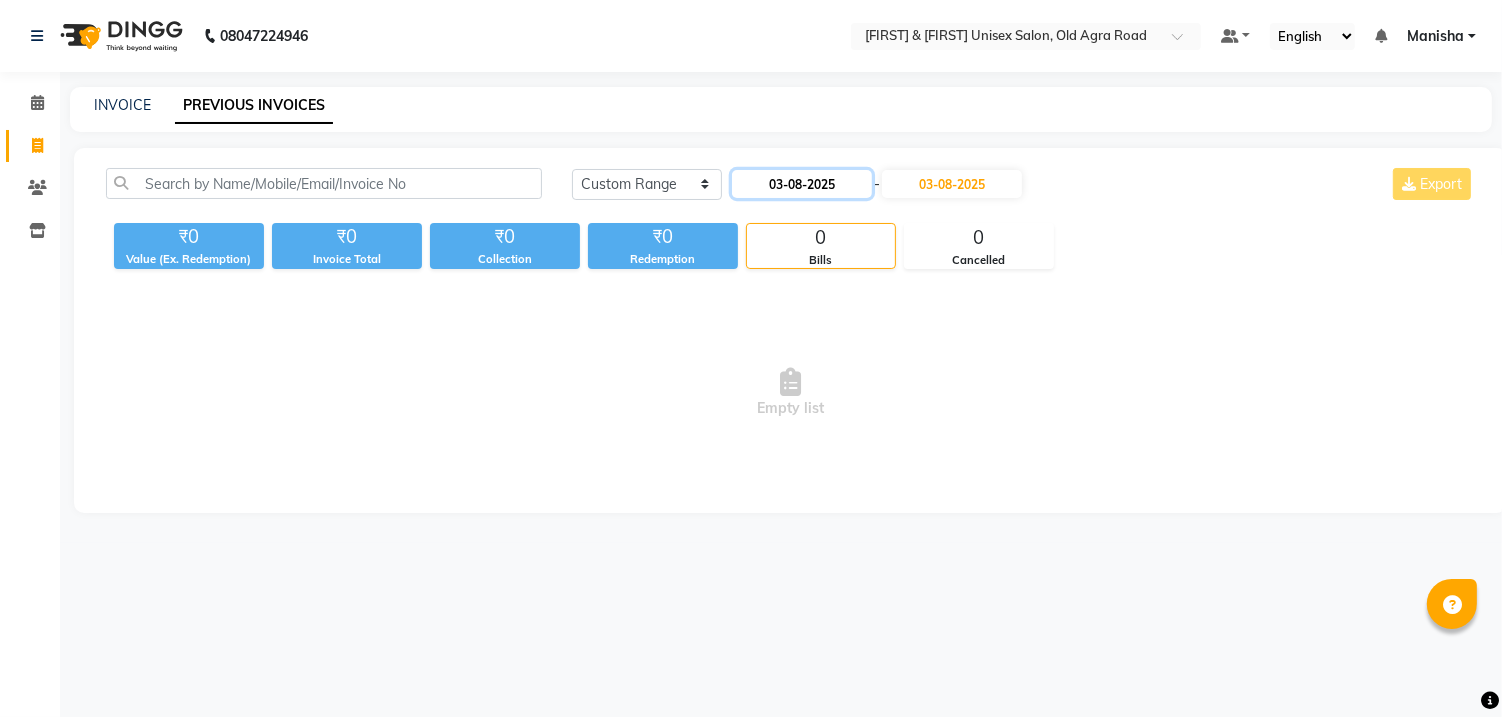 click on "03-08-2025" 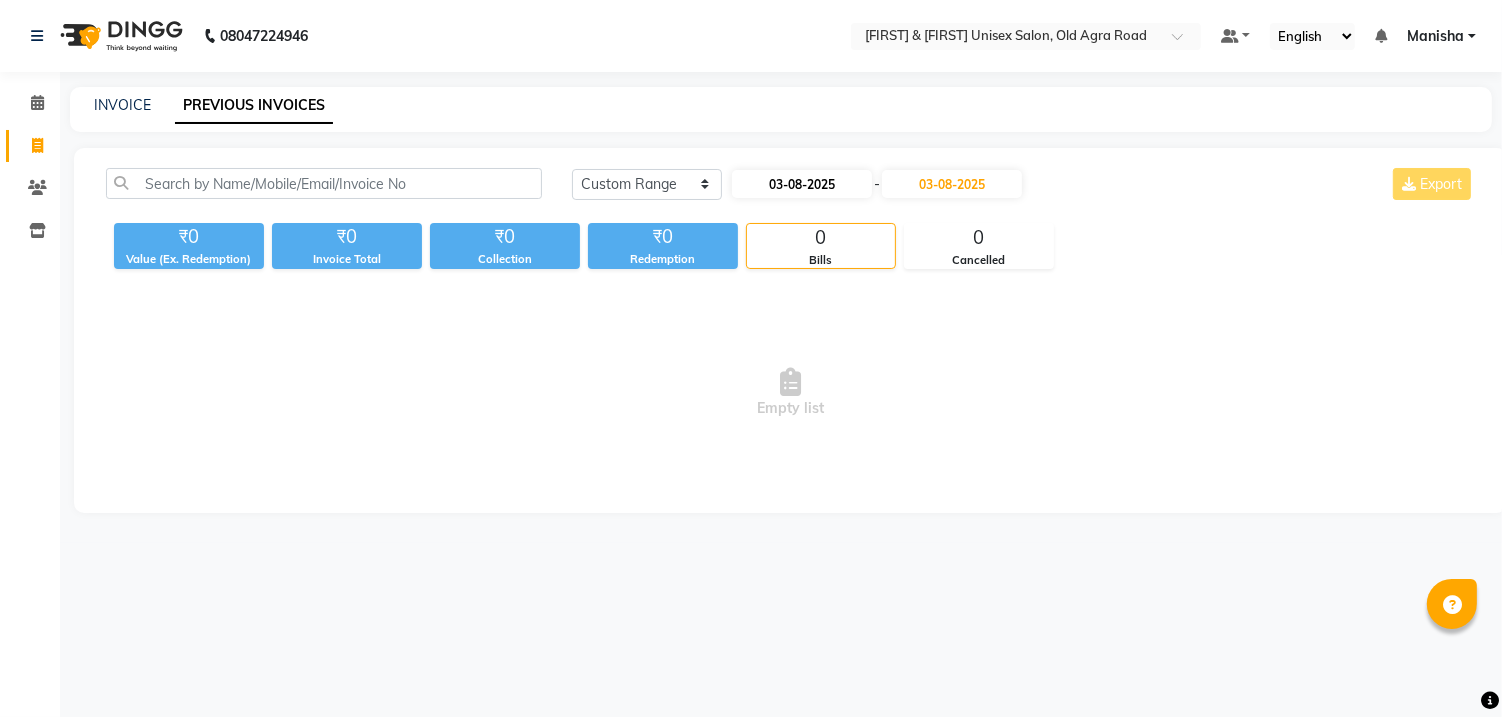 select on "8" 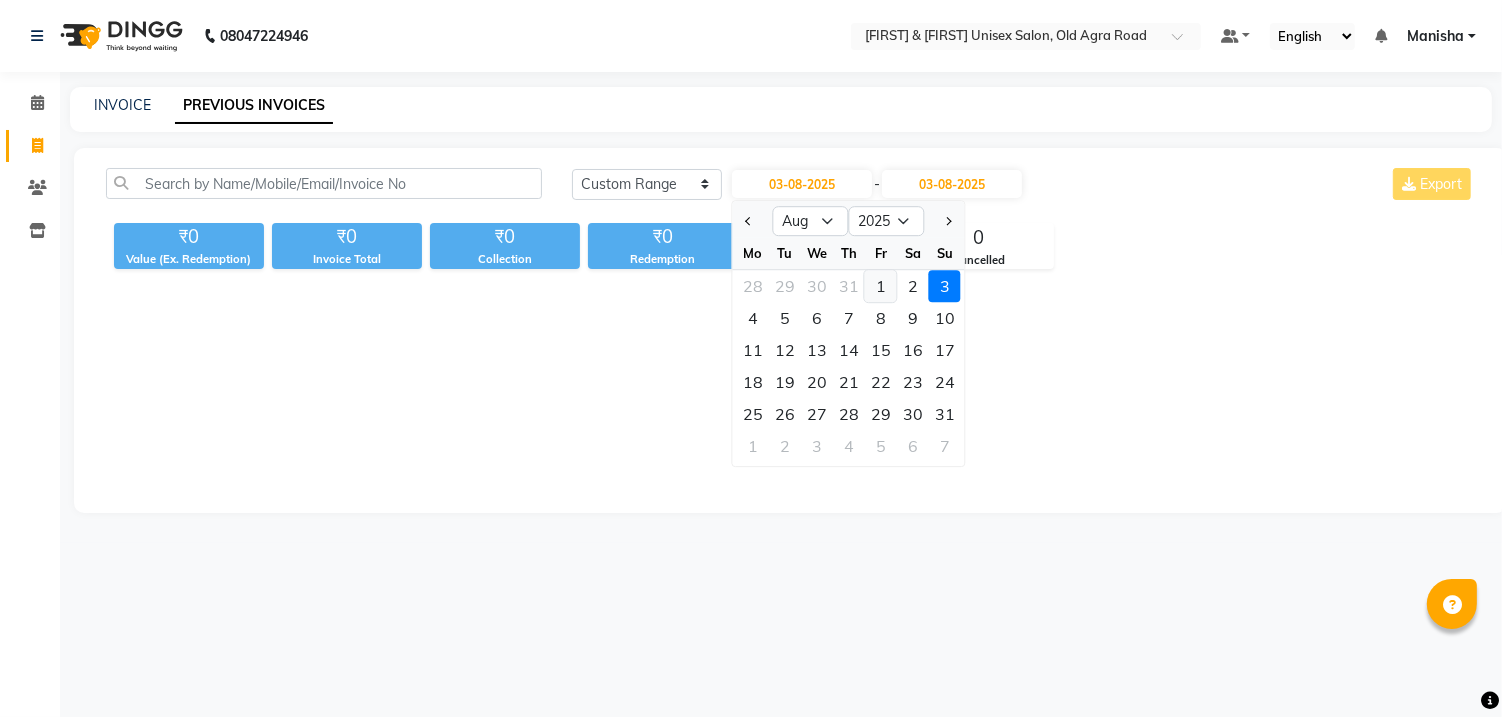 click on "1" 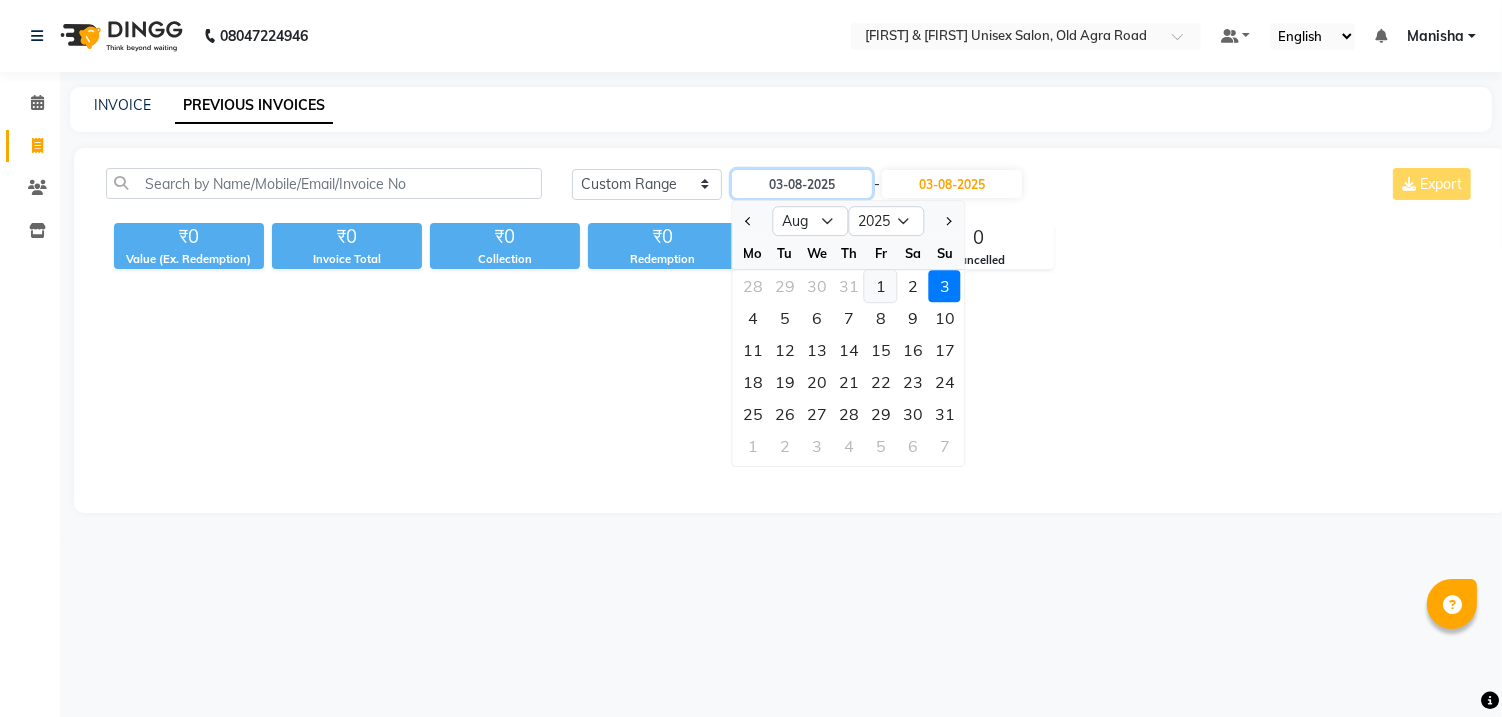 type on "01-08-2025" 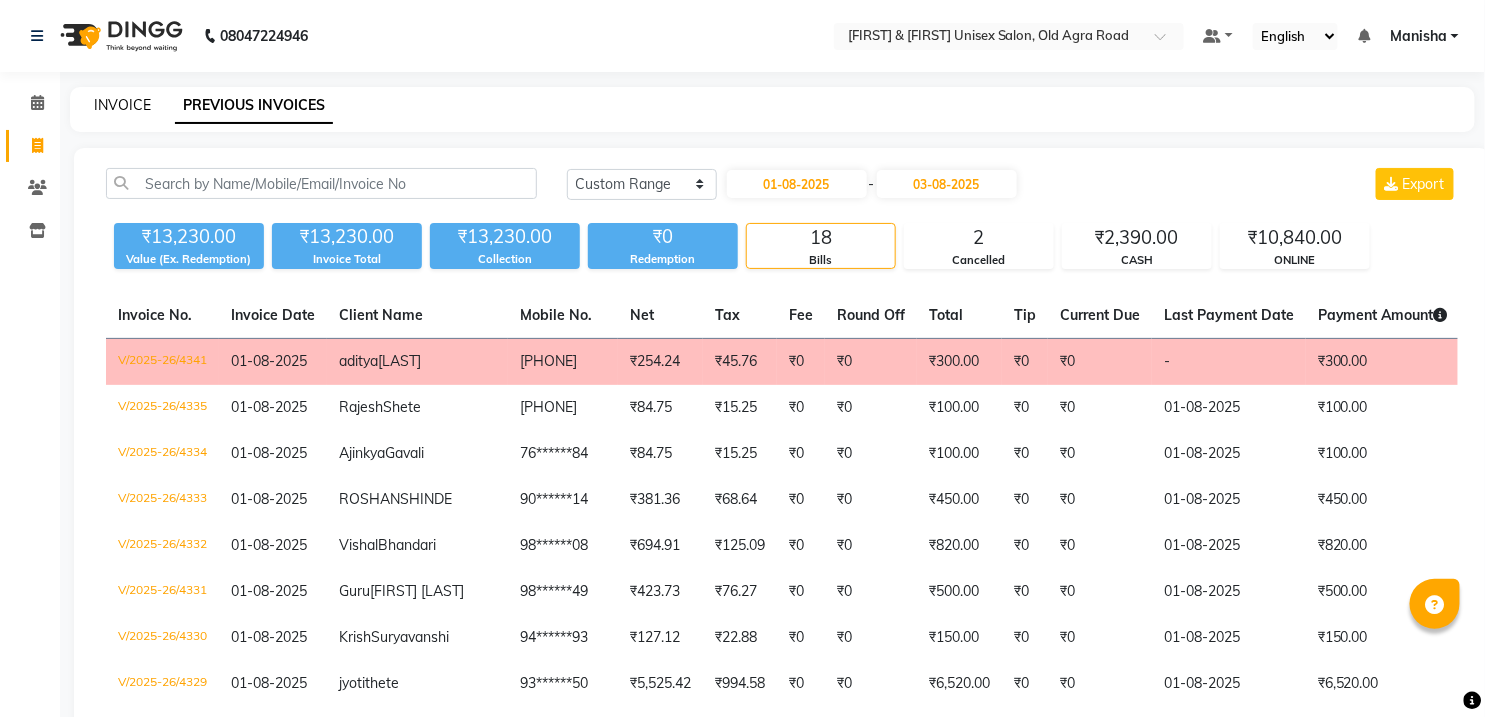 click on "INVOICE" 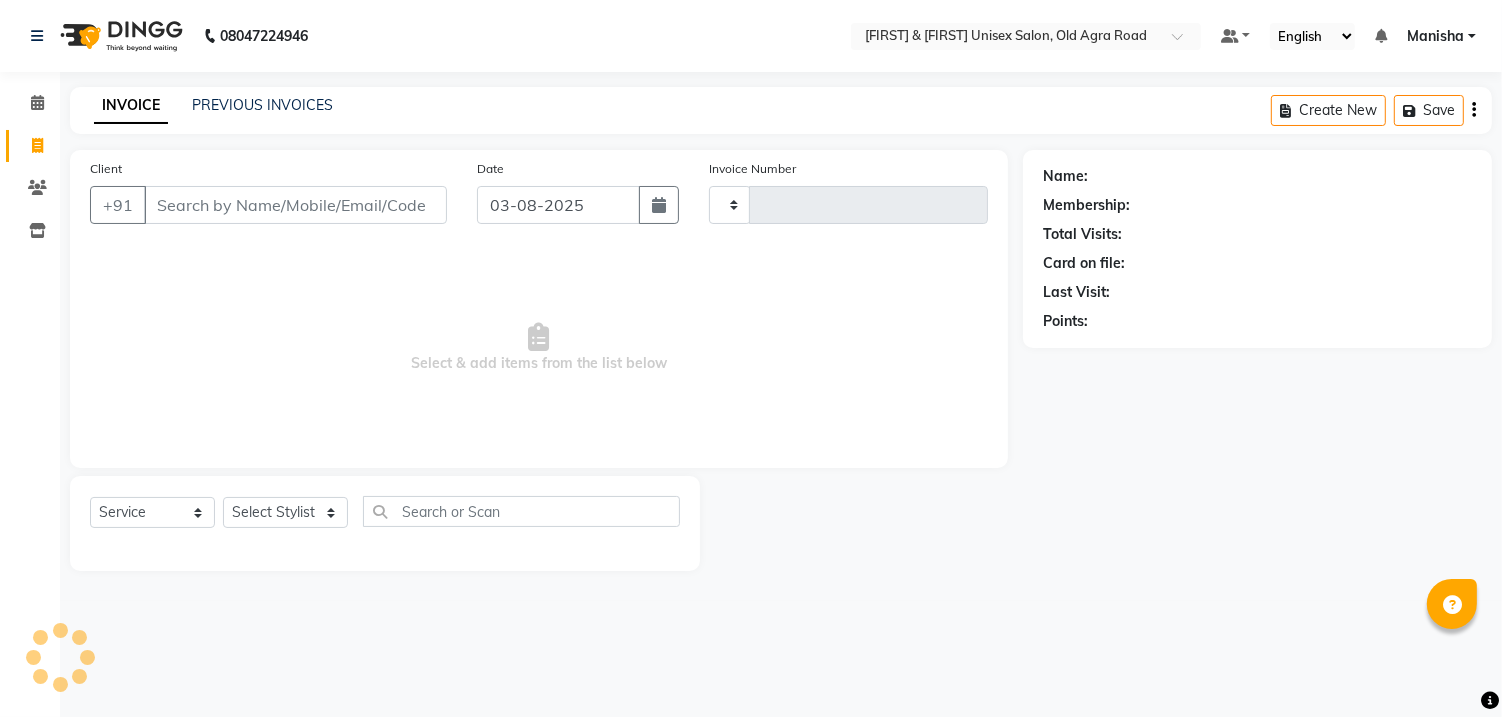 type on "4346" 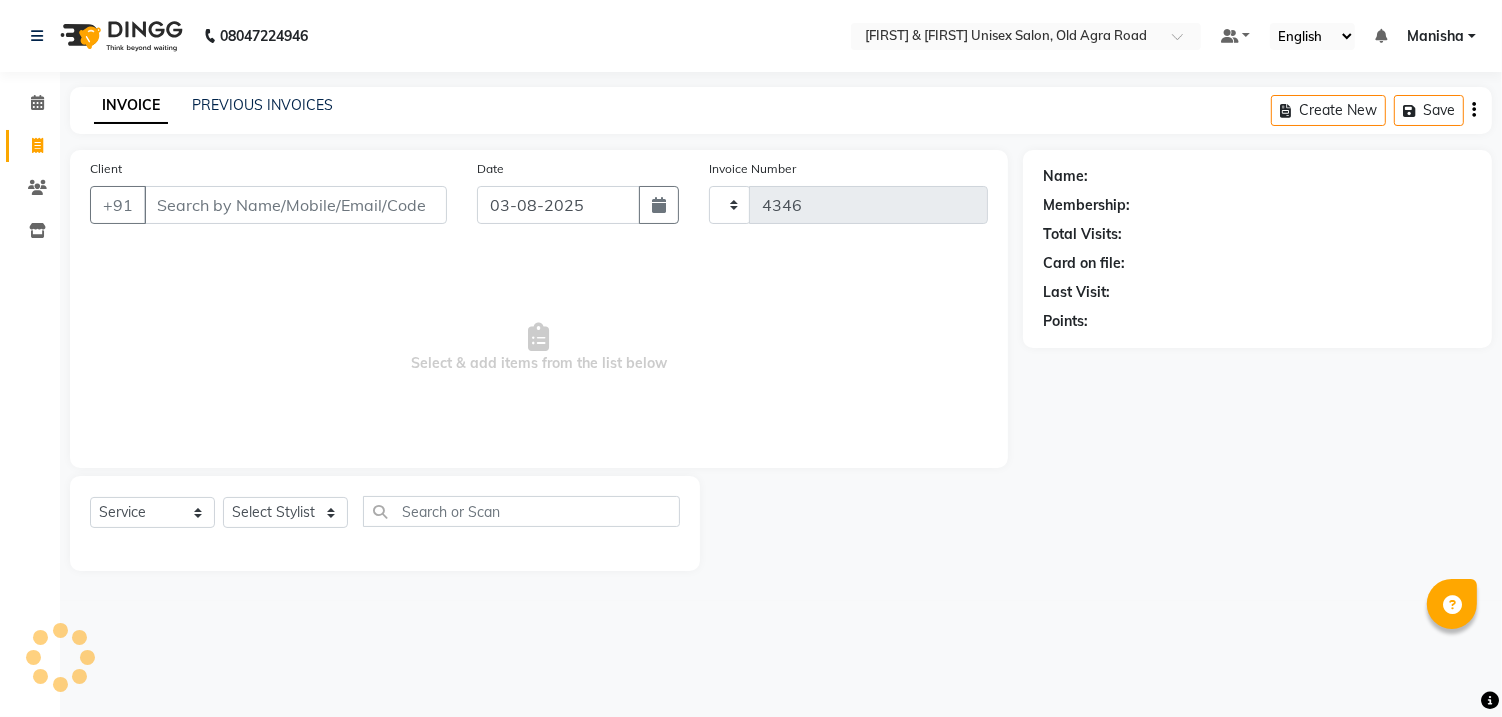 select on "6770" 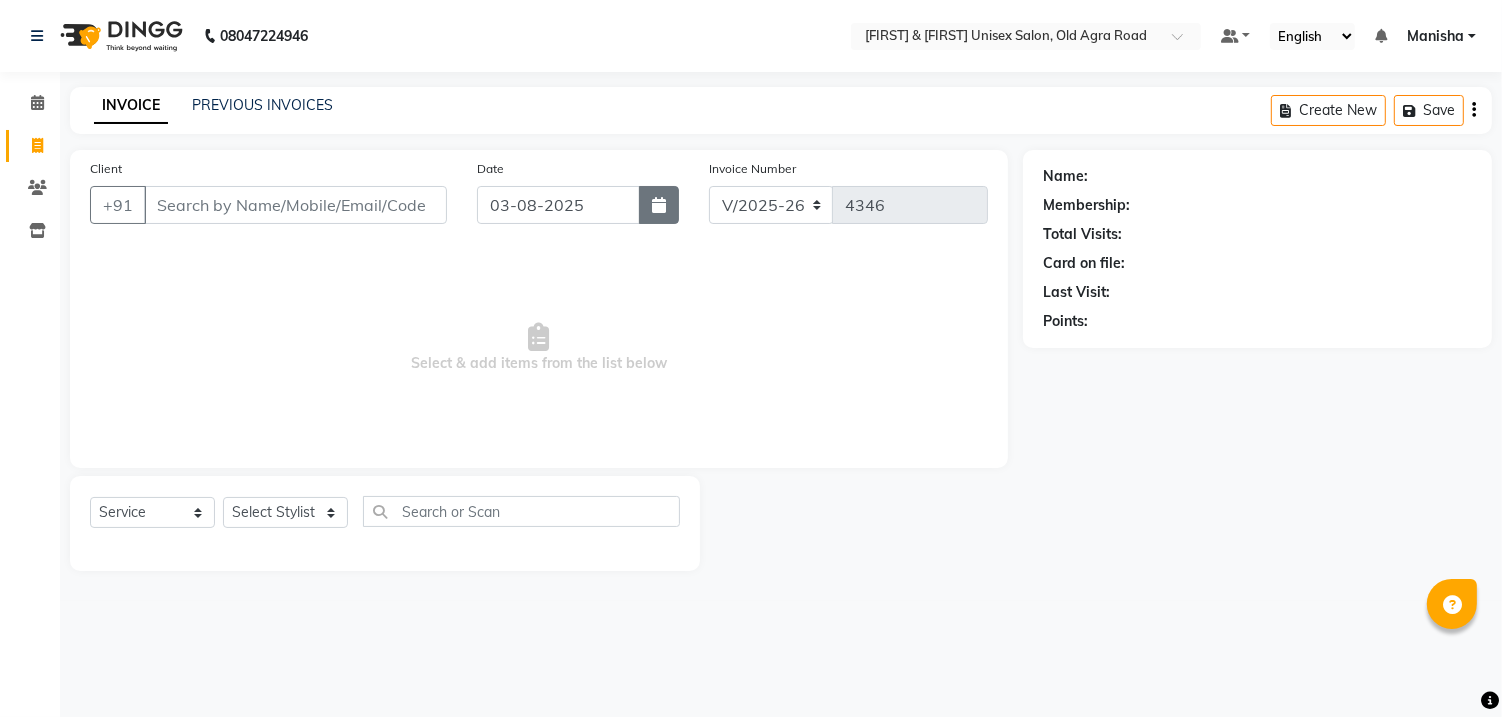 click 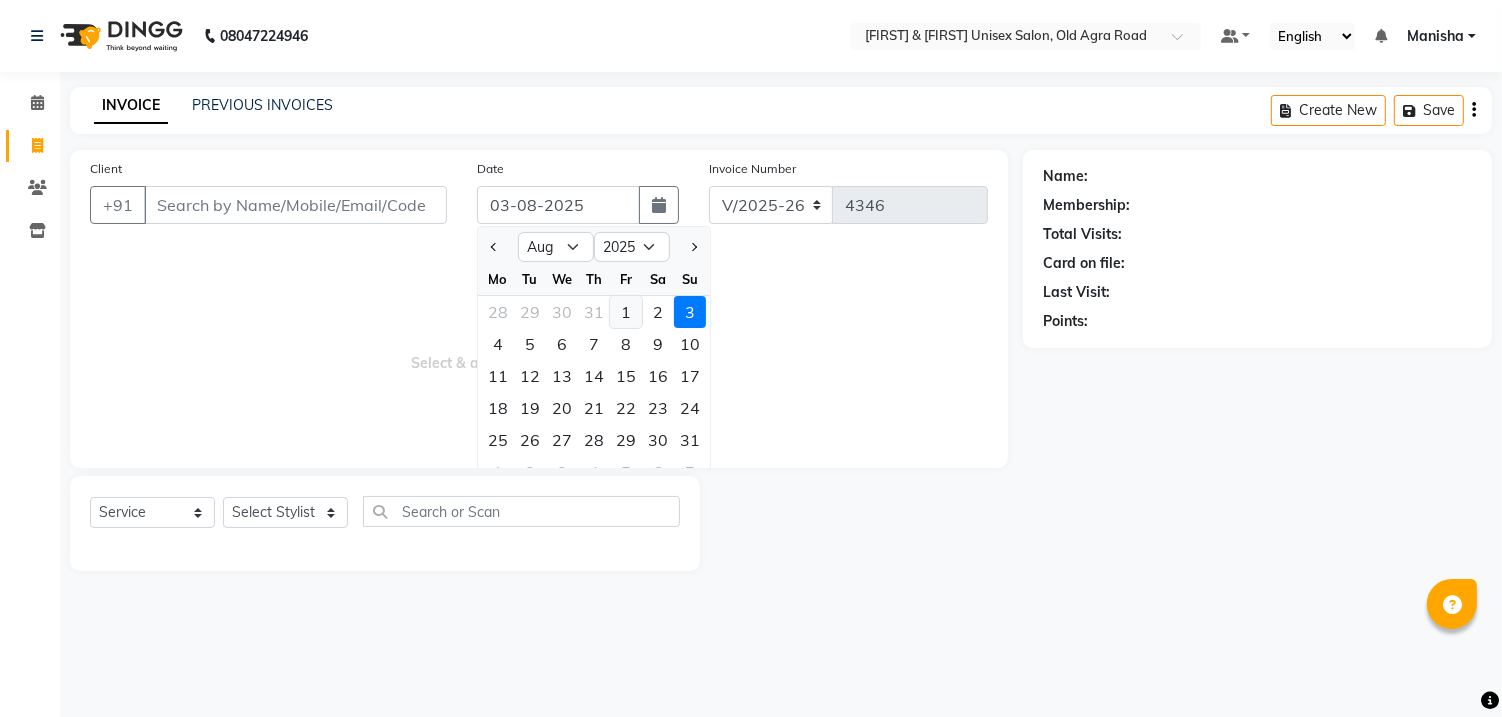 click on "1" 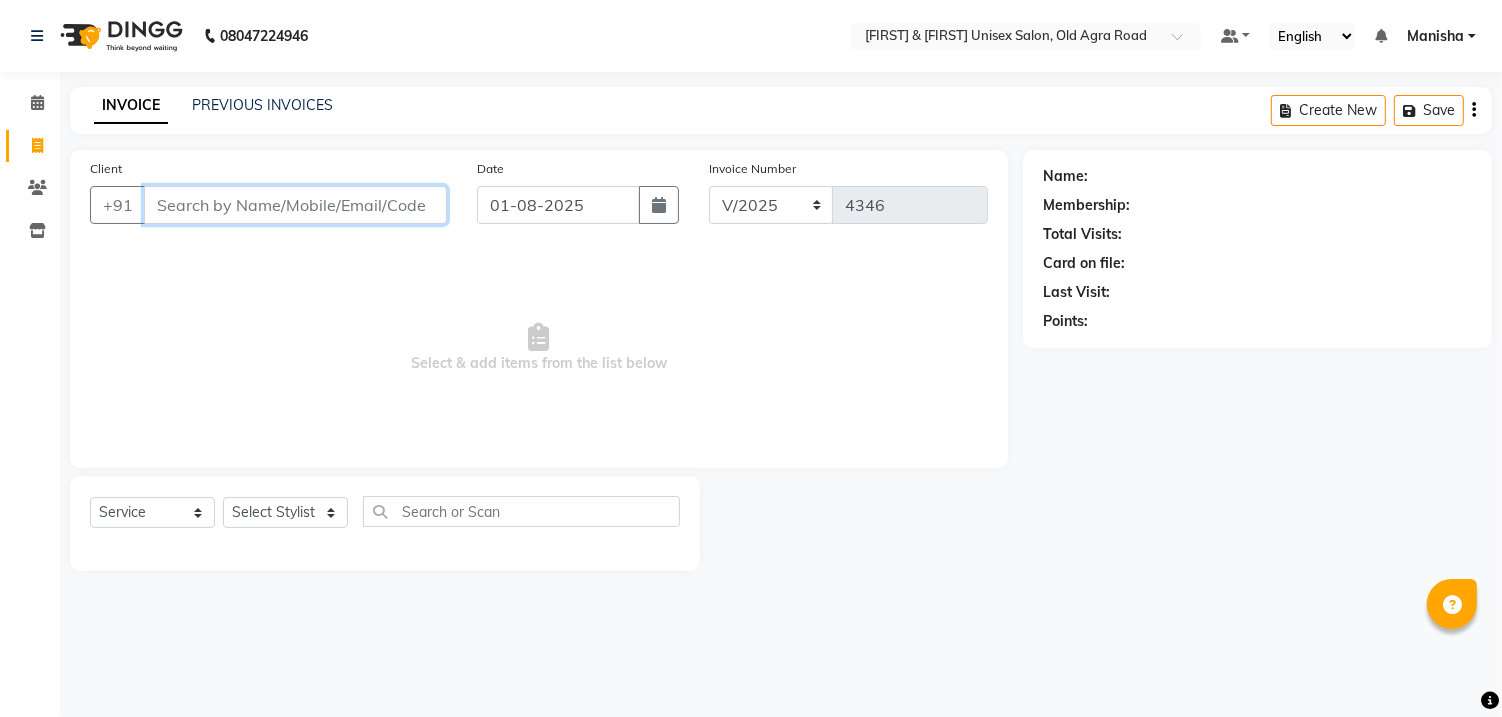 drag, startPoint x: 384, startPoint y: 195, endPoint x: 384, endPoint y: 212, distance: 17 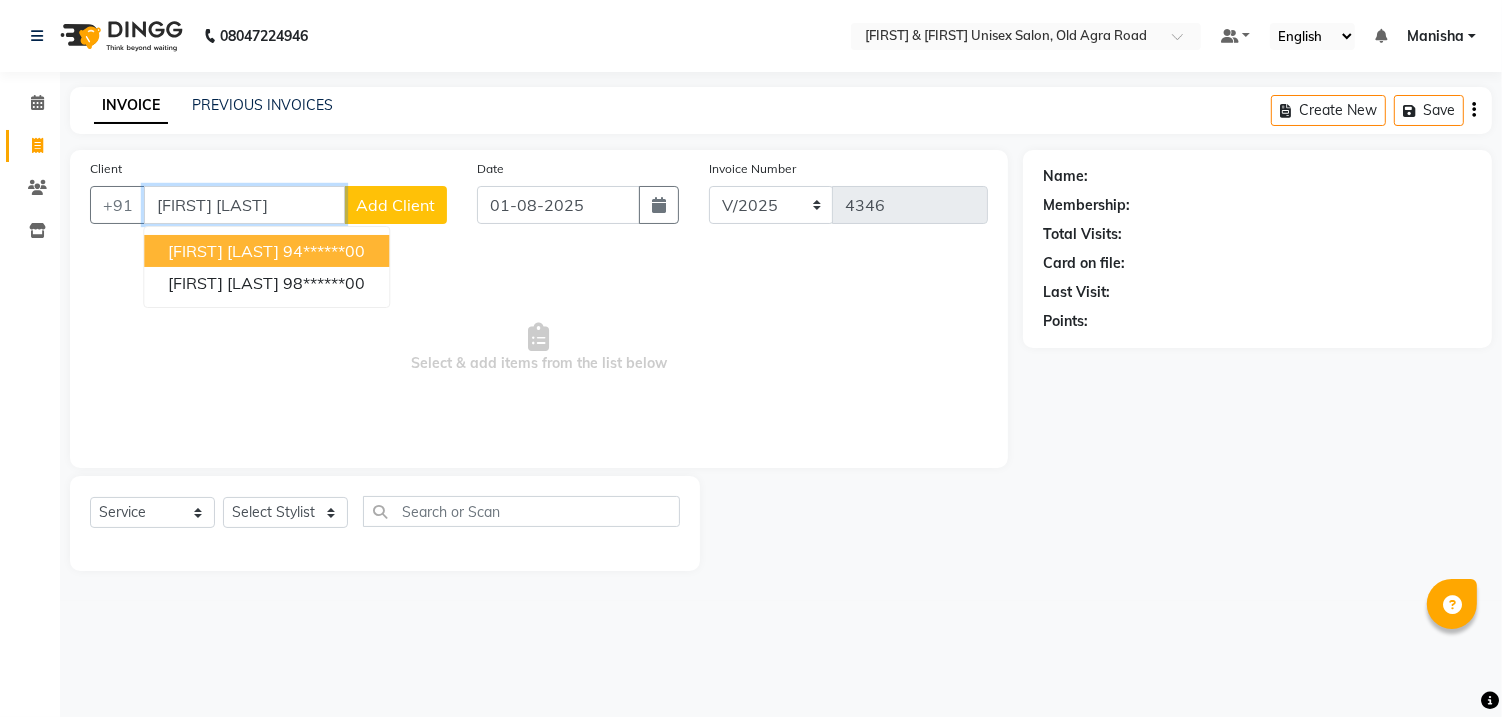 click on "94******00" at bounding box center (324, 251) 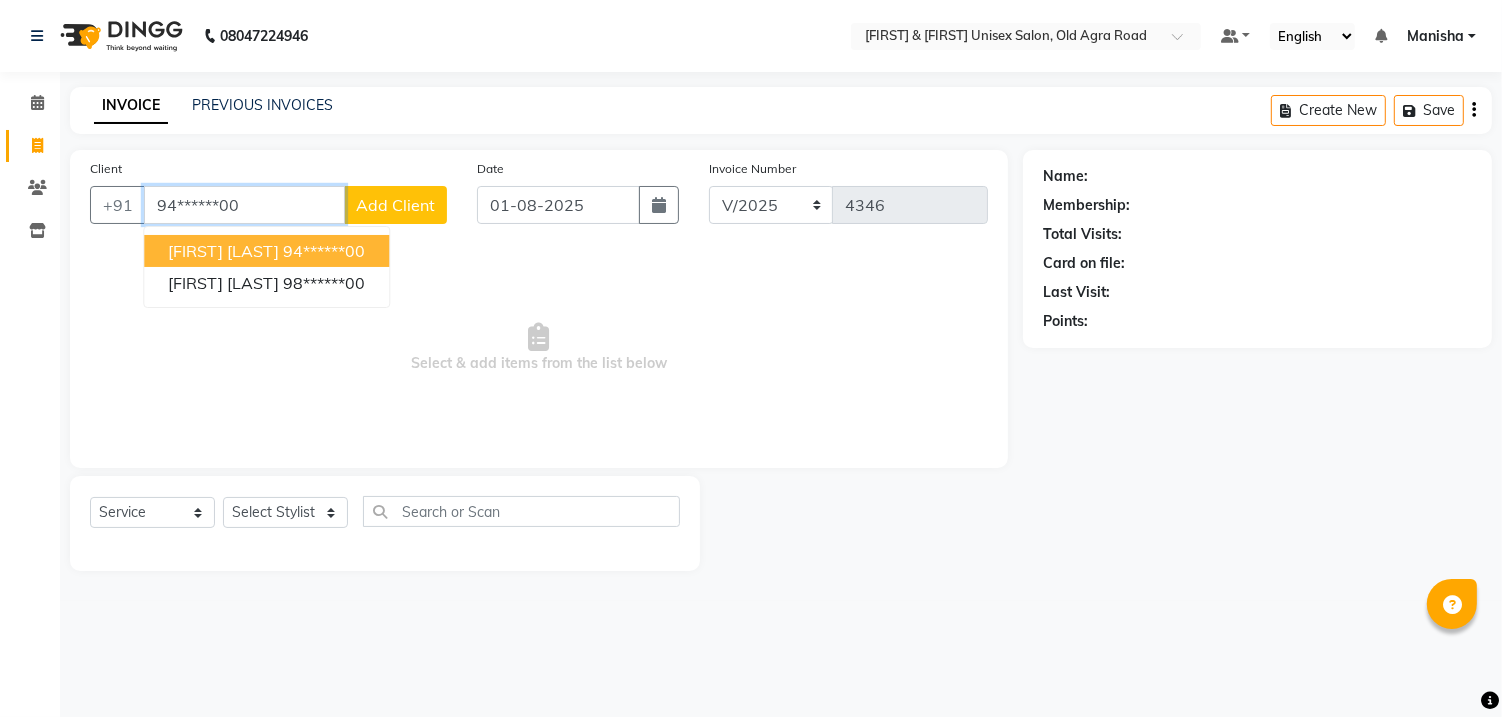 type on "94******00" 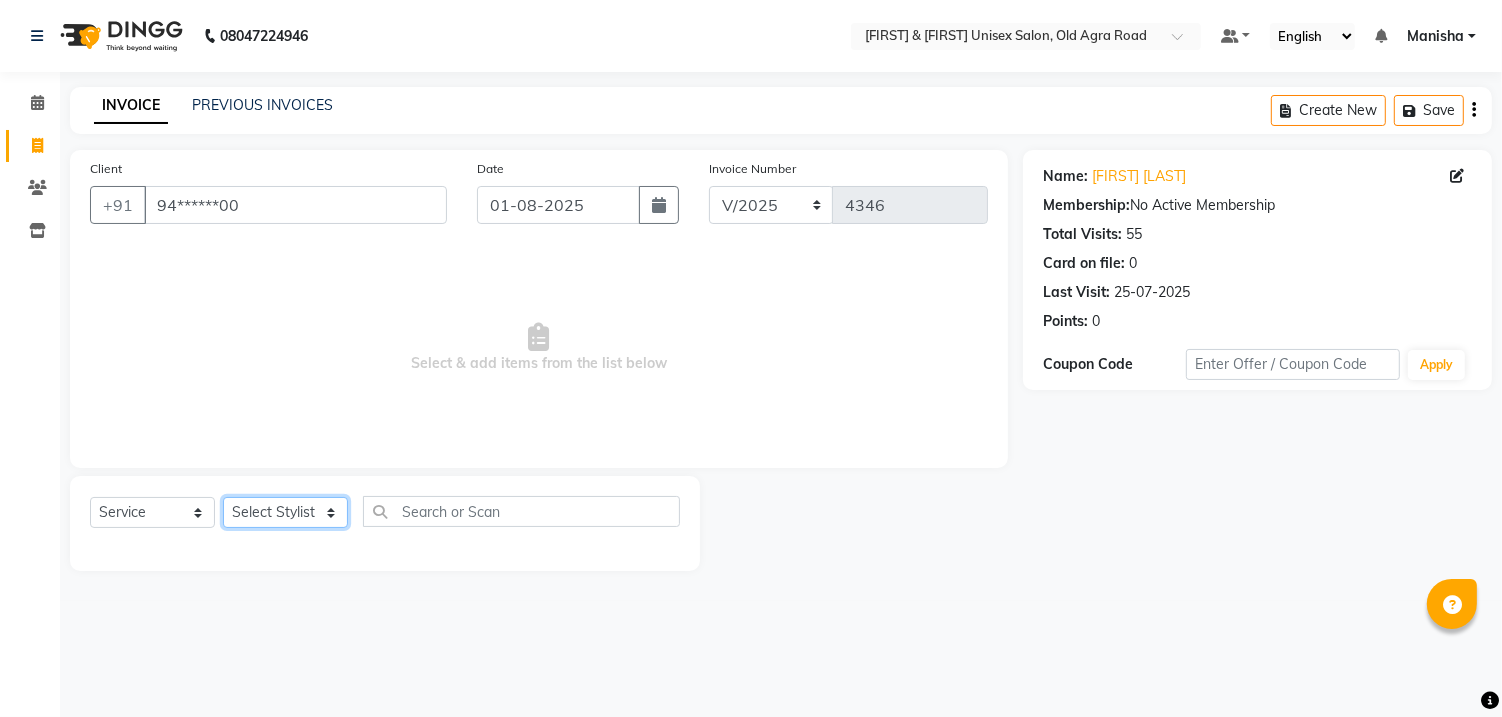 click on "Select Stylist DANISH [FIRST] [FIRST] [FIRST] [FIRST] [FIRST] [FIRST] [FIRST] [FIRST] [FIRST] [FIRST]" 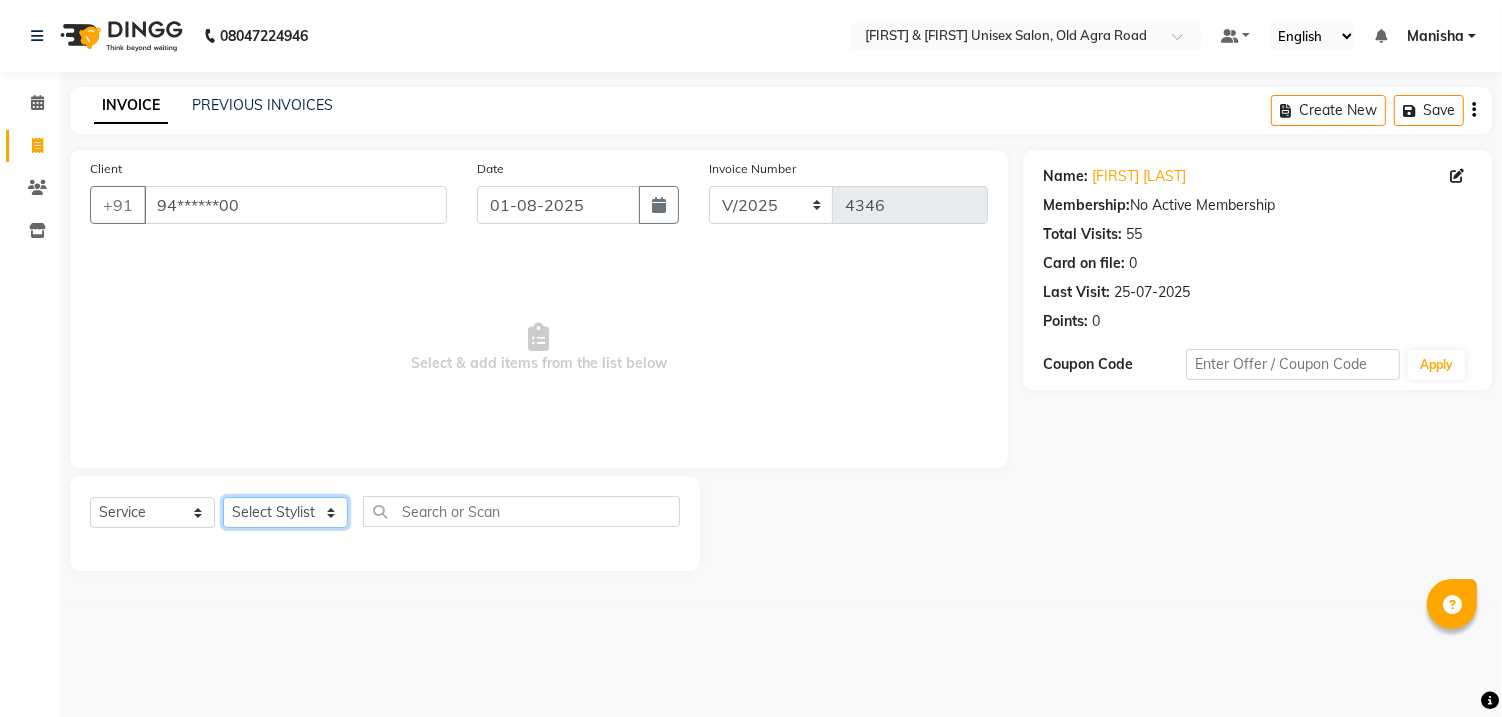 select on "[NUMBER]" 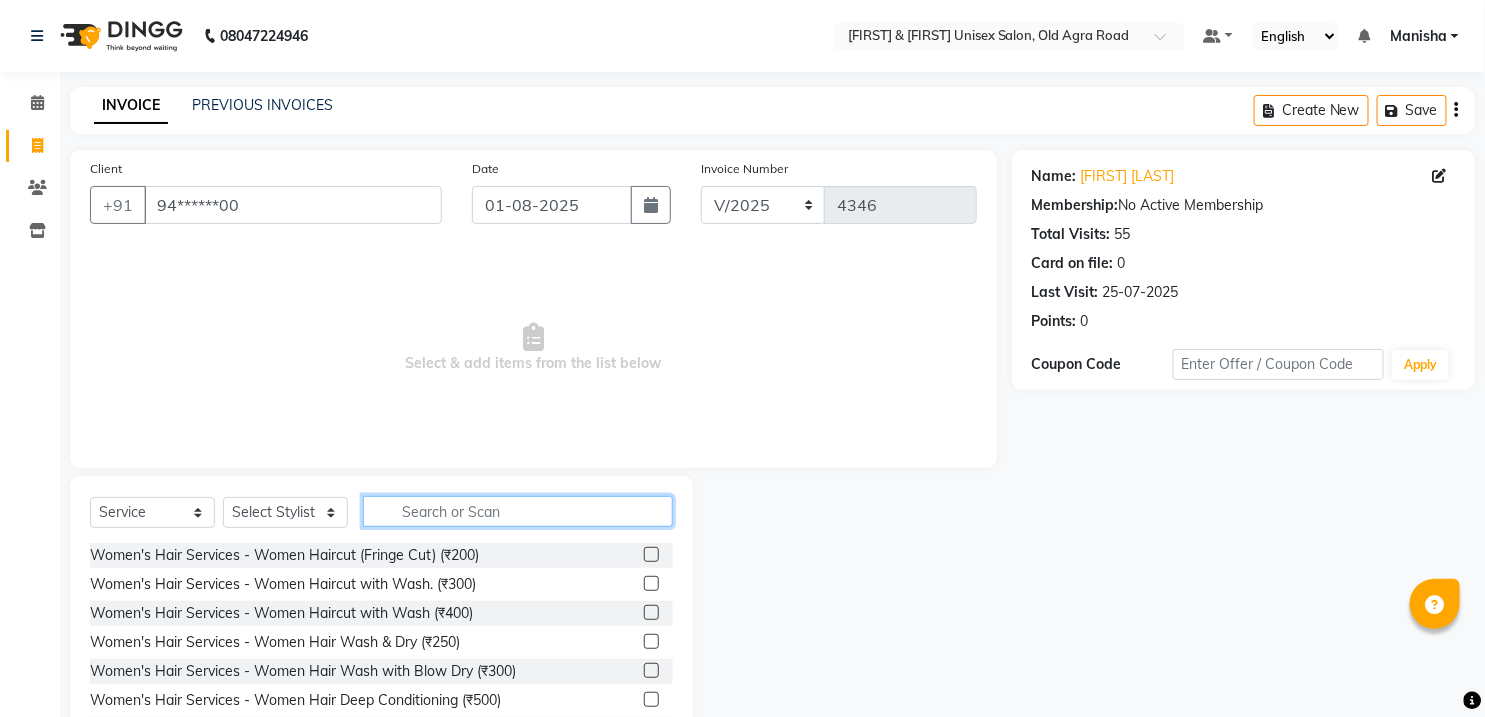 click 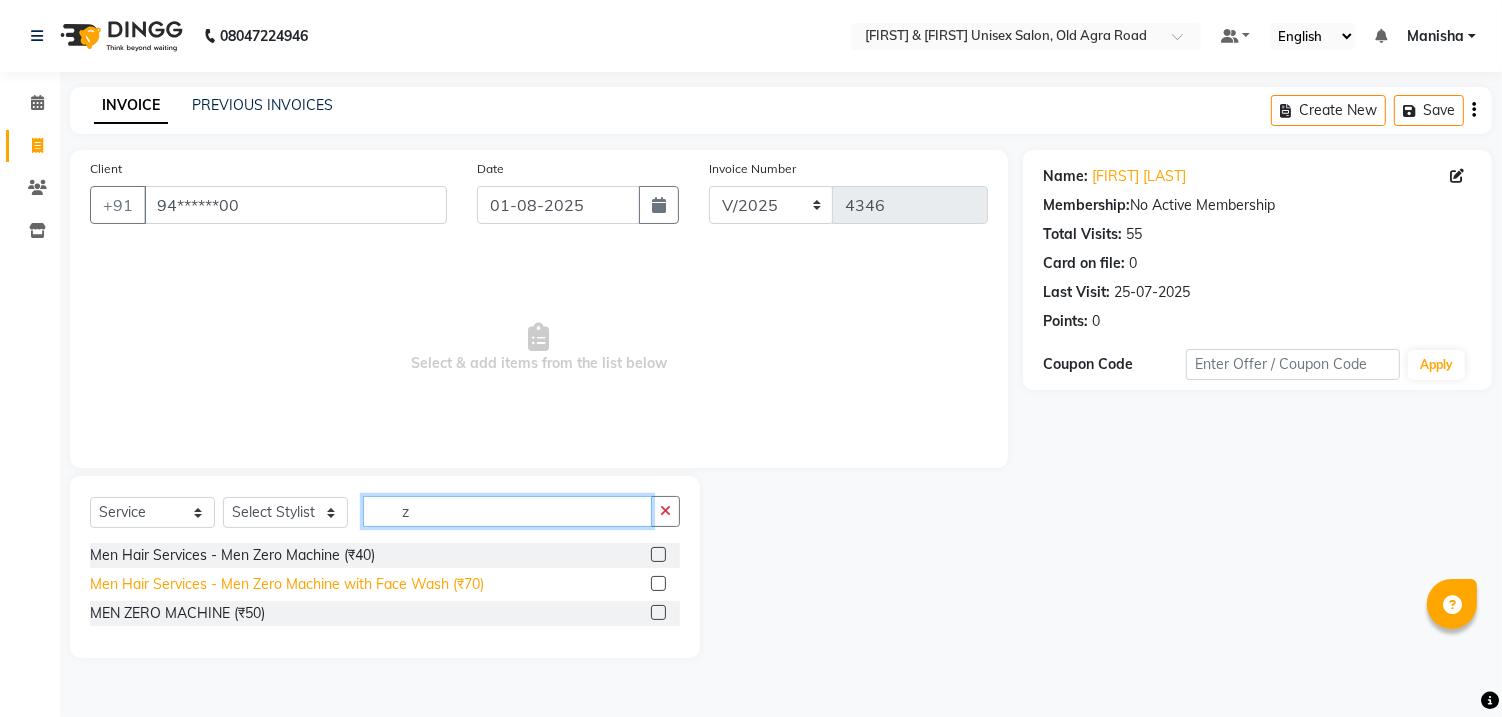 type on "z" 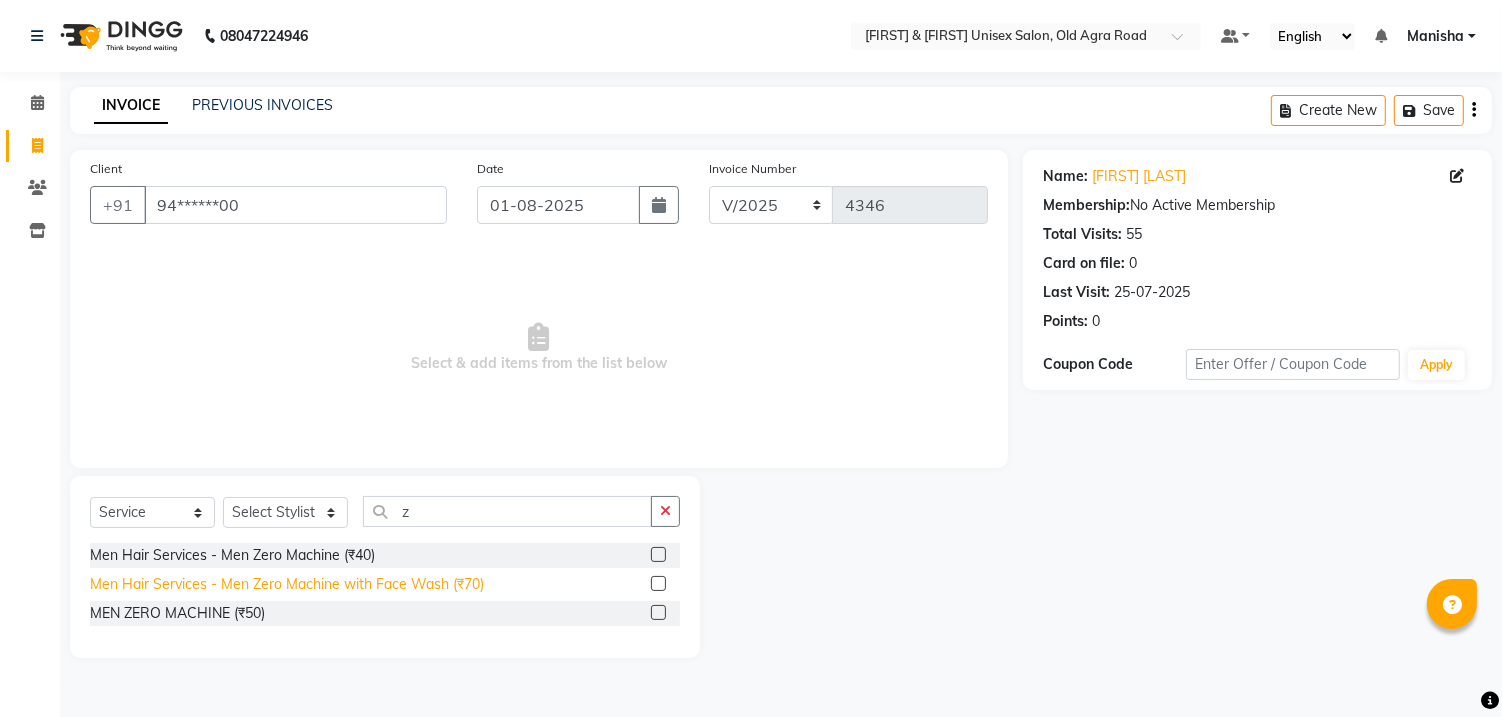 click on "Men Hair Services - Men Zero Machine with Face Wash (₹70)" 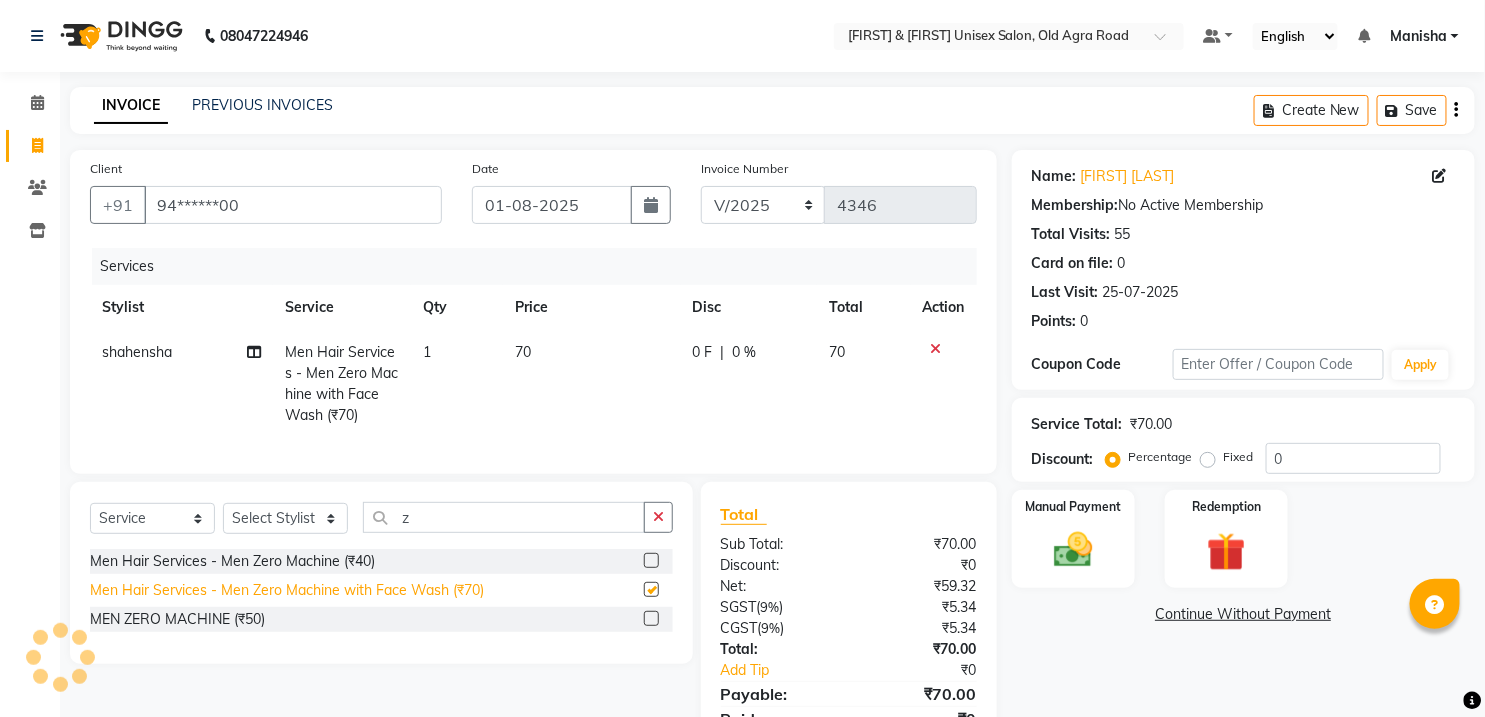 checkbox on "false" 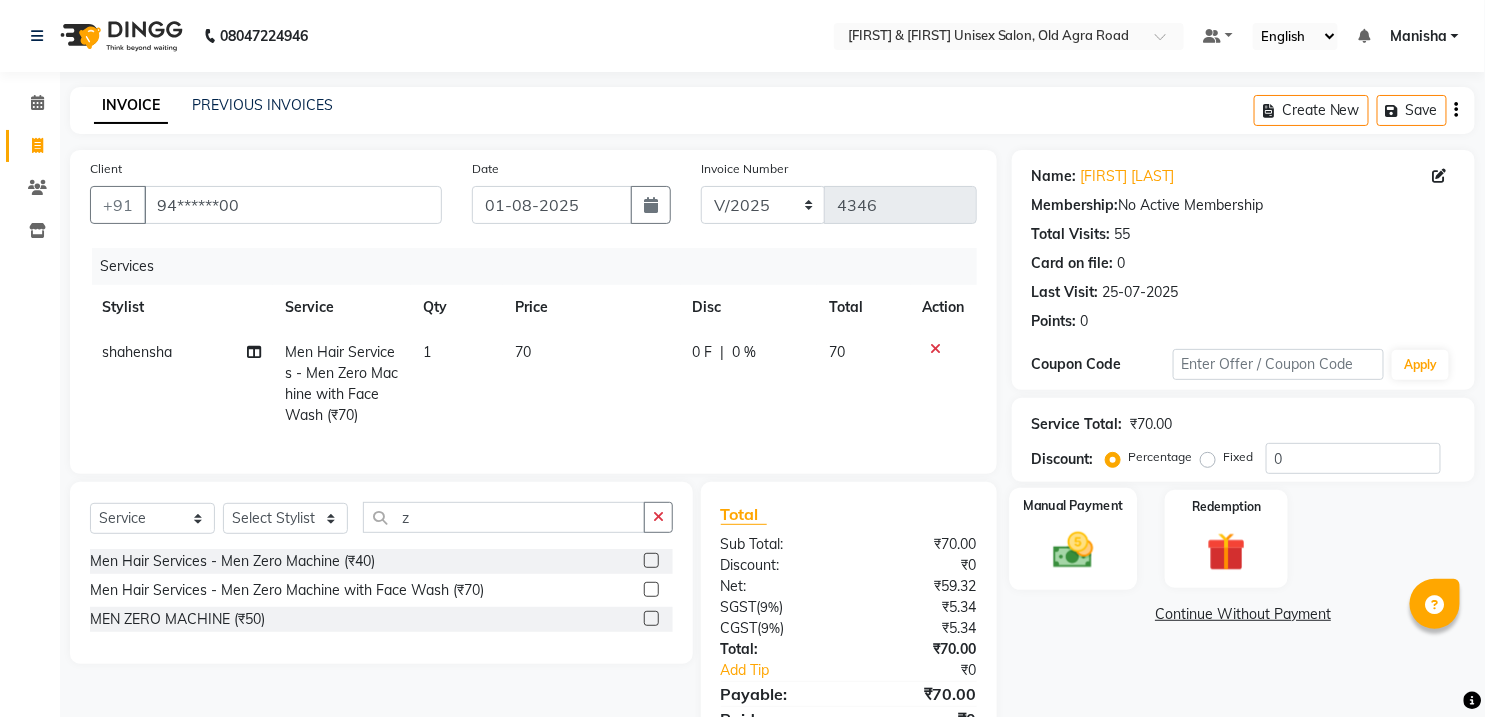 click on "Manual Payment" 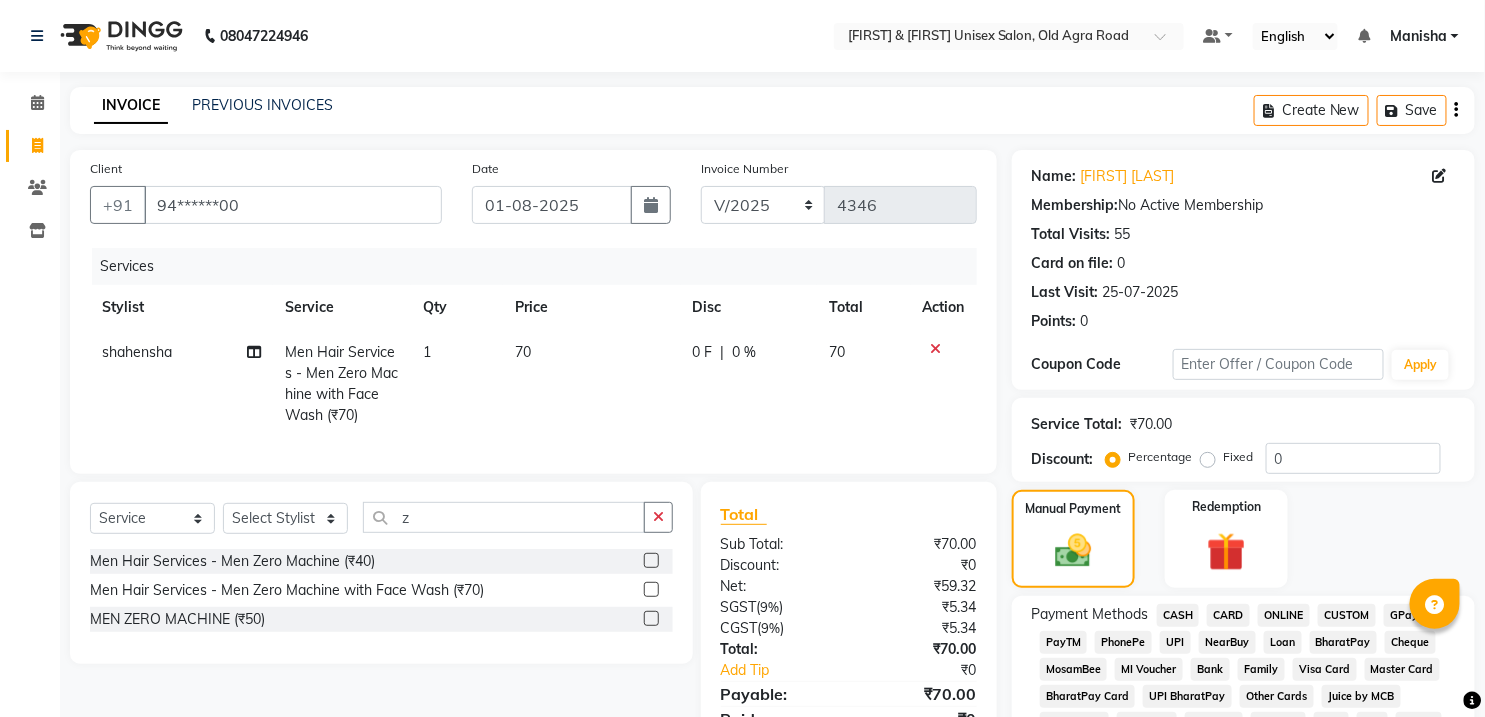 click on "CASH" 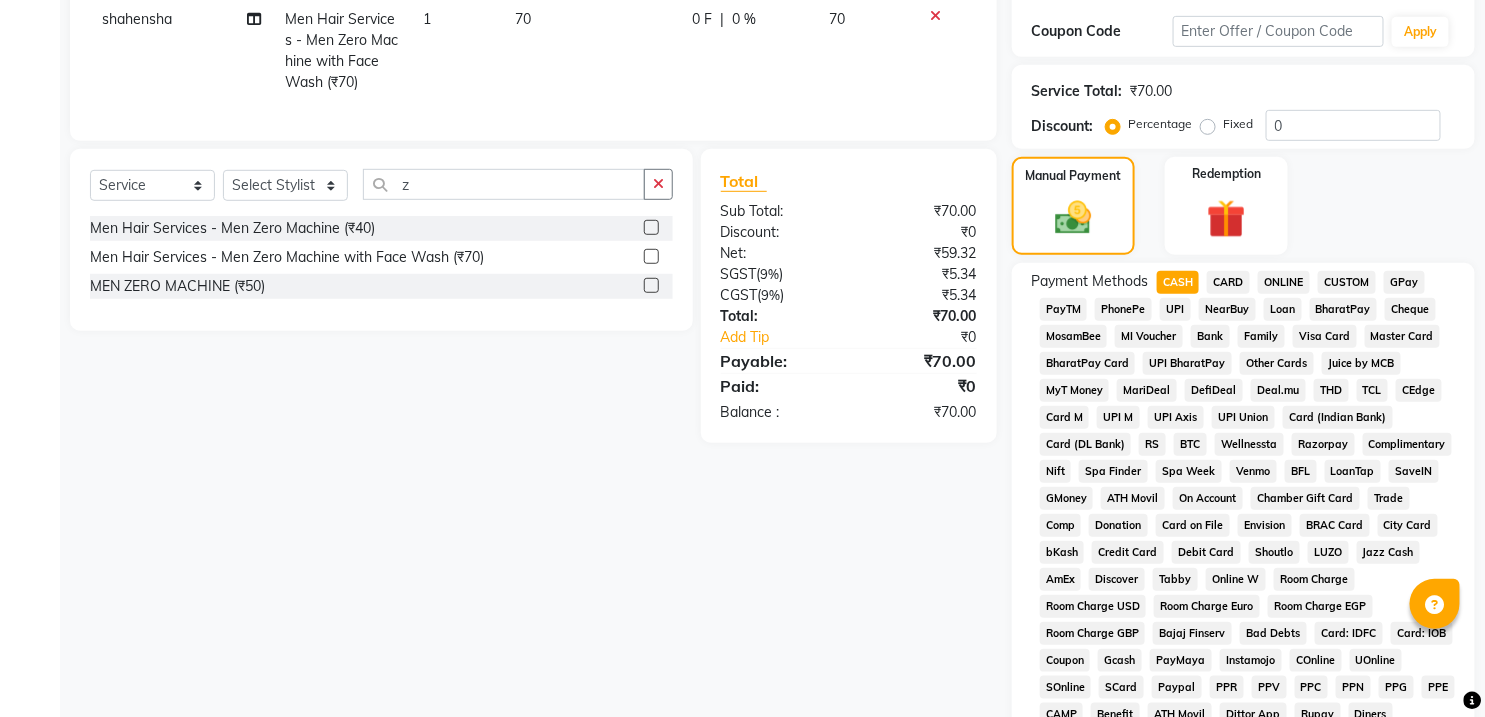 scroll, scrollTop: 643, scrollLeft: 0, axis: vertical 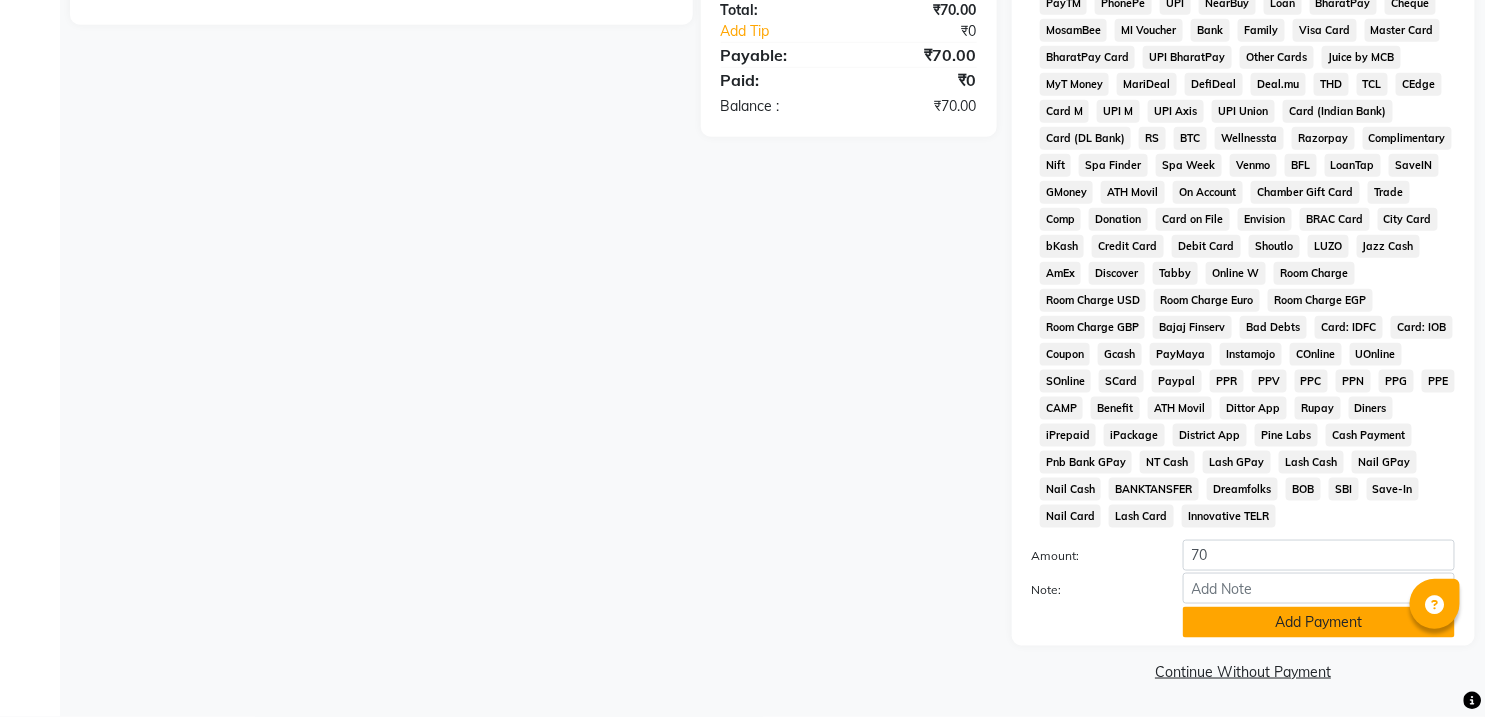 click on "Add Payment" 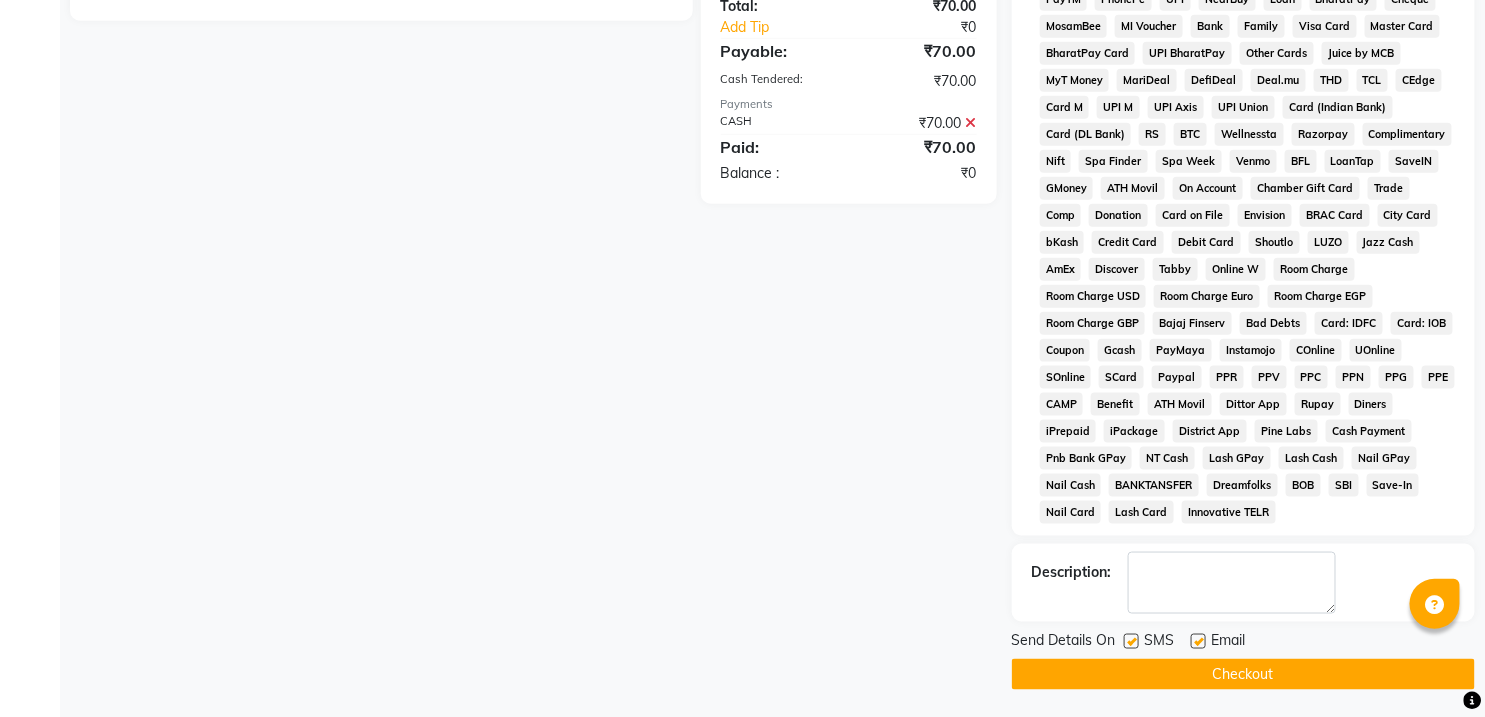 click on "Checkout" 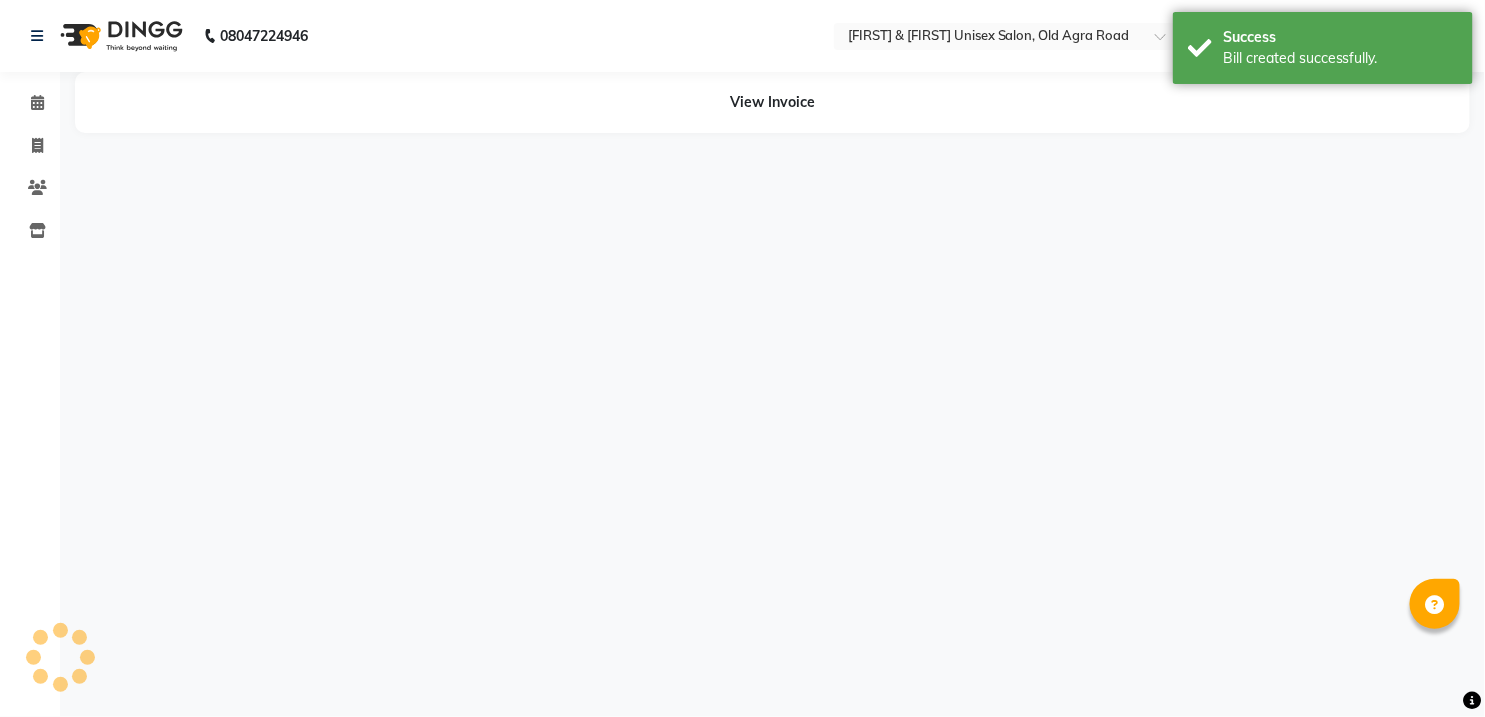 scroll, scrollTop: 0, scrollLeft: 0, axis: both 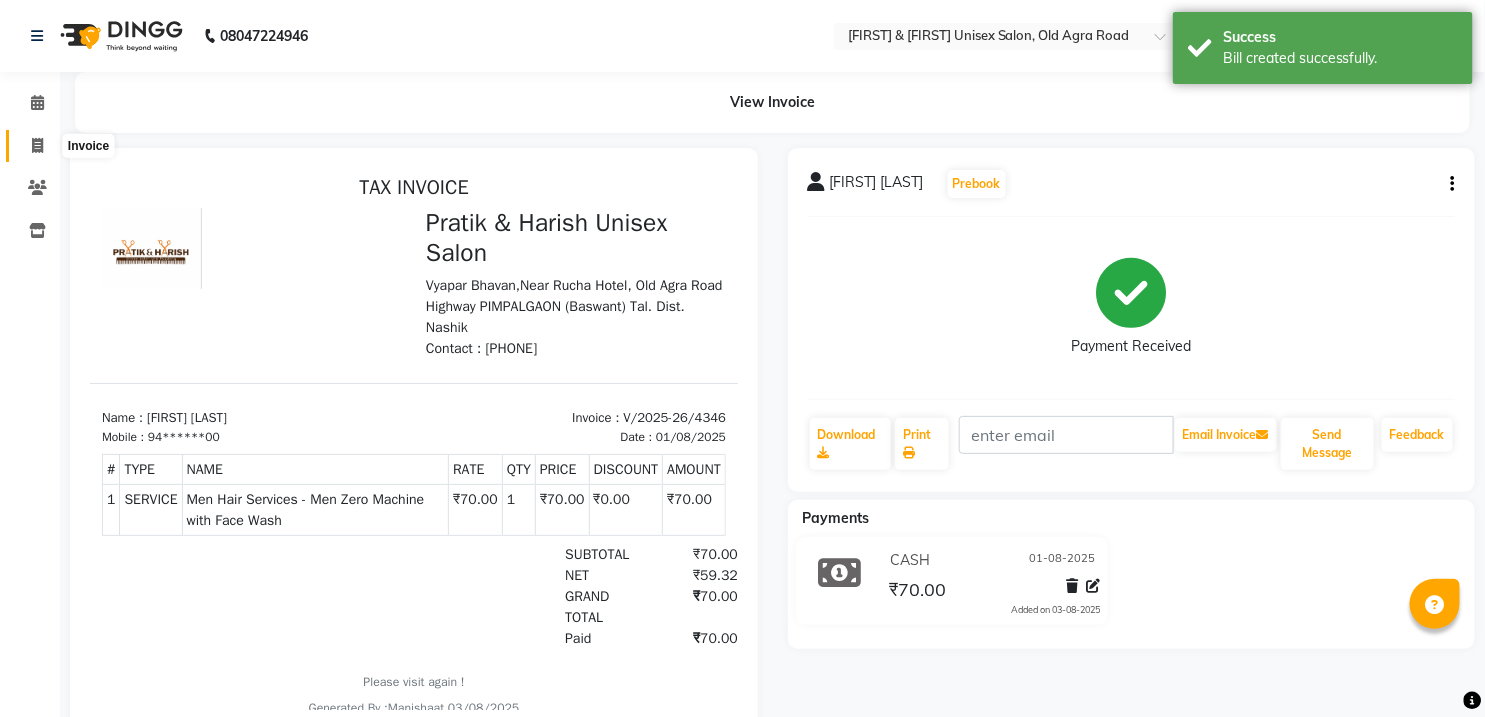click 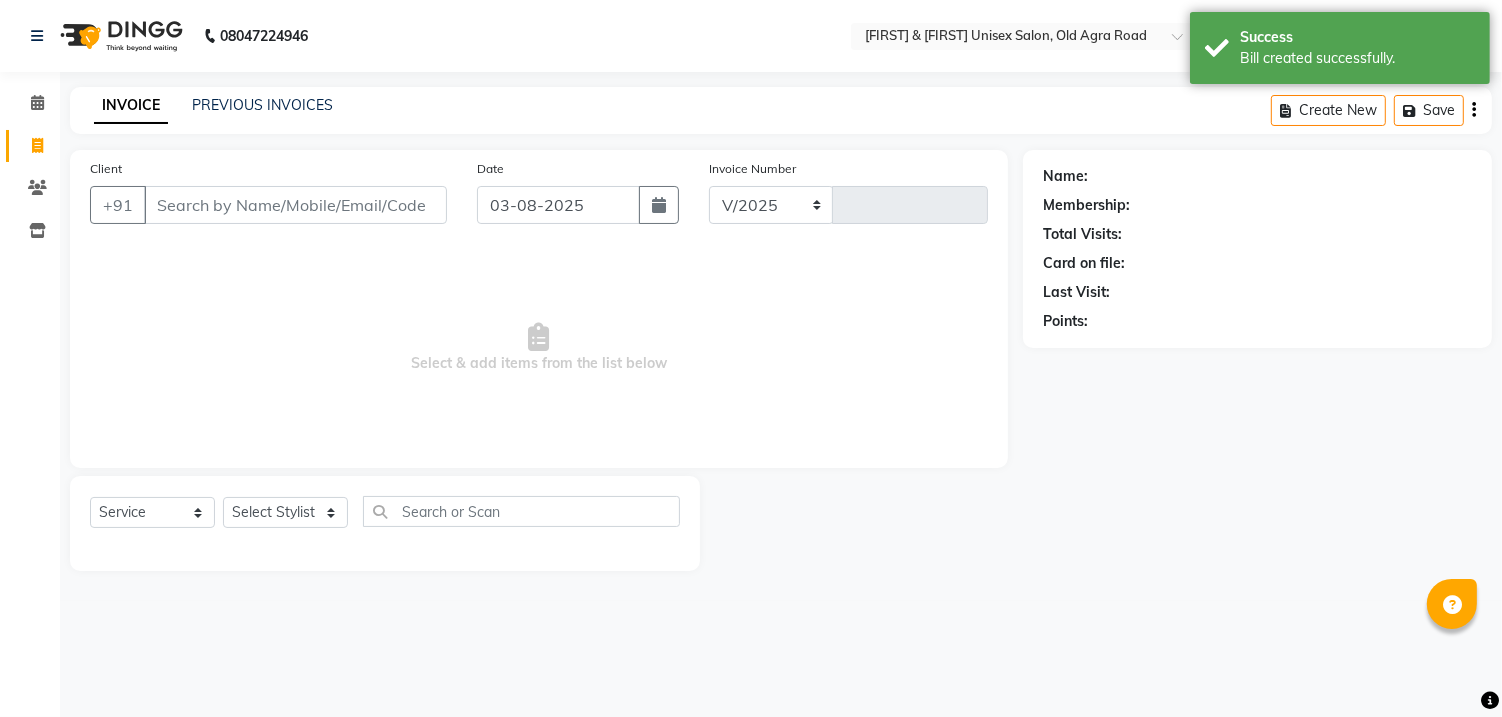 select on "6770" 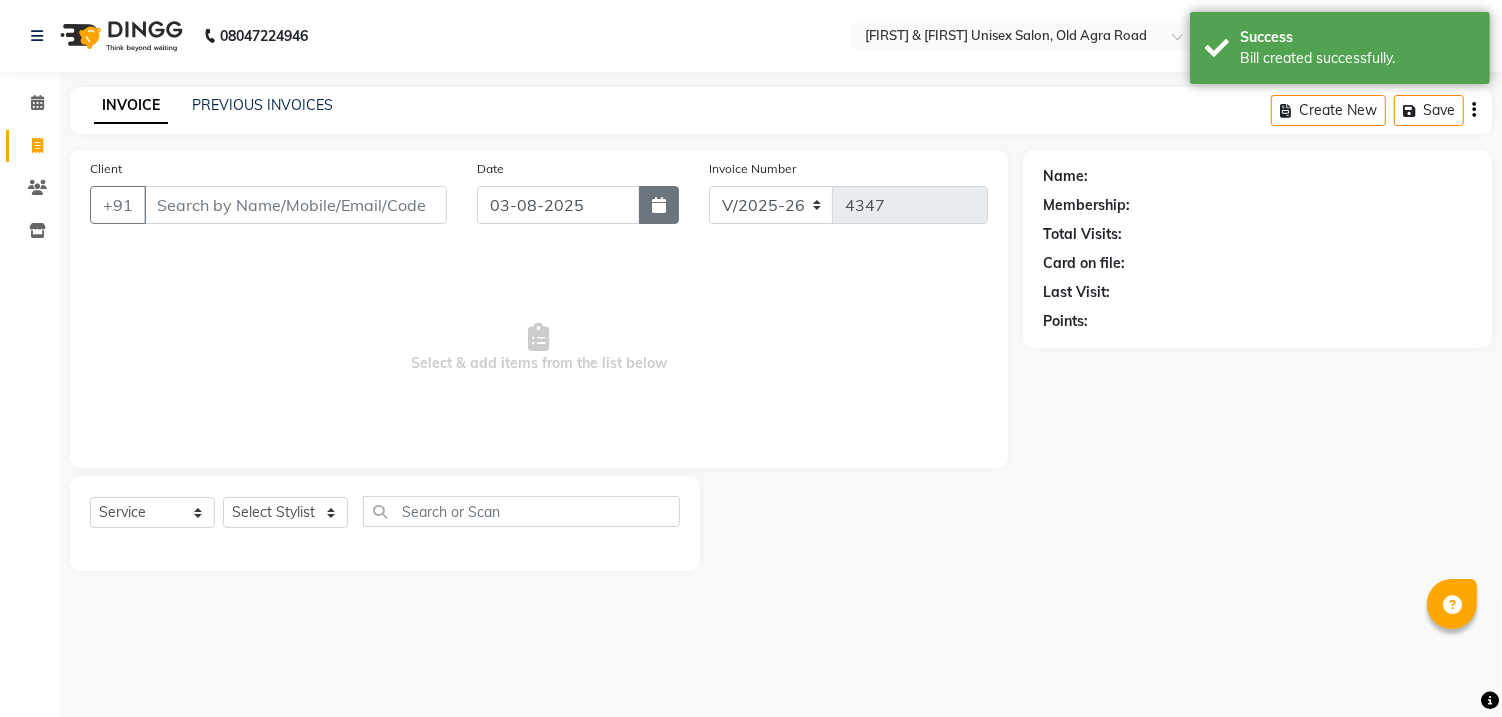 click 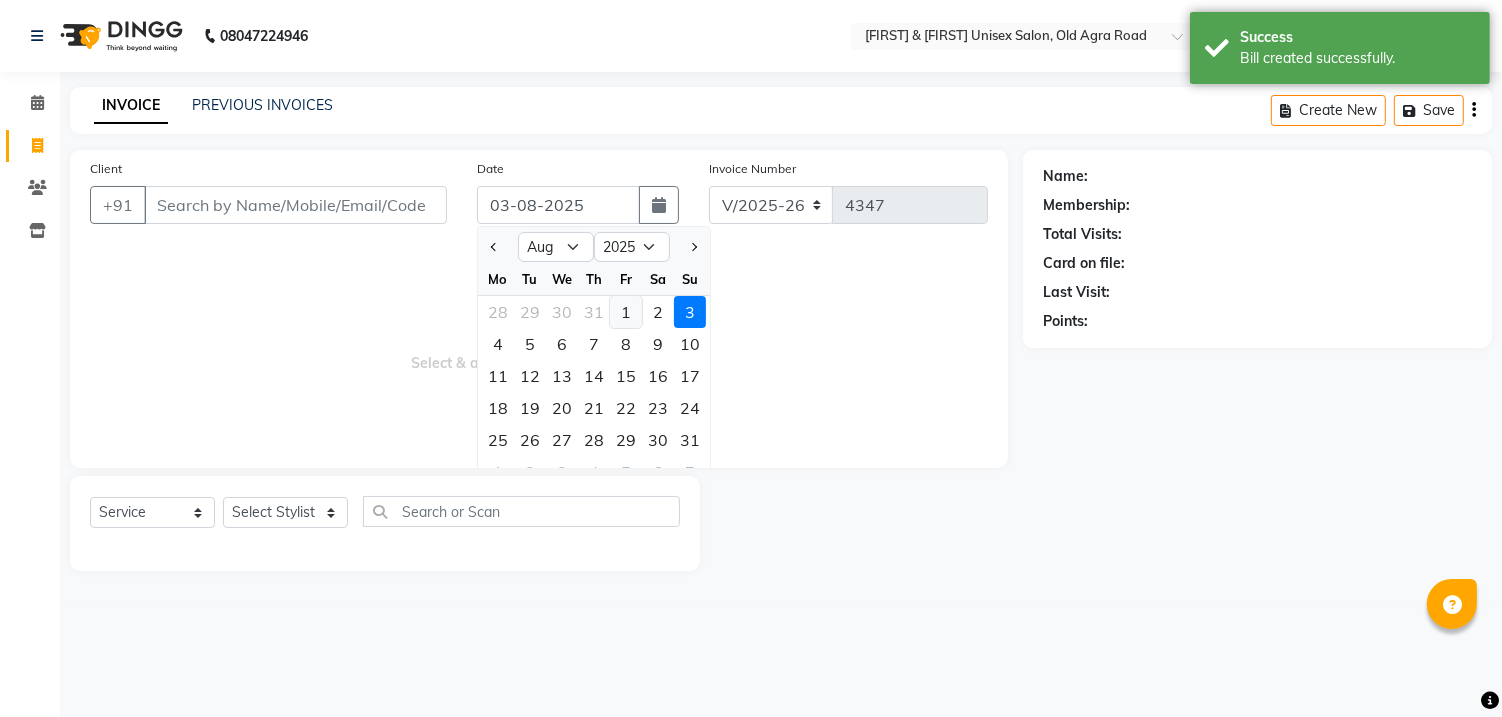 click on "1" 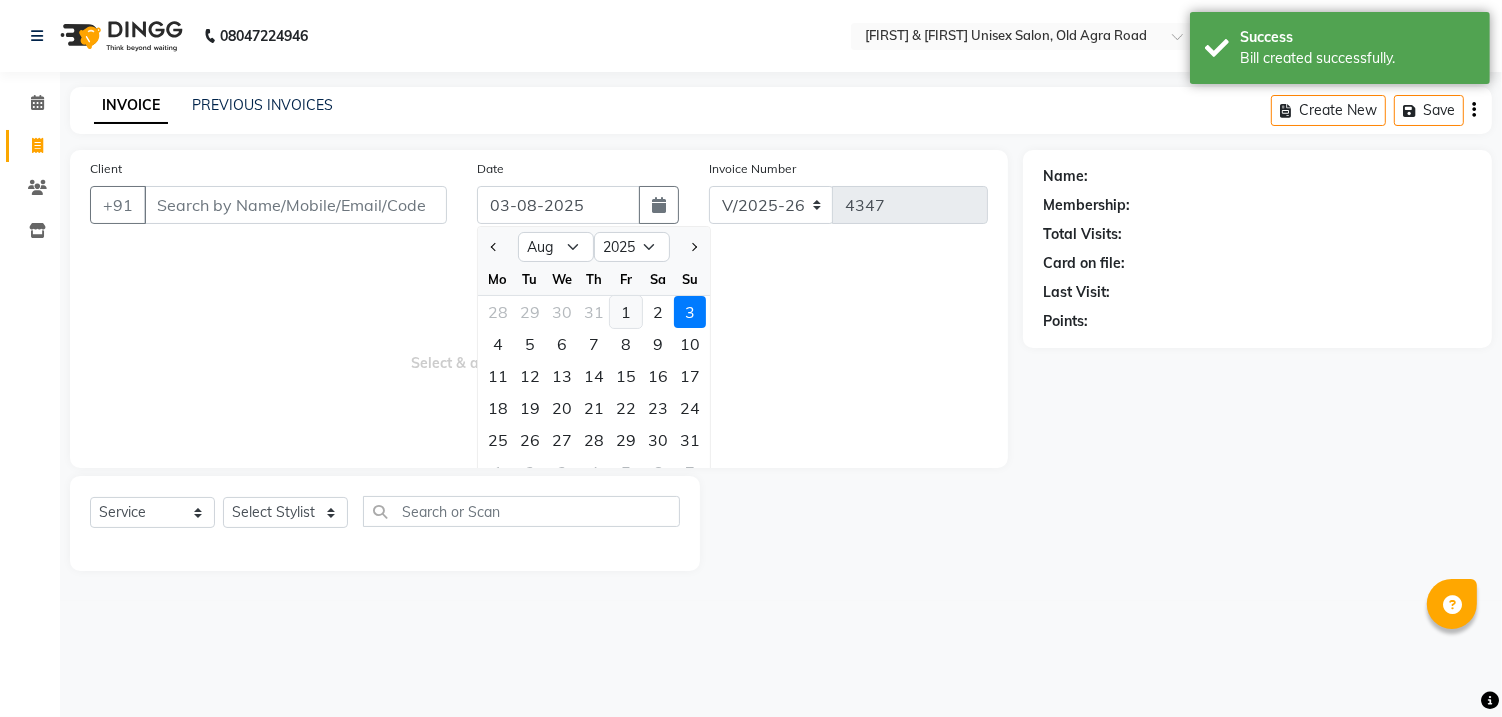 type on "01-08-2025" 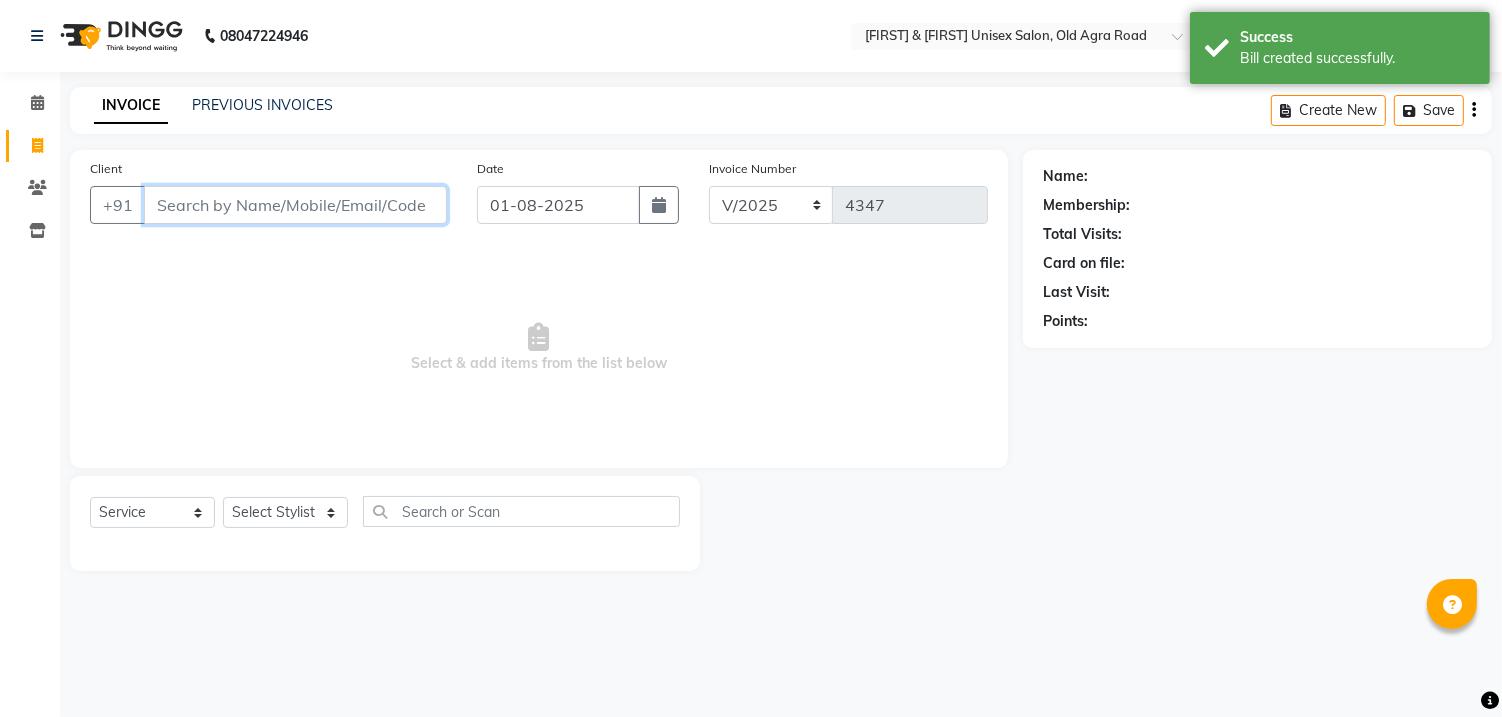 click on "Client" at bounding box center [295, 205] 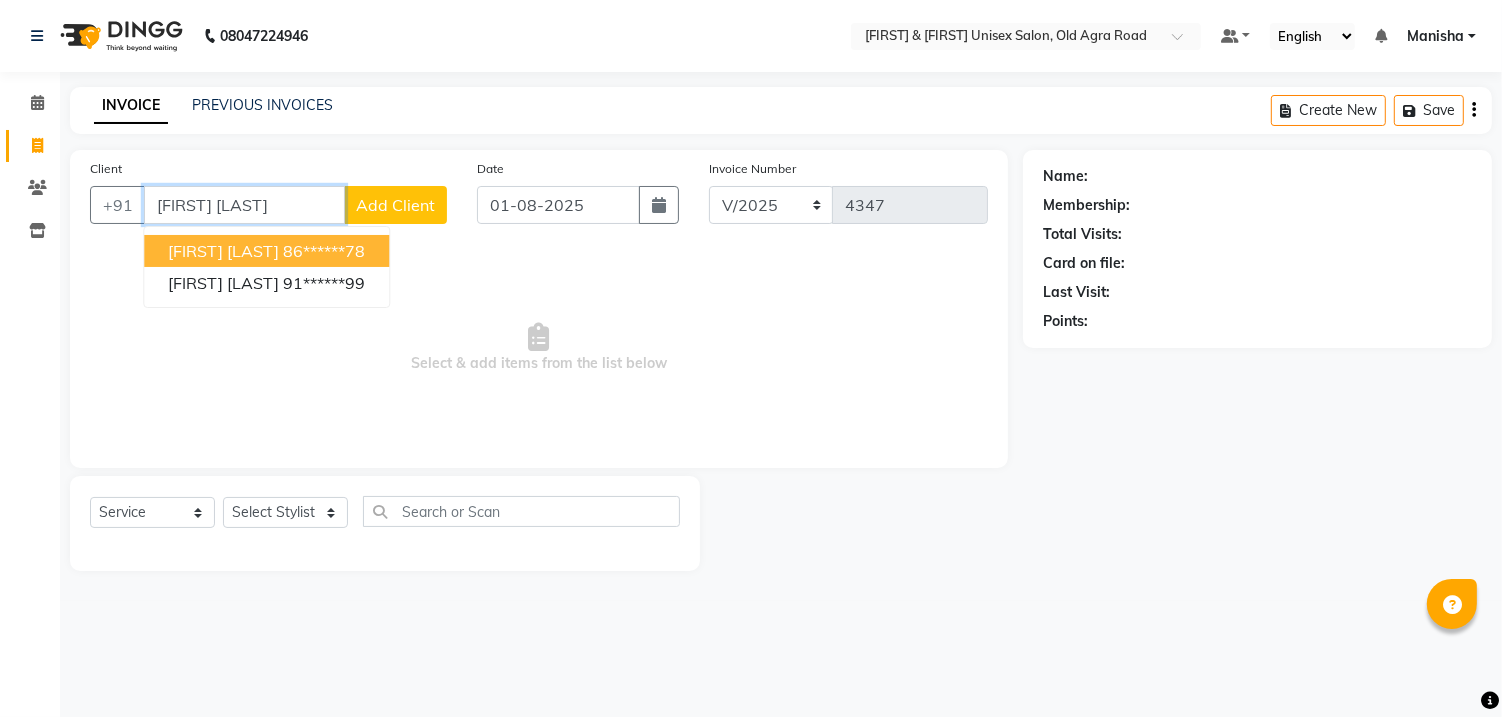 click on "86******78" at bounding box center [324, 251] 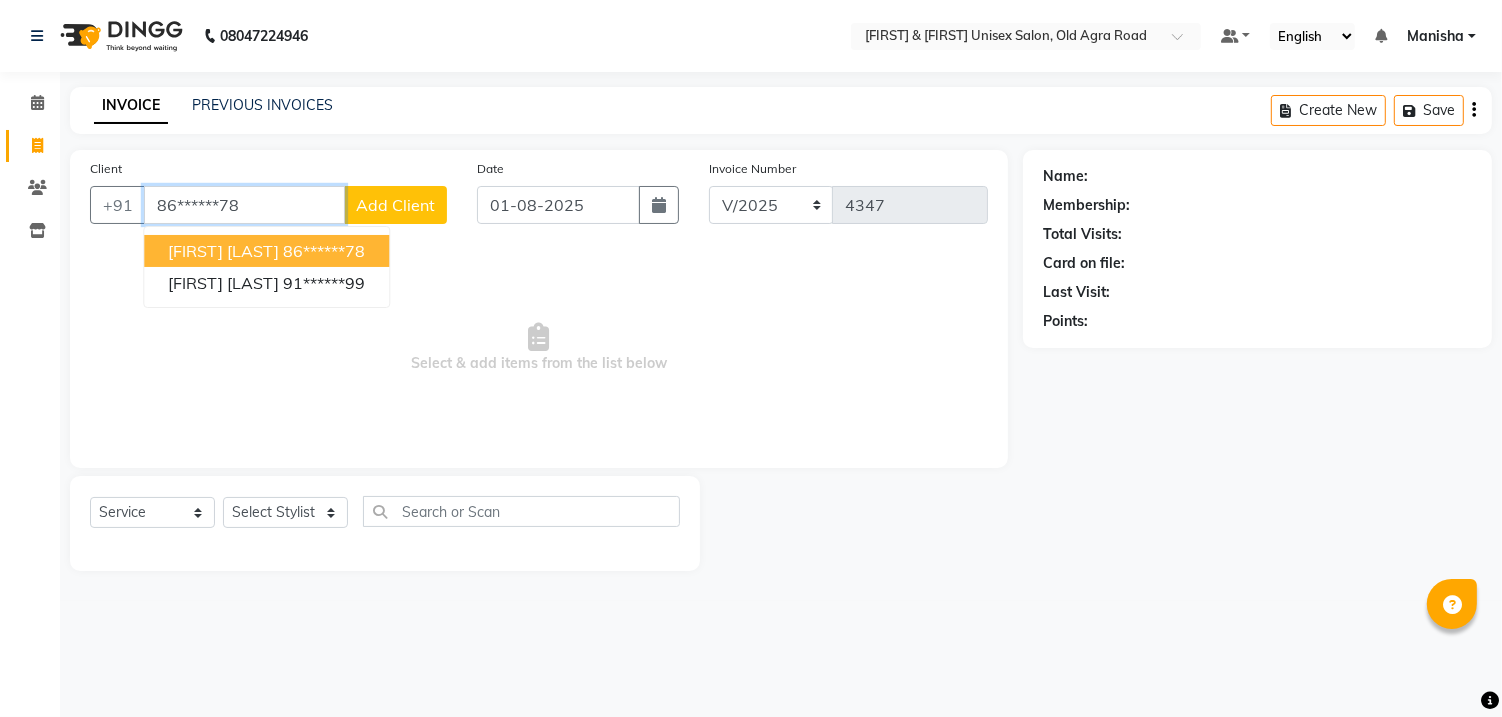 type on "86******78" 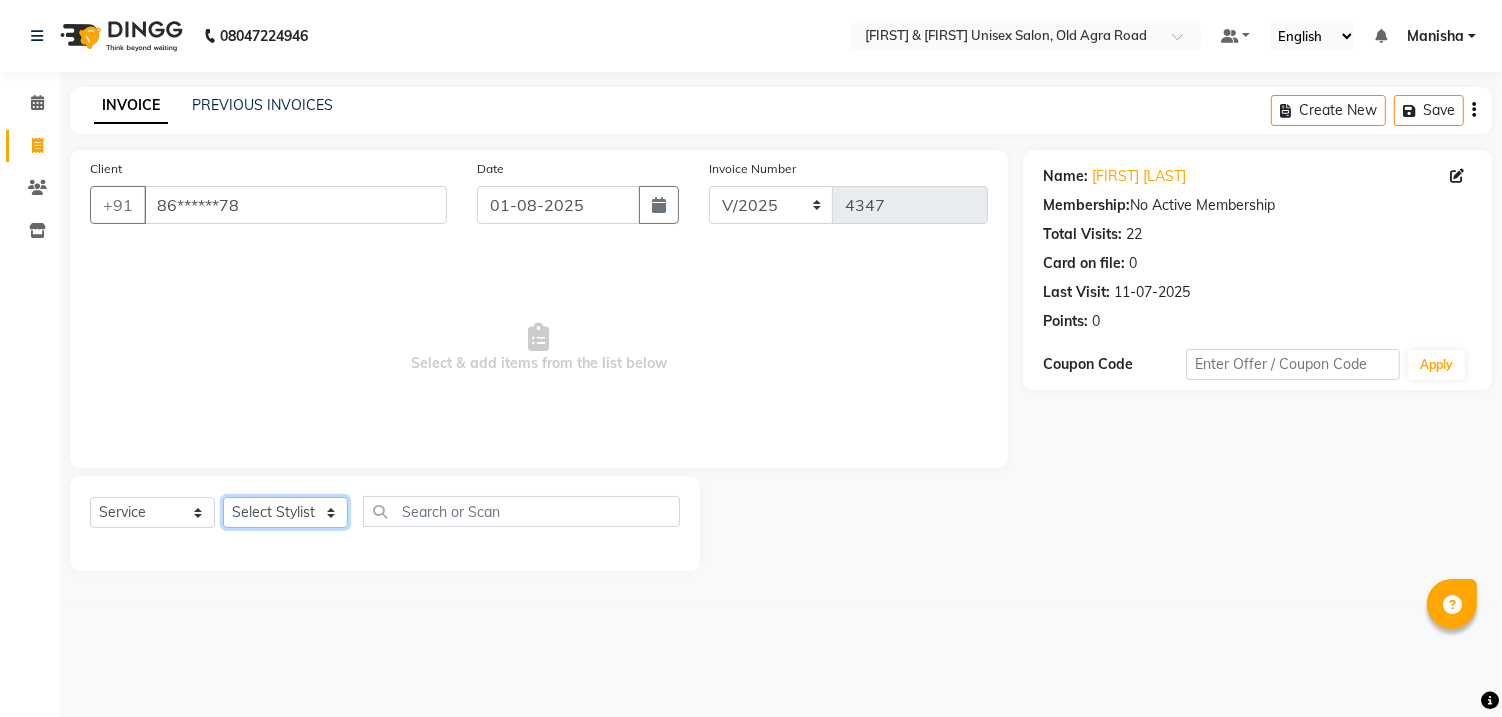 click on "Select Stylist DANISH [FIRST] [FIRST] [FIRST] [FIRST] [FIRST] [FIRST] [FIRST] [FIRST] [FIRST] [FIRST]" 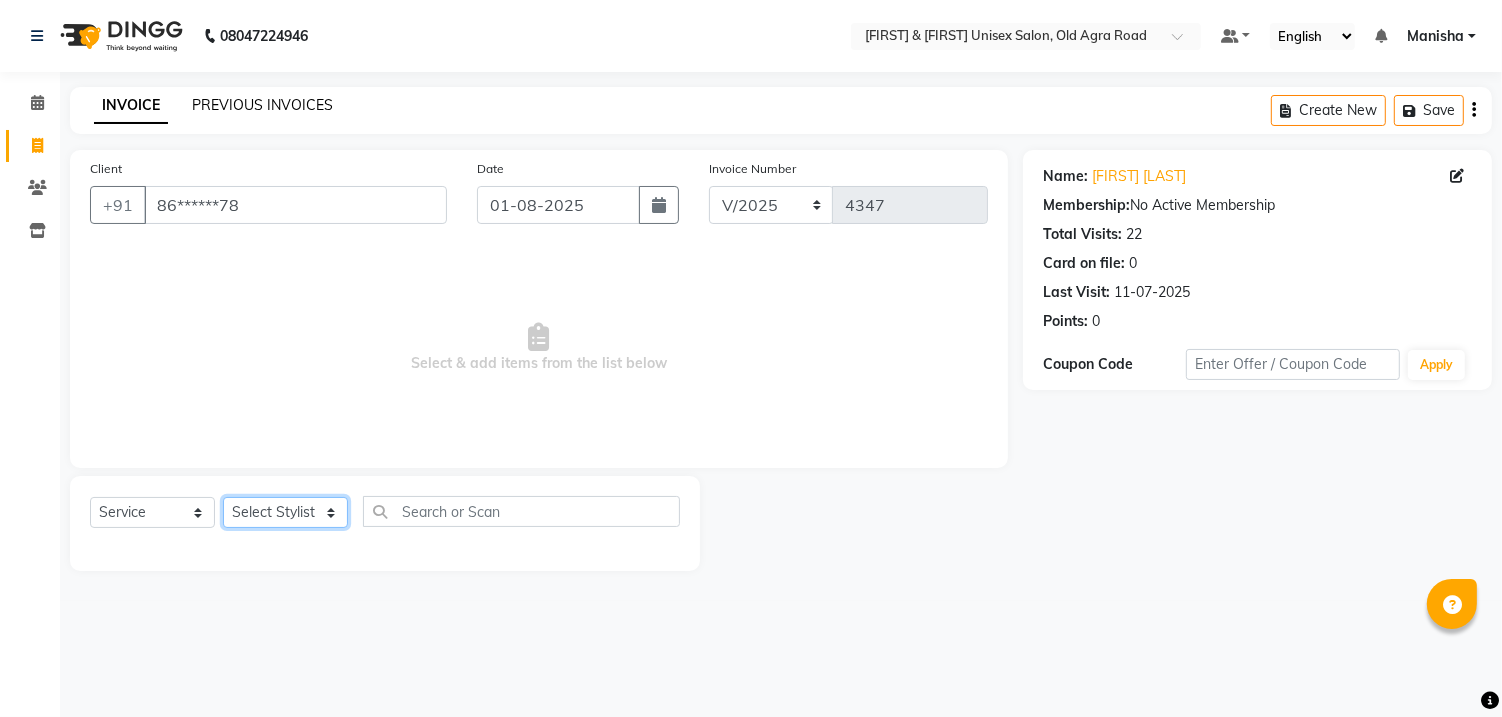 select on "60226" 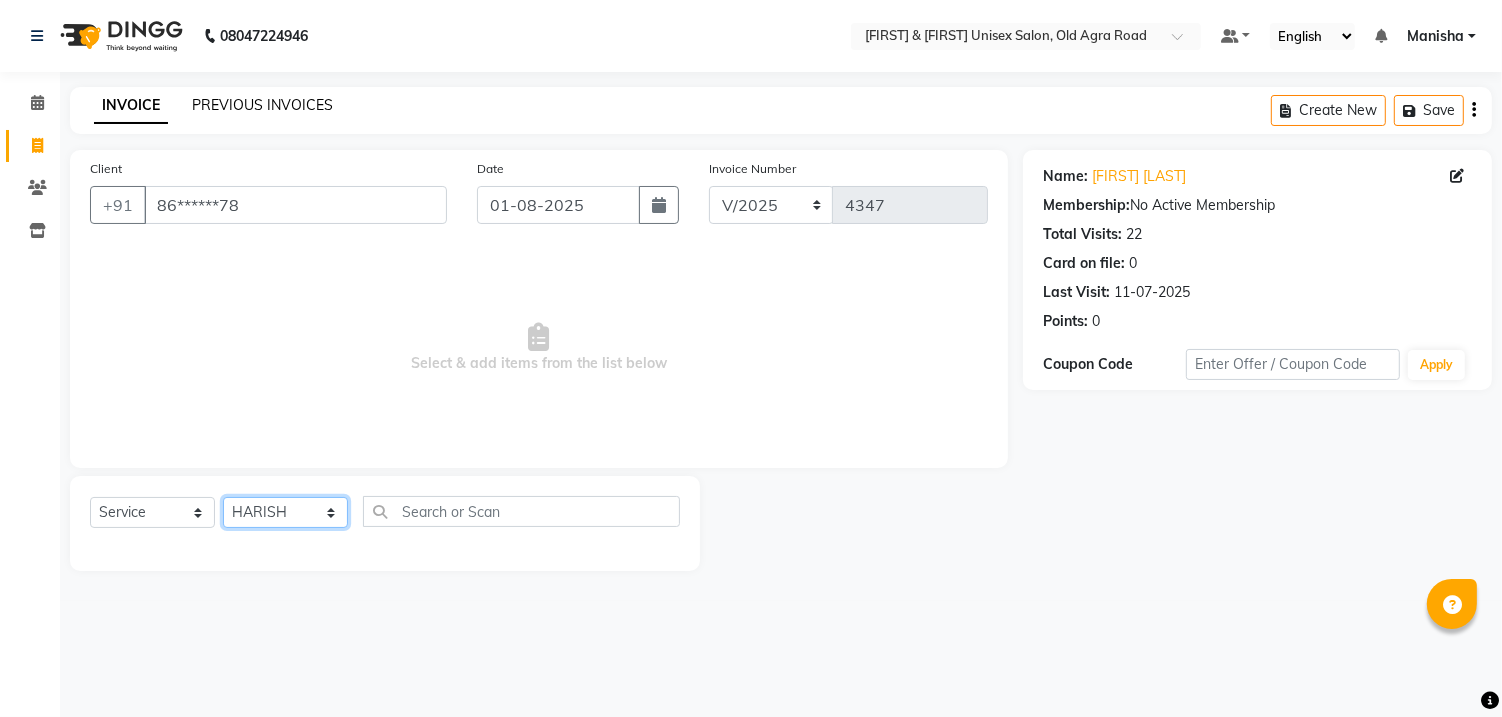 click on "Select Stylist DANISH [FIRST] [FIRST] [FIRST] [FIRST] [FIRST] [FIRST] [FIRST] [FIRST] [FIRST] [FIRST]" 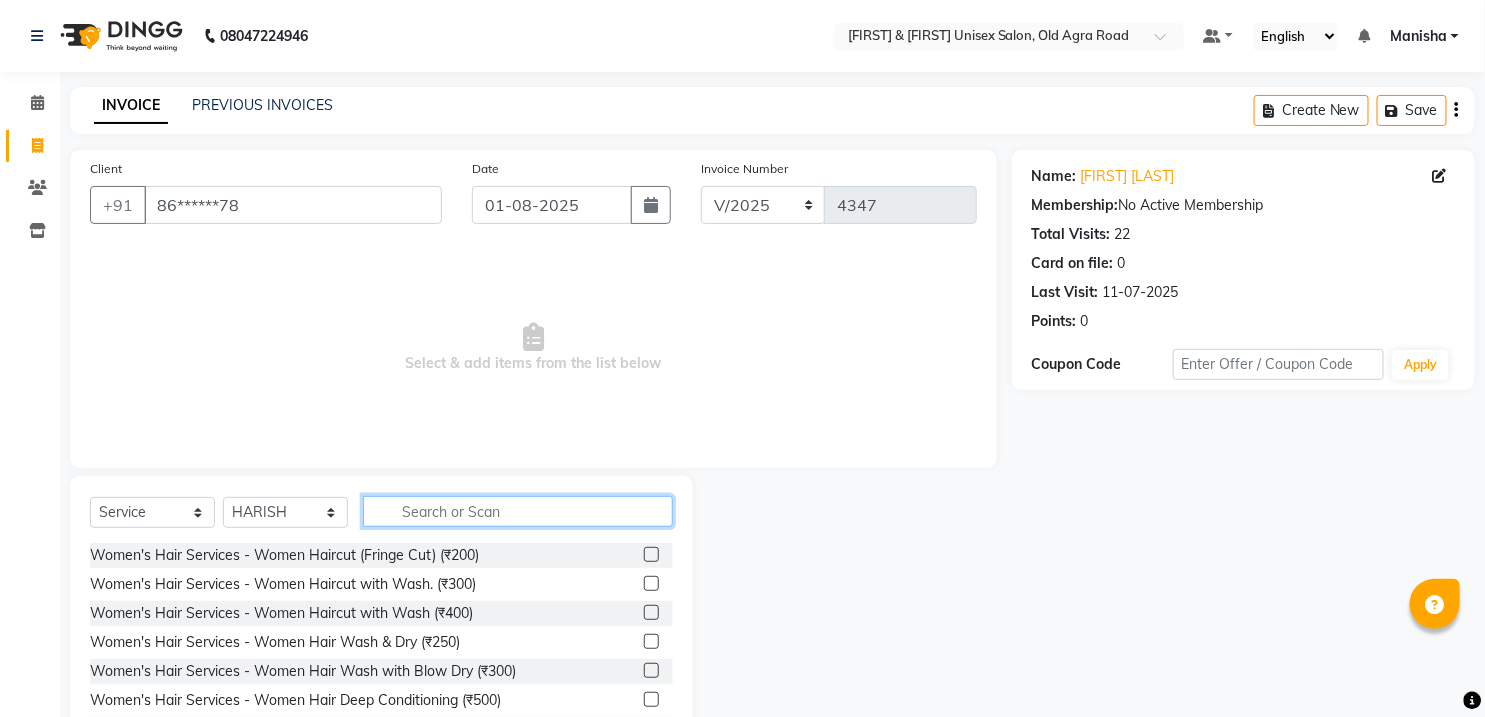 click 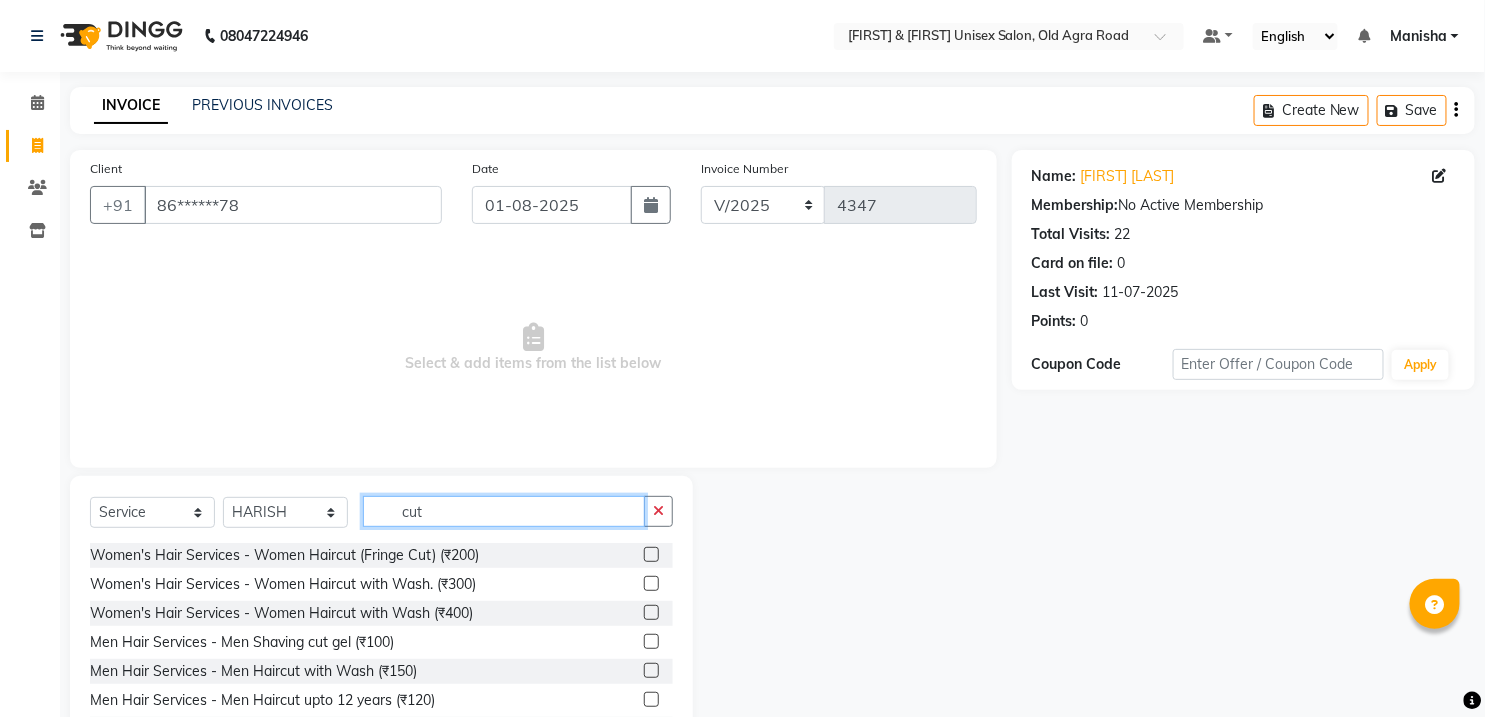scroll, scrollTop: 83, scrollLeft: 0, axis: vertical 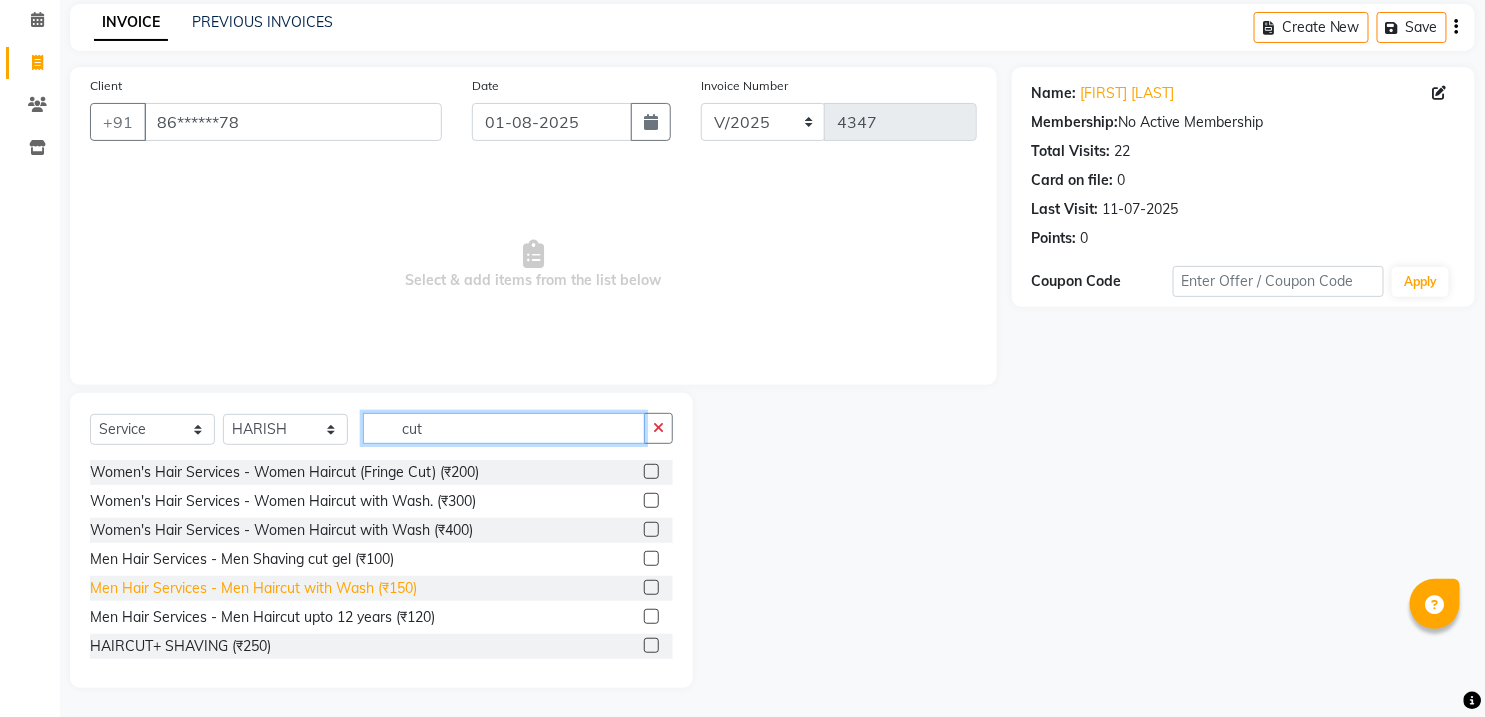 type on "cut" 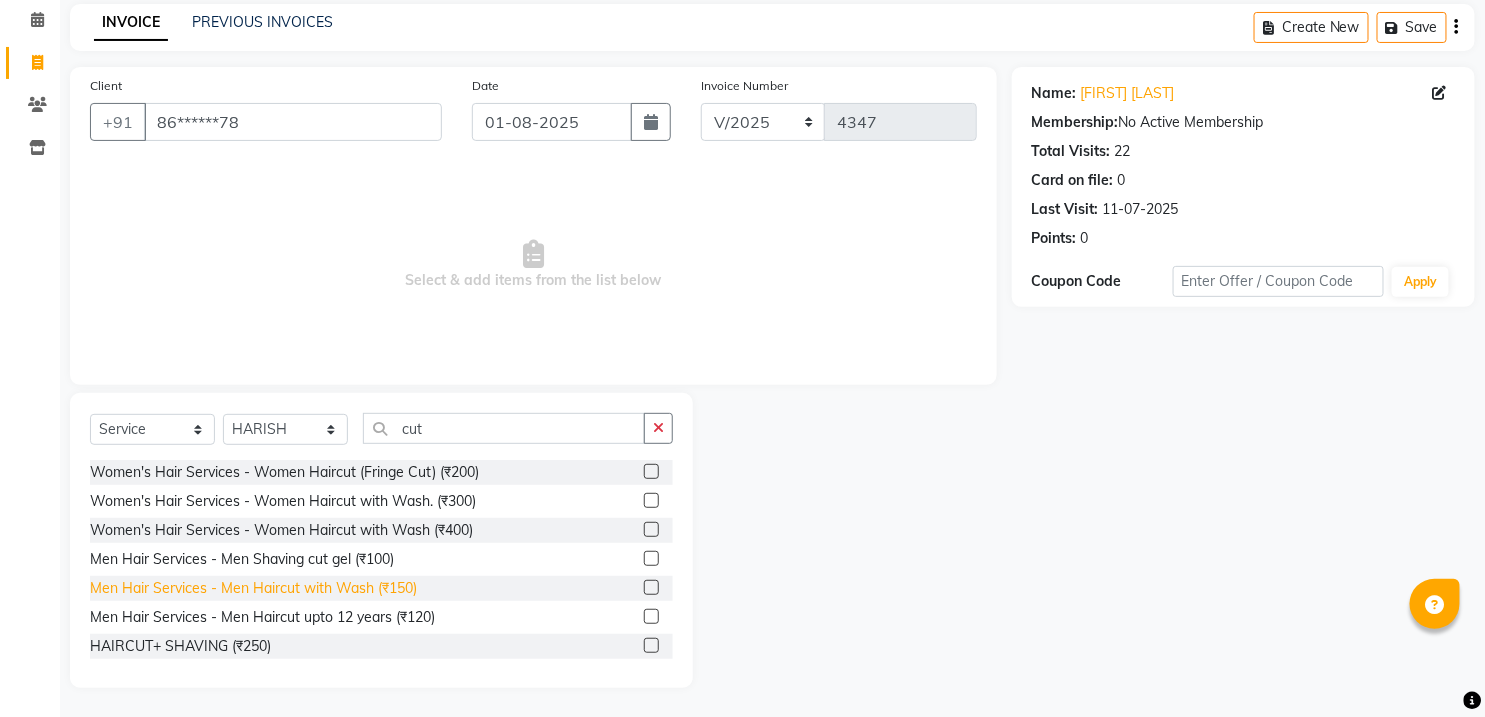 click on "Men Hair Services - Men Haircut with Wash (₹150)" 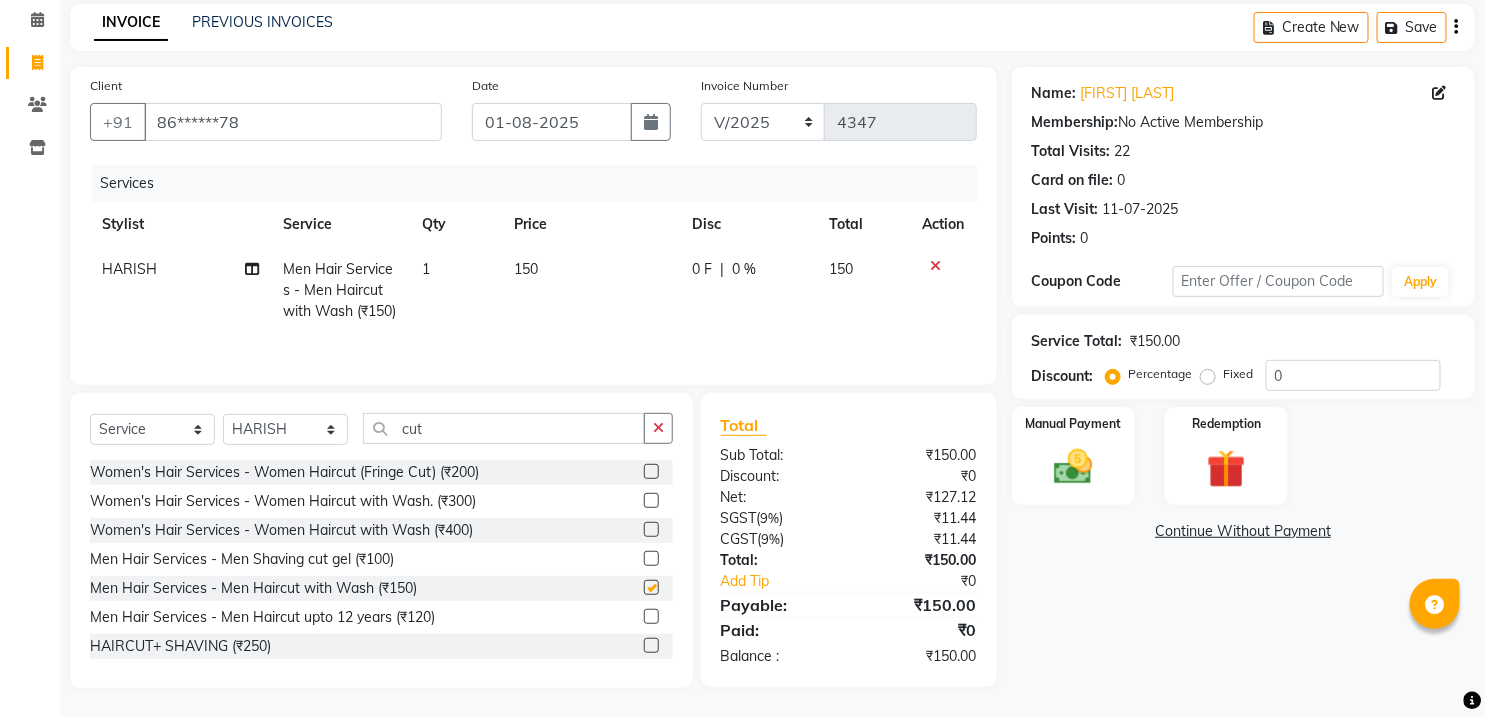 checkbox on "false" 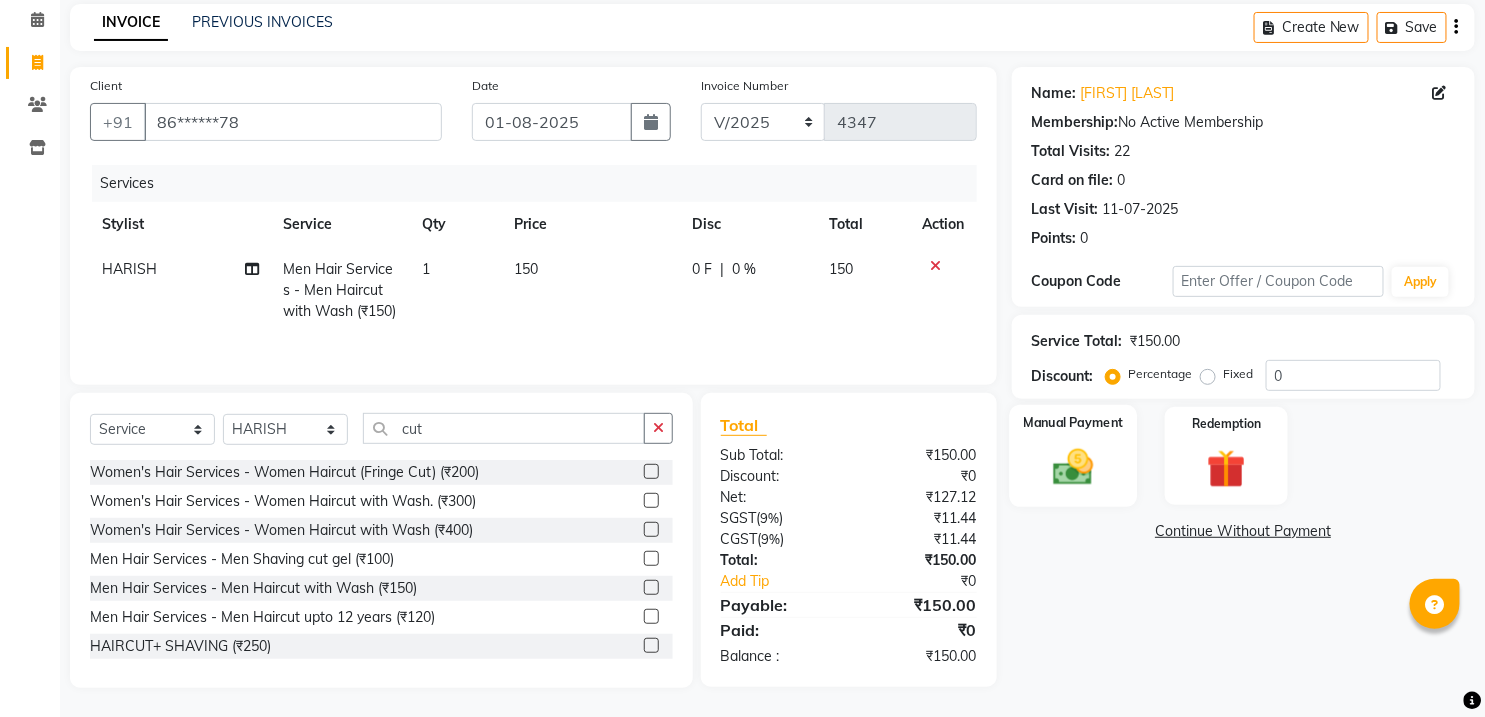 click 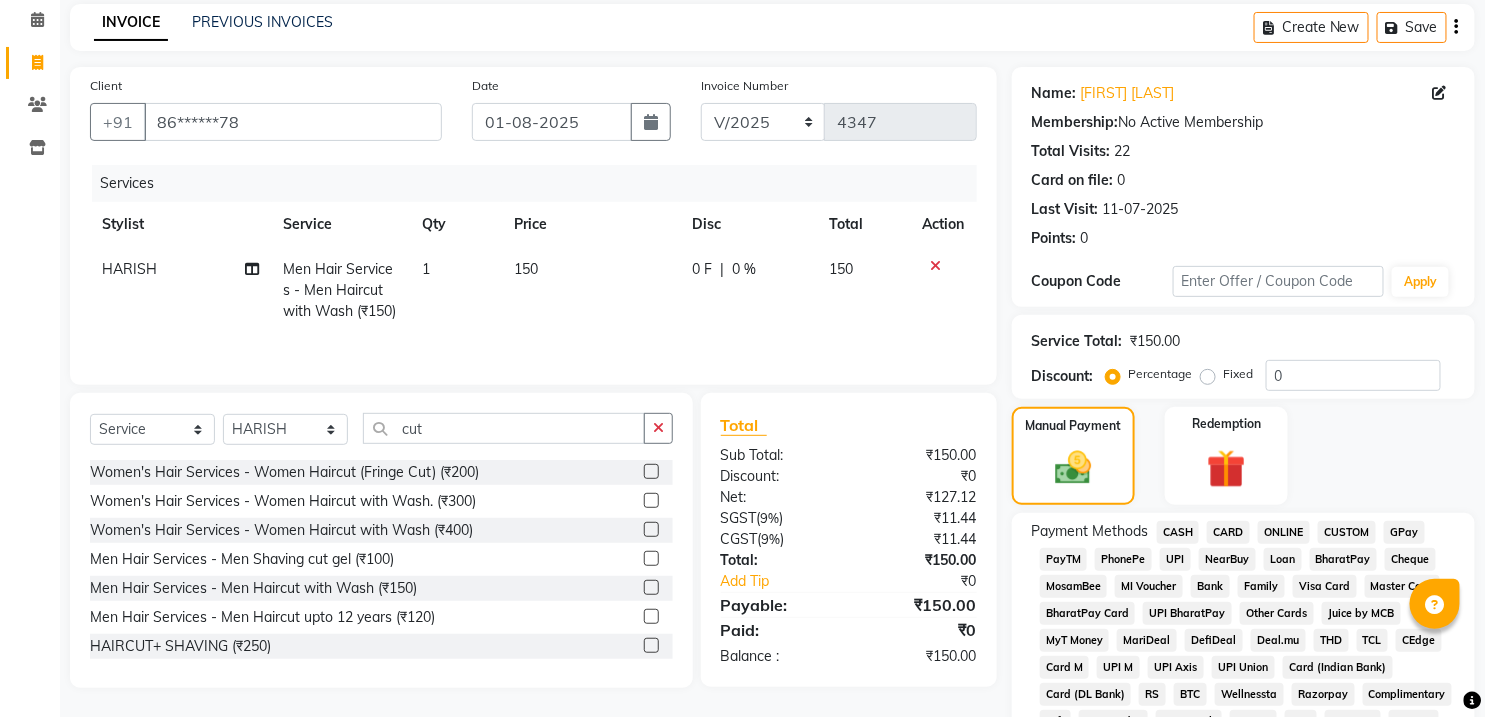 click on "ONLINE" 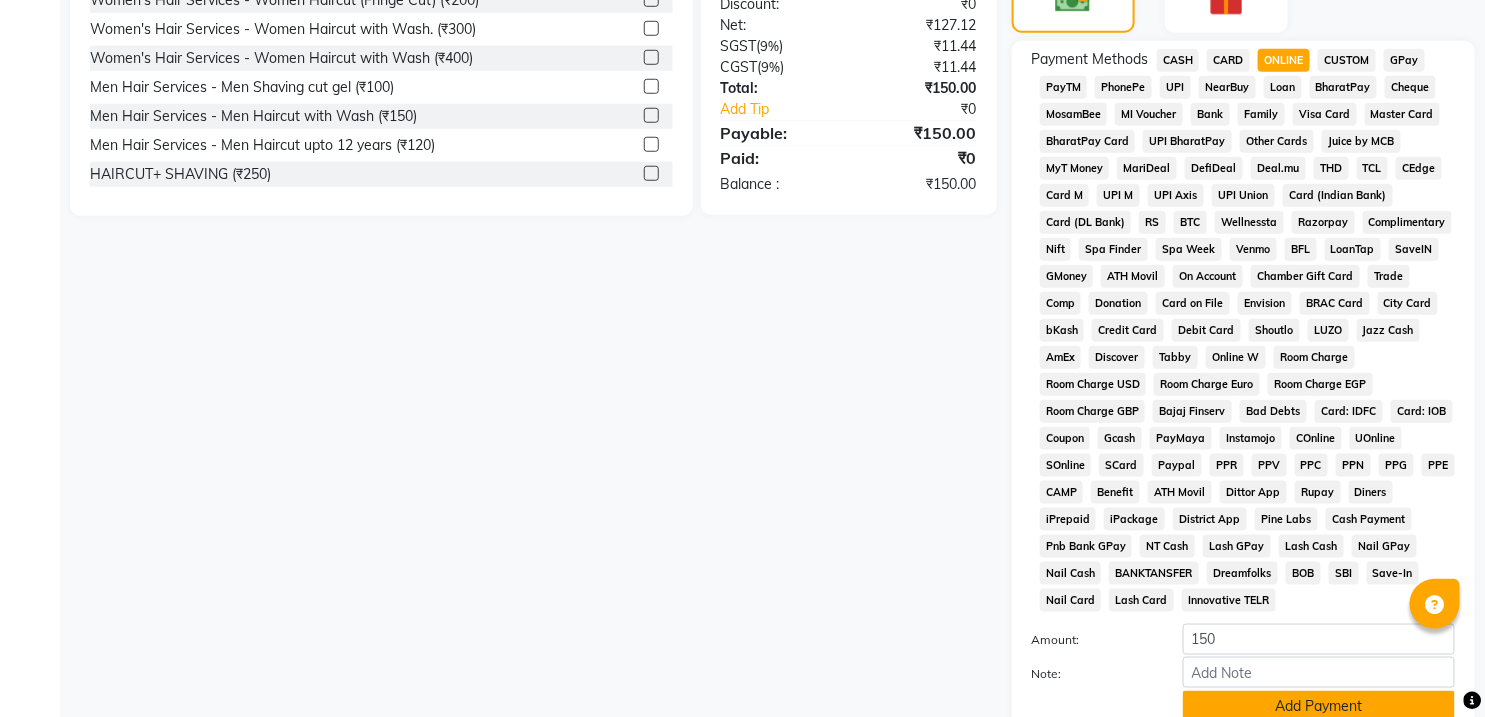 scroll, scrollTop: 643, scrollLeft: 0, axis: vertical 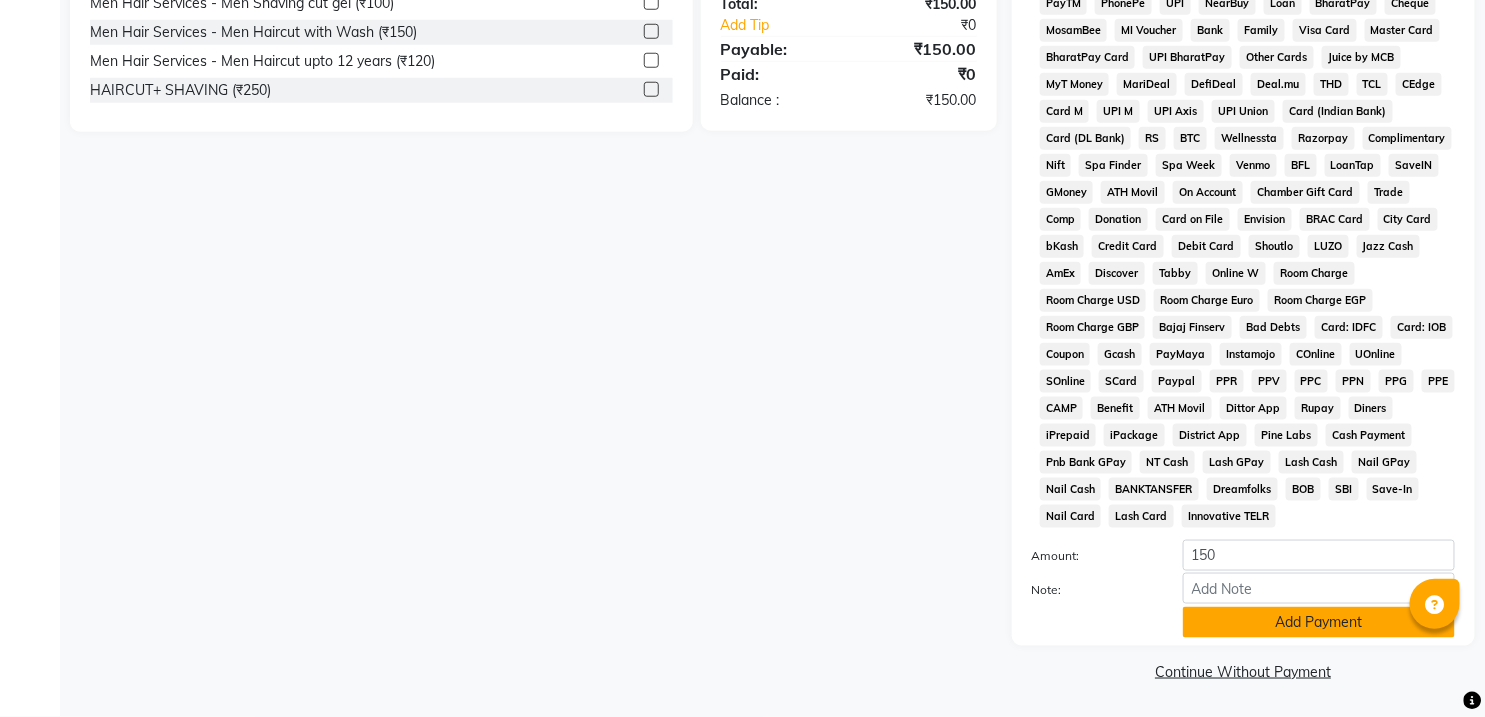 click on "Add Payment" 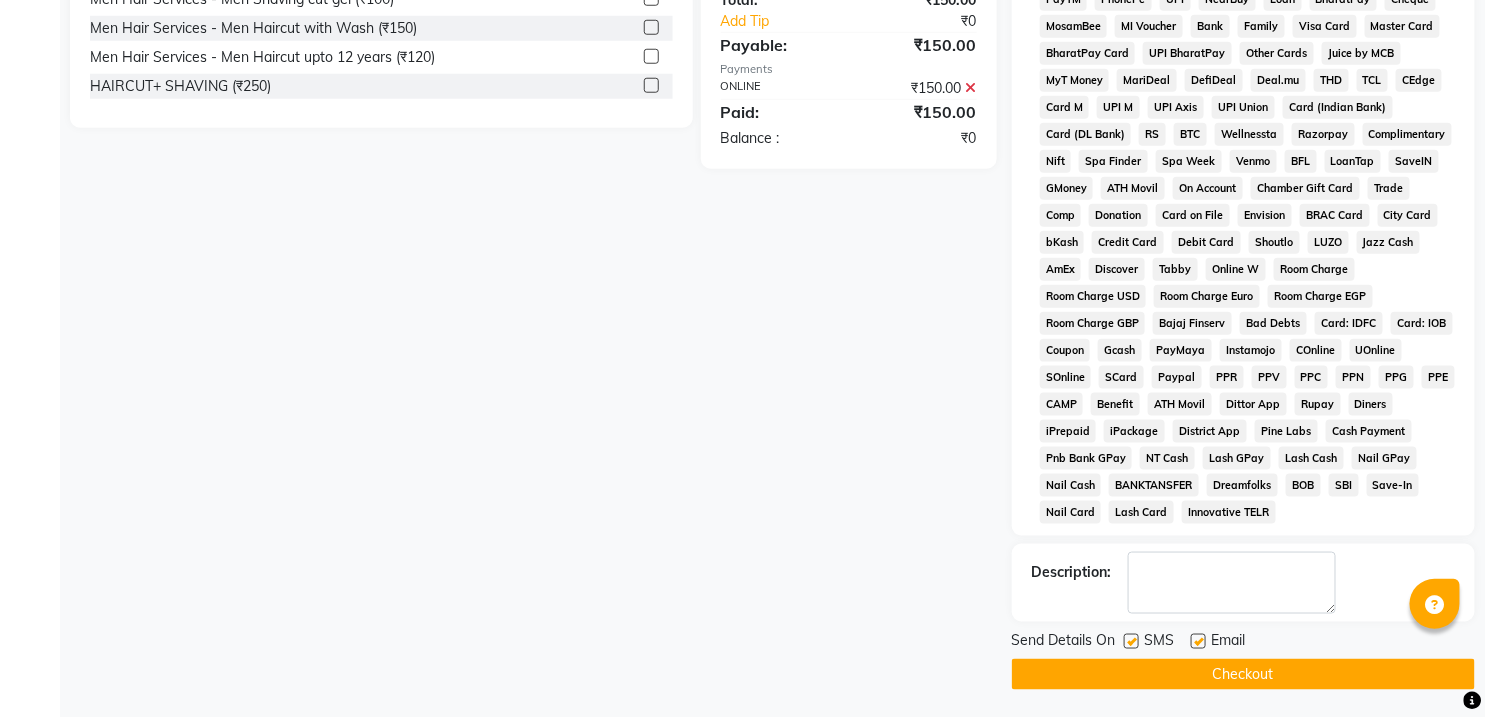 click on "Checkout" 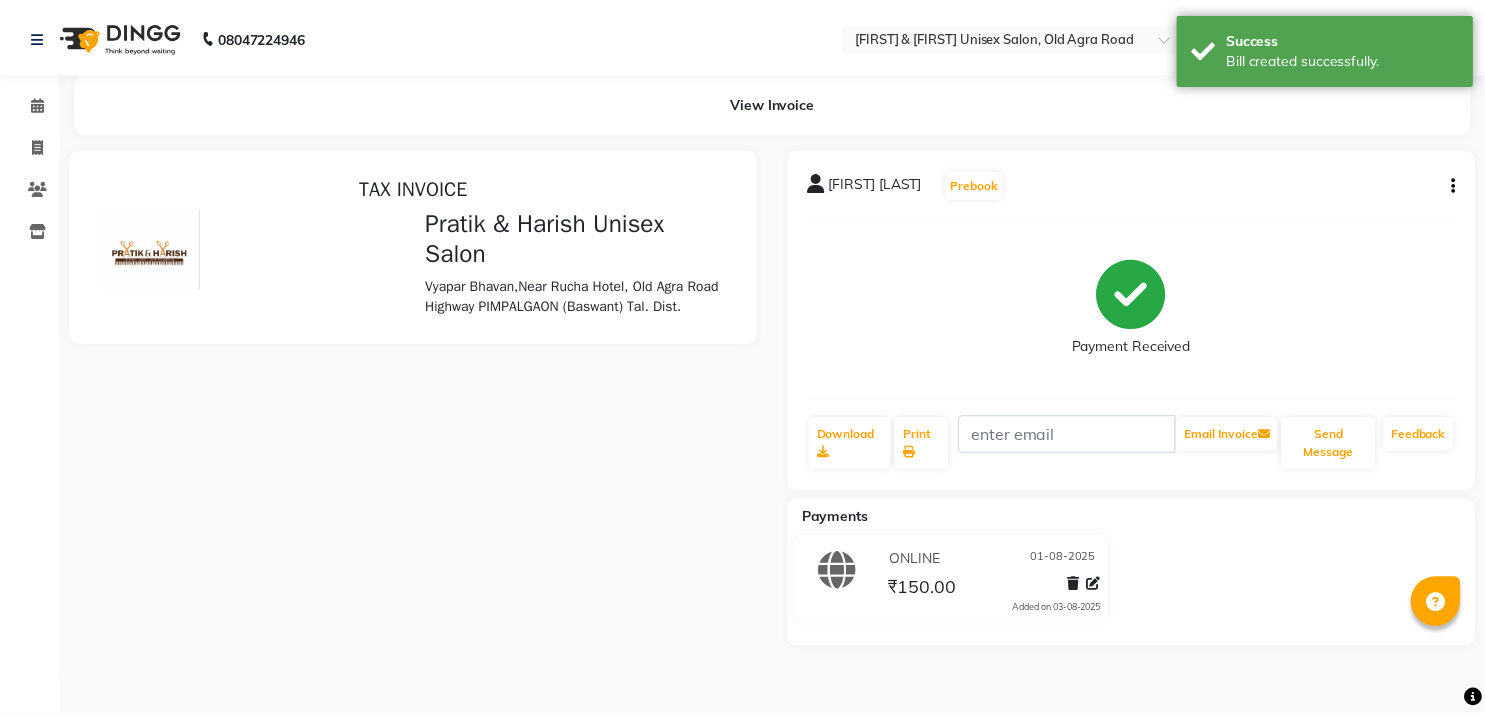 scroll, scrollTop: 0, scrollLeft: 0, axis: both 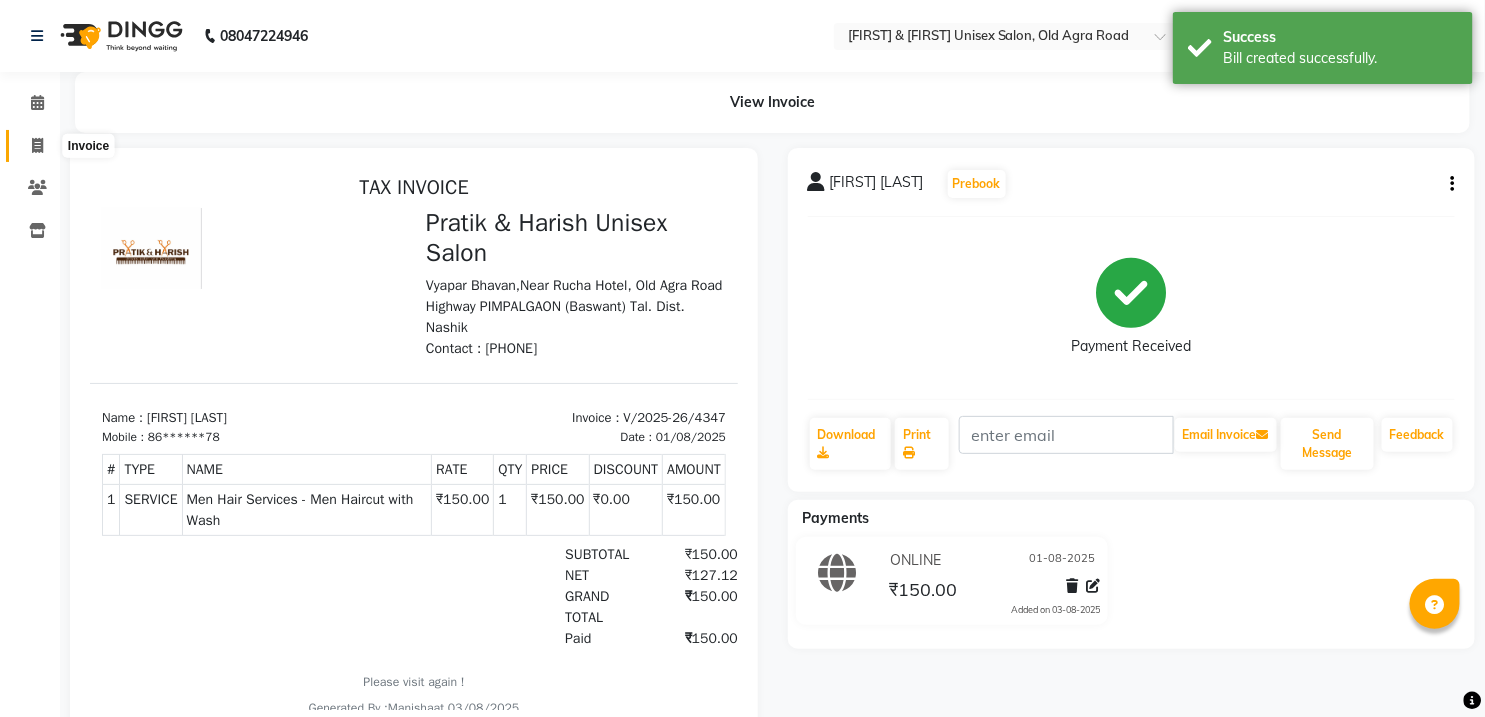 click 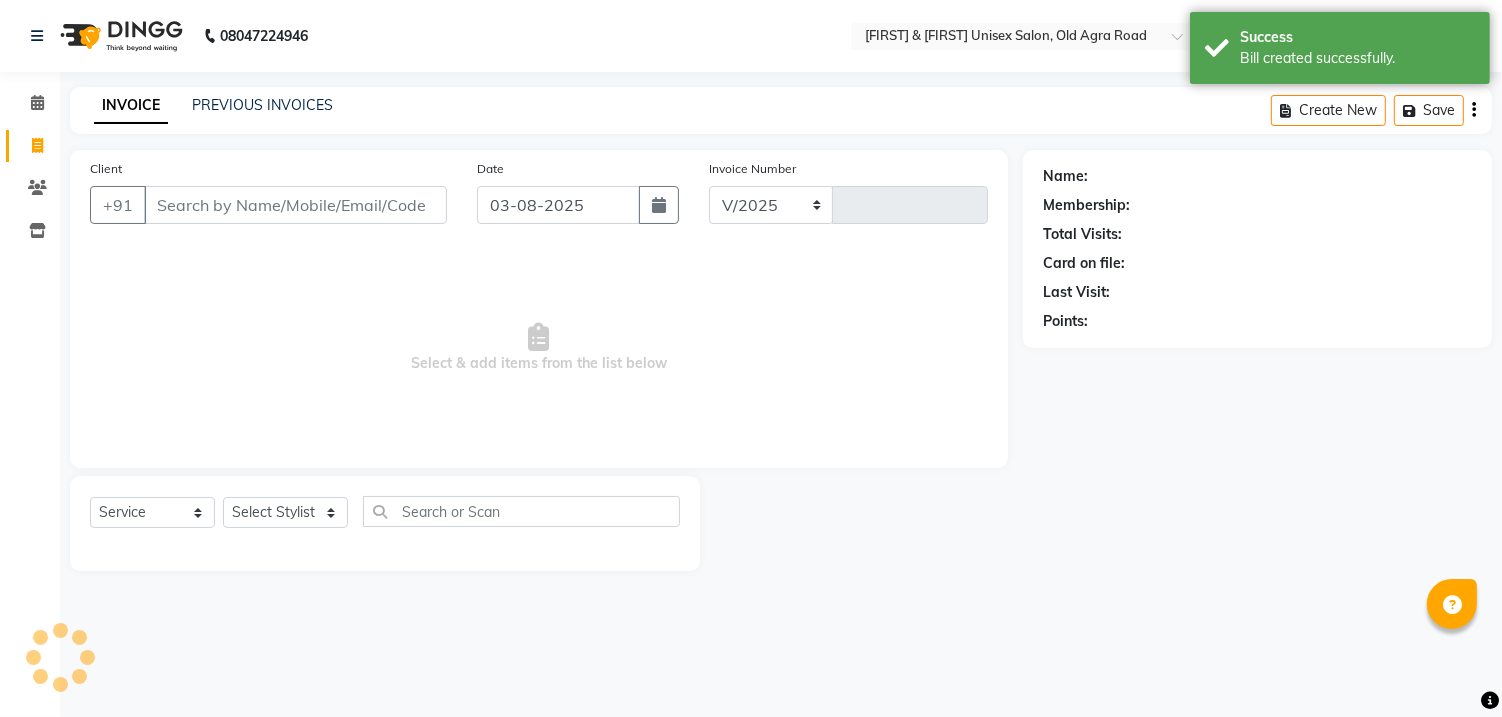 select on "6770" 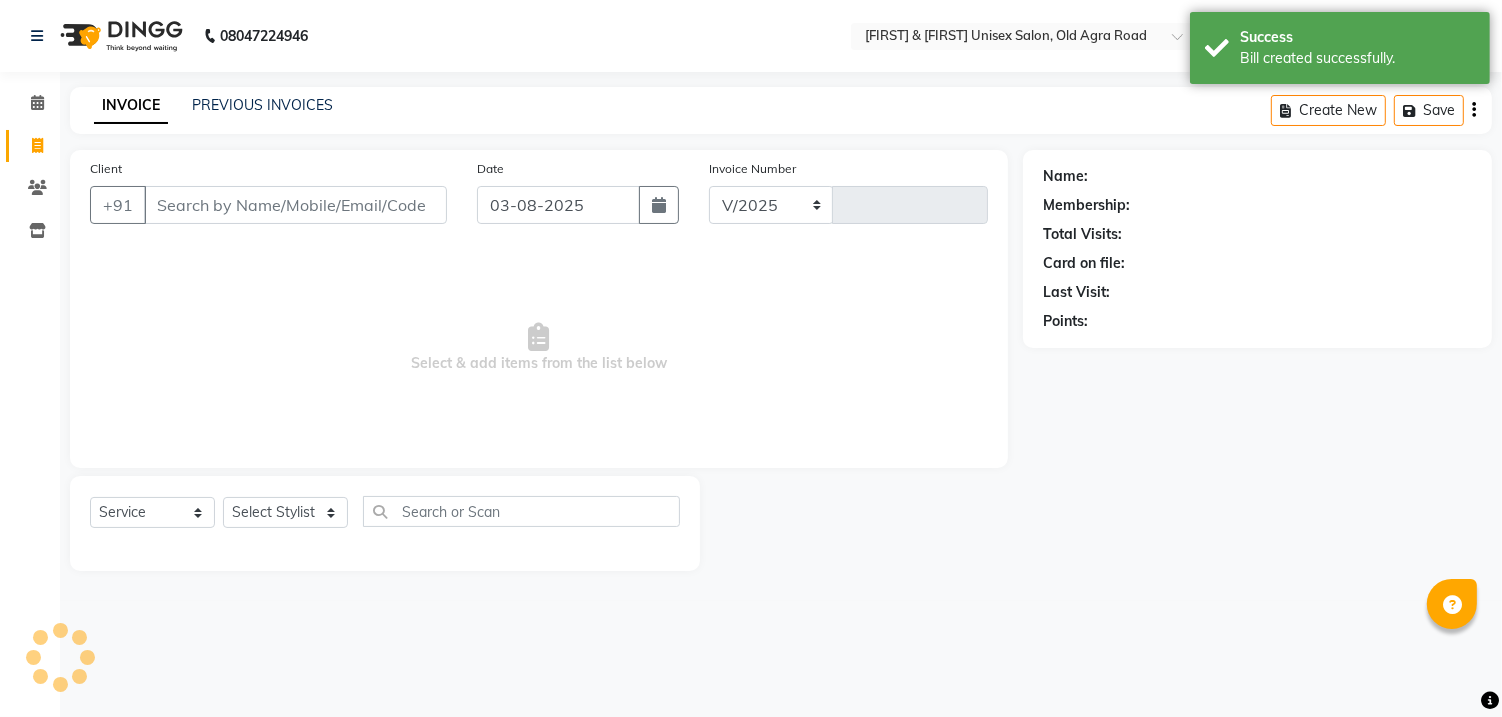 type on "4348" 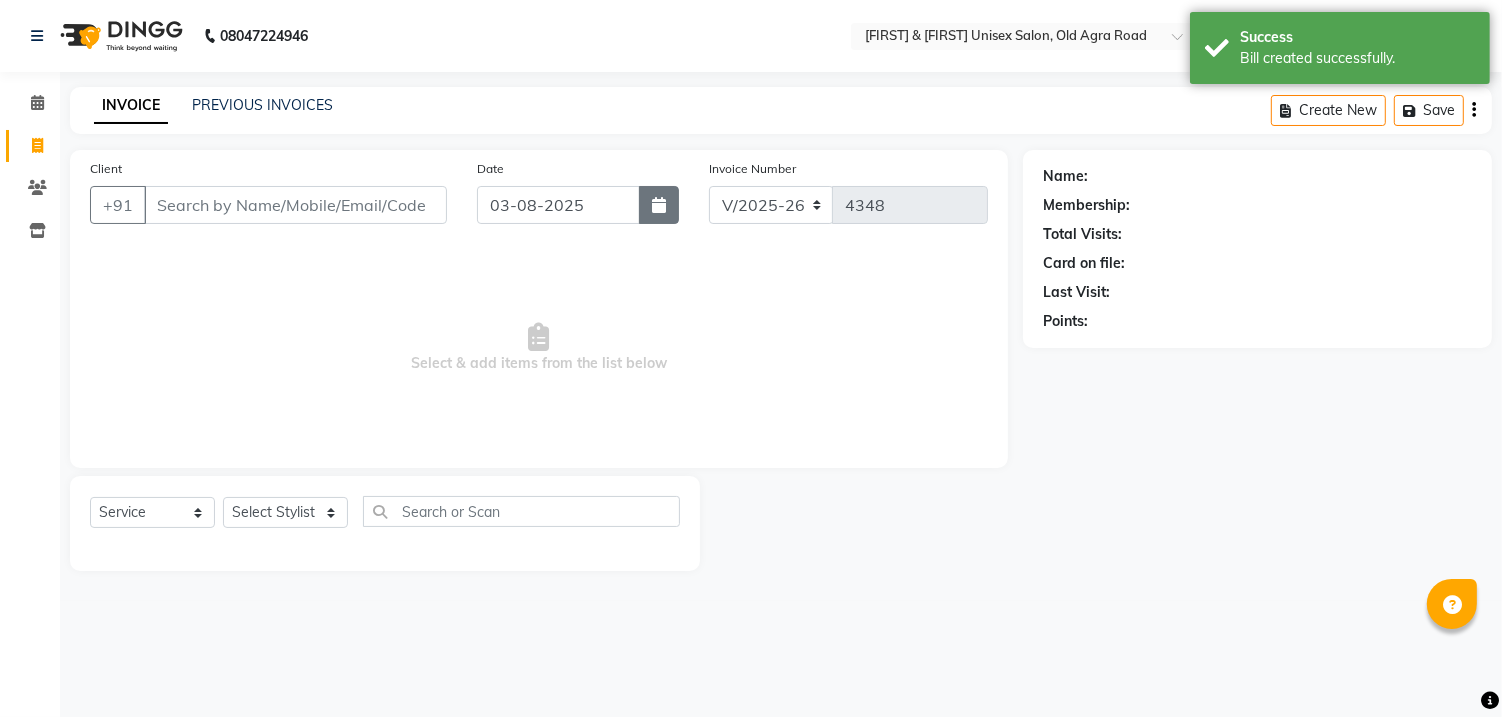 click 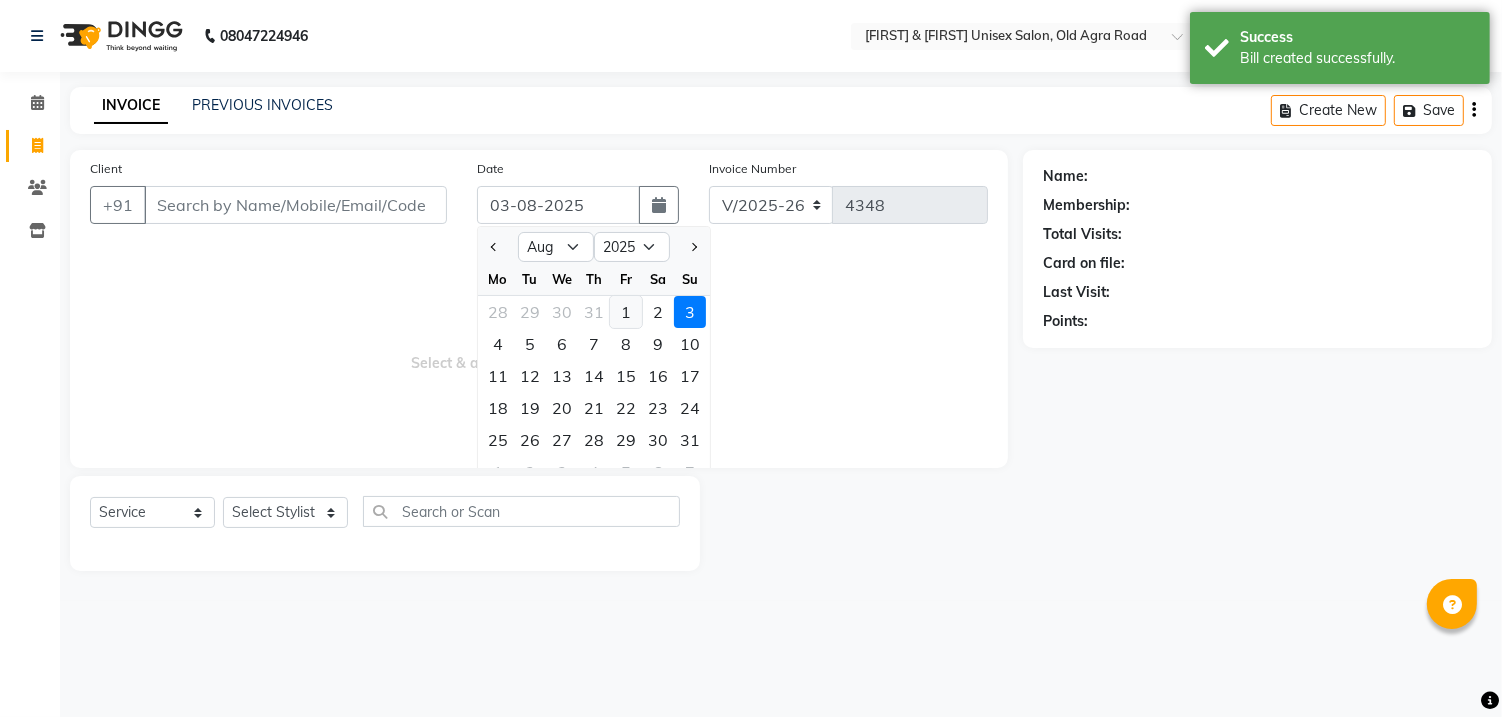 click on "1" 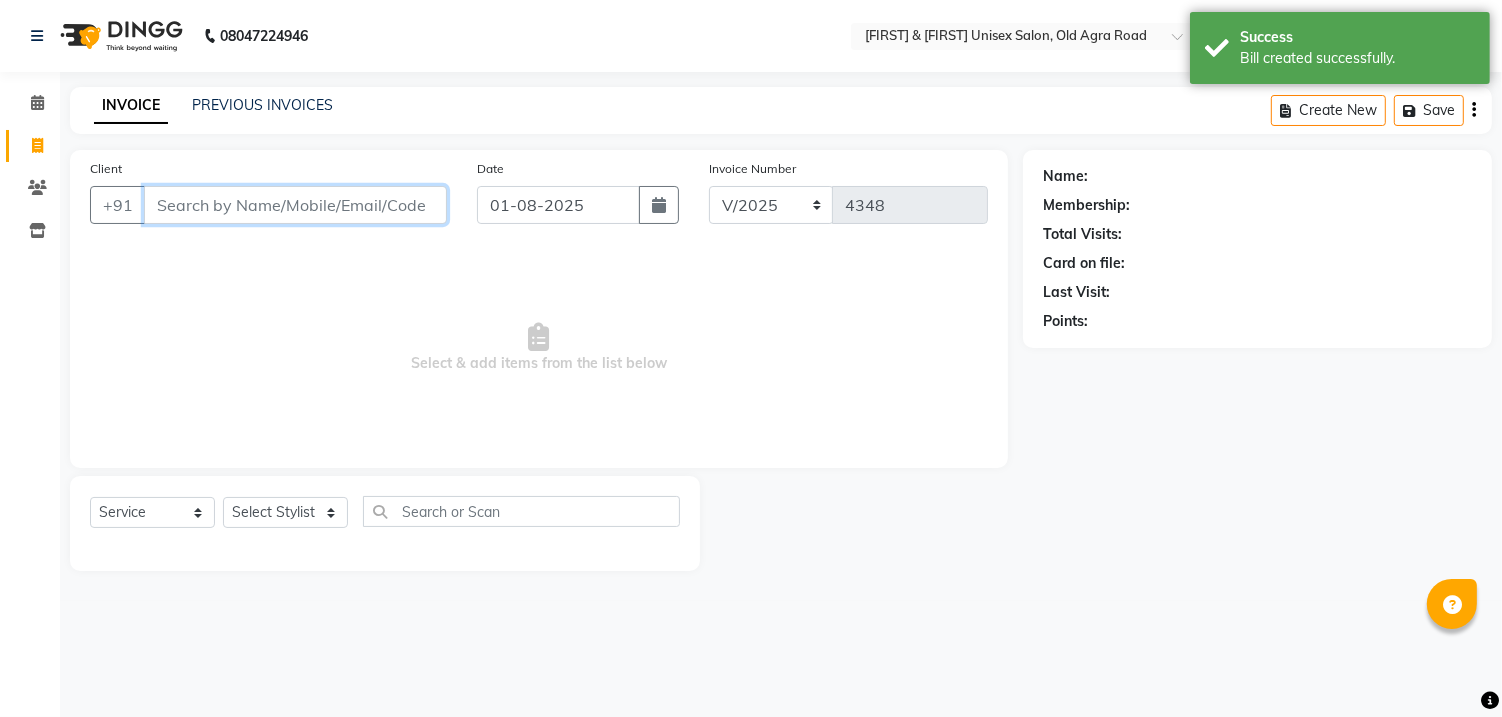 click on "Client" at bounding box center (295, 205) 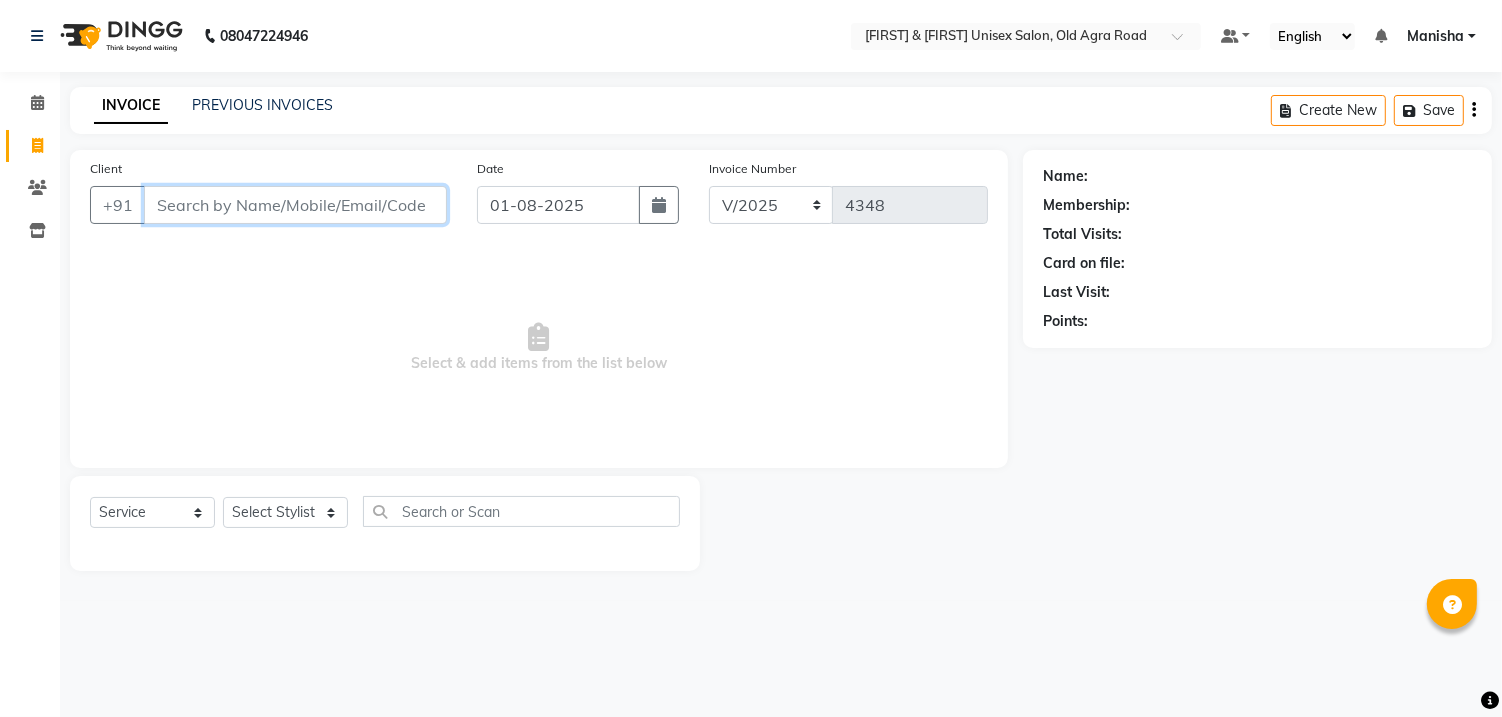 click on "Client" at bounding box center [295, 205] 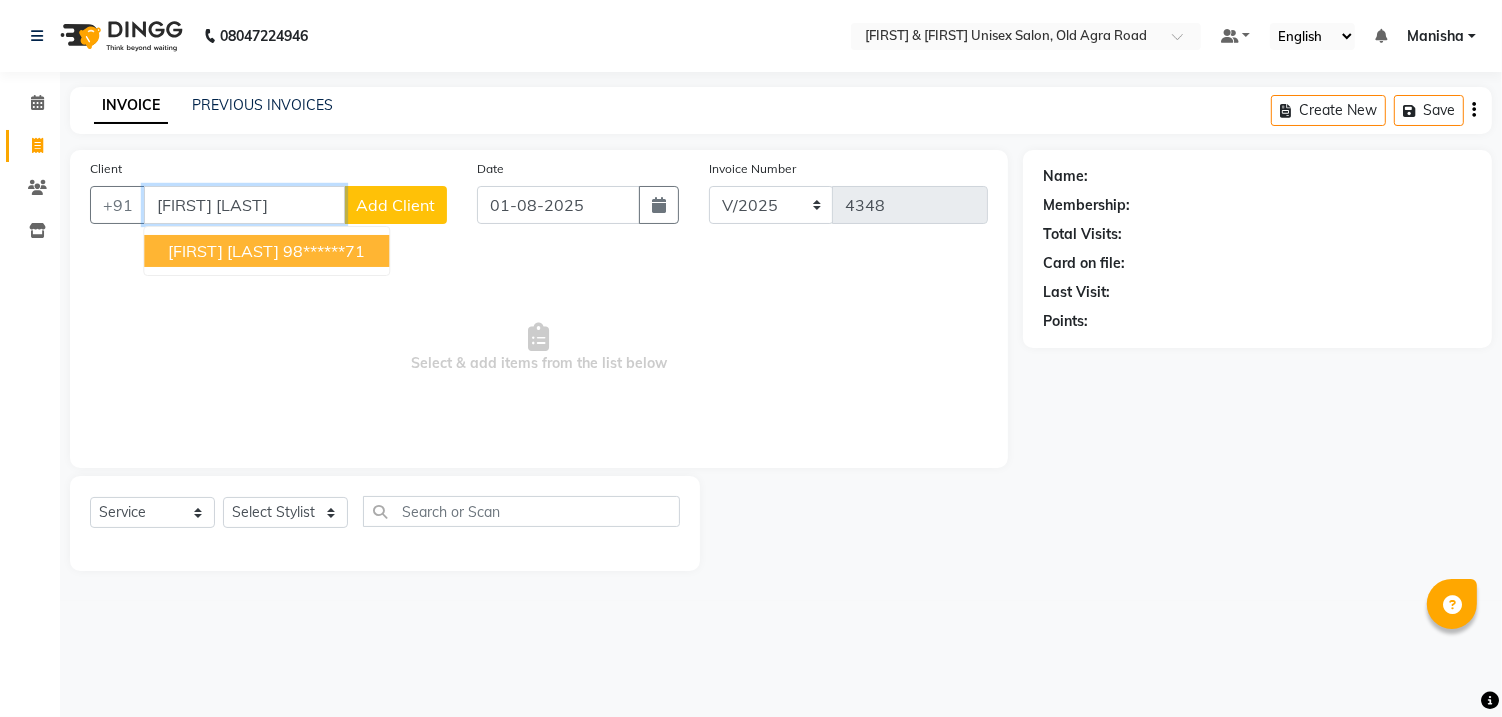 click on "[FIRST] [LAST]  [PHONE]" at bounding box center [266, 251] 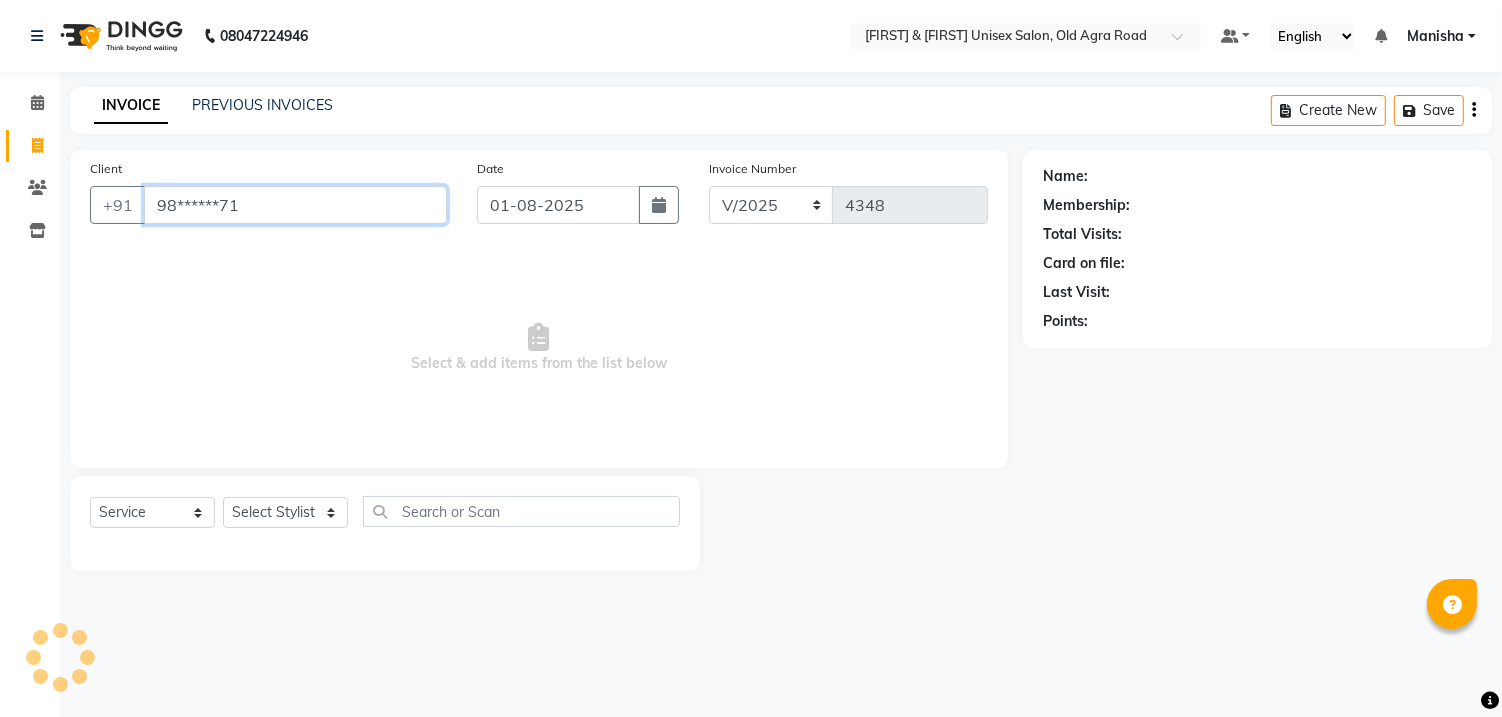type on "98******71" 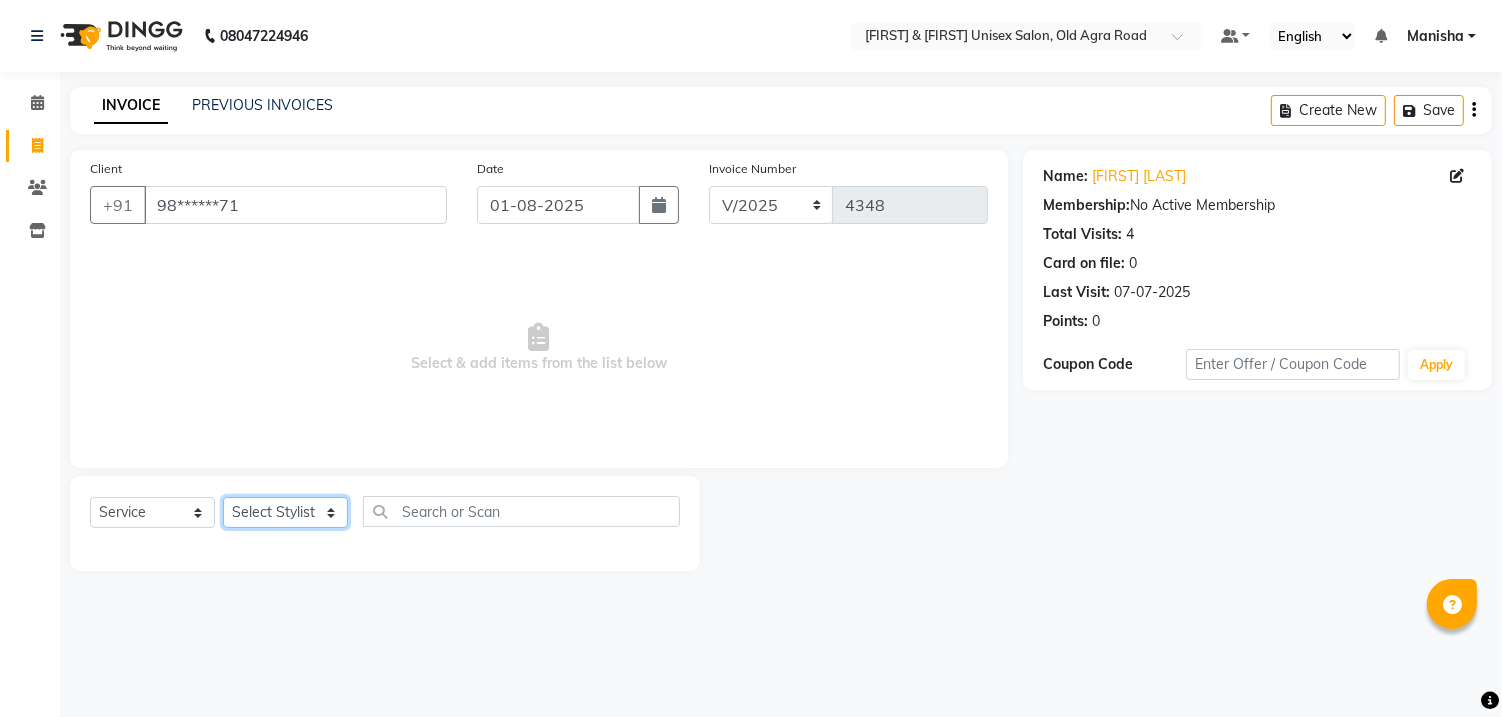 drag, startPoint x: 316, startPoint y: 504, endPoint x: 303, endPoint y: 498, distance: 14.3178215 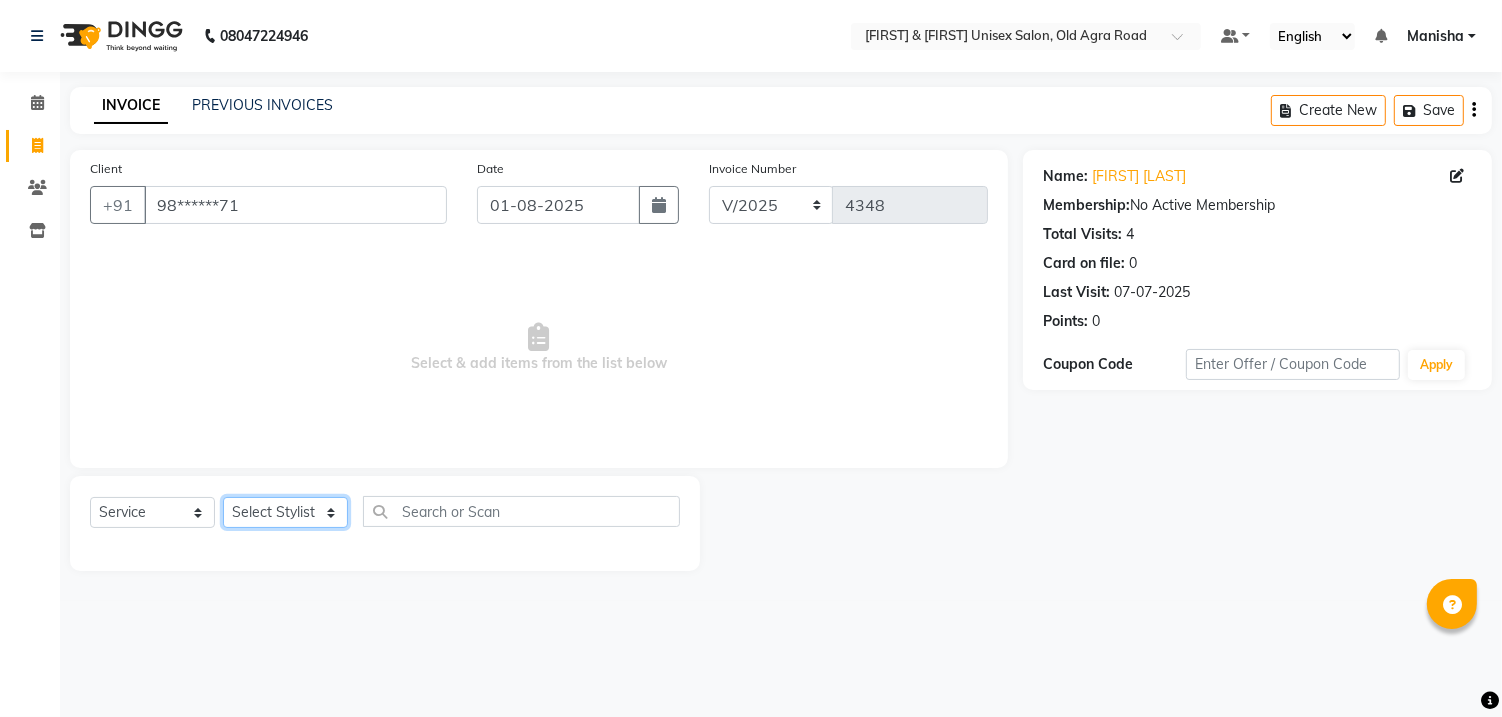select on "83080" 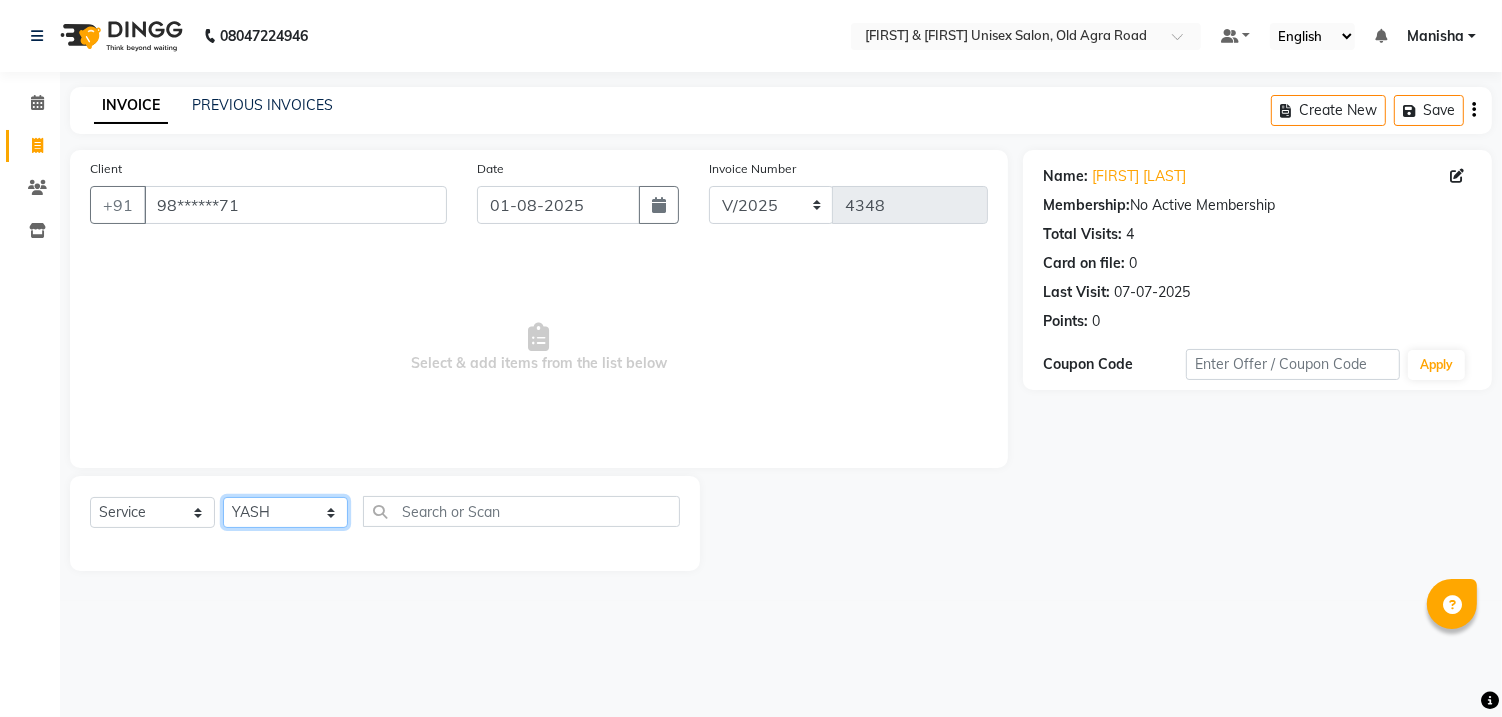 click on "Select Stylist DANISH [FIRST] [FIRST] [FIRST] [FIRST] [FIRST] [FIRST] [FIRST] [FIRST] [FIRST] [FIRST]" 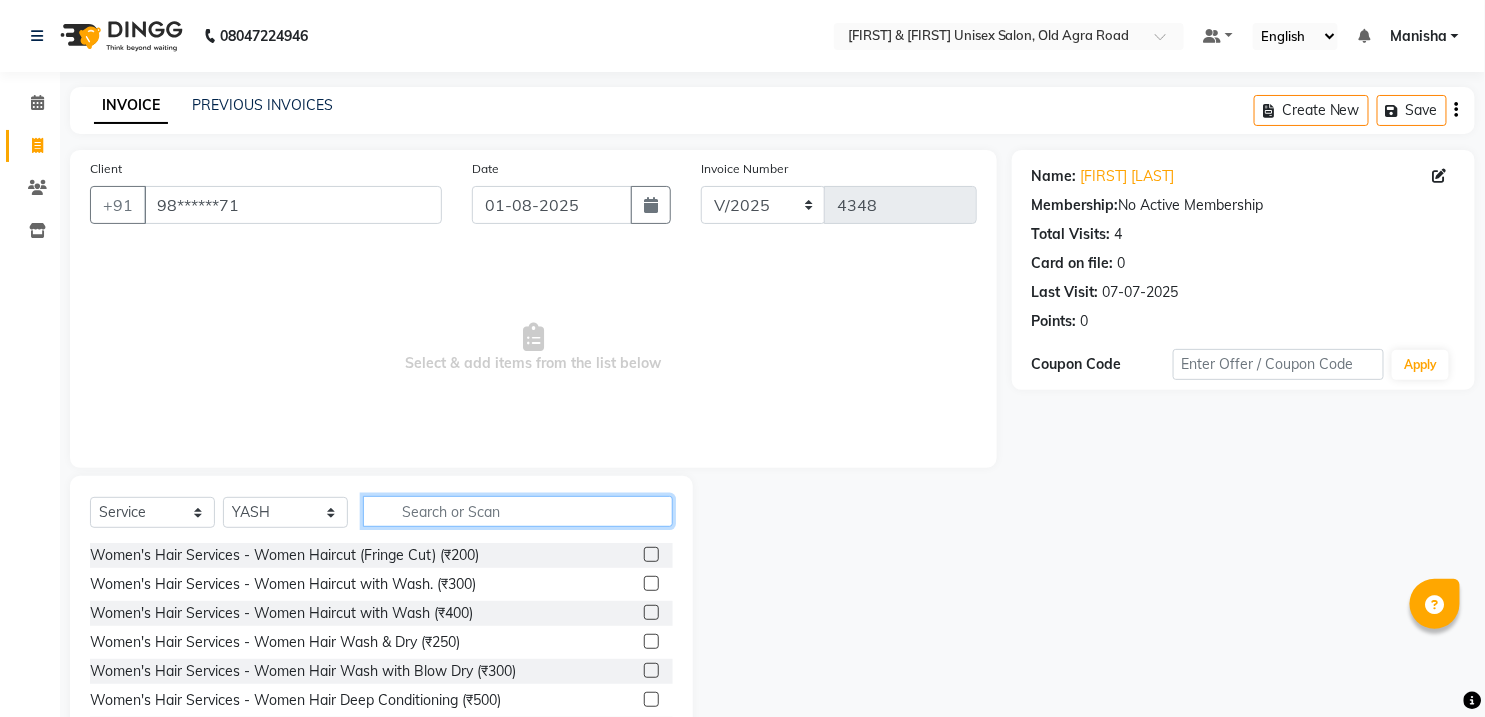 click 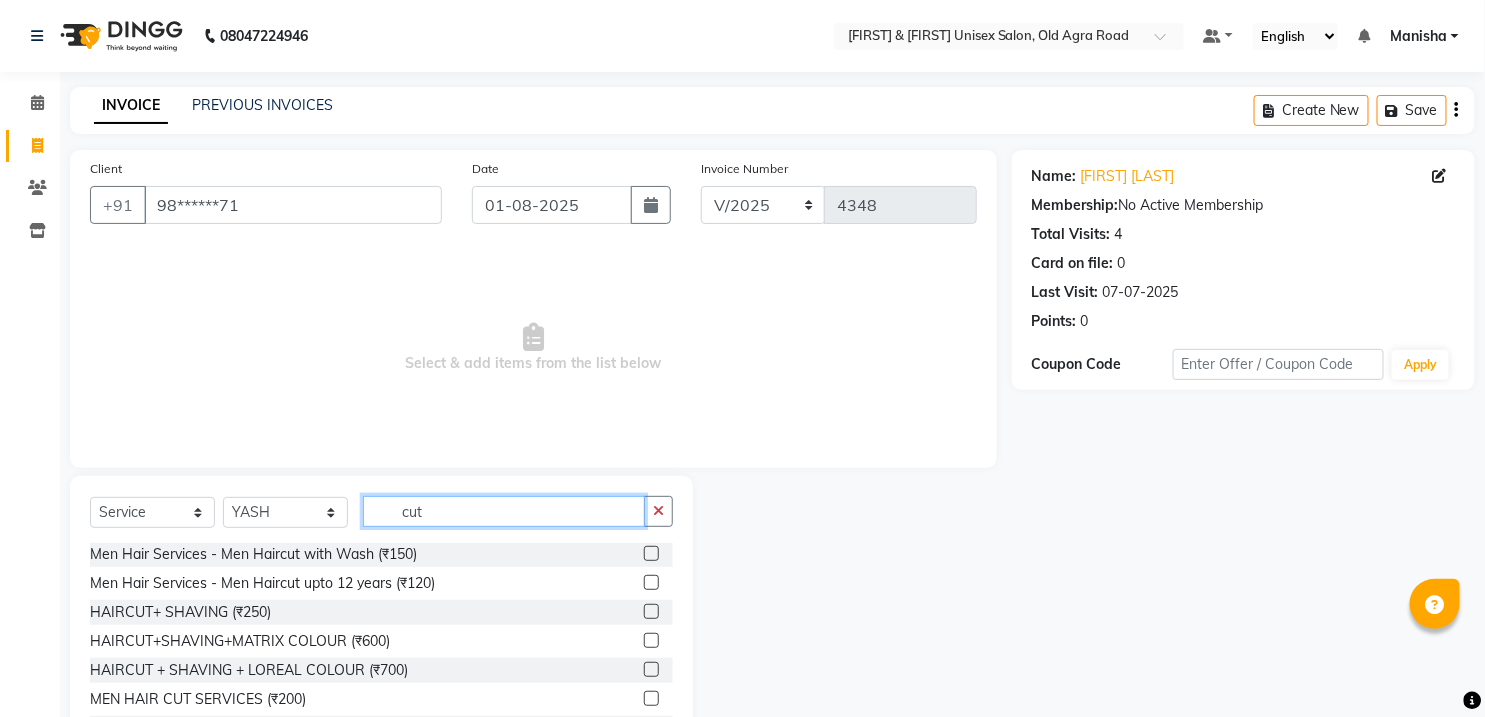 scroll, scrollTop: 118, scrollLeft: 0, axis: vertical 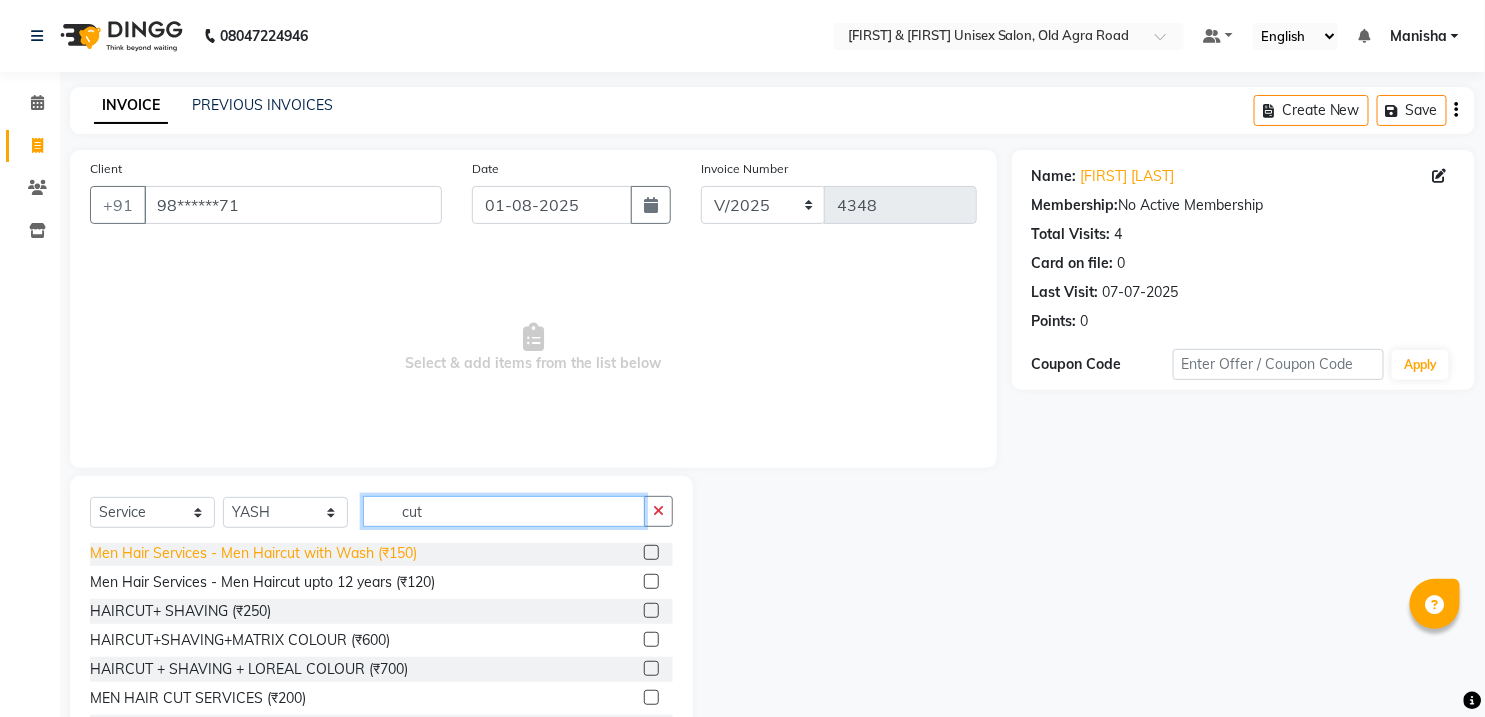 type on "cut" 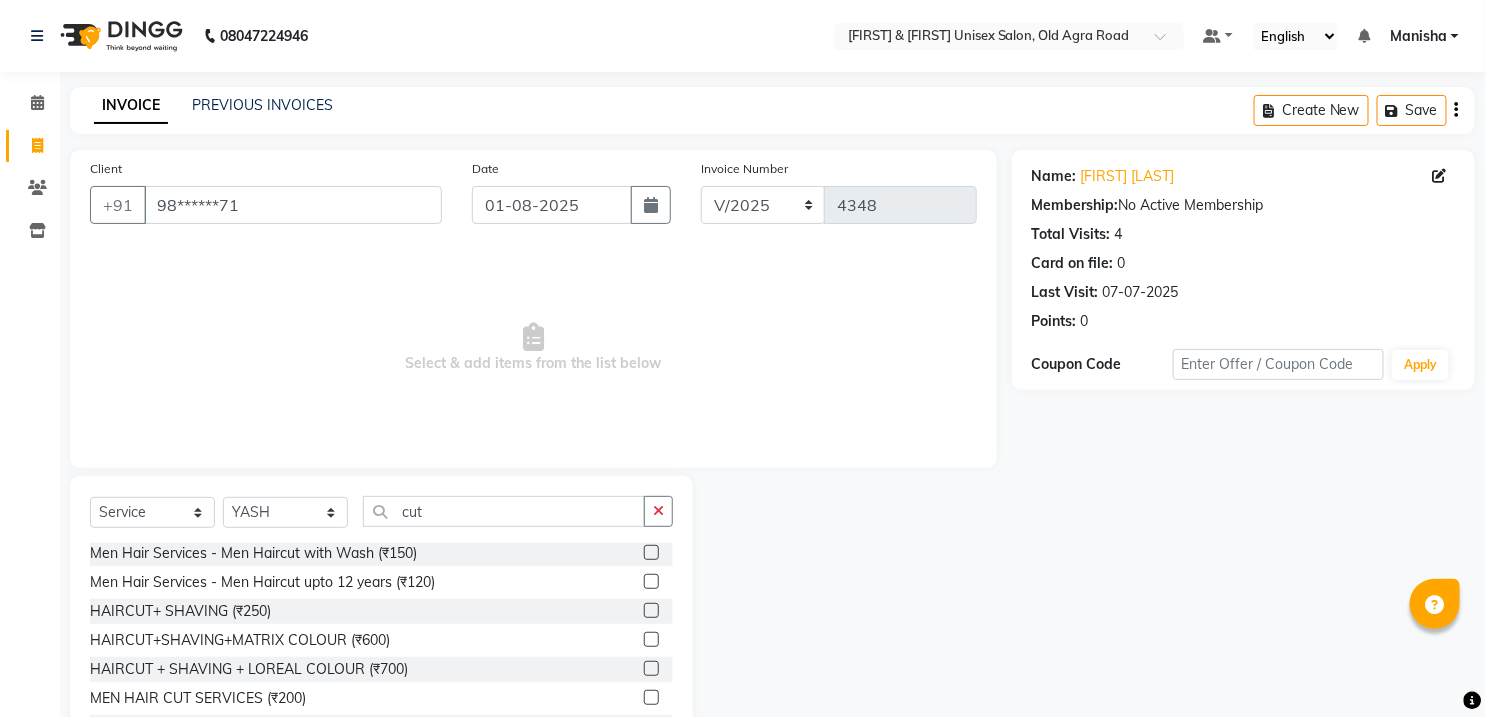 click on "Men Hair Services - Men Haircut with Wash (₹150)" 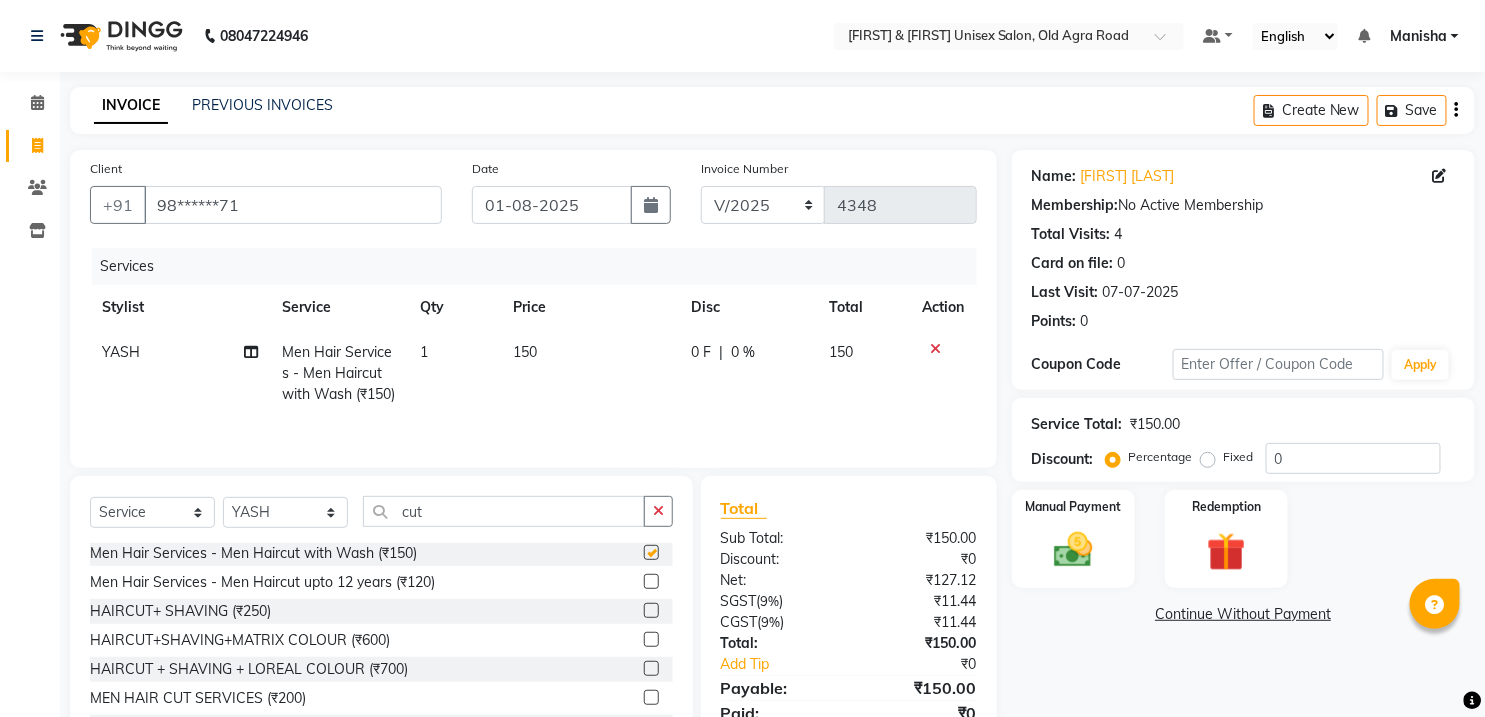 checkbox on "false" 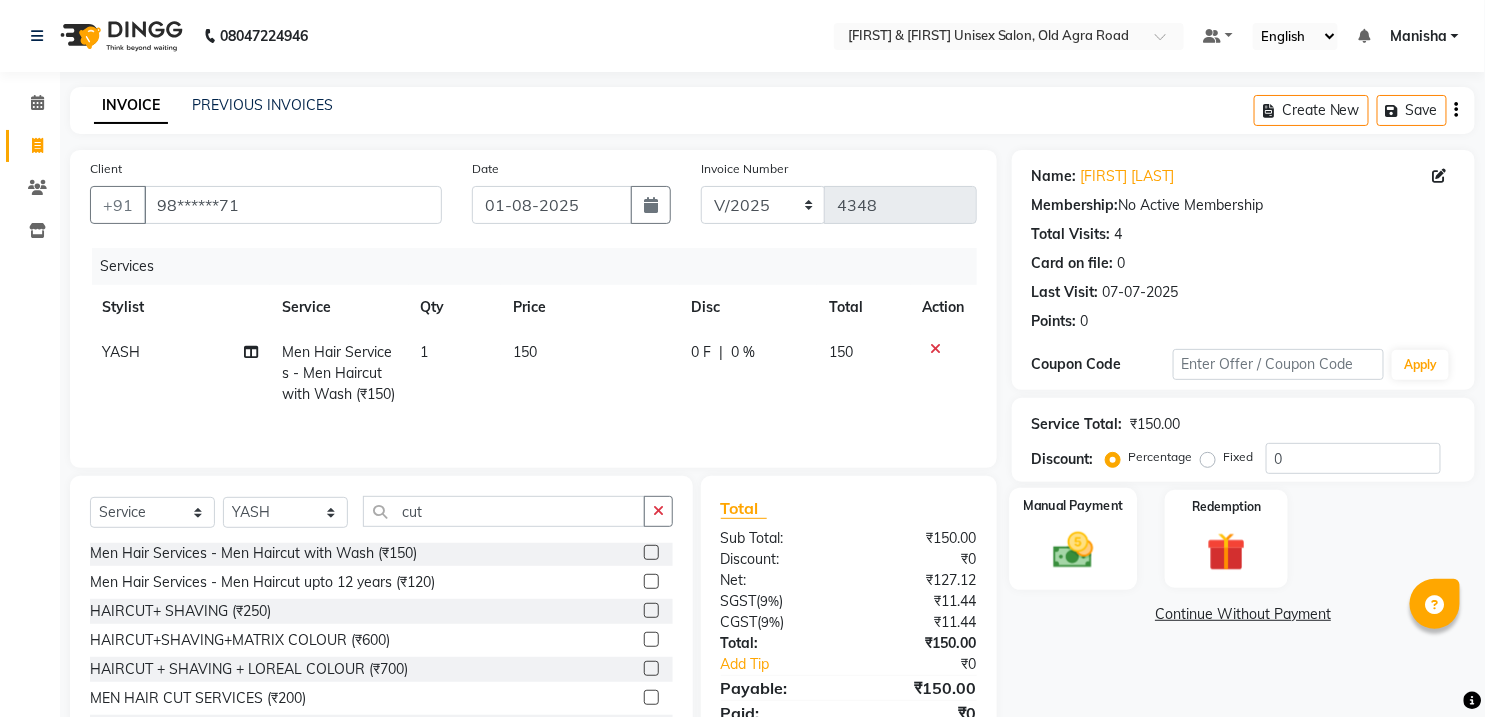 click 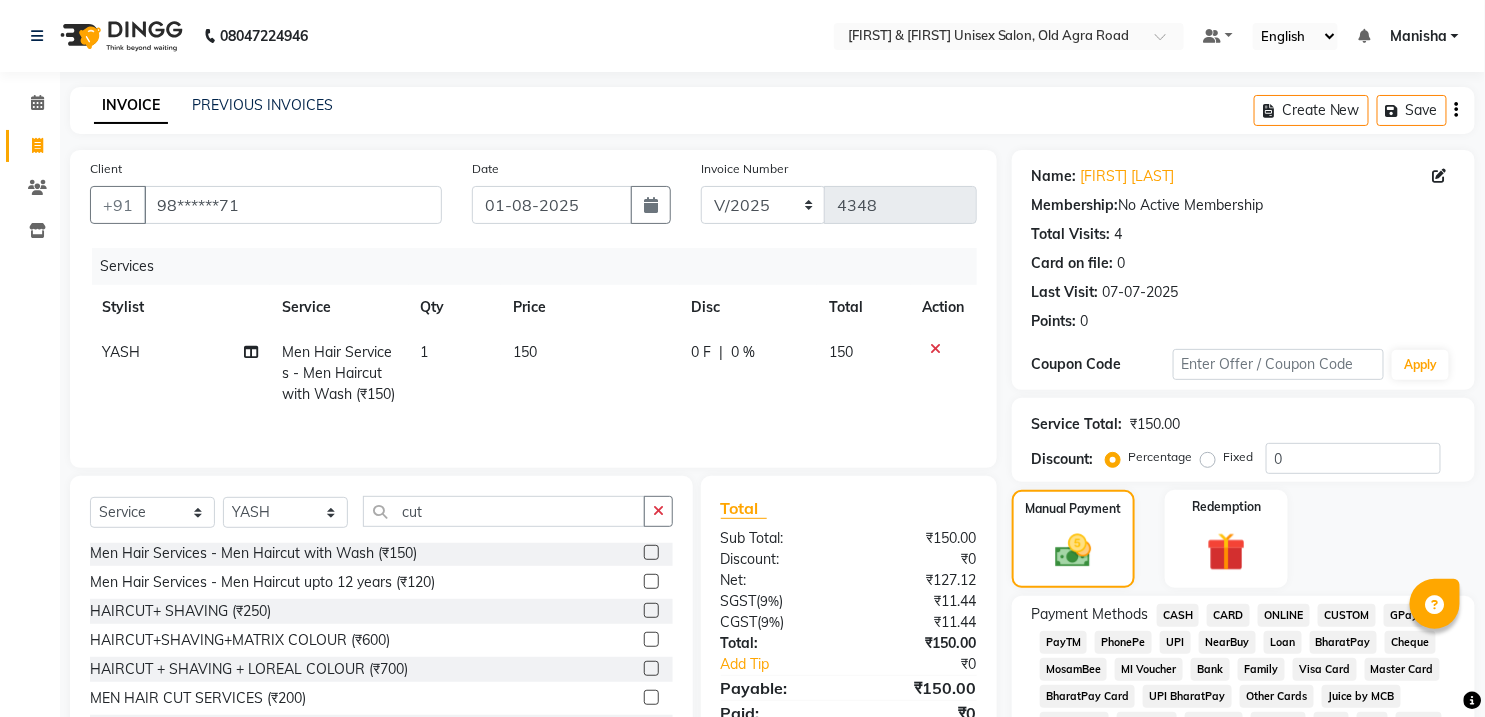 click on "ONLINE" 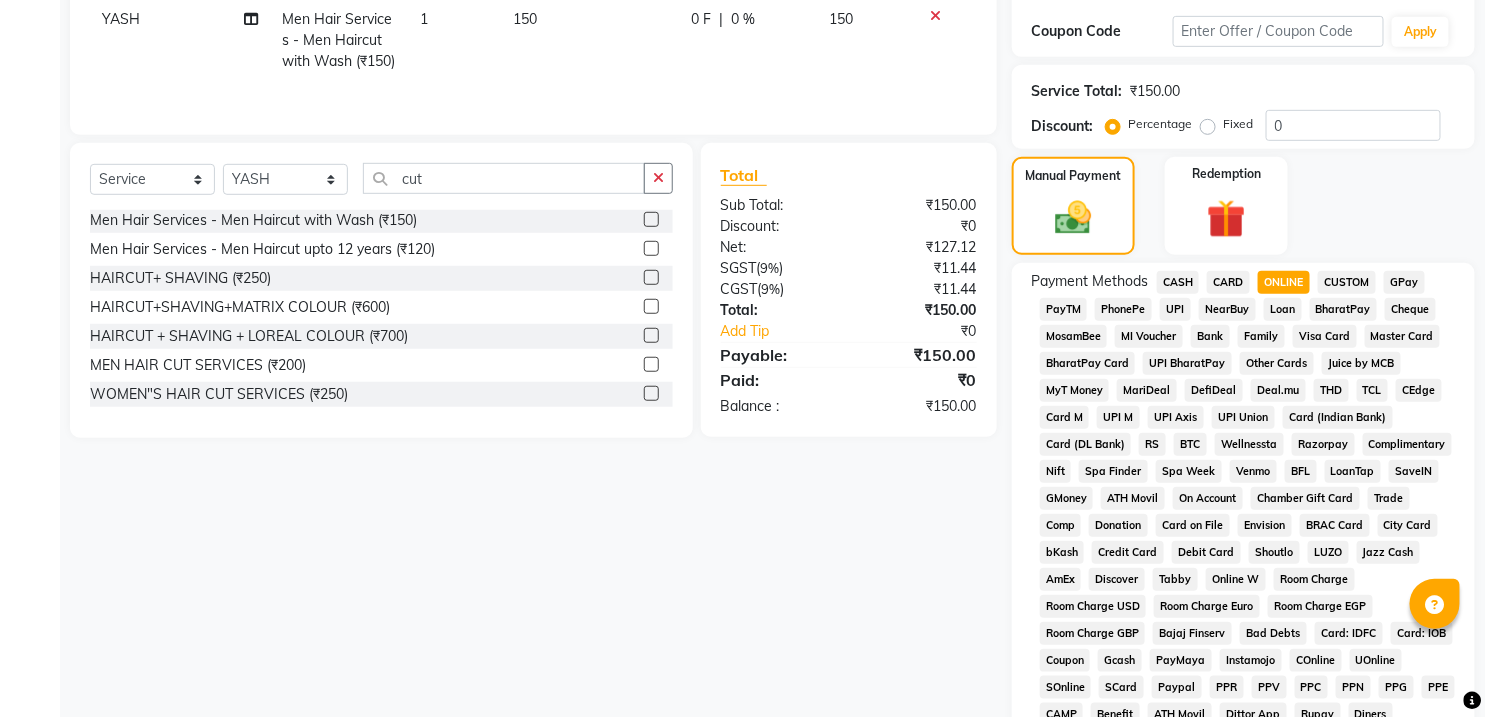 scroll, scrollTop: 643, scrollLeft: 0, axis: vertical 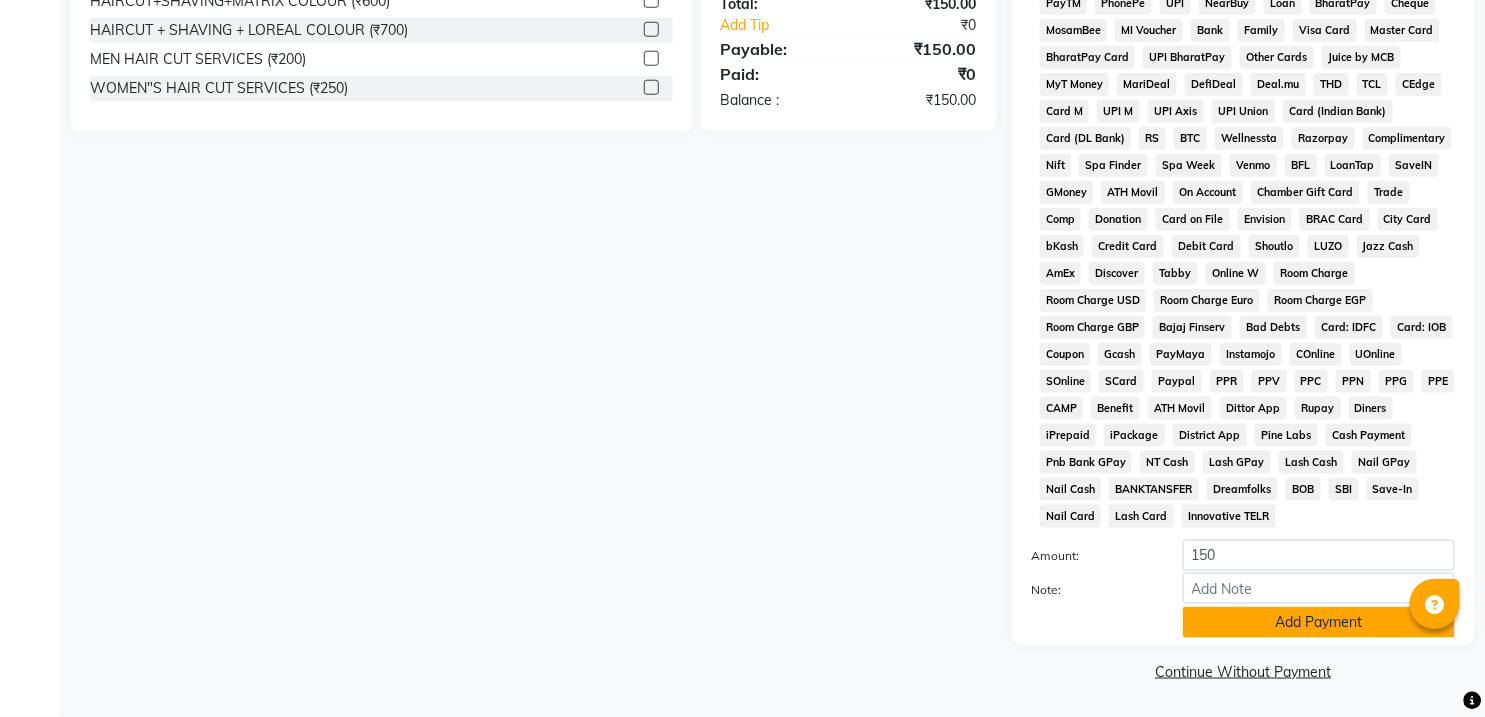 click on "Add Payment" 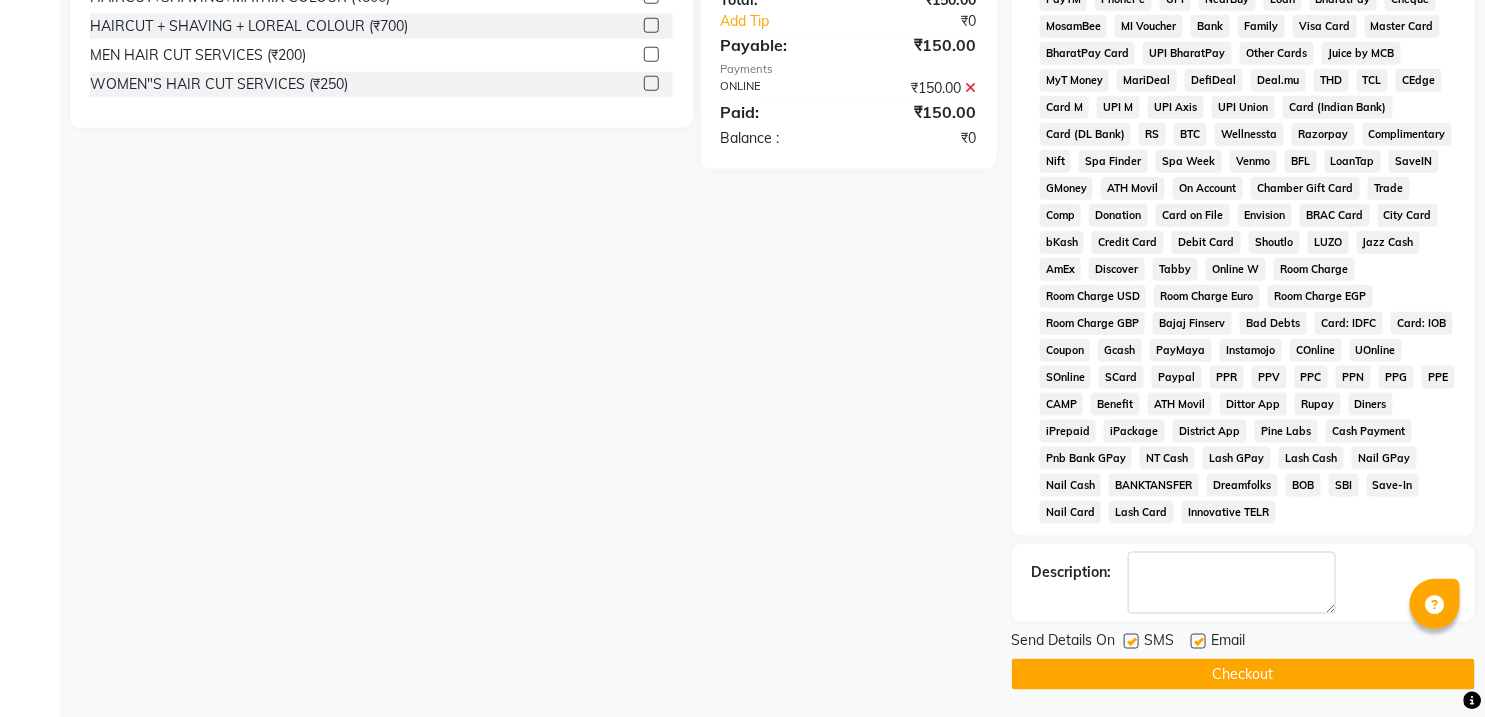 click on "Checkout" 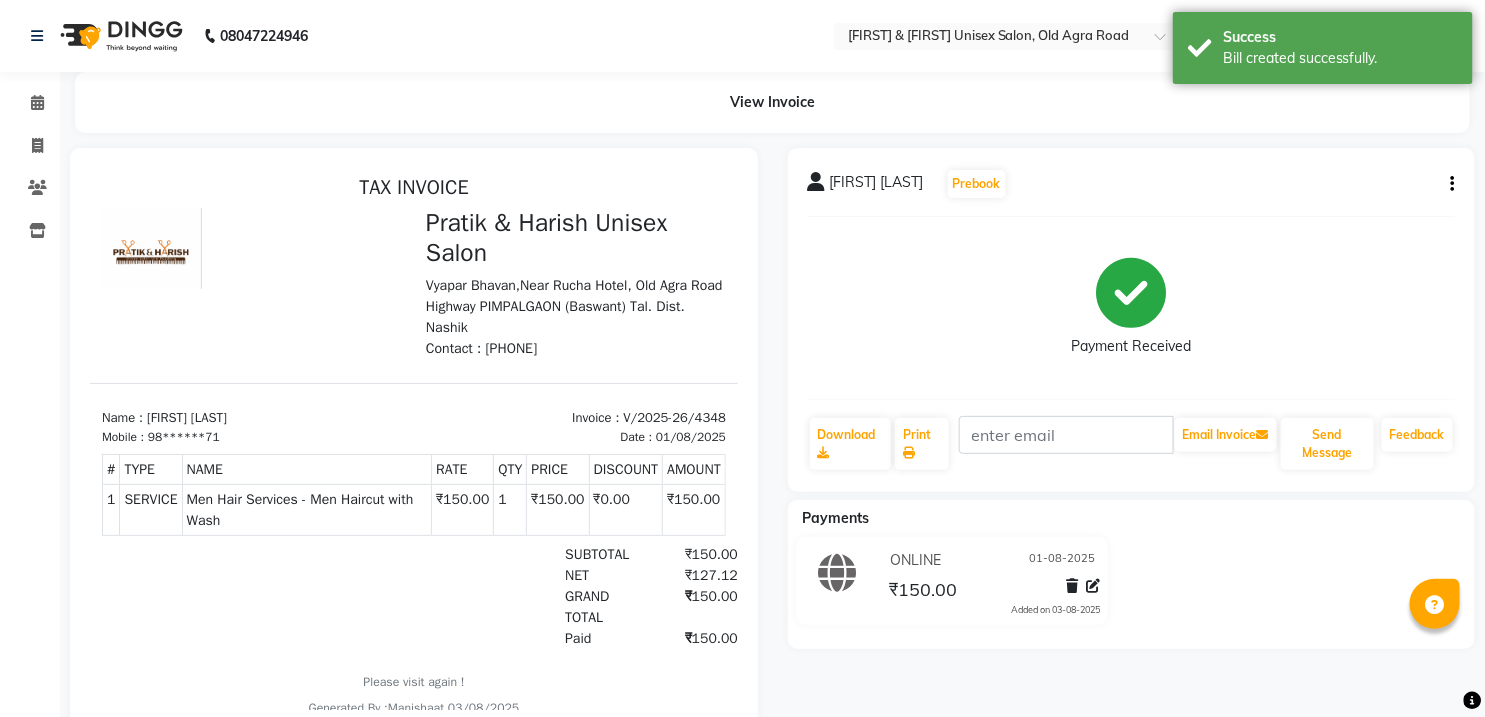 scroll, scrollTop: 0, scrollLeft: 0, axis: both 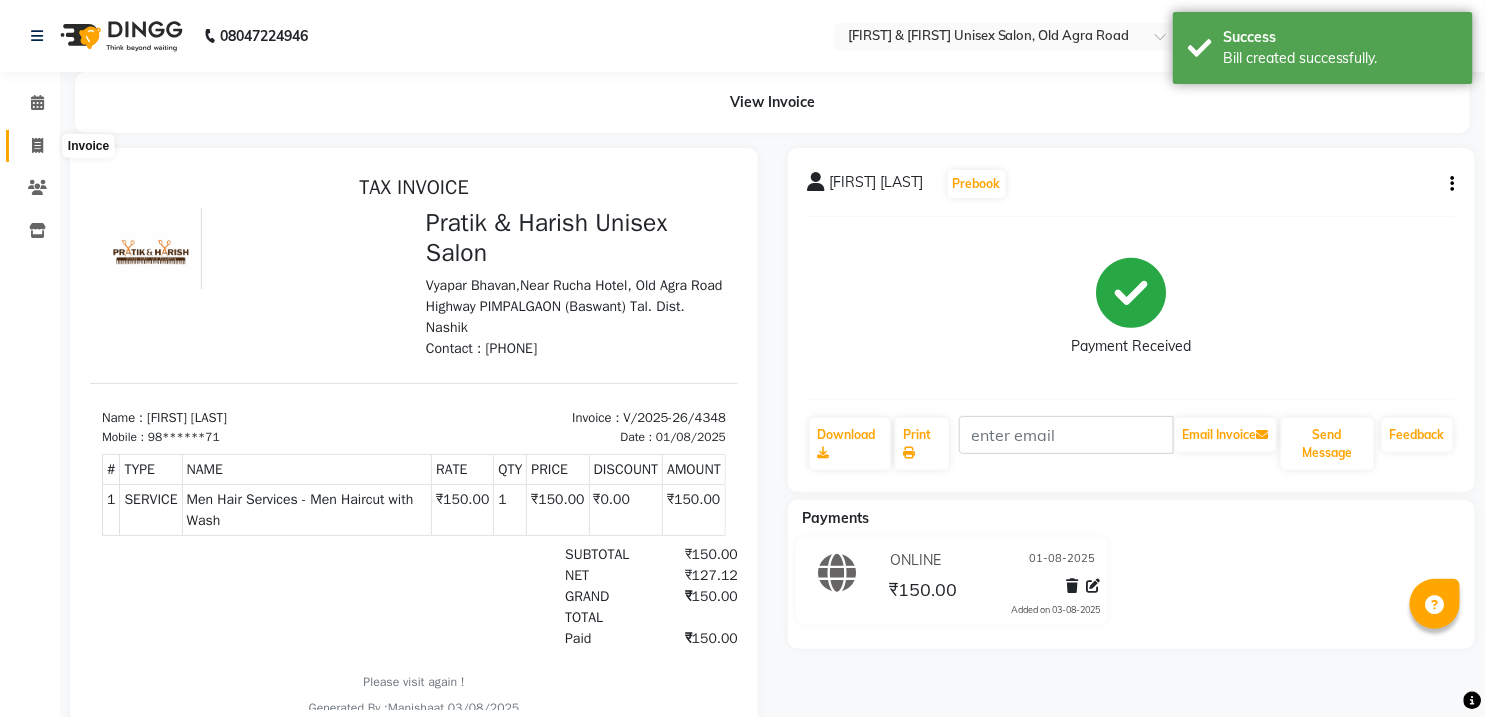 click 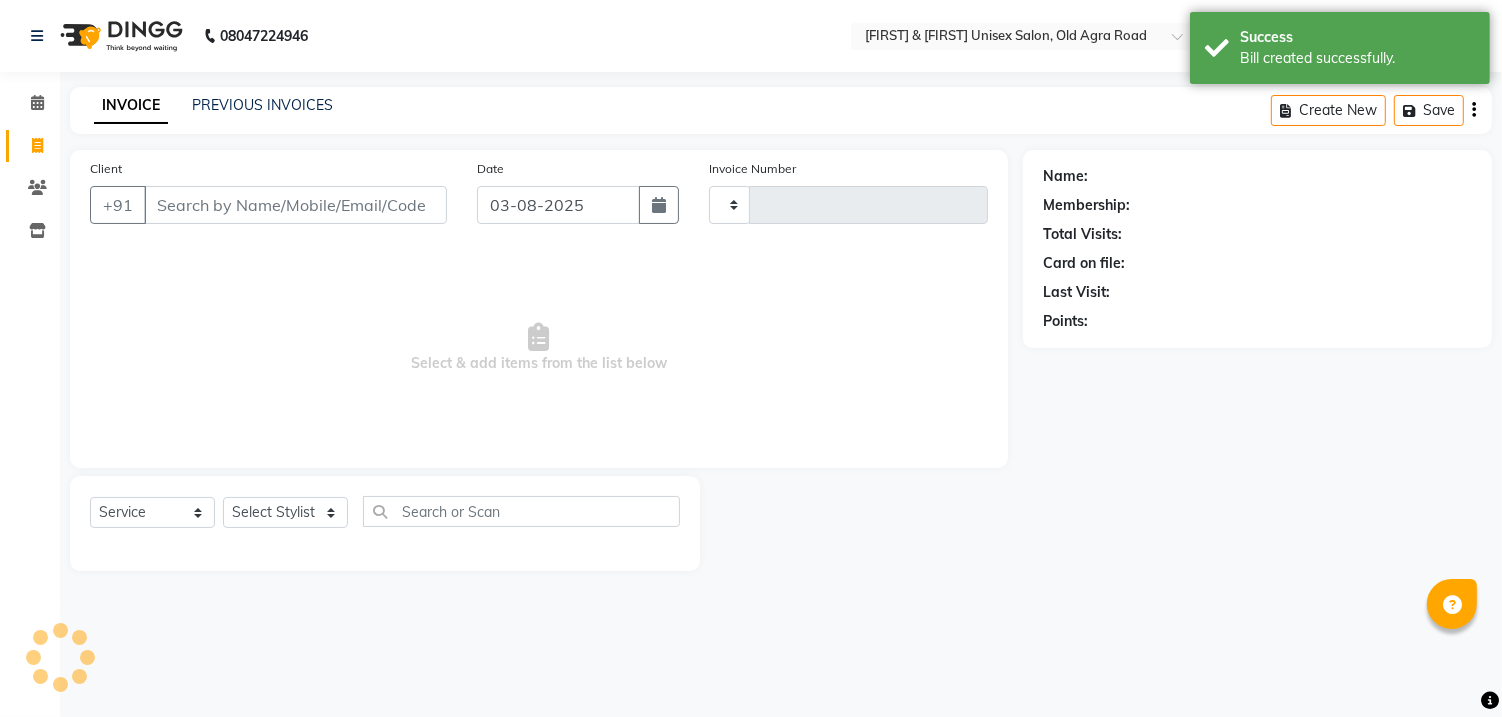 type on "4349" 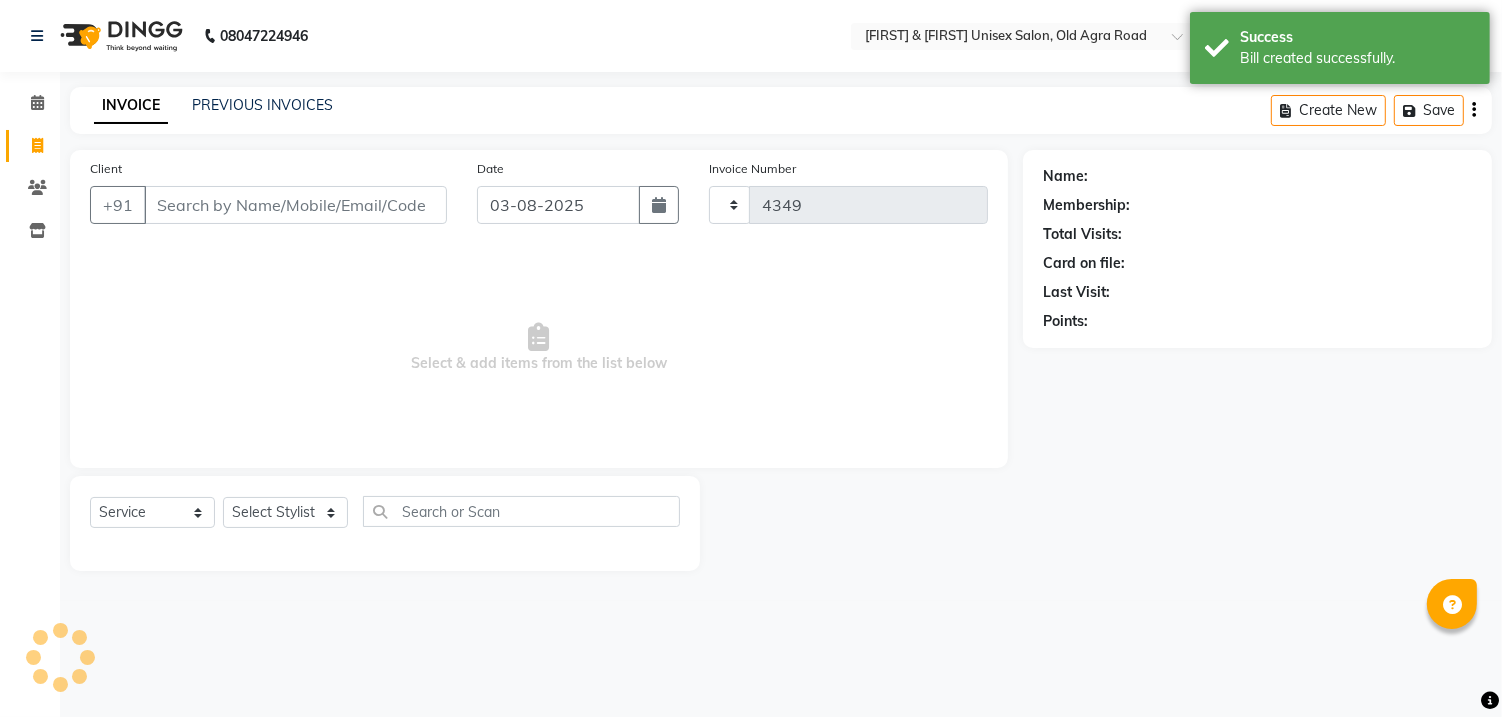 select on "6770" 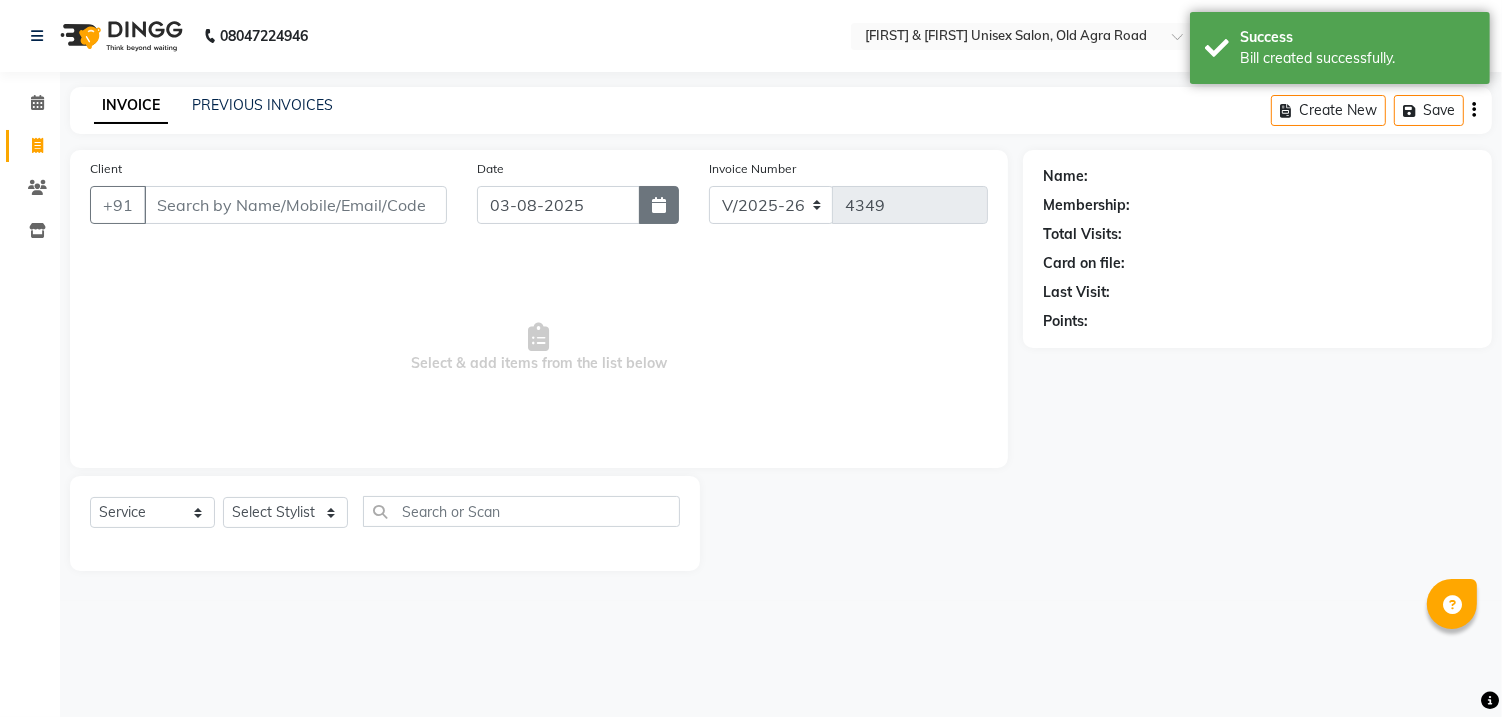 click 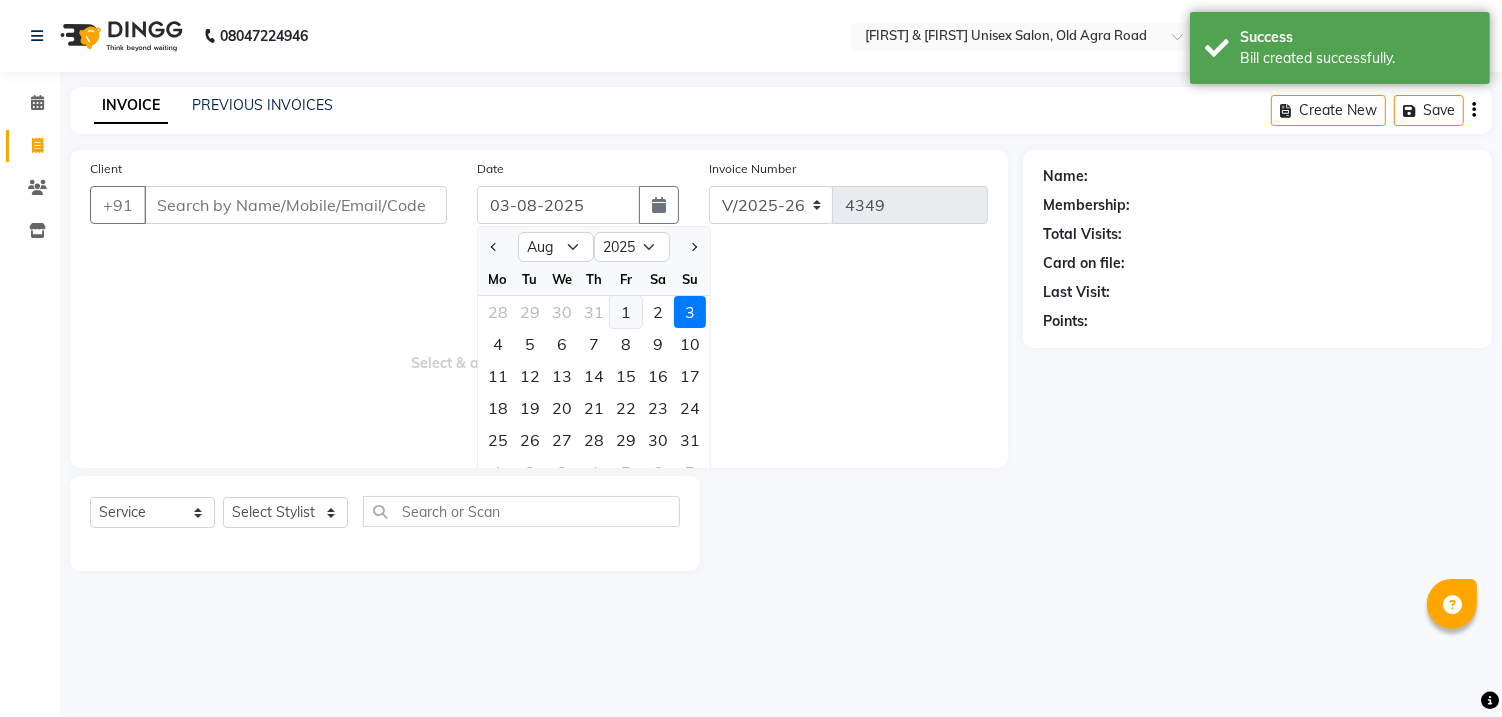 click on "1" 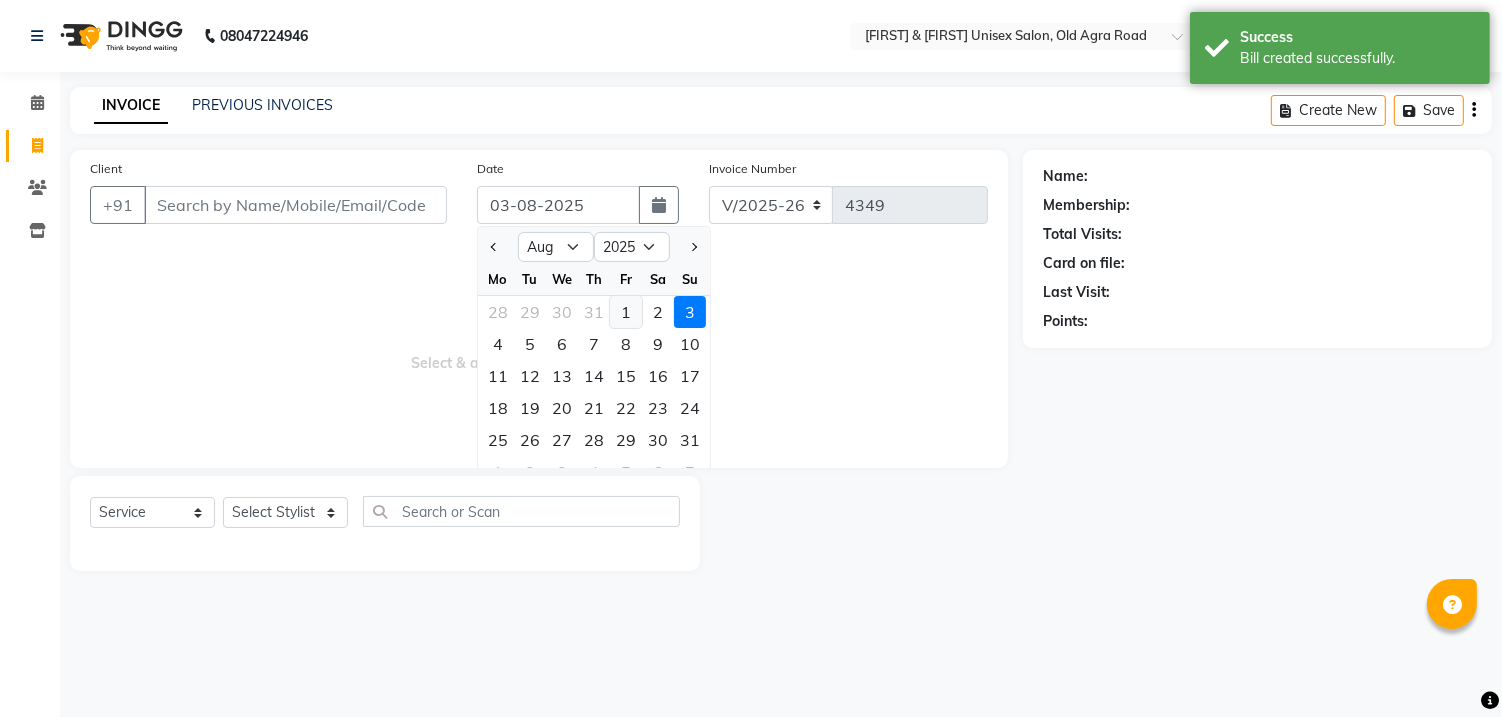 type on "01-08-2025" 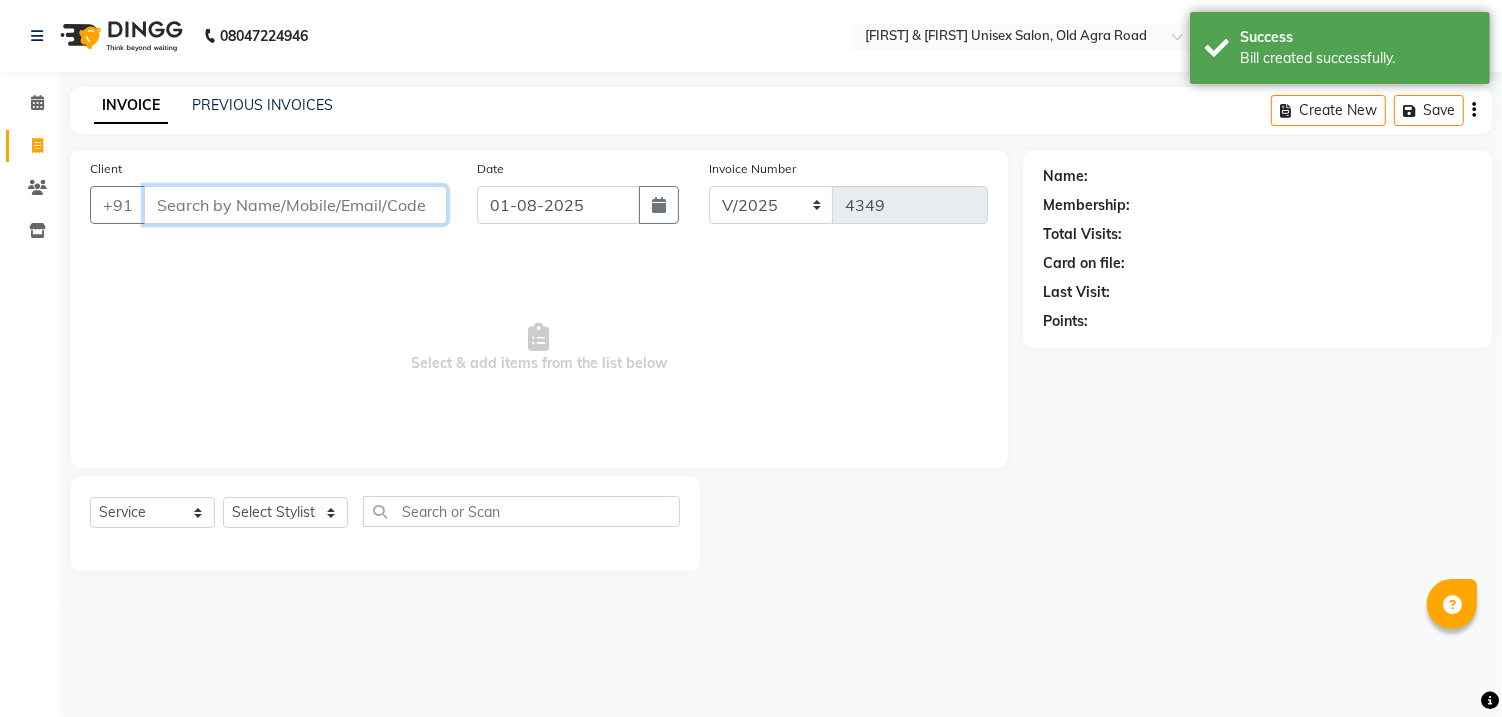 click on "Client" at bounding box center (295, 205) 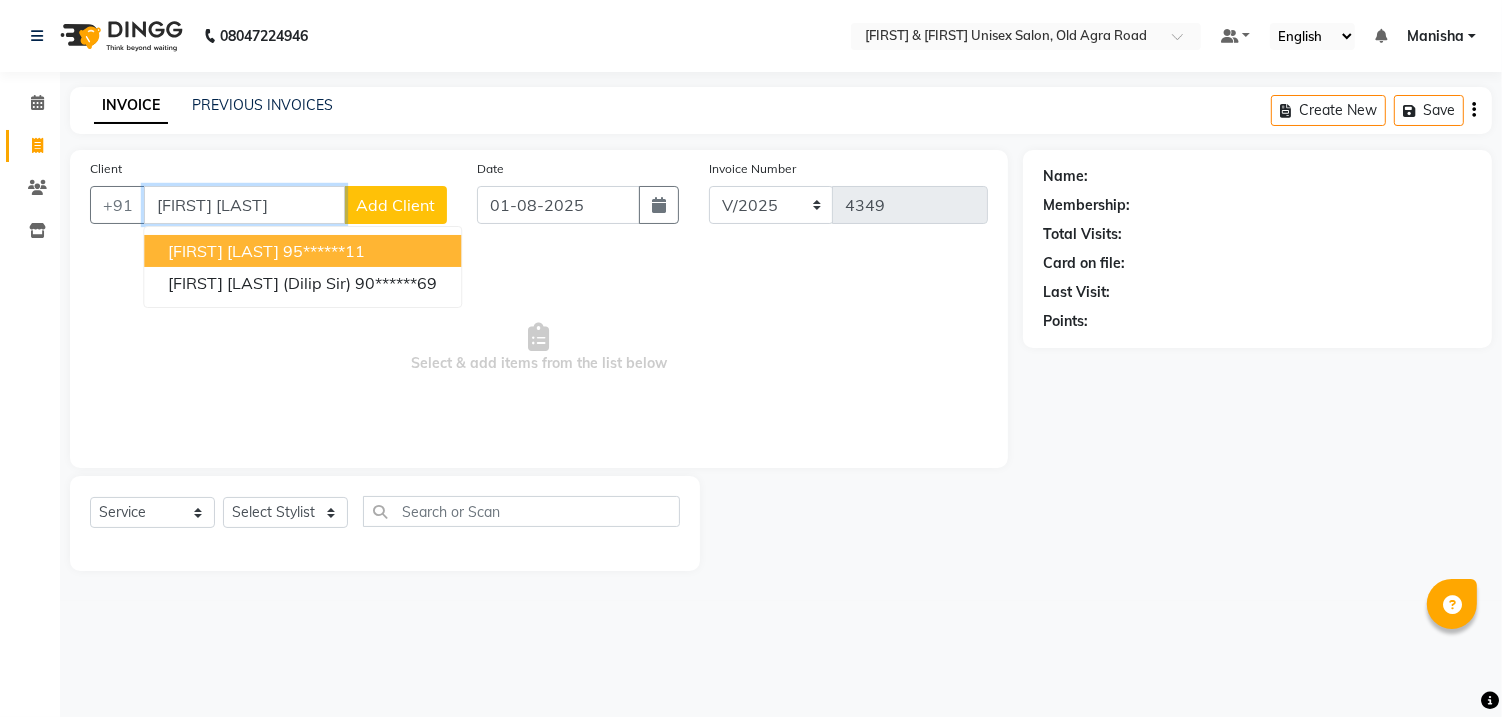 click on "95******11" at bounding box center [324, 251] 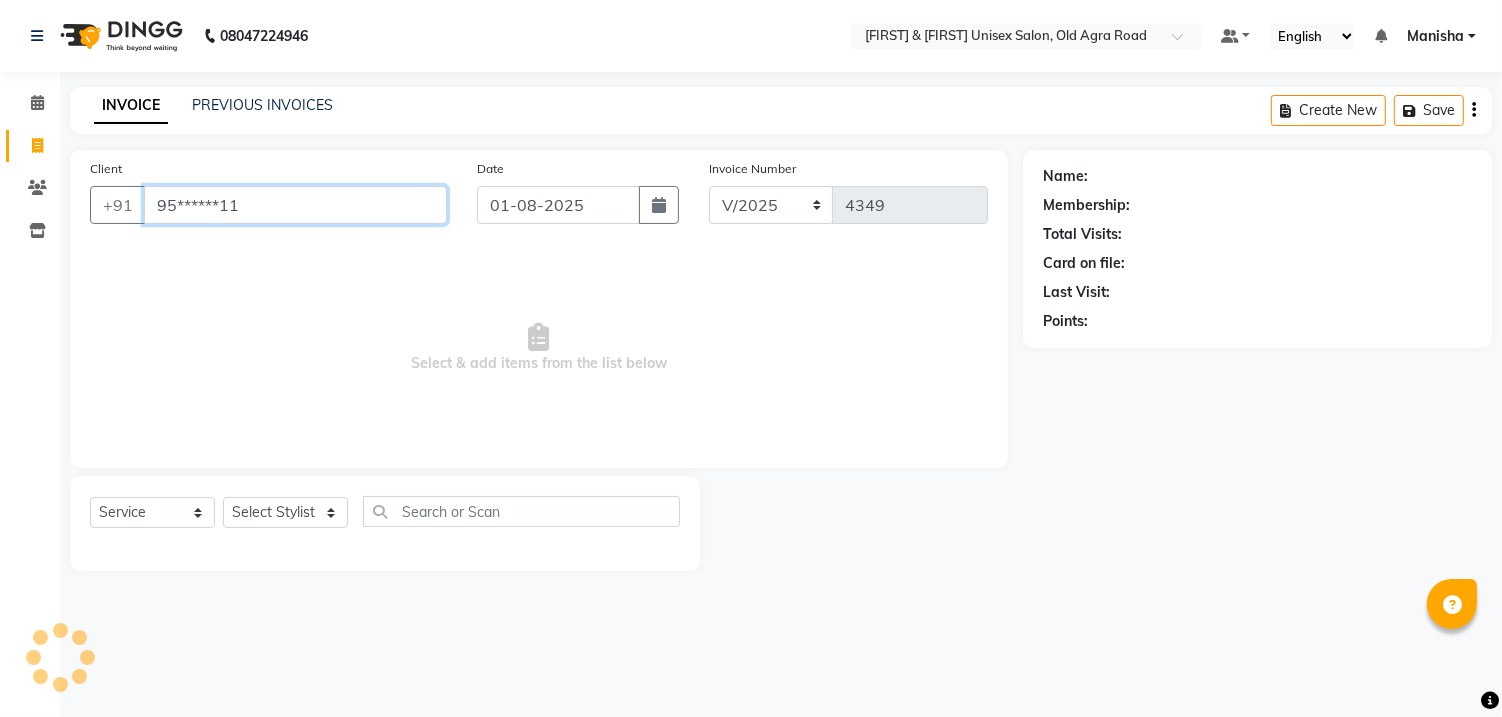 type on "95******11" 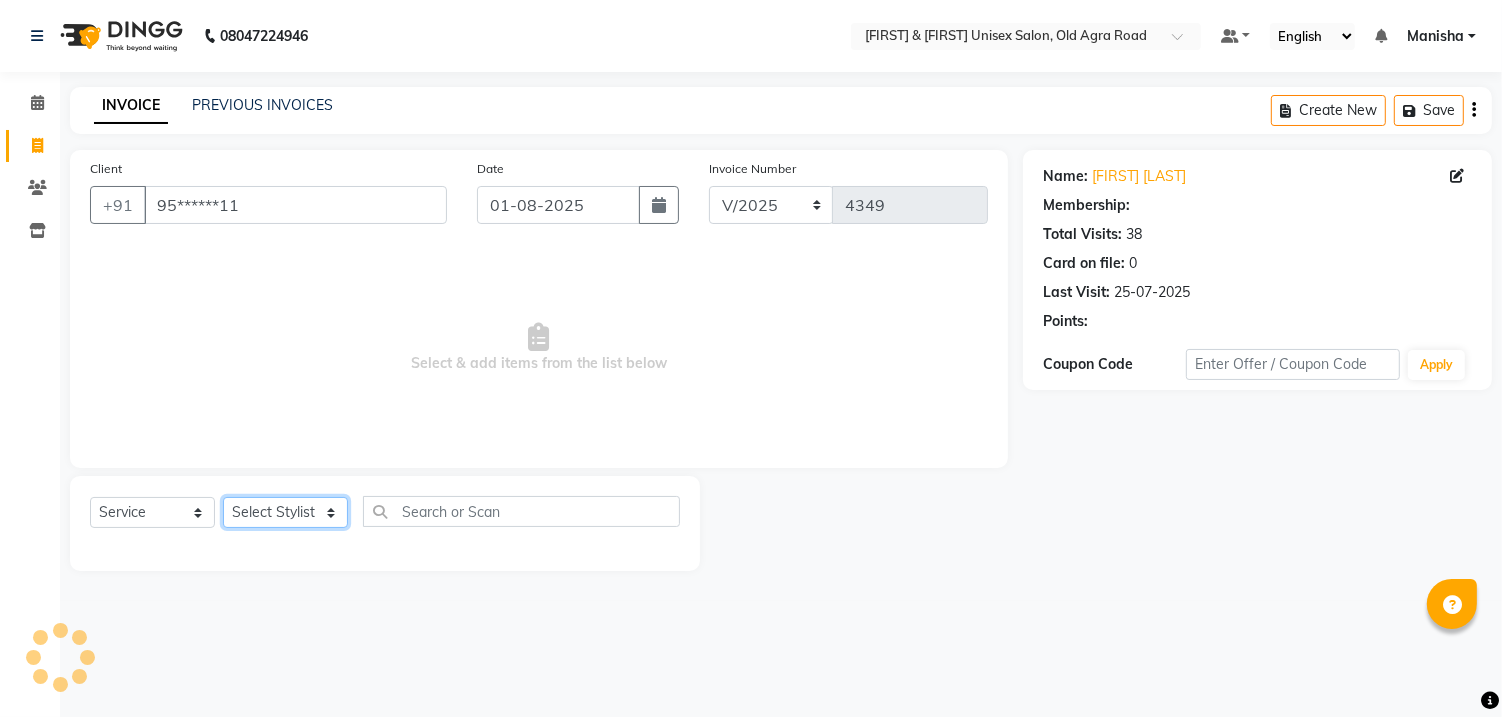 click on "Select Stylist DANISH [FIRST] [FIRST] [FIRST] [FIRST] [FIRST] [FIRST] [FIRST] [FIRST] [FIRST] [FIRST]" 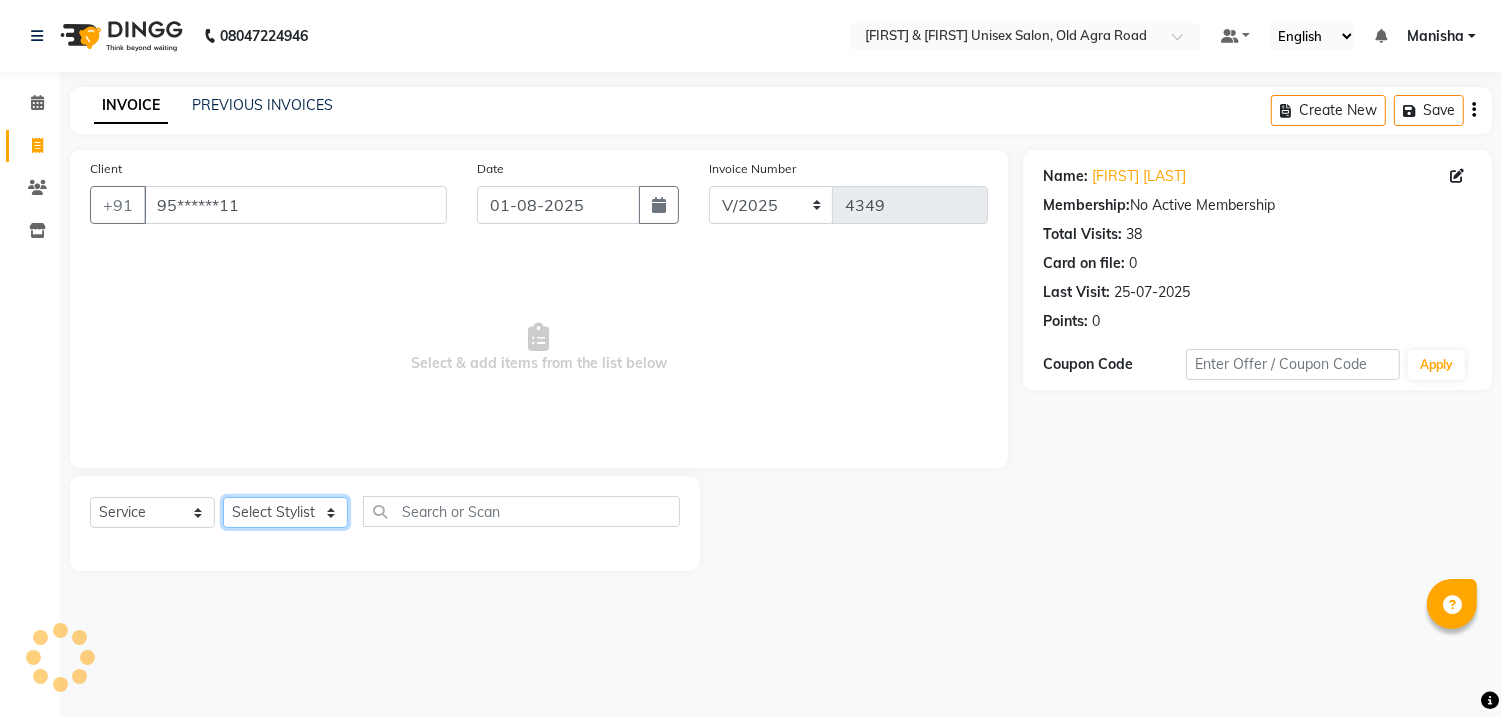 select on "60226" 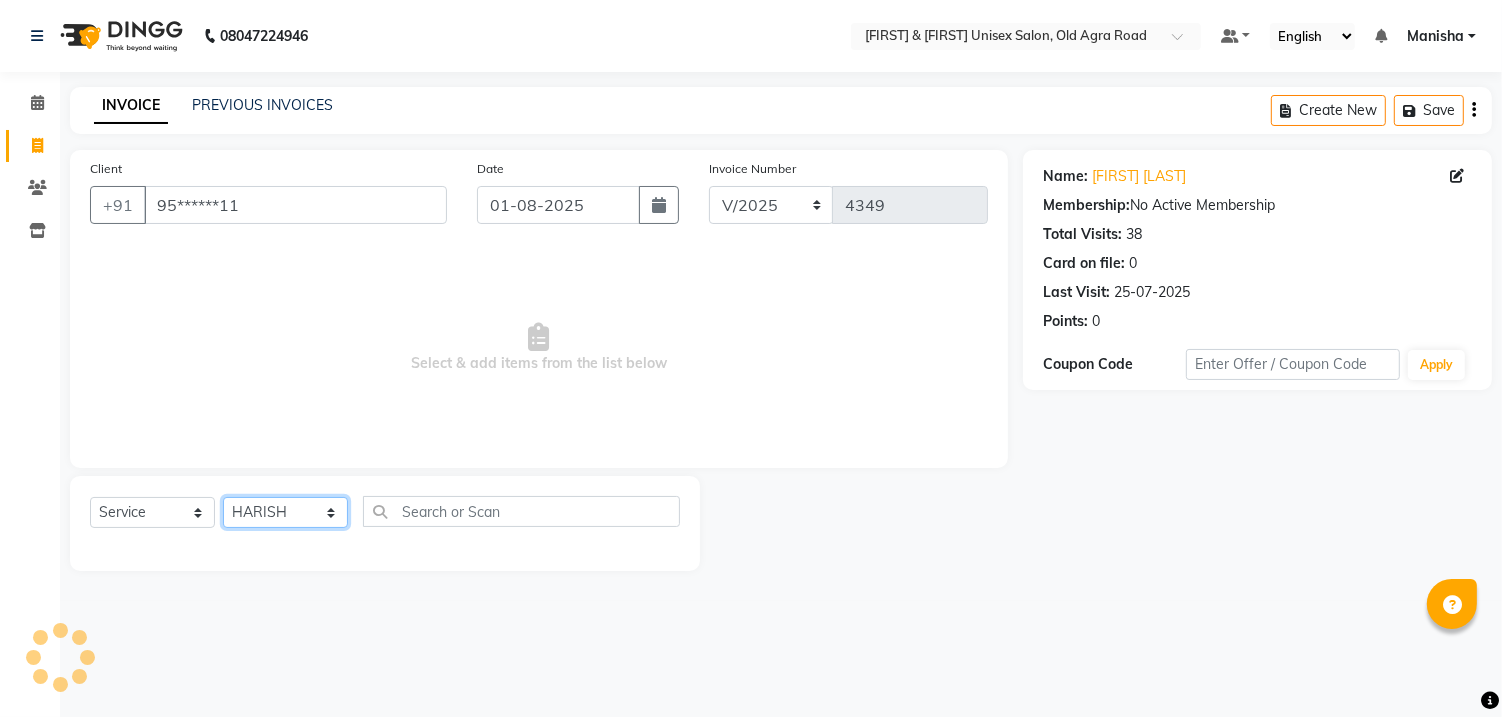 click on "Select Stylist DANISH [FIRST] [FIRST] [FIRST] [FIRST] [FIRST] [FIRST] [FIRST] [FIRST] [FIRST] [FIRST]" 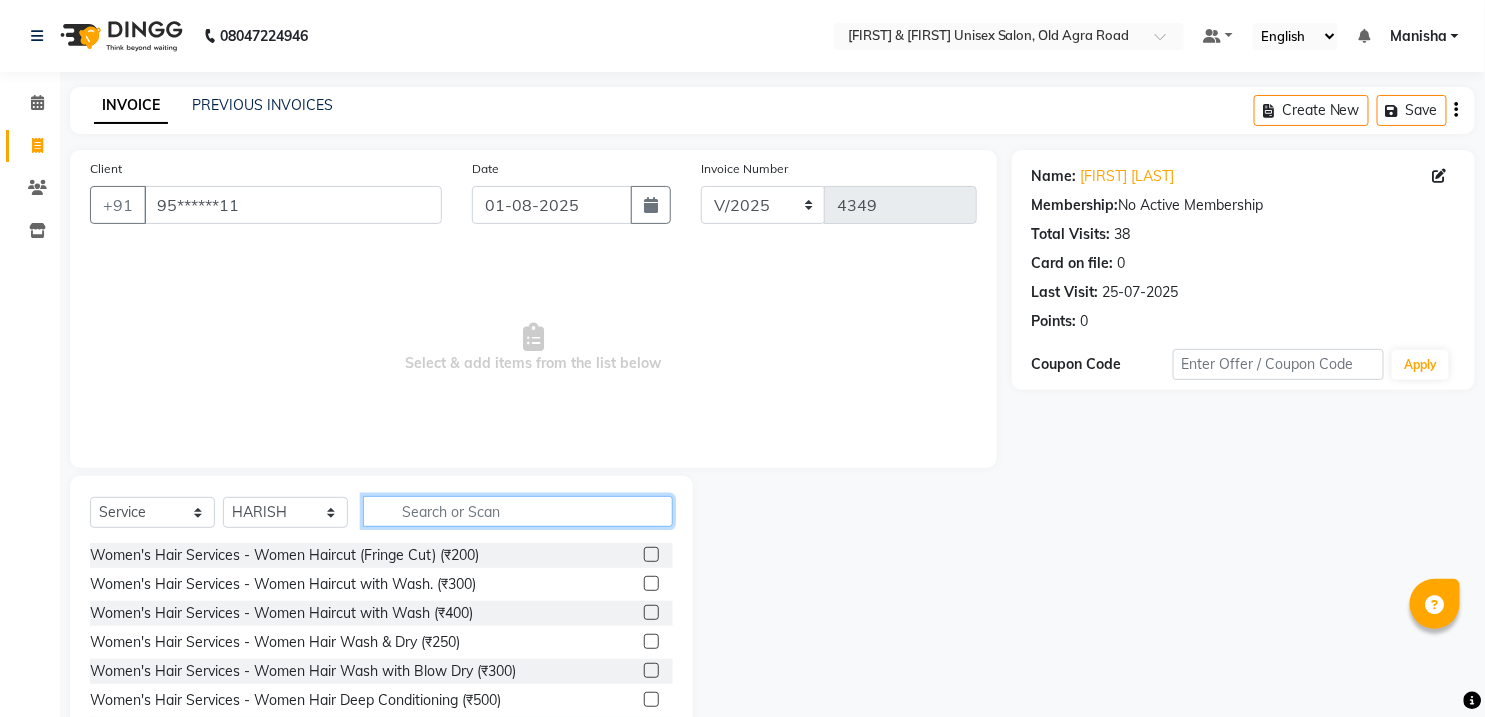 click 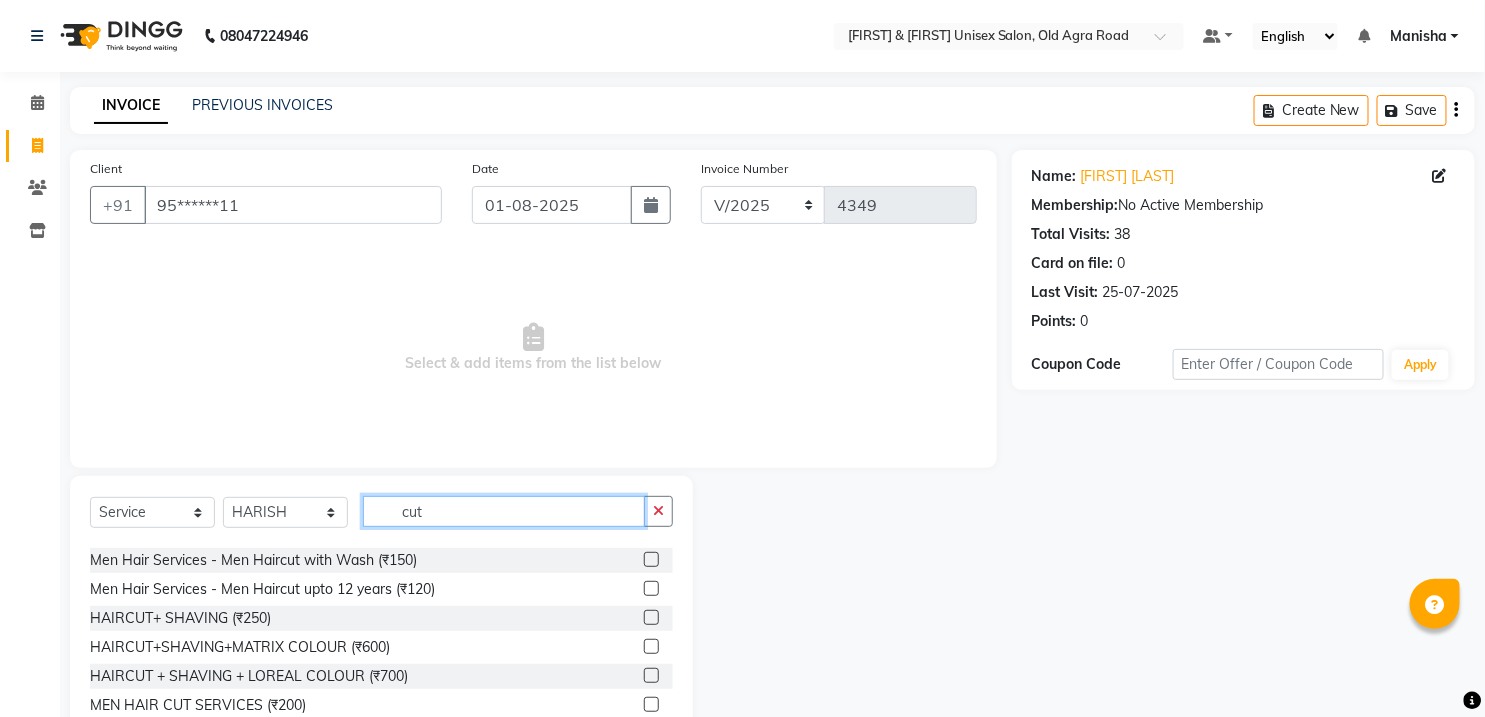 scroll, scrollTop: 0, scrollLeft: 0, axis: both 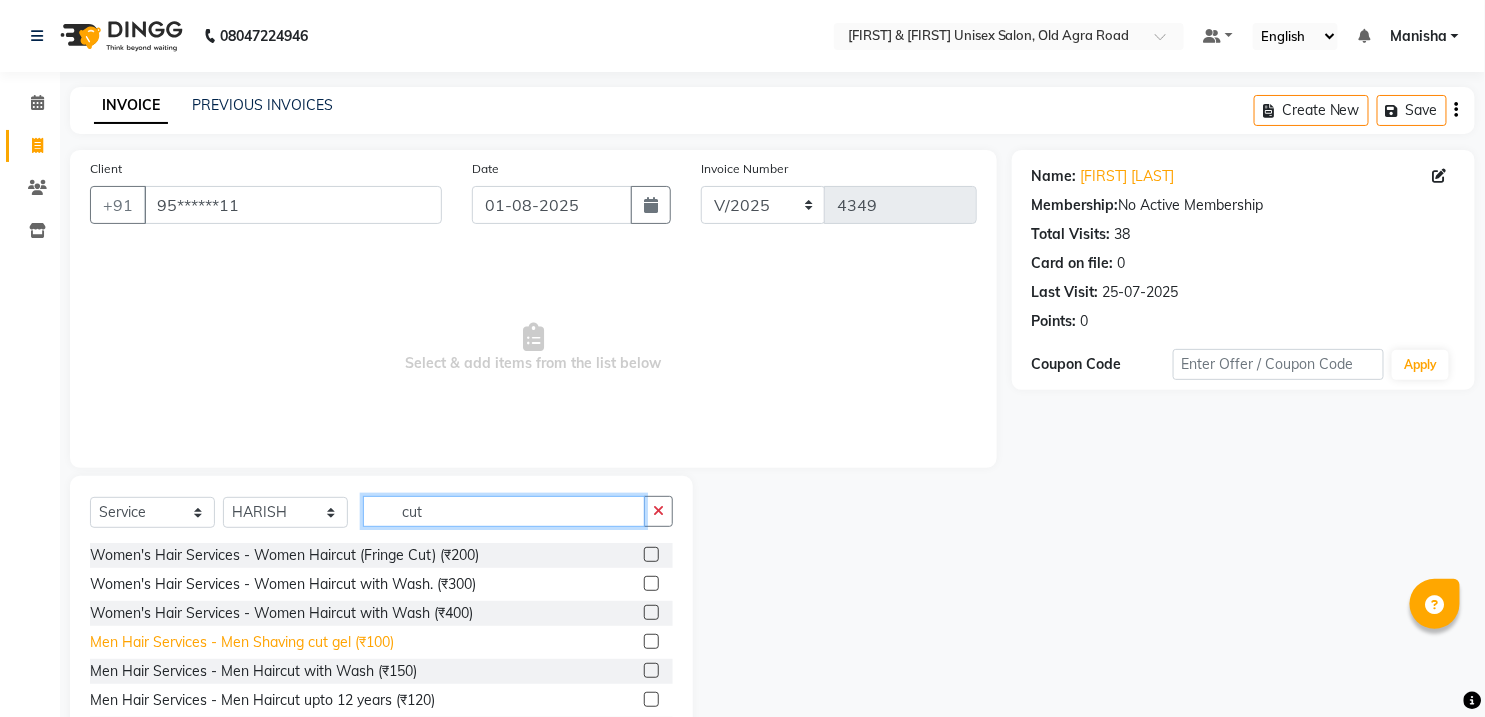 type on "cut" 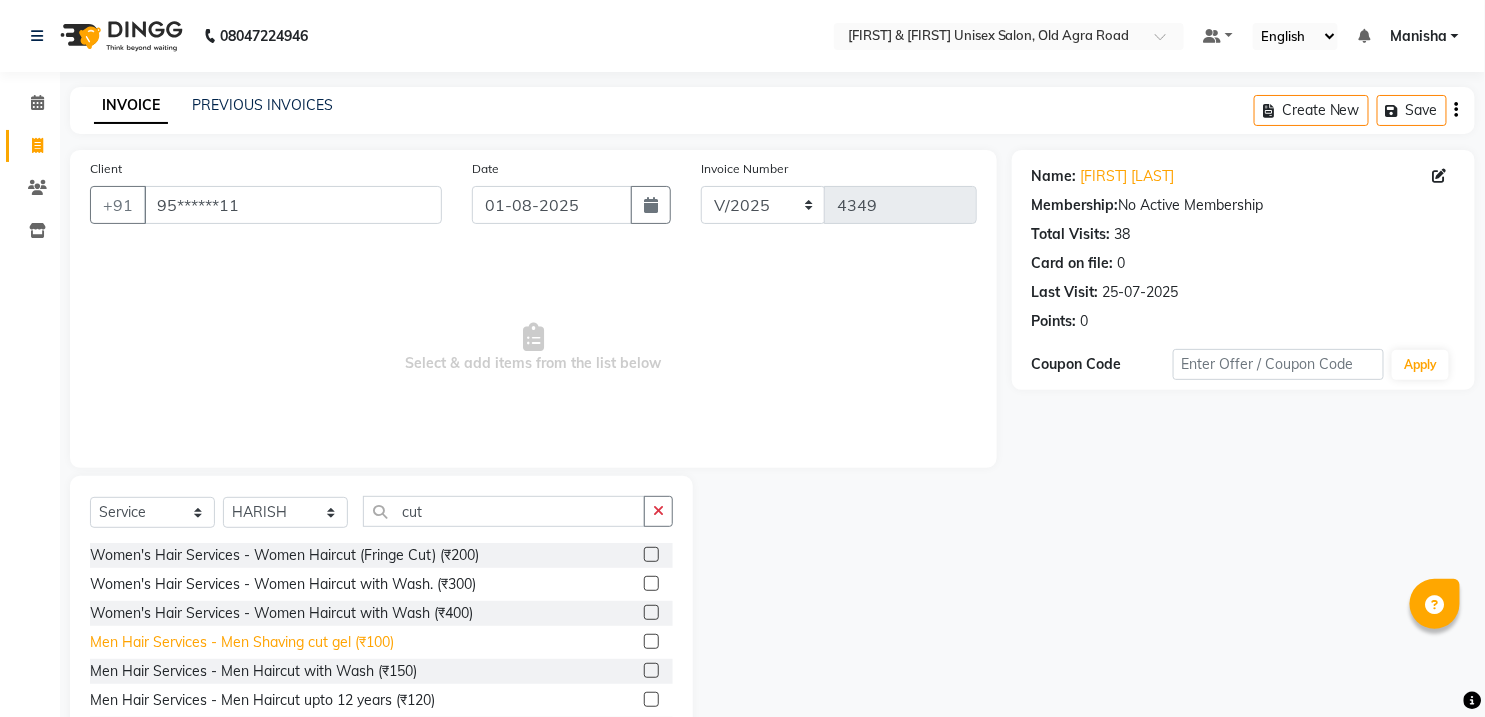 click on "Men Hair Services - Men Shaving cut gel (₹100)" 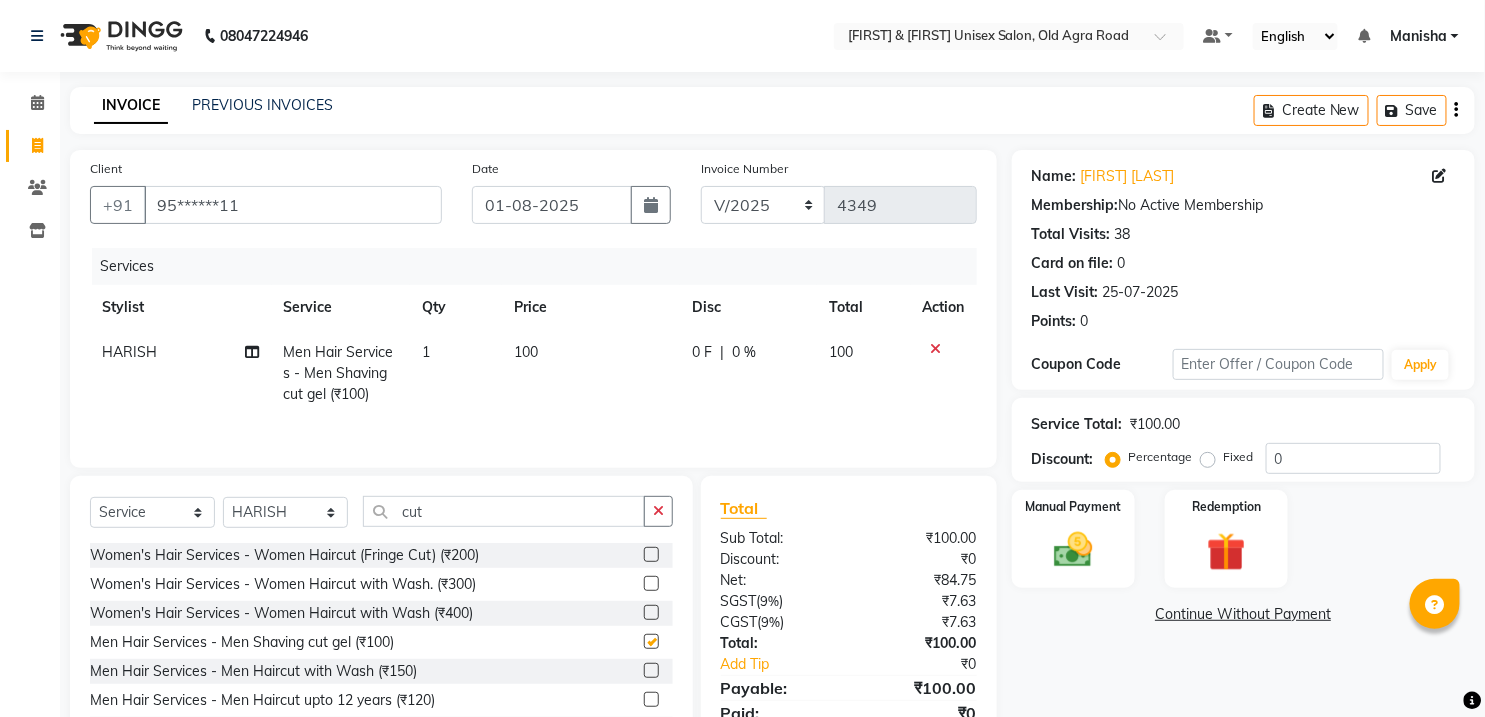 checkbox on "false" 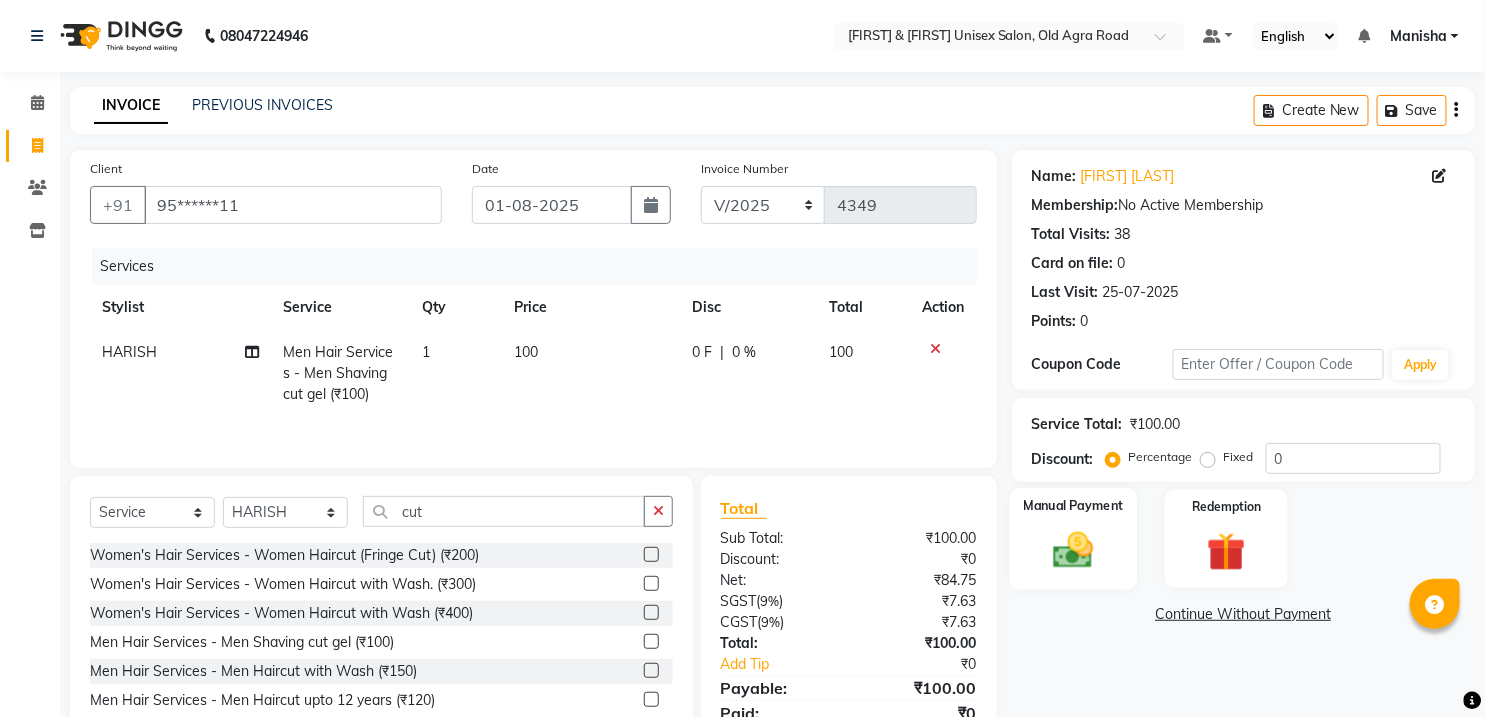 click on "Manual Payment" 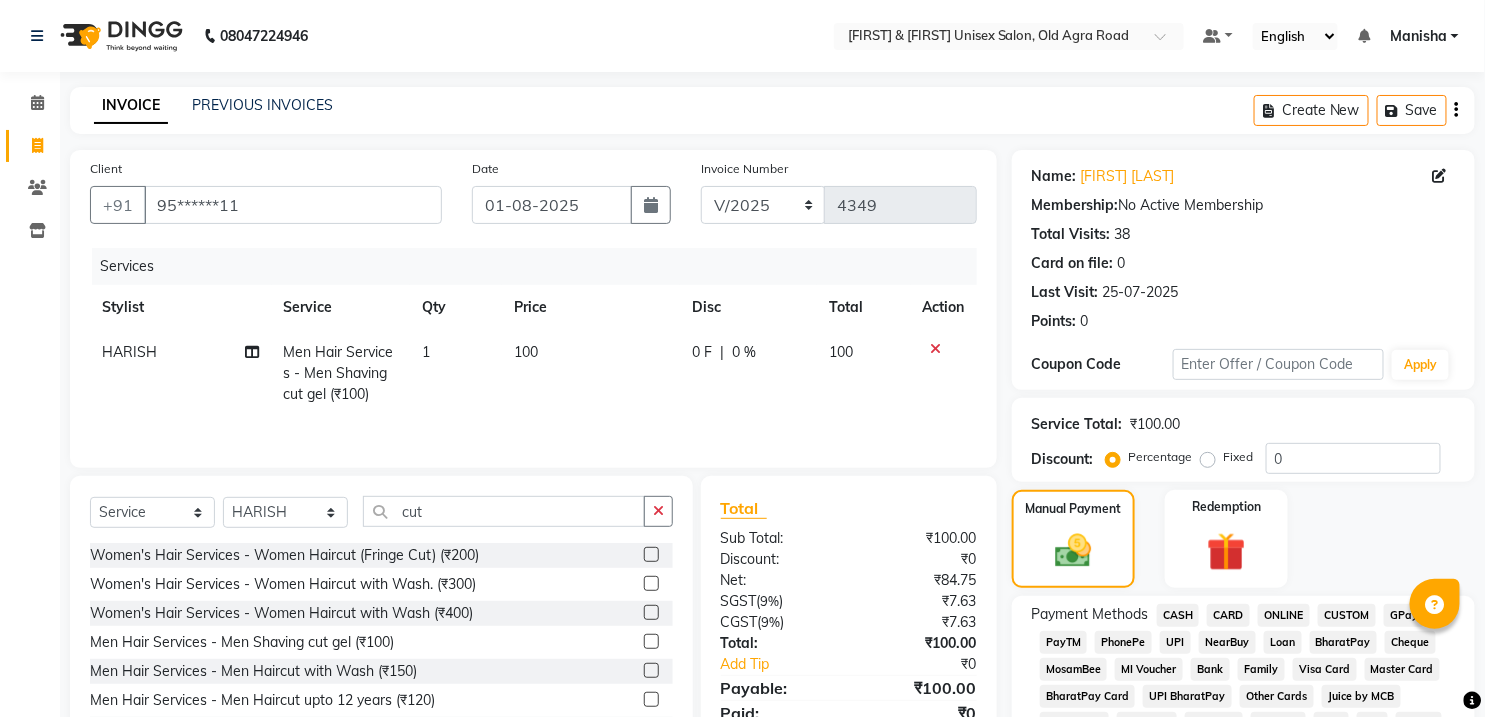 click on "CASH" 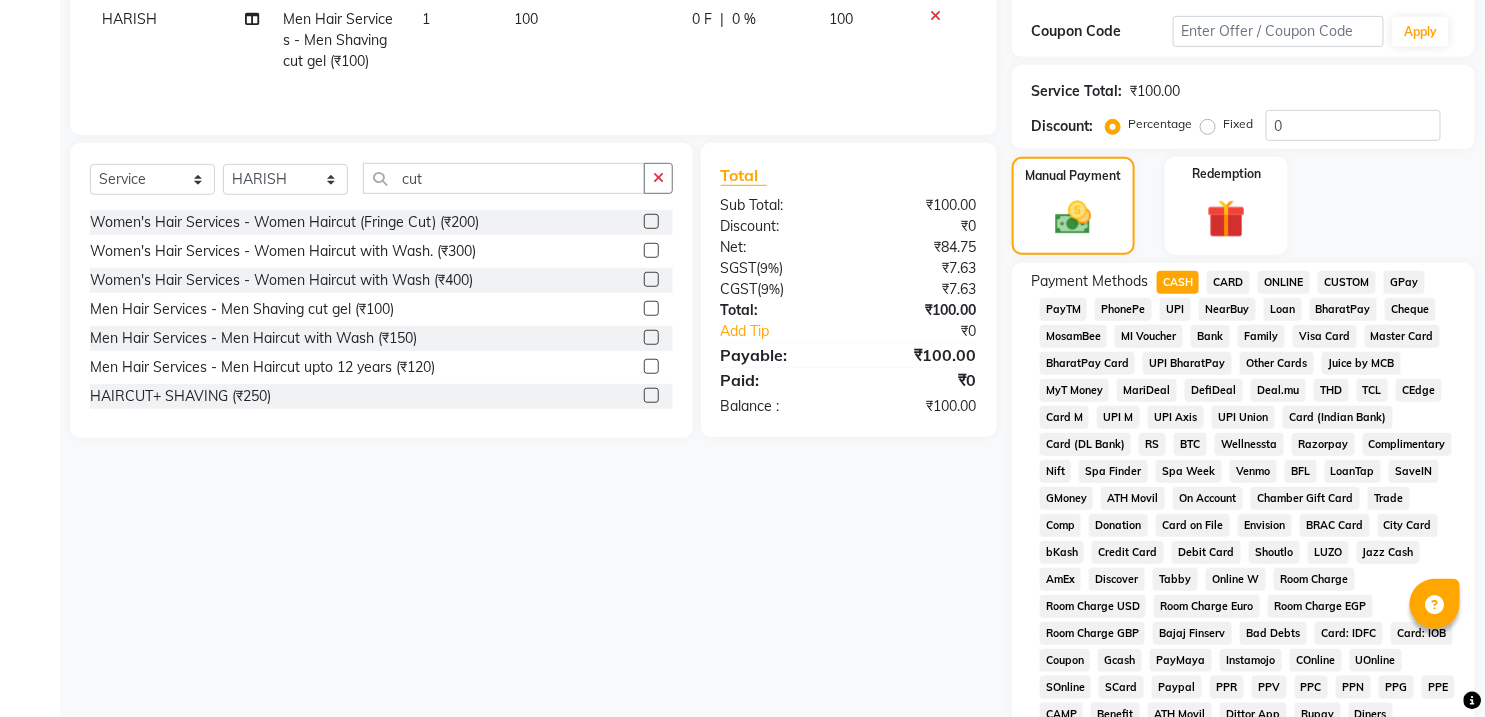 scroll, scrollTop: 643, scrollLeft: 0, axis: vertical 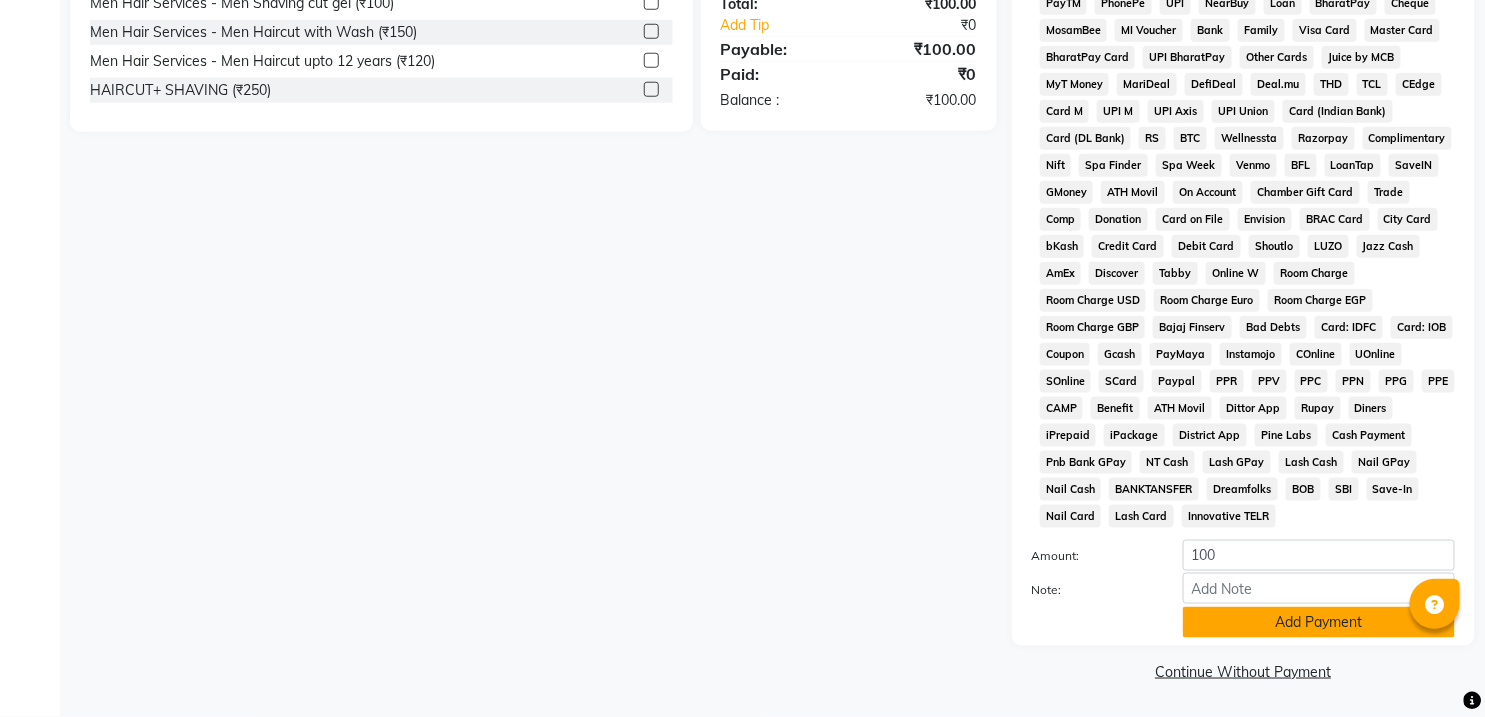 click on "Add Payment" 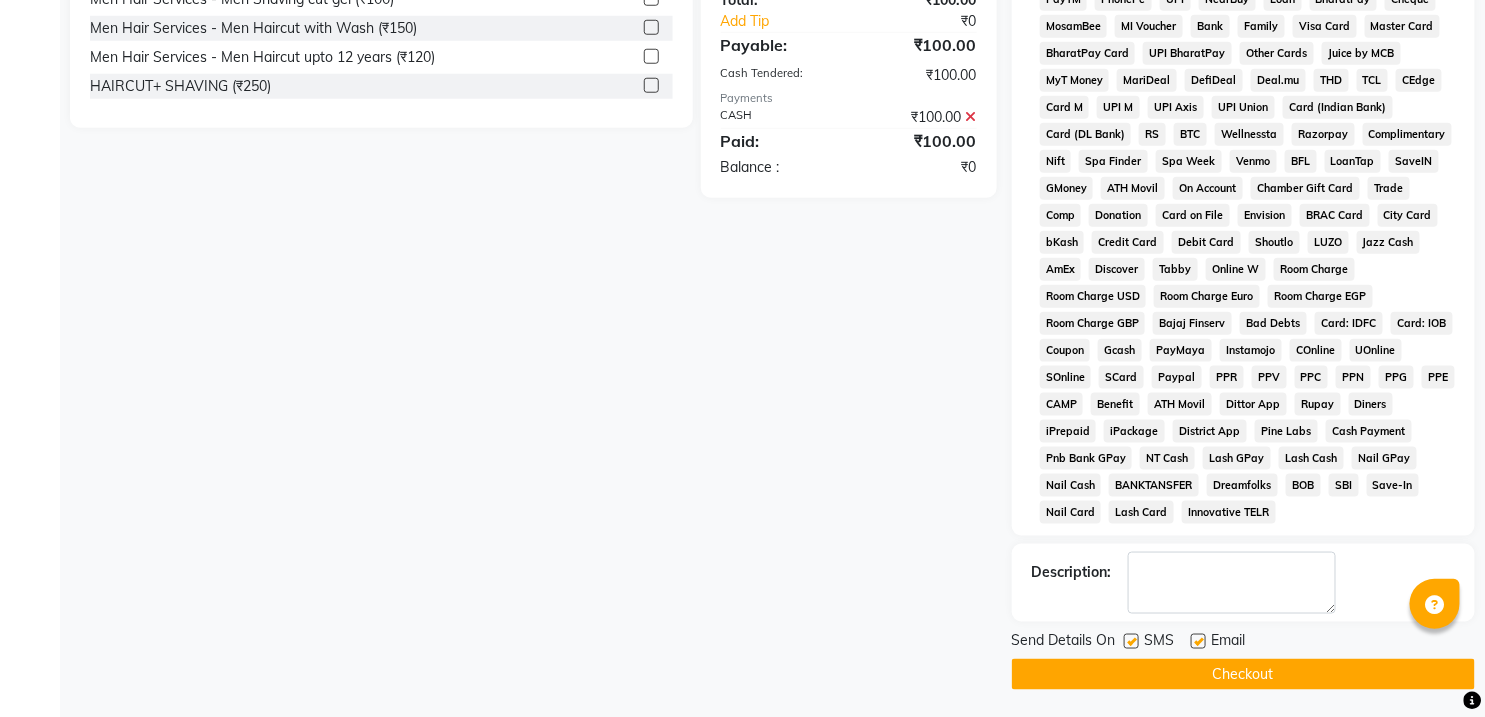 click on "Checkout" 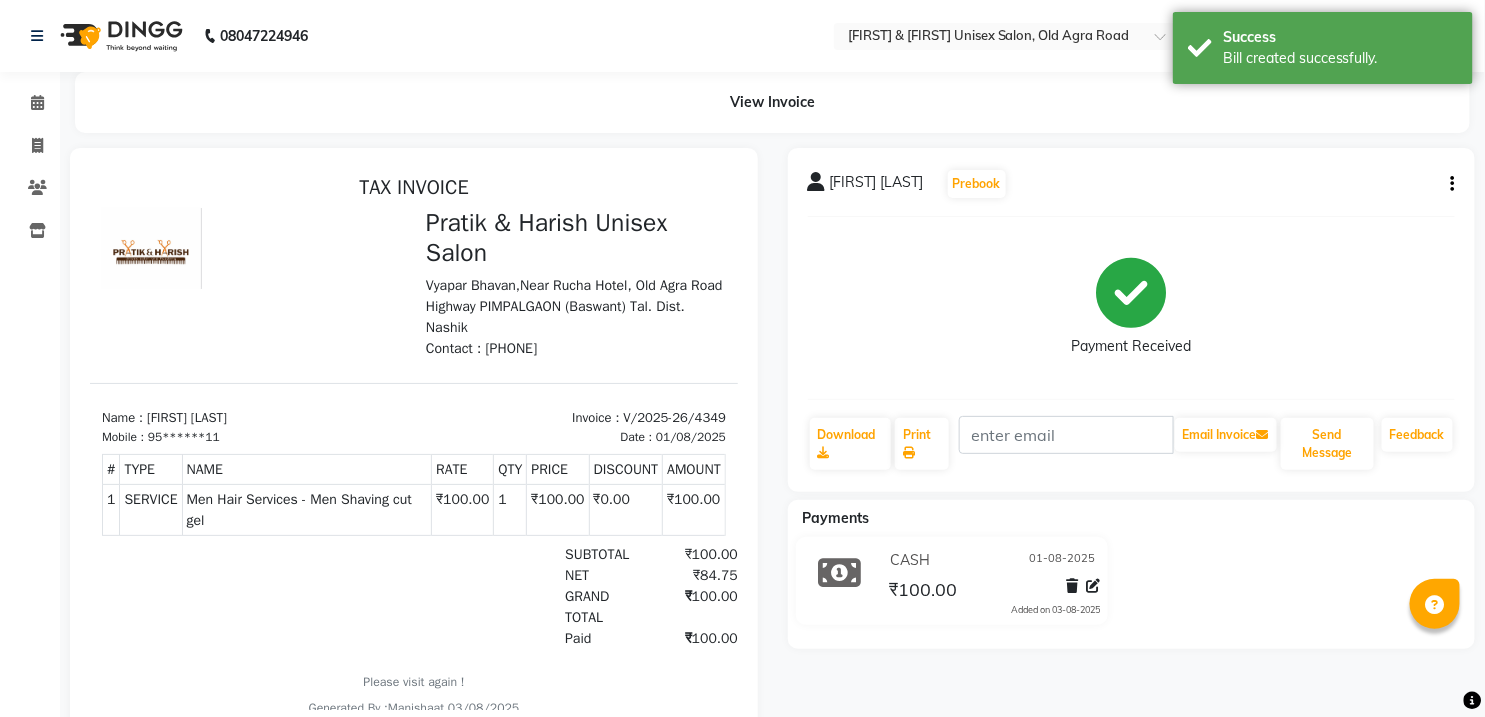 scroll, scrollTop: 0, scrollLeft: 0, axis: both 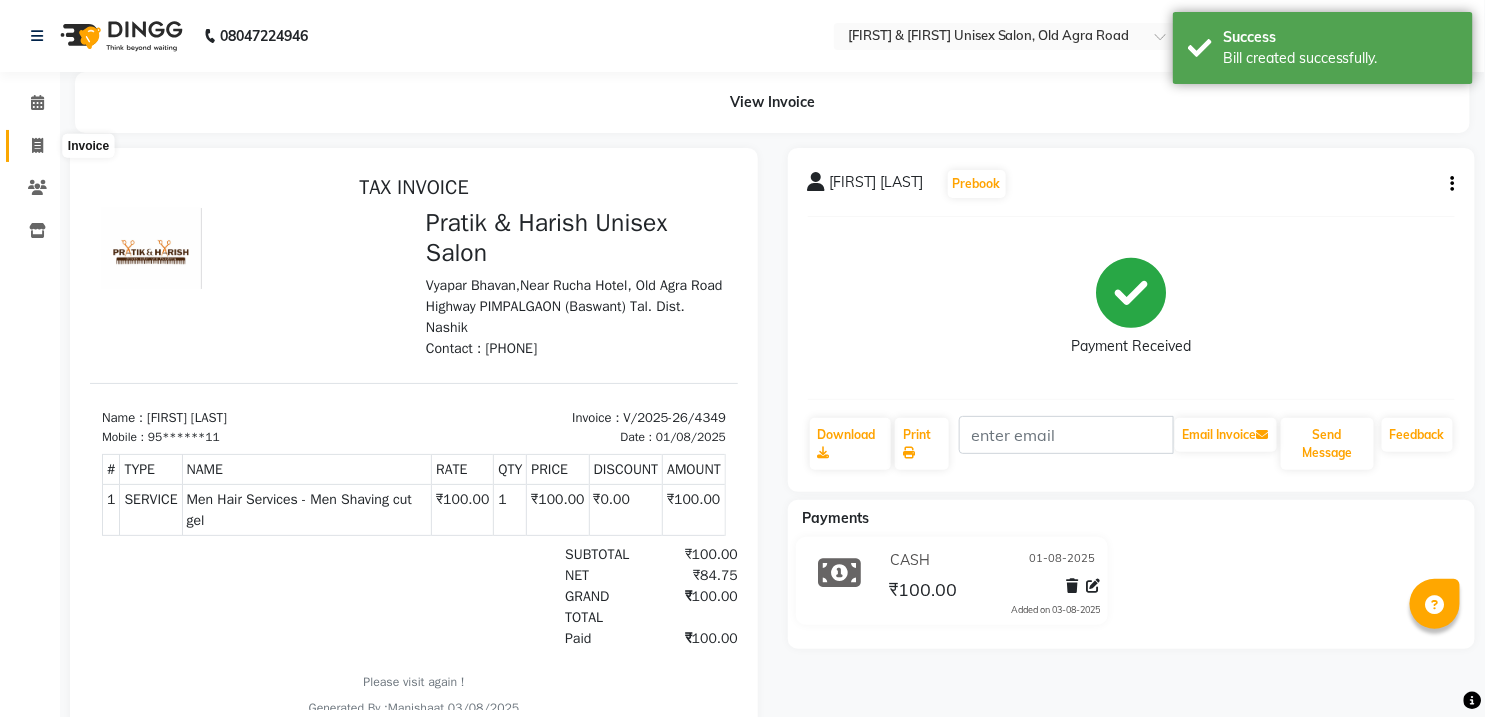 click 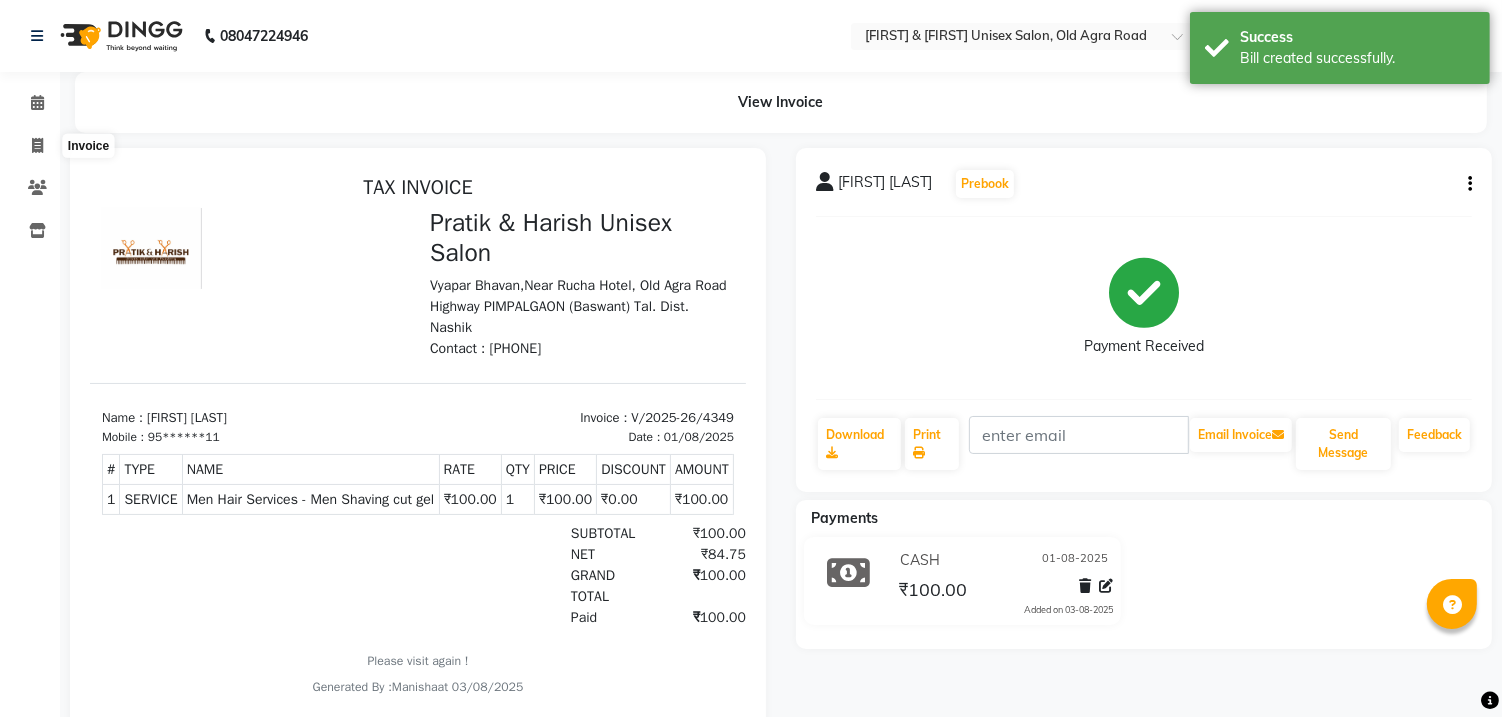 select on "6770" 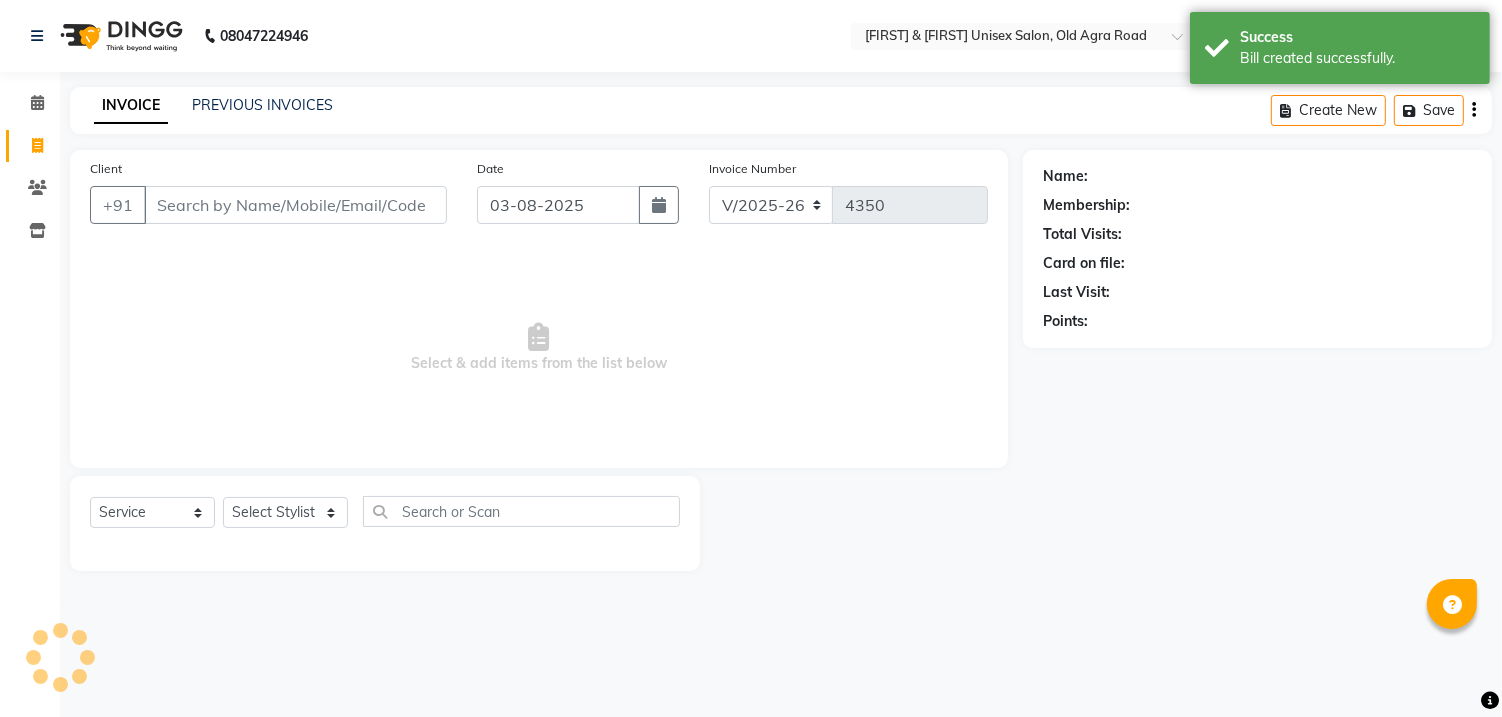 click on "Client" at bounding box center [295, 205] 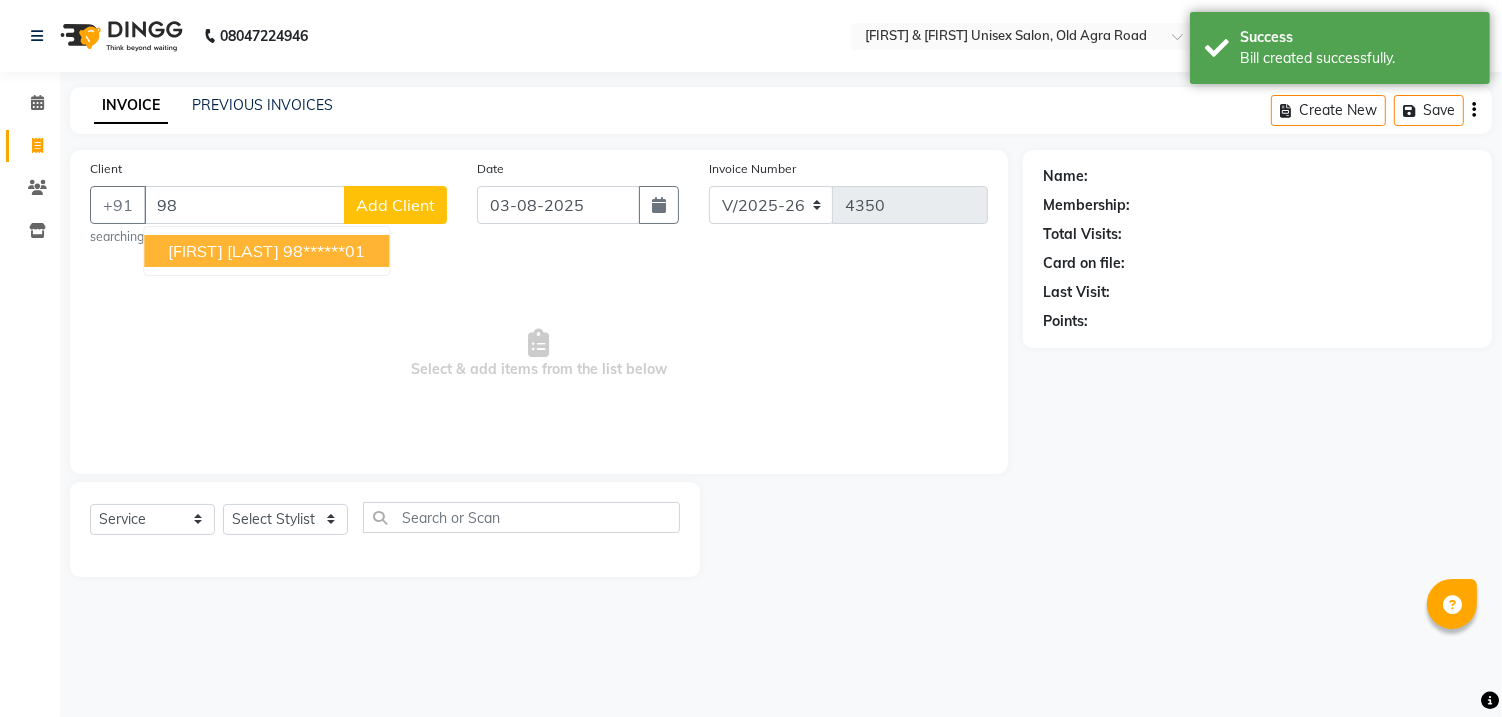 type on "9" 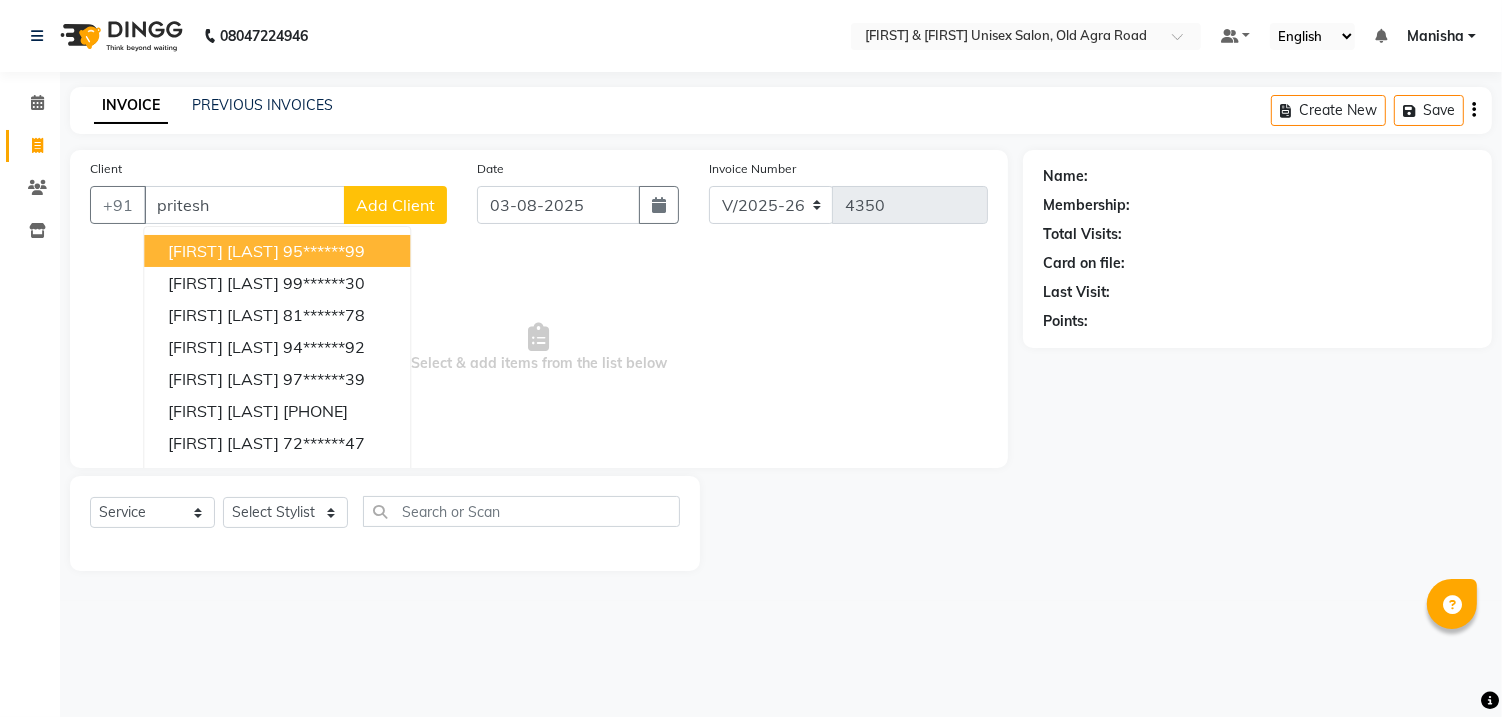 click on "95******99" at bounding box center [324, 251] 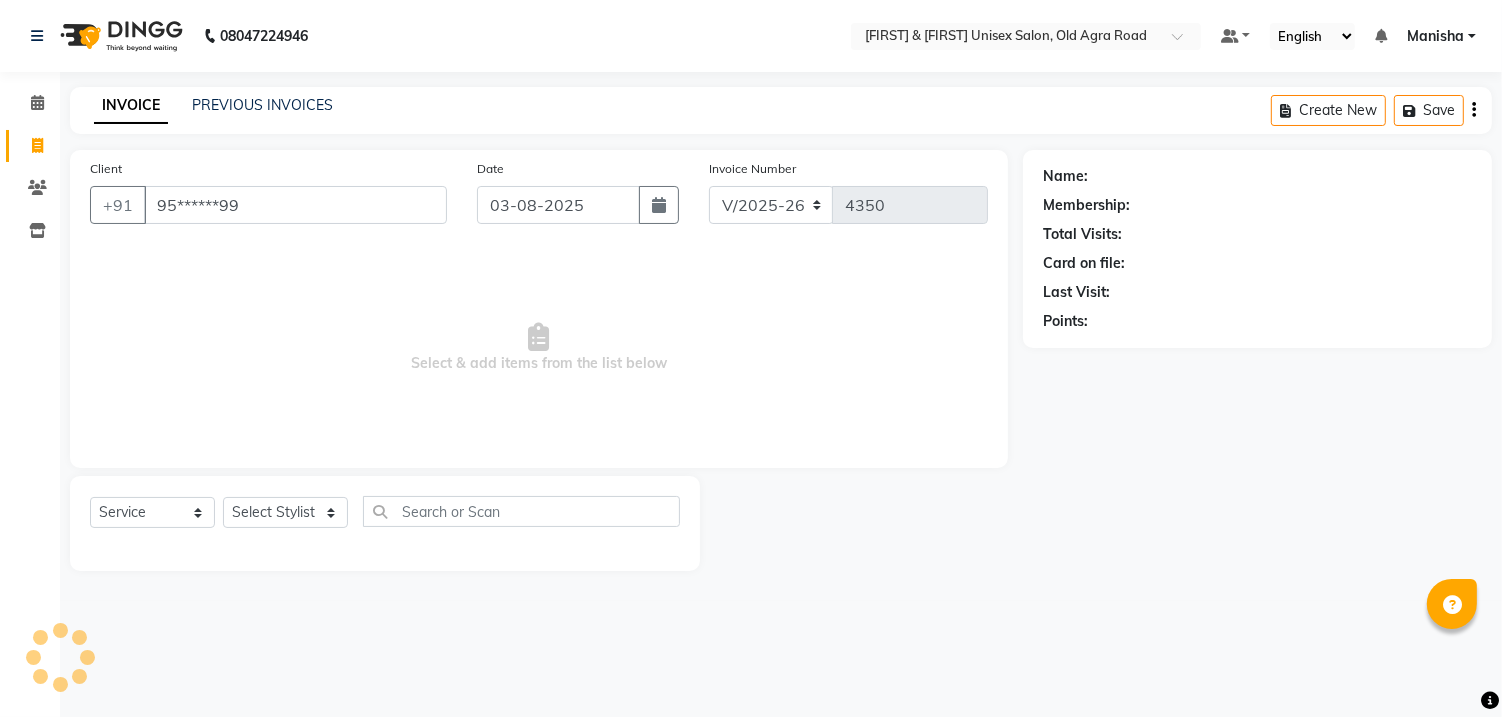 type on "95******99" 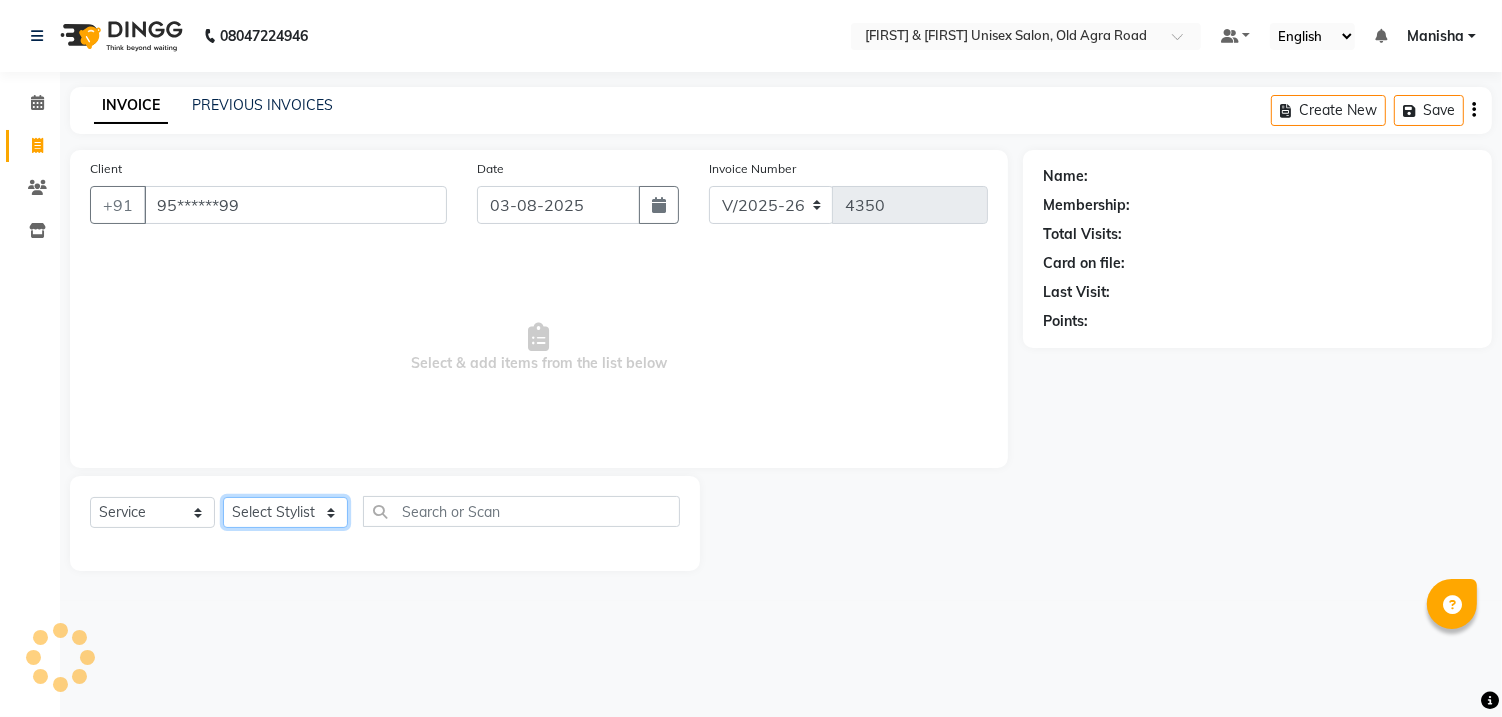 click on "Select Stylist DANISH [FIRST] [FIRST] [FIRST] [FIRST] [FIRST] [FIRST] [FIRST] [FIRST] [FIRST] [FIRST]" 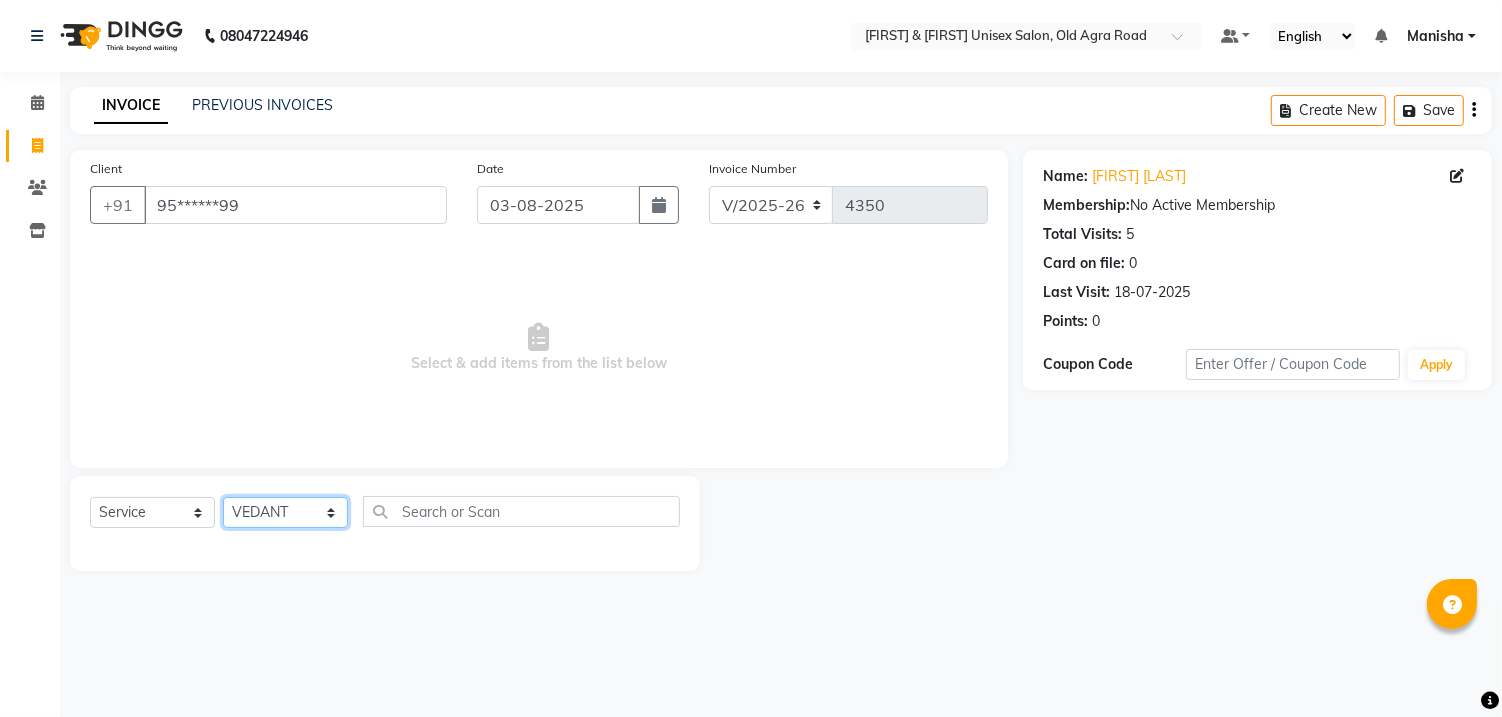 click on "Select Stylist DANISH [FIRST] [FIRST] [FIRST] [FIRST] [FIRST] [FIRST] [FIRST] [FIRST] [FIRST] [FIRST]" 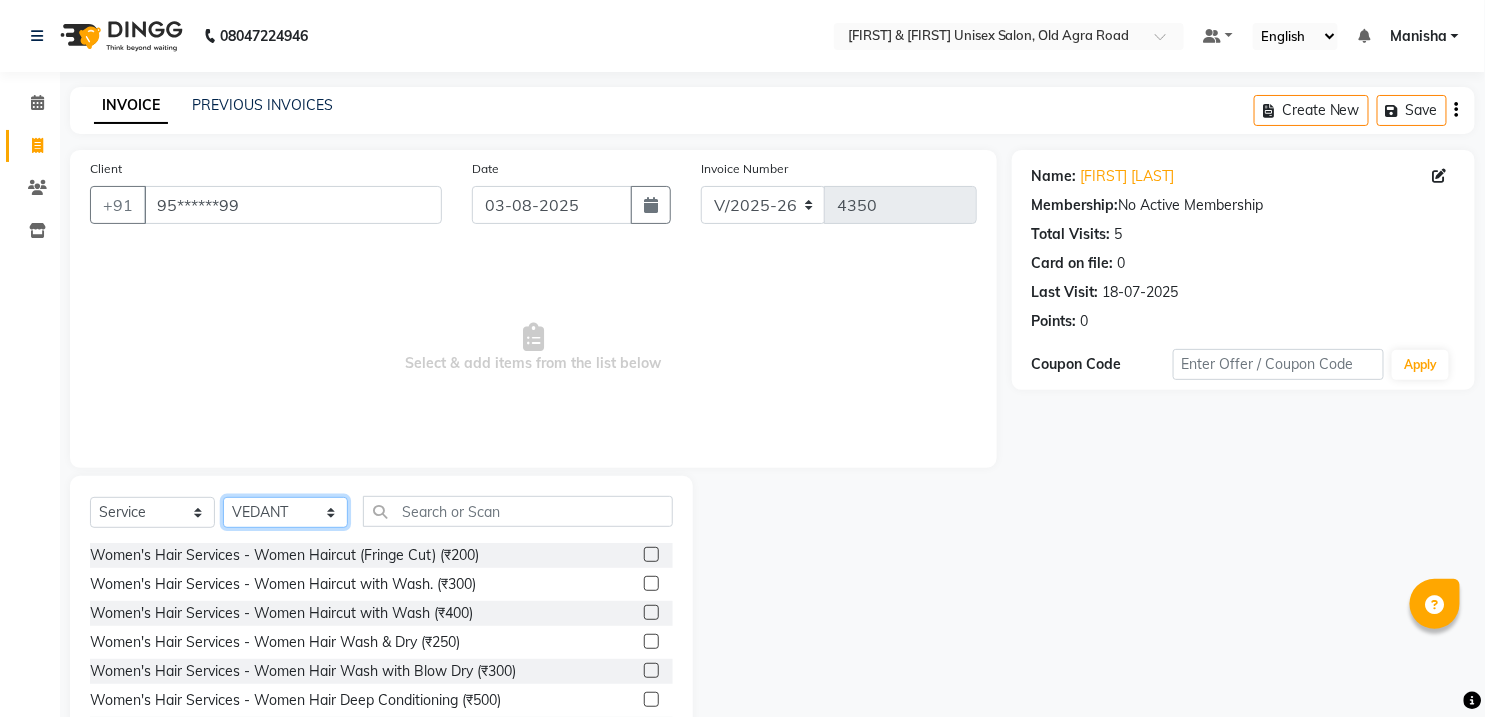 click on "Select Stylist DANISH [FIRST] [FIRST] [FIRST] [FIRST] [FIRST] [FIRST] [FIRST] [FIRST] [FIRST] [FIRST]" 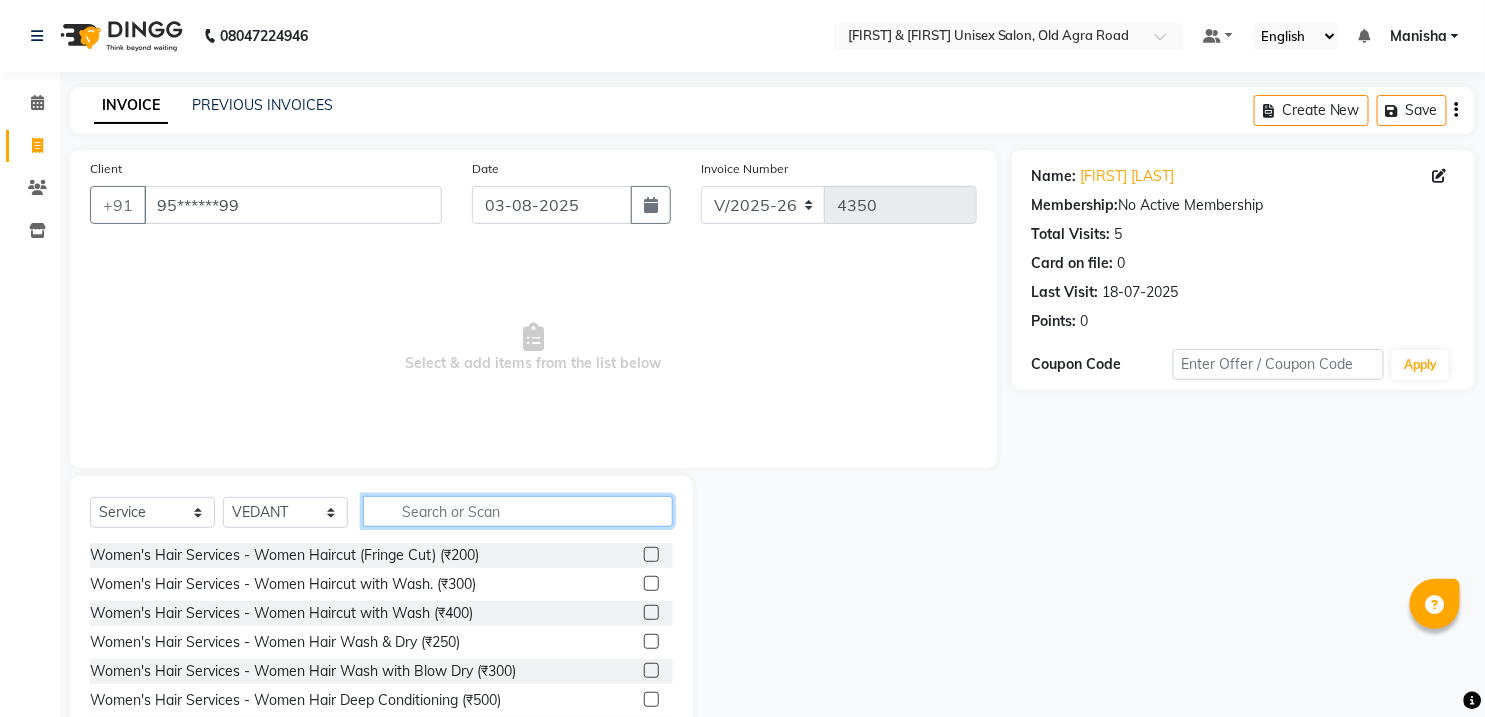 click 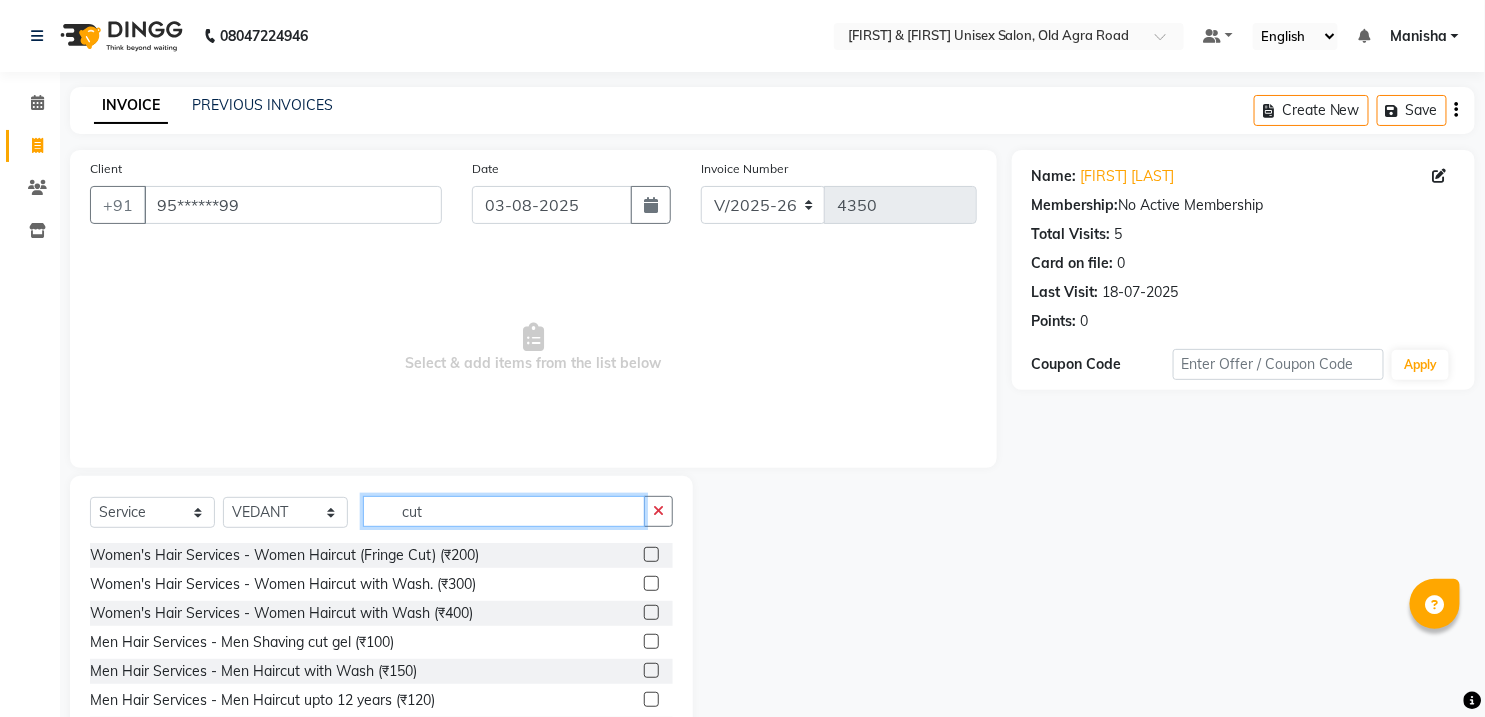 scroll, scrollTop: 83, scrollLeft: 0, axis: vertical 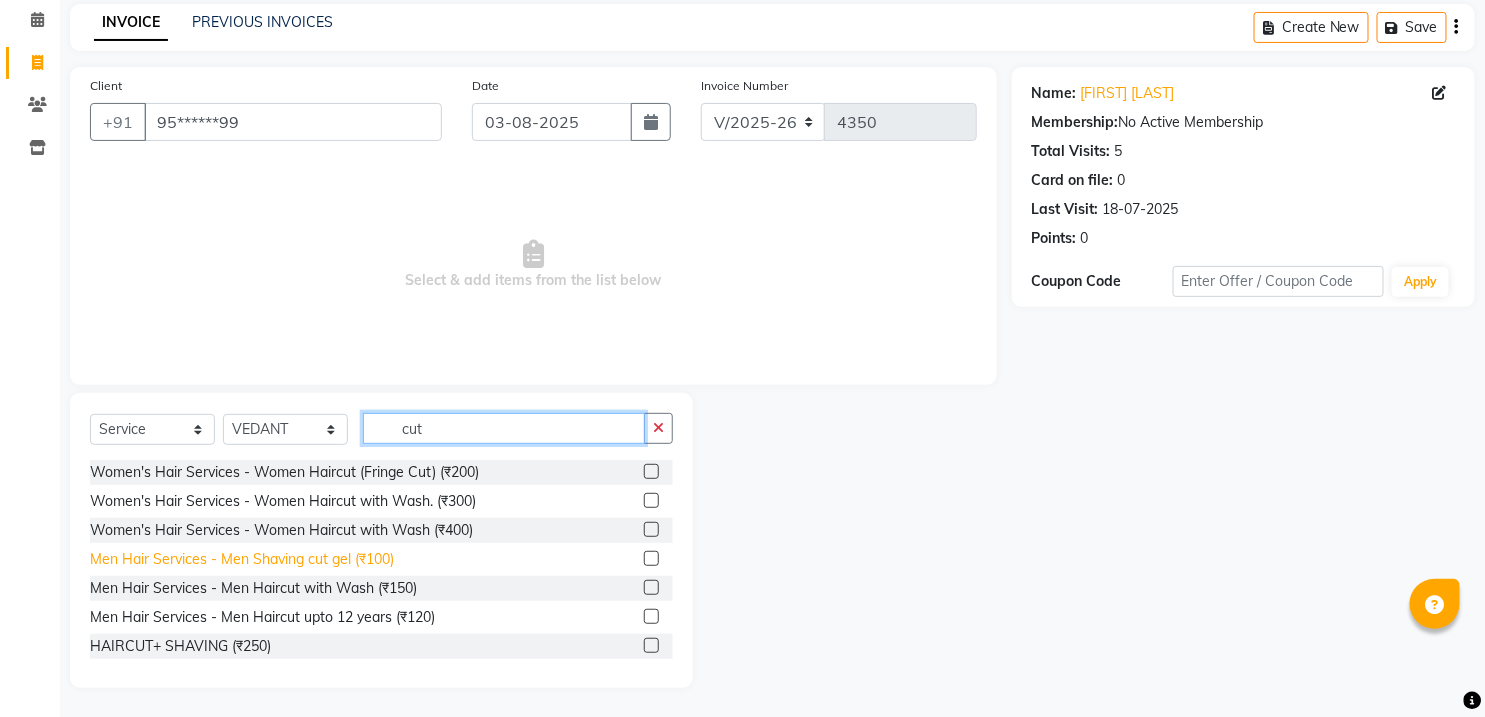 type on "cut" 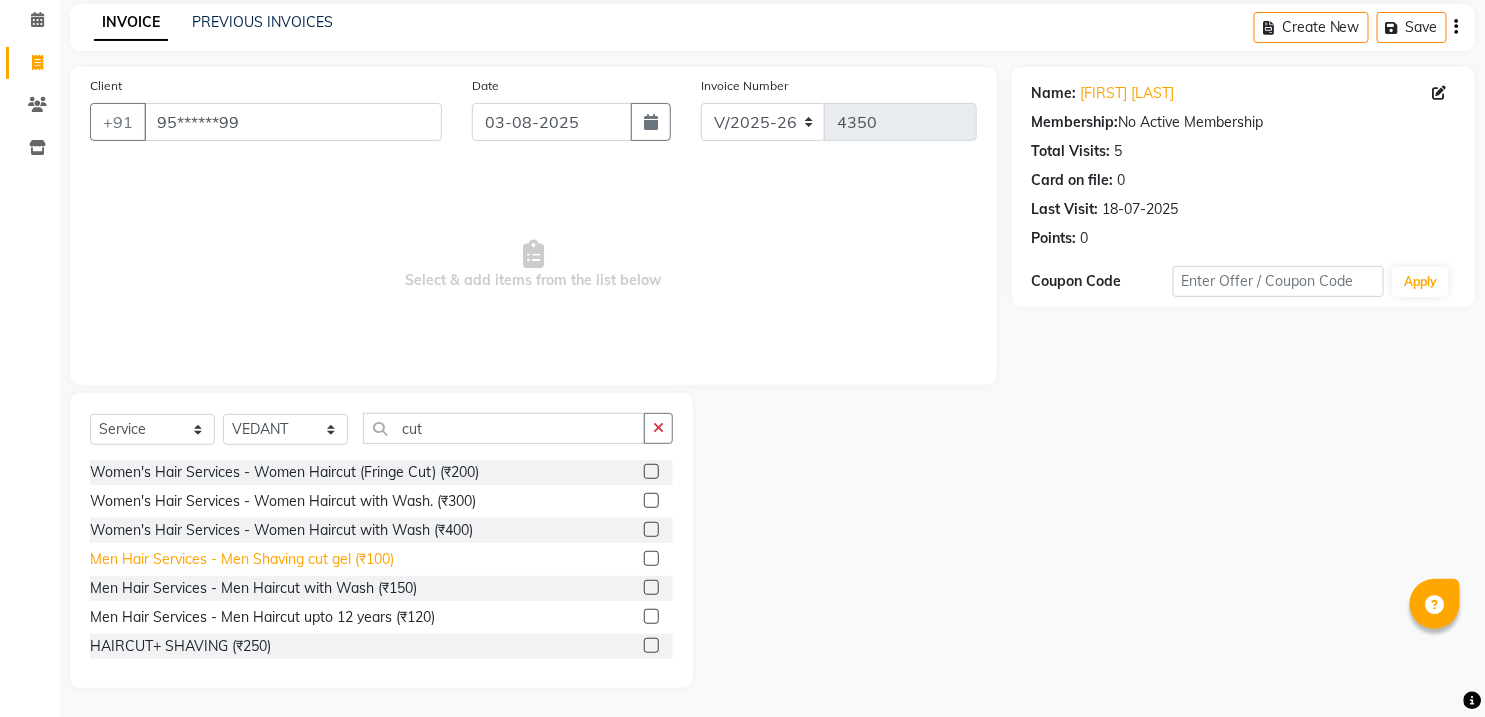click on "Men Hair Services - Men Shaving cut gel (₹100)" 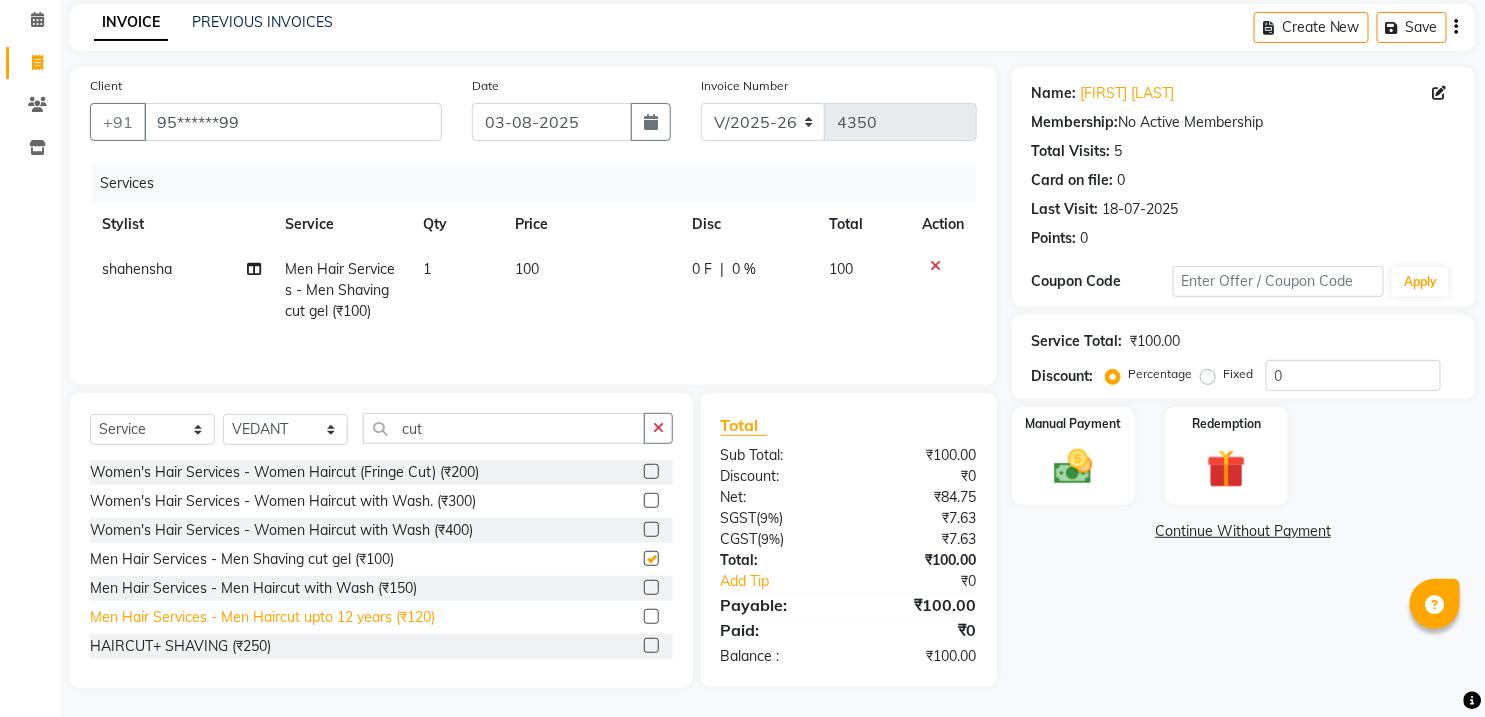 checkbox on "false" 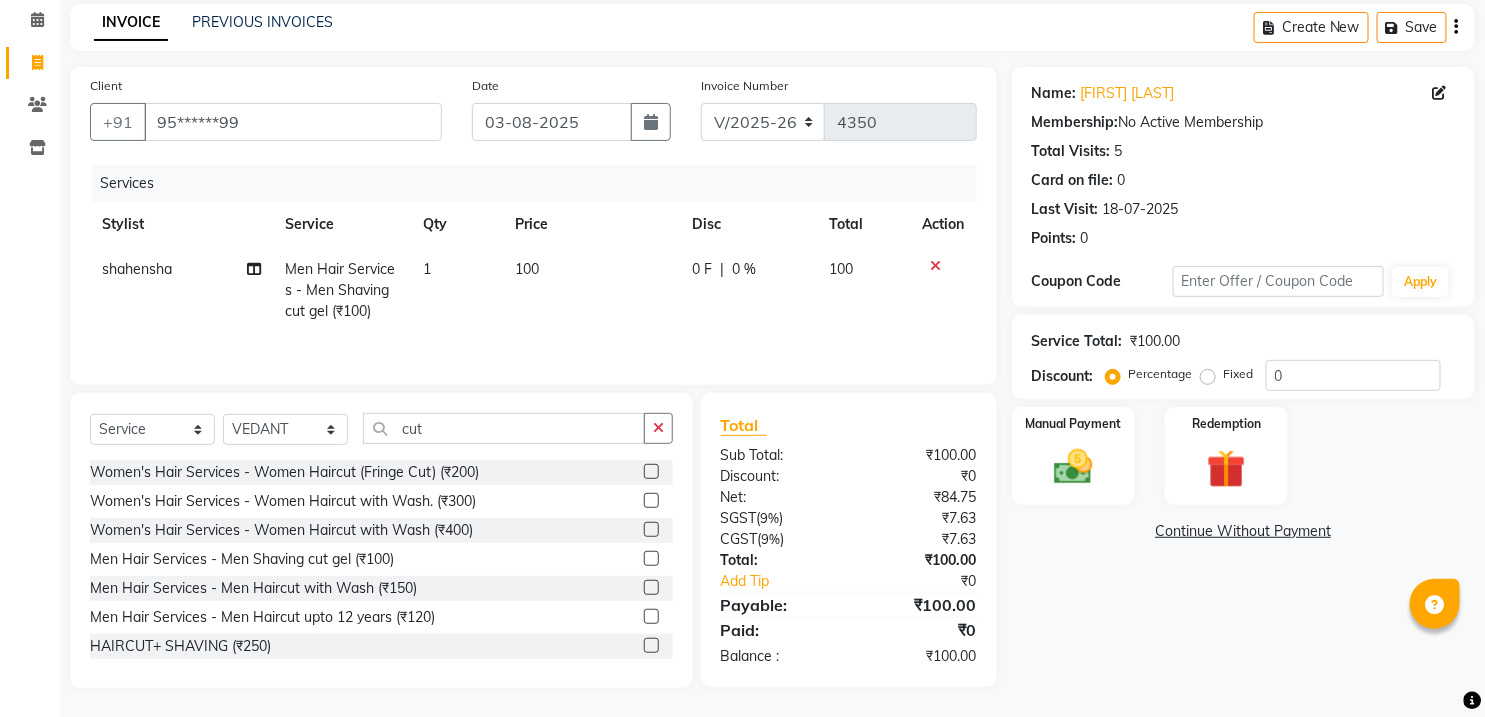 scroll, scrollTop: 85, scrollLeft: 0, axis: vertical 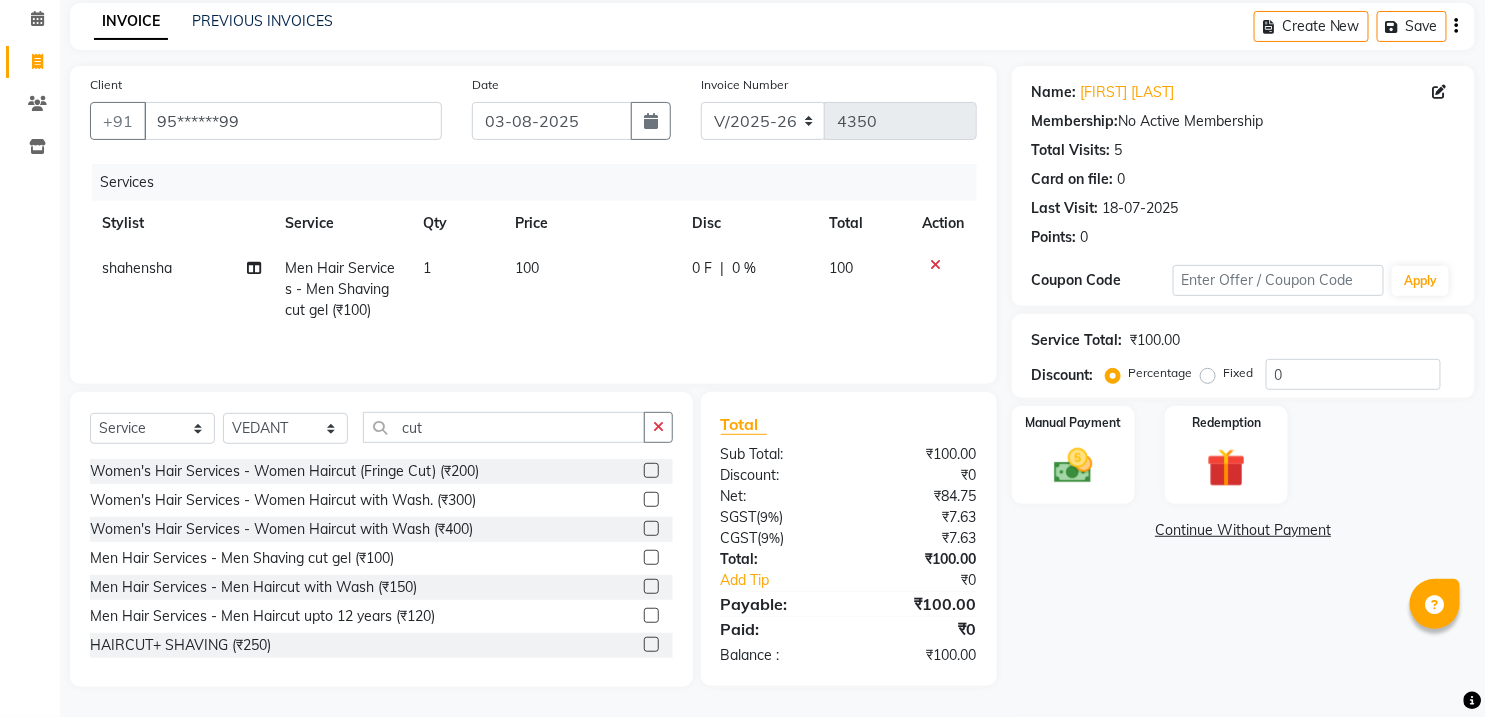 click on "Add Client Generate Dummy Number Name [LAST] Email DOB Day 01 02 03 04 05 06 07 08 09 10 11 12 13 14 15 16 17 18 19 20 21 22 23 24 25 26 27 28 29 30 31 Month January February March April May June July August September October November December 1940 1941 1942 1943 1944 1945 1946 1947 1948 1949 1950 1951 1952 1953 1954 1955 1956 1957 1958 1959 1960 1961 1962 1963 1964 1965 1966 1967 1968 1969 1970 1971 1972 1973 1974 1975 1976 1977 1978 1979 1980 1981 1982 1983 1984 1985 1986 1987 1988 1989 1990 1991 1992 1993 1994 1995 1996 1997 1998 1999 2000 2001 2002 2003 2004 2005 2006 2007 2008 2009 2010 2011 2012 2013 2014 2015 2016 2017 2018 2019 2020 2021 2022 2023 2024 GST Number State Select Andaman and Nicobar Islands Andhra Pradesh Arunachal Pradesh Assam Bihar Chandigarh Chhattisgarh Dadra and Nagar Haveli Daman and Diu Delhi Goa Gujarat Haryana Himachal Pradesh Jammu and Kashmir Jharkhand Karnataka Kerala Lakshadweep Madhya Pradesh Maharashtra Manipur Meghalaya Mizoram Nagaland Odisha Pondicherry Punjab Rajasthan" 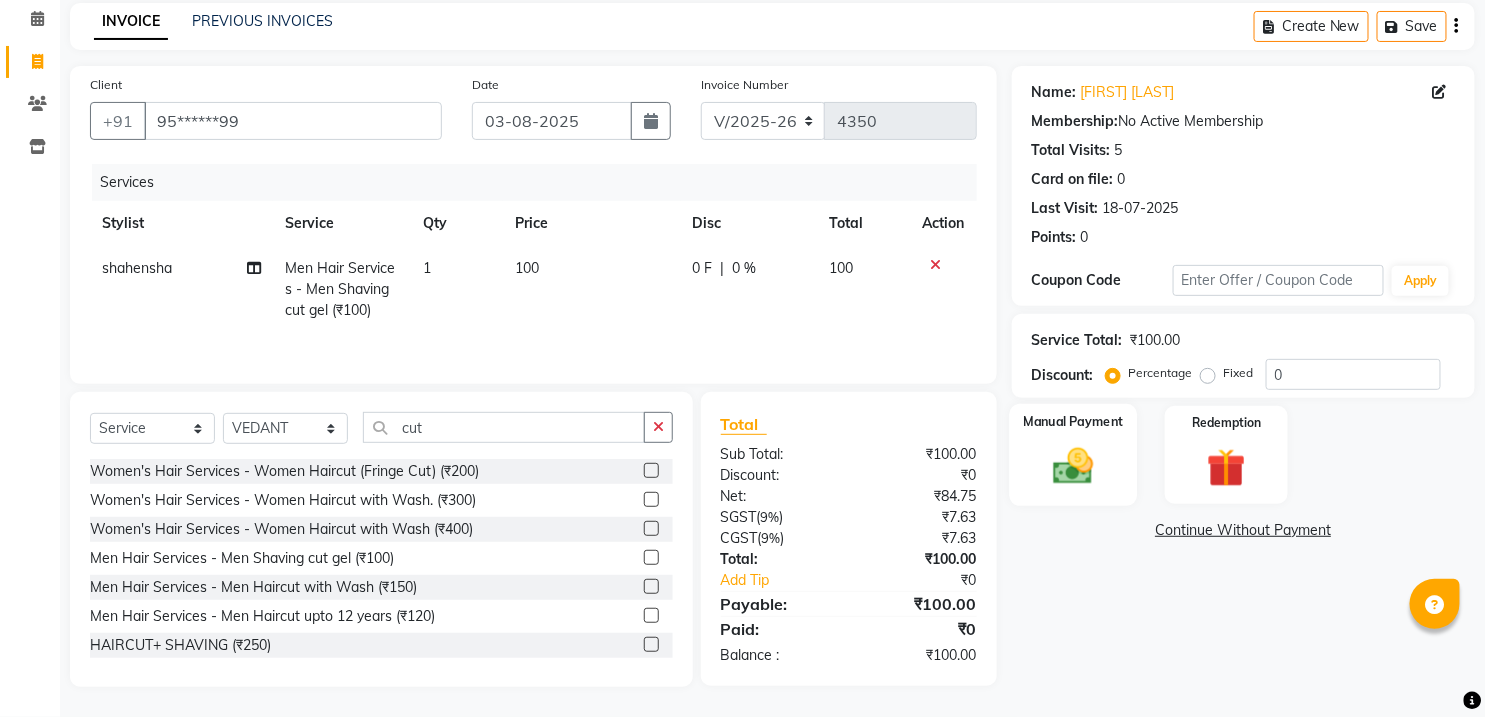 click 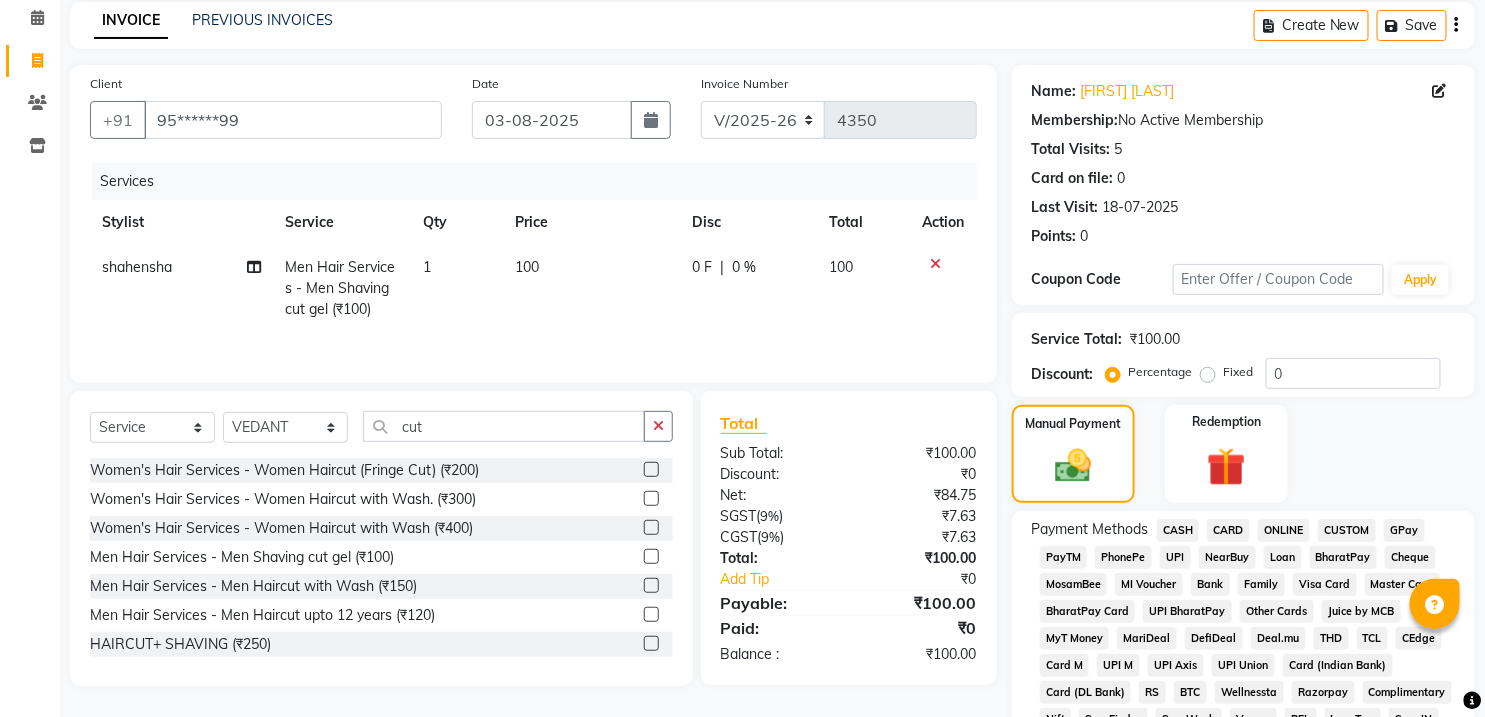 click on "Payment Methods  CASH   CARD   ONLINE   CUSTOM   GPay   PayTM   PhonePe   UPI   NearBuy   Loan   BharatPay   Cheque   MosamBee   MI Voucher   Bank   Family   Visa Card   Master Card   BharatPay Card   UPI BharatPay   Other Cards   Juice by MCB   MyT Money   MariDeal   DefiDeal   Deal.mu   THD   TCL   CEdge   Card M   UPI M   UPI Axis   UPI Union   Card (Indian Bank)   Card (DL Bank)   RS   BTC   Wellnessta   Razorpay   Complimentary   Nift   Spa Finder   Spa Week   Venmo   BFL   LoanTap   SaveIN   GMoney   ATH Movil   On Account   Chamber Gift Card   Trade   Comp   Donation   Card on File   Envision   BRAC Card   City Card   bKash   Credit Card   Debit Card   Shoutlo   LUZO   Jazz Cash   AmEx   Discover   Tabby   Online W   Room Charge   Room Charge USD   Room Charge Euro   Room Charge EGP   Room Charge GBP   Bajaj Finserv   Bad Debts   Card: IDFC   Card: IOB   Coupon   Gcash   PayMaya   Instamojo   COnline   UOnline   SOnline   SCard   Paypal   PPR   PPV   PPC   PPN   PPG   PPE   CAMP   Benefit   ATH Movil" 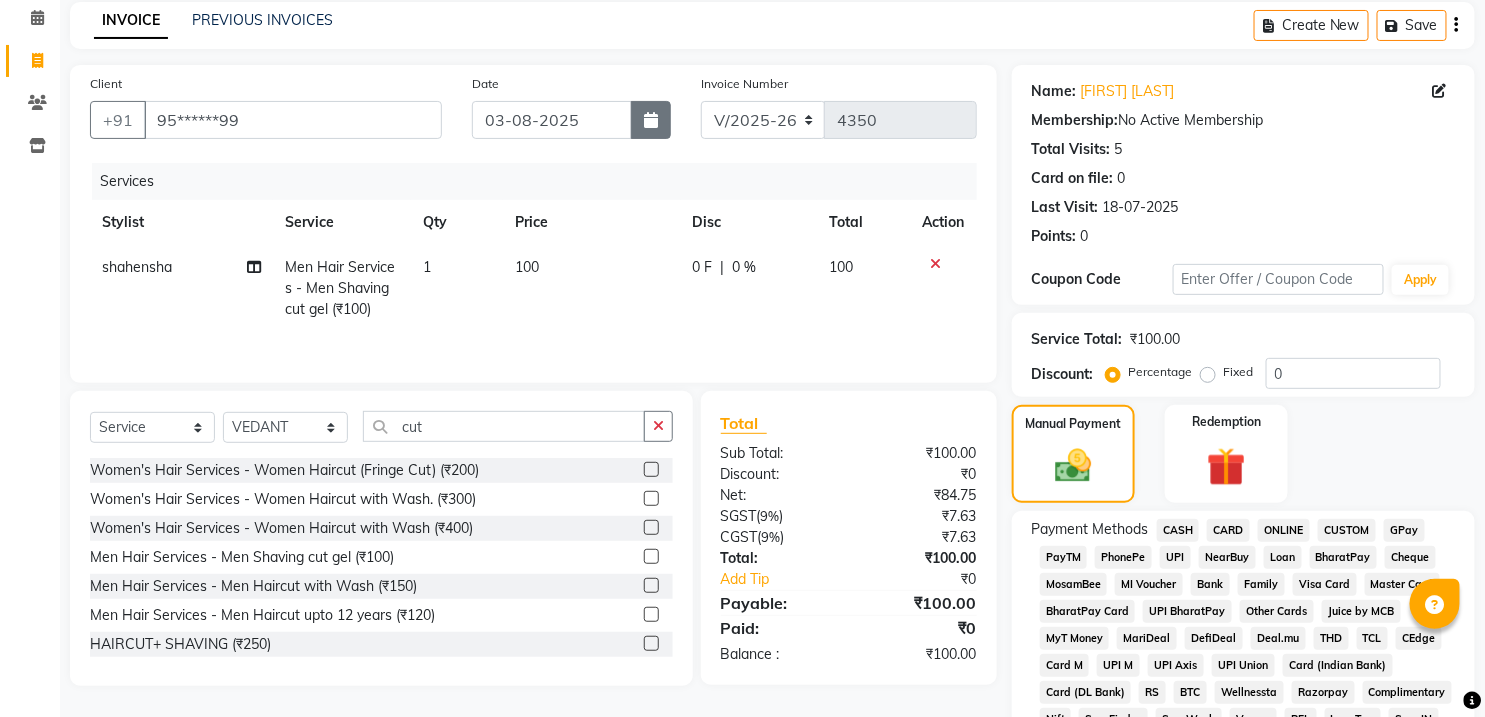 click 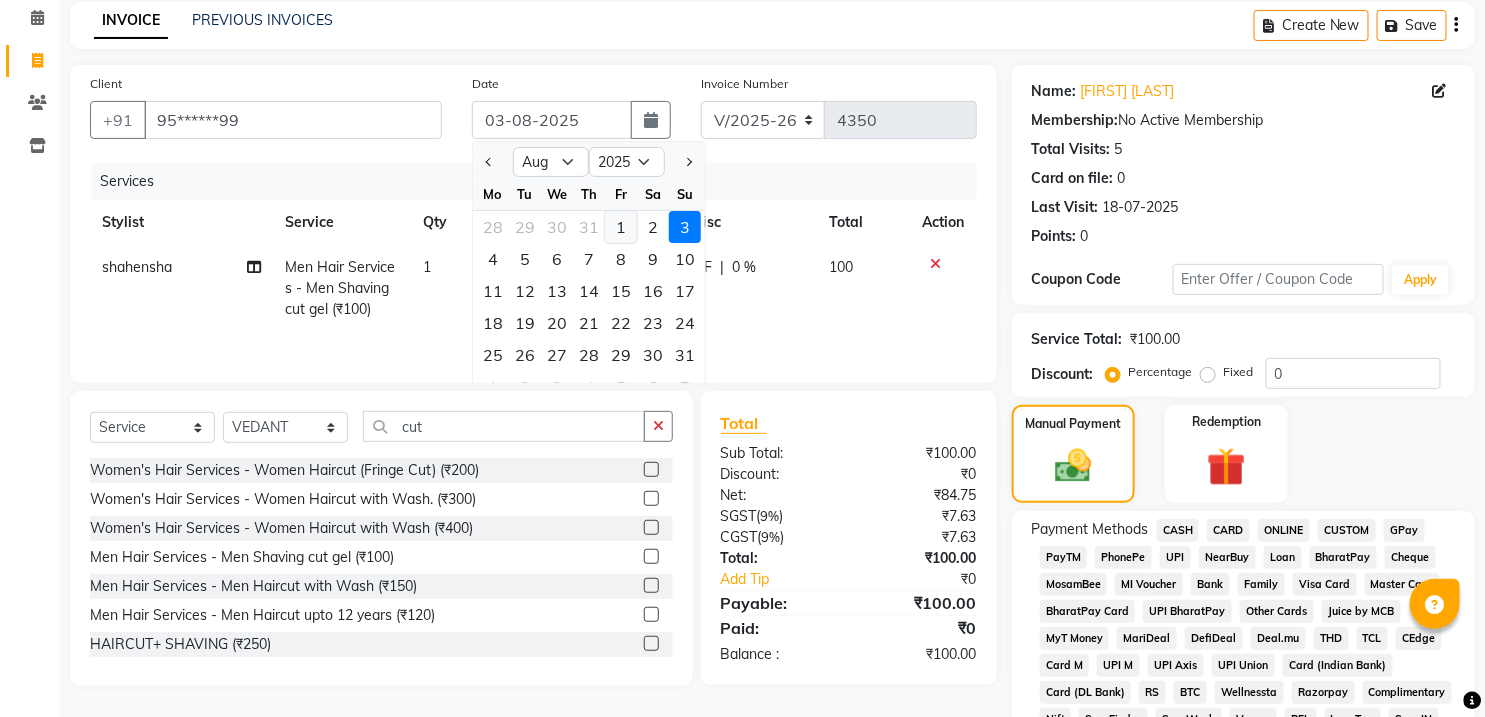 click on "1" 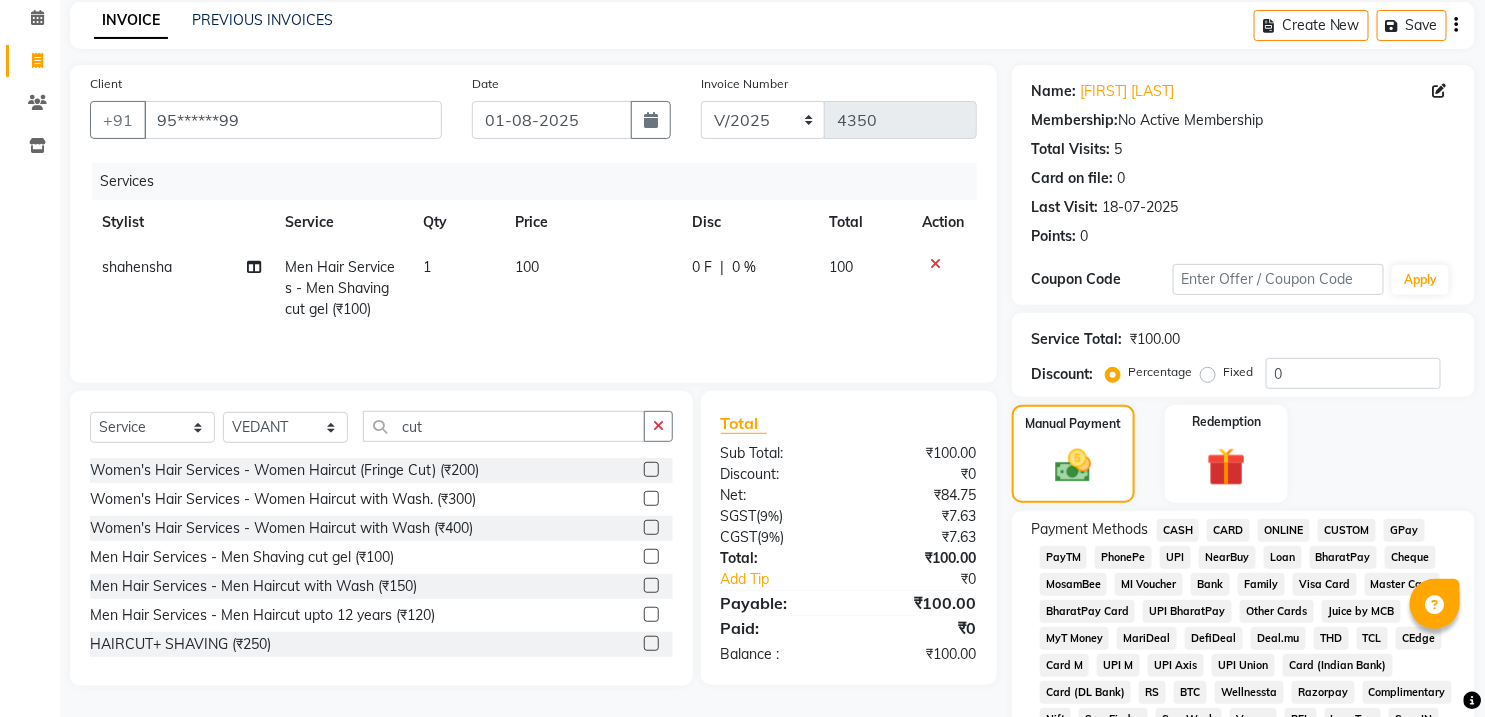 scroll, scrollTop: 418, scrollLeft: 0, axis: vertical 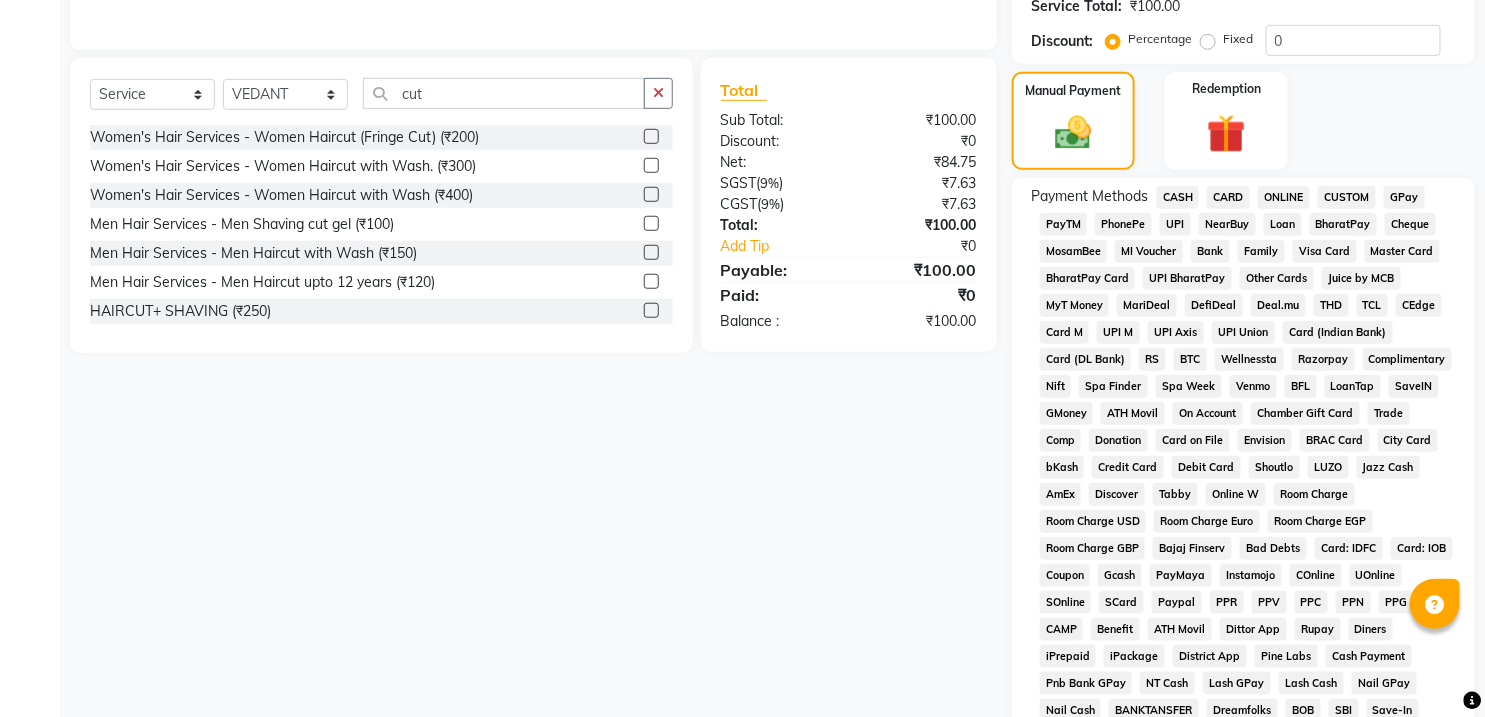 click on "CASH" 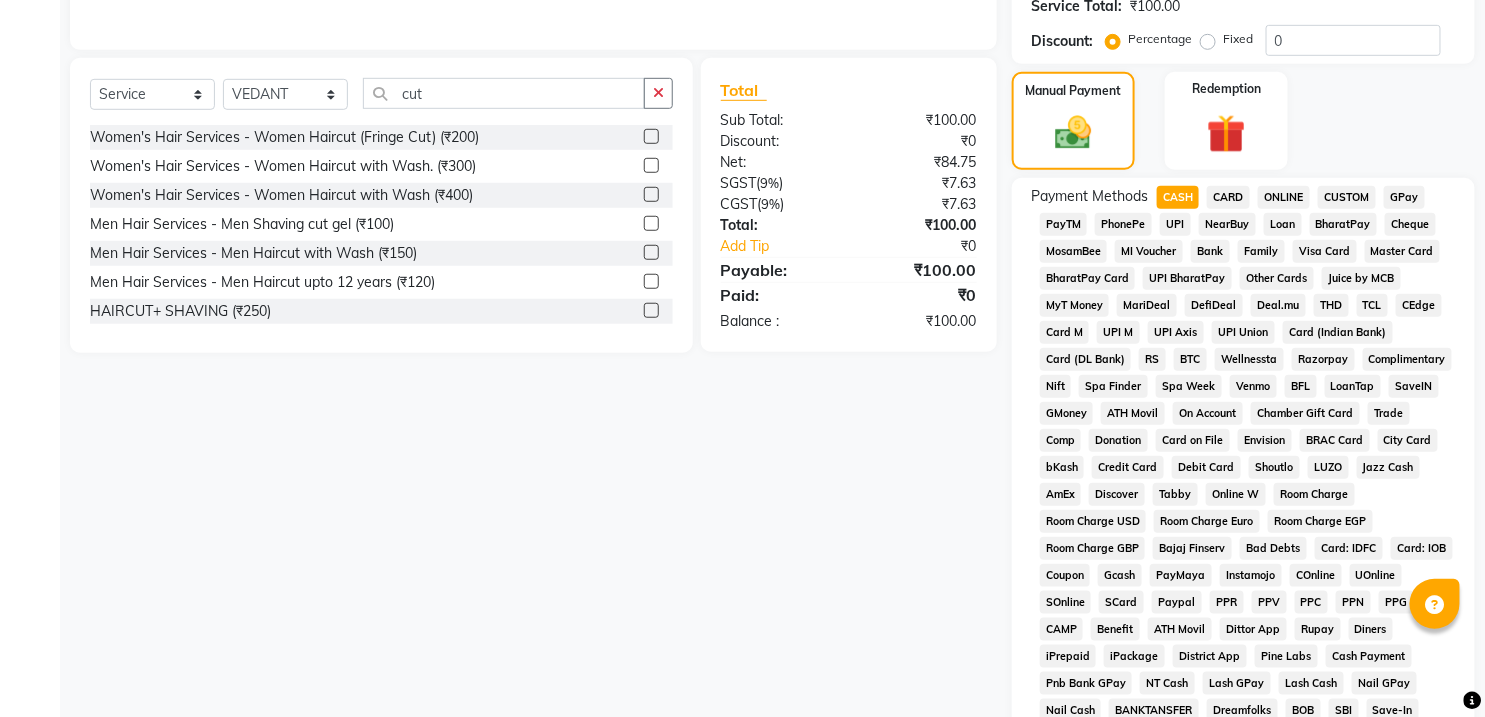 scroll, scrollTop: 643, scrollLeft: 0, axis: vertical 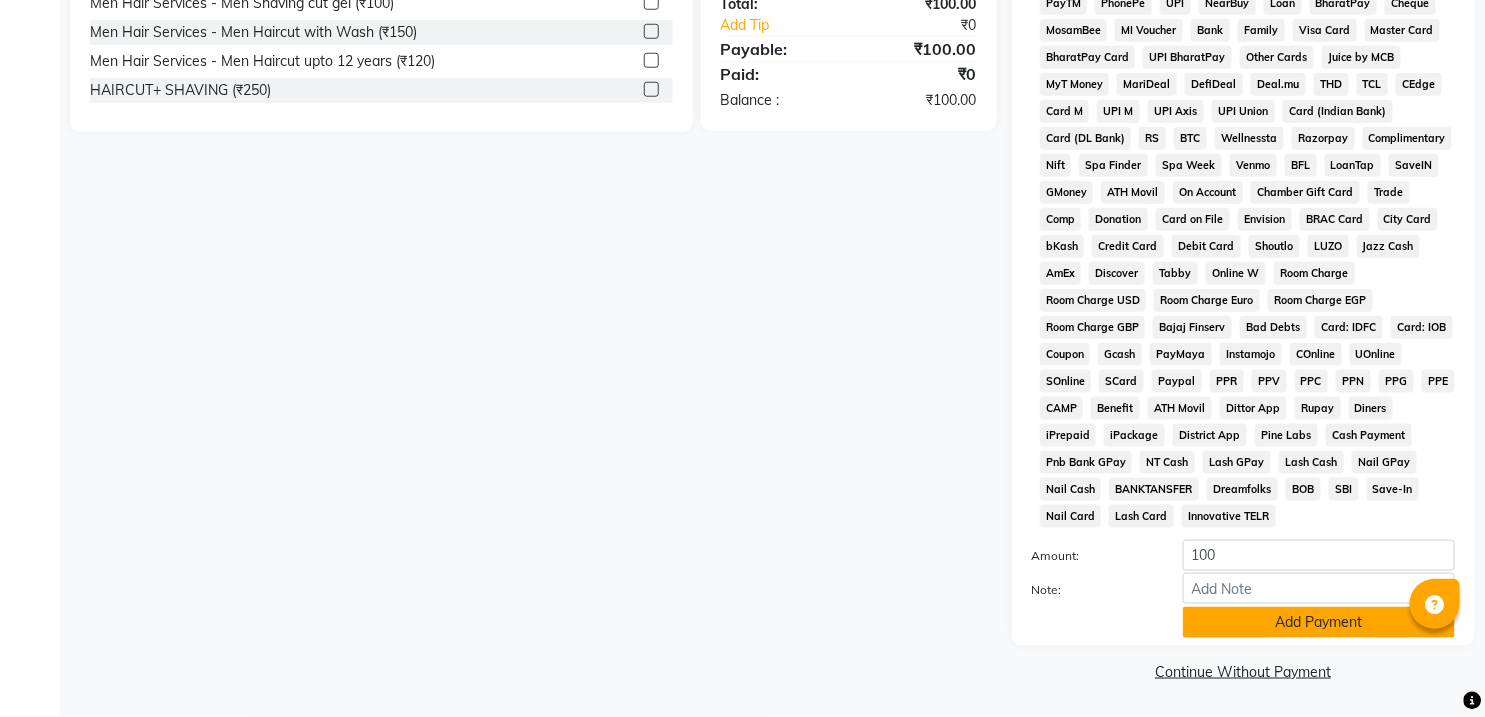 click on "Add Payment" 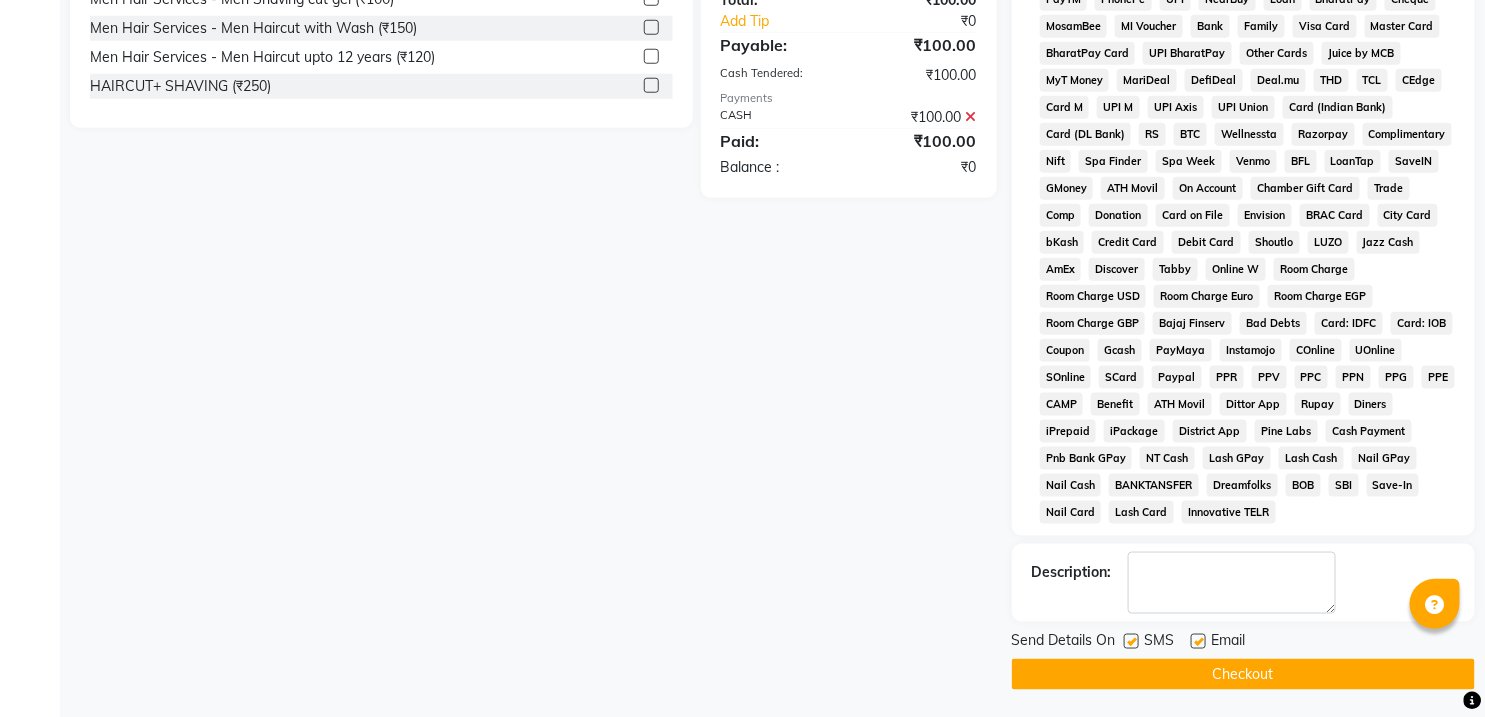 click on "Checkout" 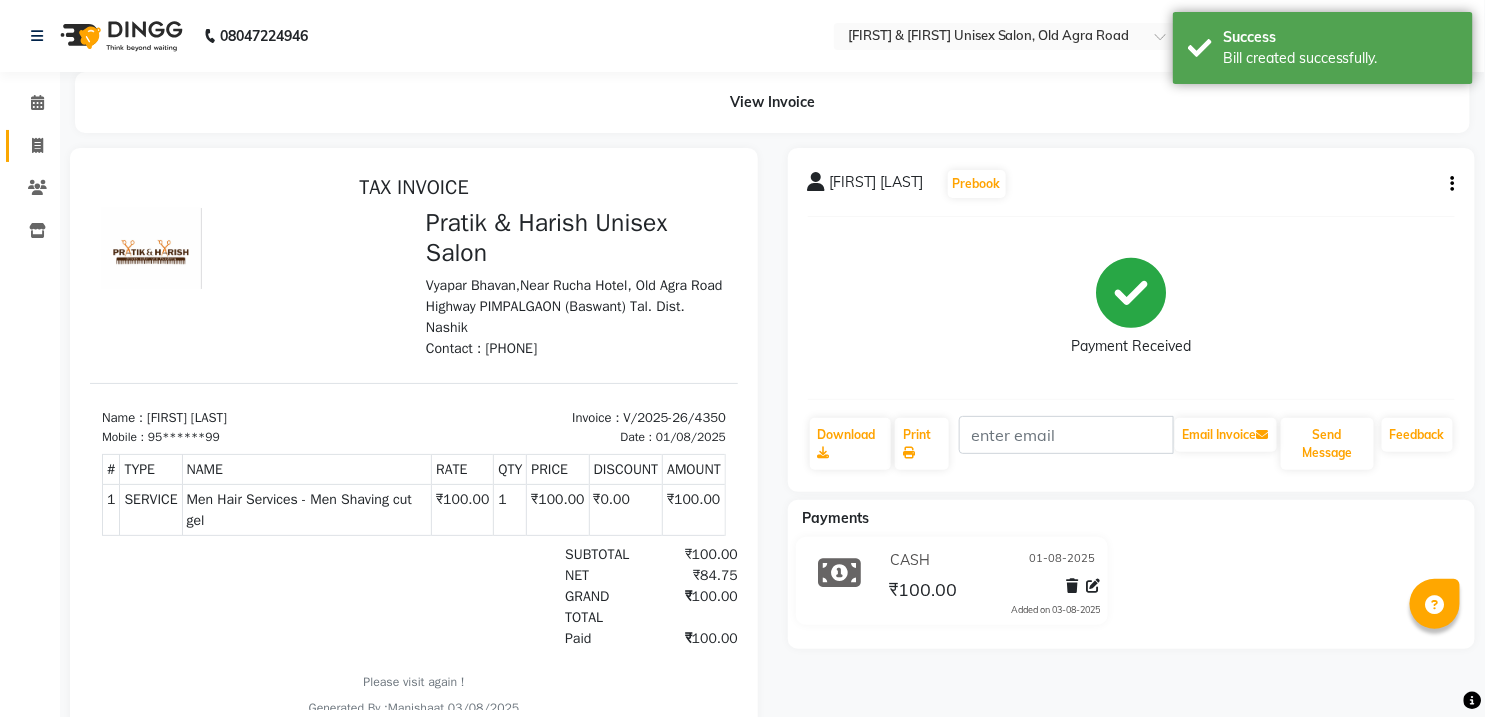 scroll, scrollTop: 0, scrollLeft: 0, axis: both 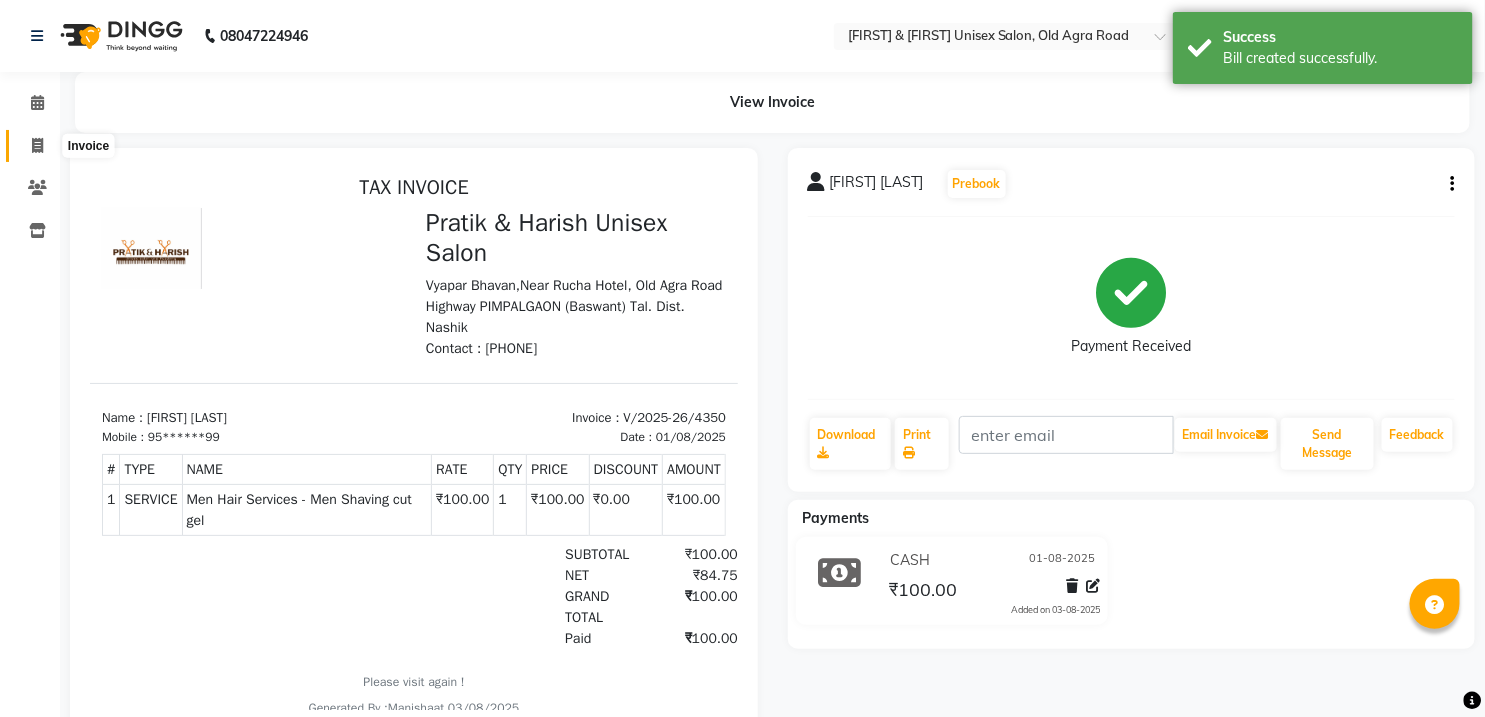 click 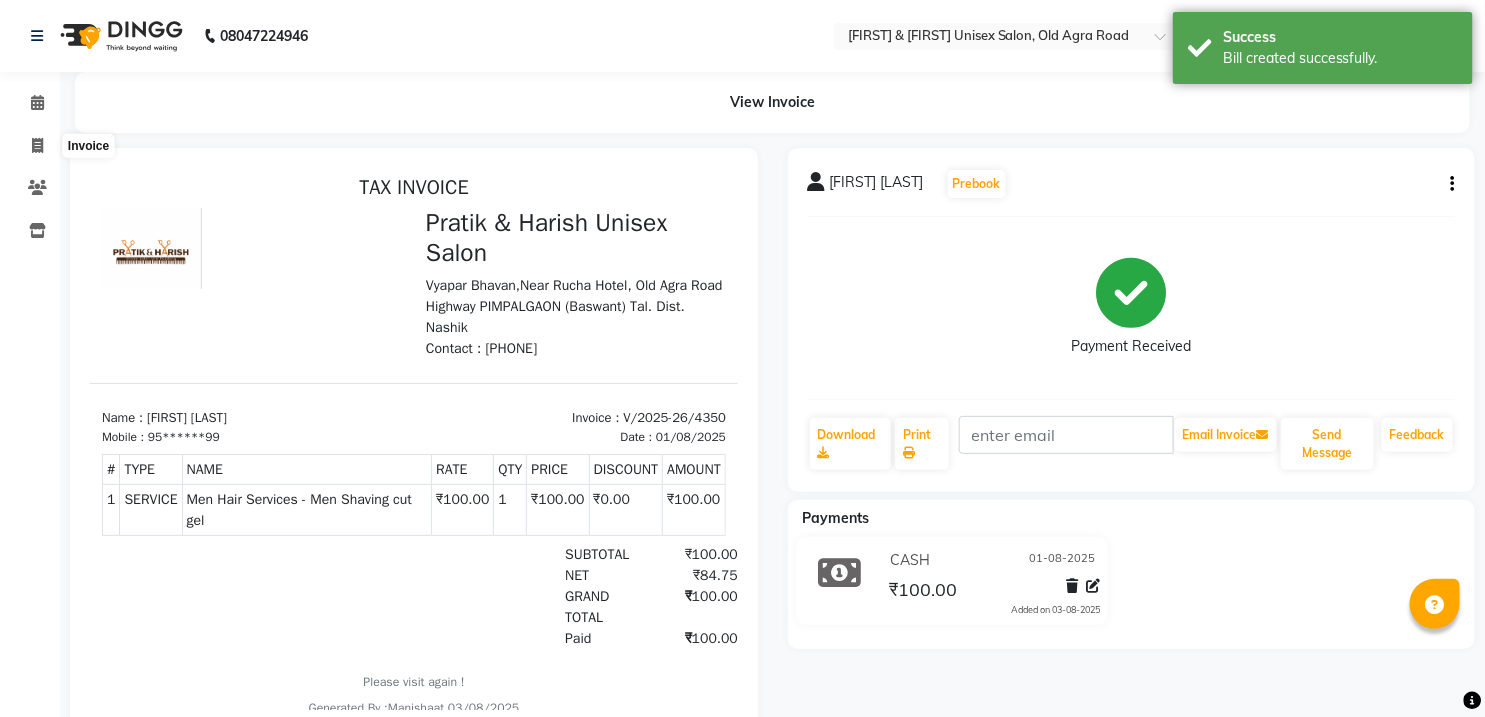 select on "service" 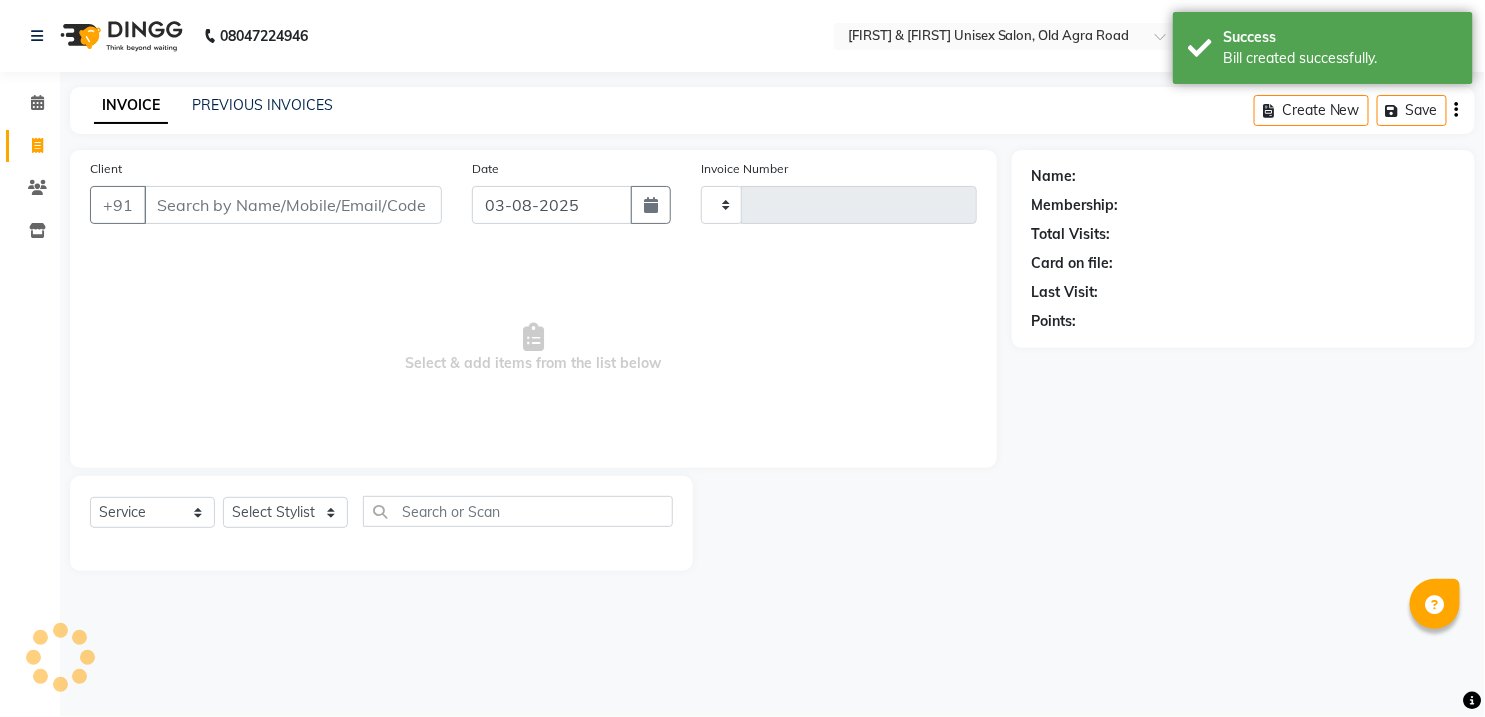 type on "4351" 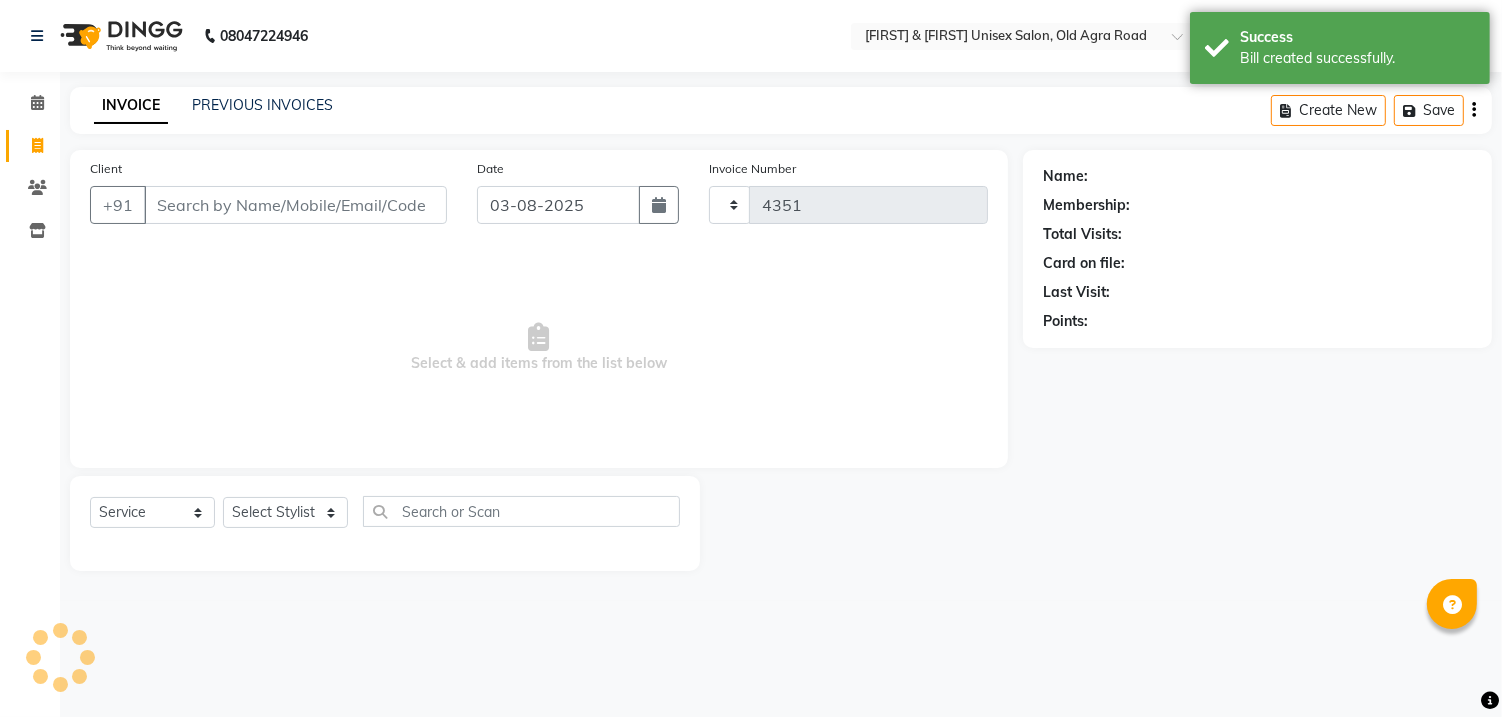 select on "6770" 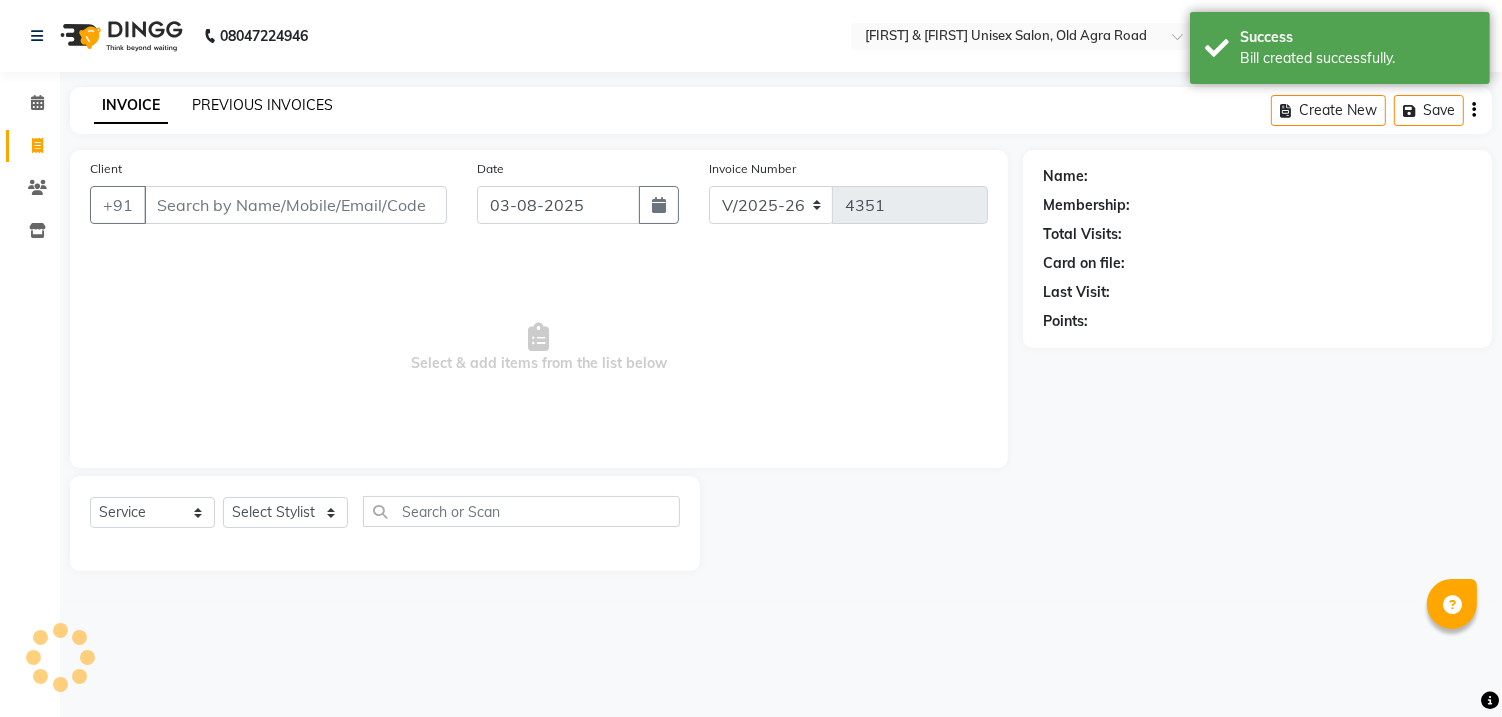 click on "PREVIOUS INVOICES" 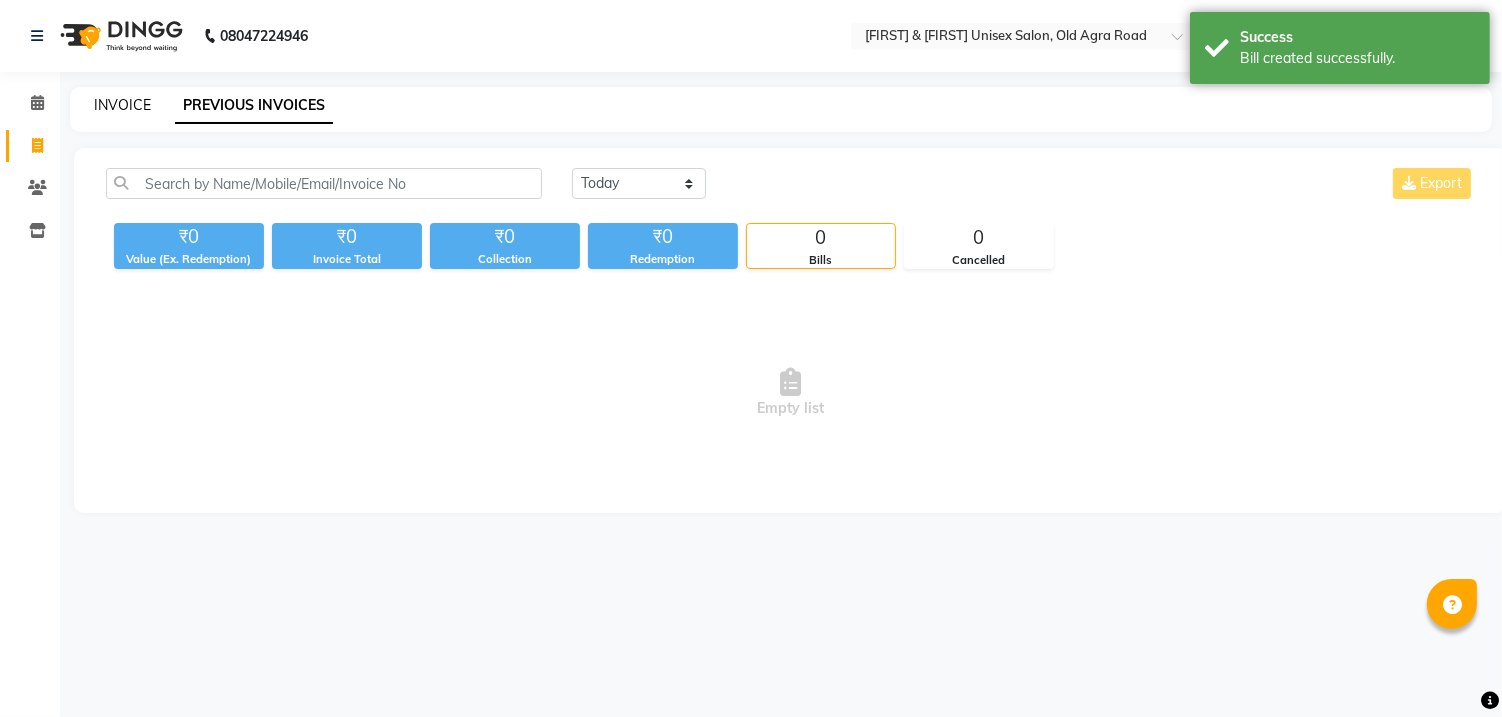 click on "INVOICE" 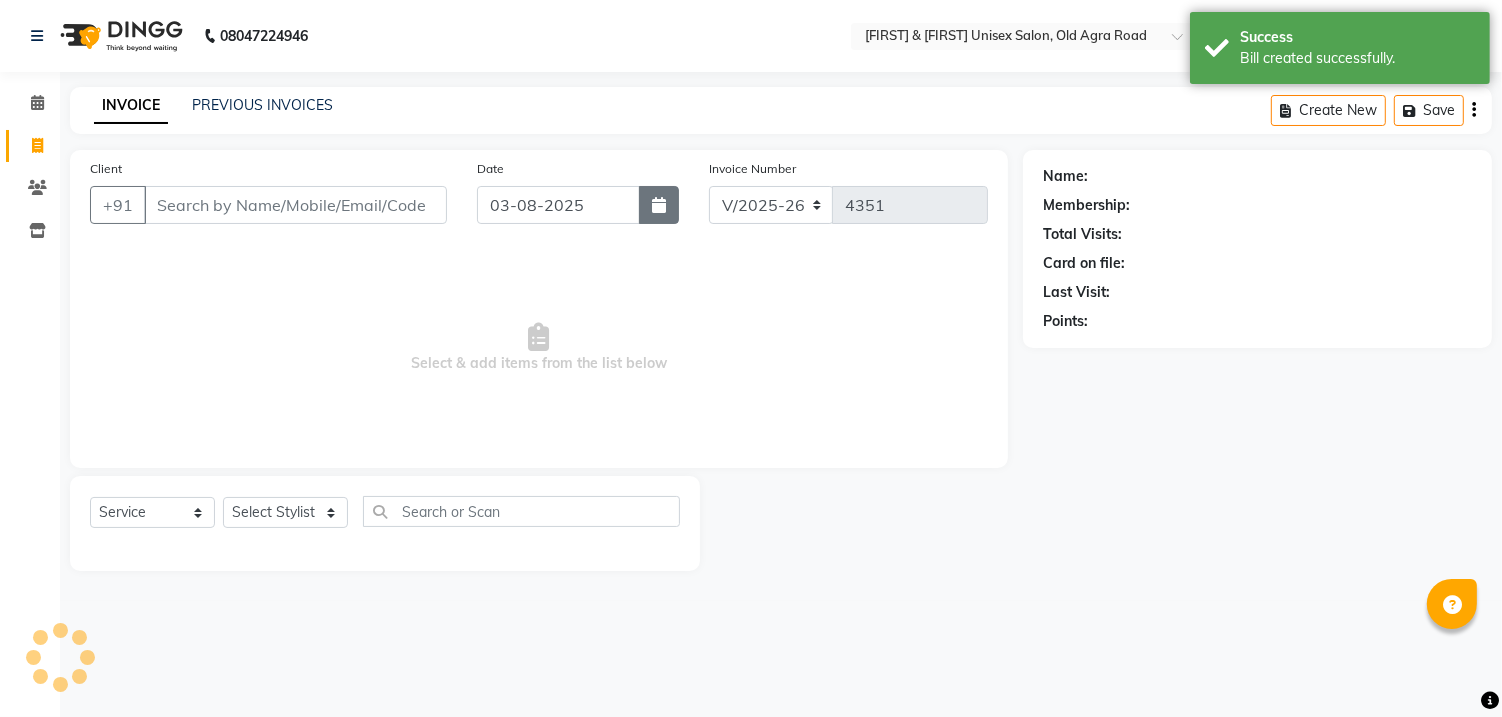 click 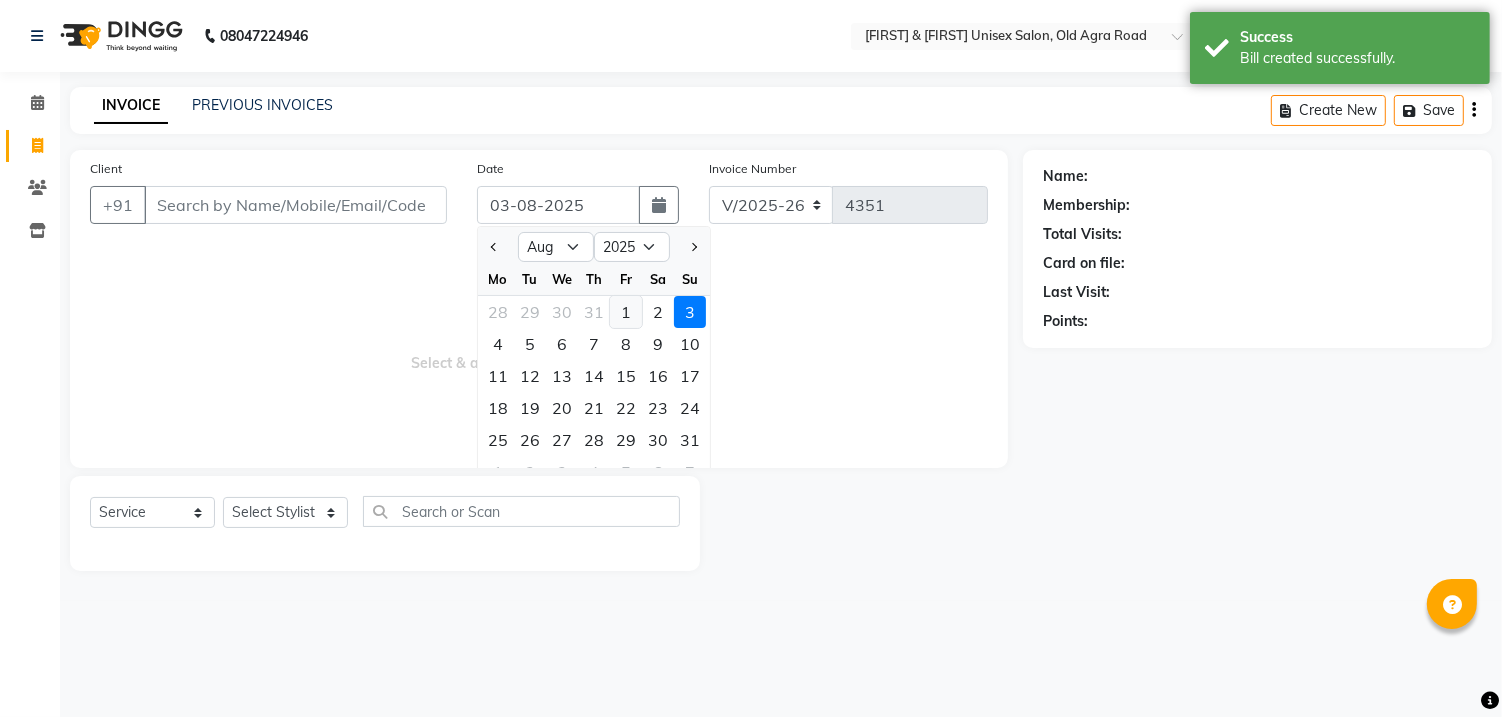 click on "1" 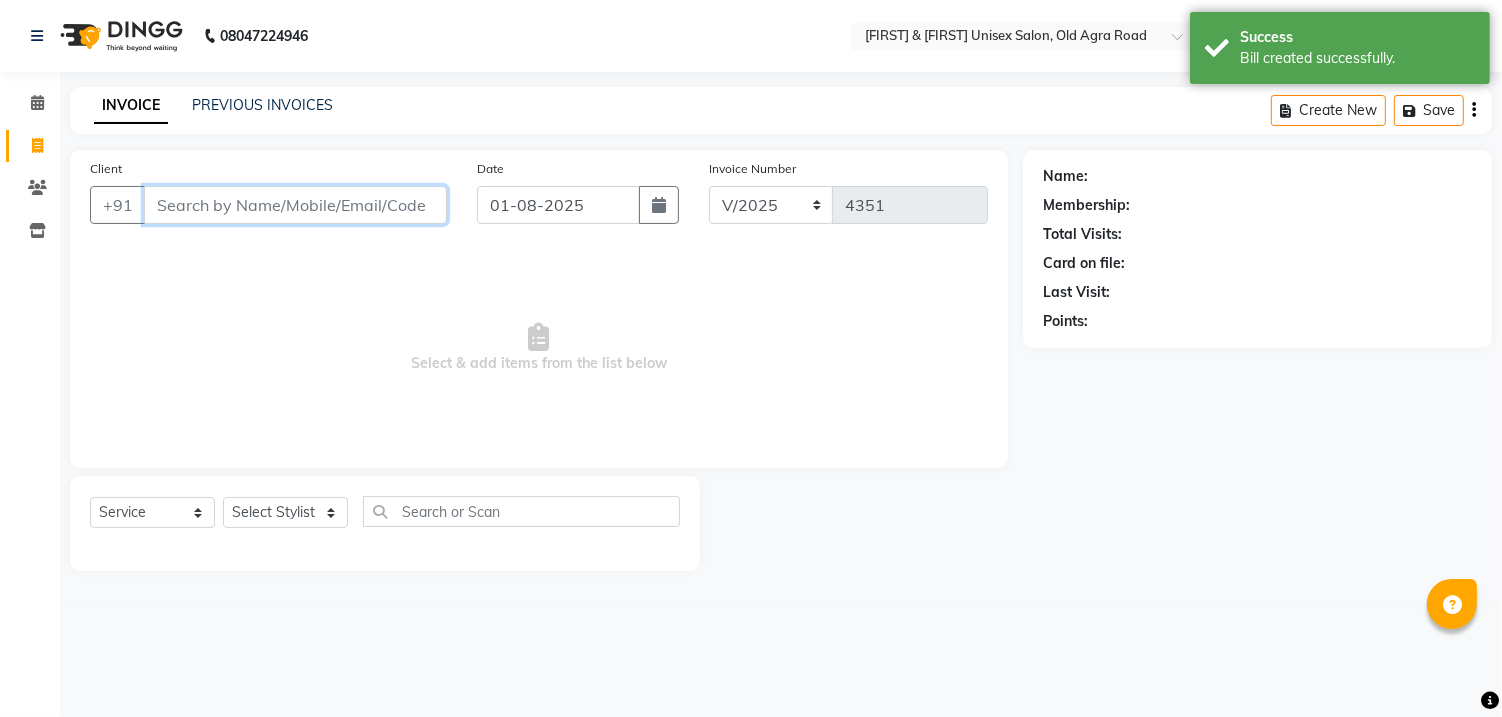 click on "Client" at bounding box center [295, 205] 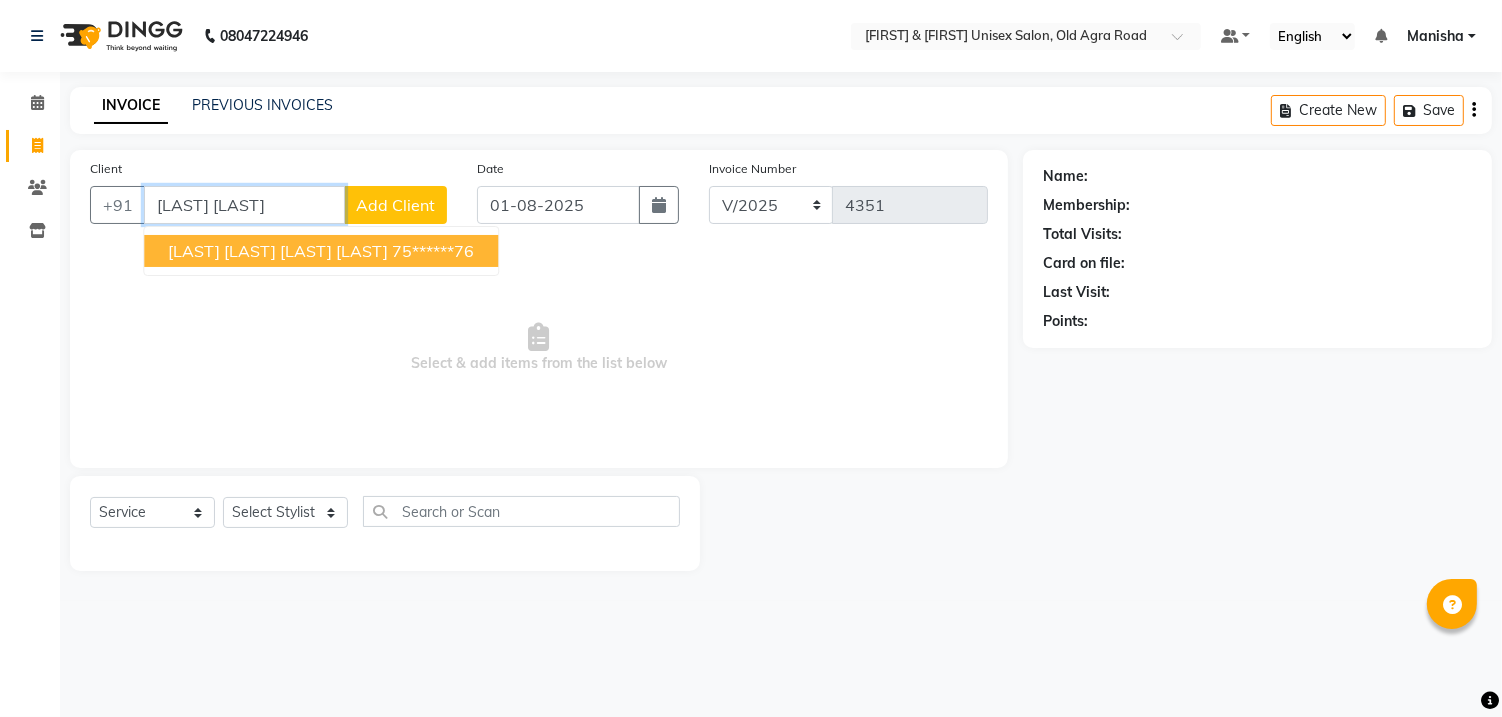 click on "[LAST] [LAST] [LAST] [LAST]" at bounding box center (278, 251) 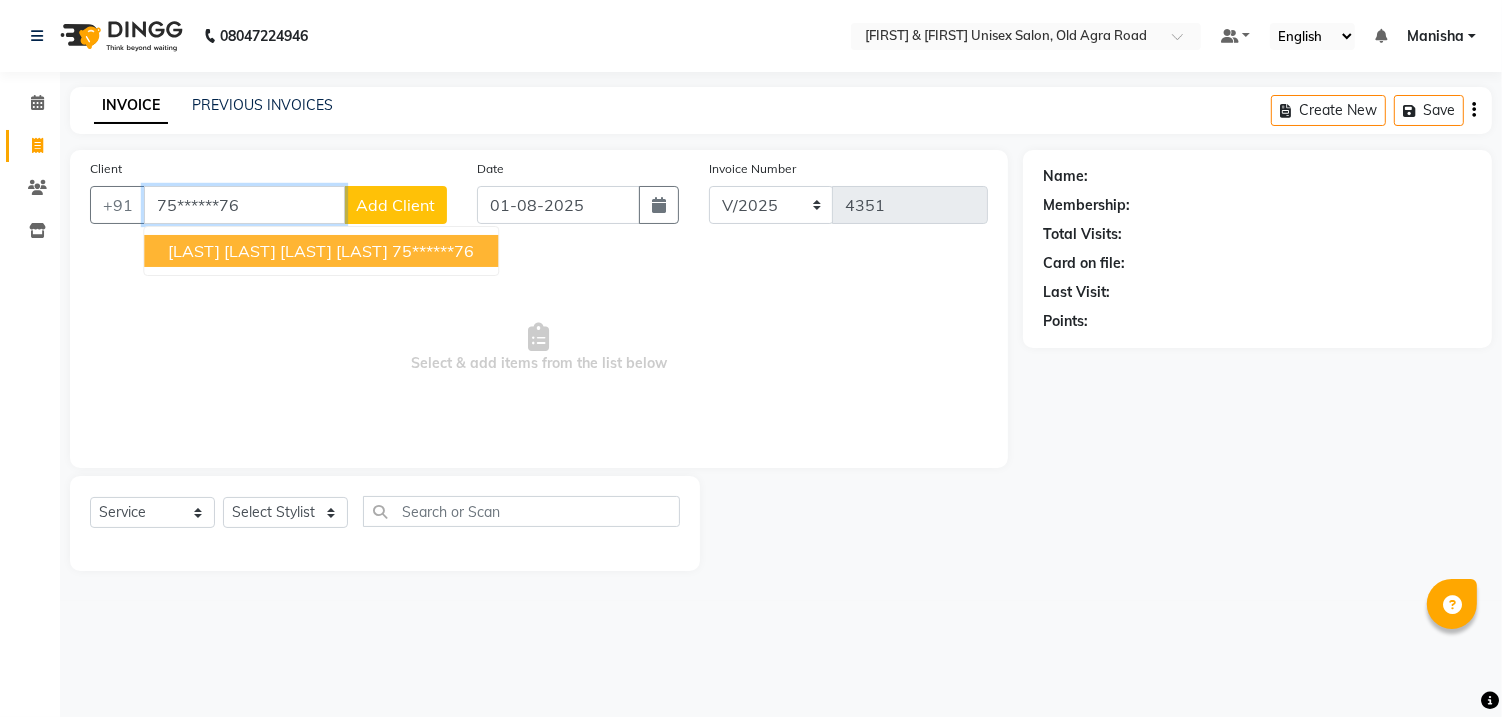 type on "75******76" 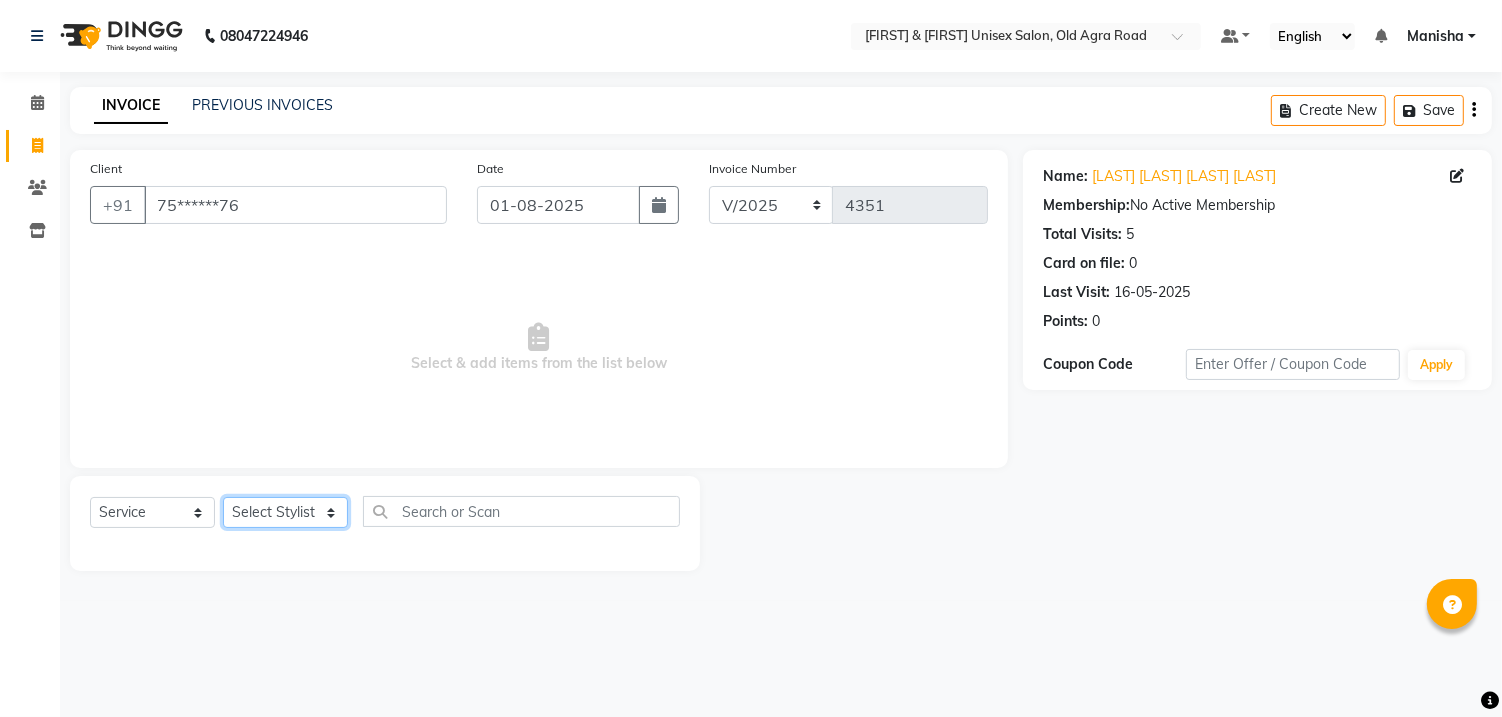 click on "Select Stylist DANISH [FIRST] [FIRST] [FIRST] [FIRST] [FIRST] [FIRST] [FIRST] [FIRST] [FIRST] [FIRST]" 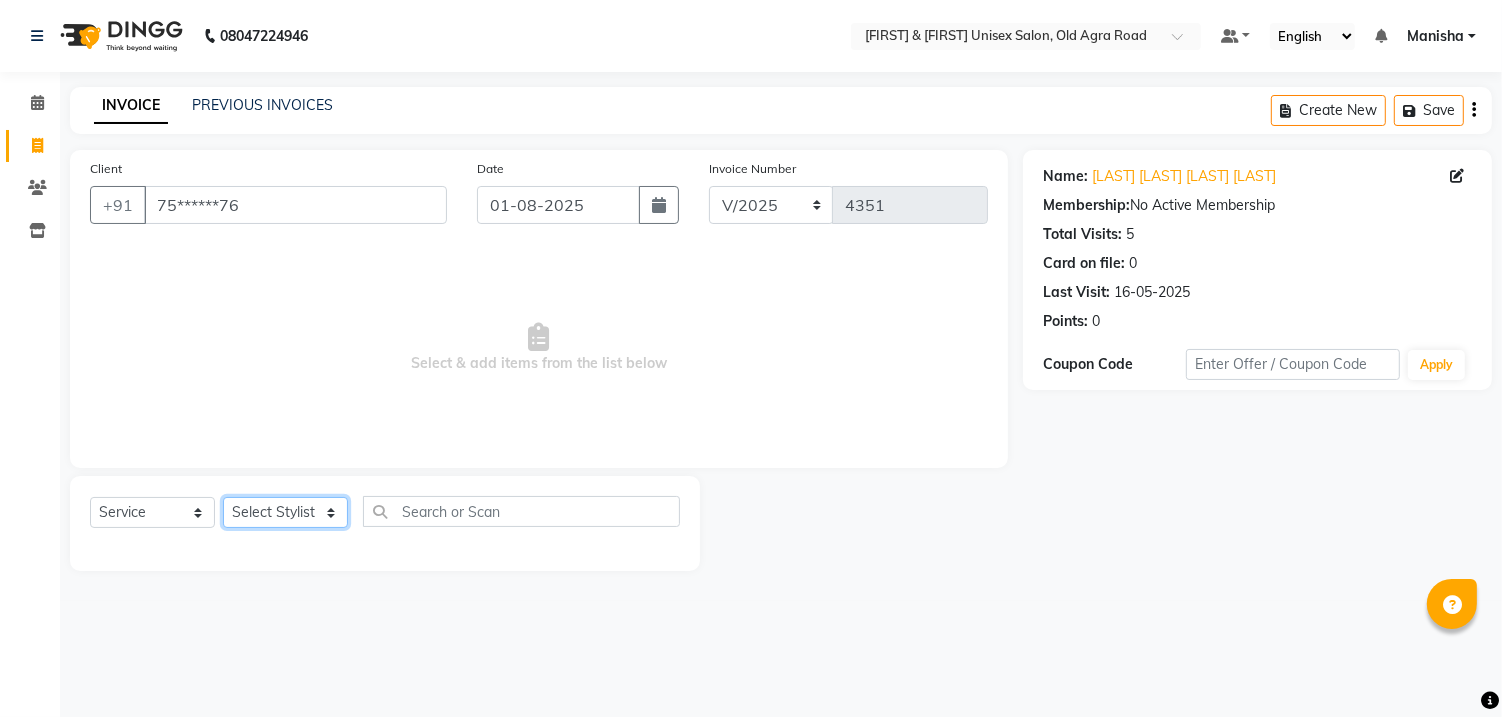 select on "86141" 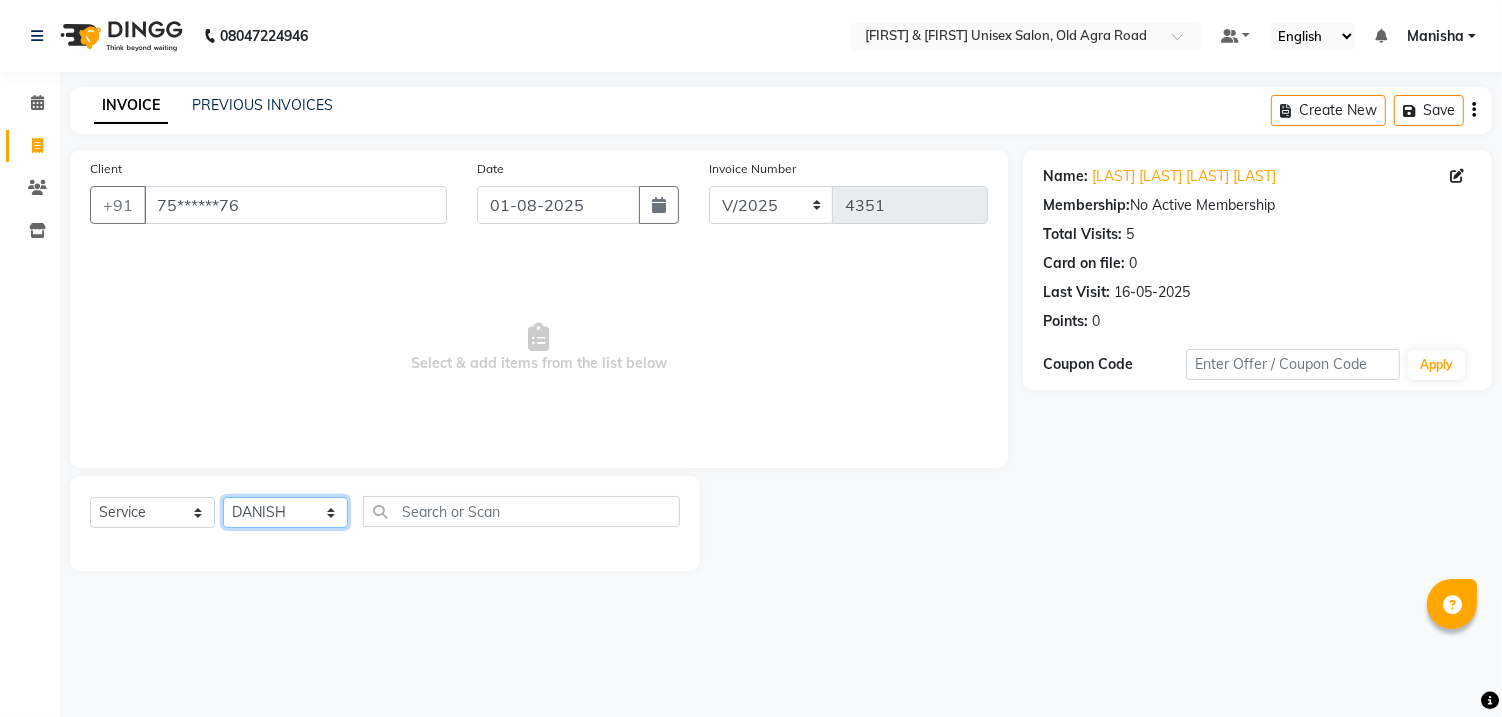 click on "Select Stylist DANISH [FIRST] [FIRST] [FIRST] [FIRST] [FIRST] [FIRST] [FIRST] [FIRST] [FIRST] [FIRST]" 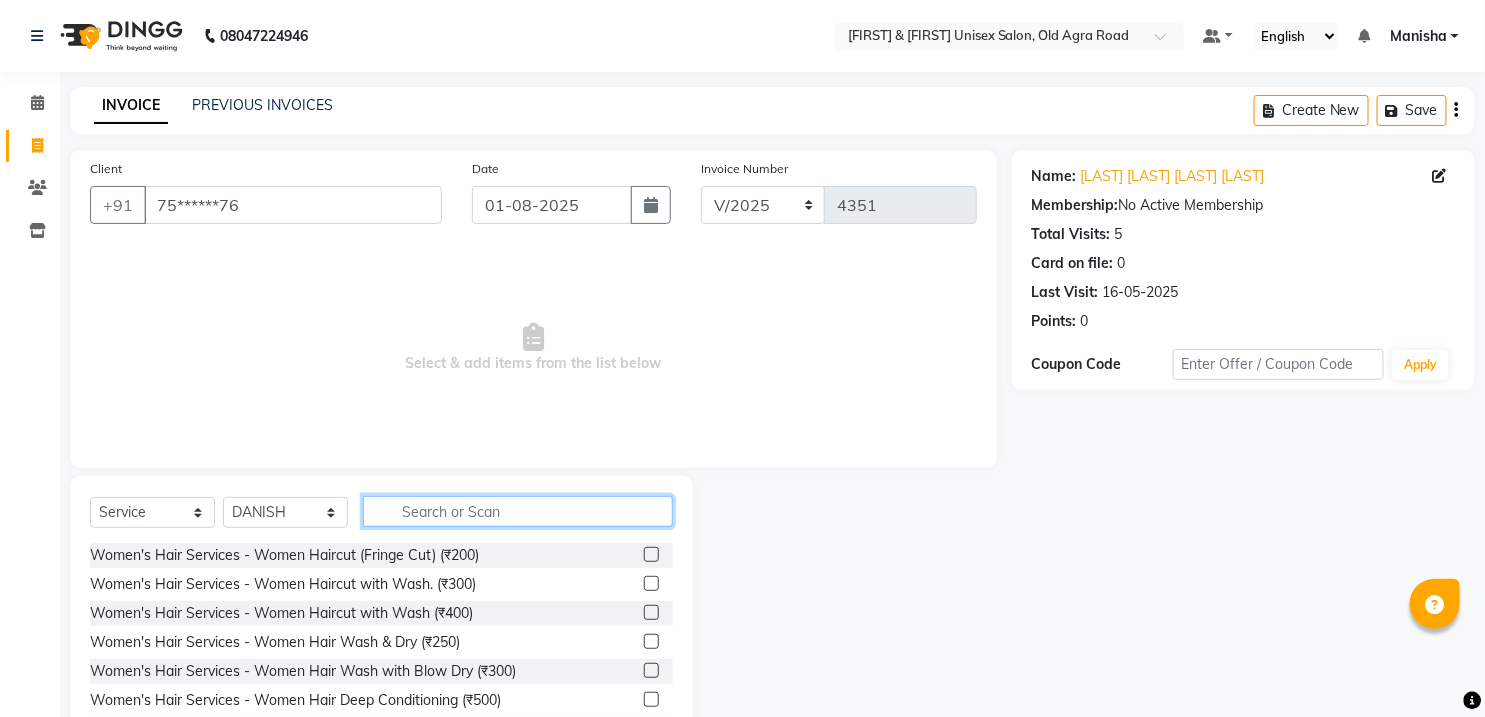 click 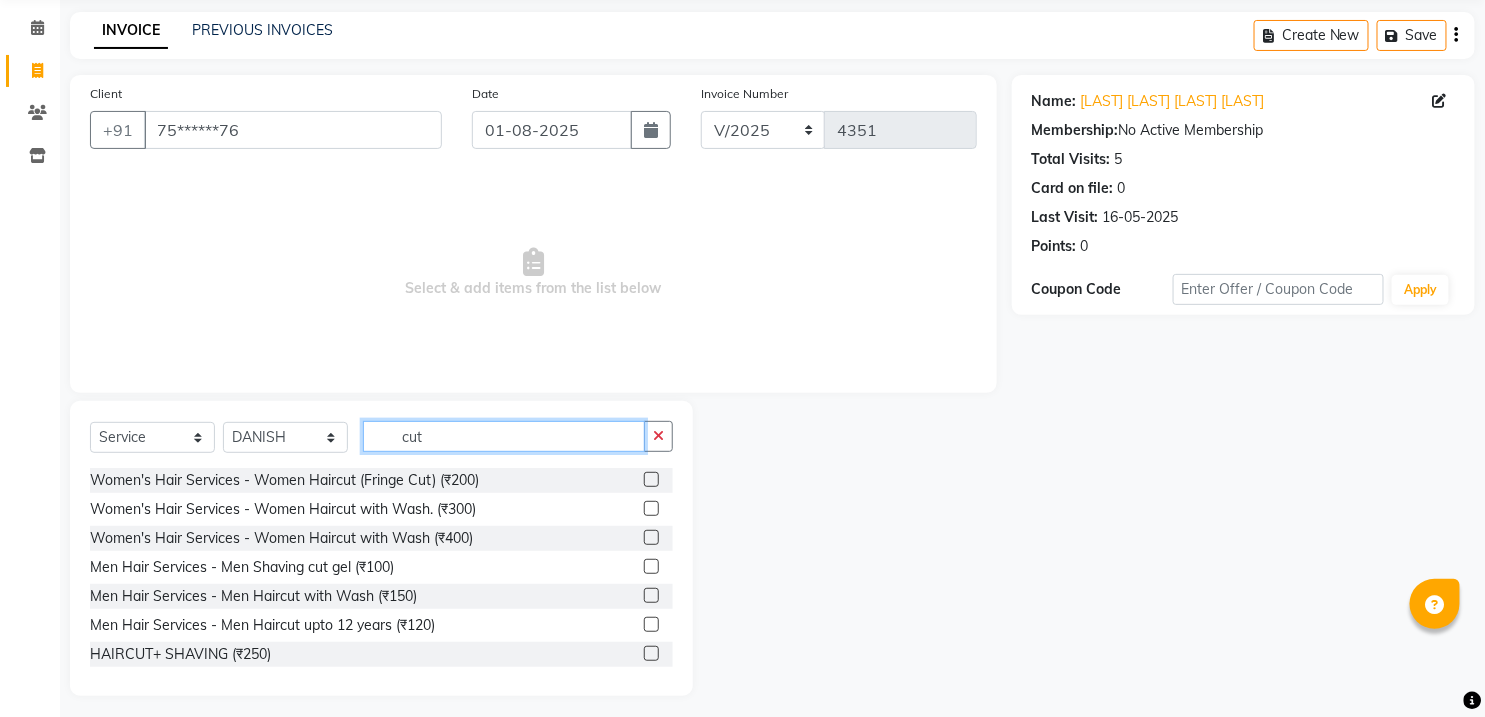 scroll, scrollTop: 83, scrollLeft: 0, axis: vertical 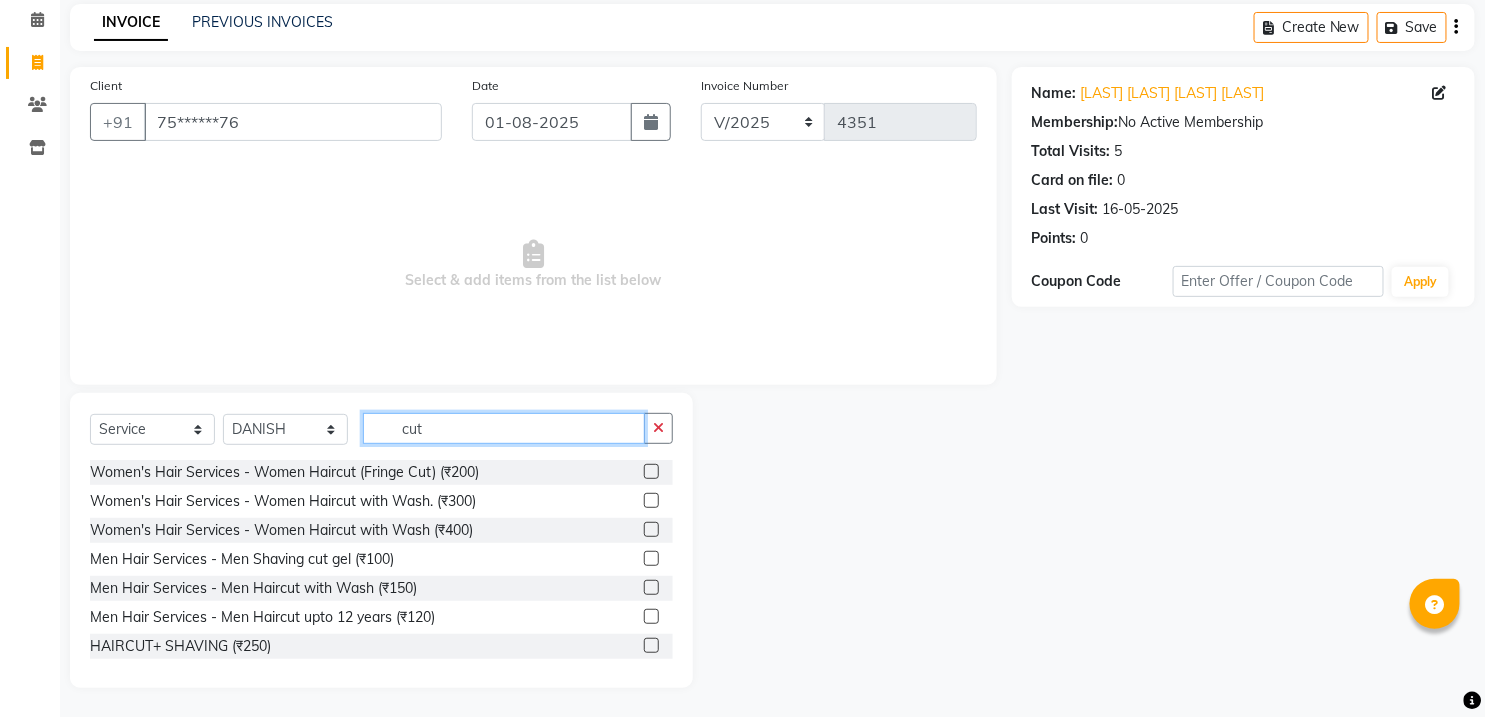 type on "cut" 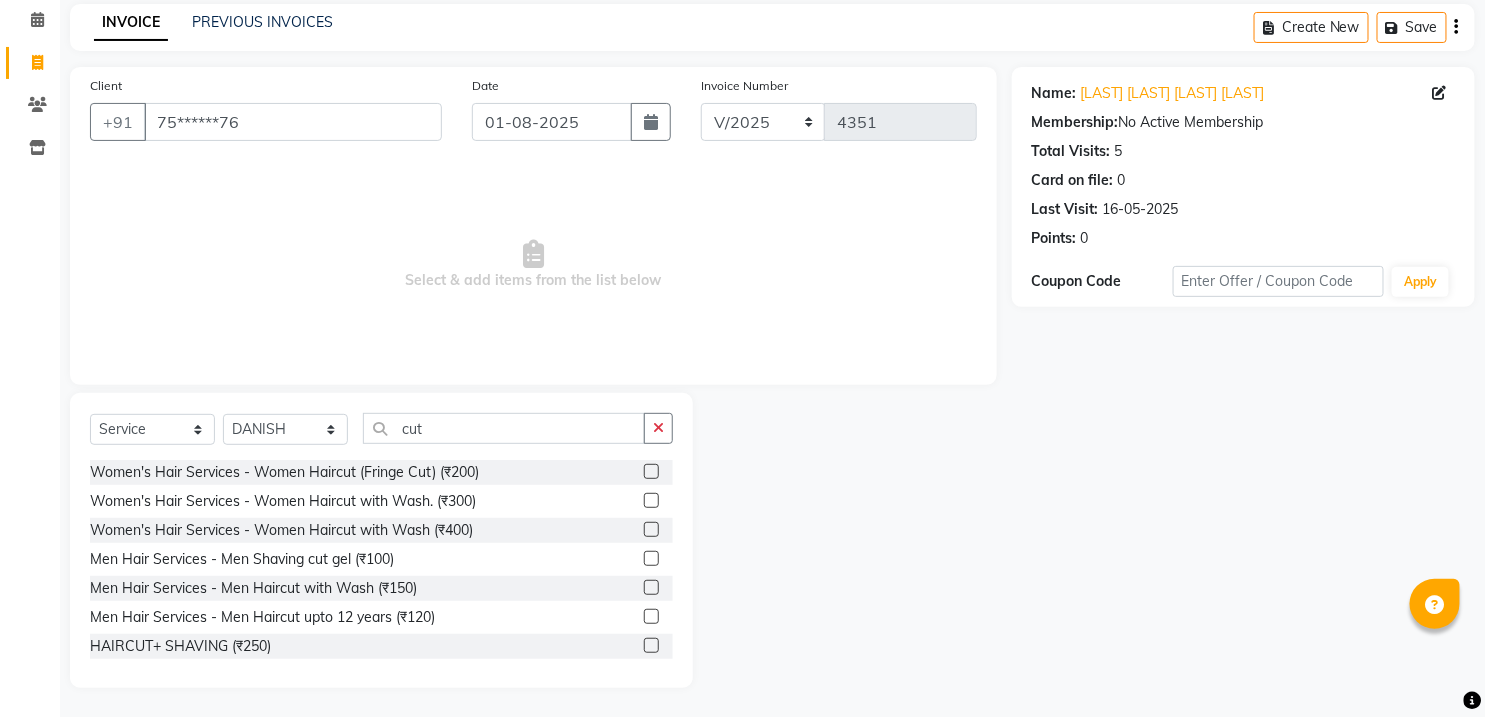 click on "HAIRCUT+ SHAVING (₹250)" 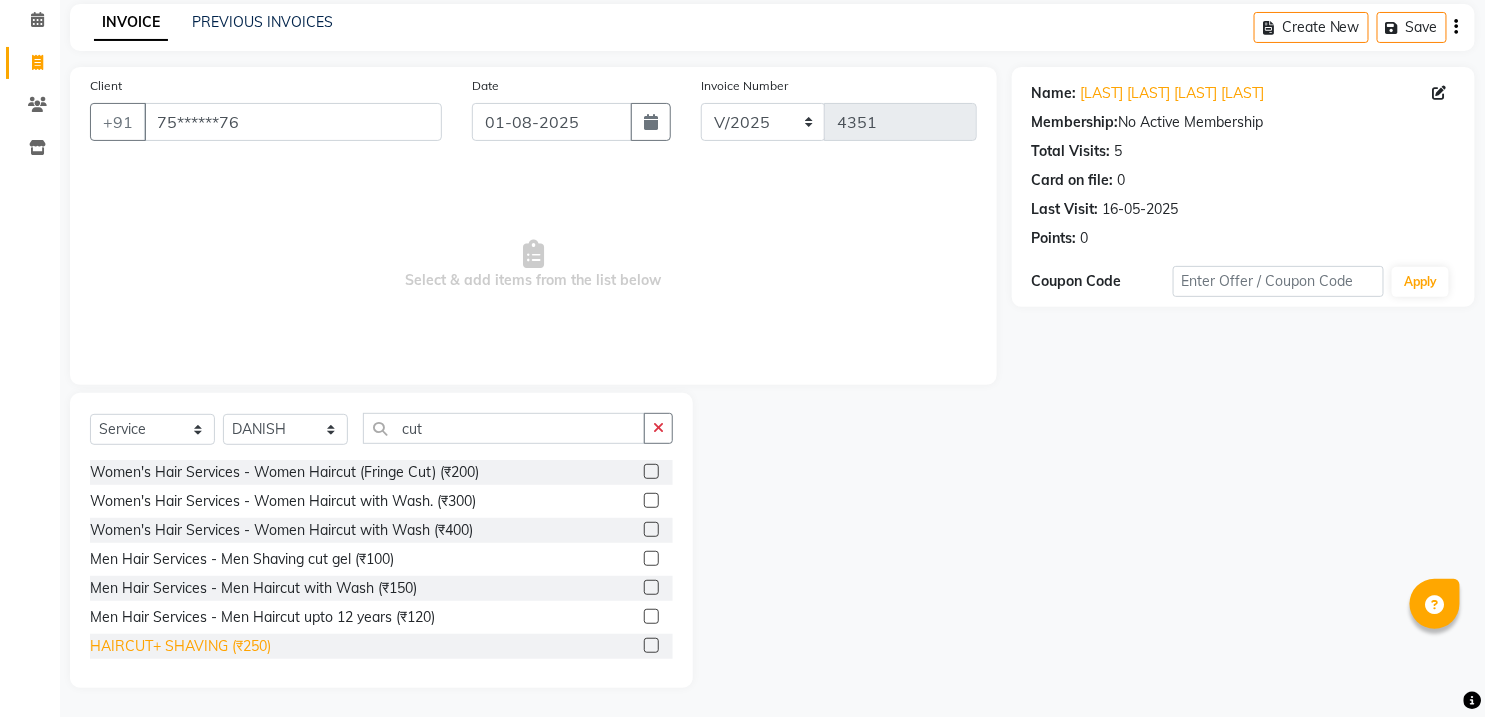 click on "HAIRCUT+ SHAVING (₹250)" 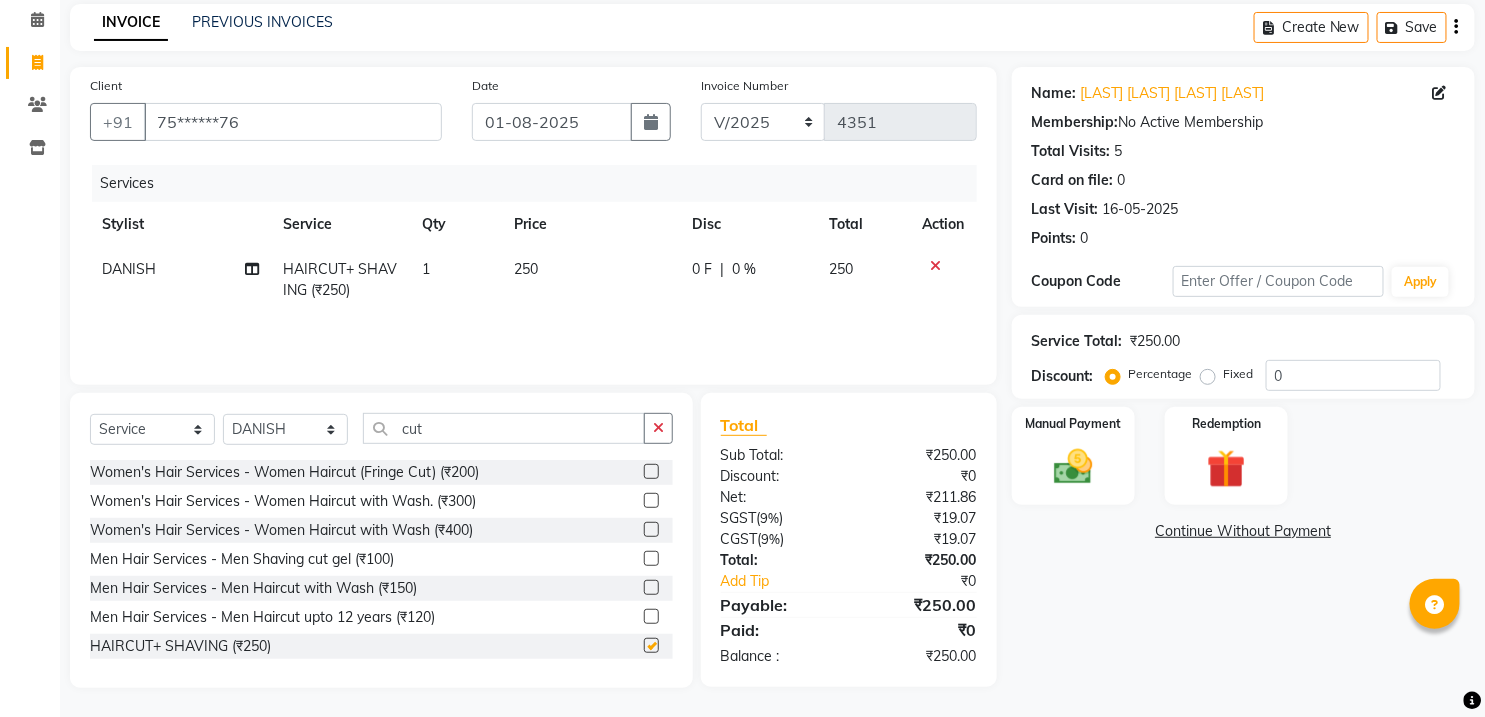 checkbox on "false" 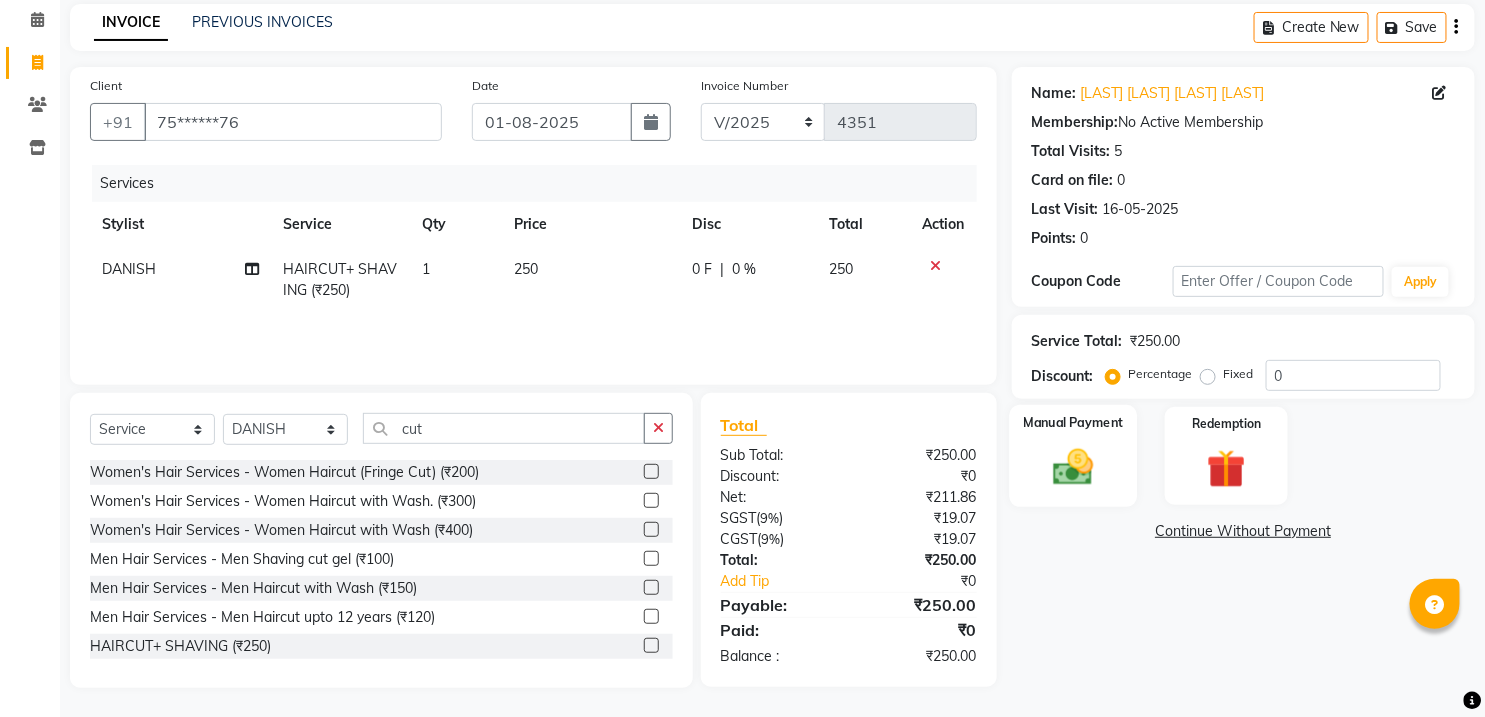 click 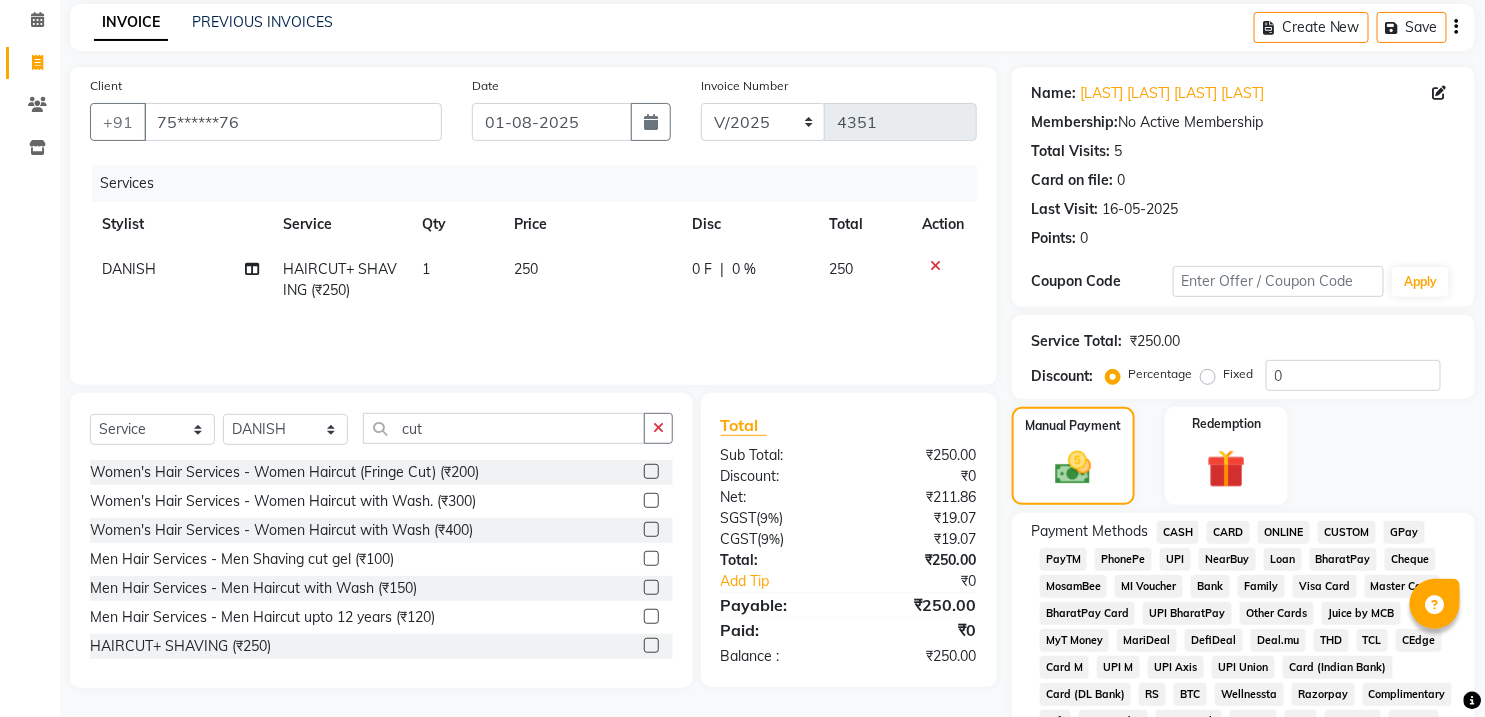 click on "CASH" 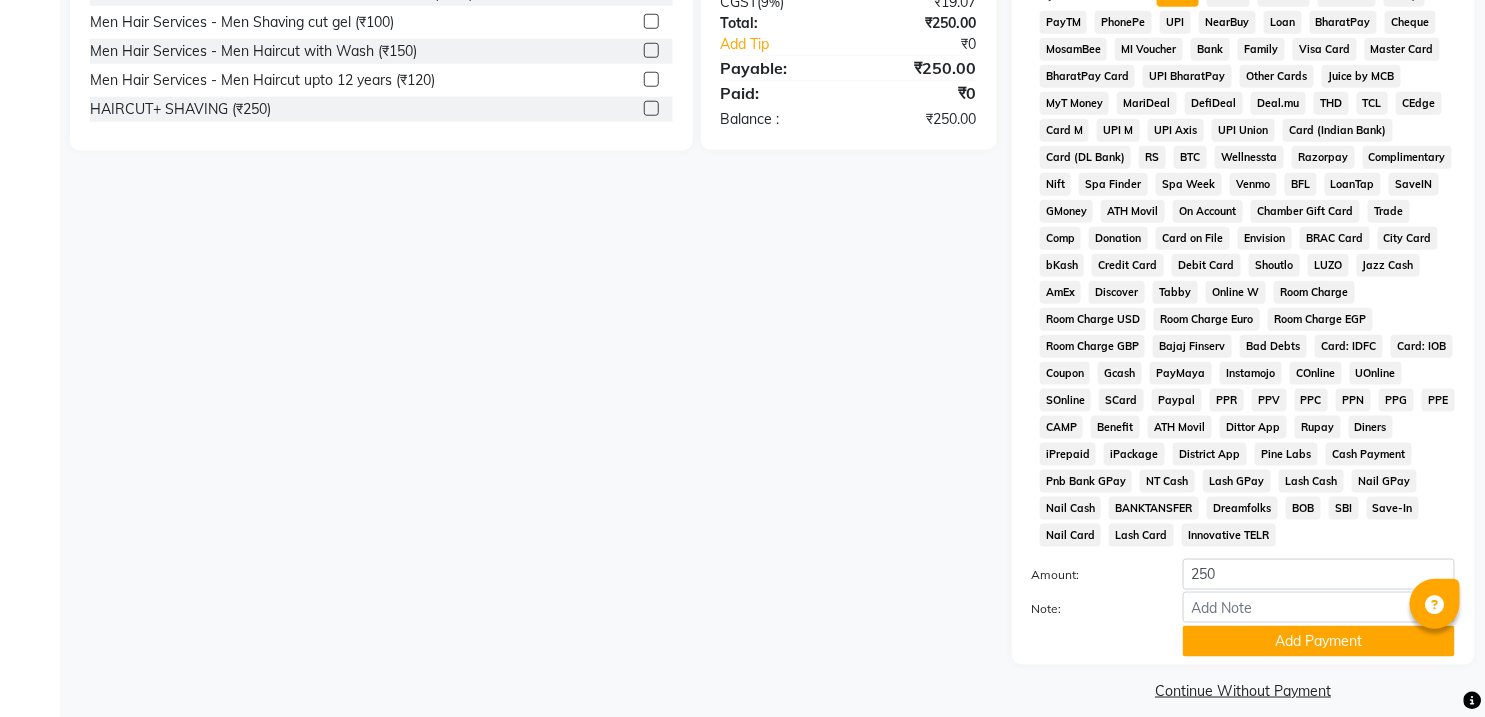 scroll, scrollTop: 643, scrollLeft: 0, axis: vertical 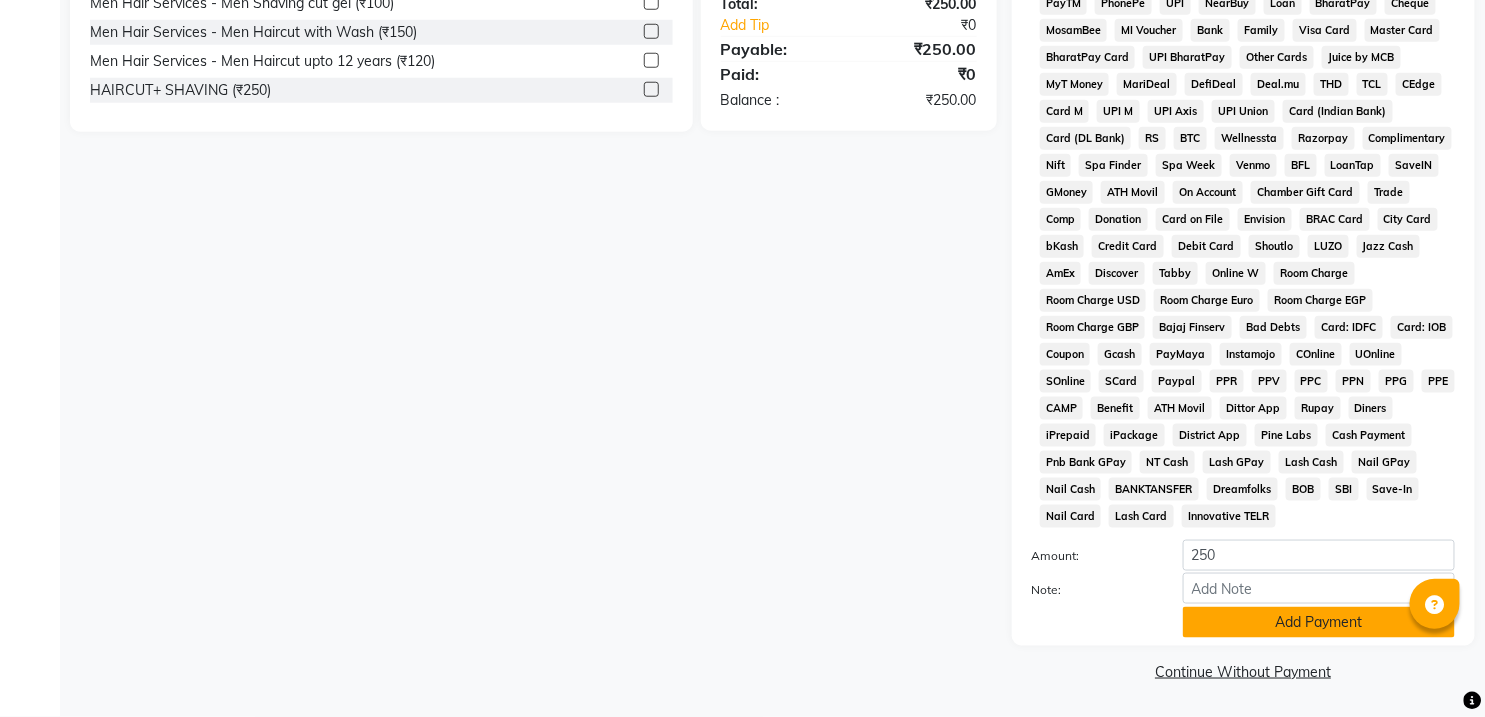click on "Add Payment" 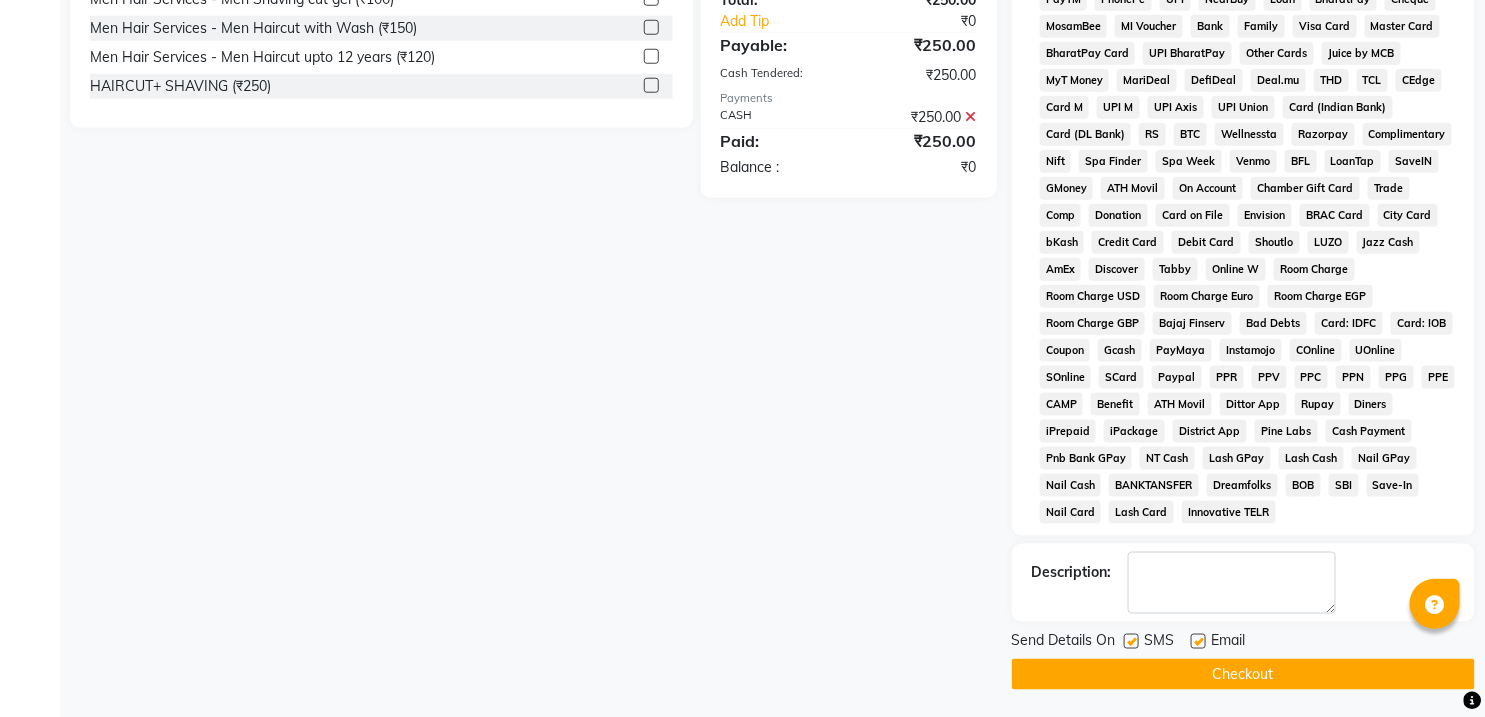 click on "Checkout" 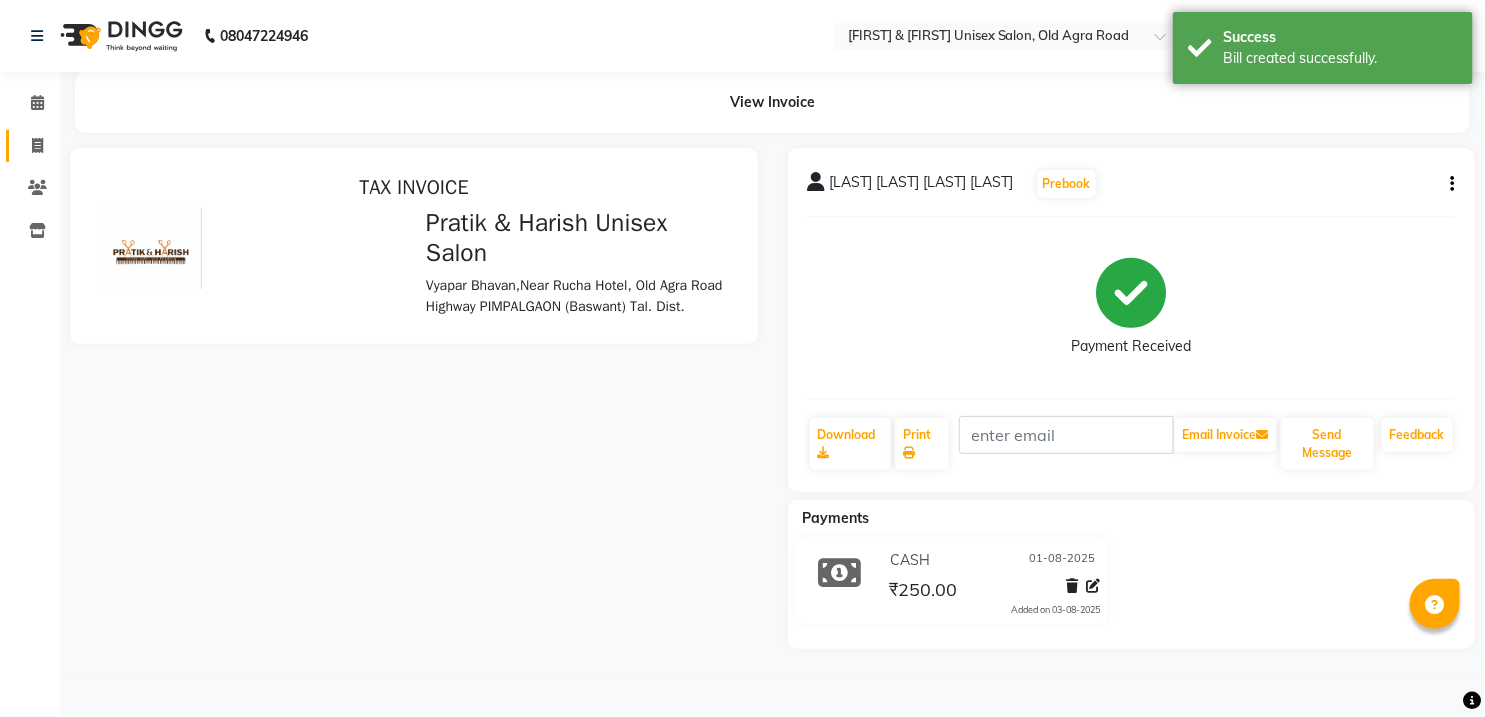 scroll, scrollTop: 0, scrollLeft: 0, axis: both 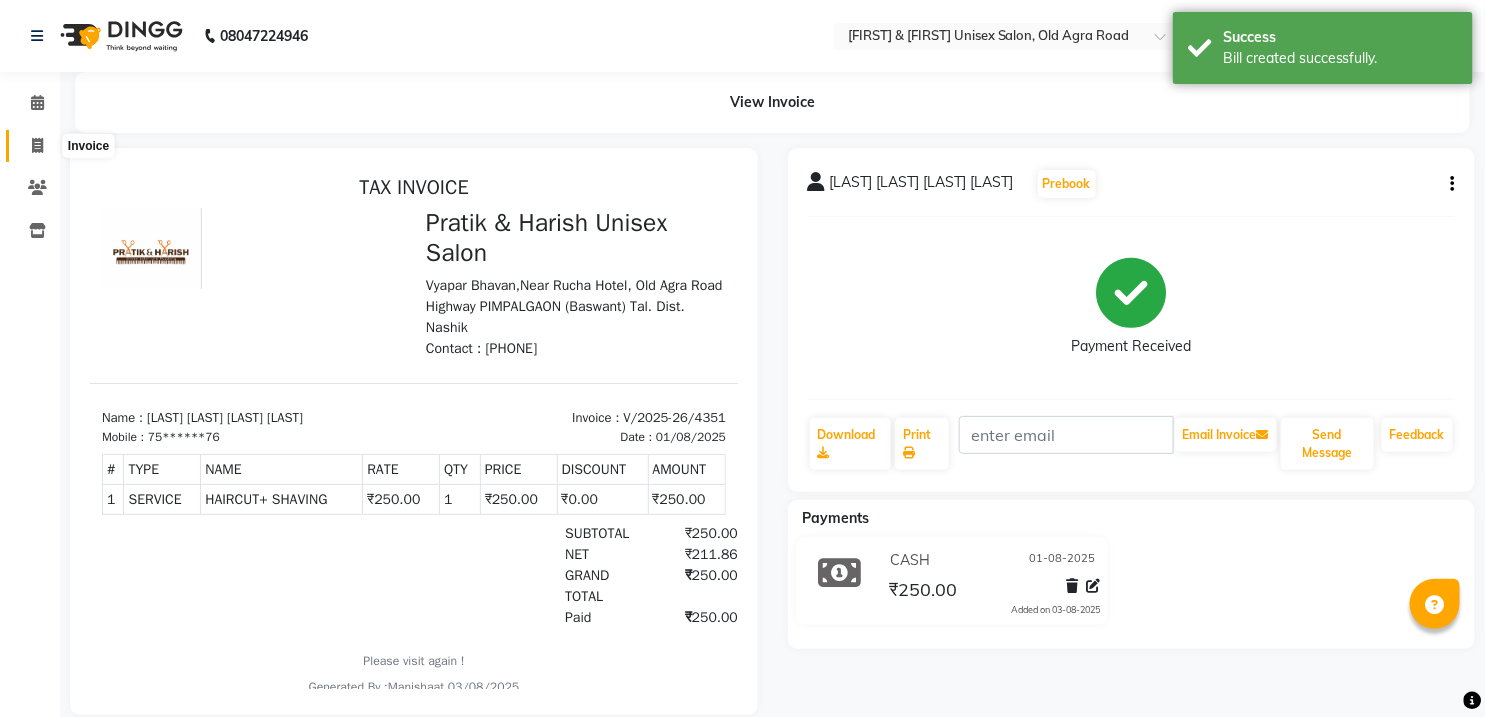 click 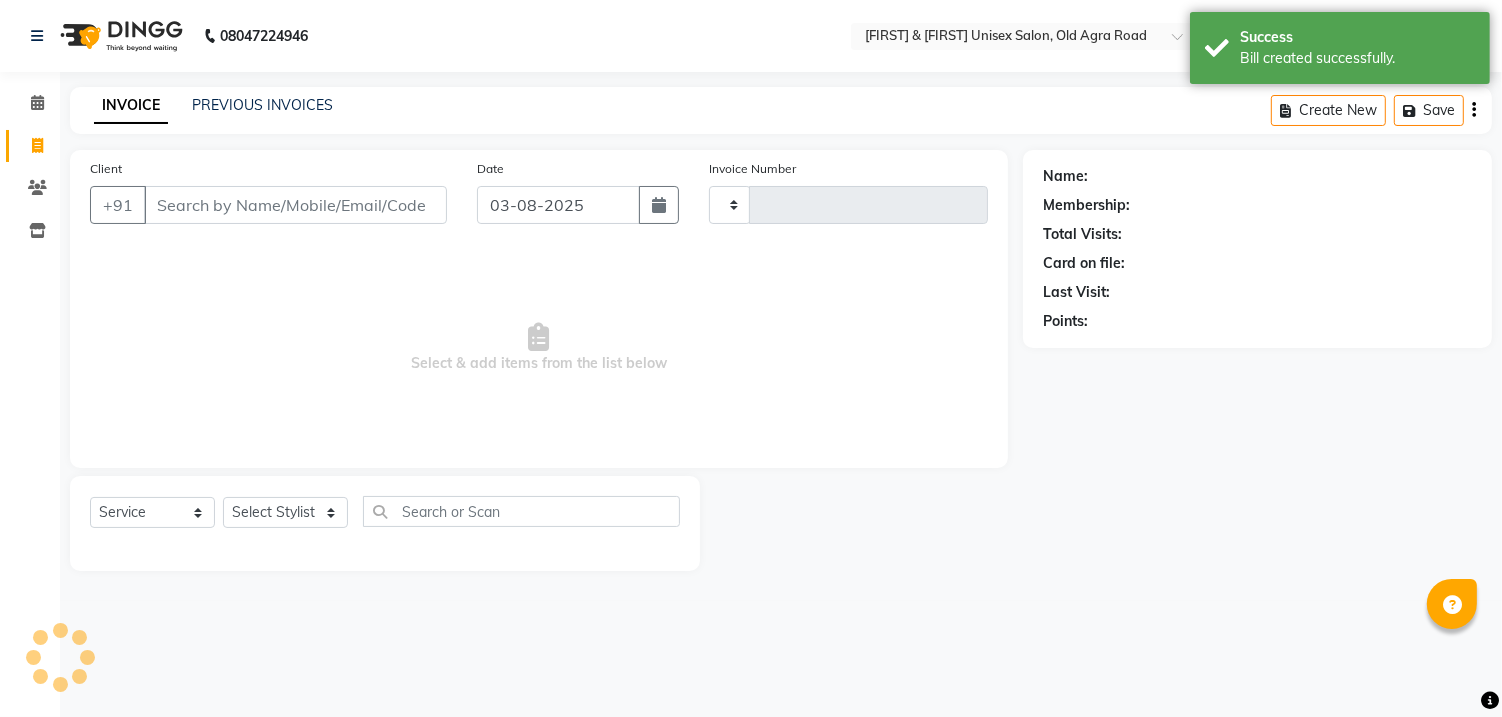 type on "4352" 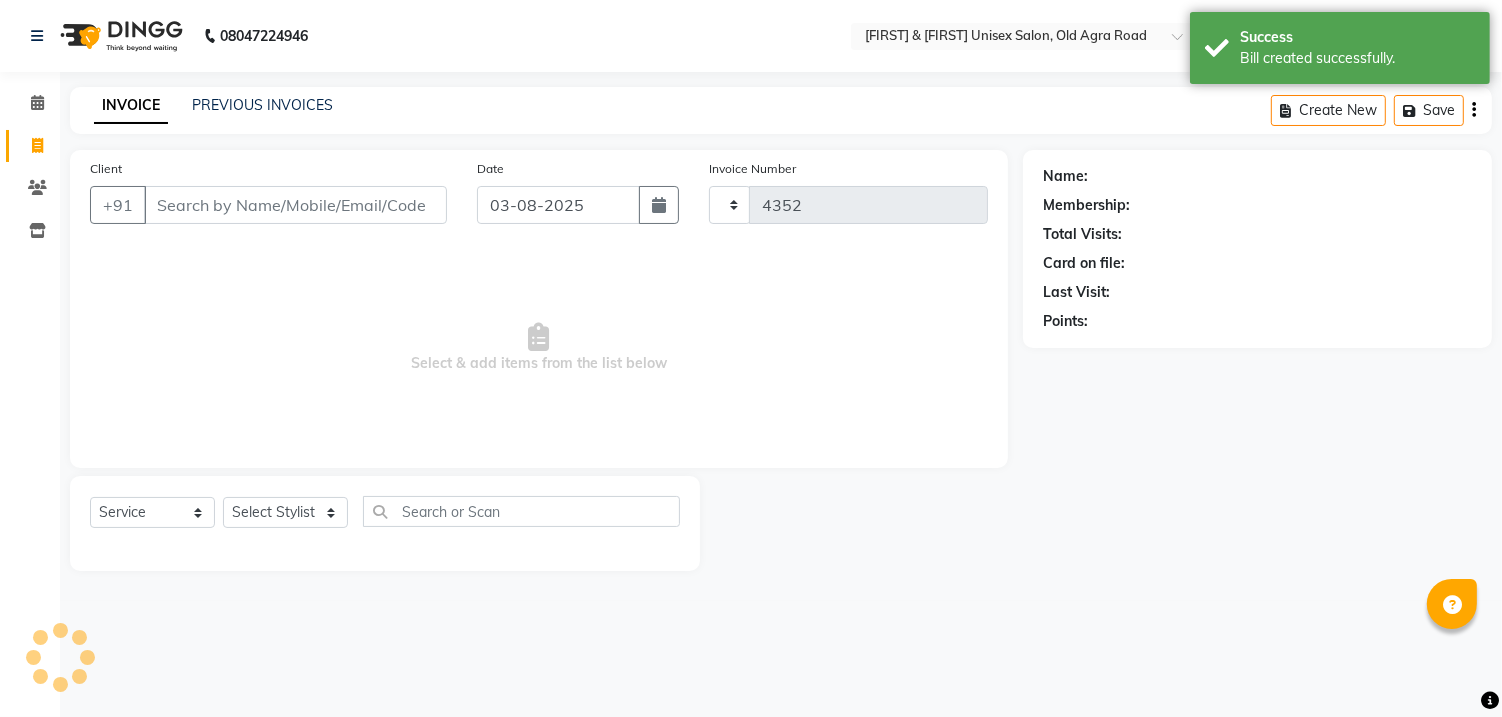 select on "6770" 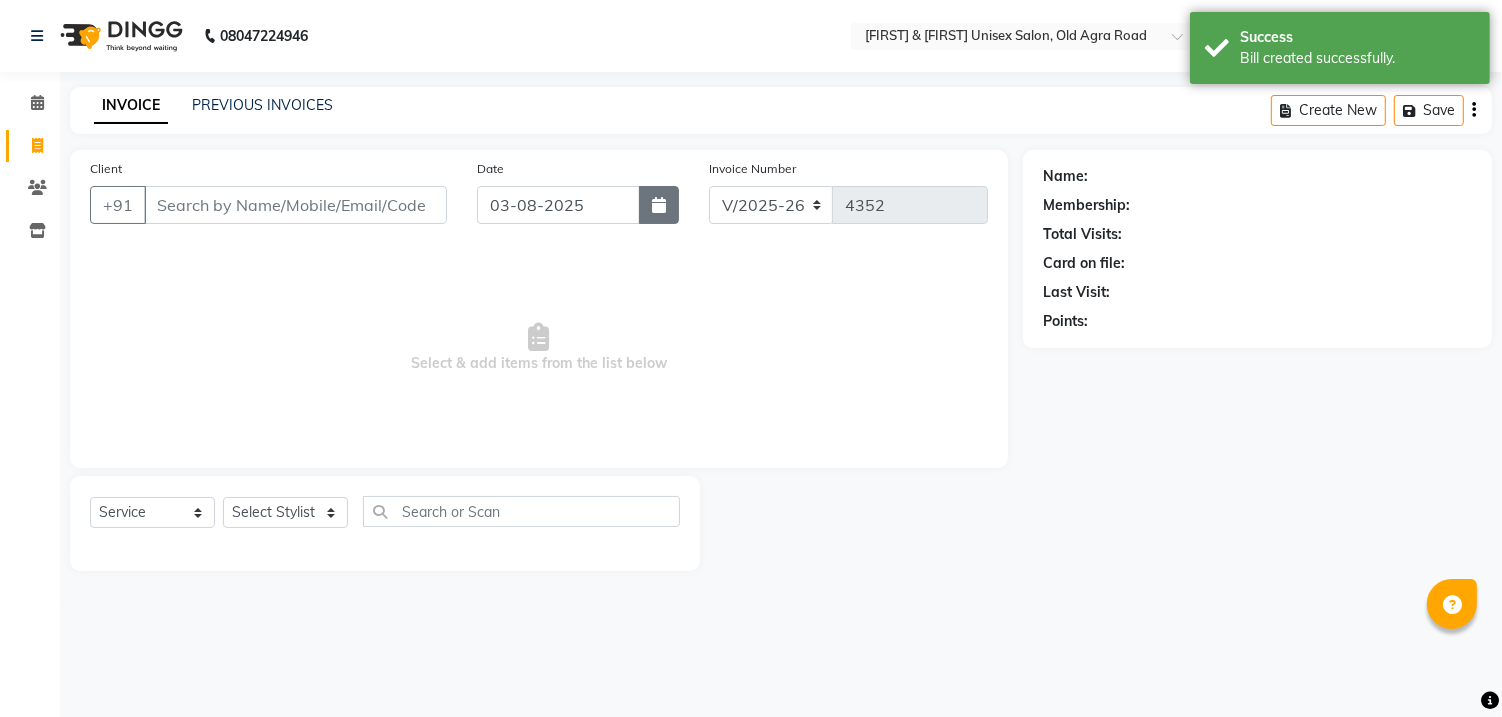 click 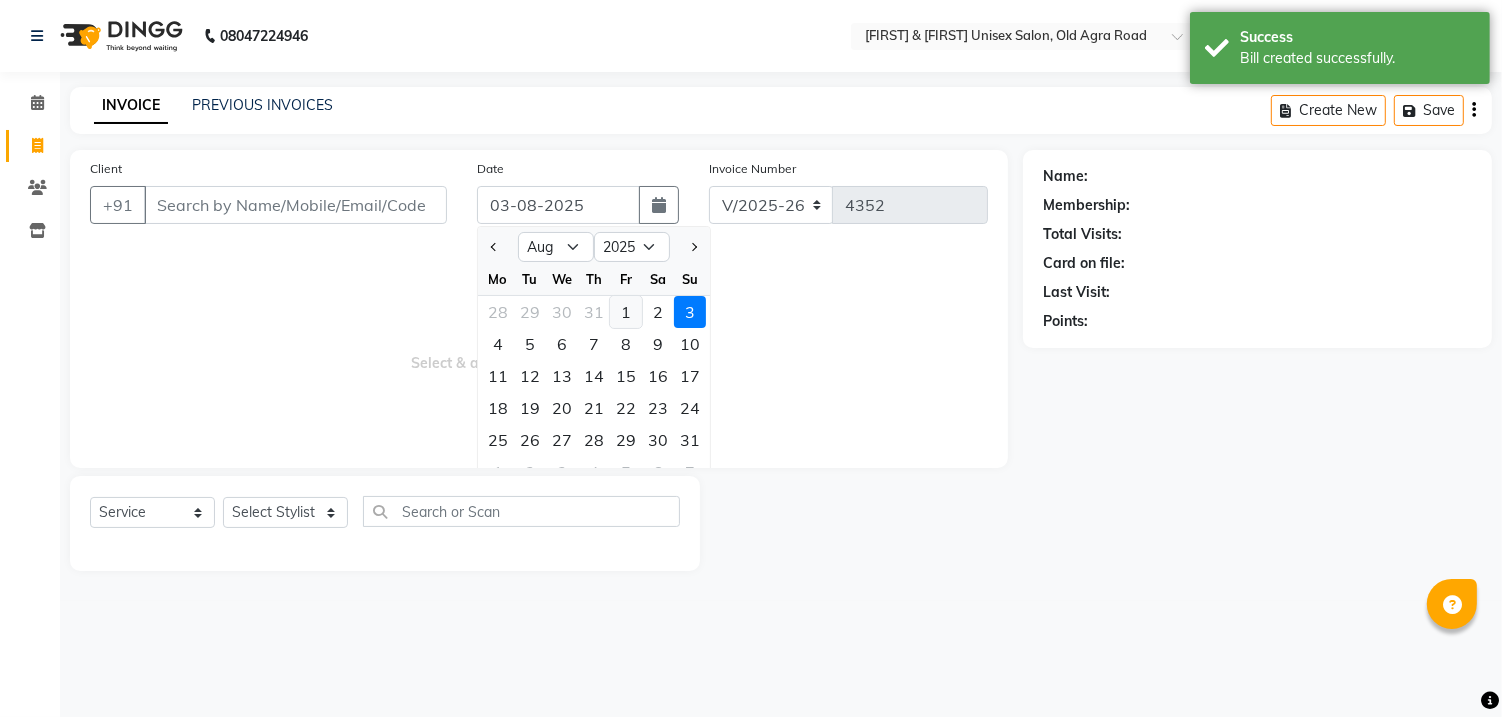click on "1" 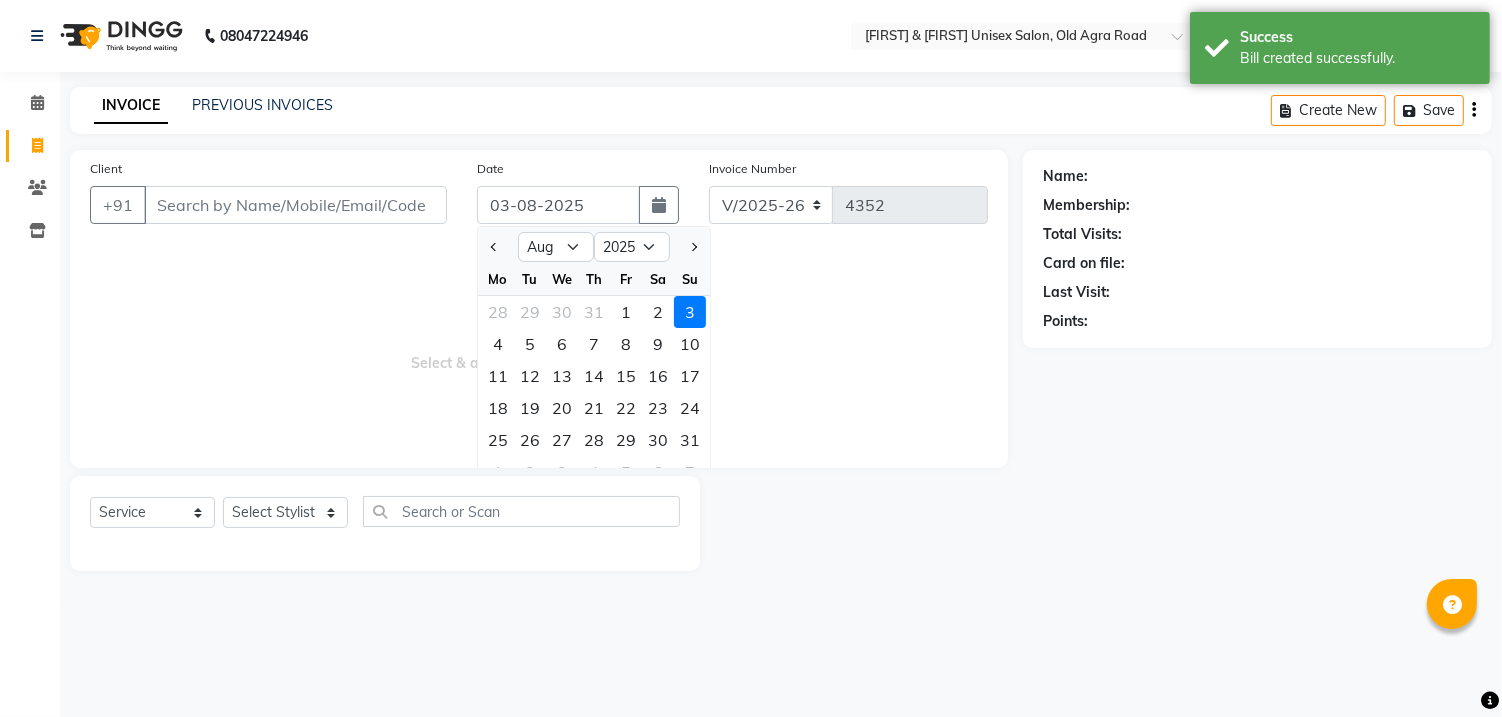 type on "01-08-2025" 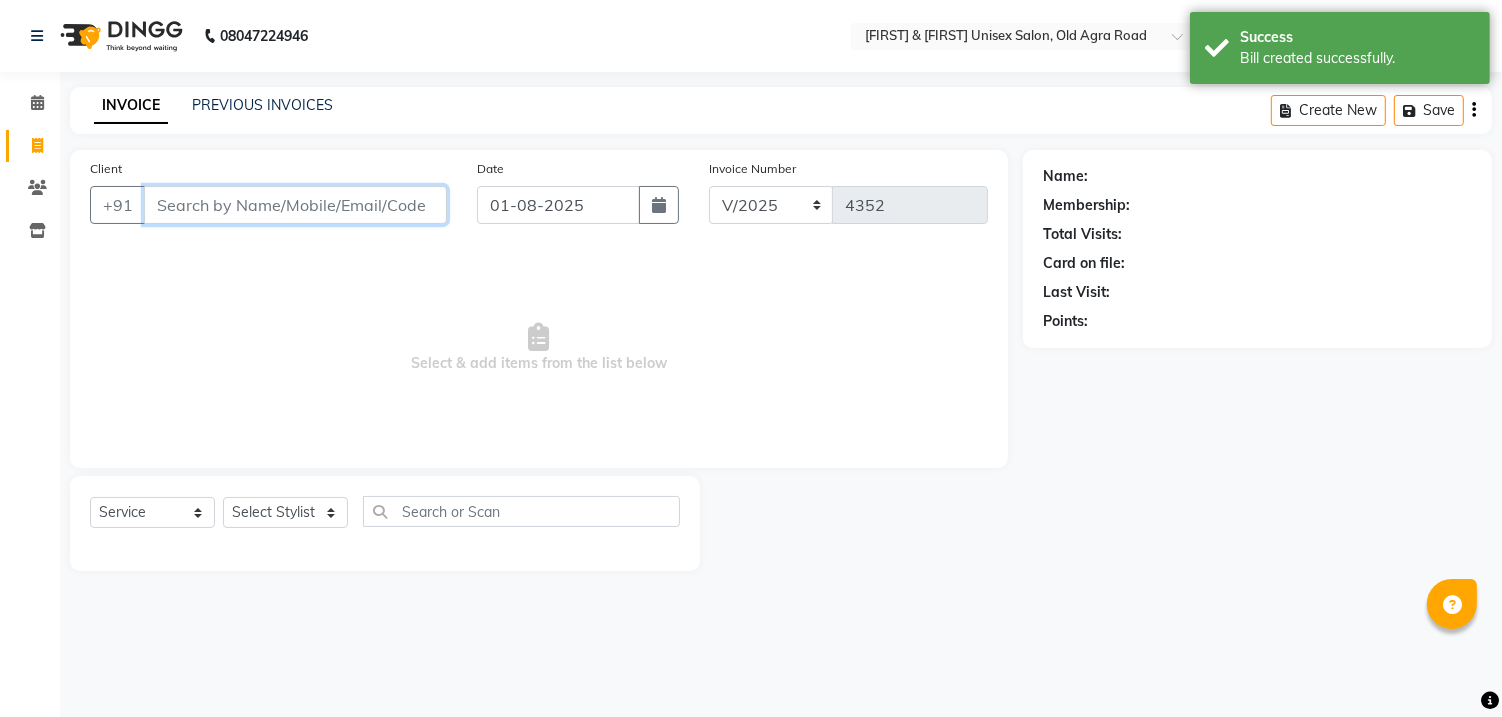 click on "Client" at bounding box center (295, 205) 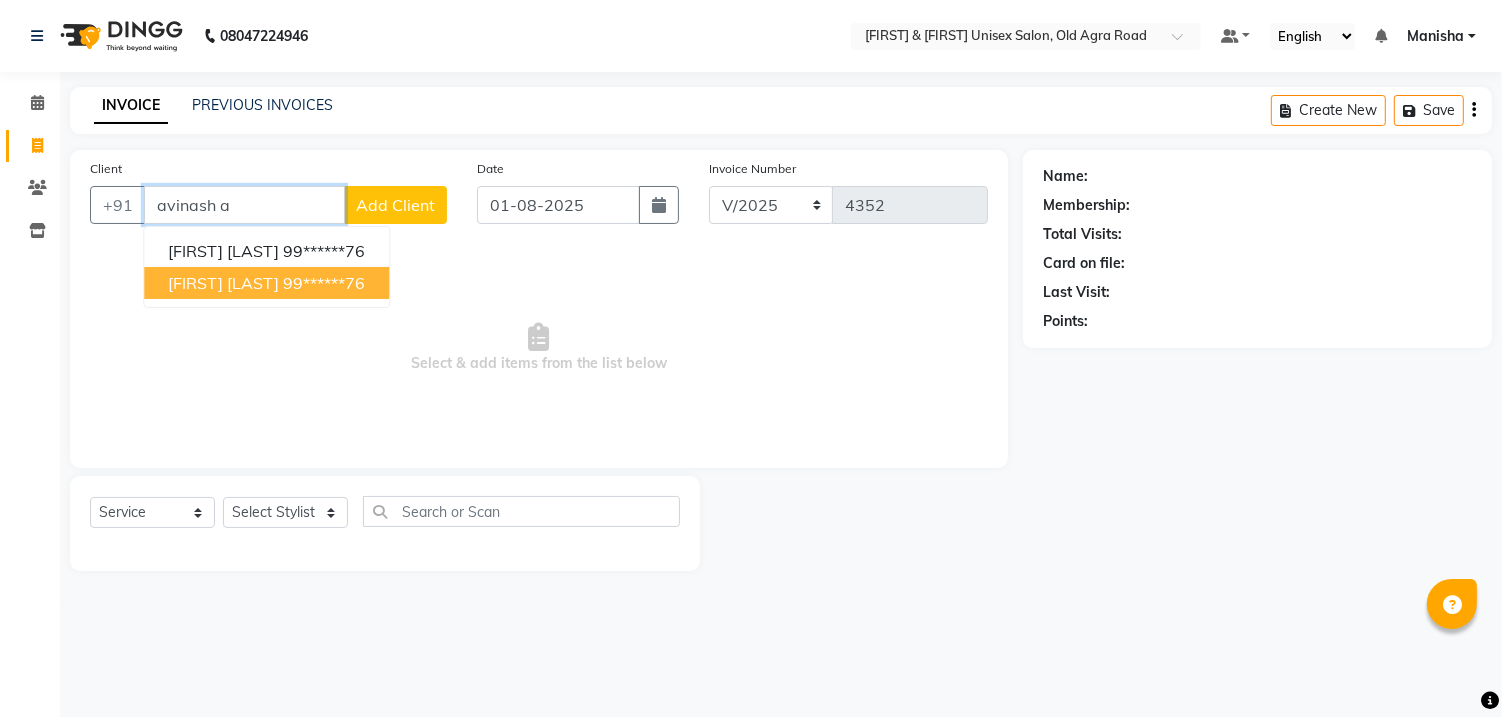 click on "99******76" at bounding box center [324, 283] 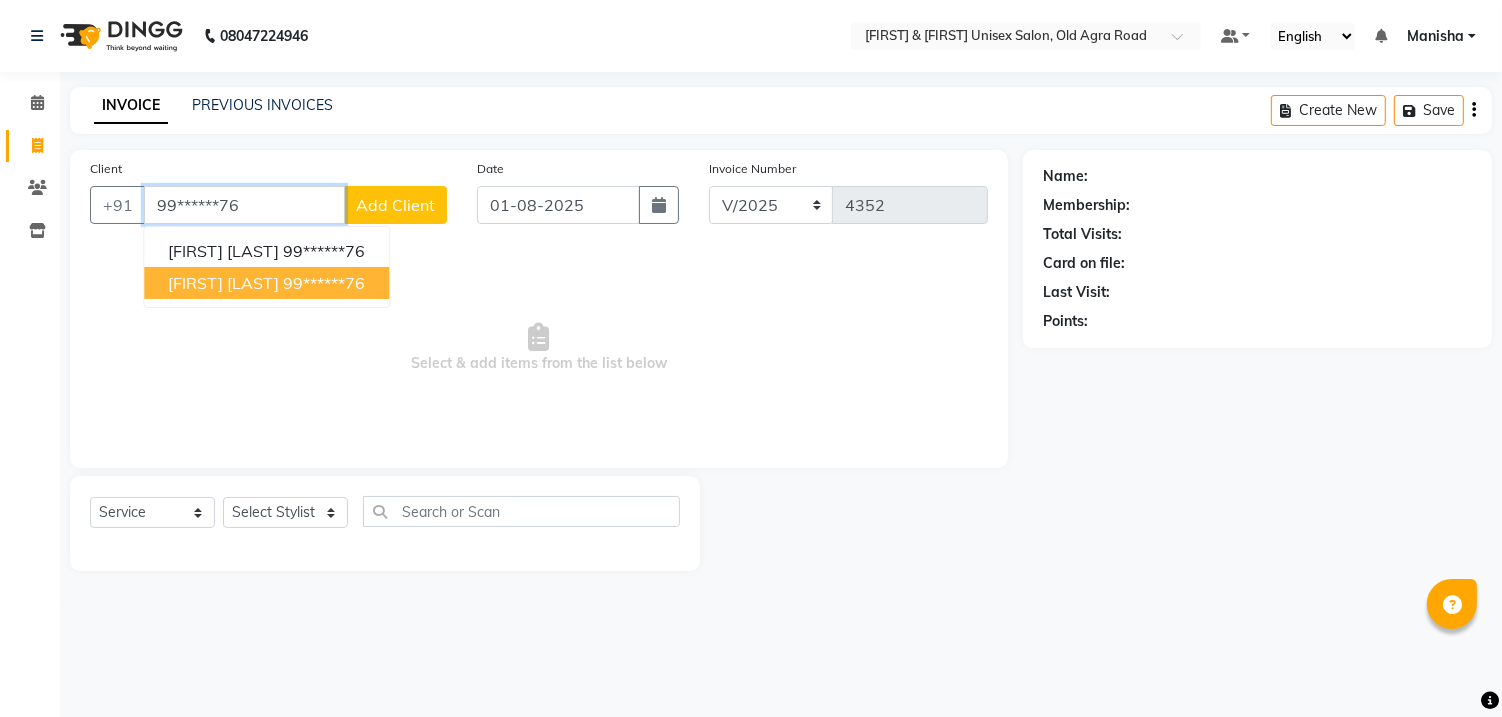 type on "99******76" 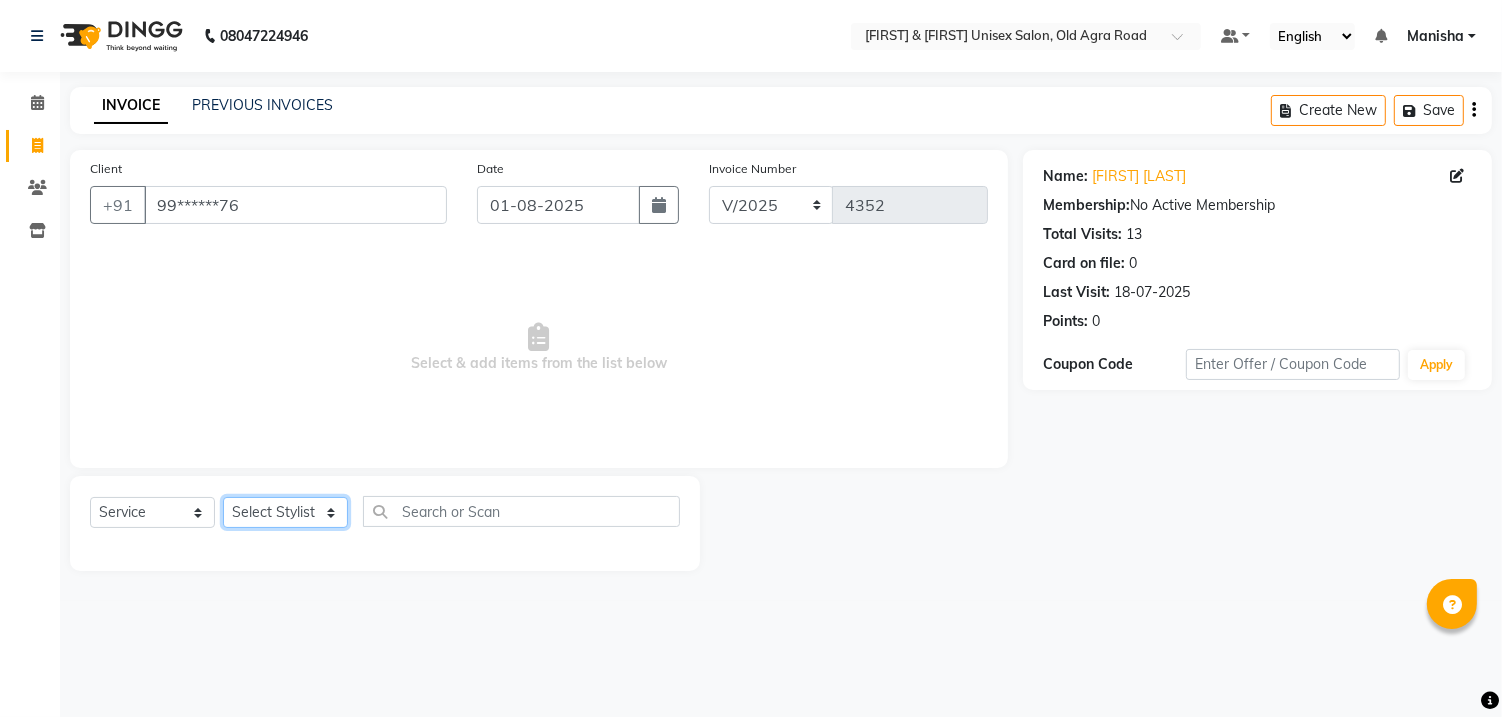 click on "Select Stylist DANISH [FIRST] [FIRST] [FIRST] [FIRST] [FIRST] [FIRST] [FIRST] [FIRST] [FIRST] [FIRST]" 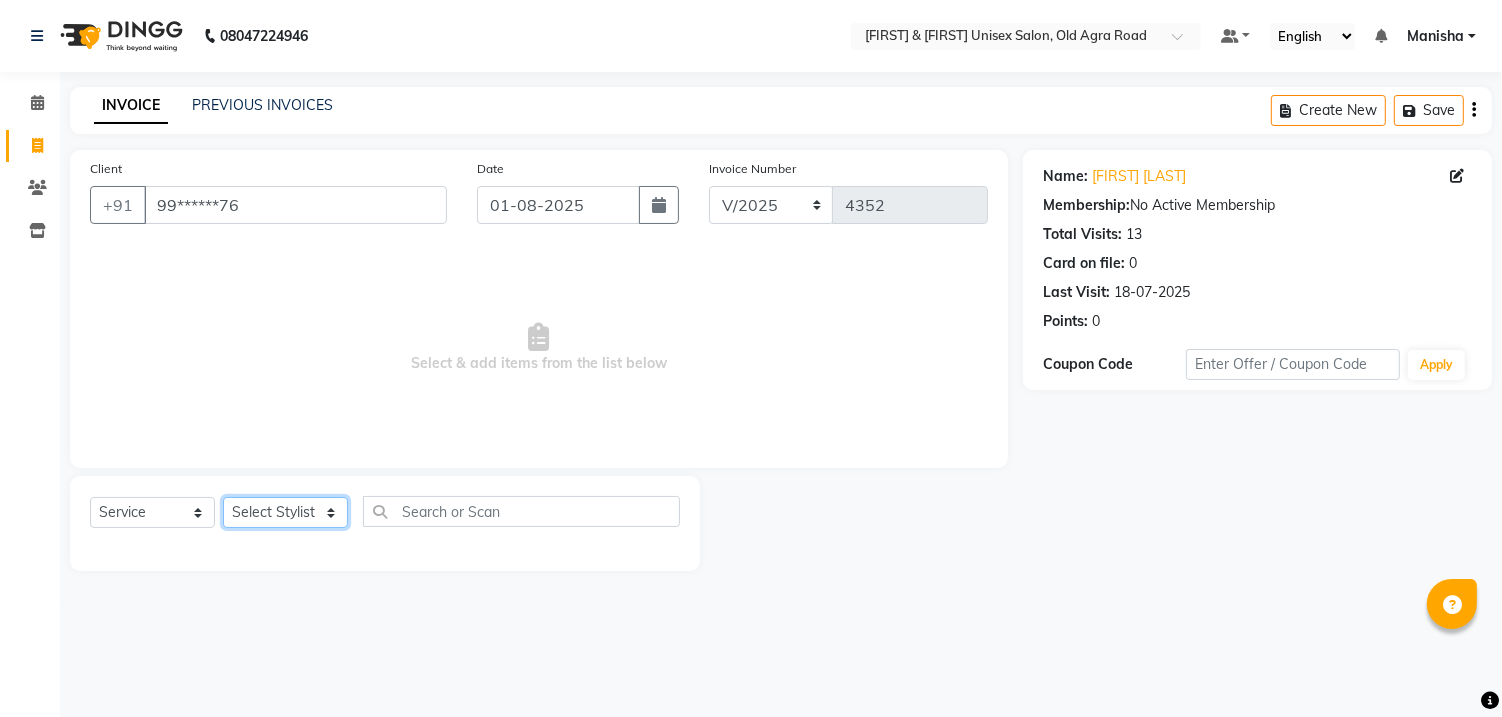 select on "83080" 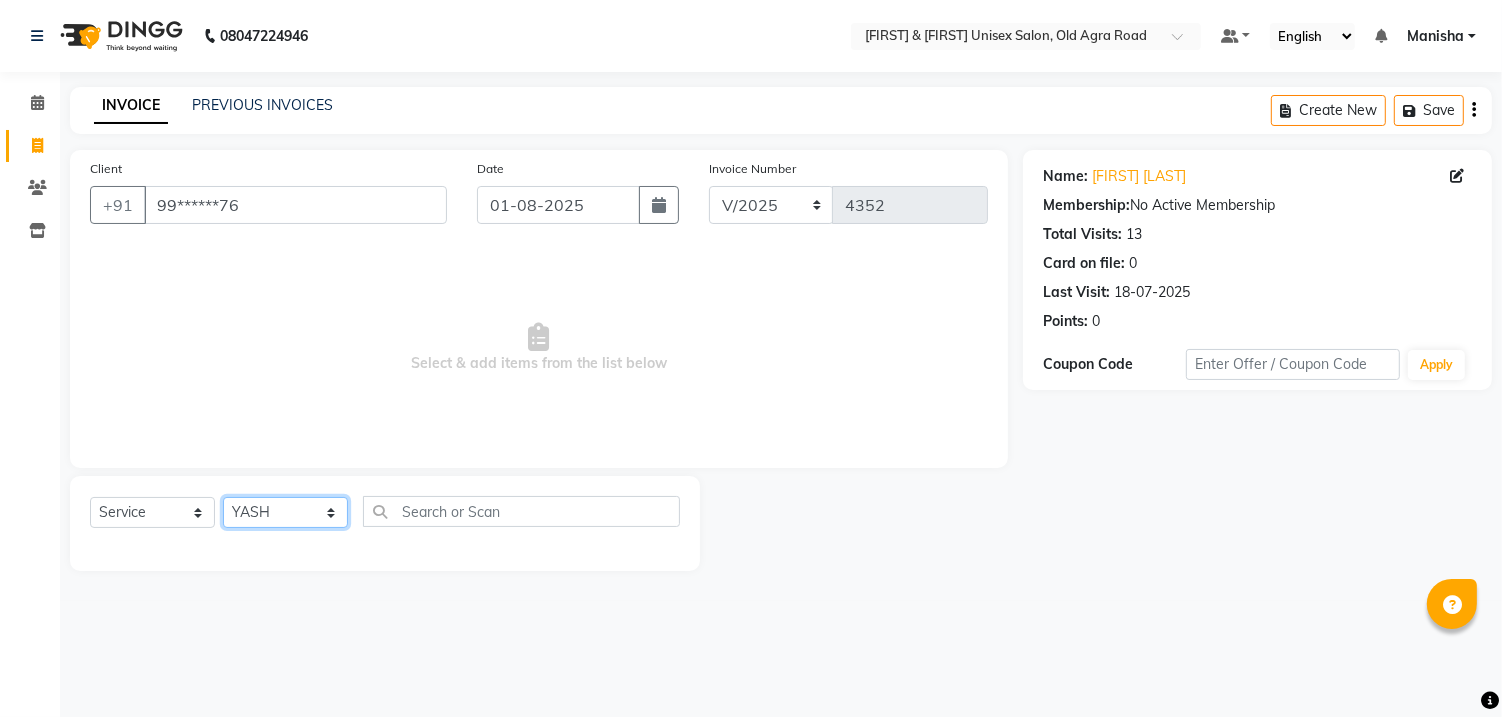 click on "Select Stylist DANISH [FIRST] [FIRST] [FIRST] [FIRST] [FIRST] [FIRST] [FIRST] [FIRST] [FIRST] [FIRST]" 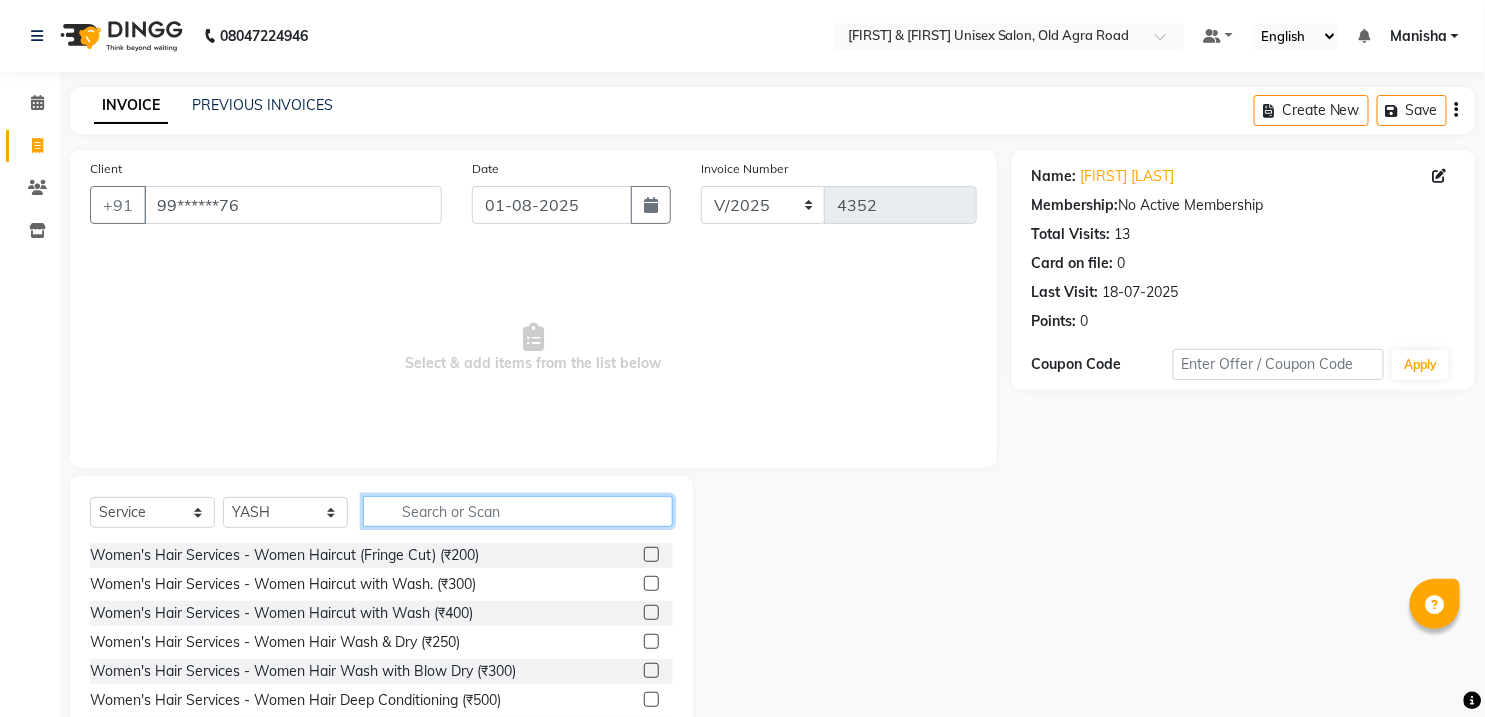 click 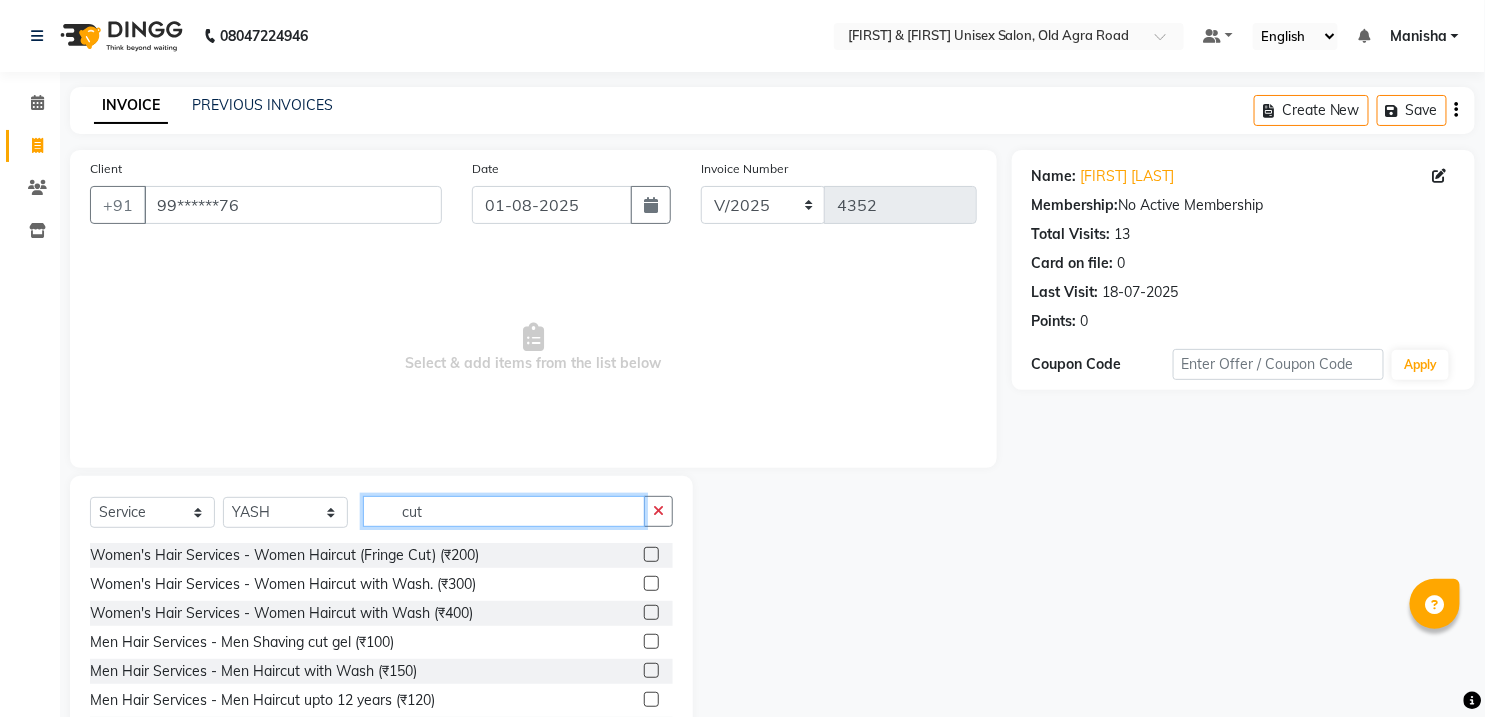 scroll, scrollTop: 83, scrollLeft: 0, axis: vertical 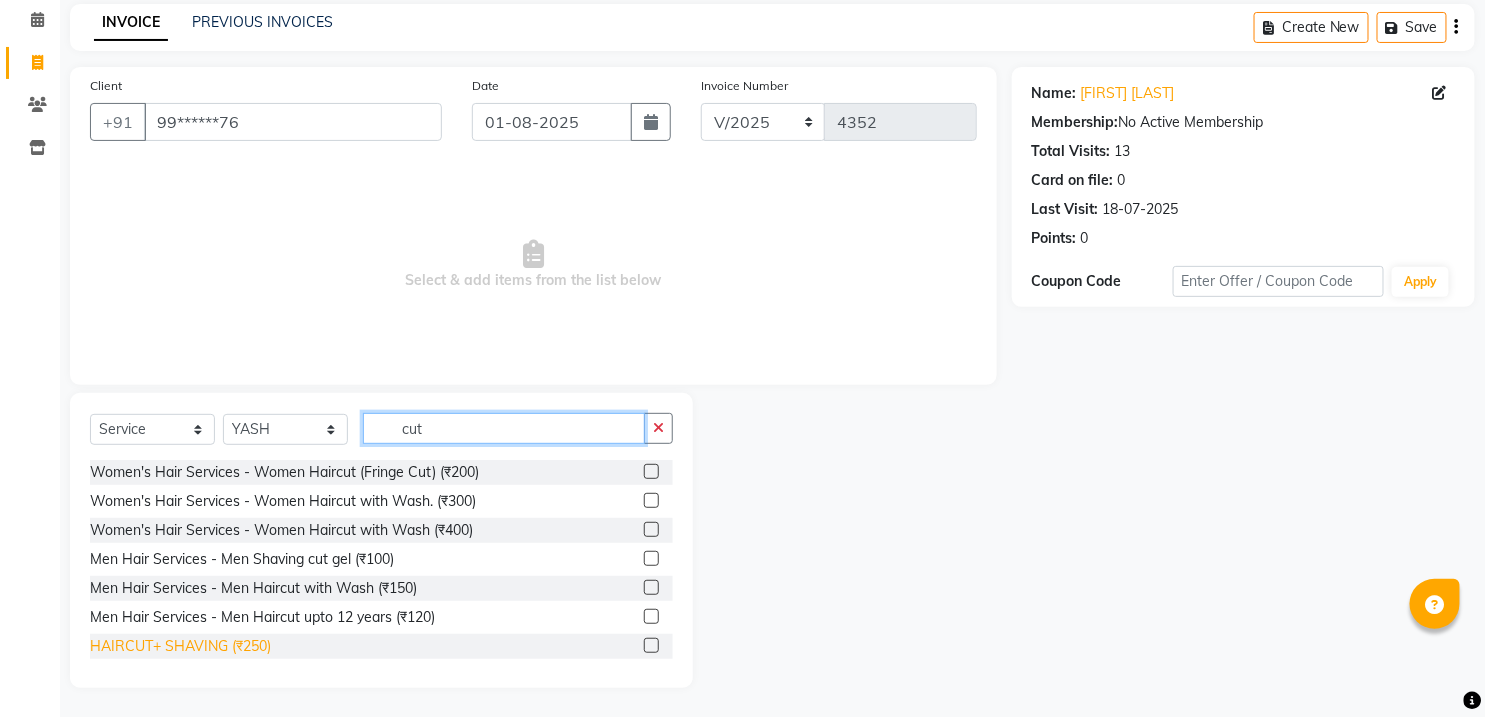 type on "cut" 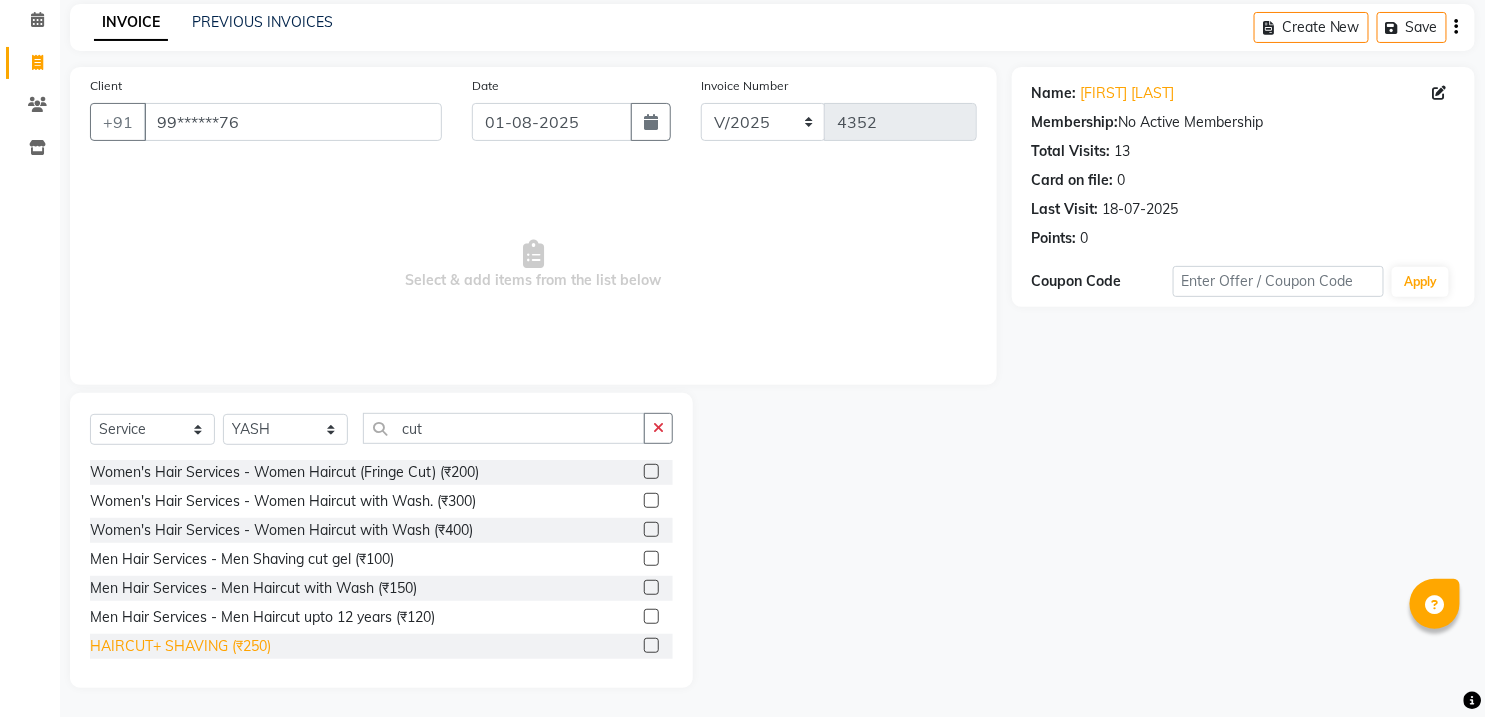 click on "HAIRCUT+ SHAVING (₹250)" 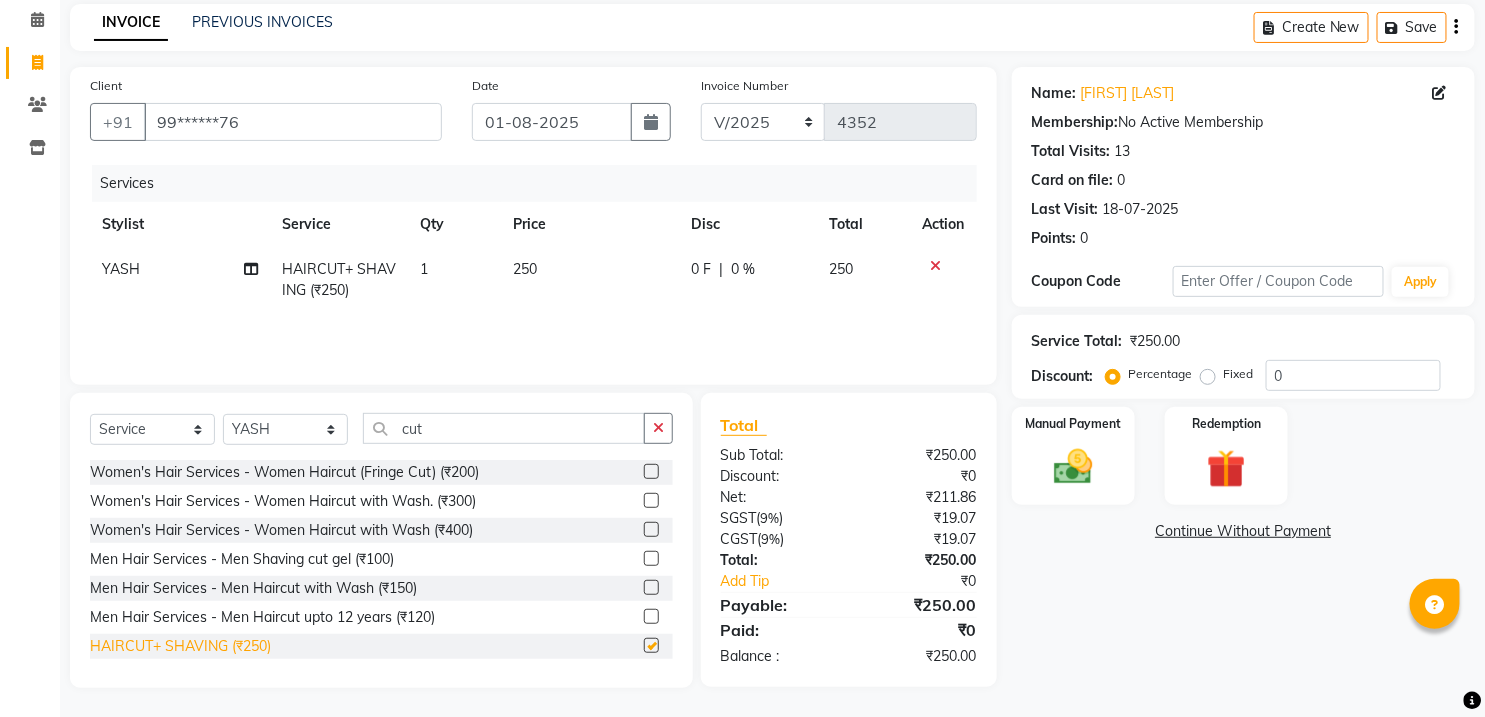 checkbox on "false" 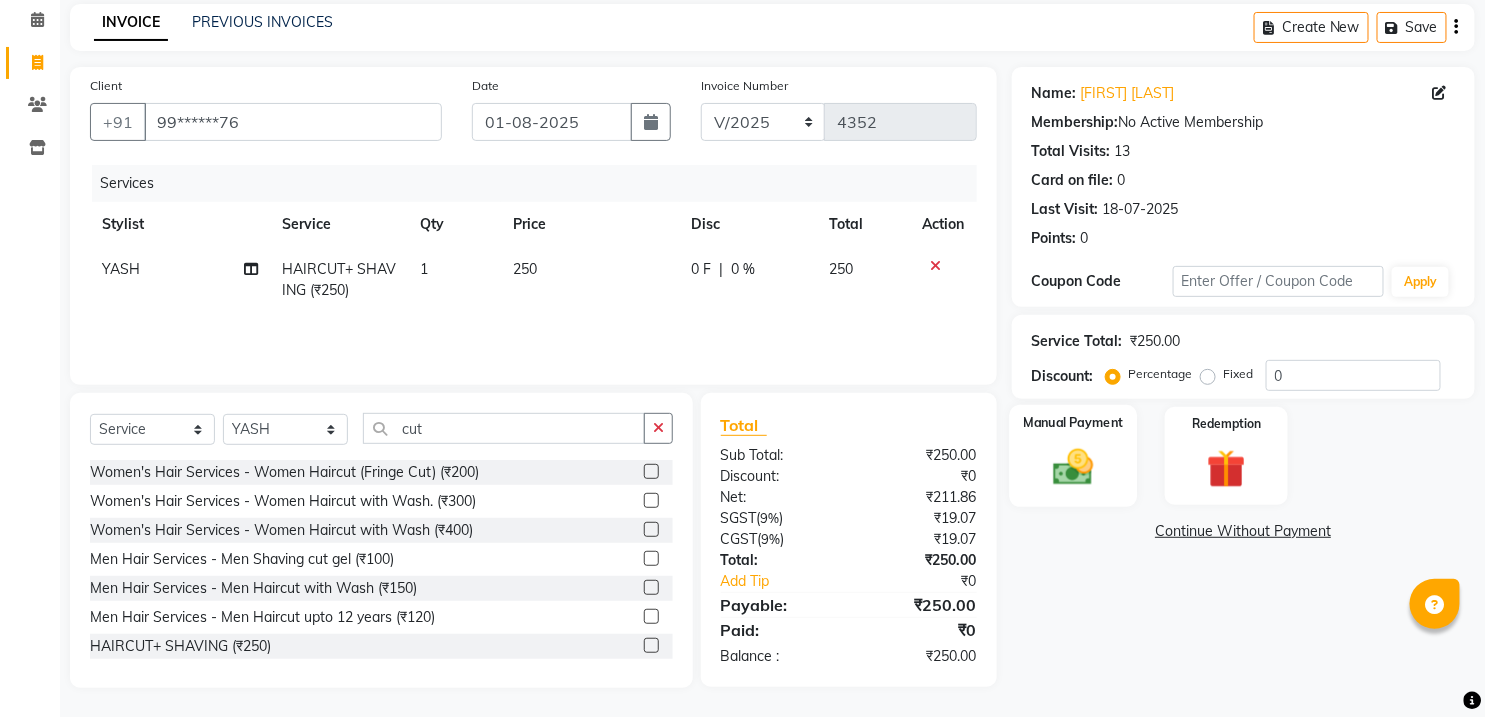 click 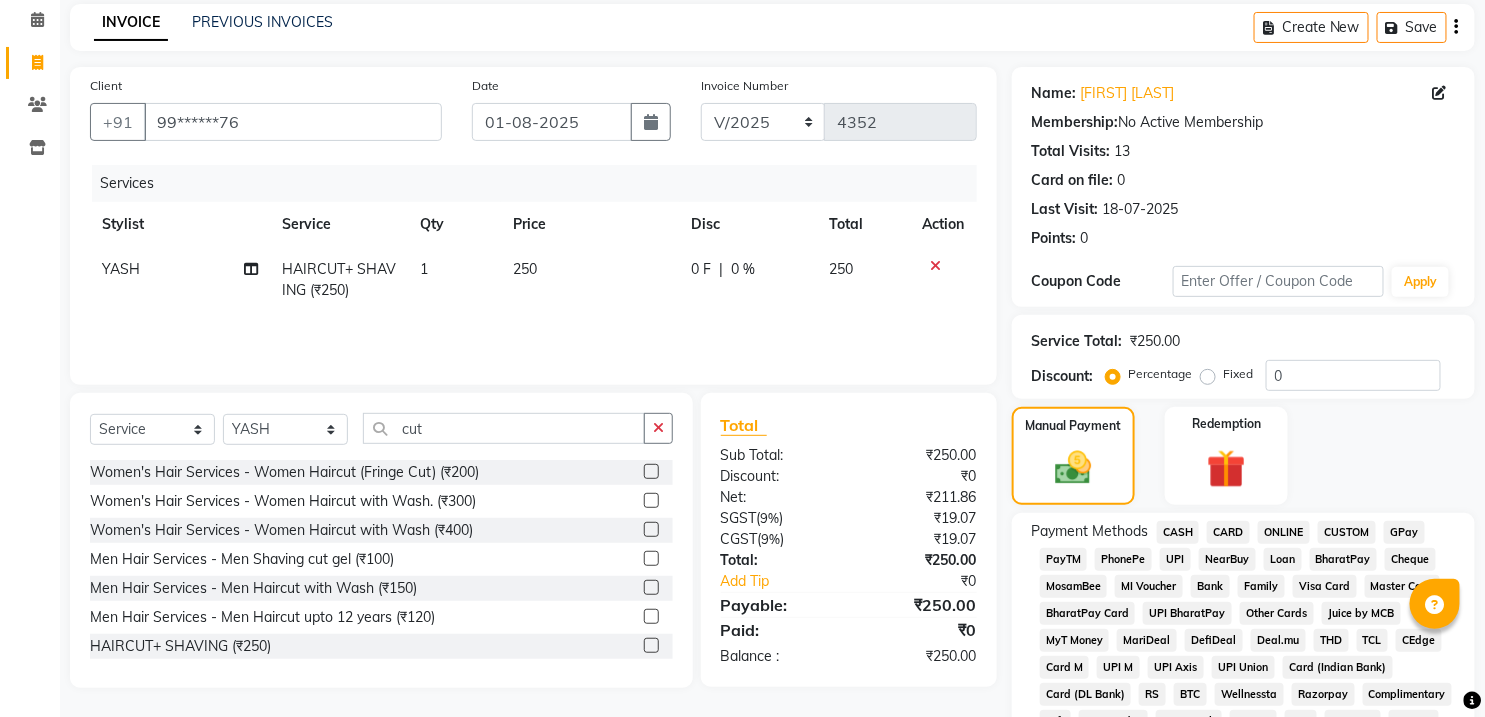 click on "ONLINE" 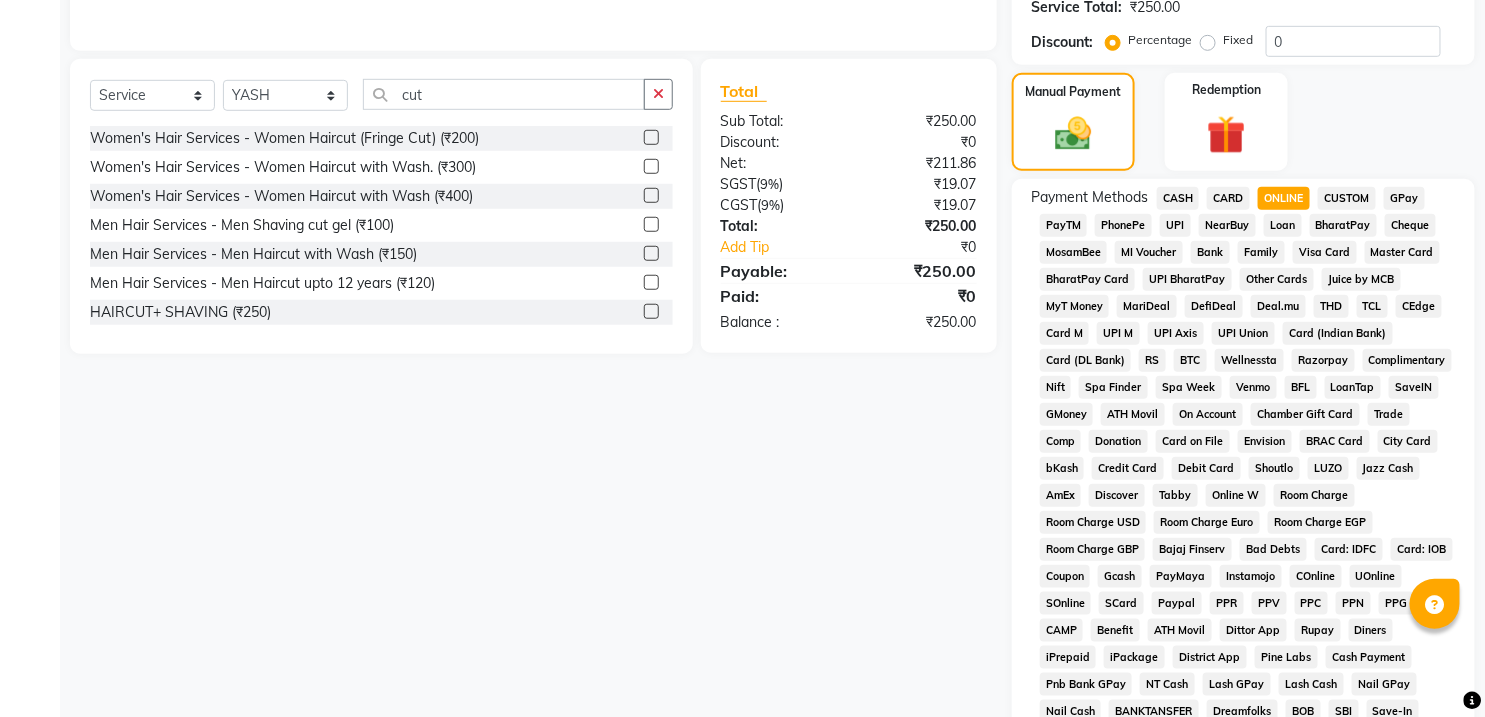 scroll, scrollTop: 638, scrollLeft: 0, axis: vertical 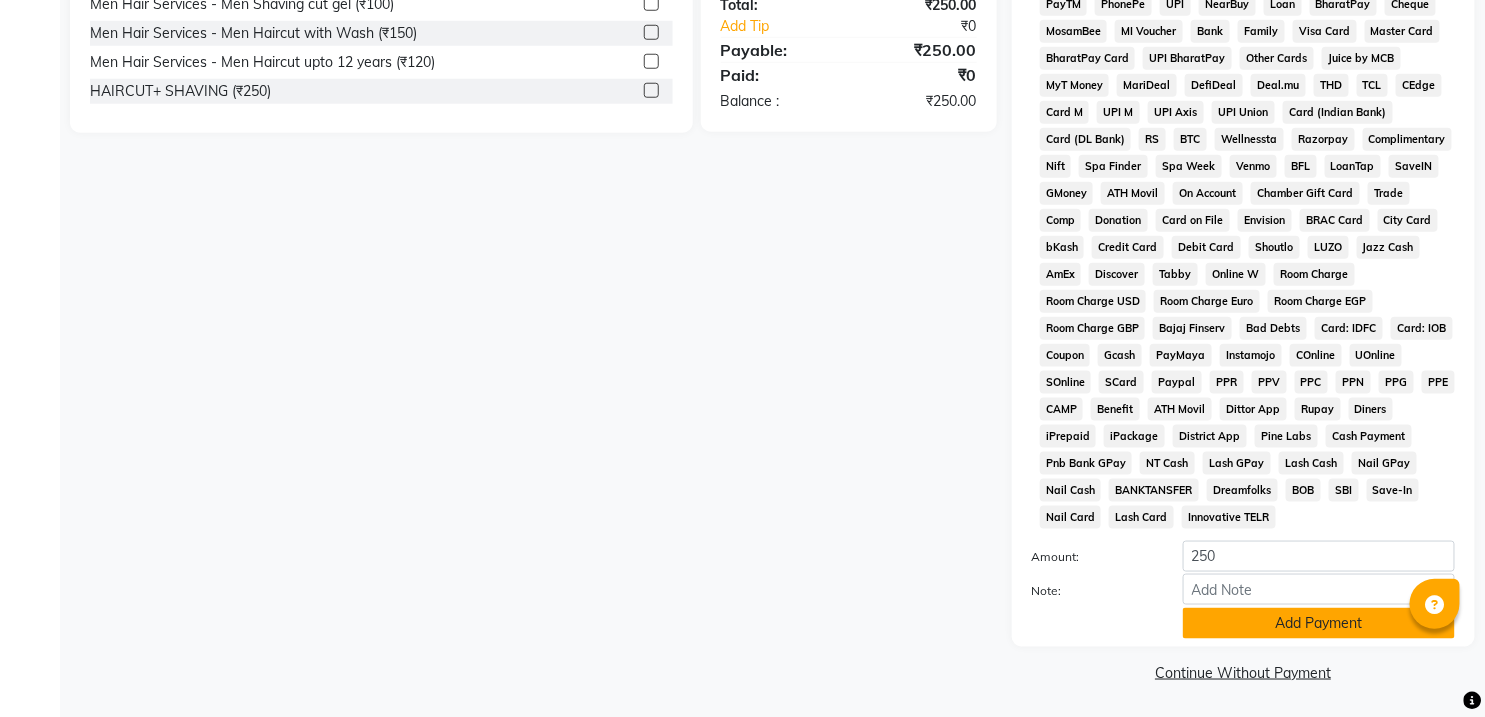 click on "Add Payment" 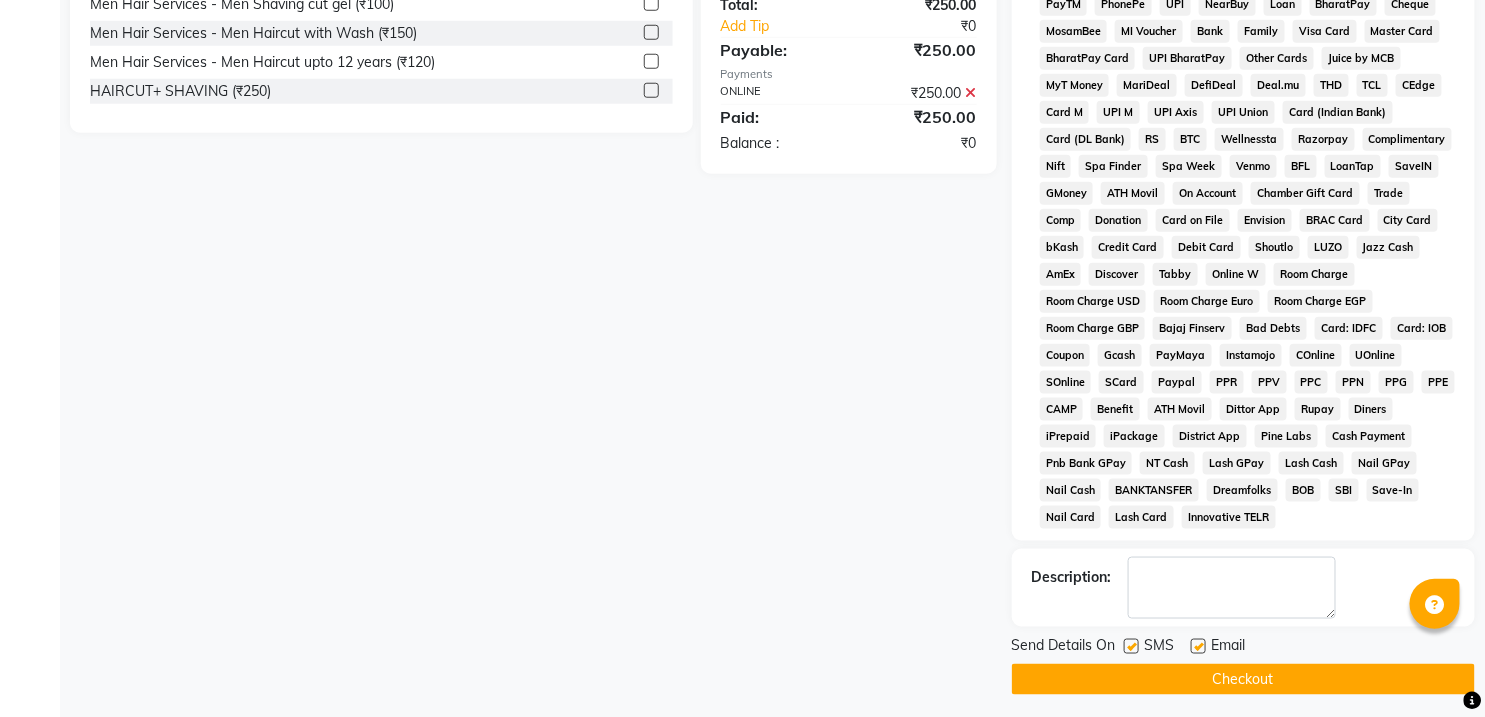 click on "Checkout" 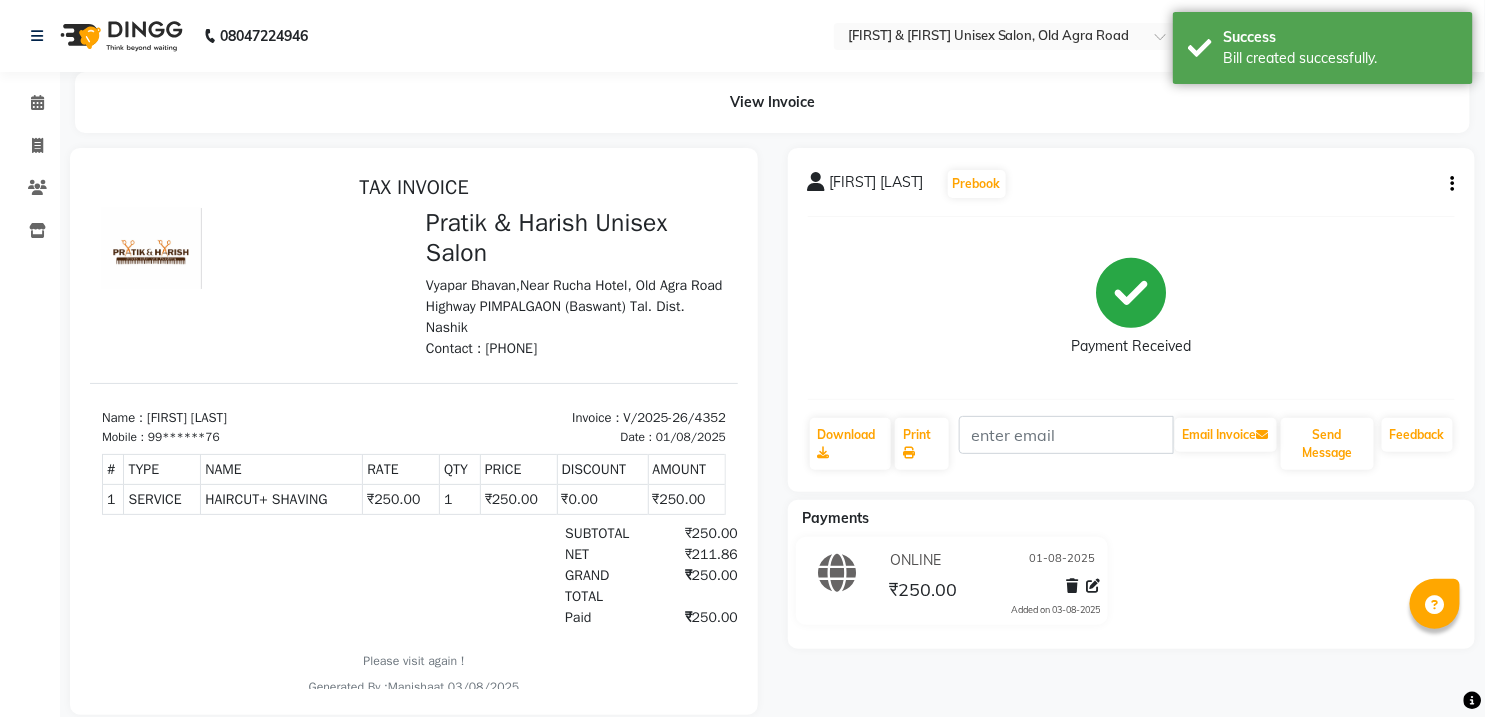 scroll, scrollTop: 0, scrollLeft: 0, axis: both 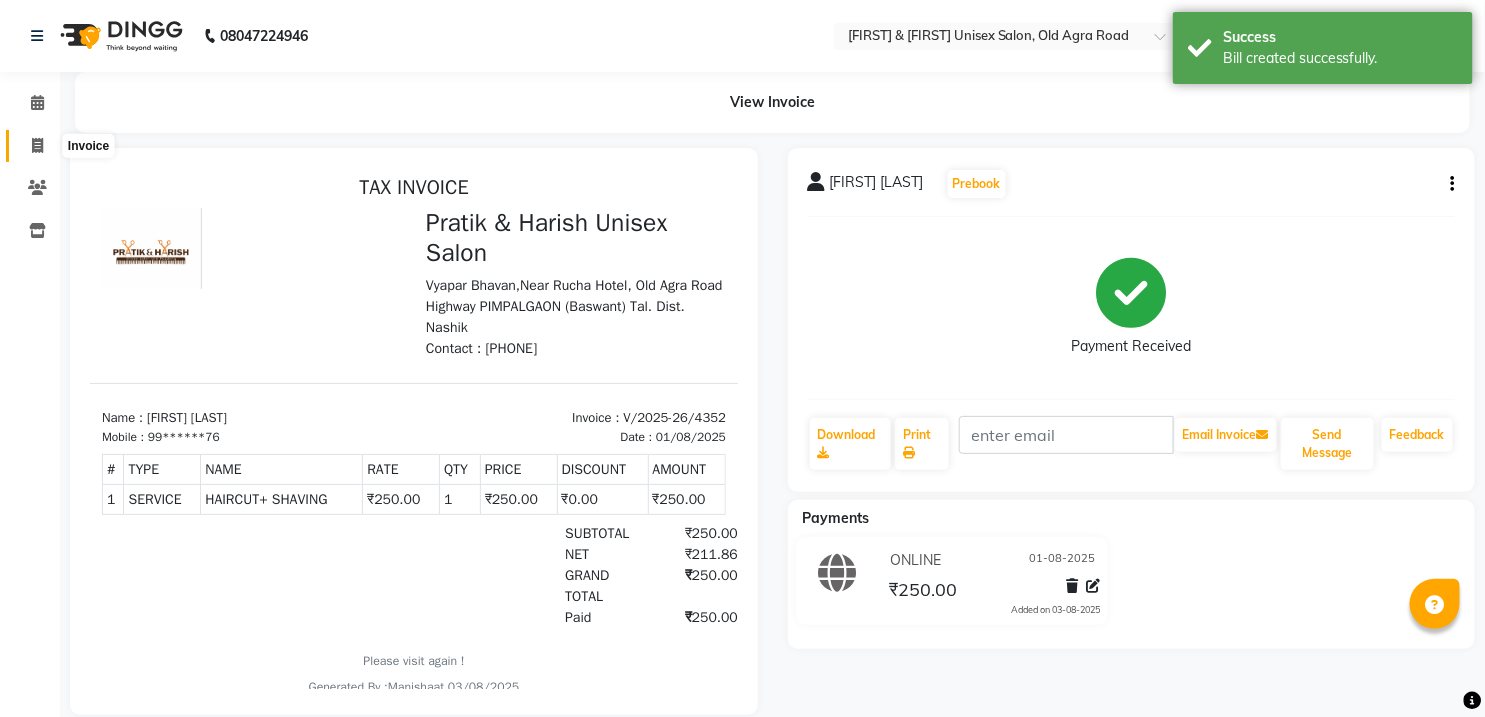 click 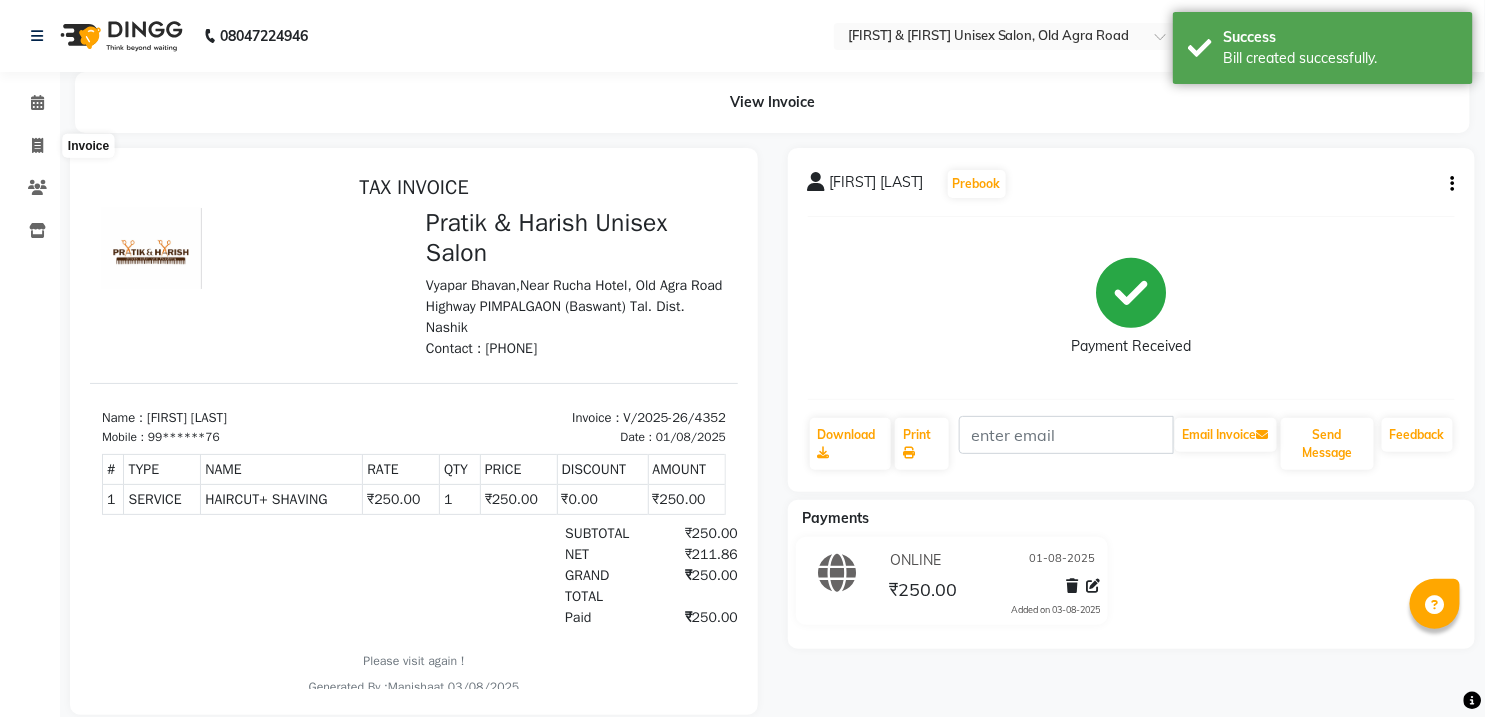 select on "service" 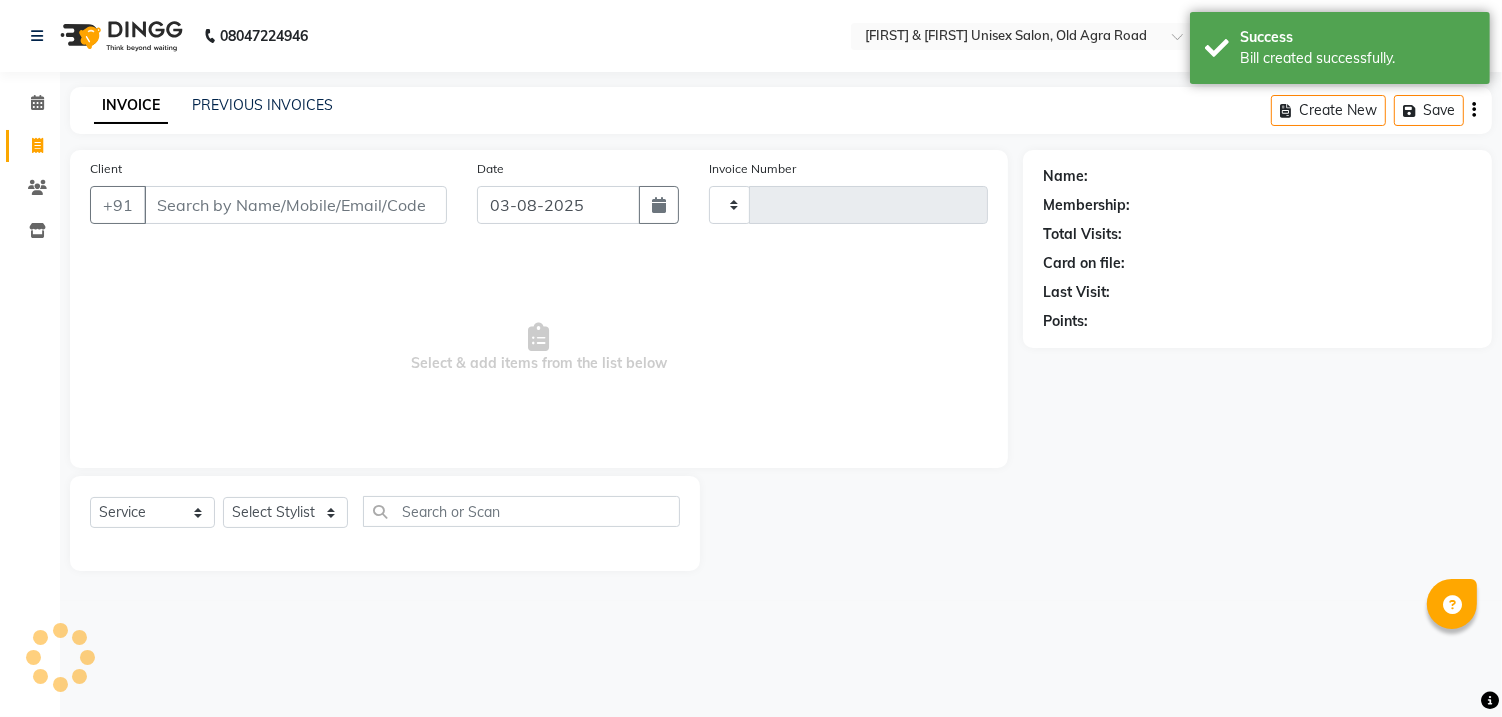 type on "4353" 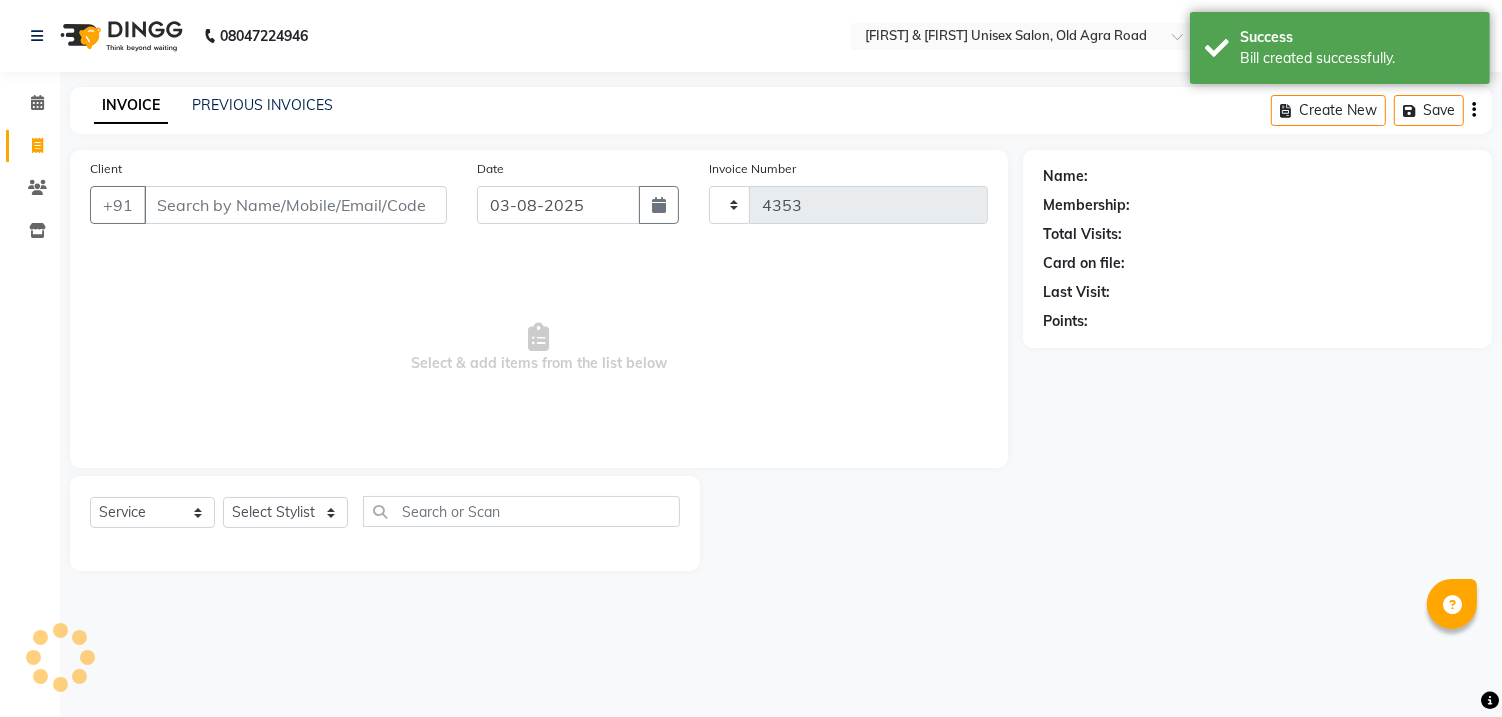 select on "6770" 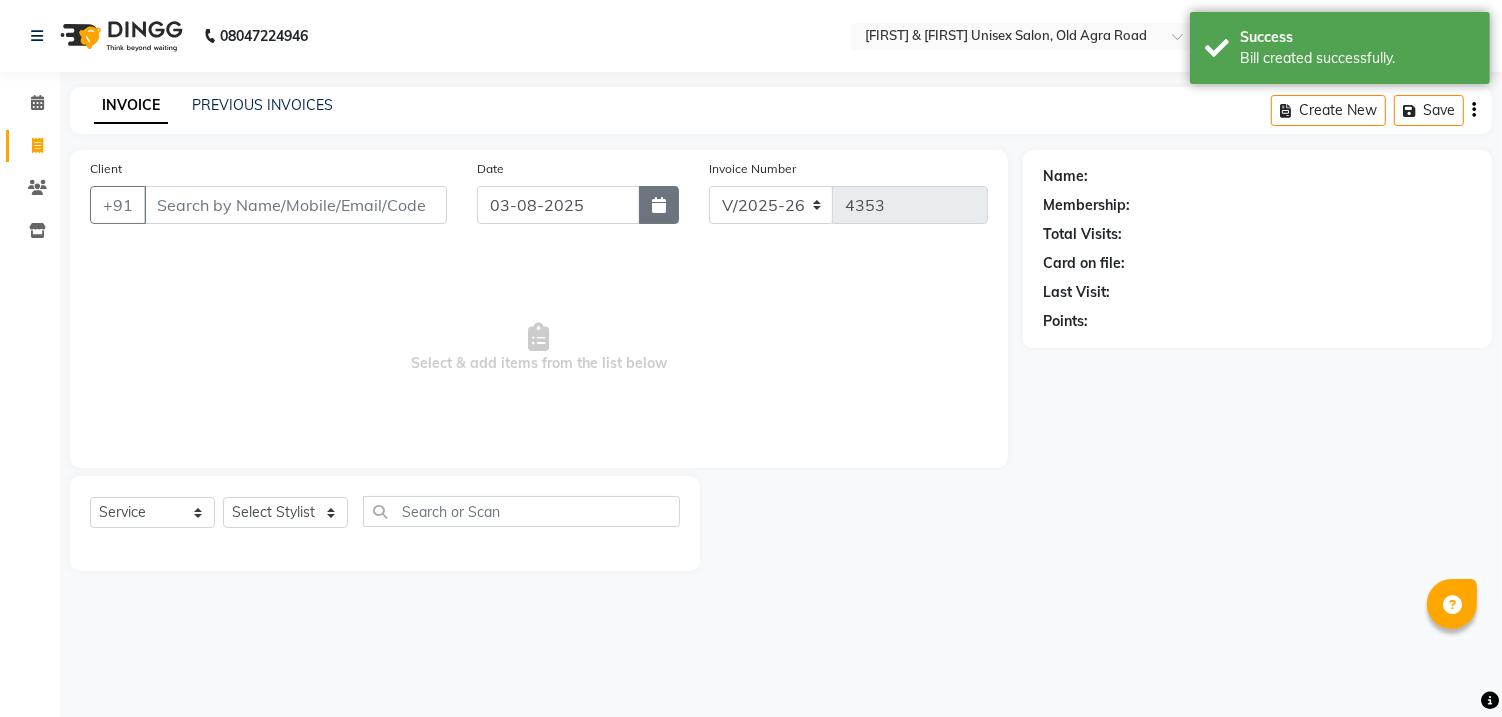 click 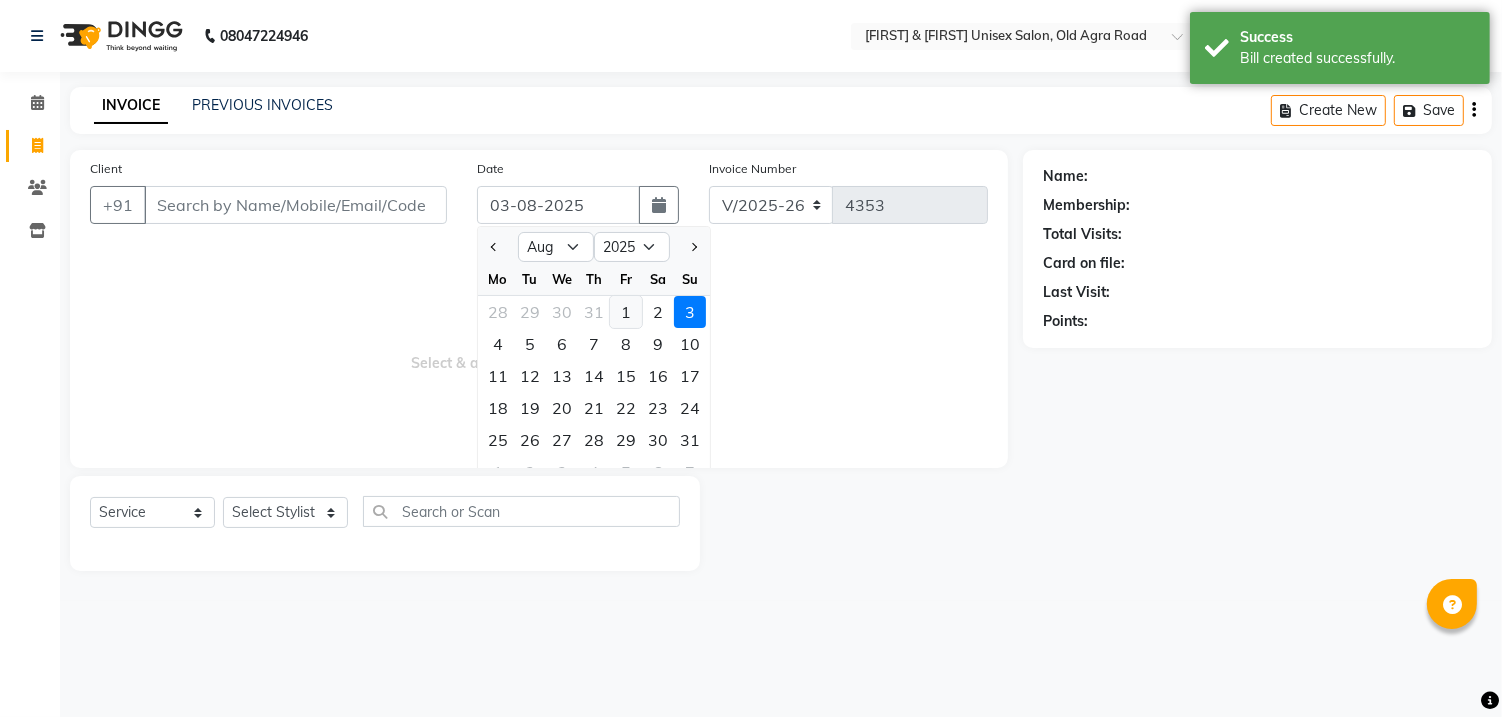 click on "1" 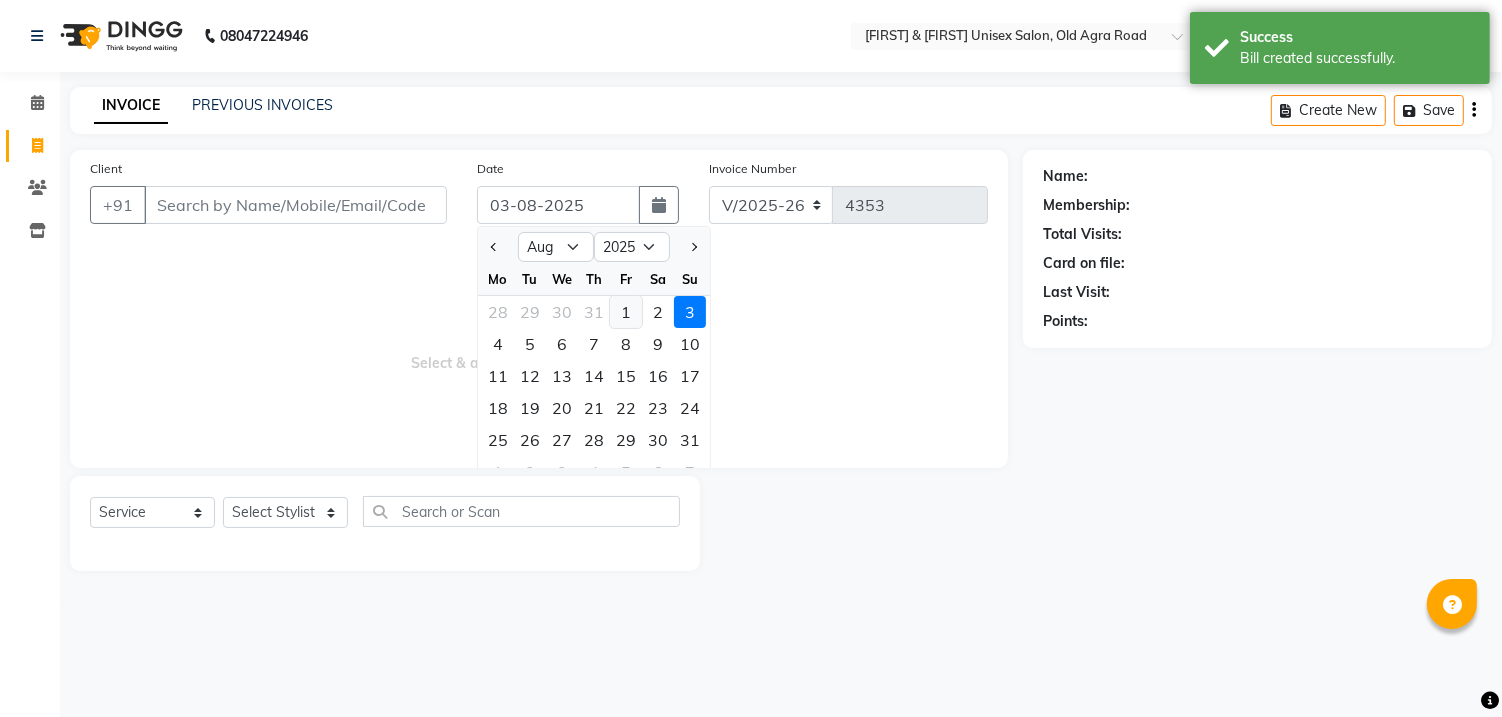 type on "01-08-2025" 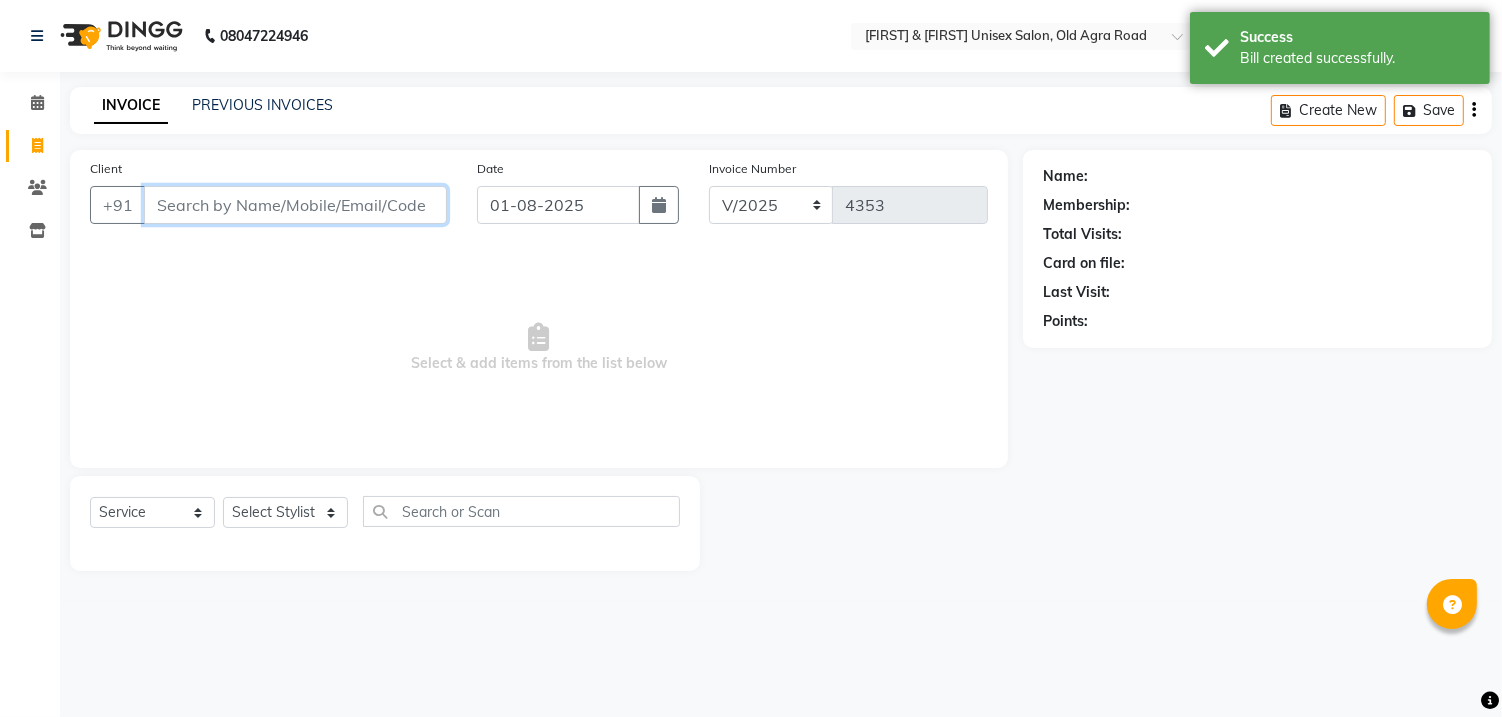click on "Client" at bounding box center [295, 205] 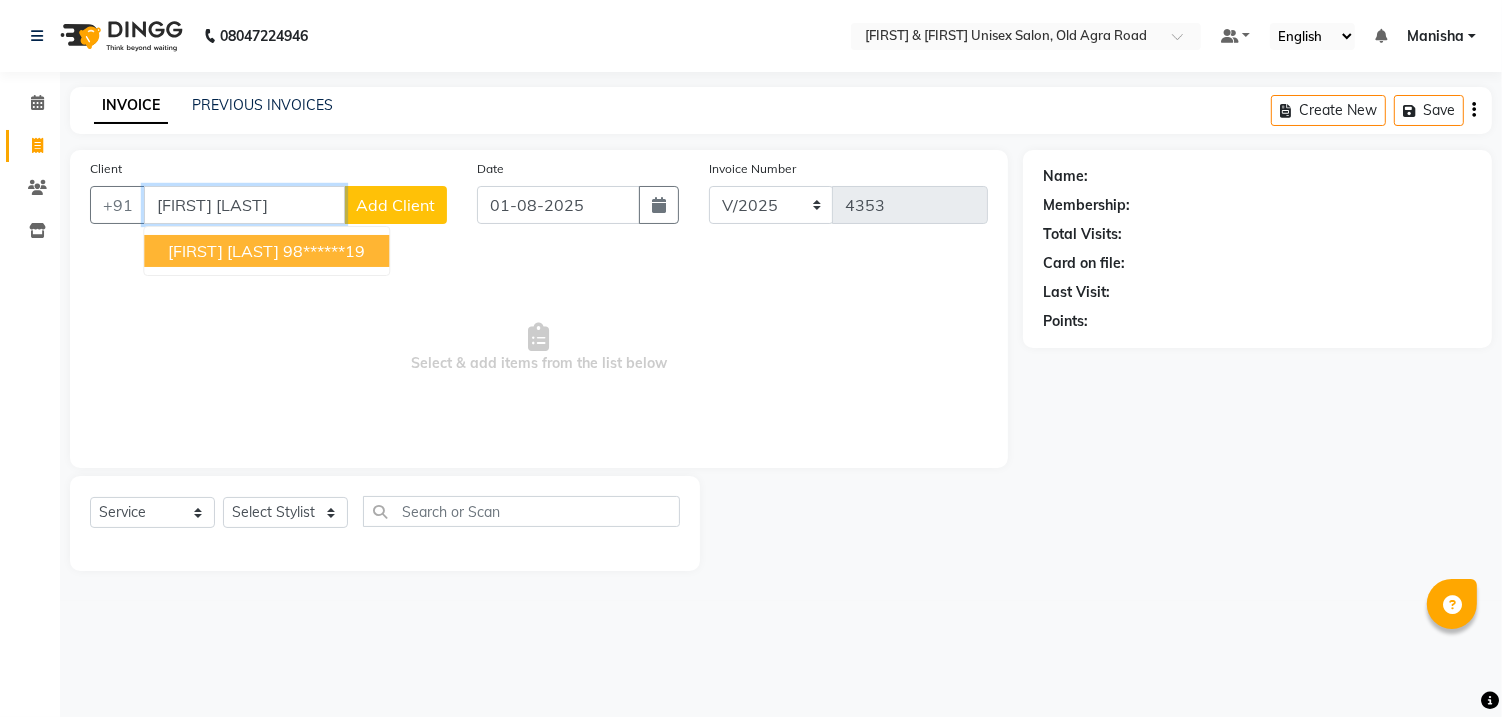 click on "98******19" at bounding box center (324, 251) 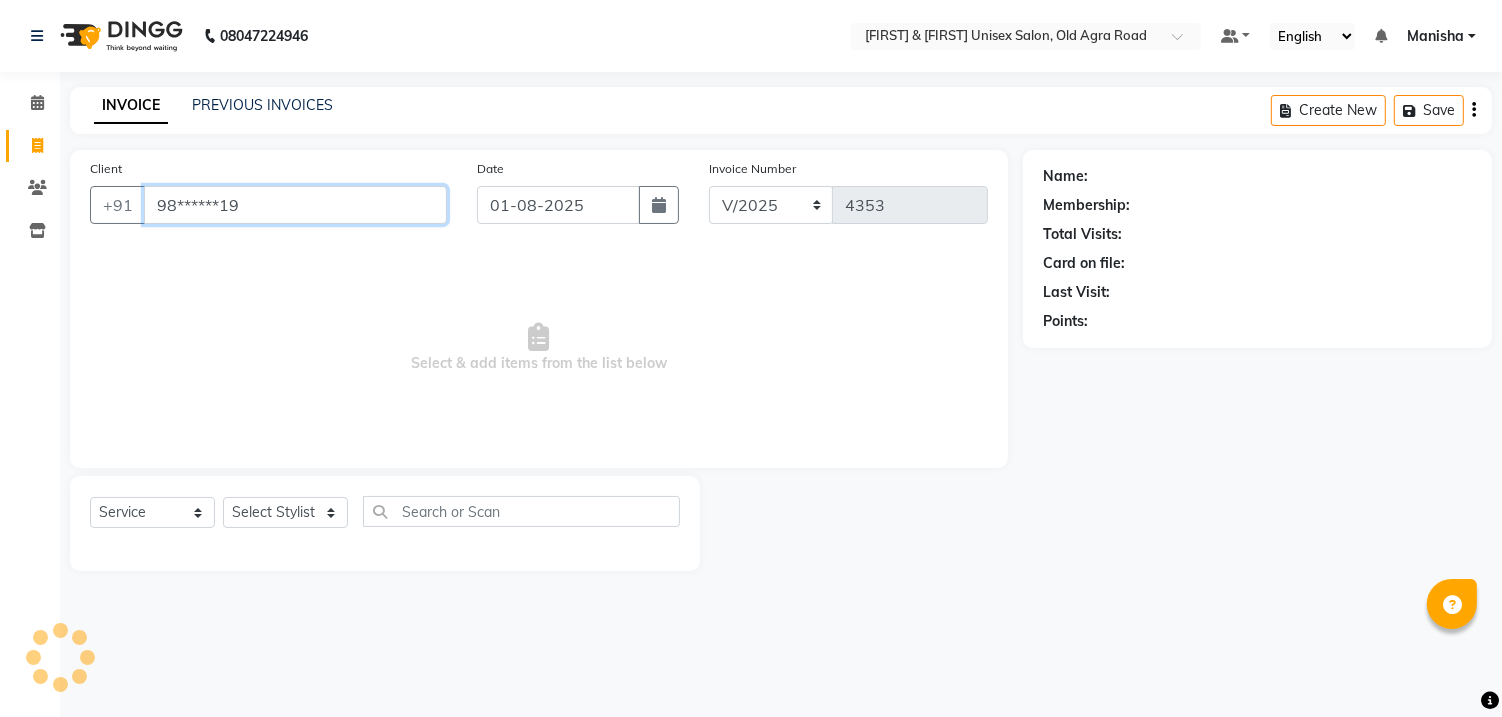 type on "98******19" 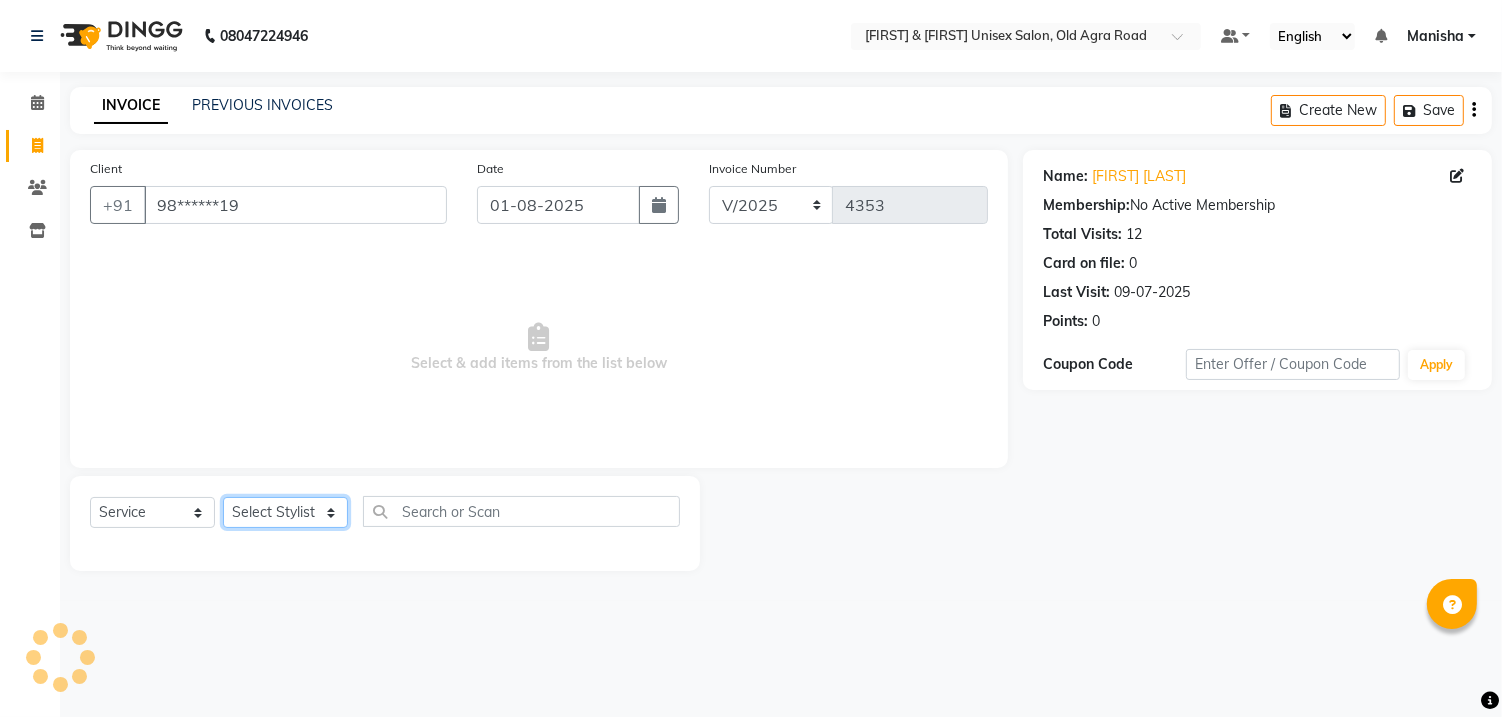 click on "Select Stylist DANISH [FIRST] [FIRST] [FIRST] [FIRST] [FIRST] [FIRST] [FIRST] [FIRST] [FIRST] [FIRST]" 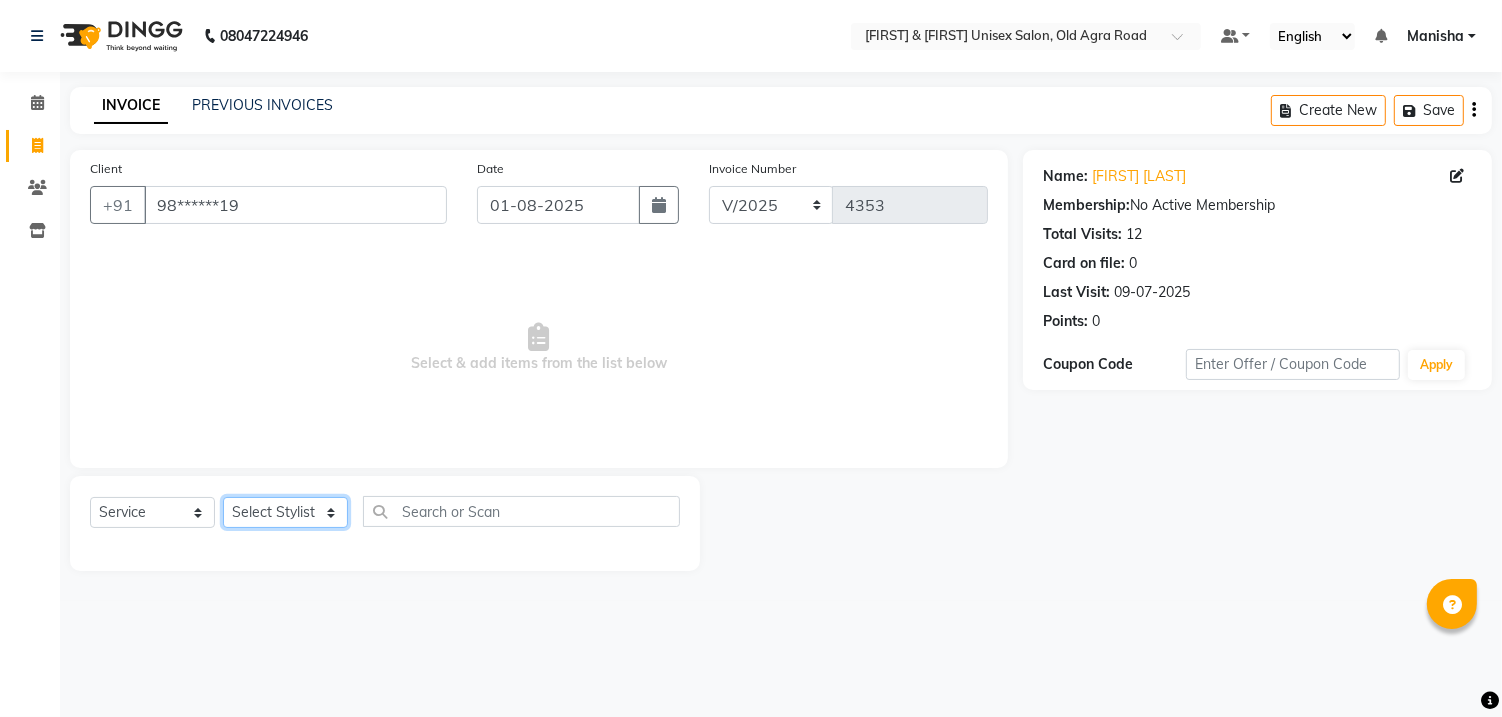 select on "86141" 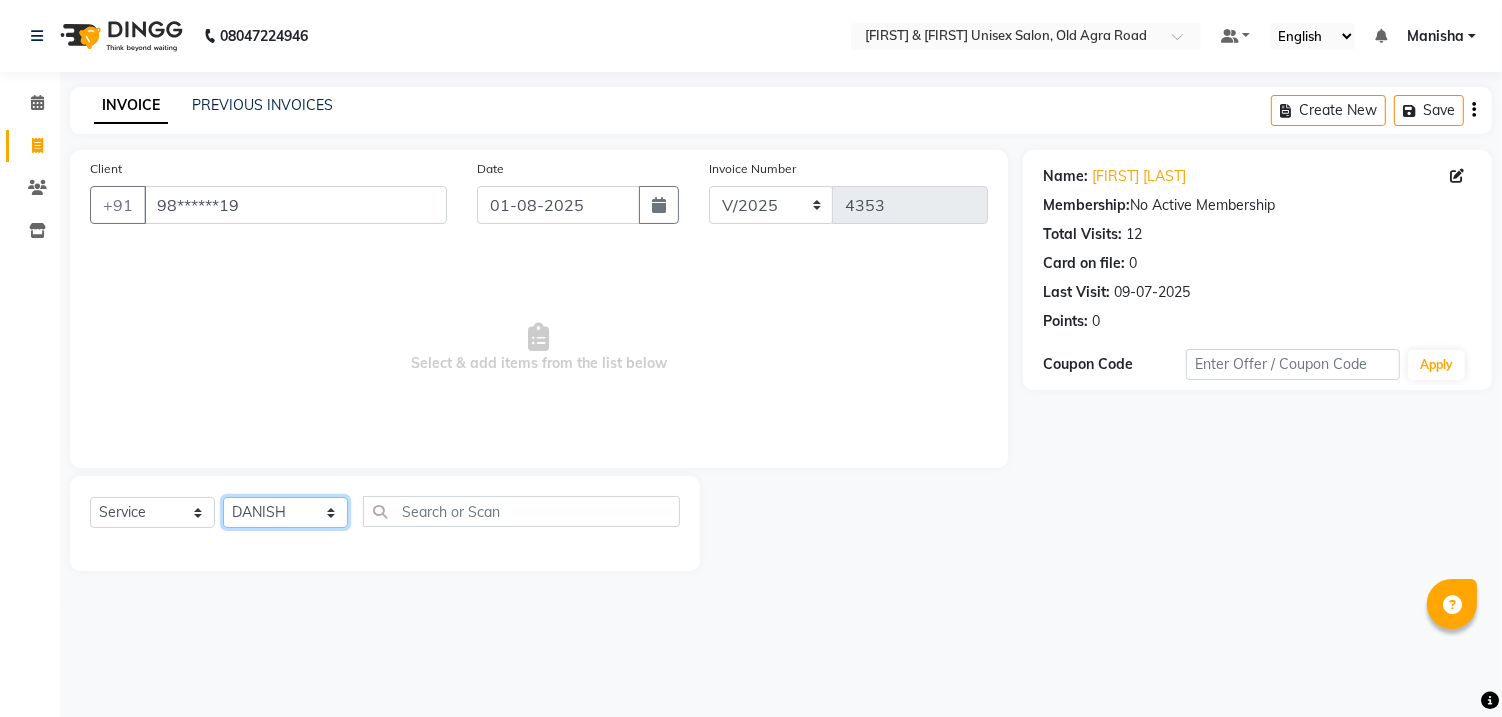 click on "Select Stylist DANISH [FIRST] [FIRST] [FIRST] [FIRST] [FIRST] [FIRST] [FIRST] [FIRST] [FIRST] [FIRST]" 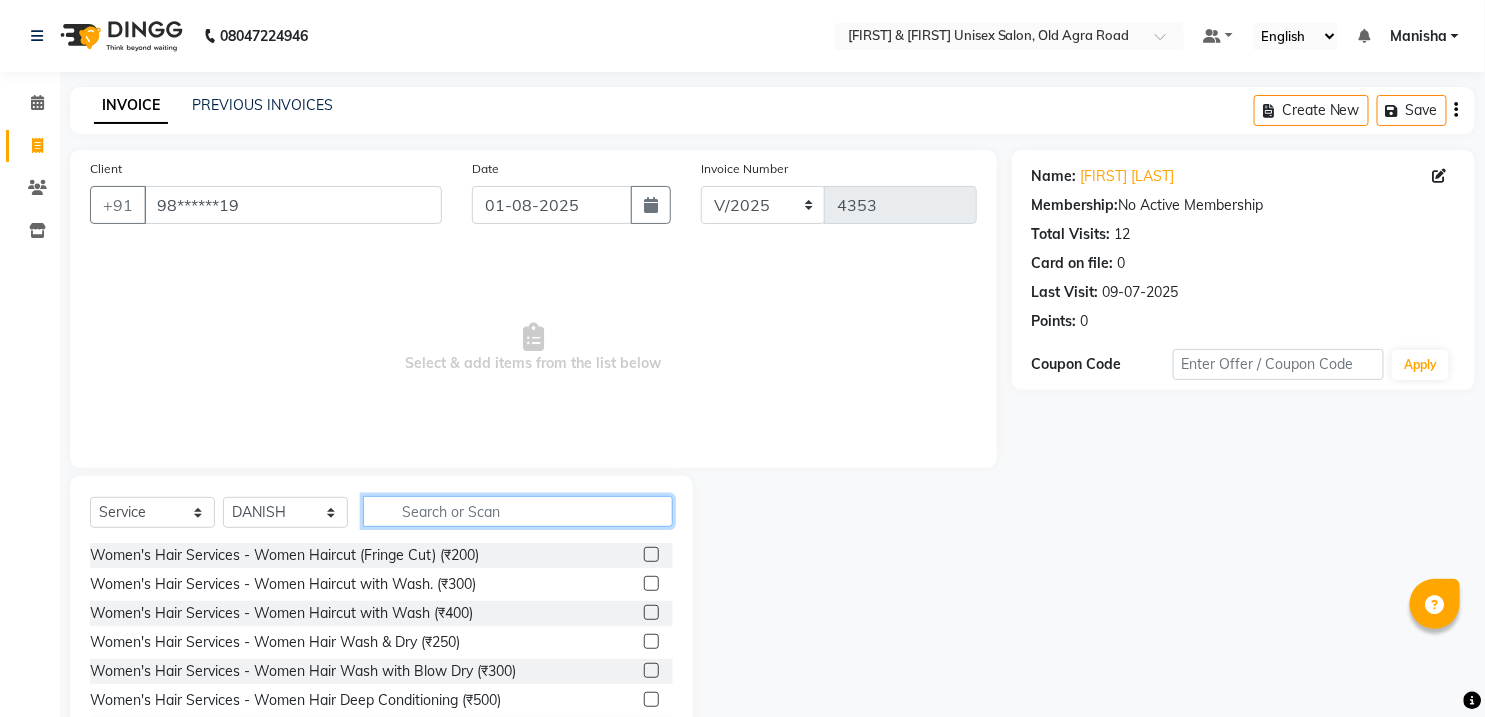 click 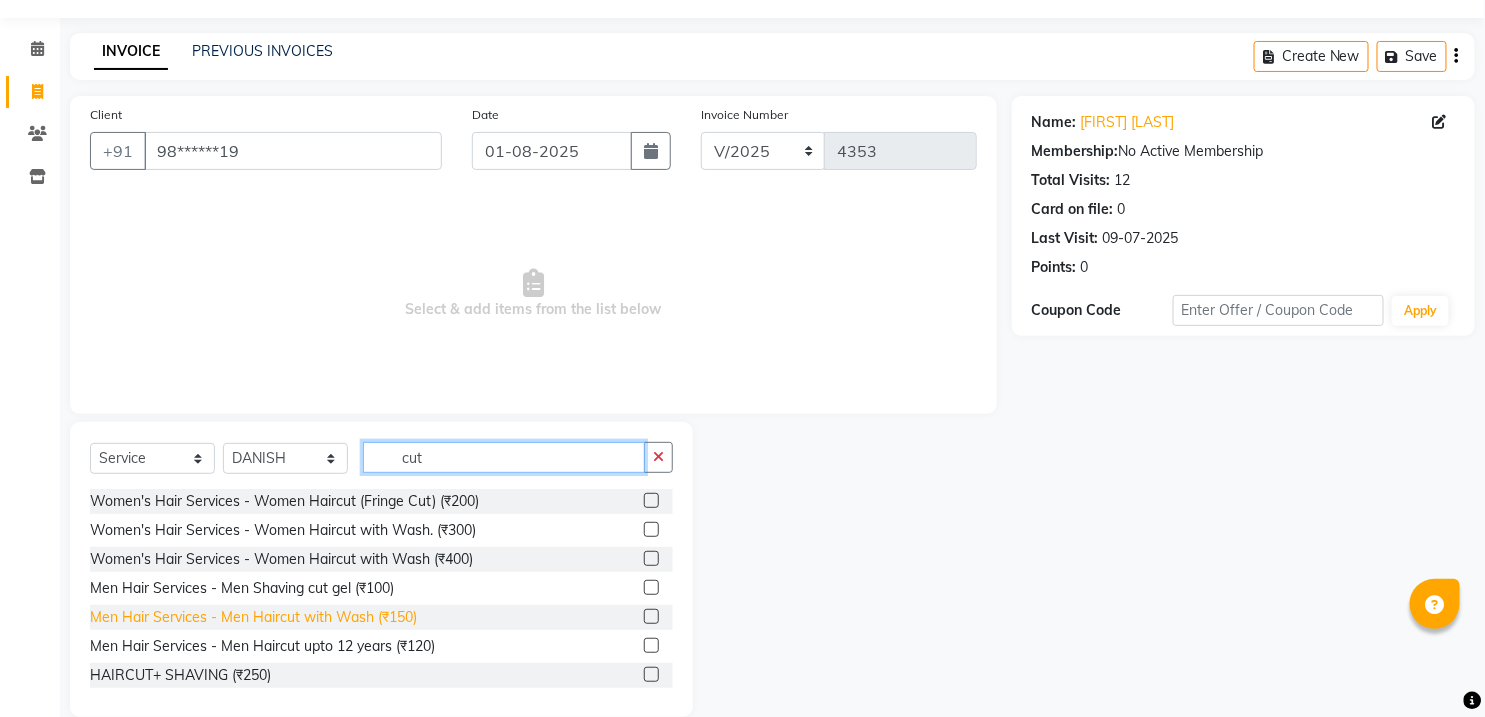 scroll, scrollTop: 83, scrollLeft: 0, axis: vertical 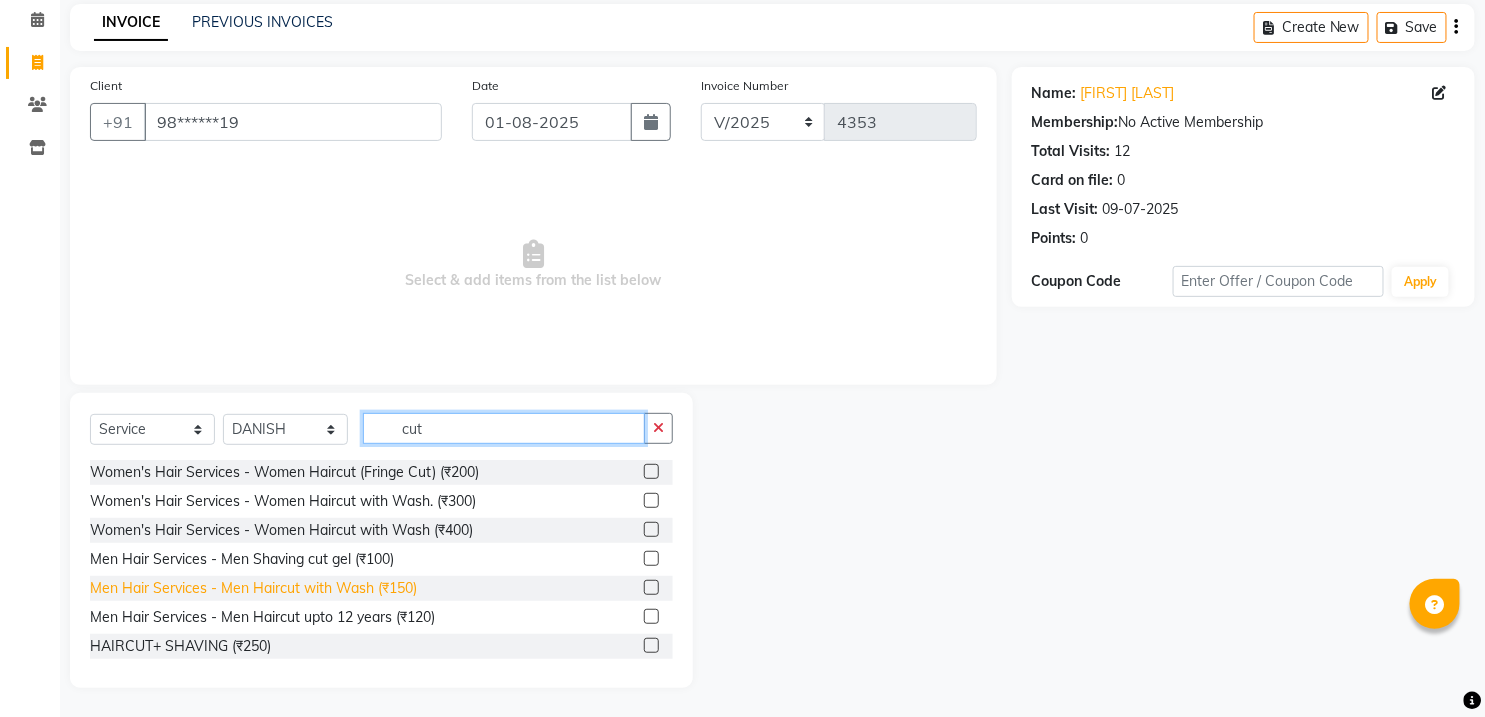 type on "cut" 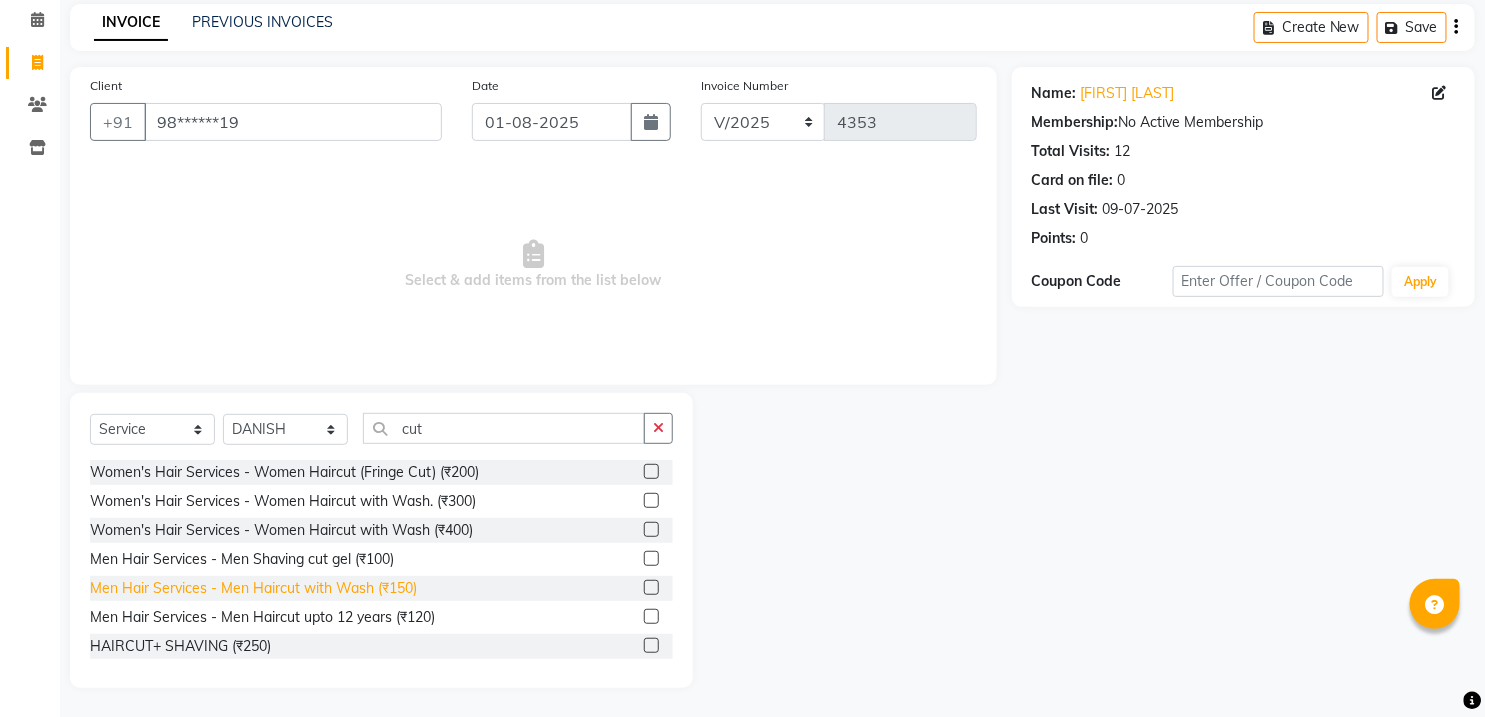 click on "Men Hair Services - Men Haircut with Wash (₹150)" 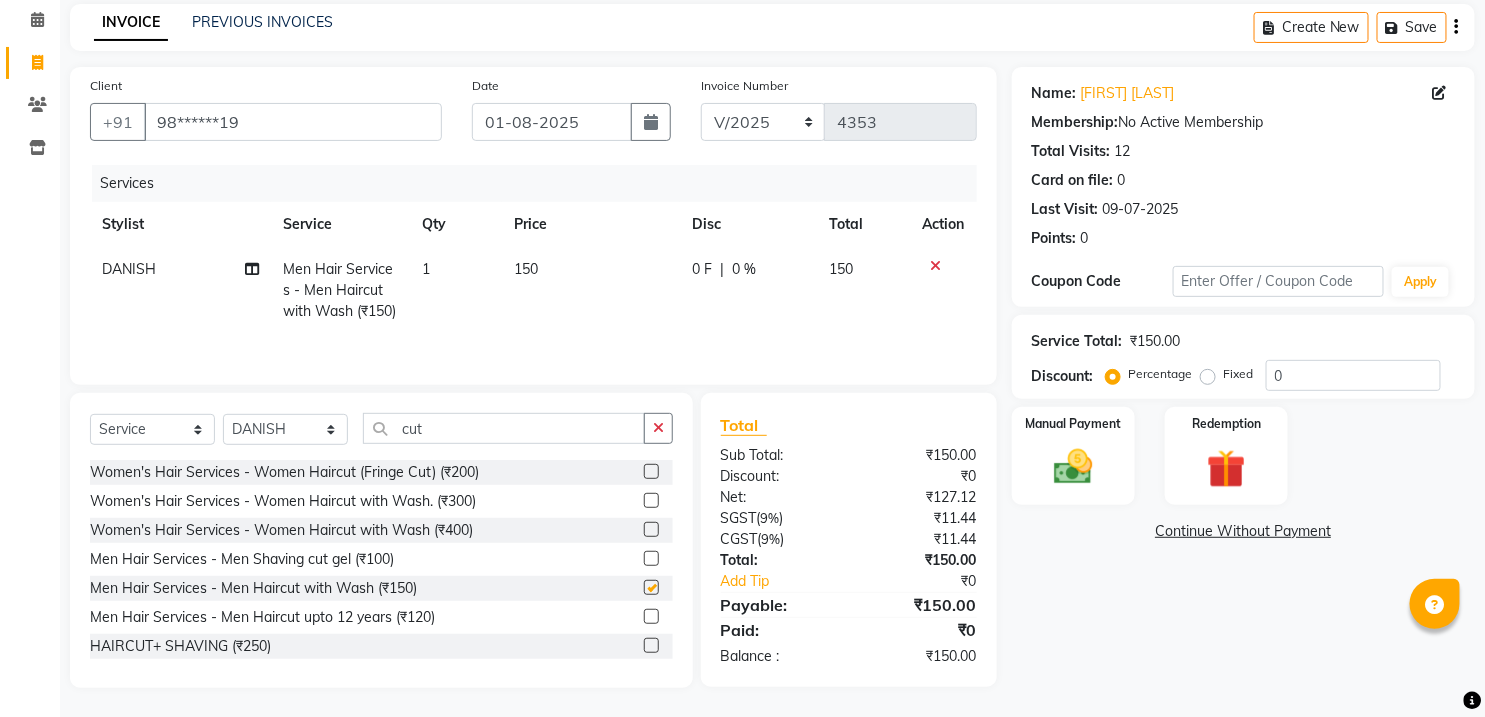 checkbox on "false" 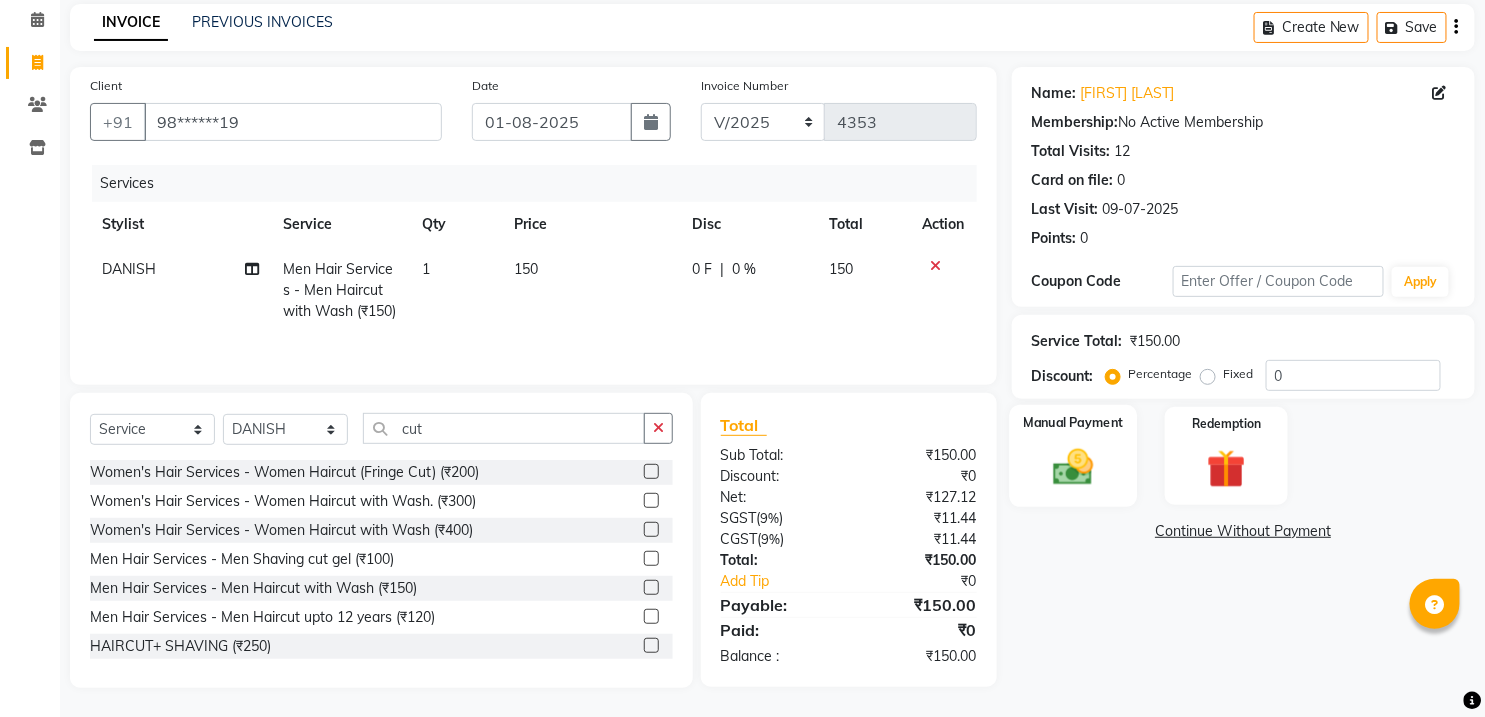 click 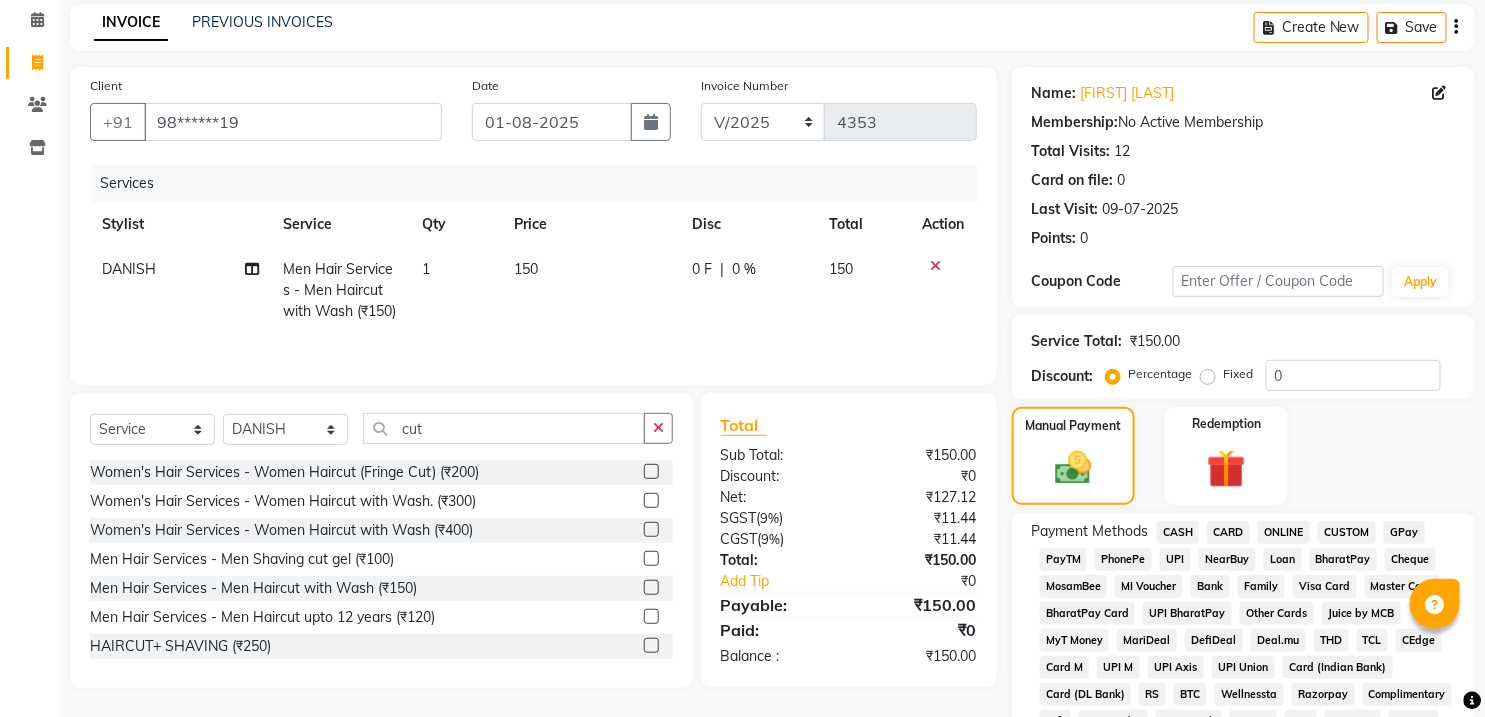 click on "ONLINE" 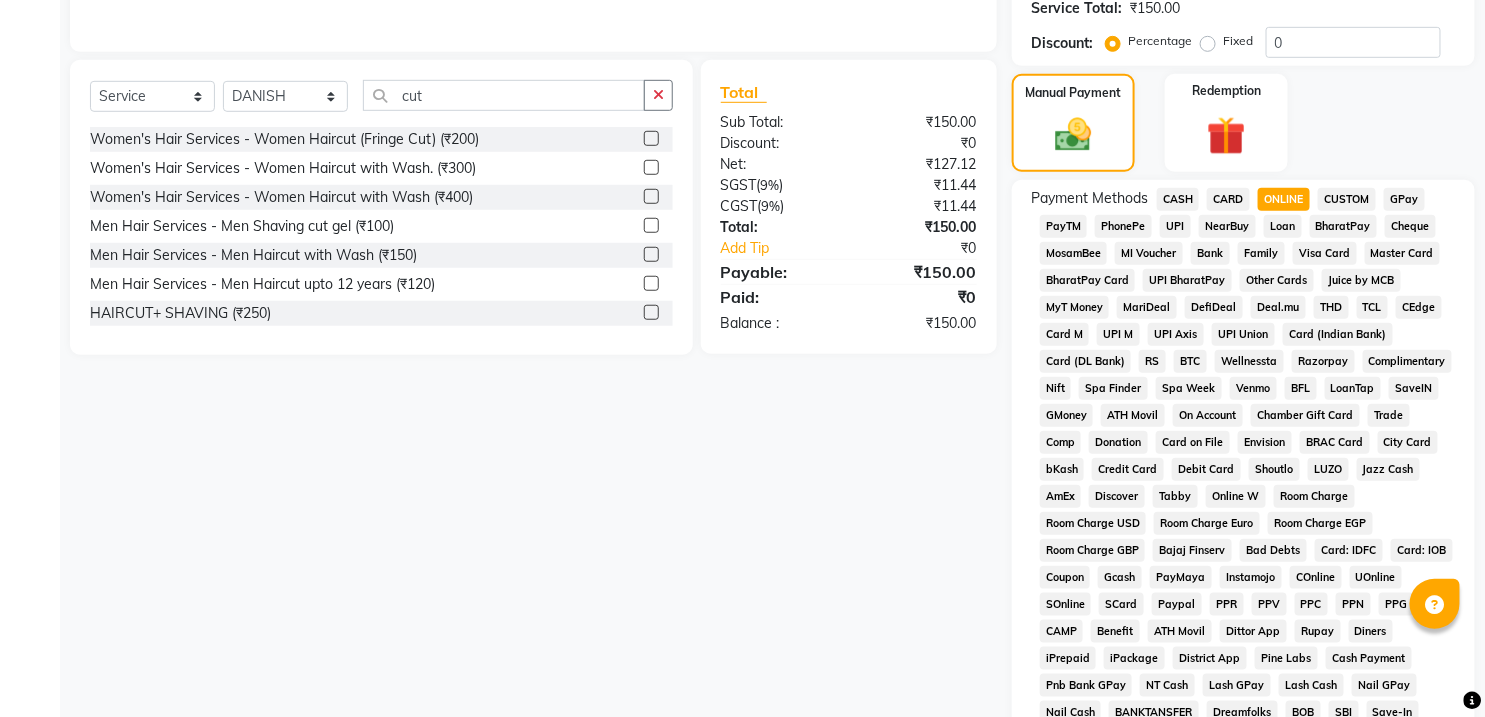 scroll, scrollTop: 643, scrollLeft: 0, axis: vertical 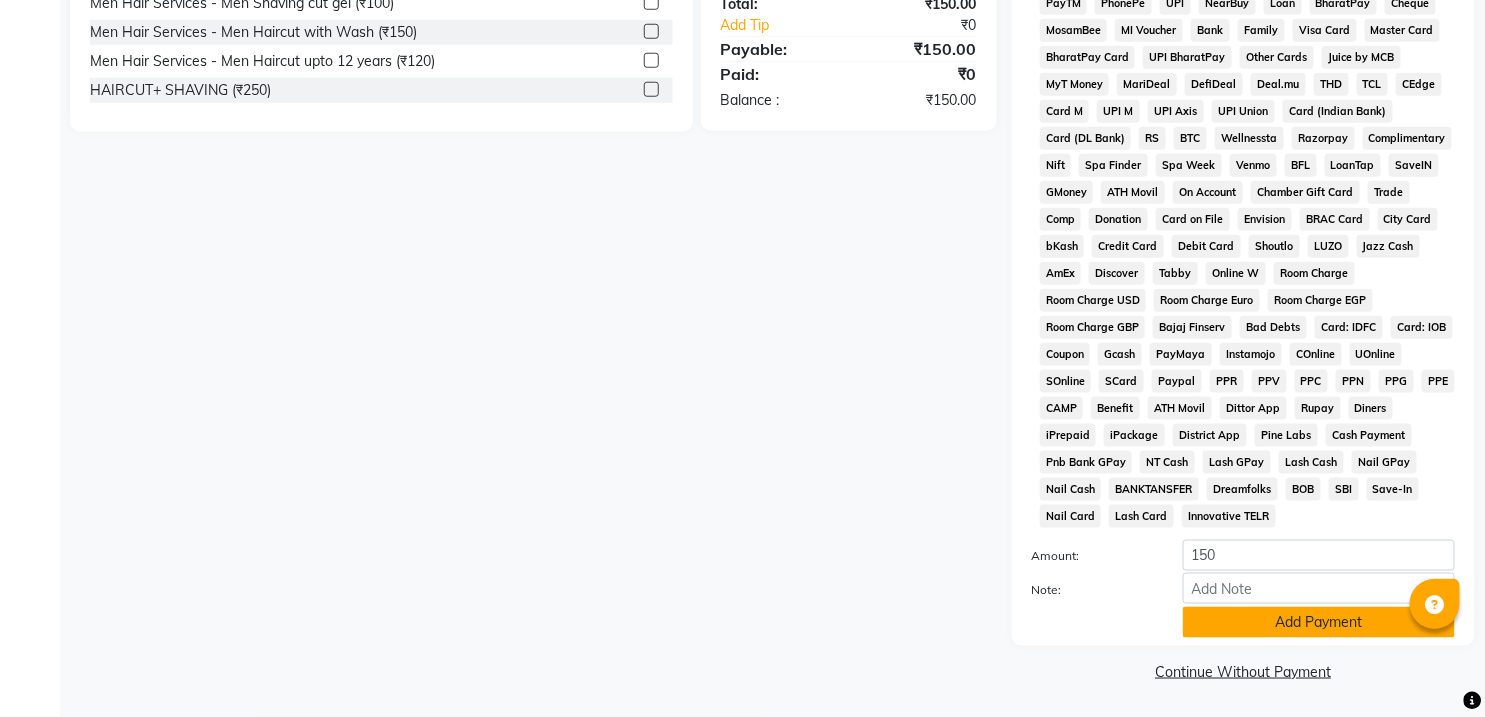 click on "Add Payment" 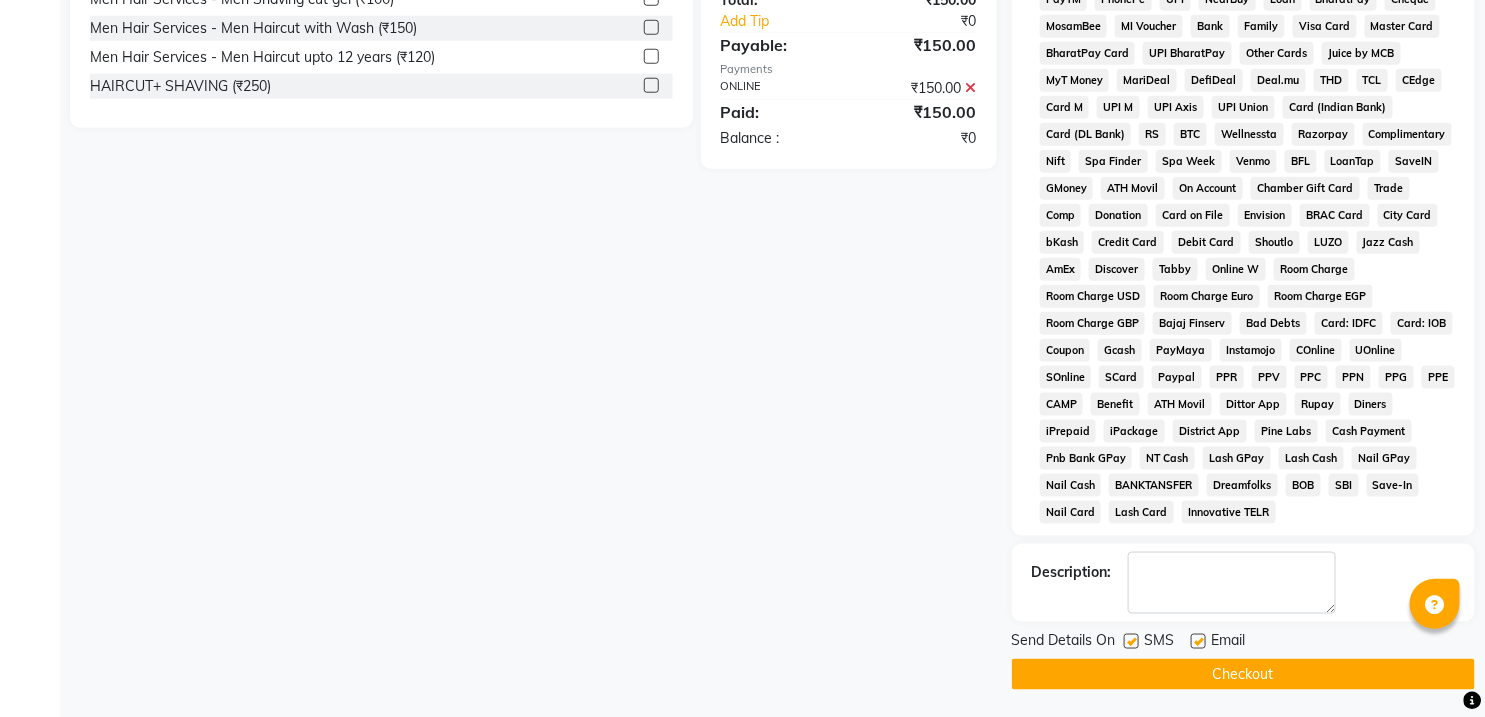 click on "Checkout" 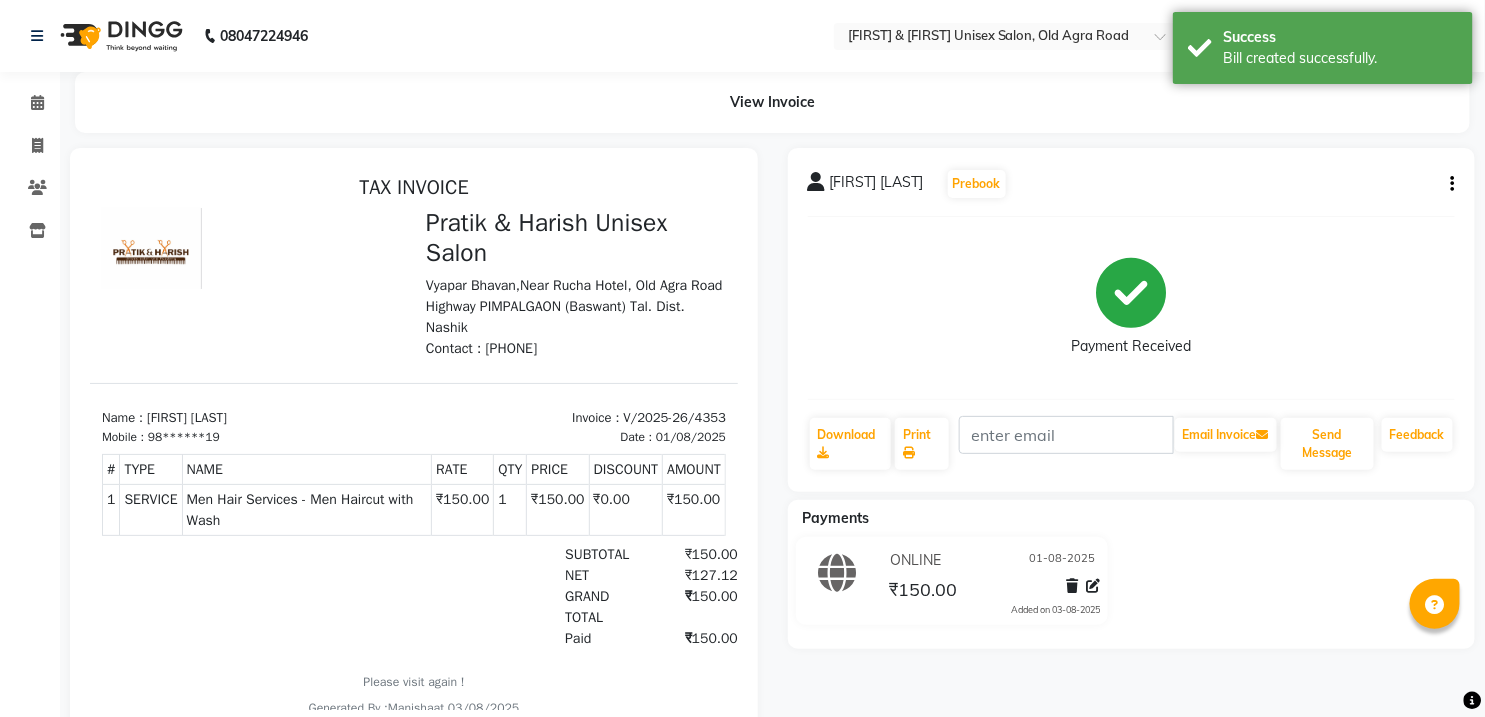scroll, scrollTop: 0, scrollLeft: 0, axis: both 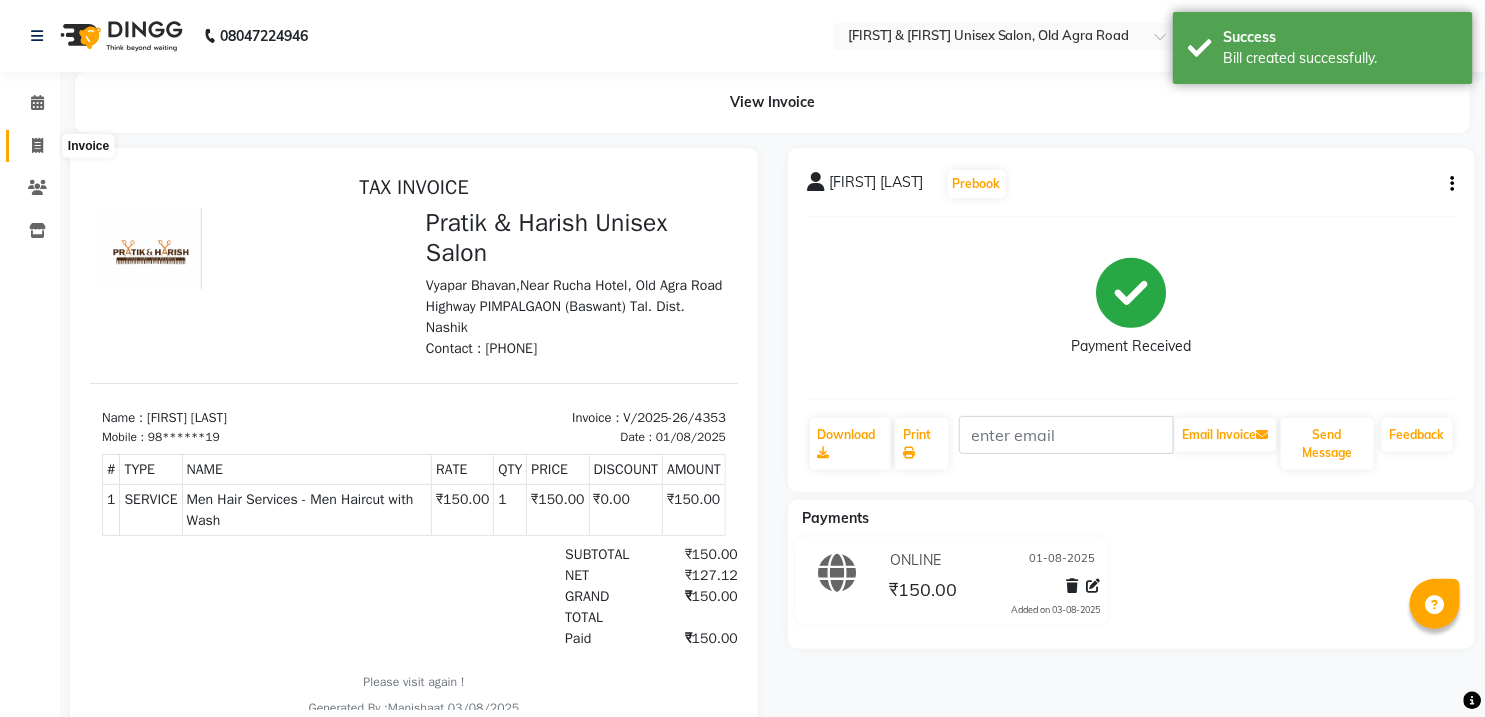 click 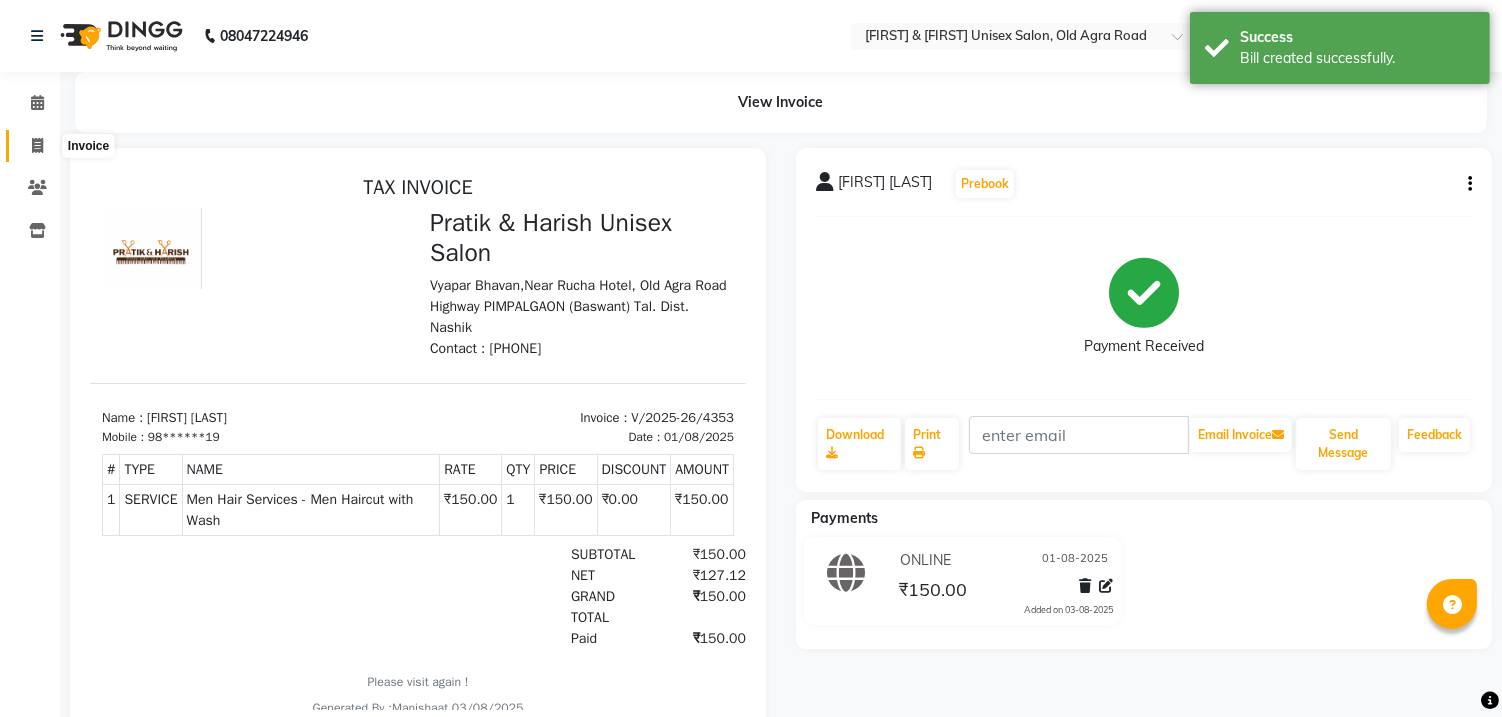 select on "6770" 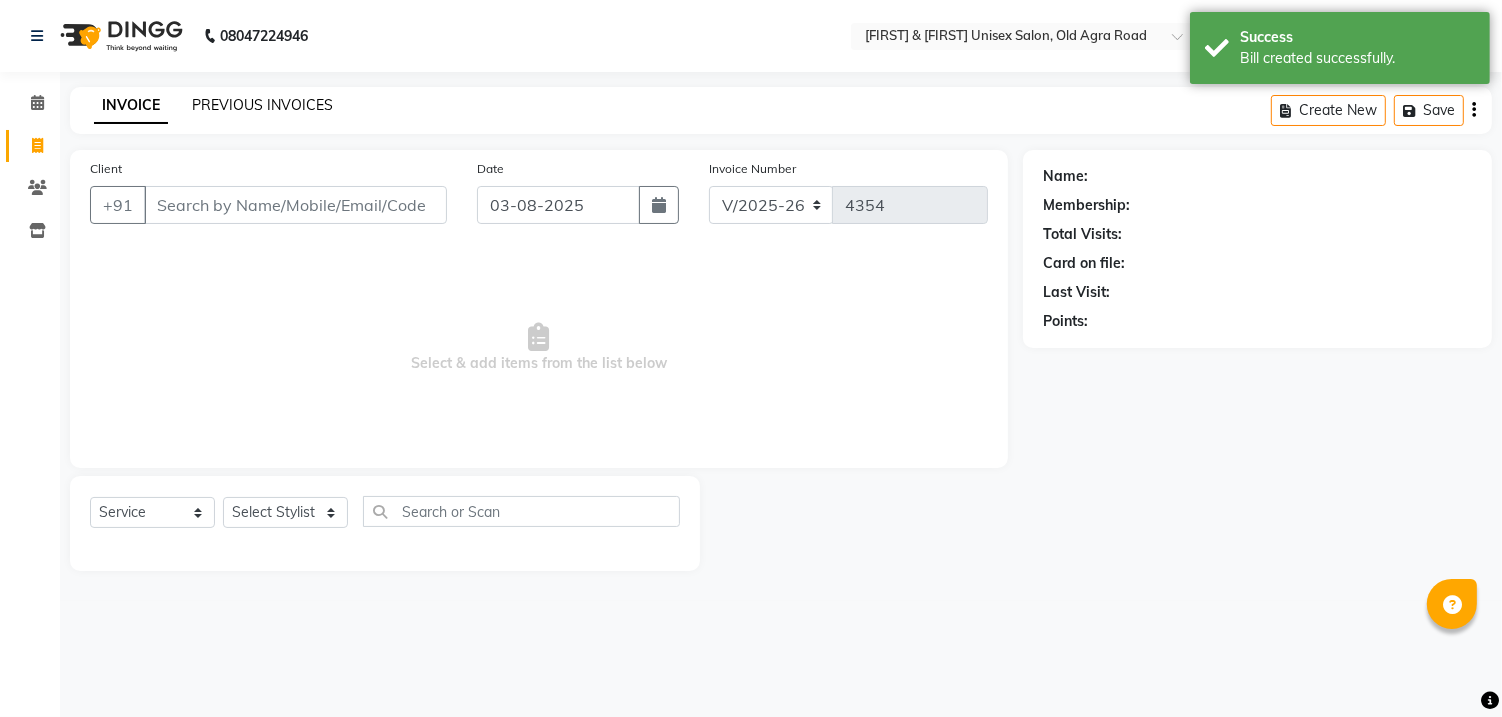 click on "PREVIOUS INVOICES" 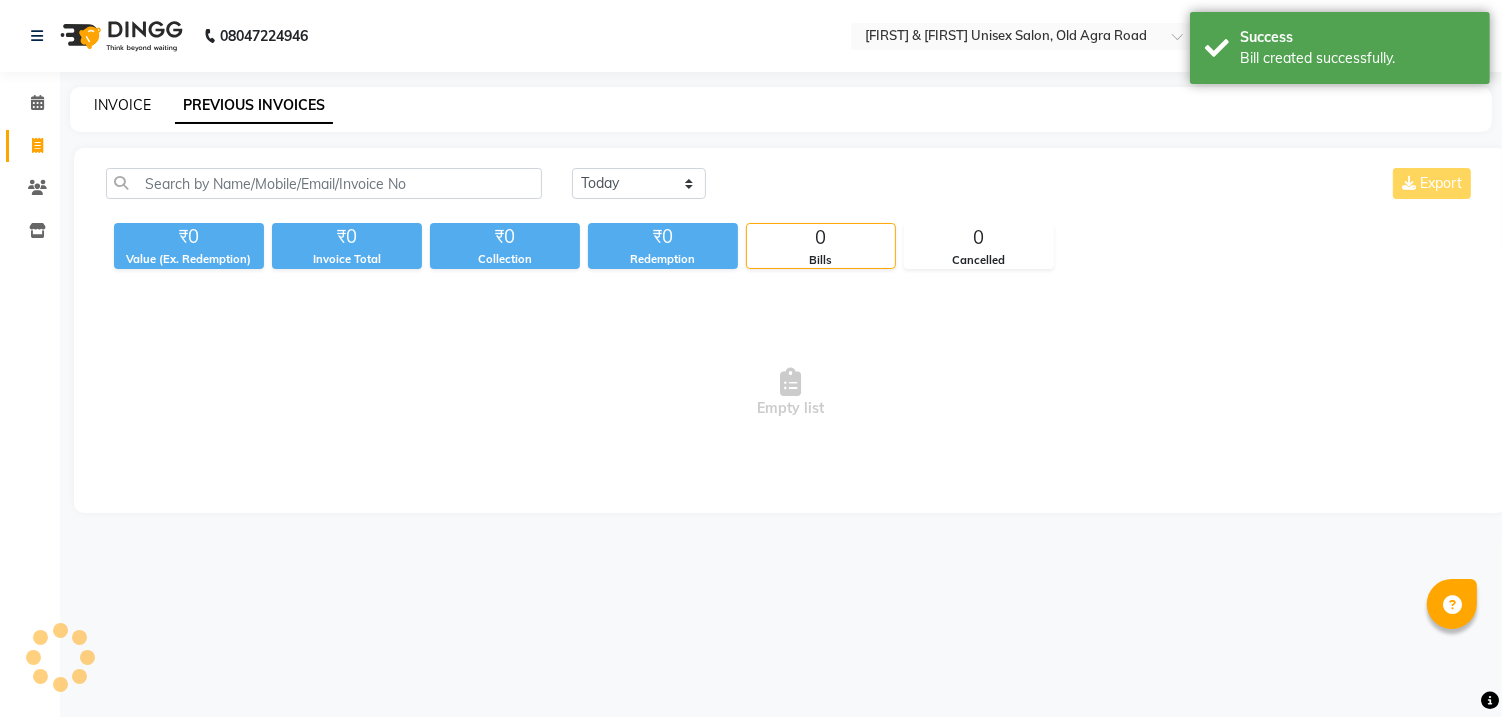 click on "INVOICE" 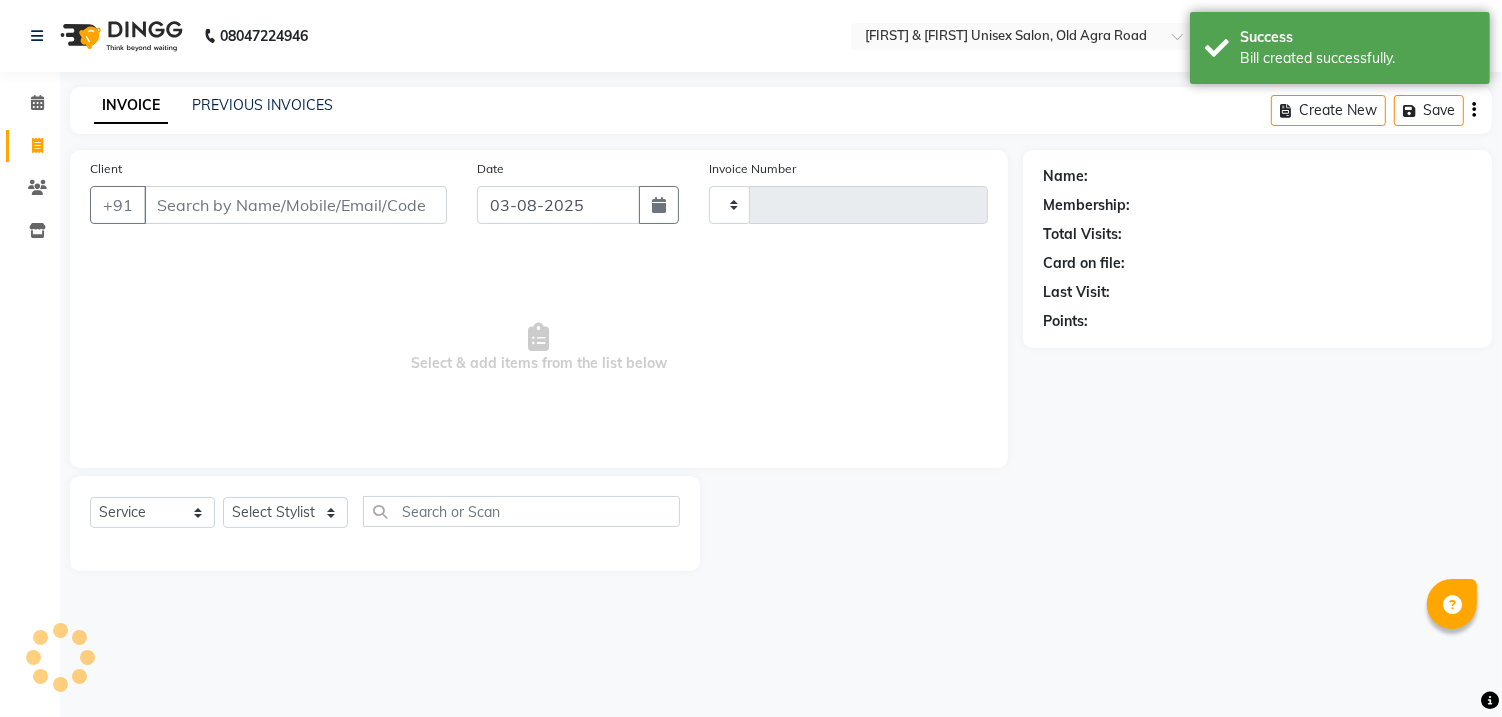 type on "4354" 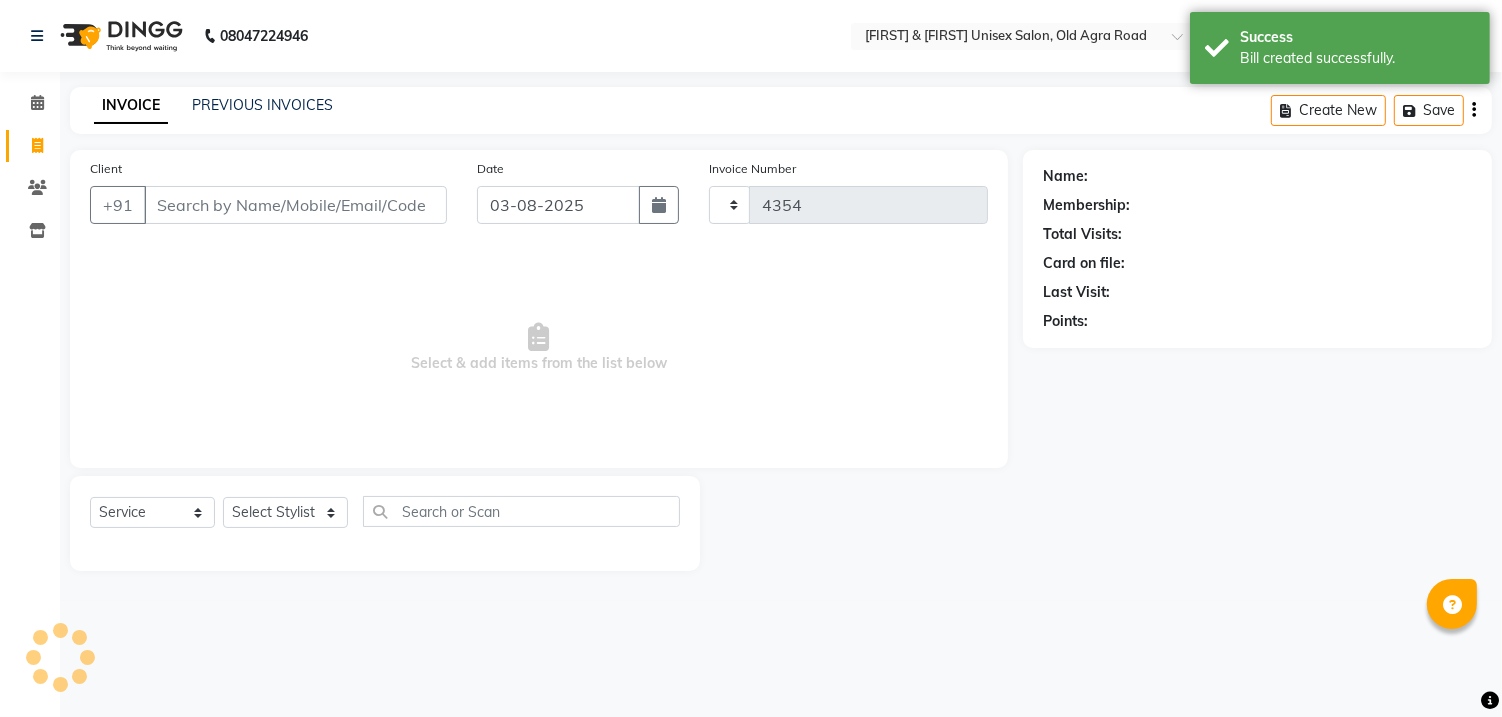 select on "6770" 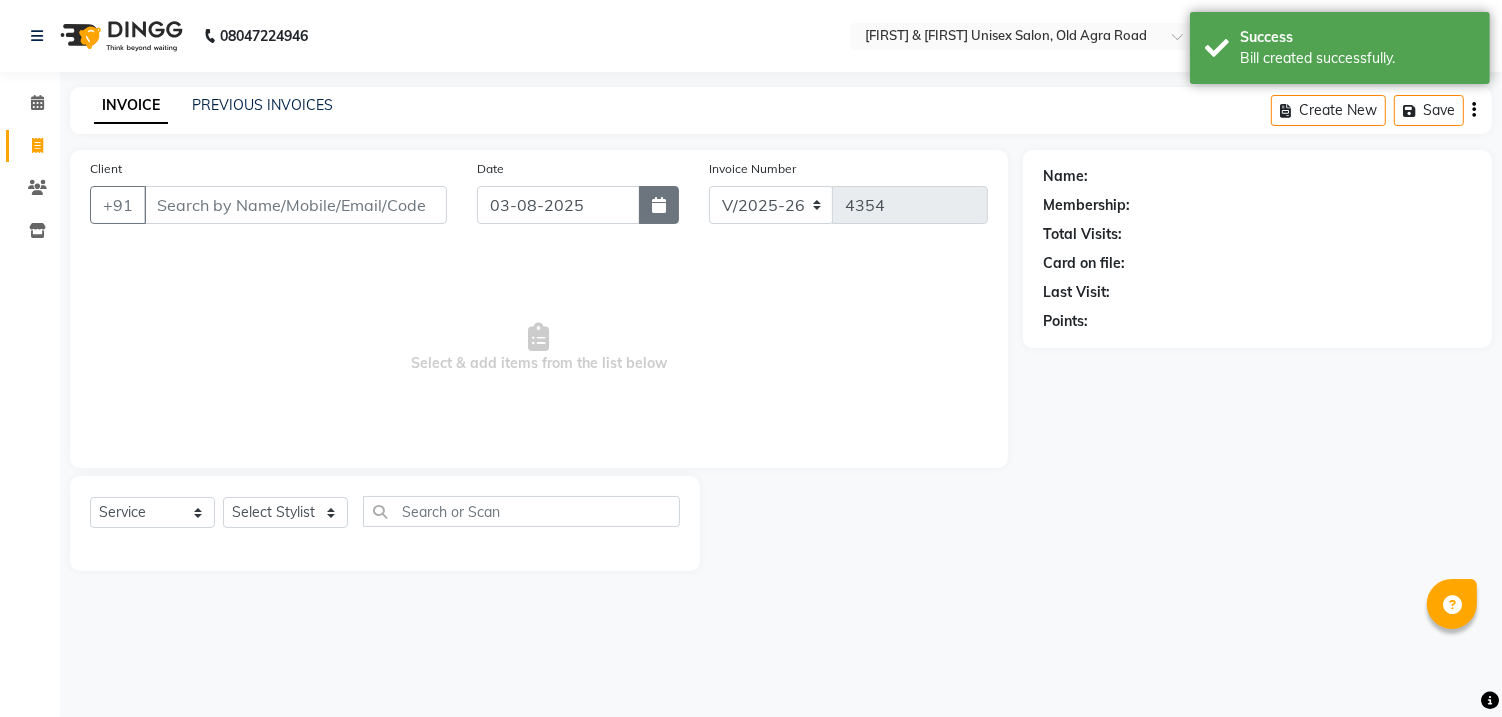 click 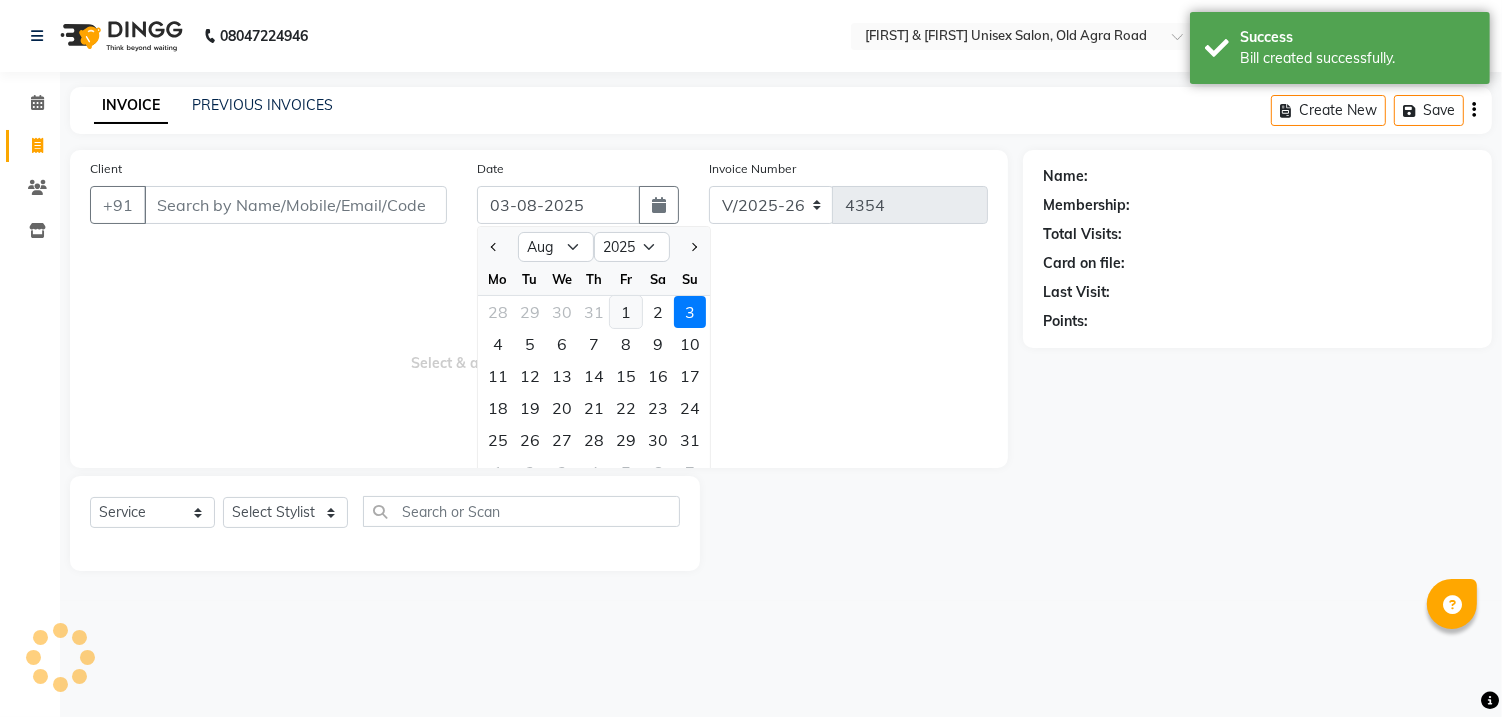 click on "1" 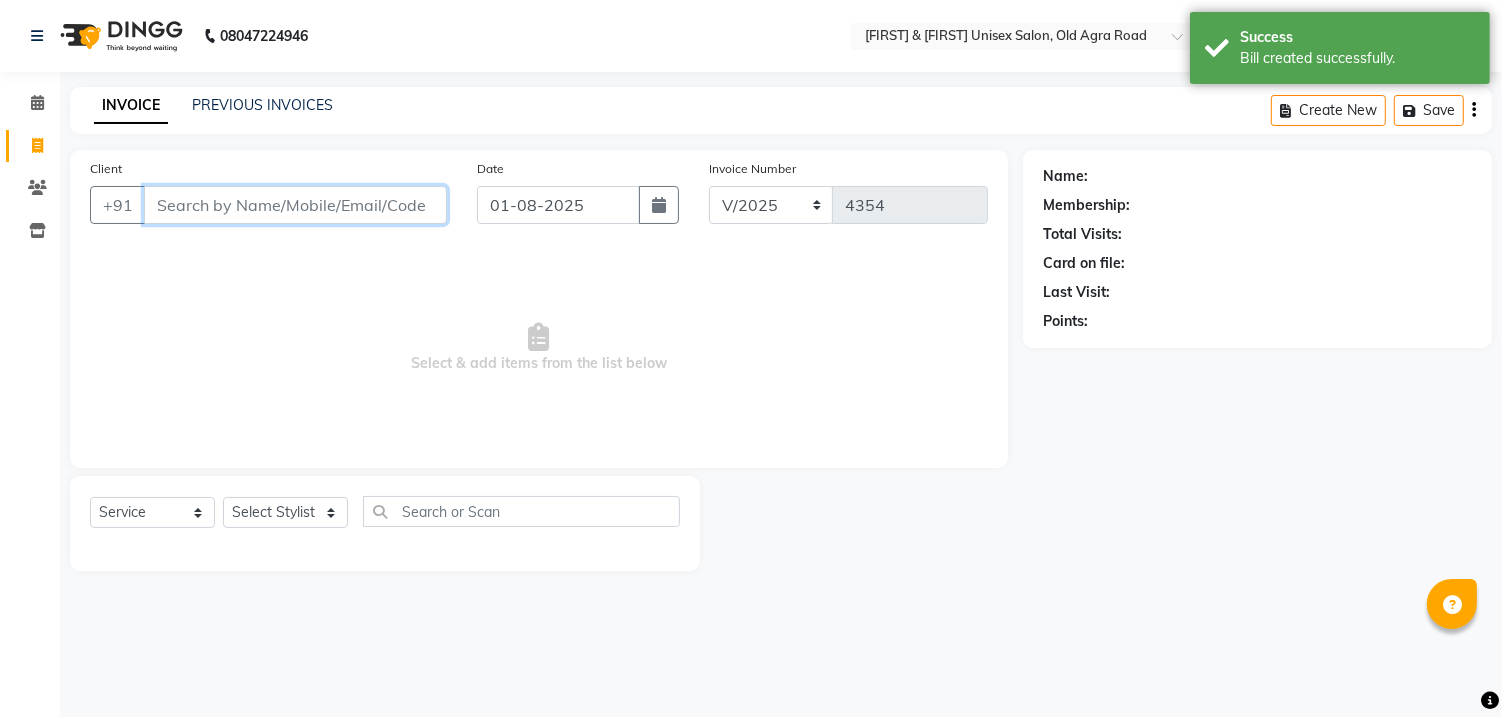 click on "Client" at bounding box center (295, 205) 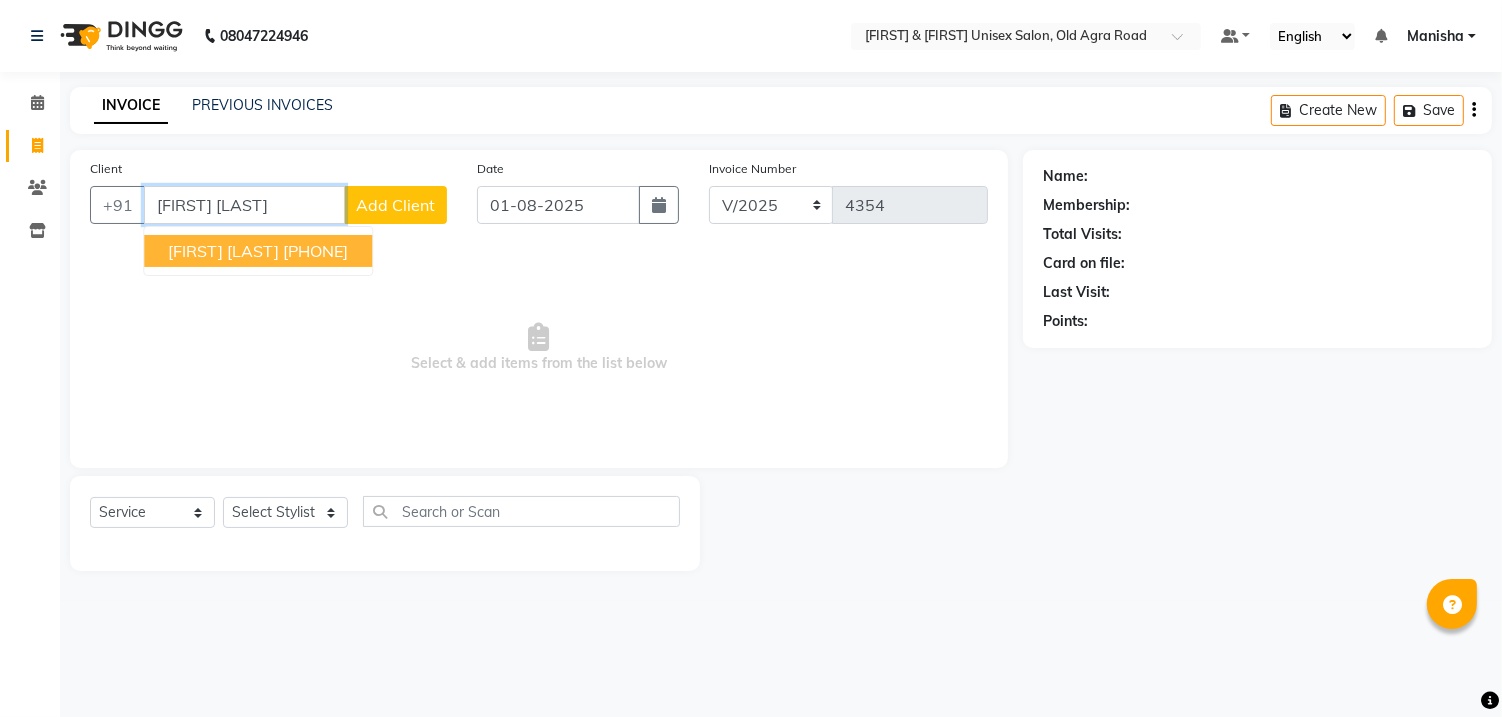 click on "[FIRST] [LAST]  [PHONE]" at bounding box center (258, 251) 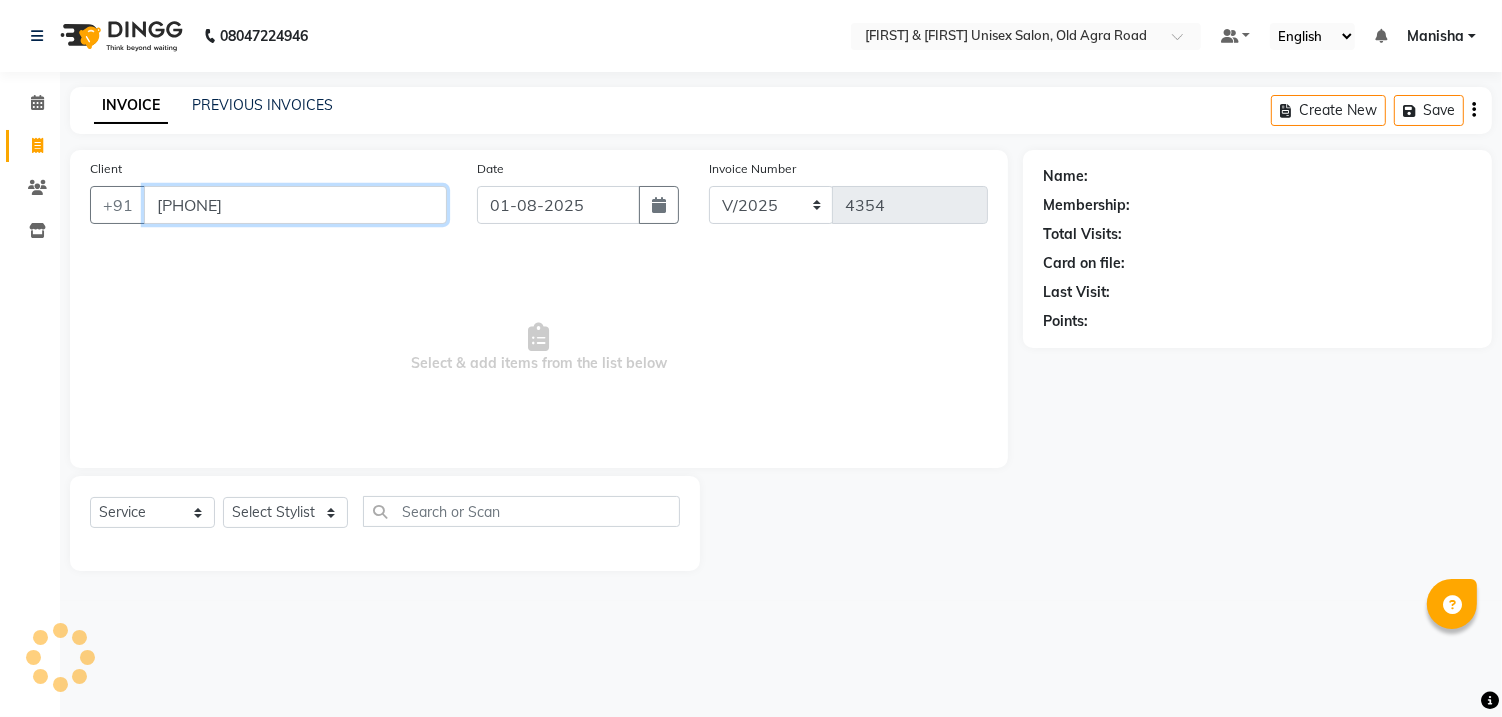 type on "[PHONE]" 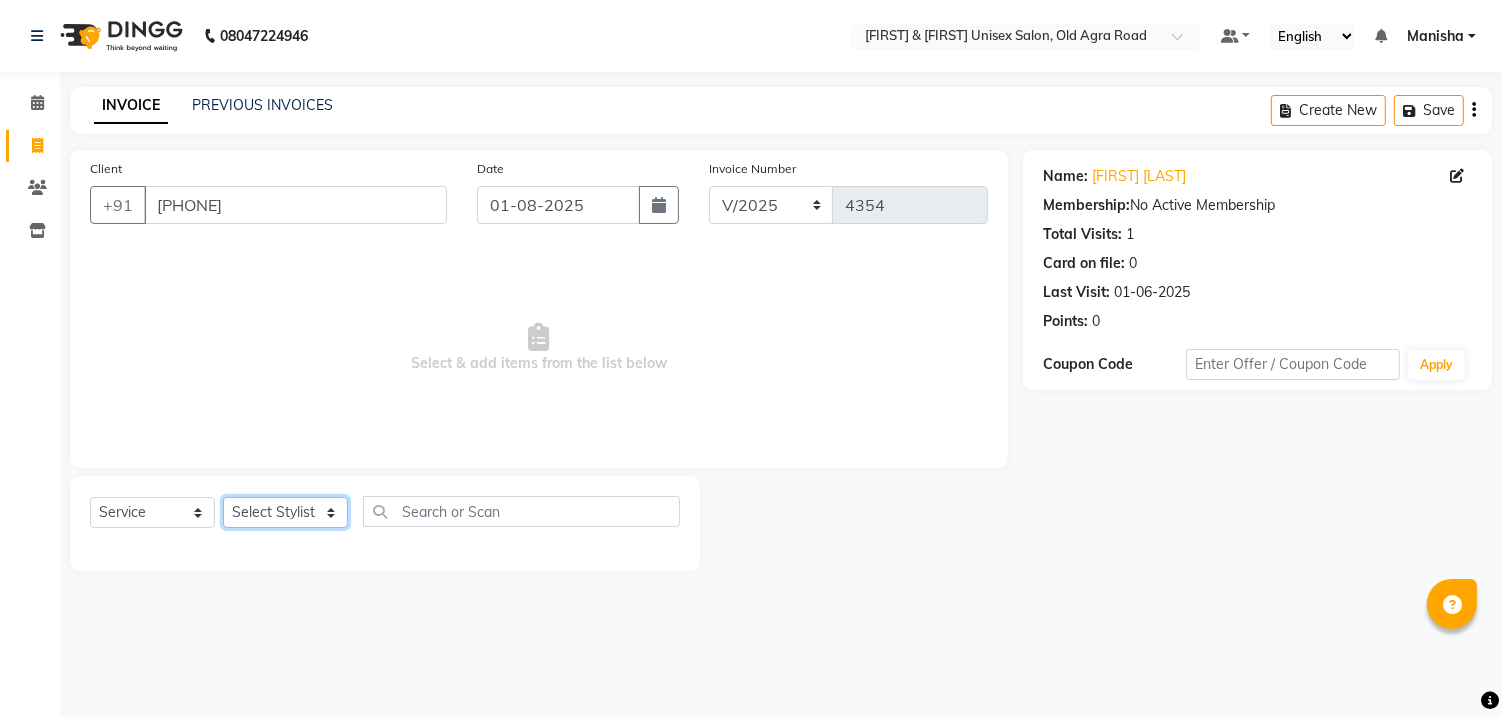 click on "Select Stylist DANISH [FIRST] [FIRST] [FIRST] [FIRST] [FIRST] [FIRST] [FIRST] [FIRST] [FIRST] [FIRST]" 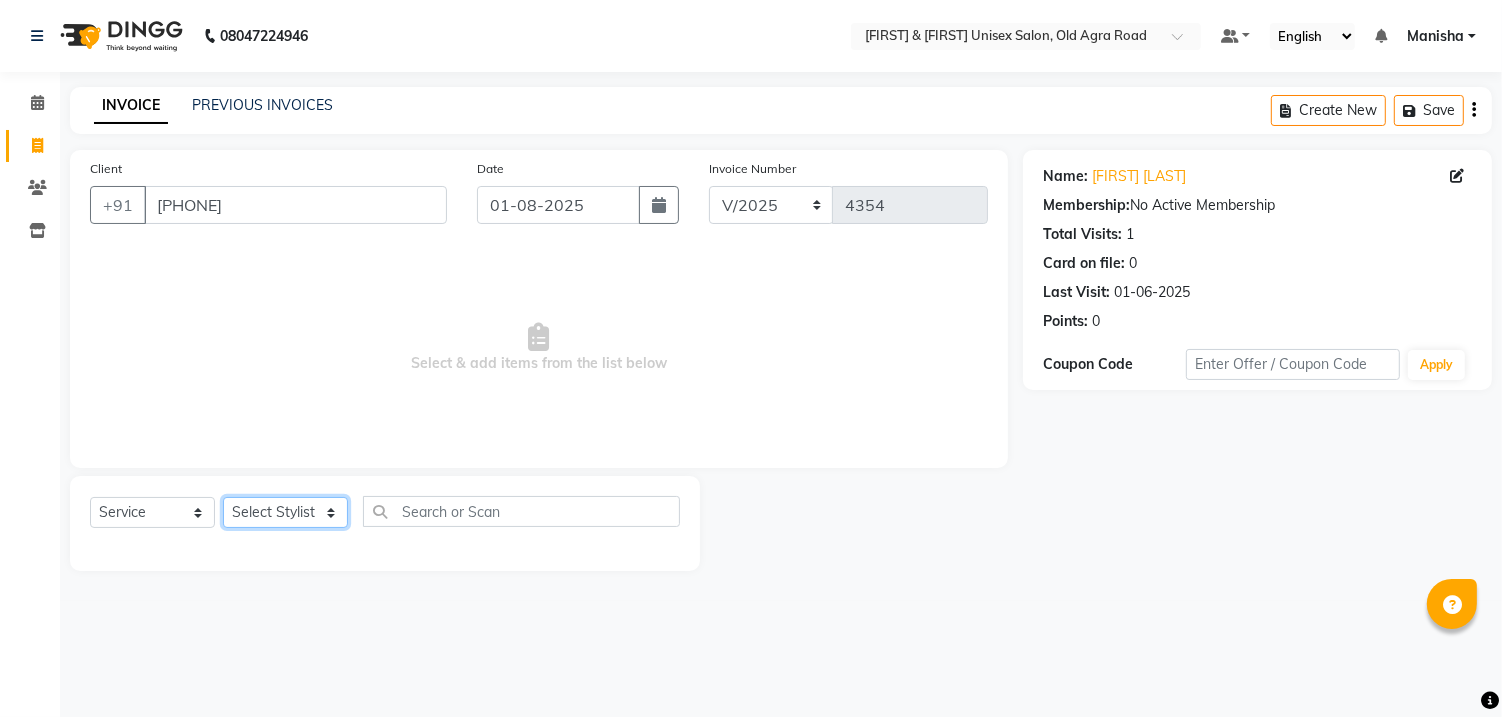 select on "[NUMBER]" 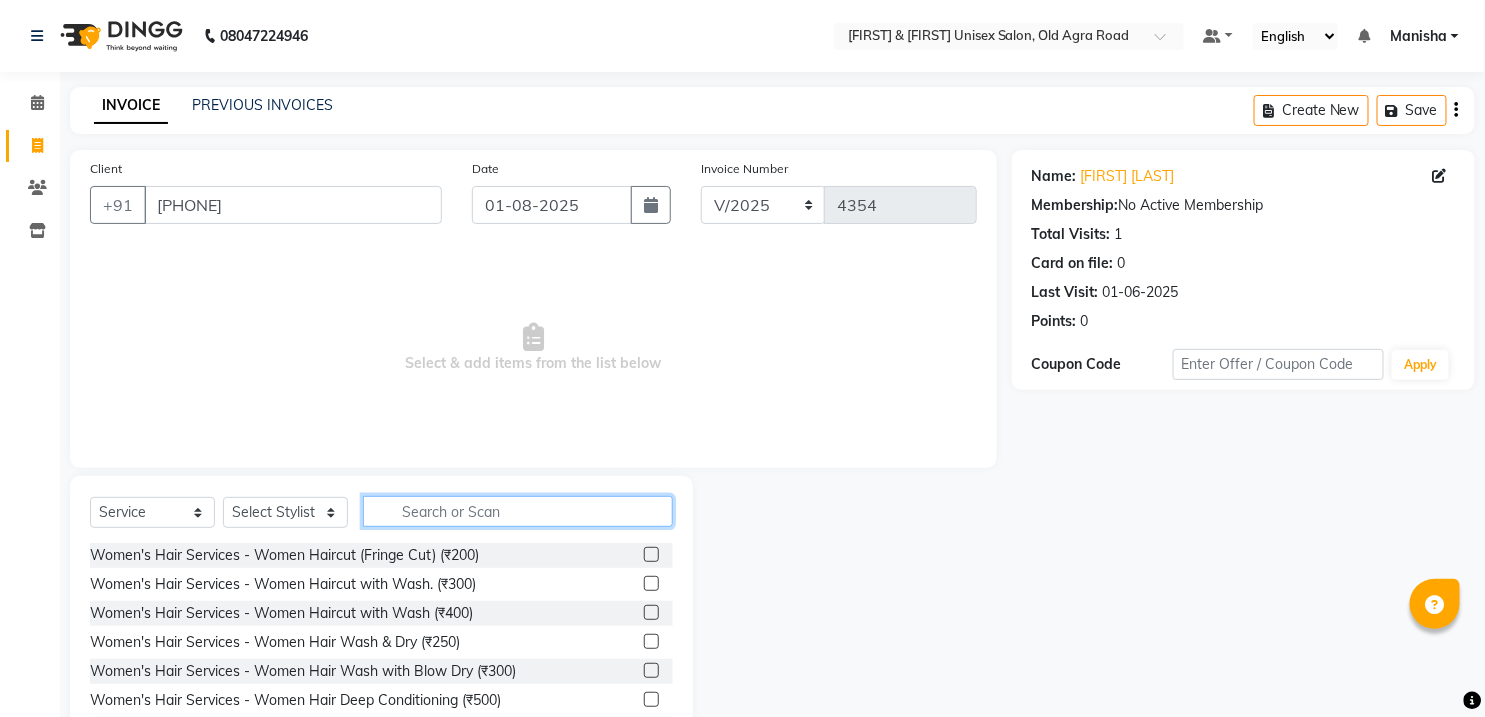 click 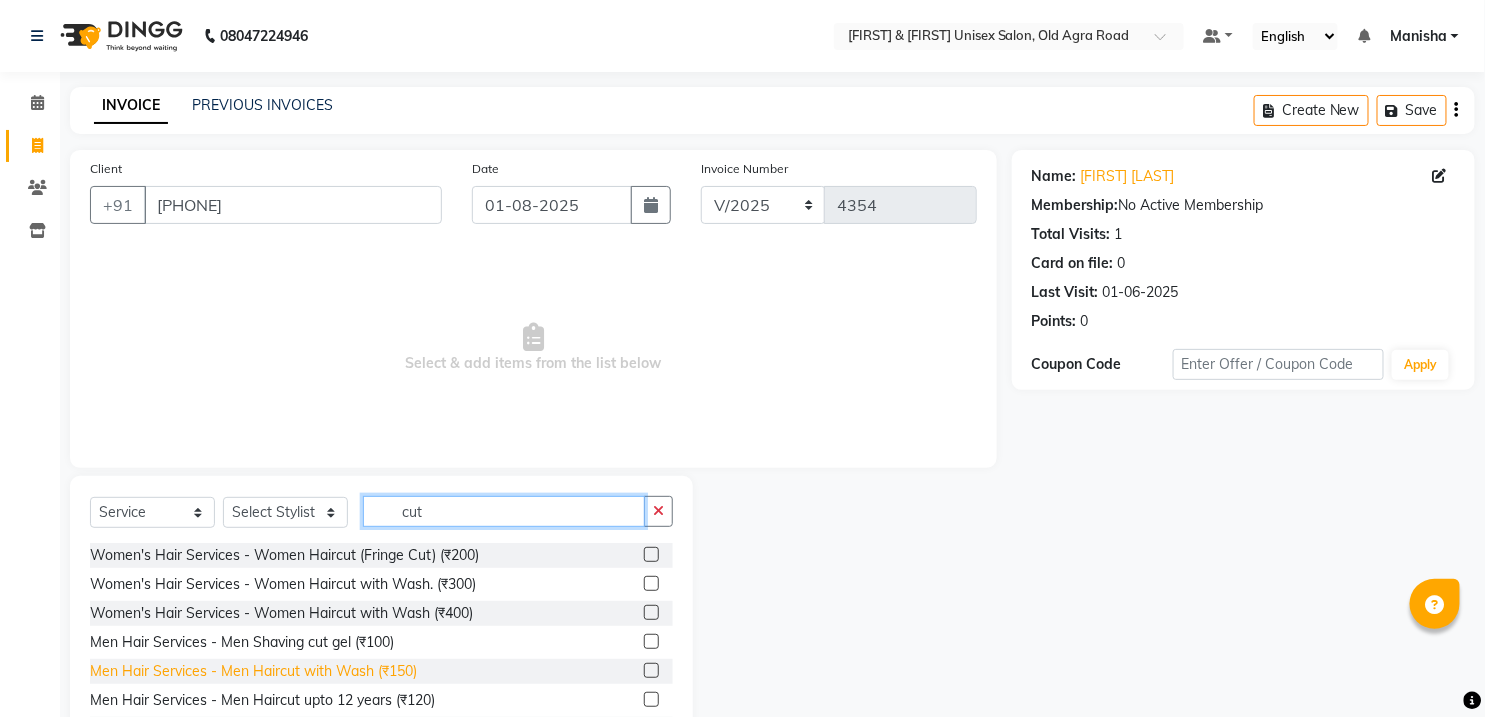 type on "cut" 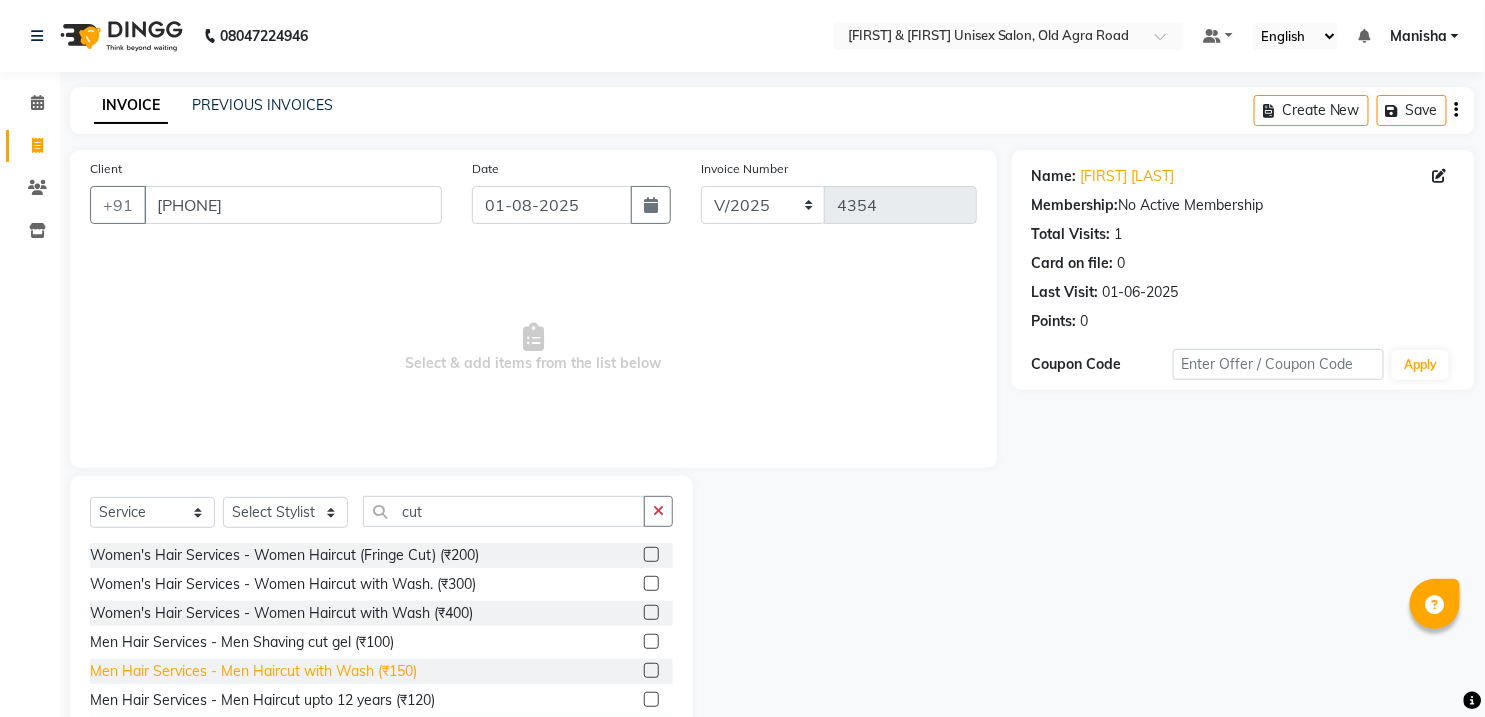 click on "Men Hair Services - Men Haircut with Wash (₹150)" 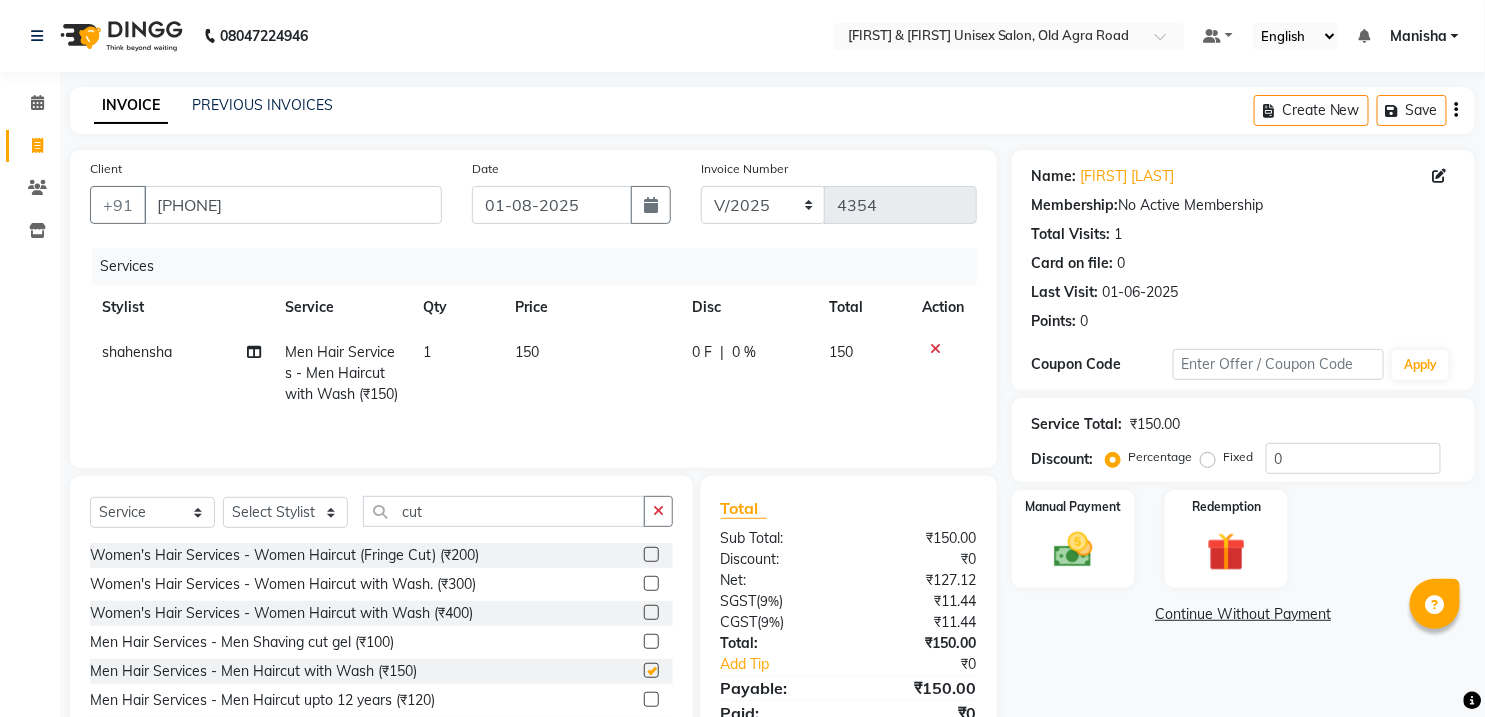checkbox on "false" 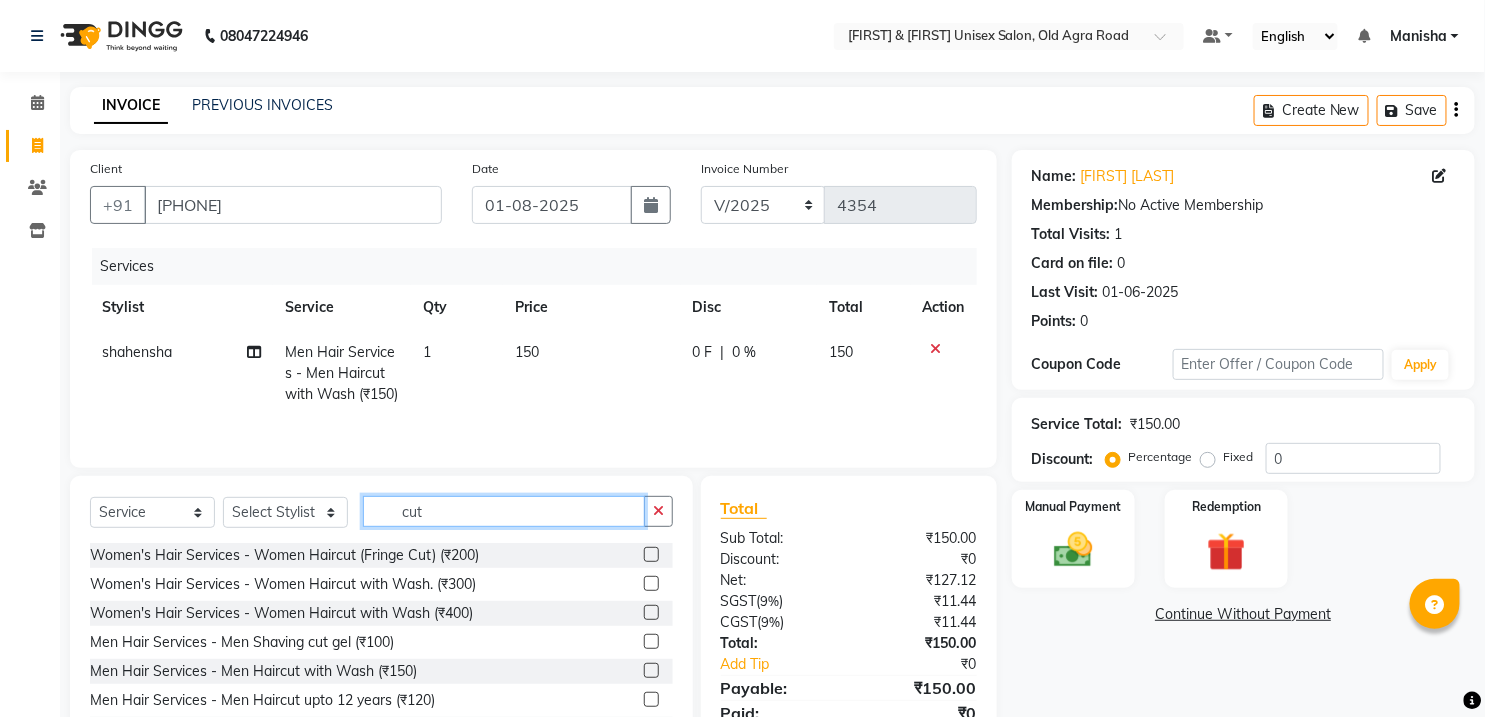 click on "cut" 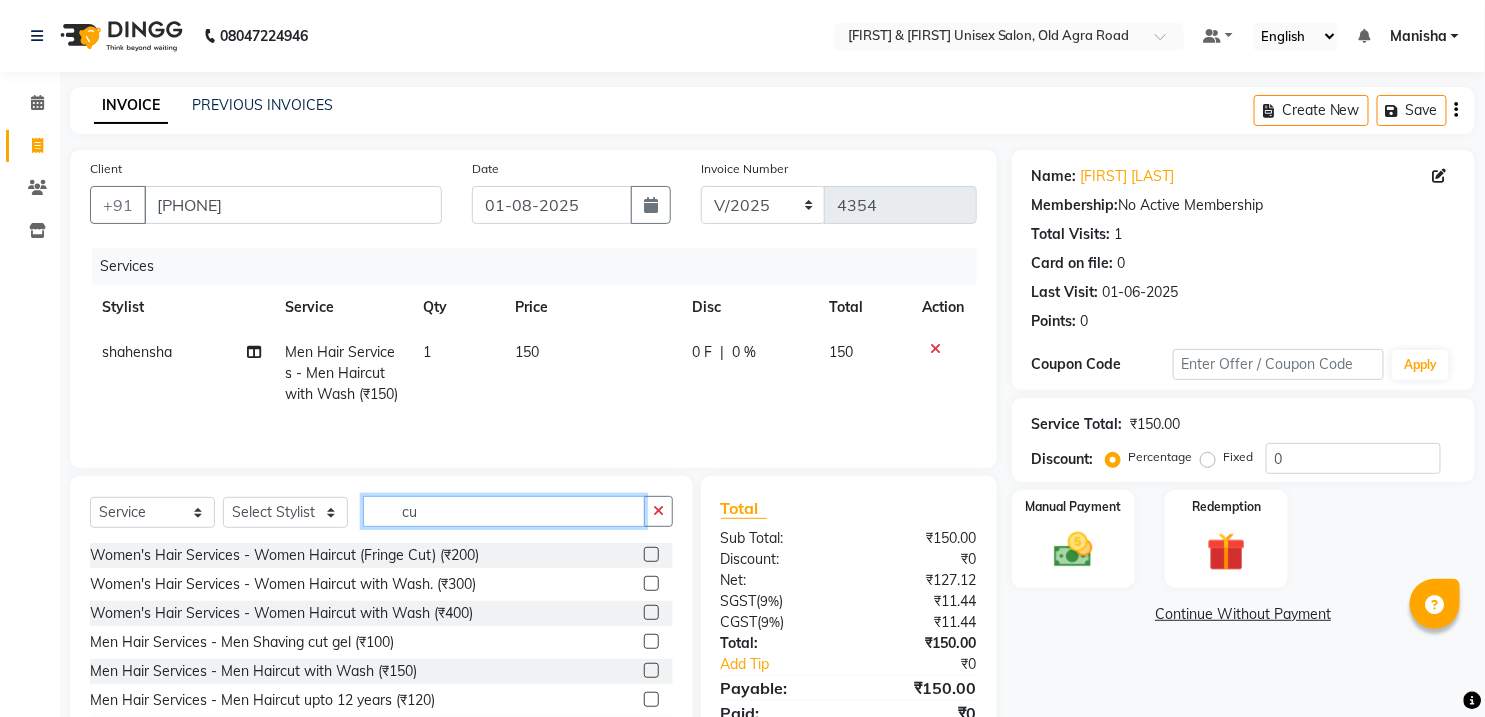 type on "c" 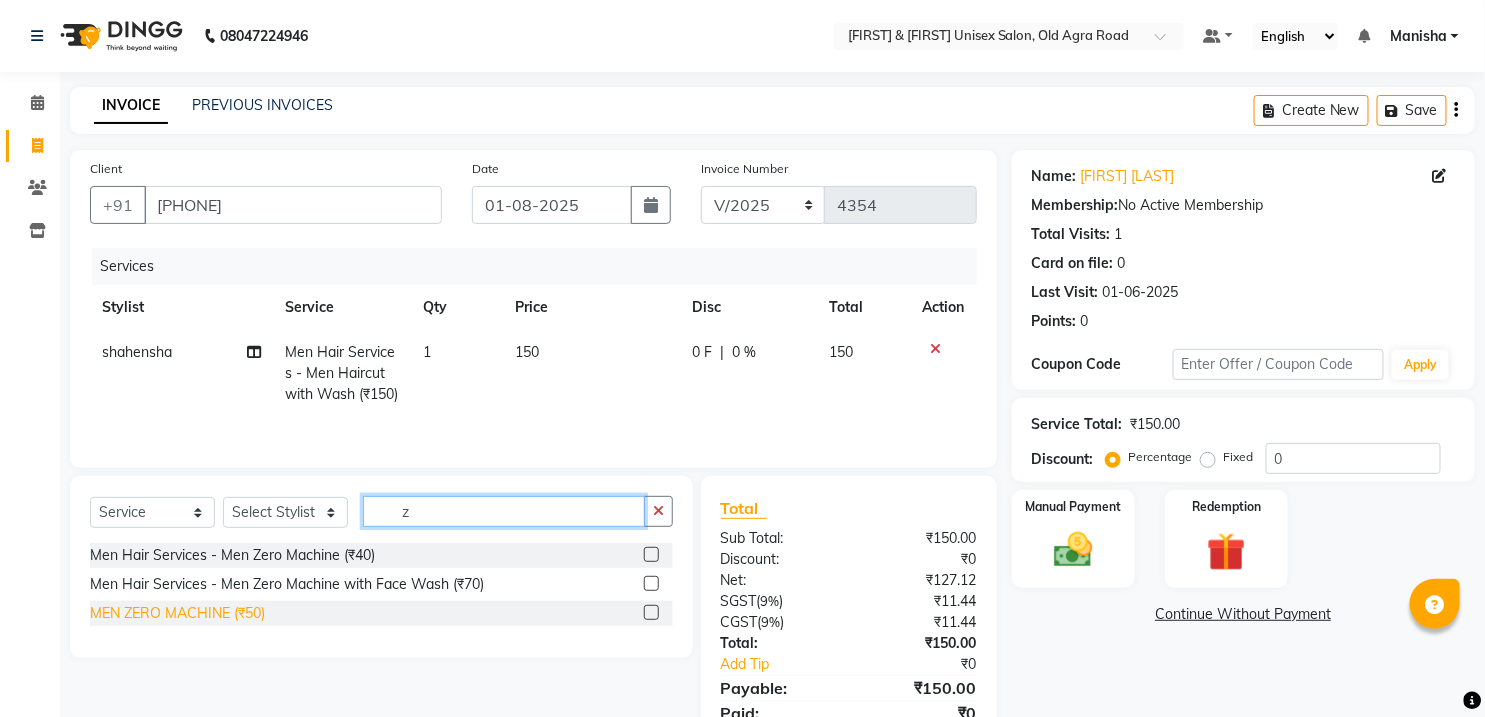 type on "z" 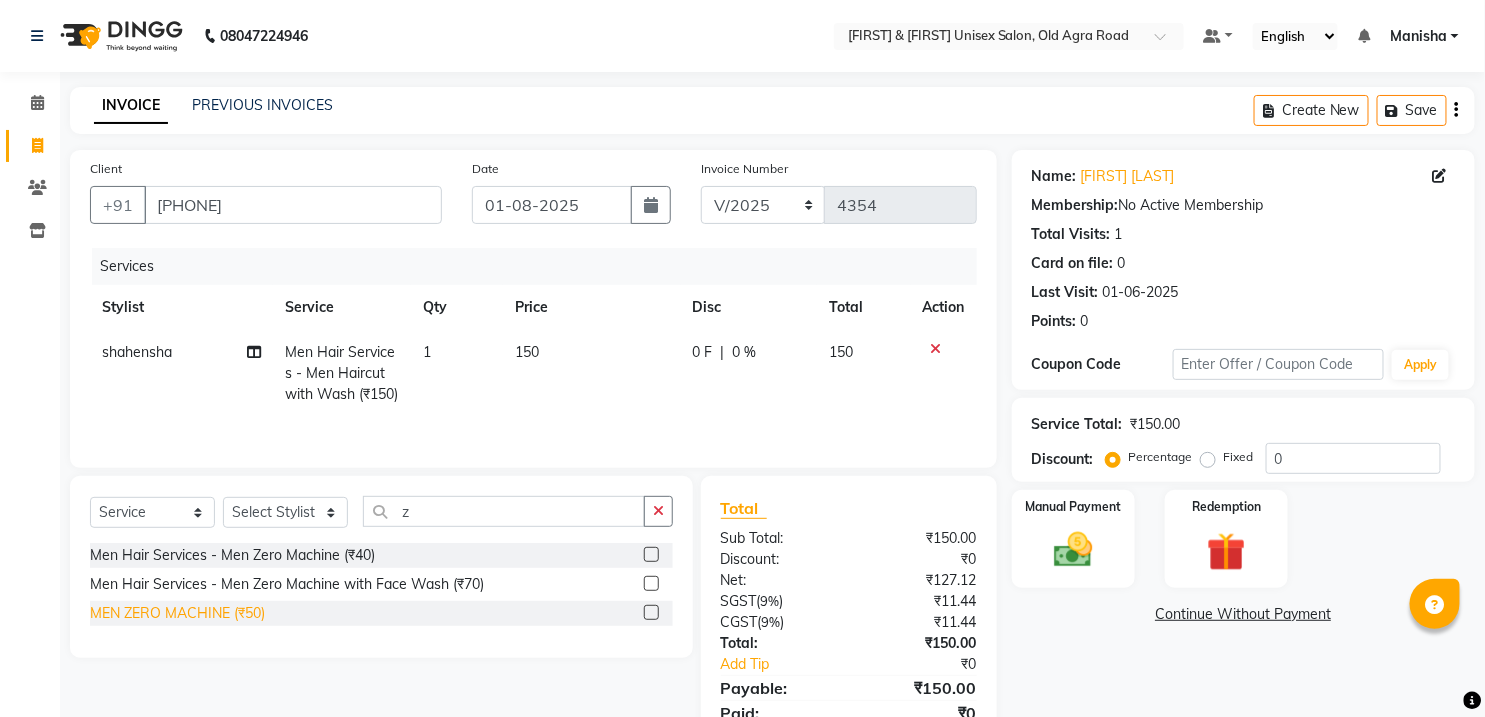 click on "MEN ZERO MACHINE (₹50)" 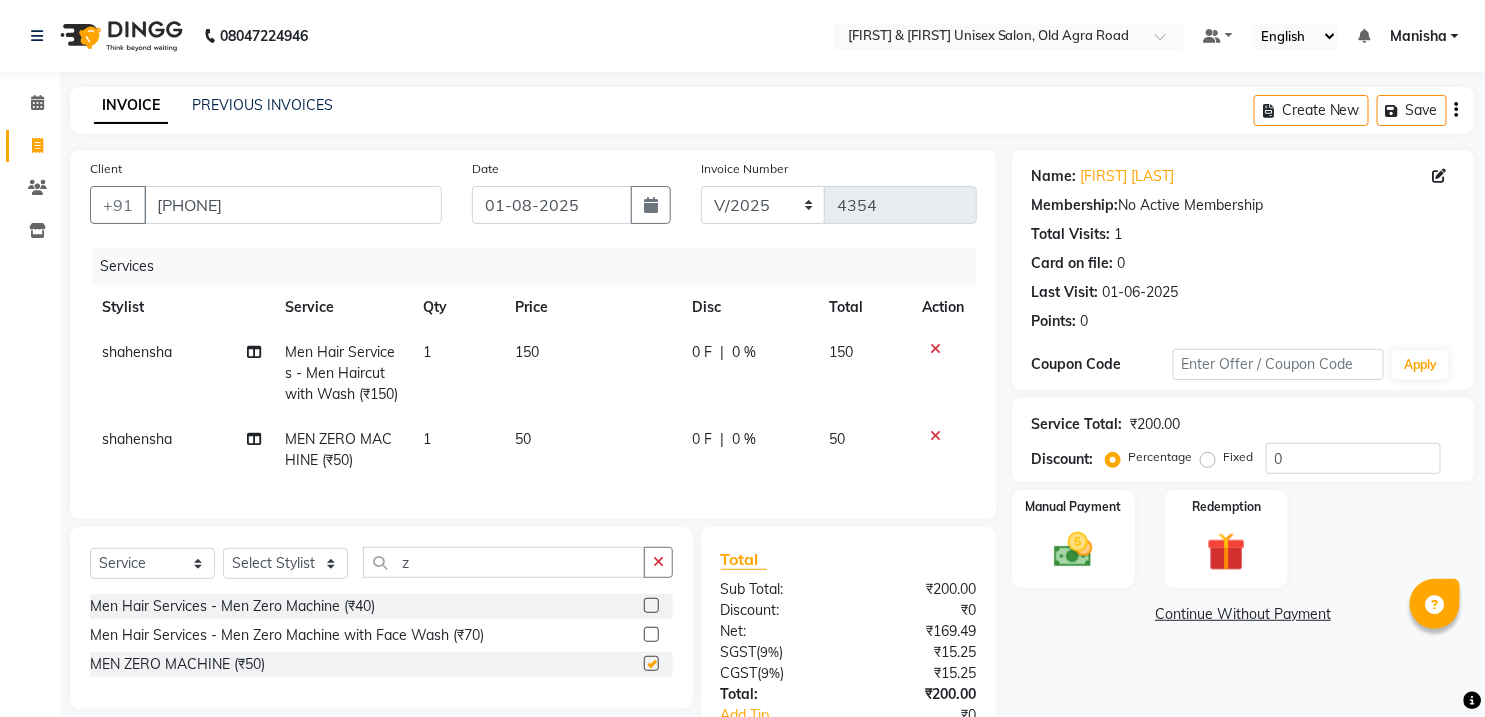 checkbox on "false" 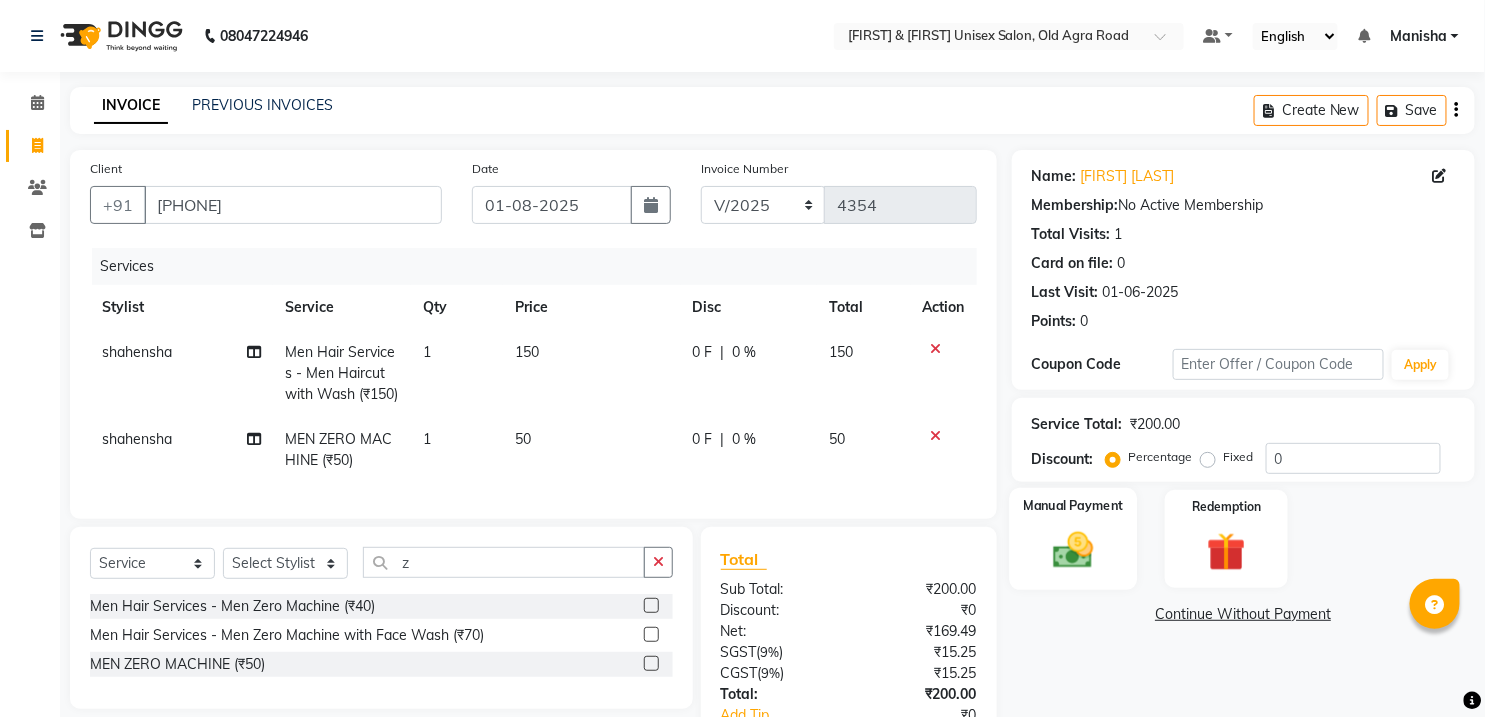 click 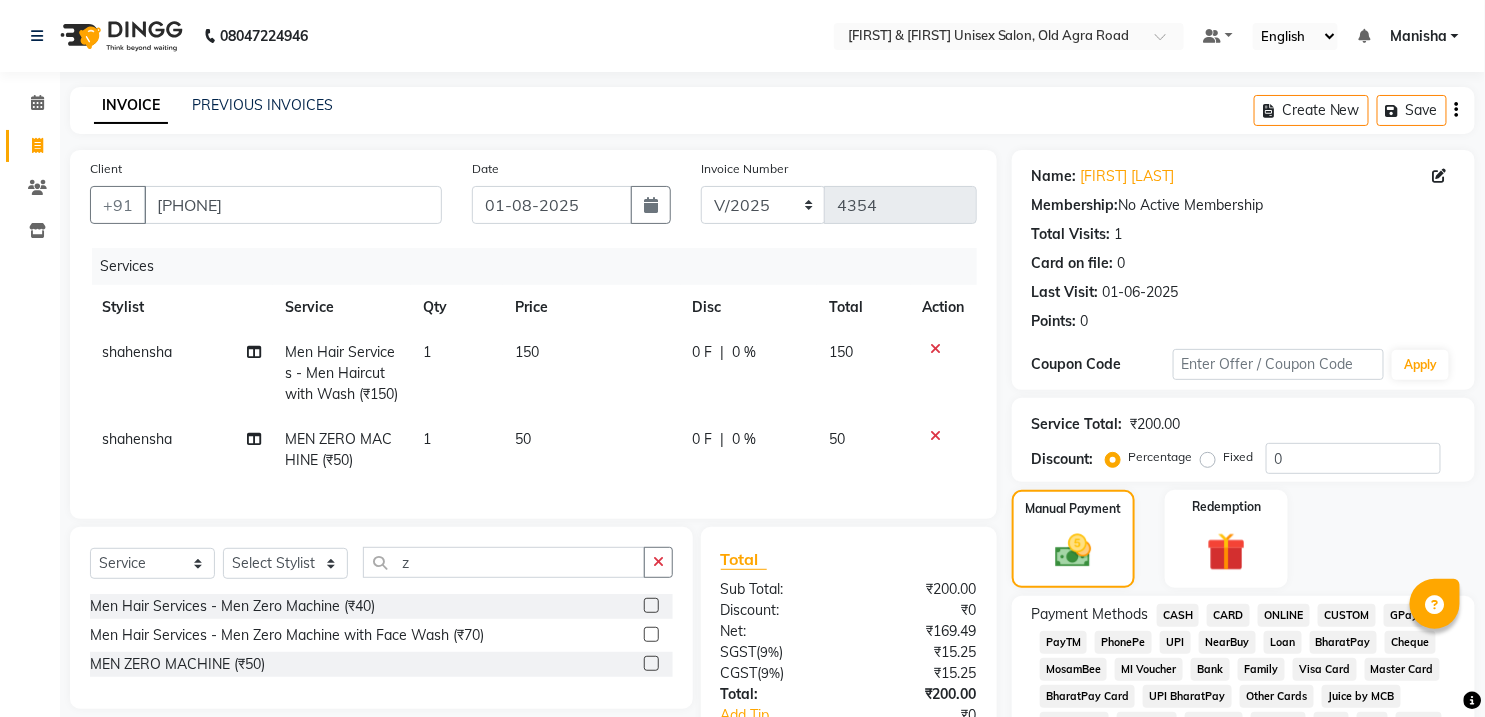 drag, startPoint x: 1294, startPoint y: 614, endPoint x: 1298, endPoint y: 531, distance: 83.09633 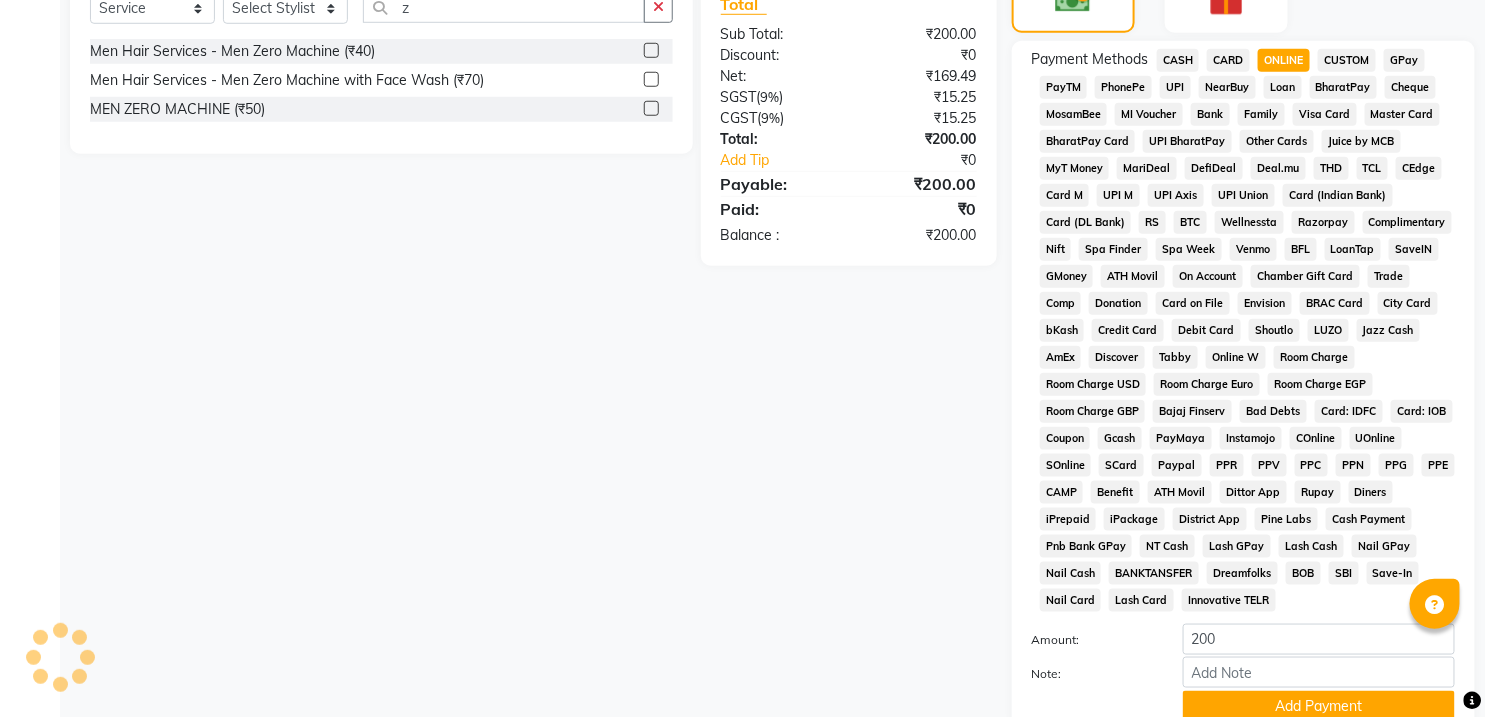 scroll, scrollTop: 643, scrollLeft: 0, axis: vertical 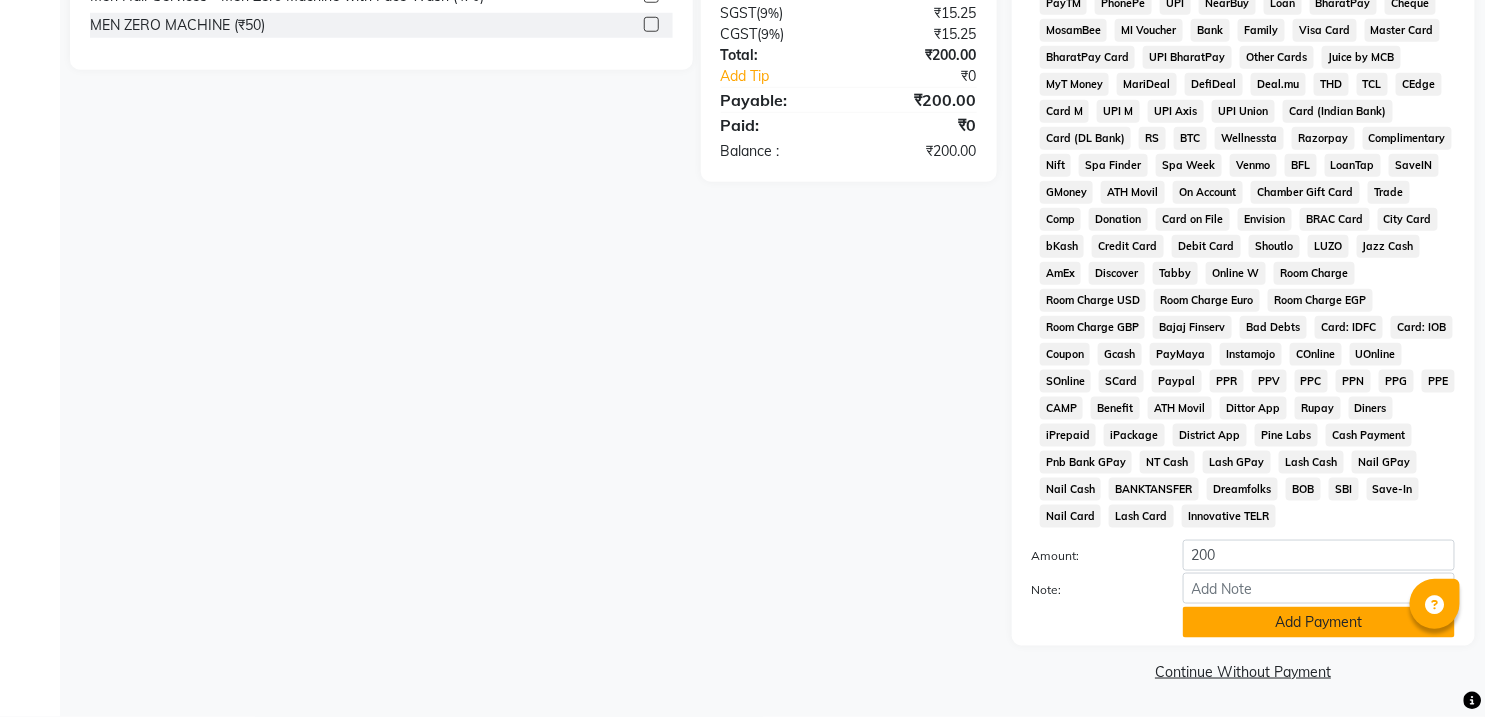 click on "Add Payment" 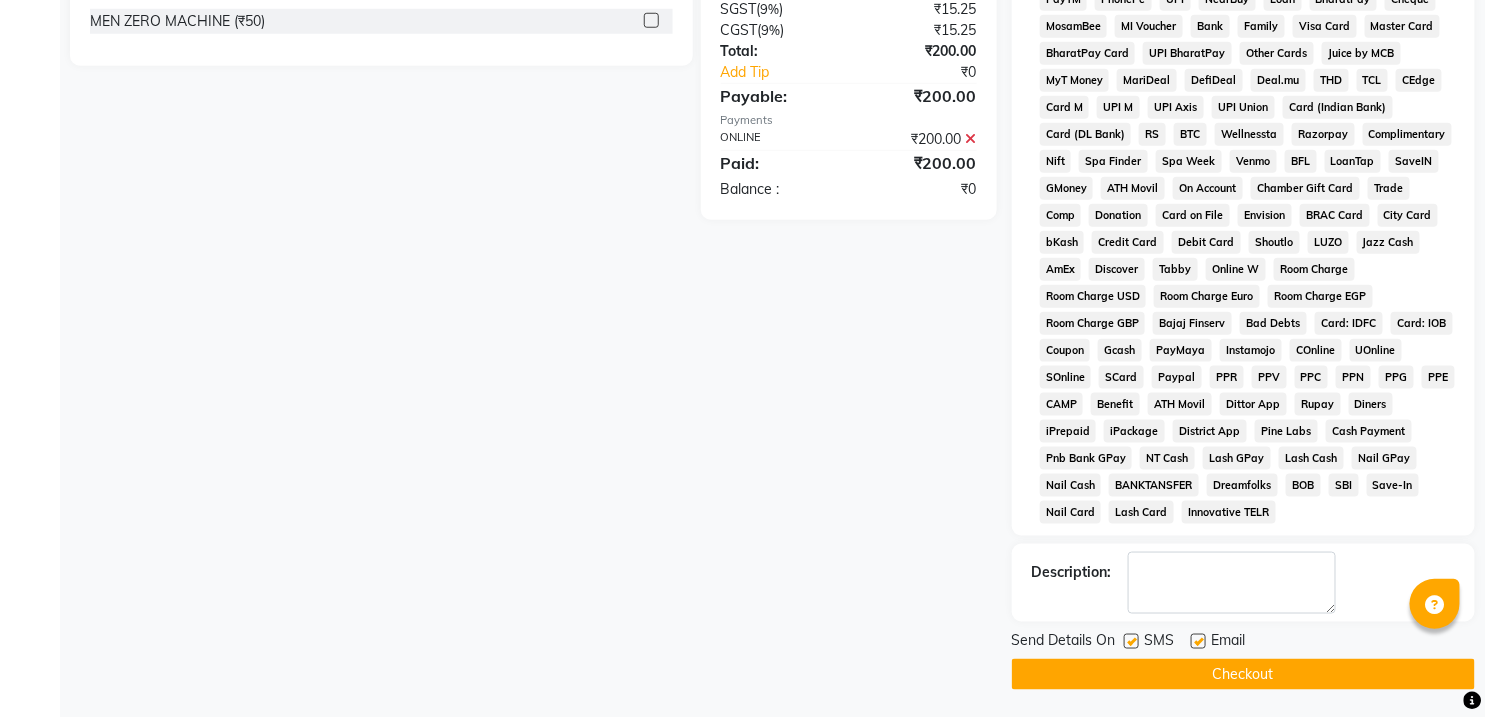 click on "Checkout" 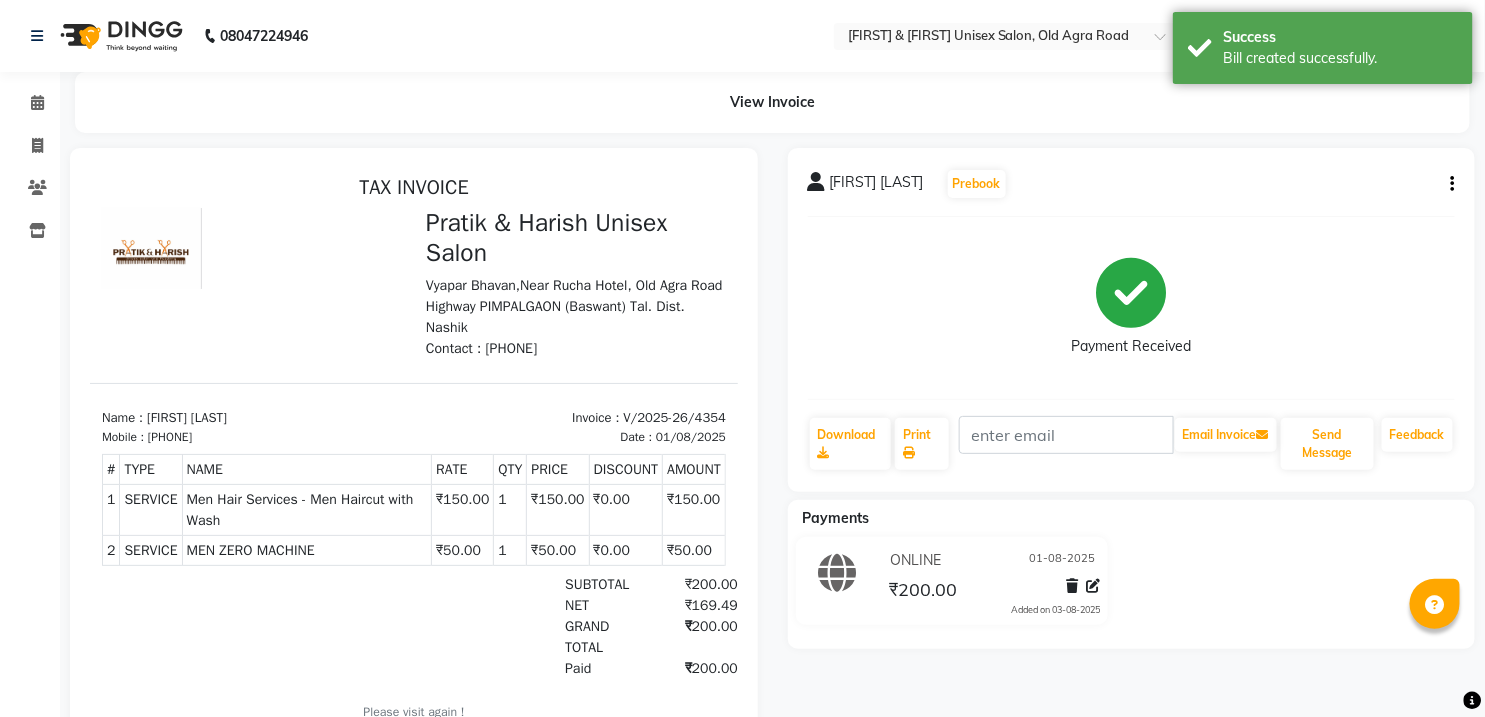 scroll, scrollTop: 0, scrollLeft: 0, axis: both 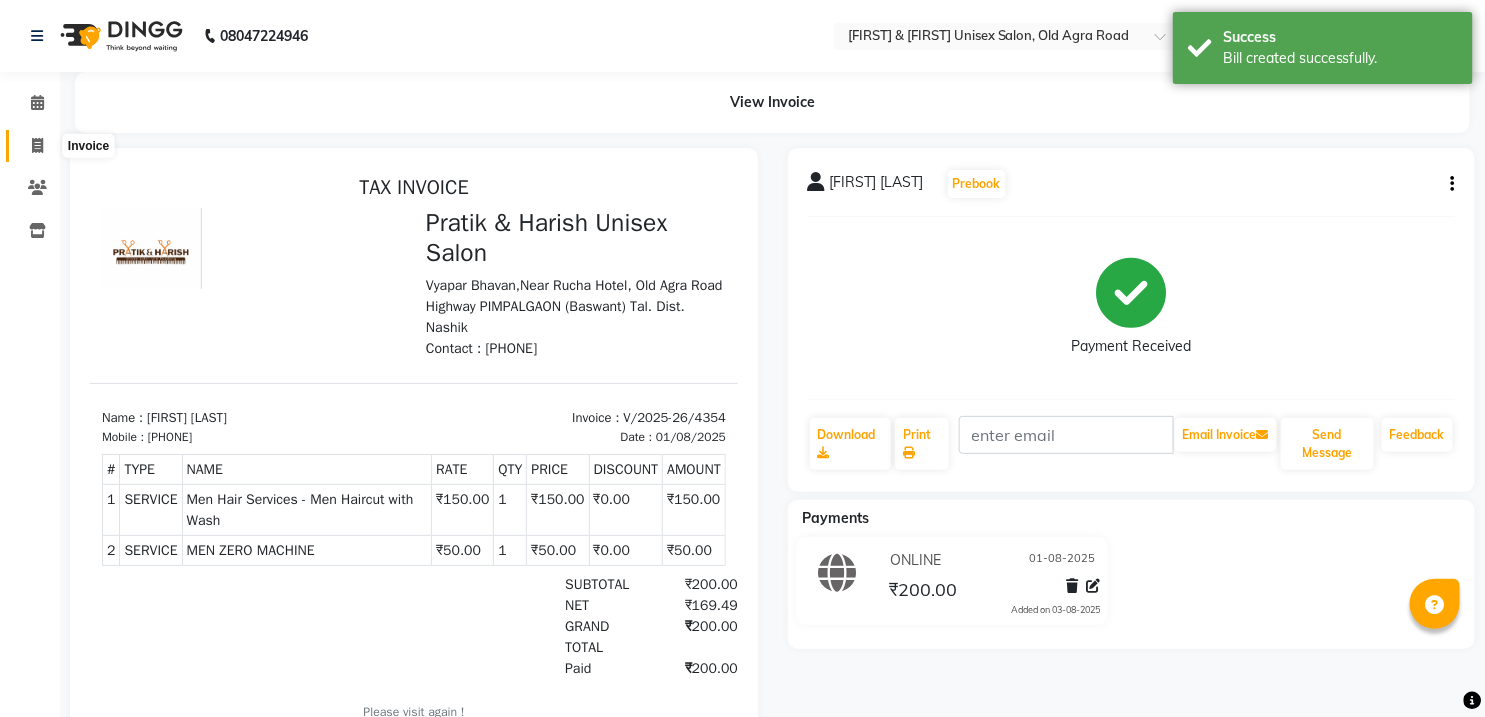 click 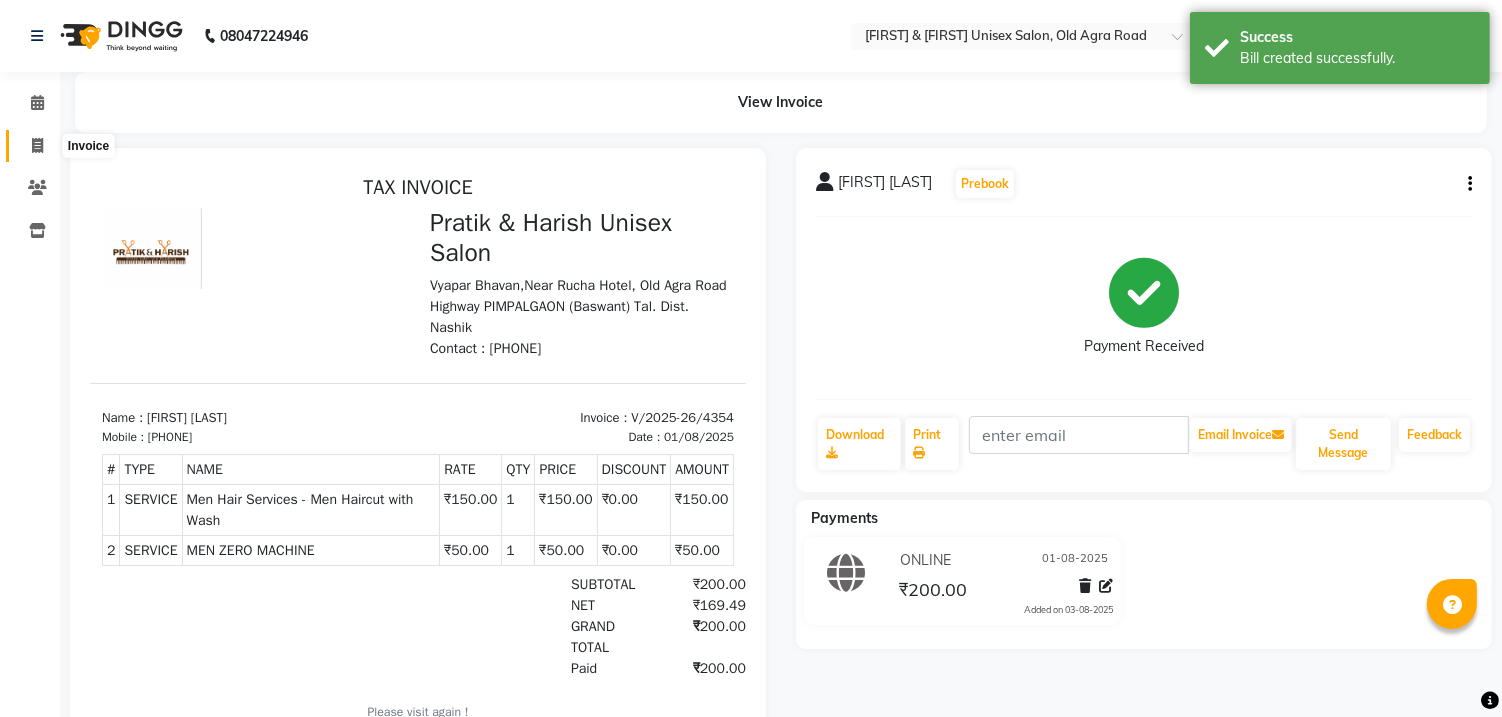 select on "service" 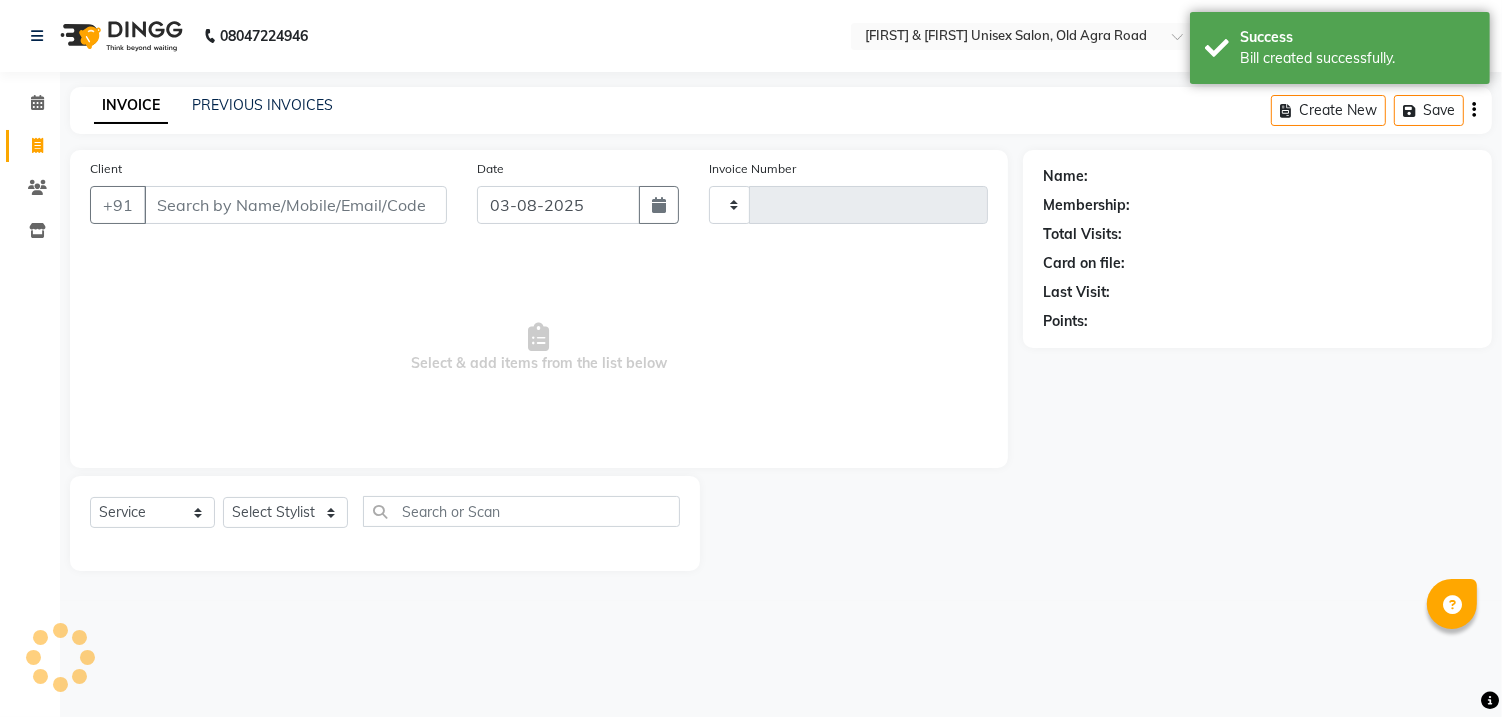 type on "4355" 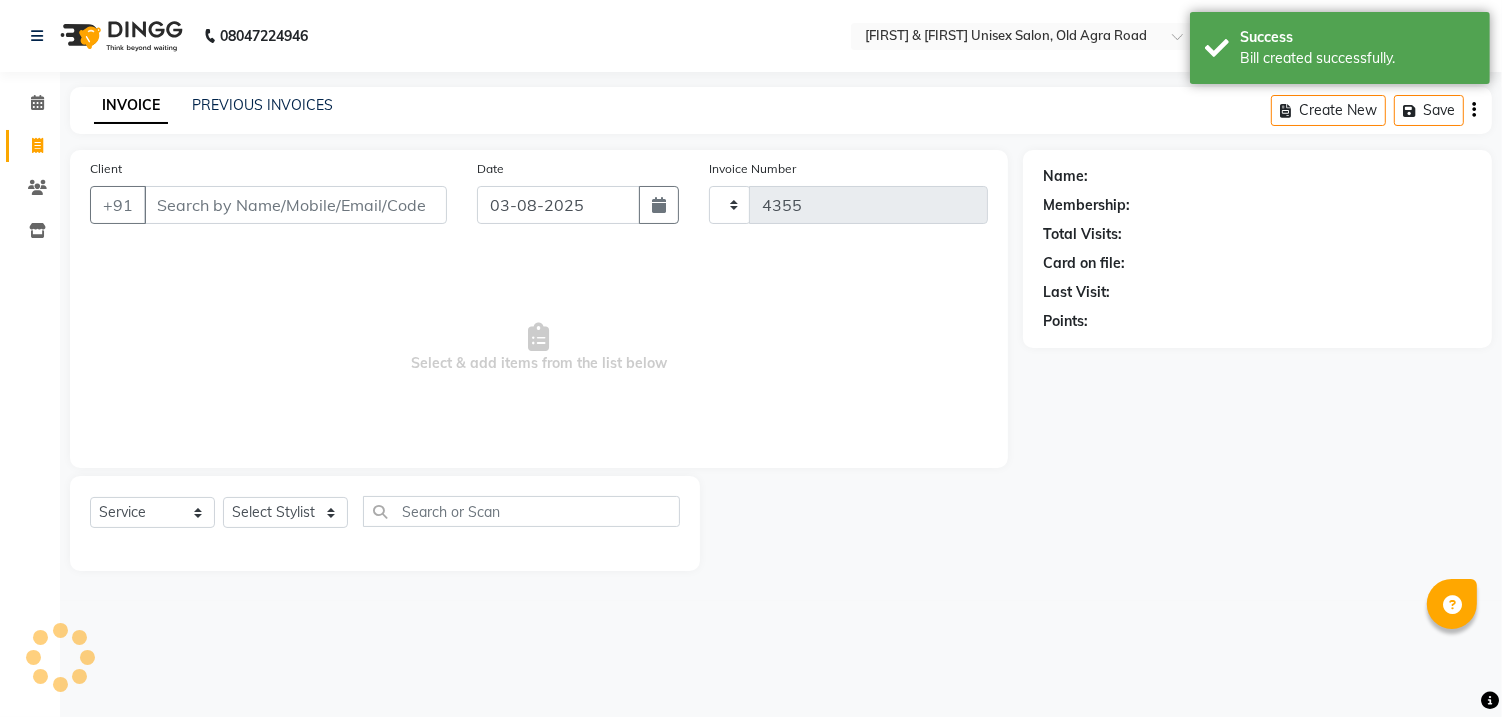 select on "6770" 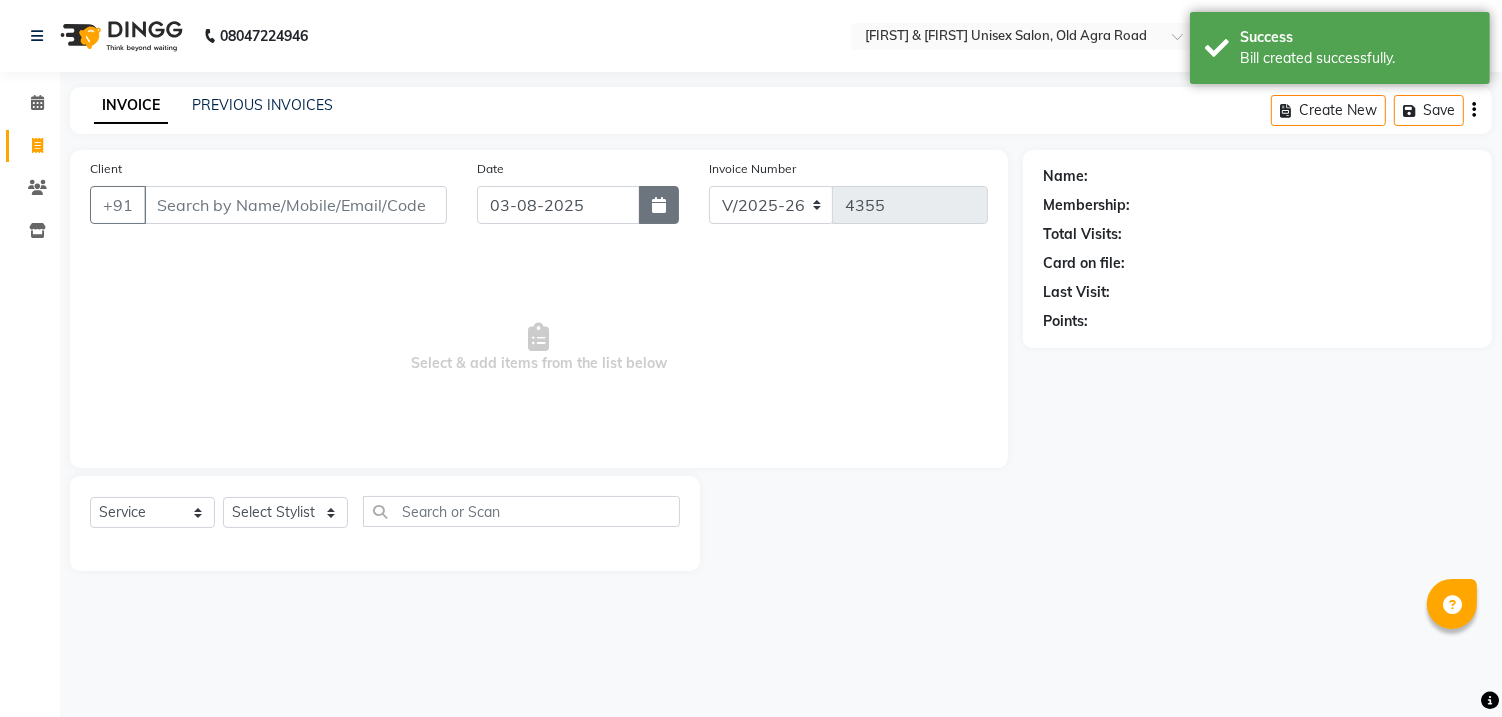 click 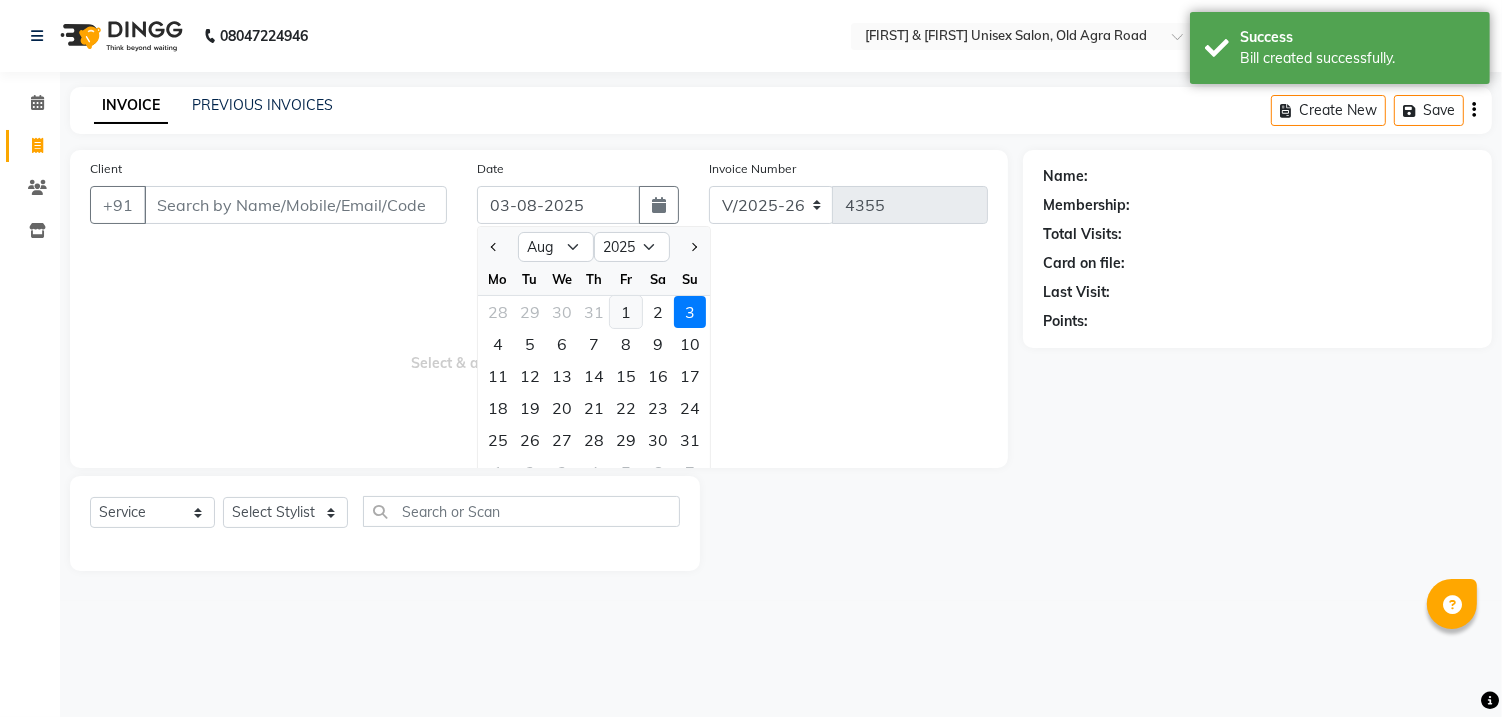 click on "1" 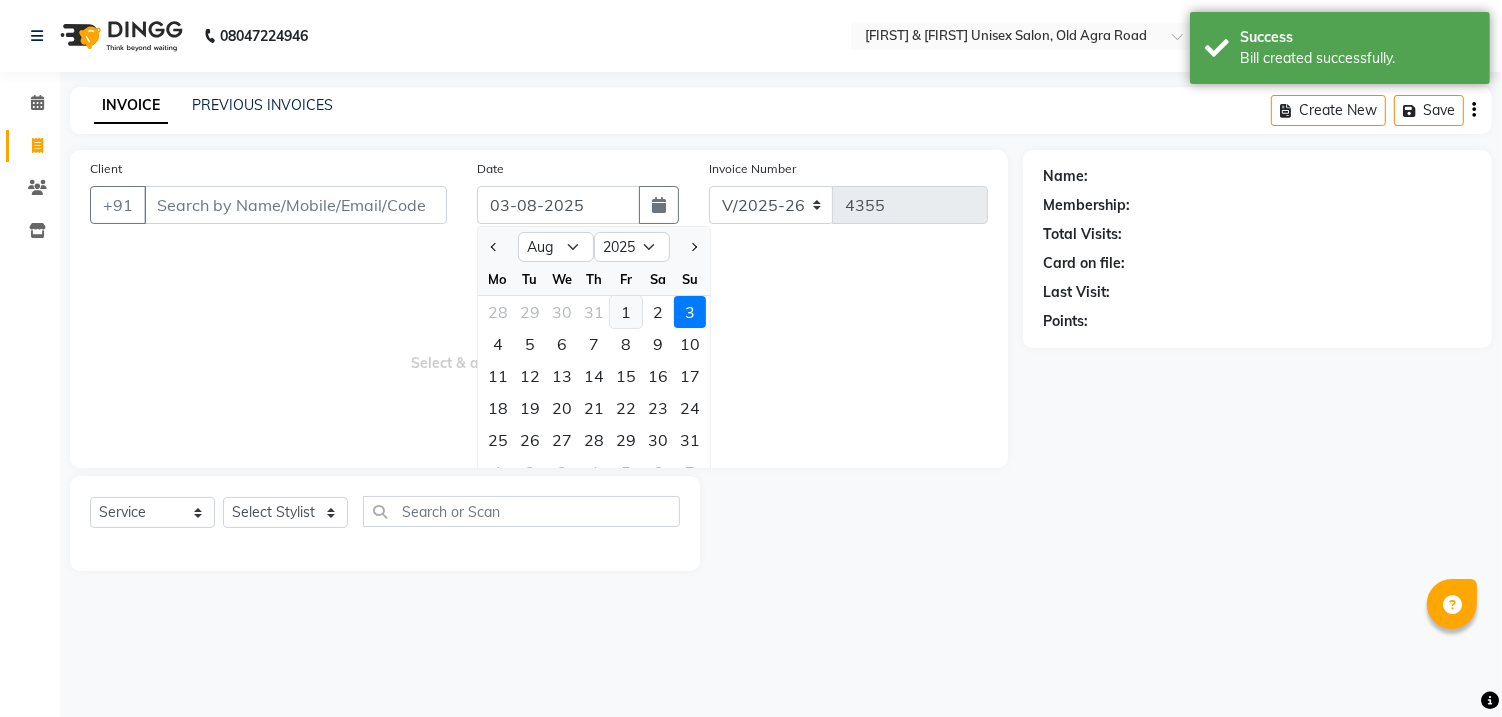type on "01-08-2025" 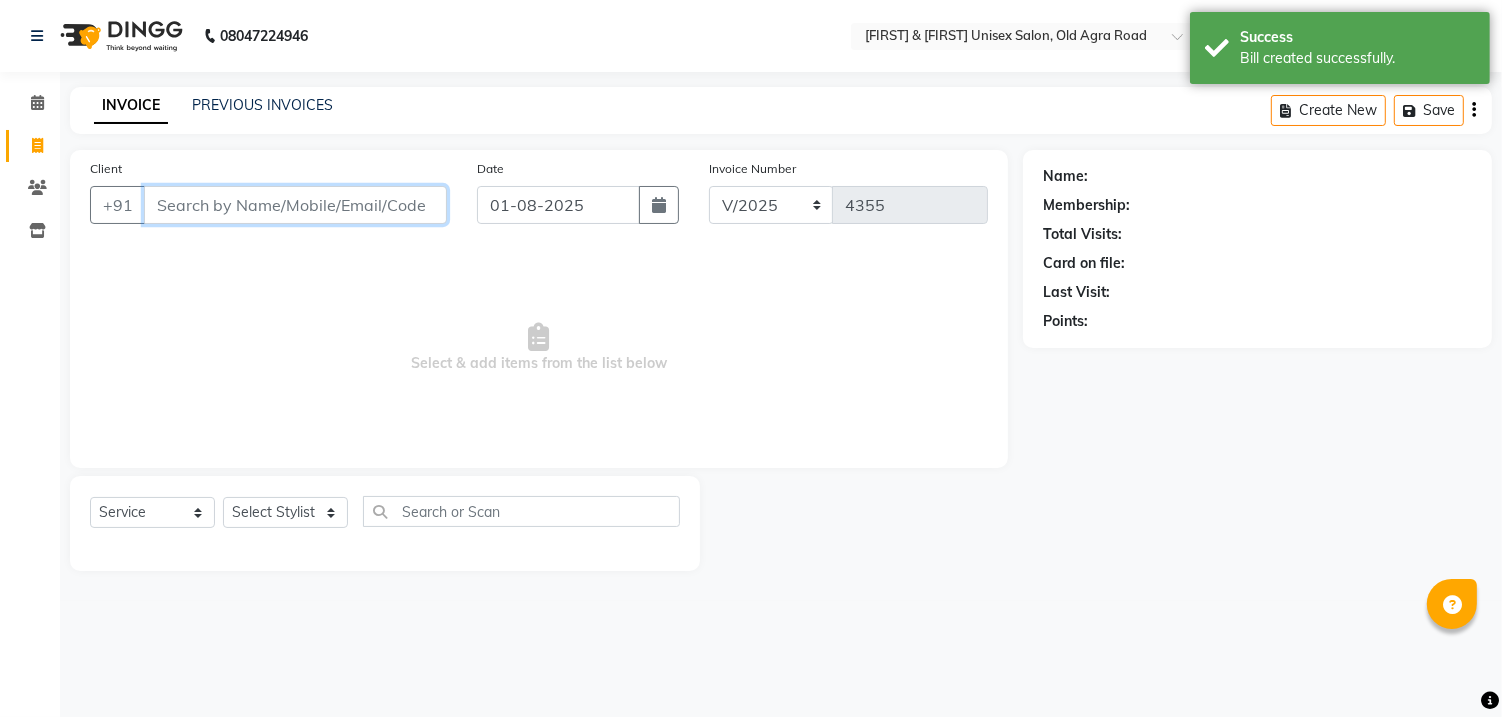 click on "Client" at bounding box center [295, 205] 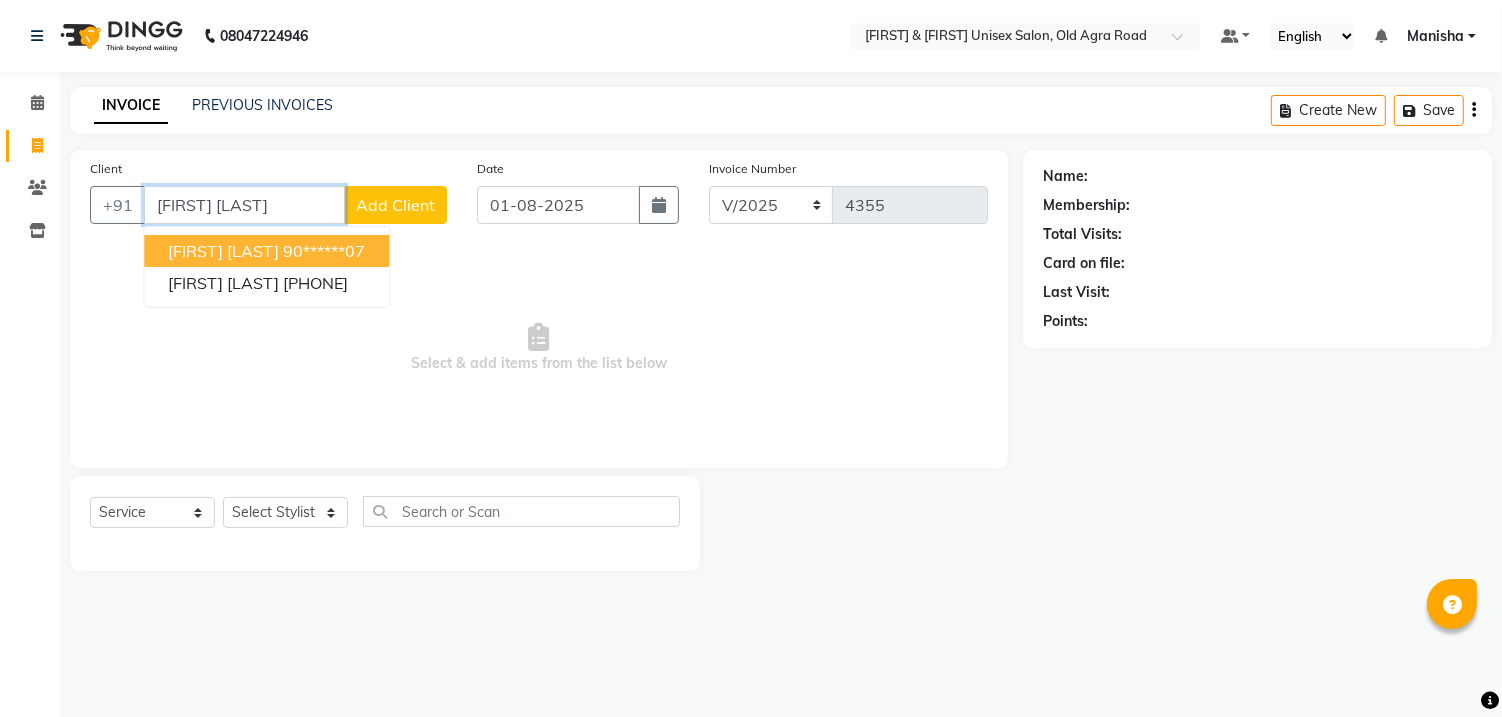 click on "90******07" at bounding box center (324, 251) 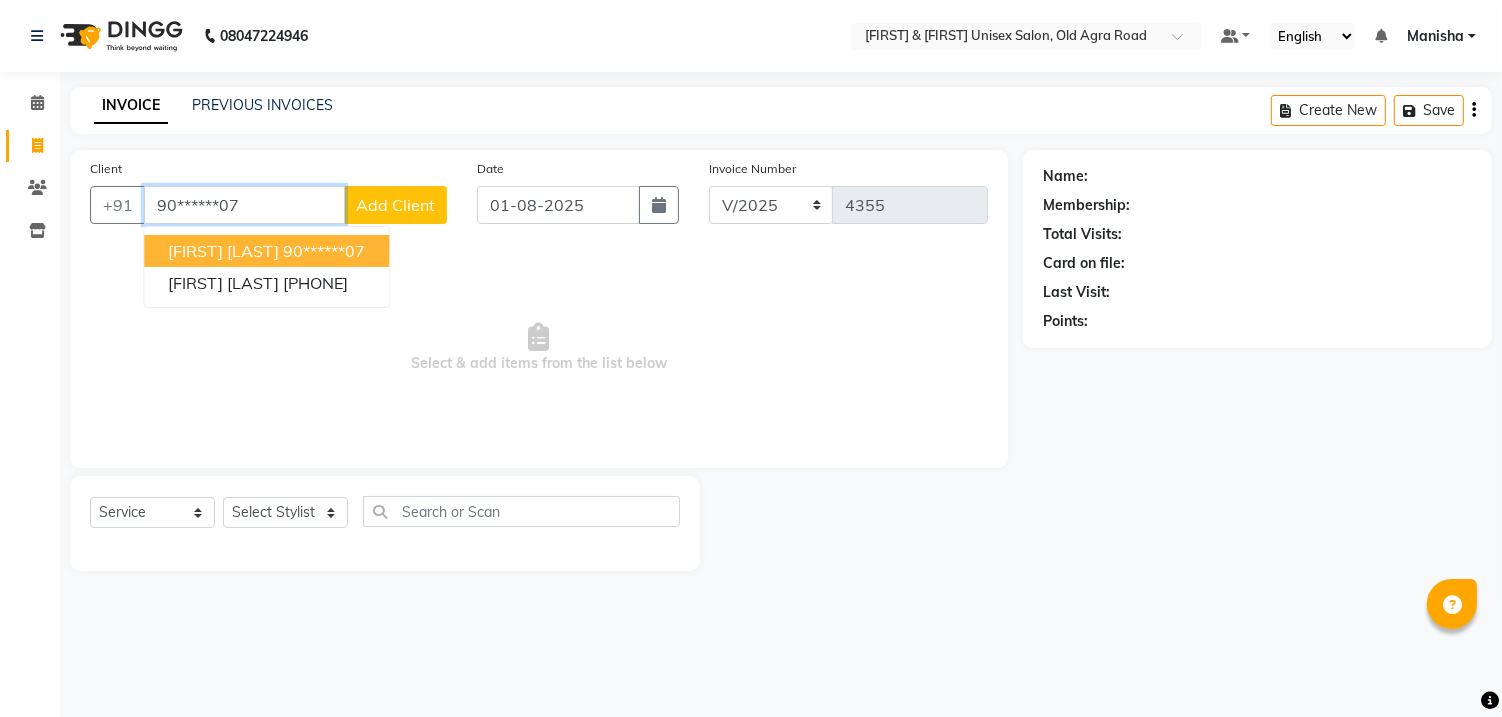 type on "90******07" 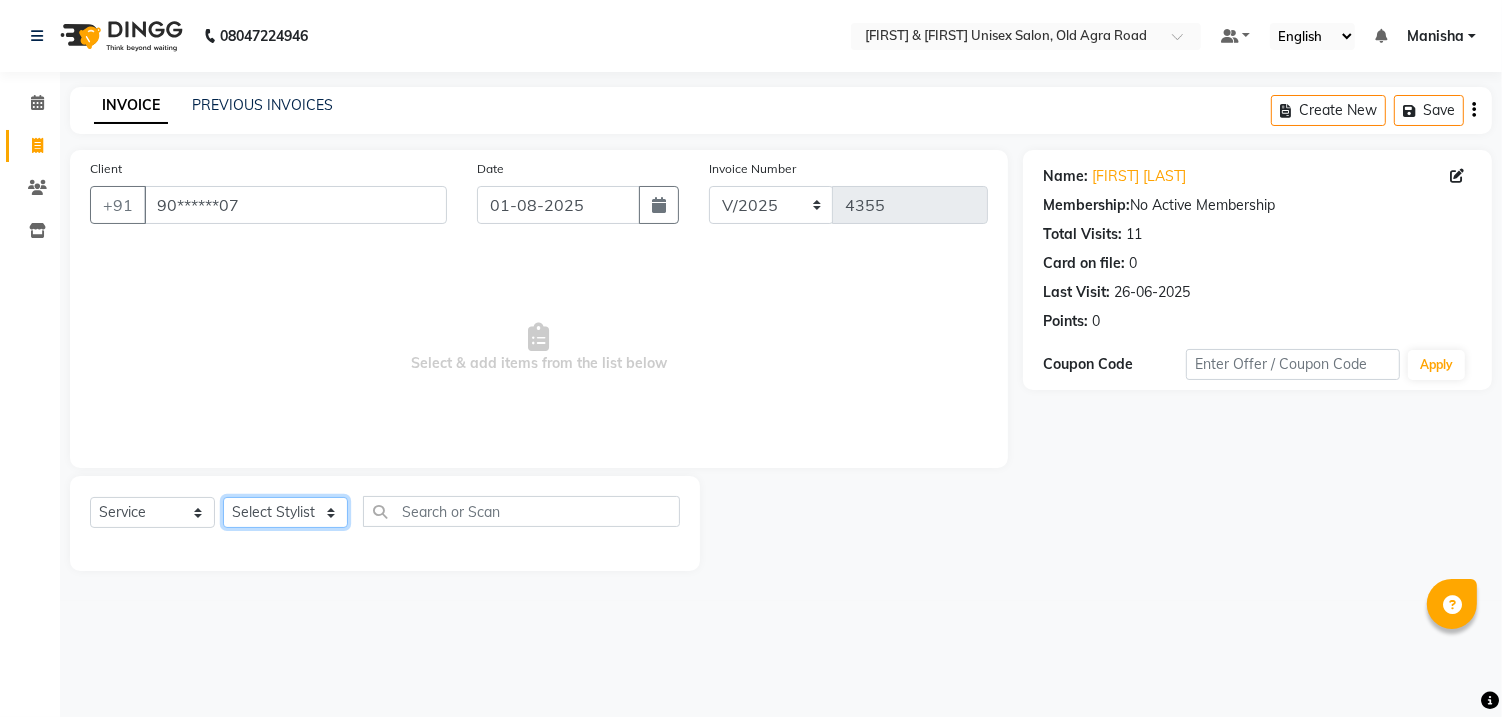 click on "Select Stylist DANISH [FIRST] [FIRST] [FIRST] [FIRST] [FIRST] [FIRST] [FIRST] [FIRST] [FIRST] [FIRST]" 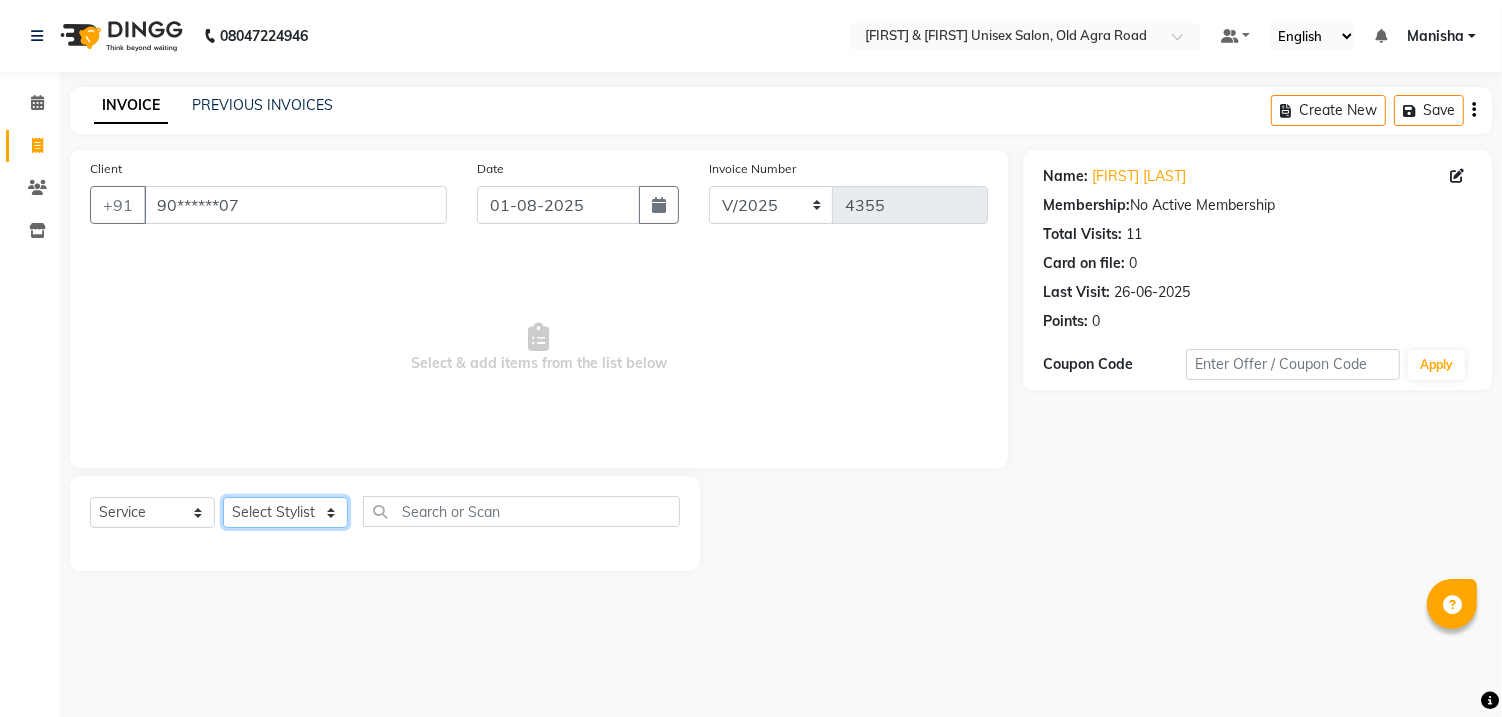 select on "60226" 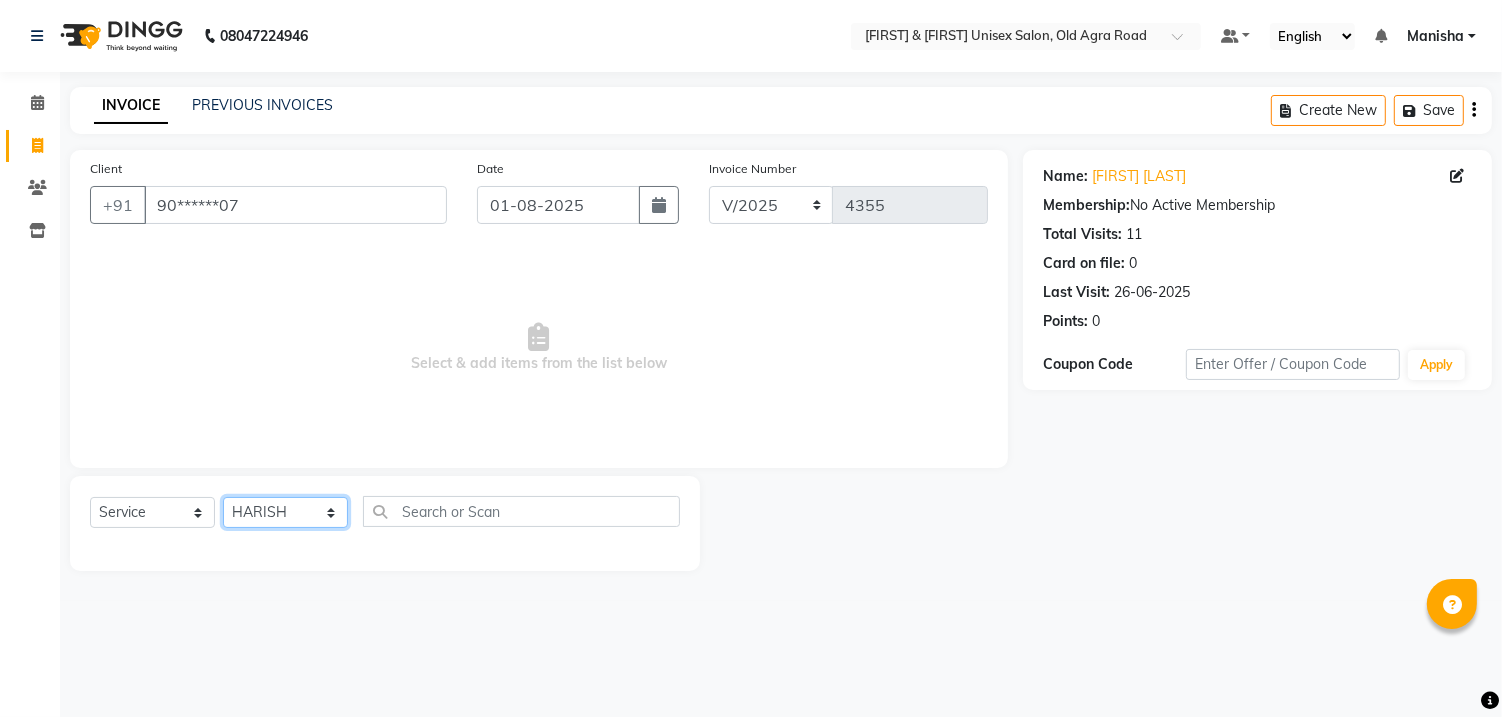 click on "Select Stylist DANISH [FIRST] [FIRST] [FIRST] [FIRST] [FIRST] [FIRST] [FIRST] [FIRST] [FIRST] [FIRST]" 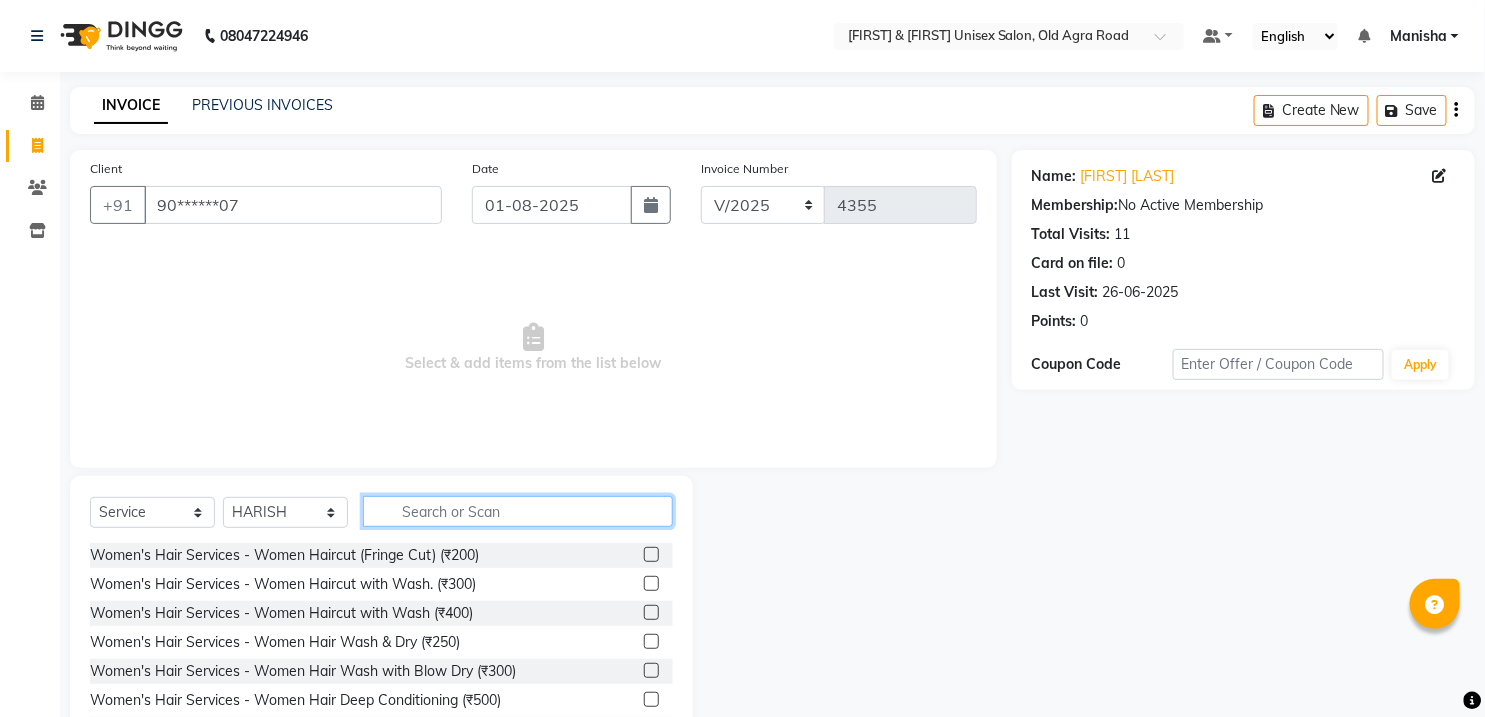 click 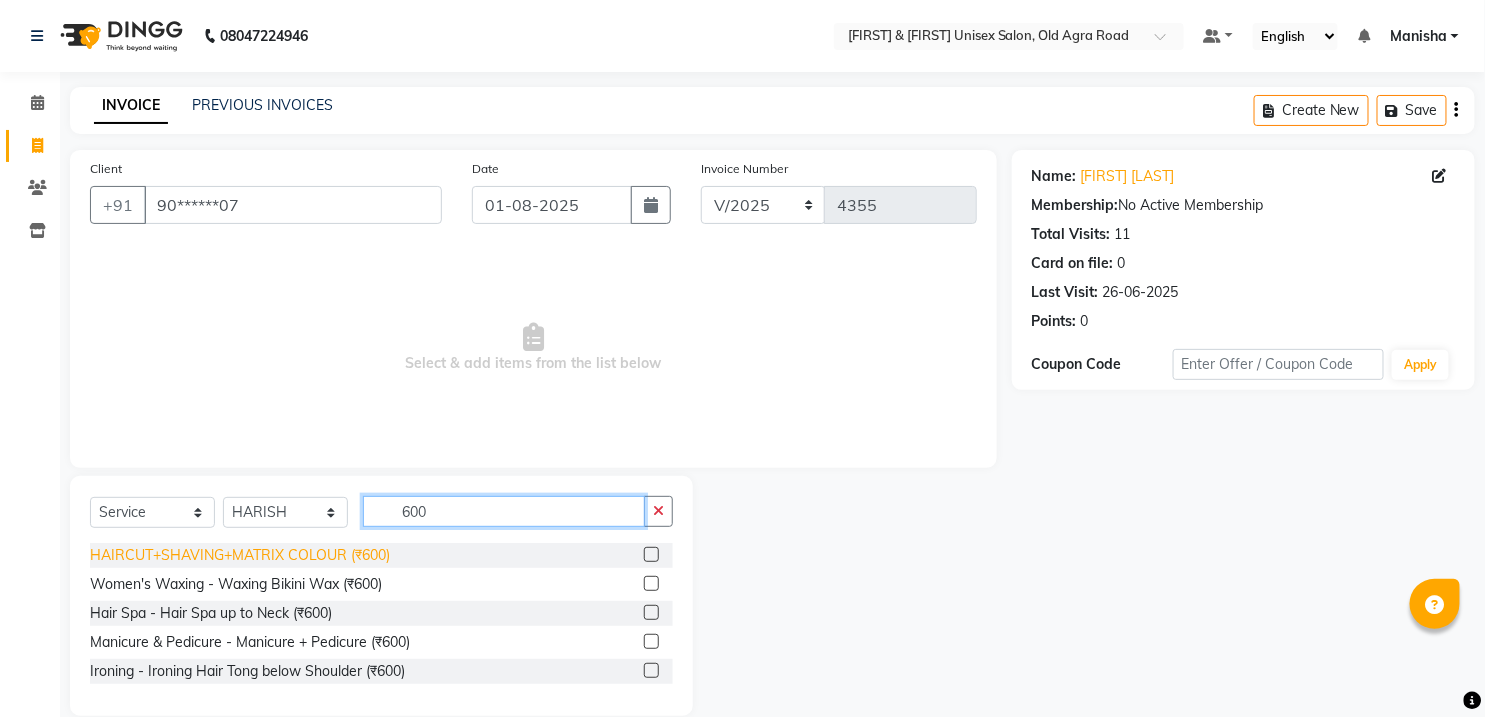 type on "600" 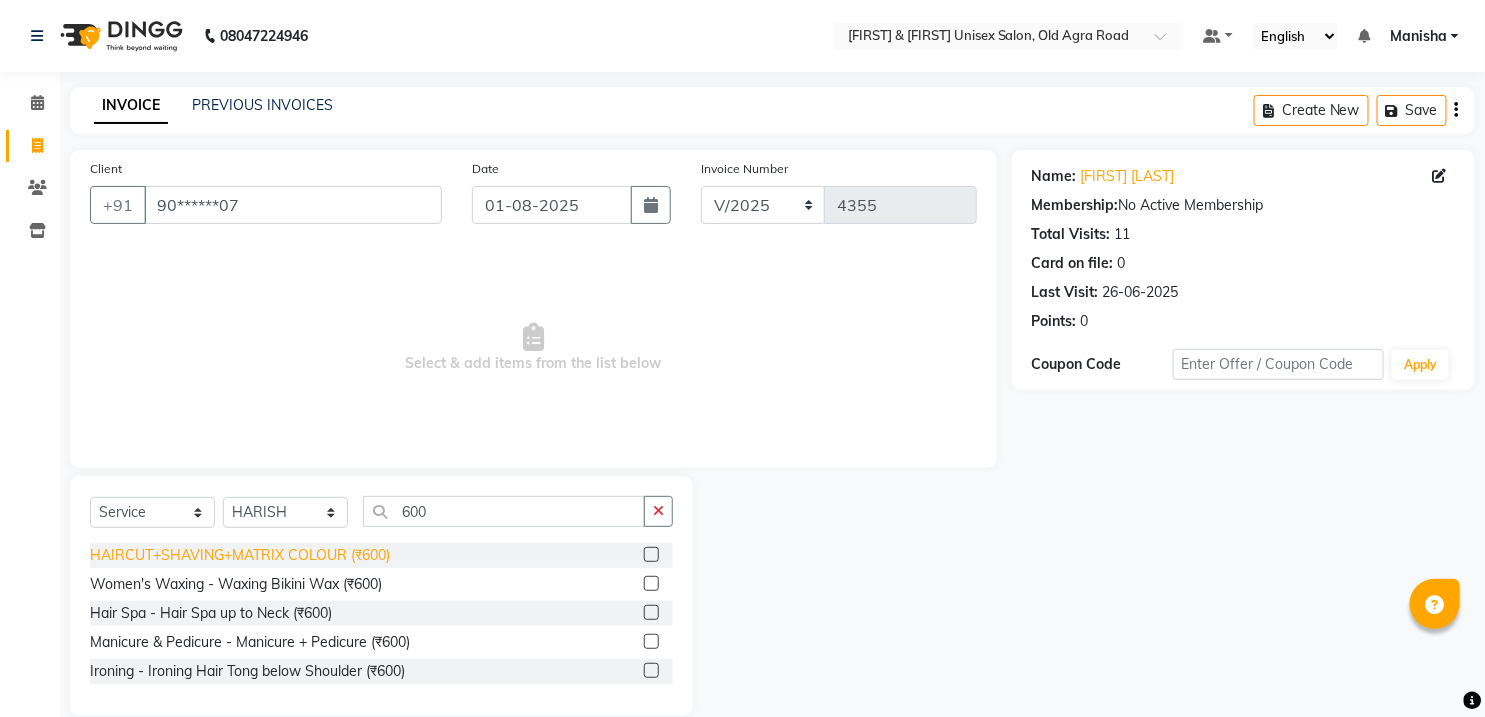 click on "HAIRCUT+SHAVING+MATRIX COLOUR (₹600)" 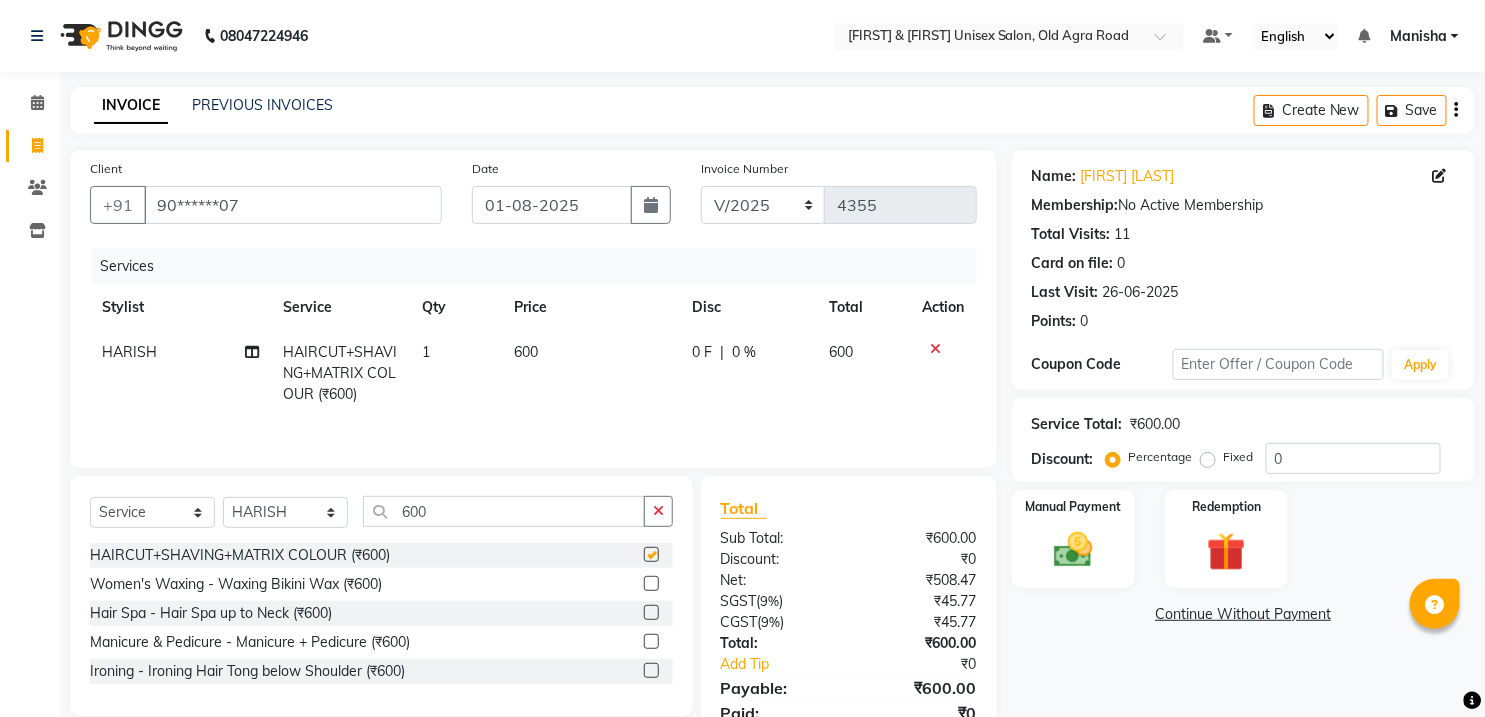 checkbox on "false" 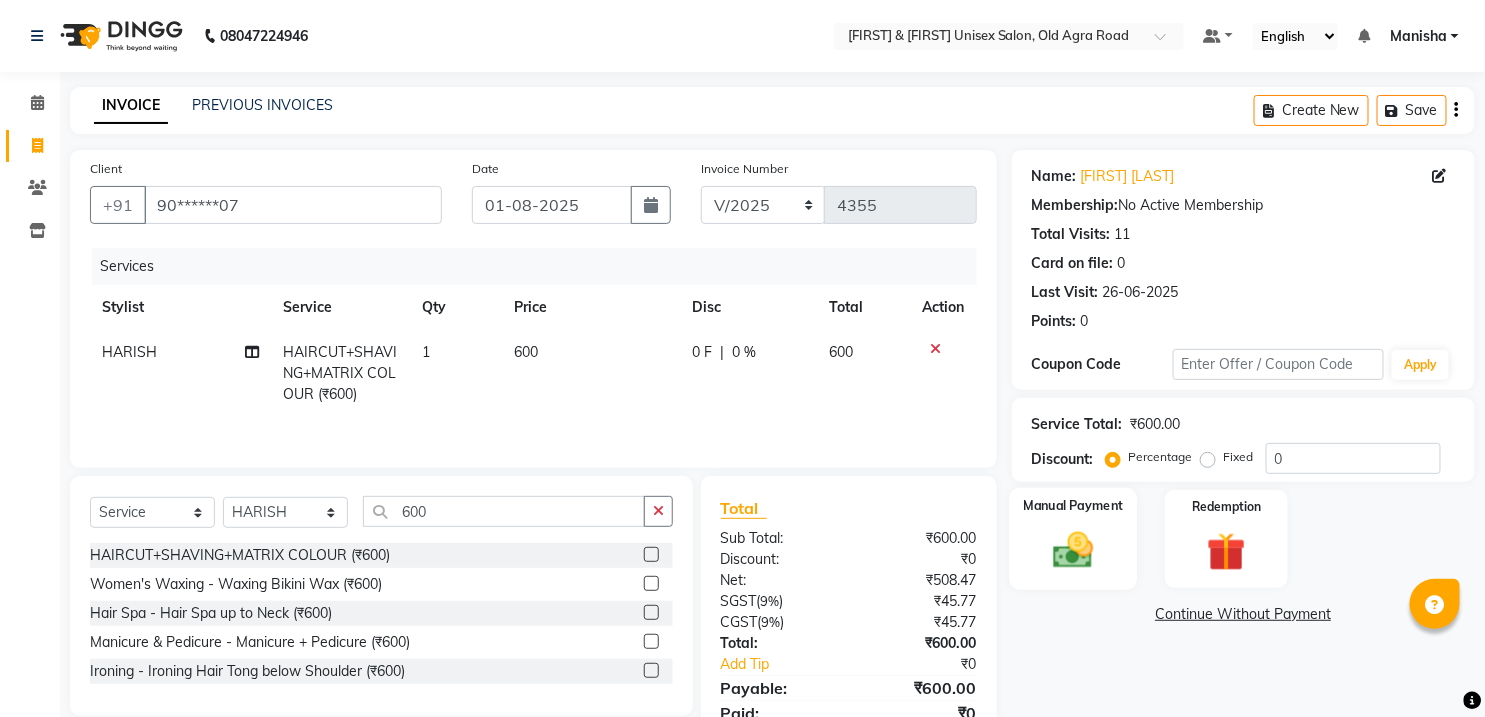 click 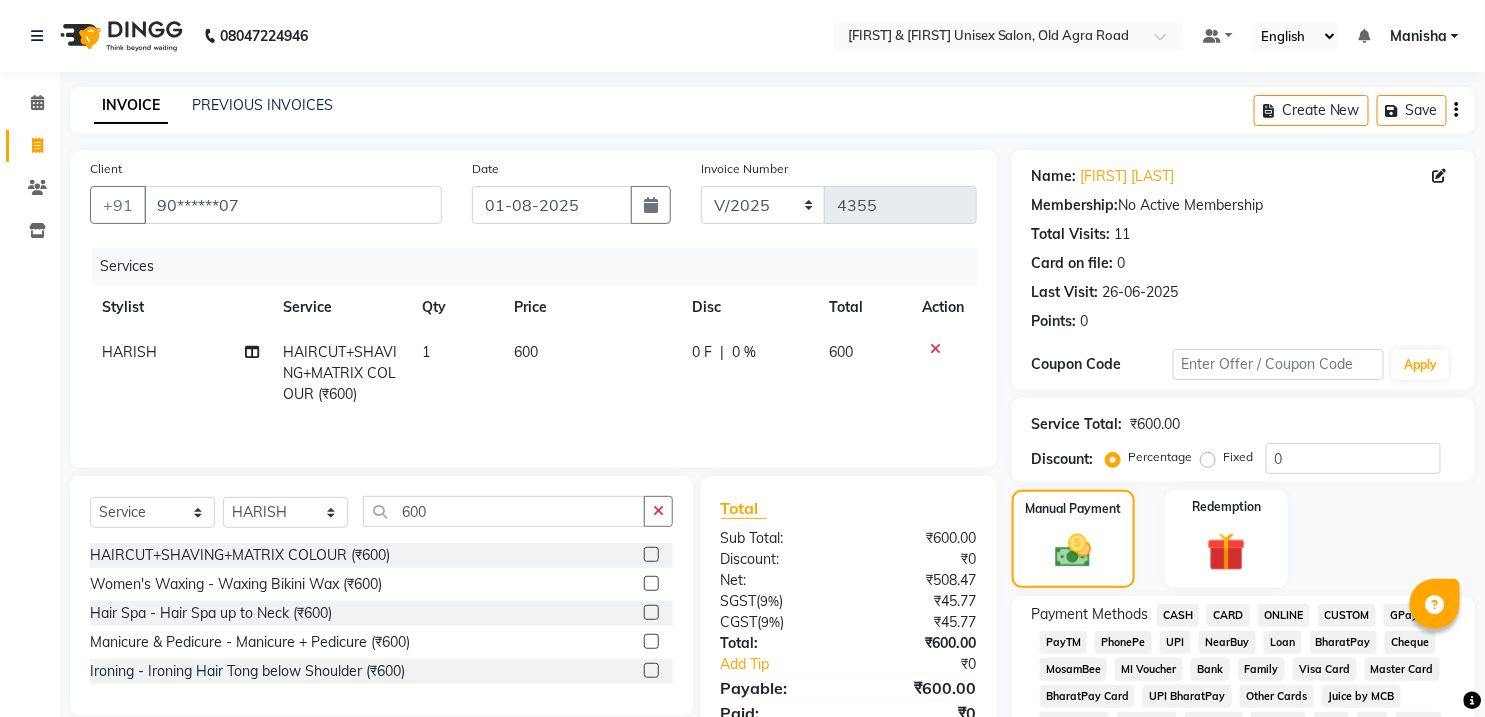 click on "ONLINE" 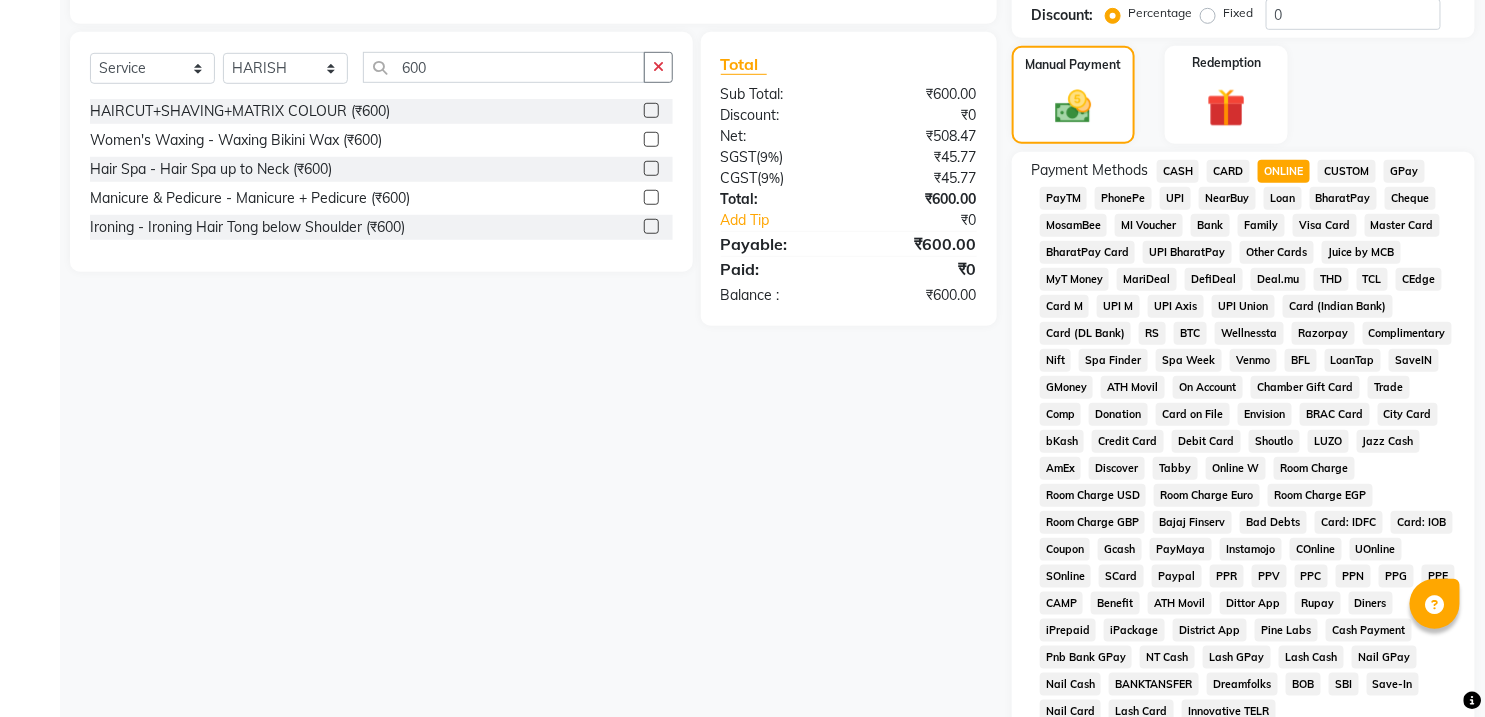 scroll, scrollTop: 643, scrollLeft: 0, axis: vertical 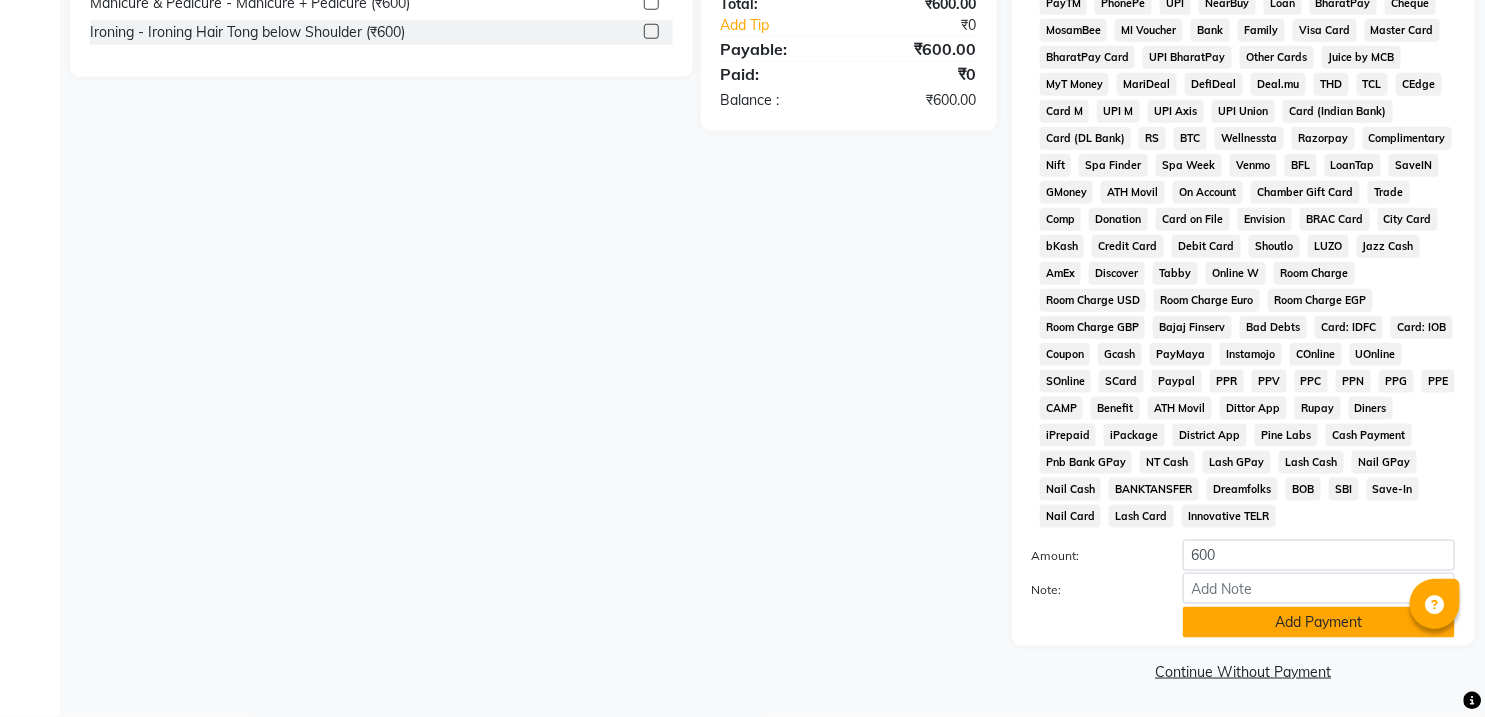 click on "Add Payment" 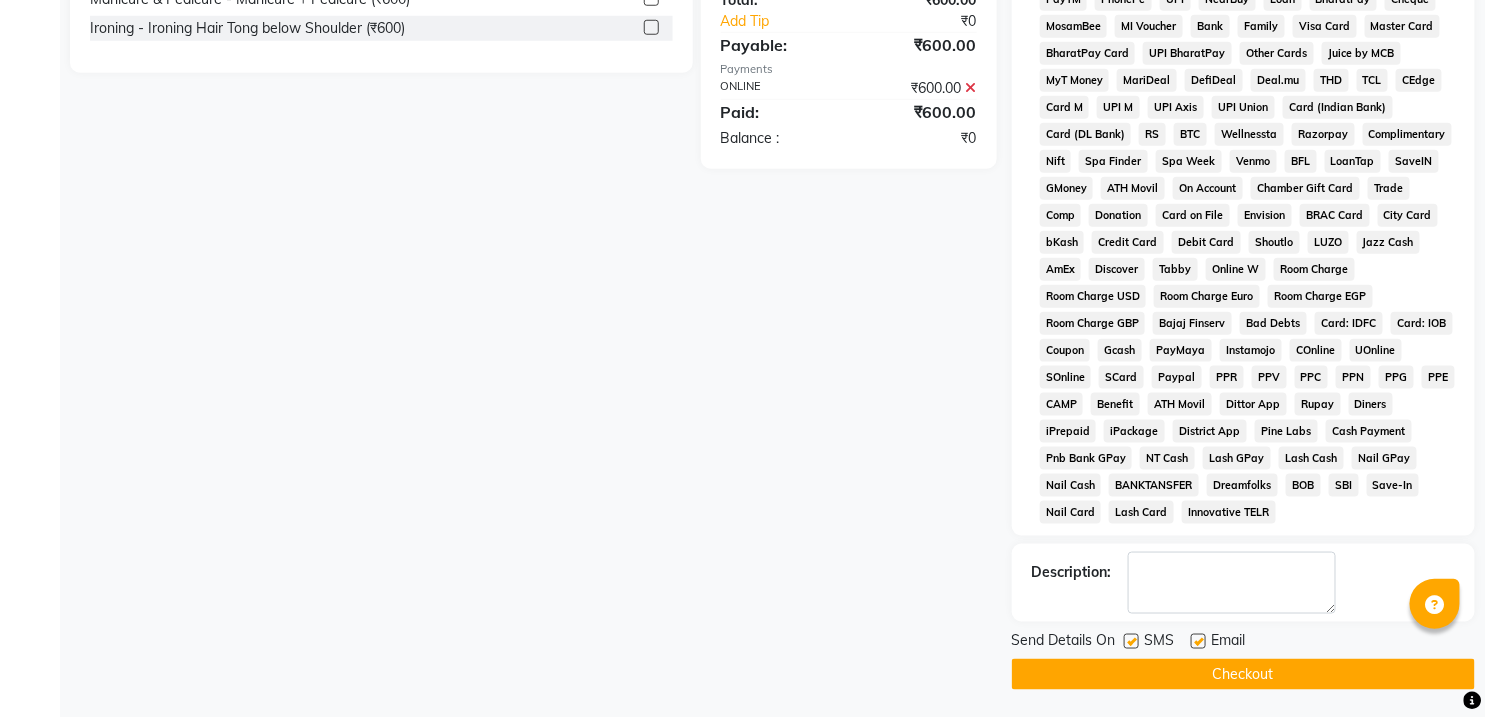 click on "Checkout" 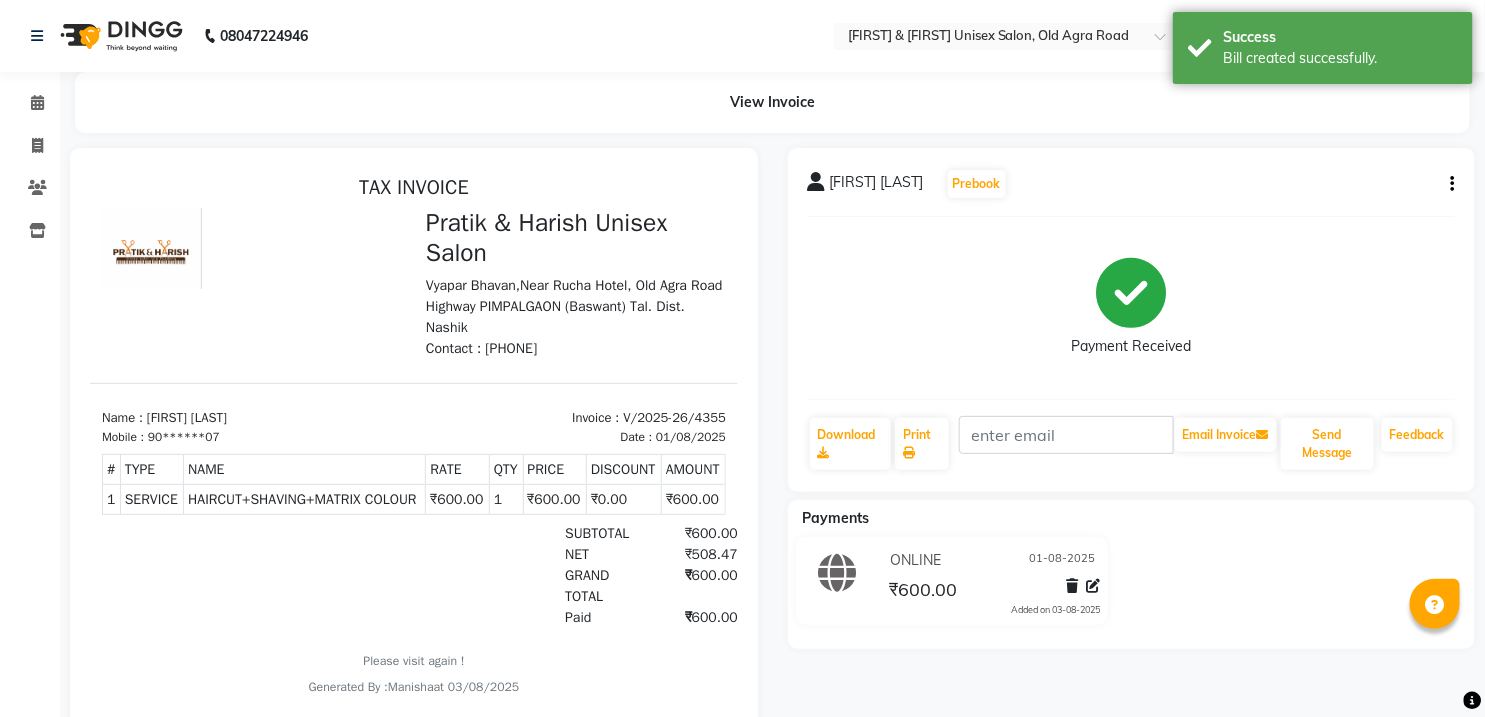 scroll, scrollTop: 0, scrollLeft: 0, axis: both 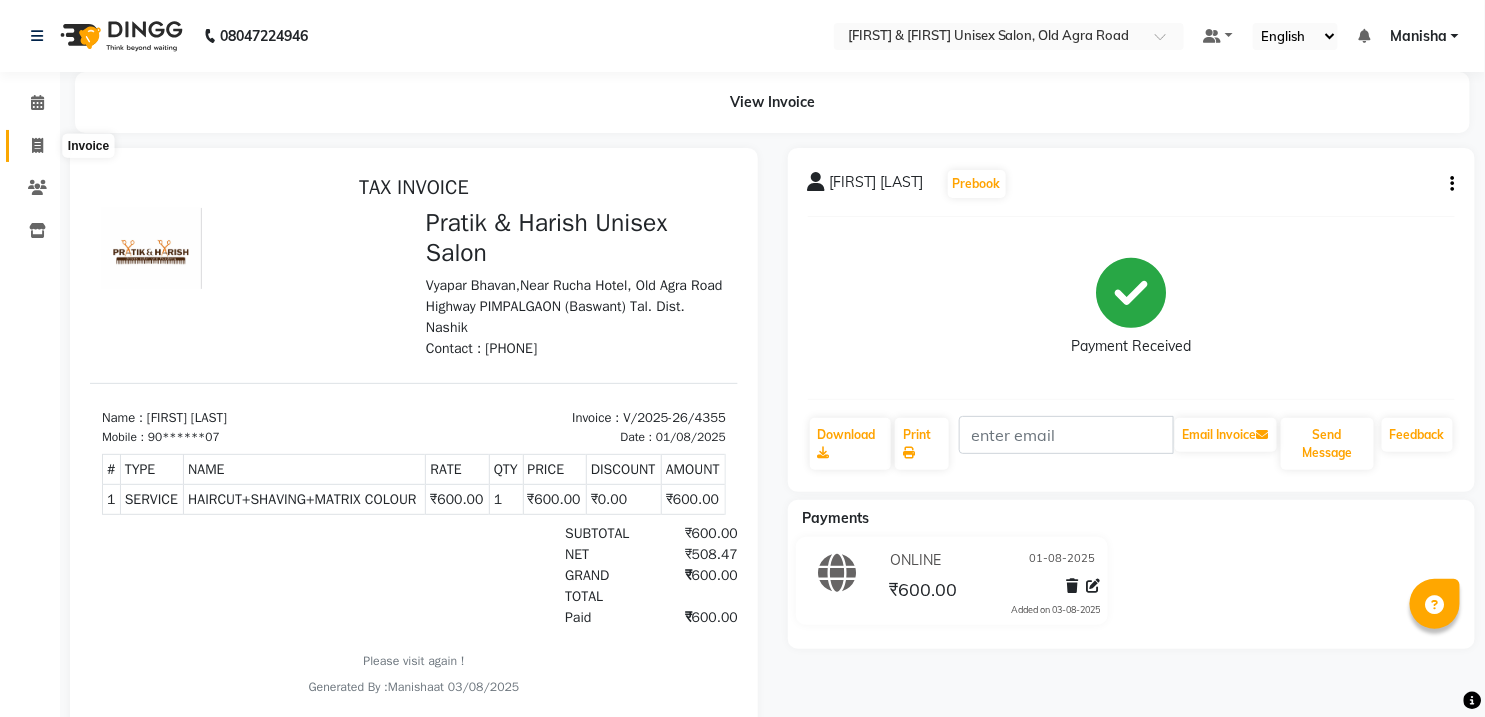 click 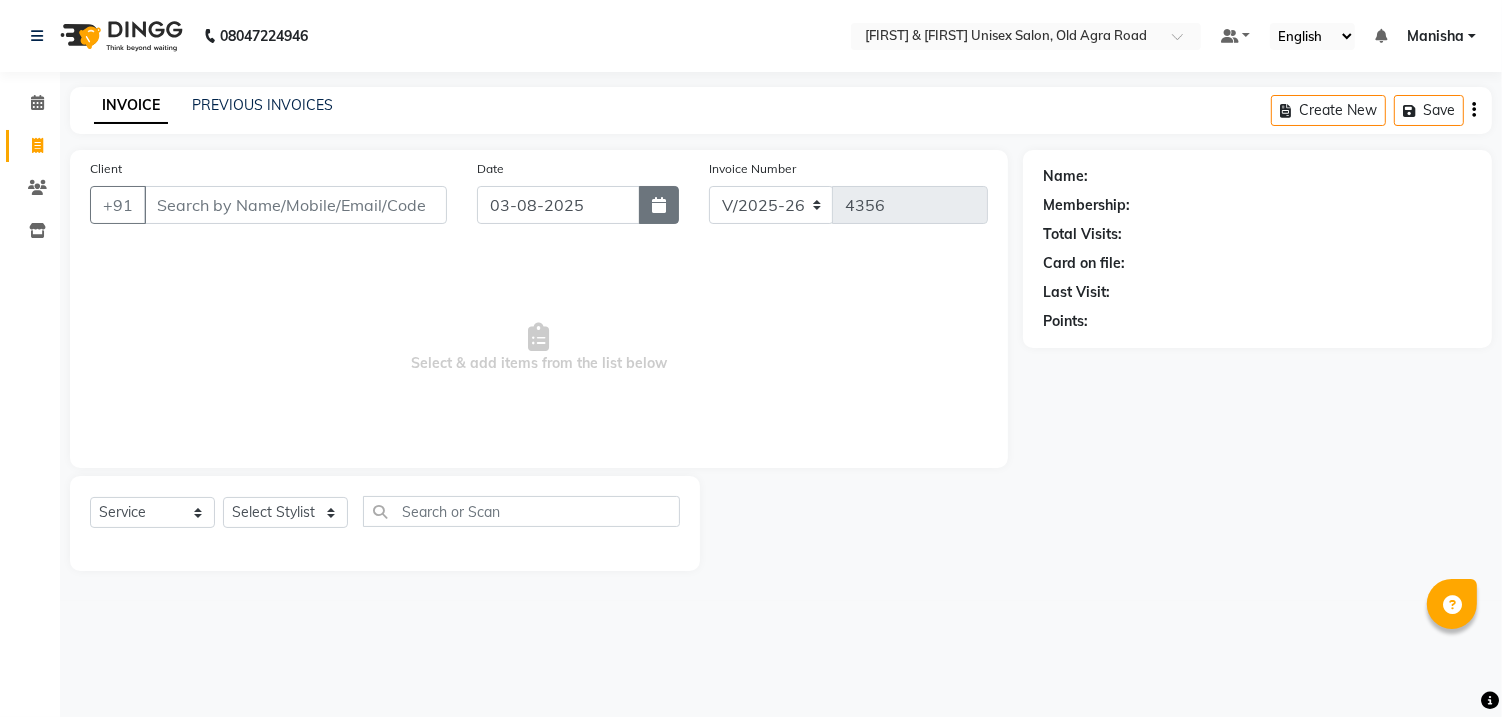 click 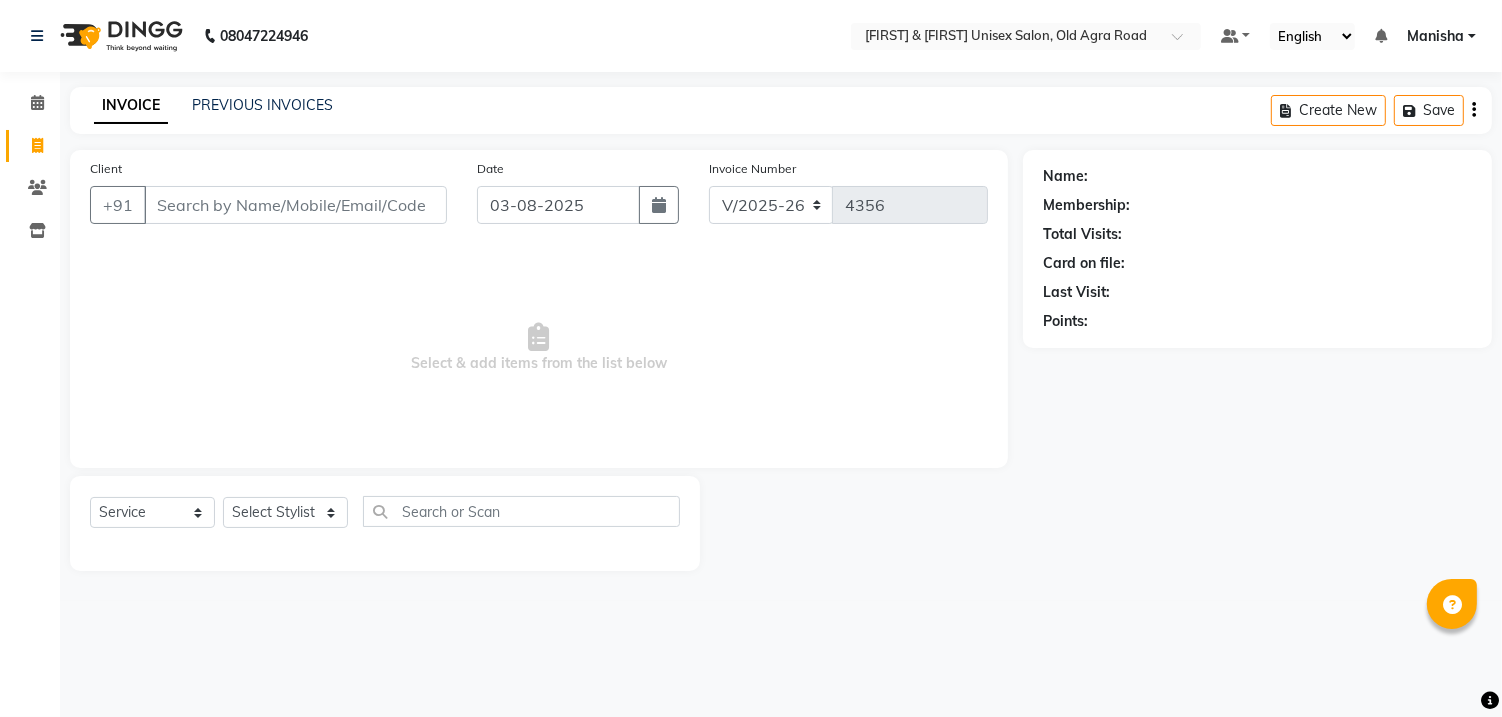 select on "8" 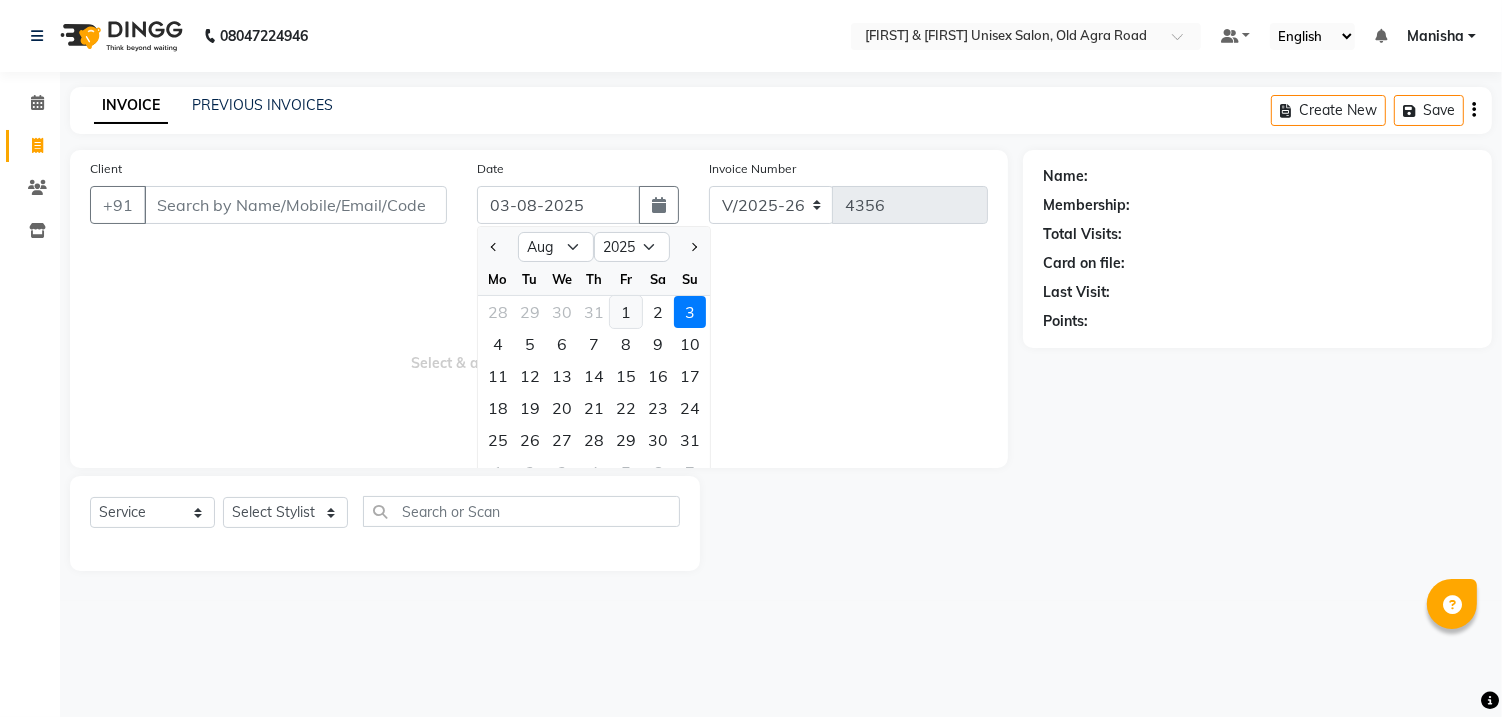 click on "1" 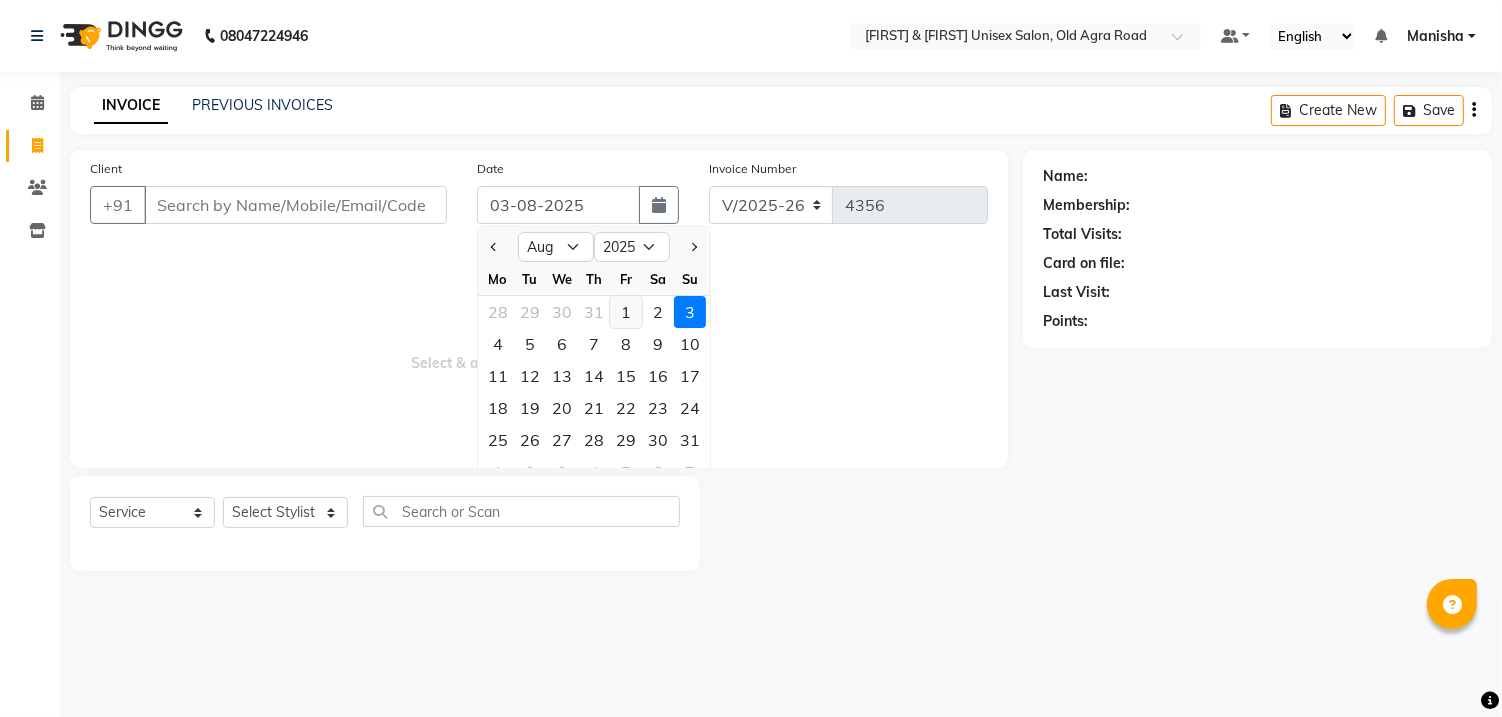 type on "01-08-2025" 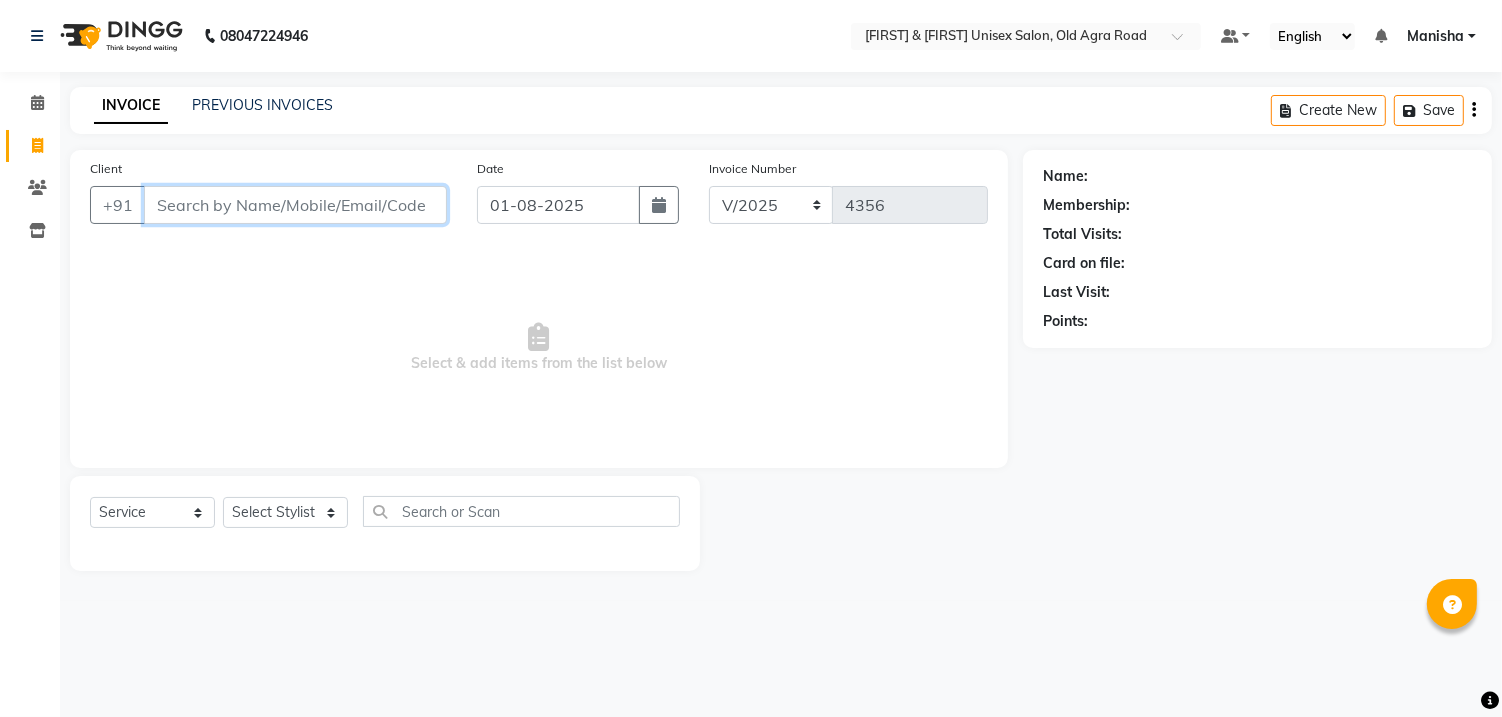 click on "Client" at bounding box center (295, 205) 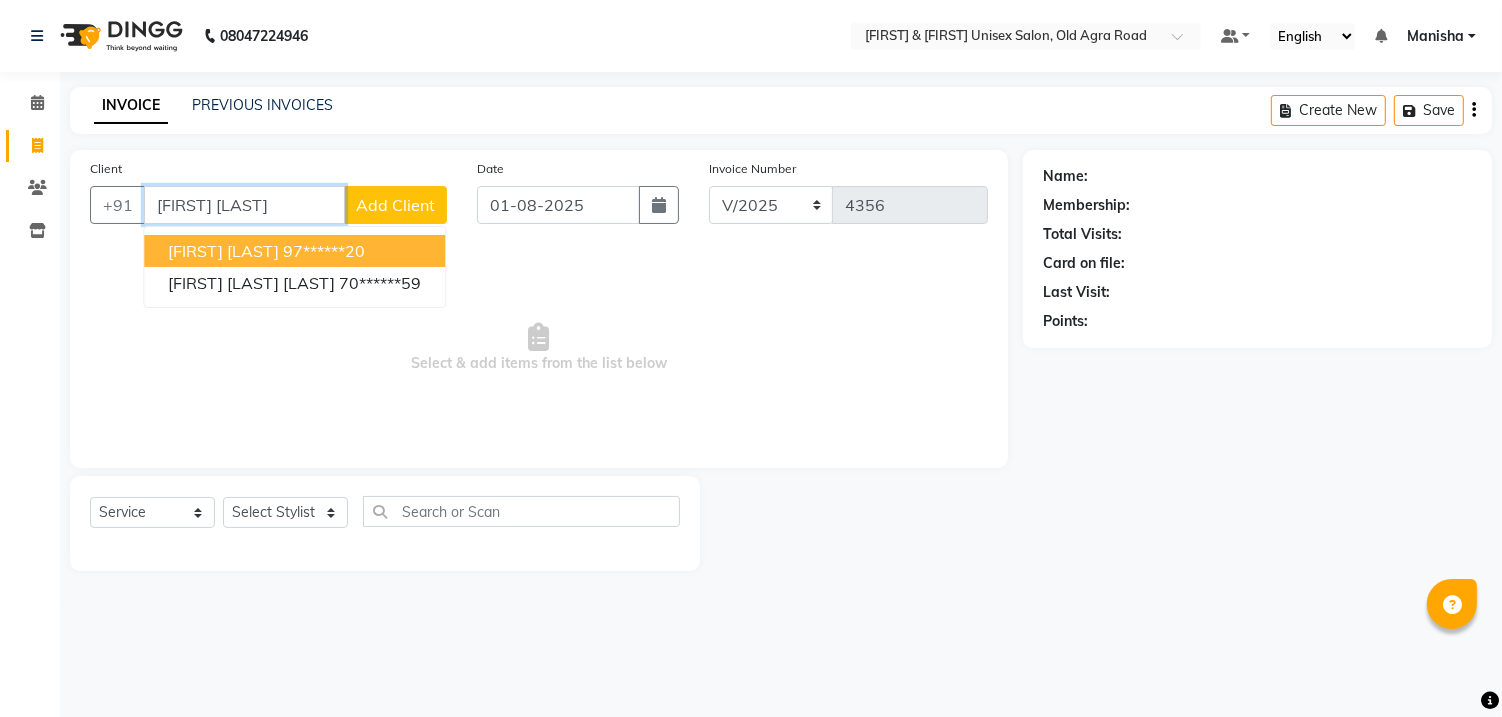 click on "97******20" at bounding box center [324, 251] 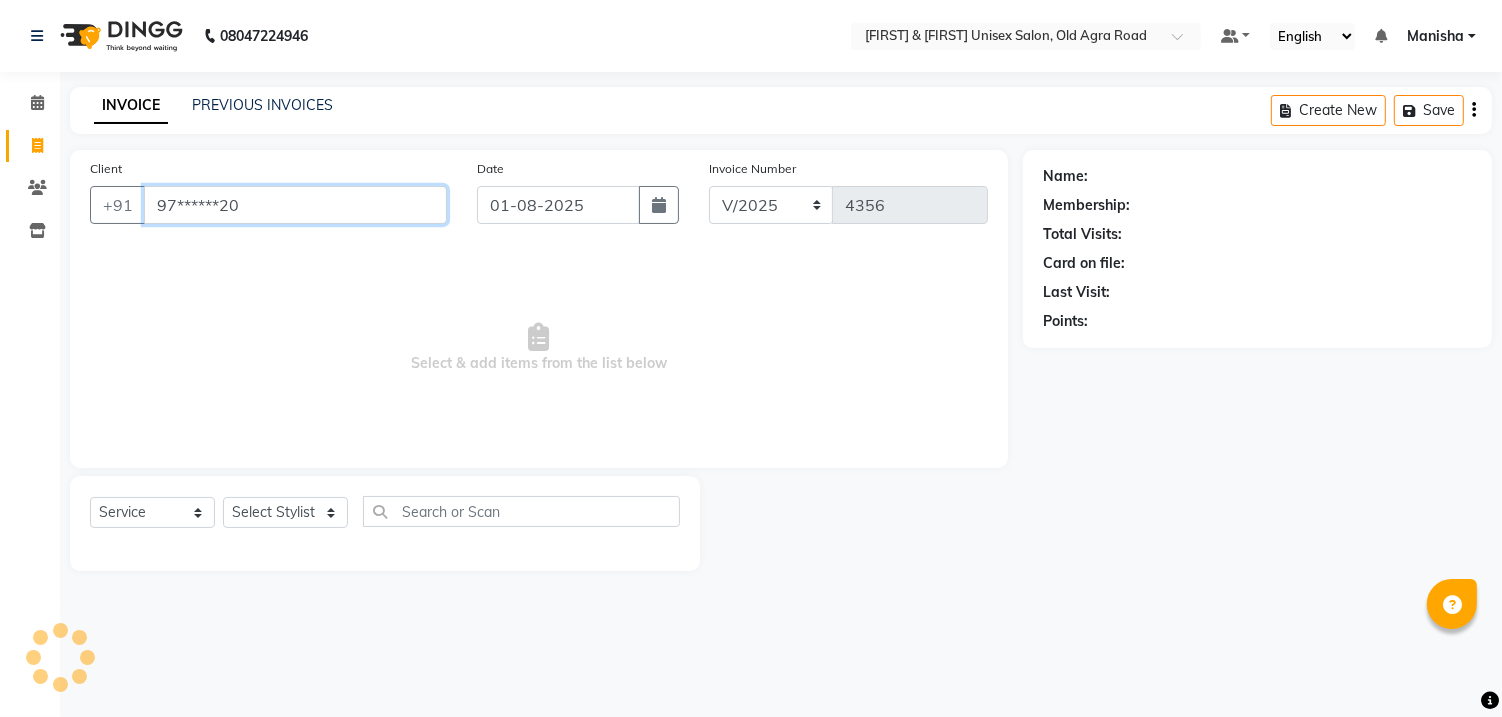 type on "97******20" 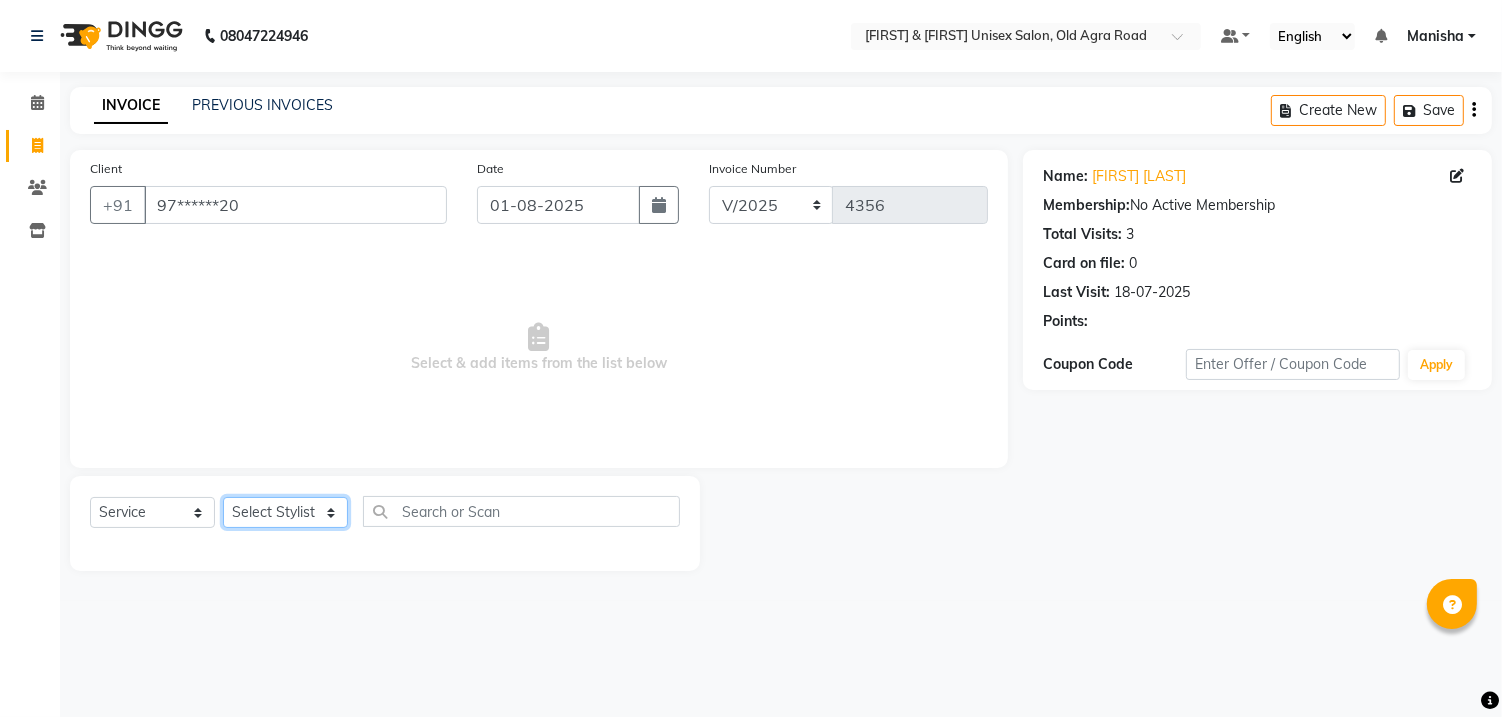 click on "Select Stylist DANISH [FIRST] [FIRST] [FIRST] [FIRST] [FIRST] [FIRST] [FIRST] [FIRST] [FIRST] [FIRST]" 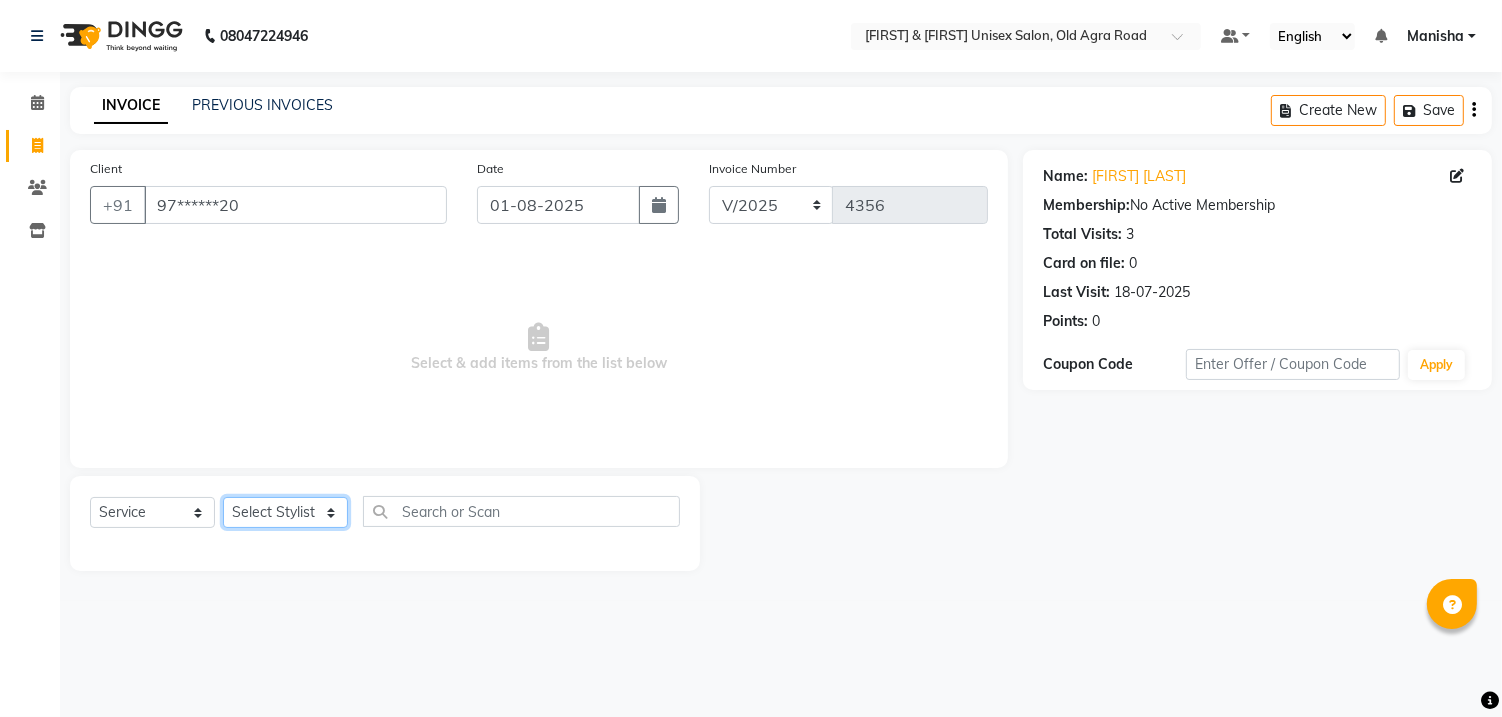 select on "83080" 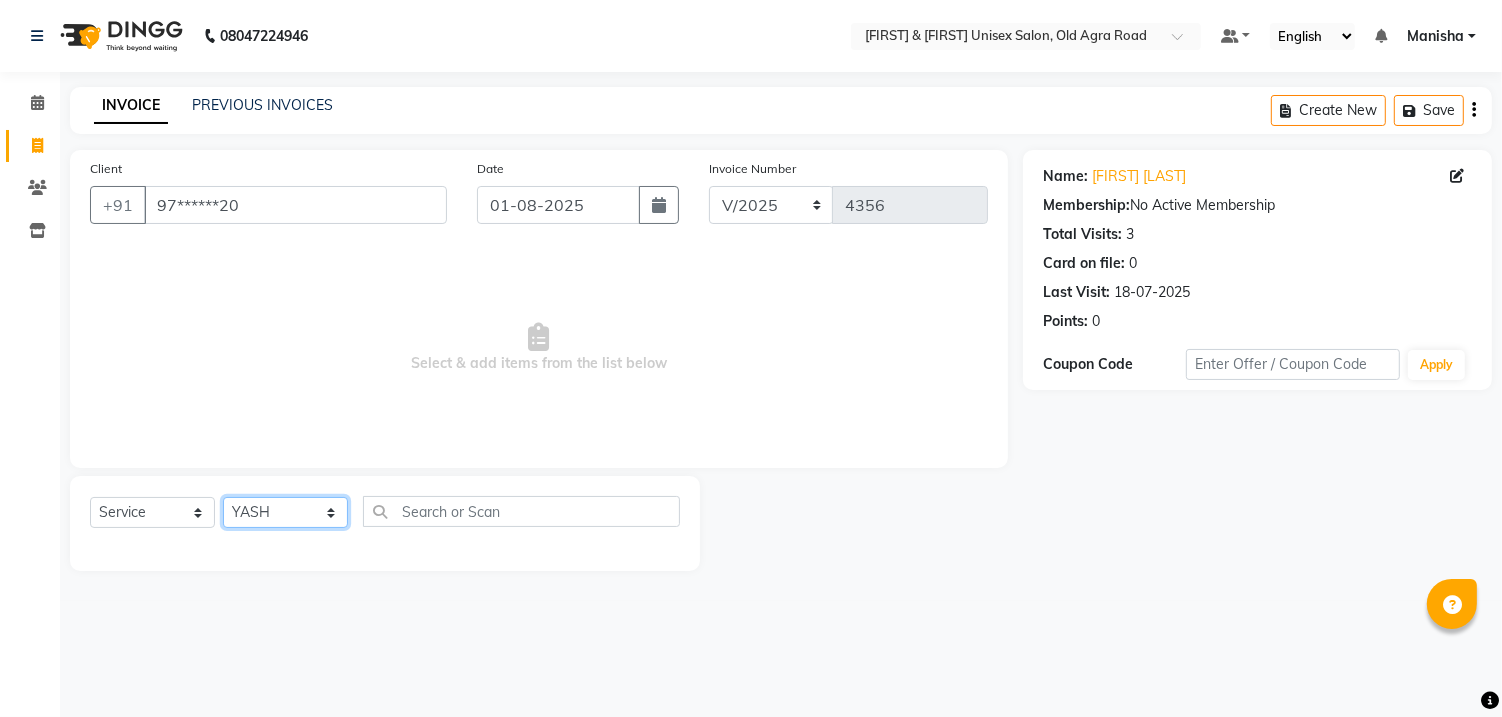 click on "Select Stylist DANISH [FIRST] [FIRST] [FIRST] [FIRST] [FIRST] [FIRST] [FIRST] [FIRST] [FIRST] [FIRST]" 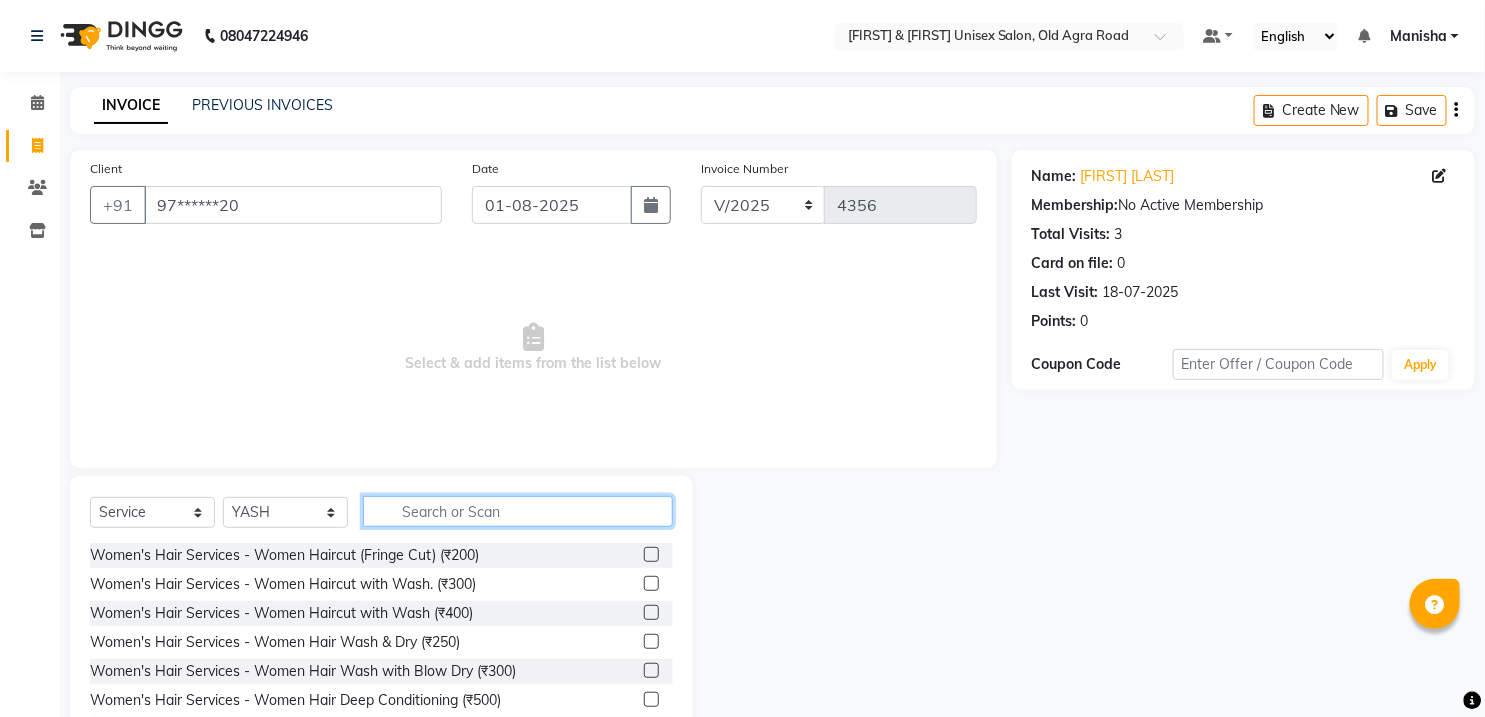 click 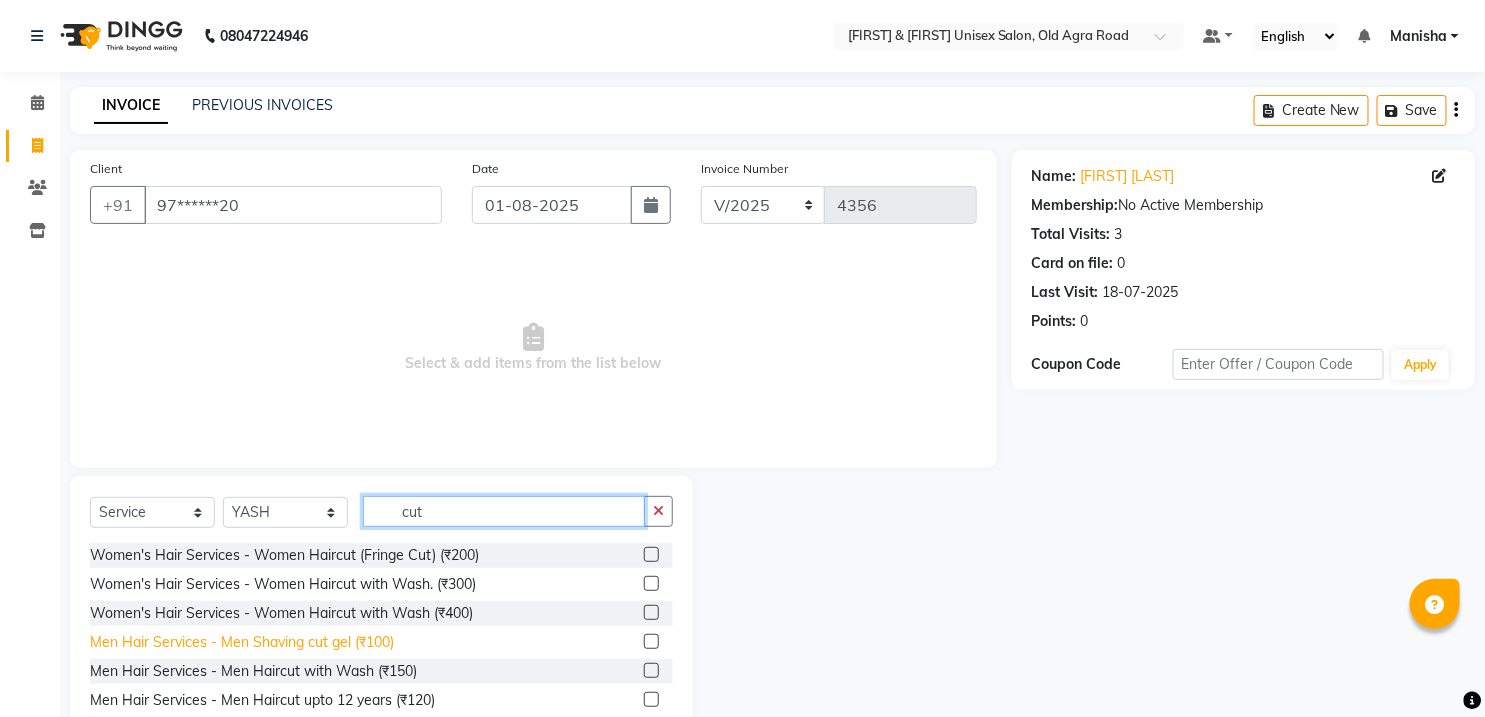 type on "cut" 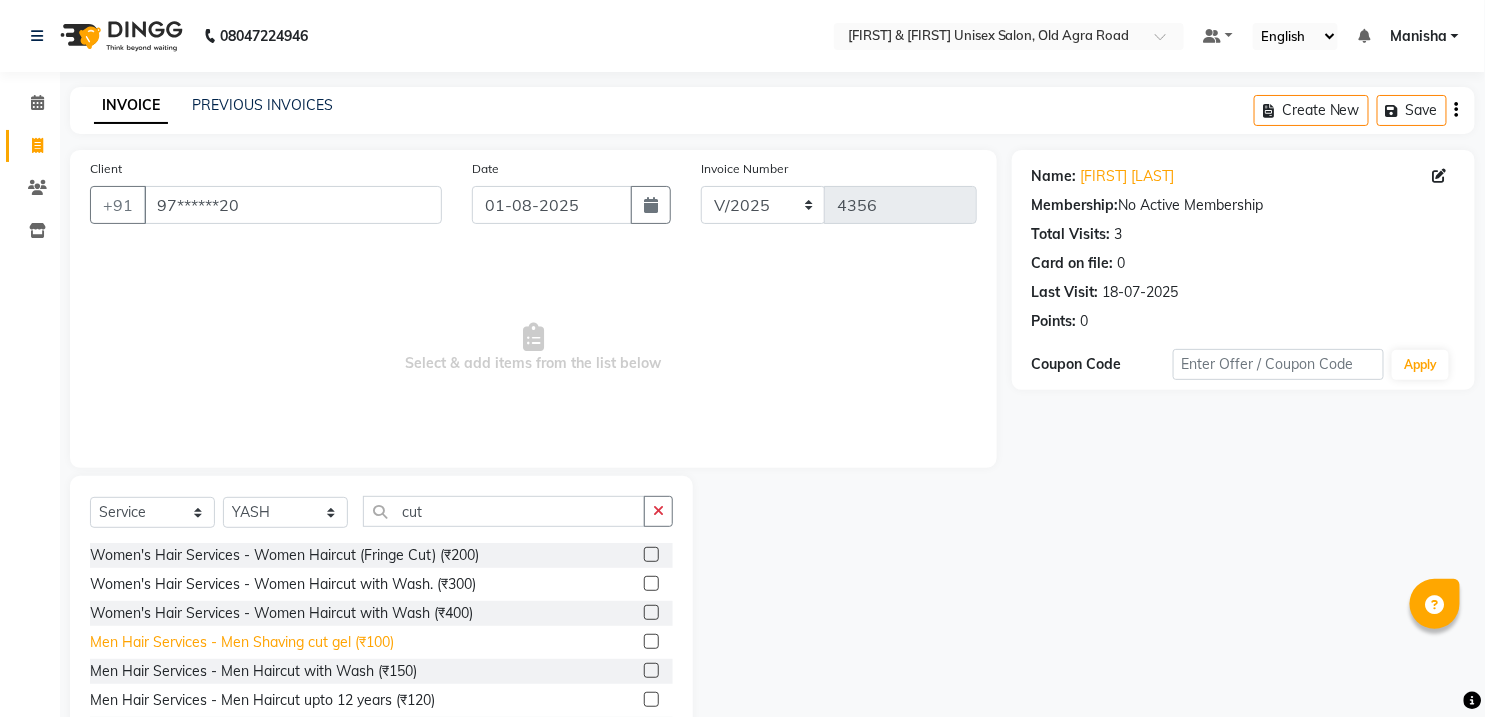 click on "Men Hair Services - Men Shaving cut gel (₹100)" 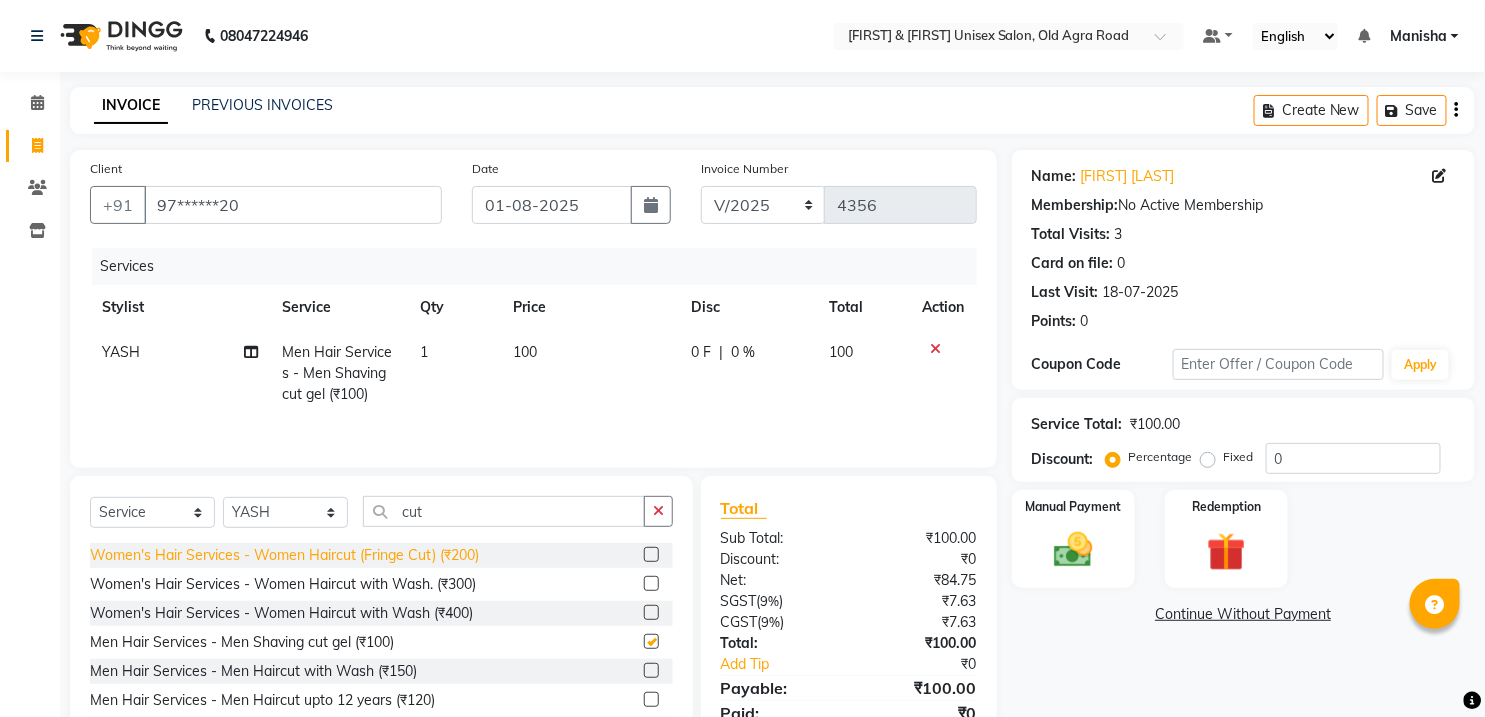 checkbox on "false" 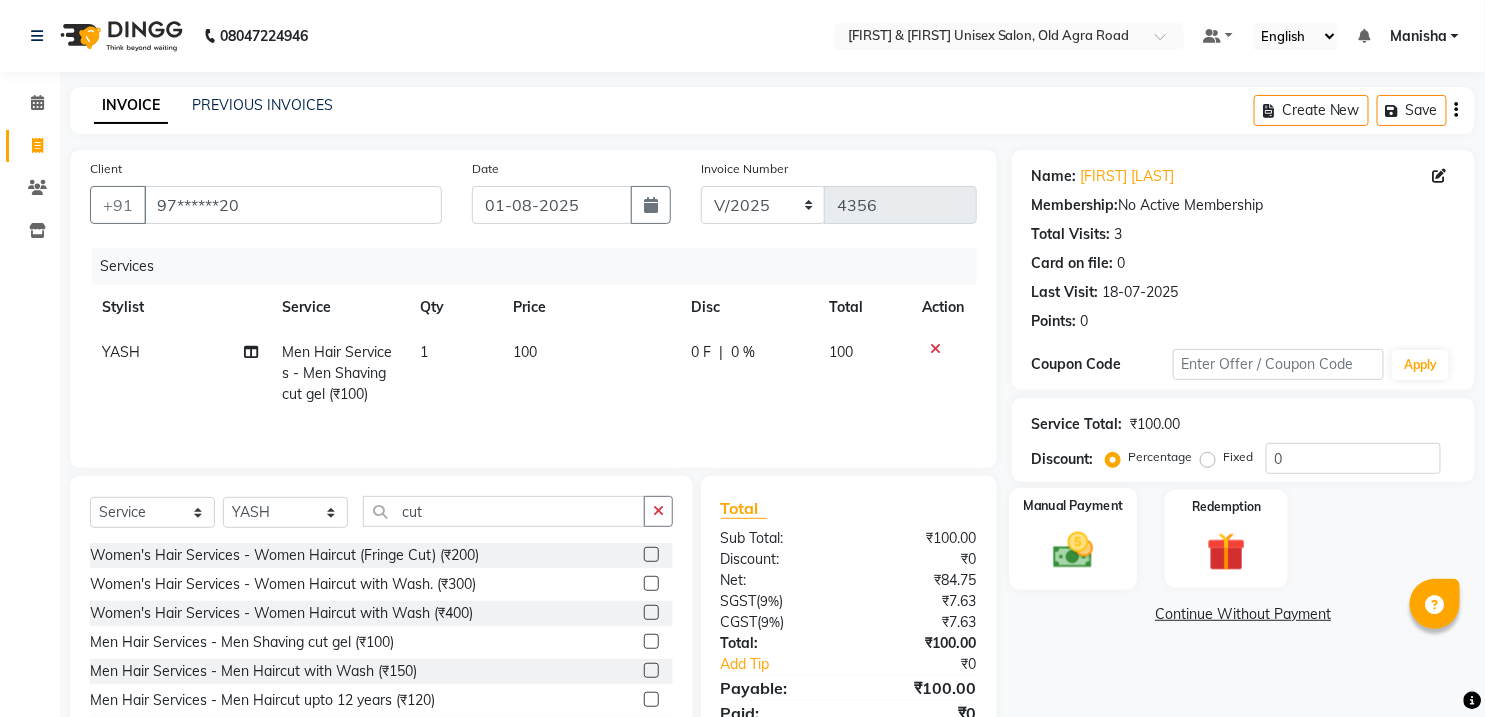 click 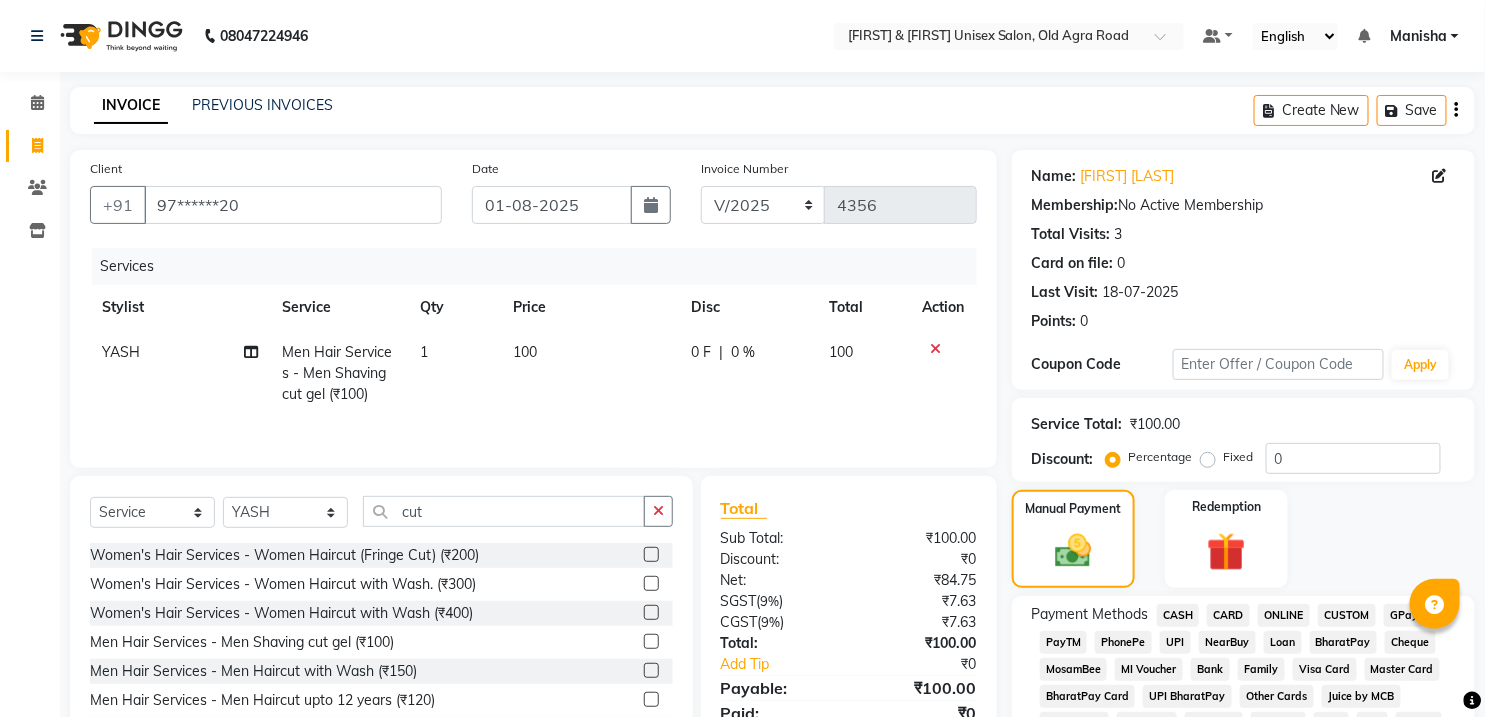 click on "CASH" 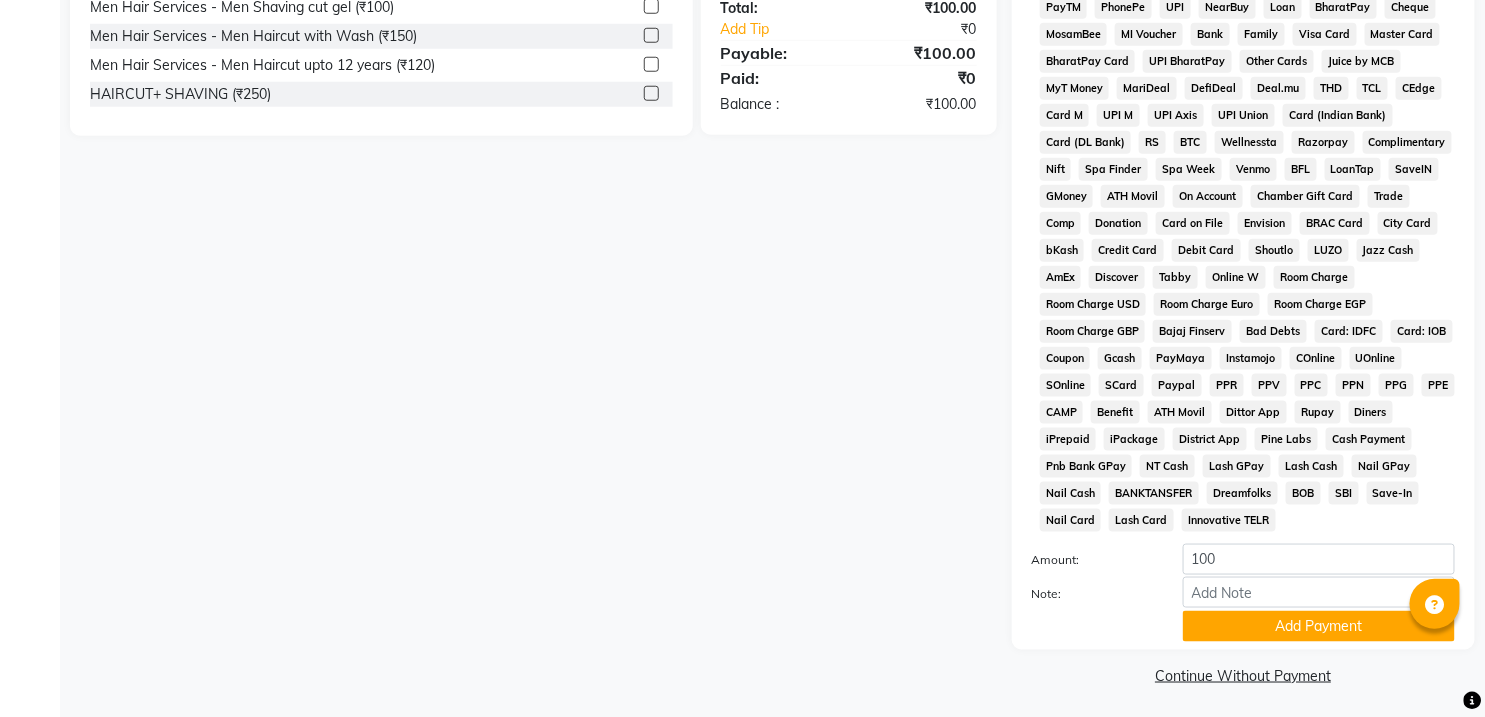 scroll, scrollTop: 643, scrollLeft: 0, axis: vertical 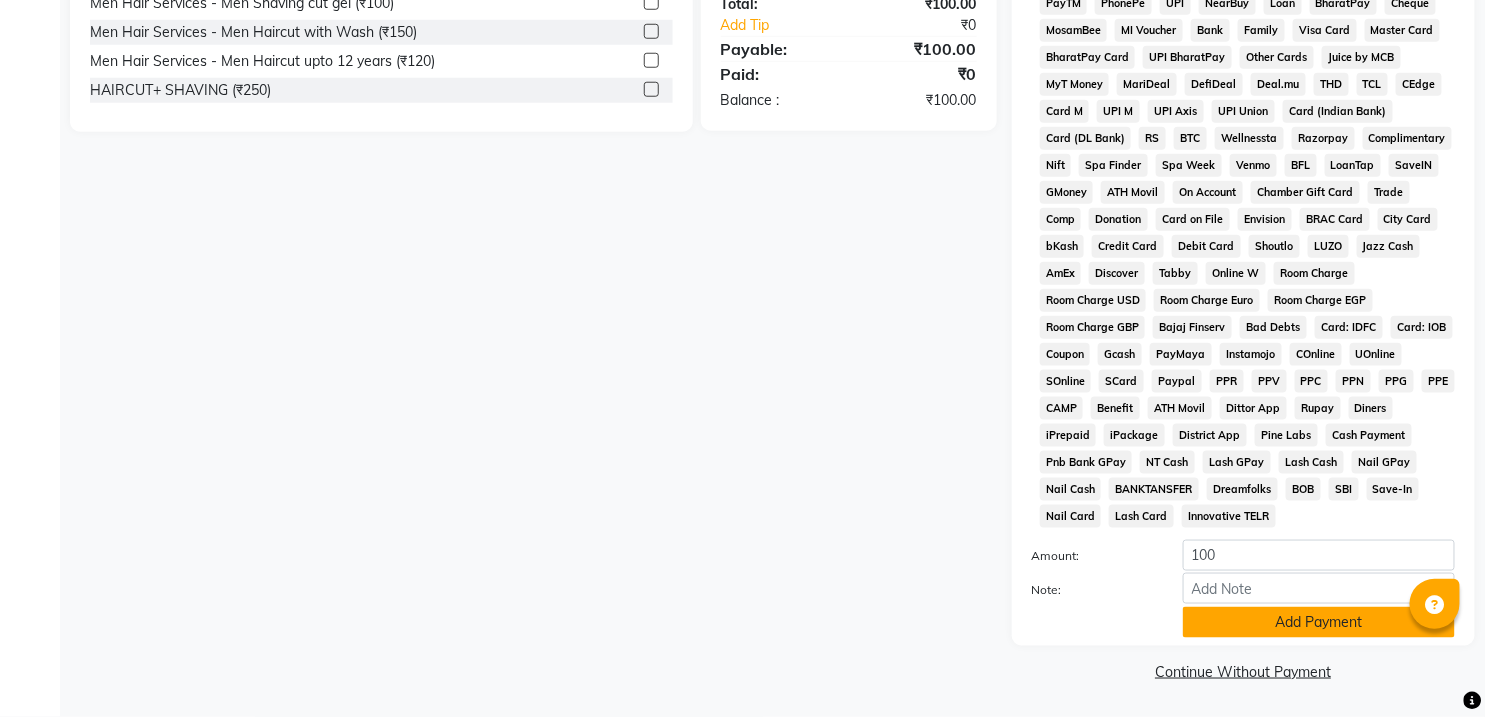 click on "Add Payment" 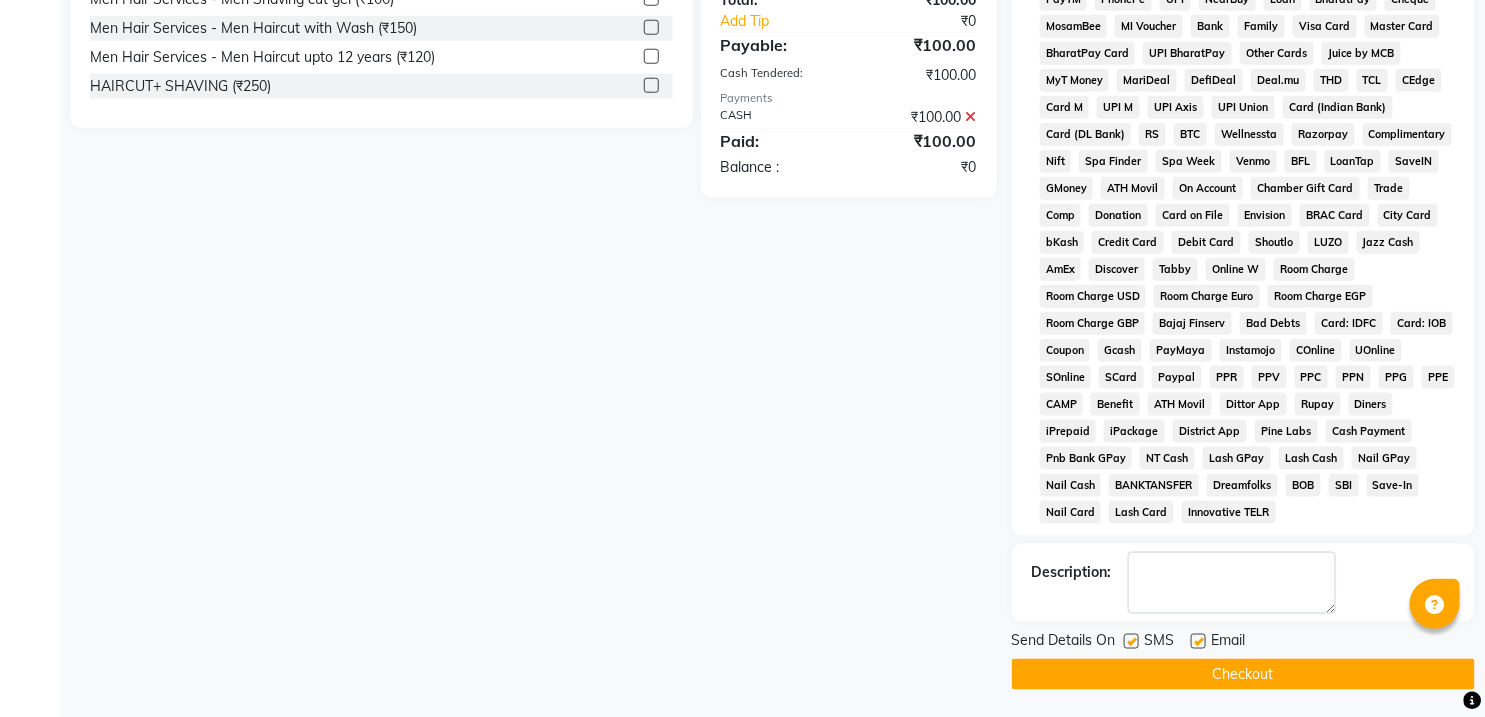 click on "Checkout" 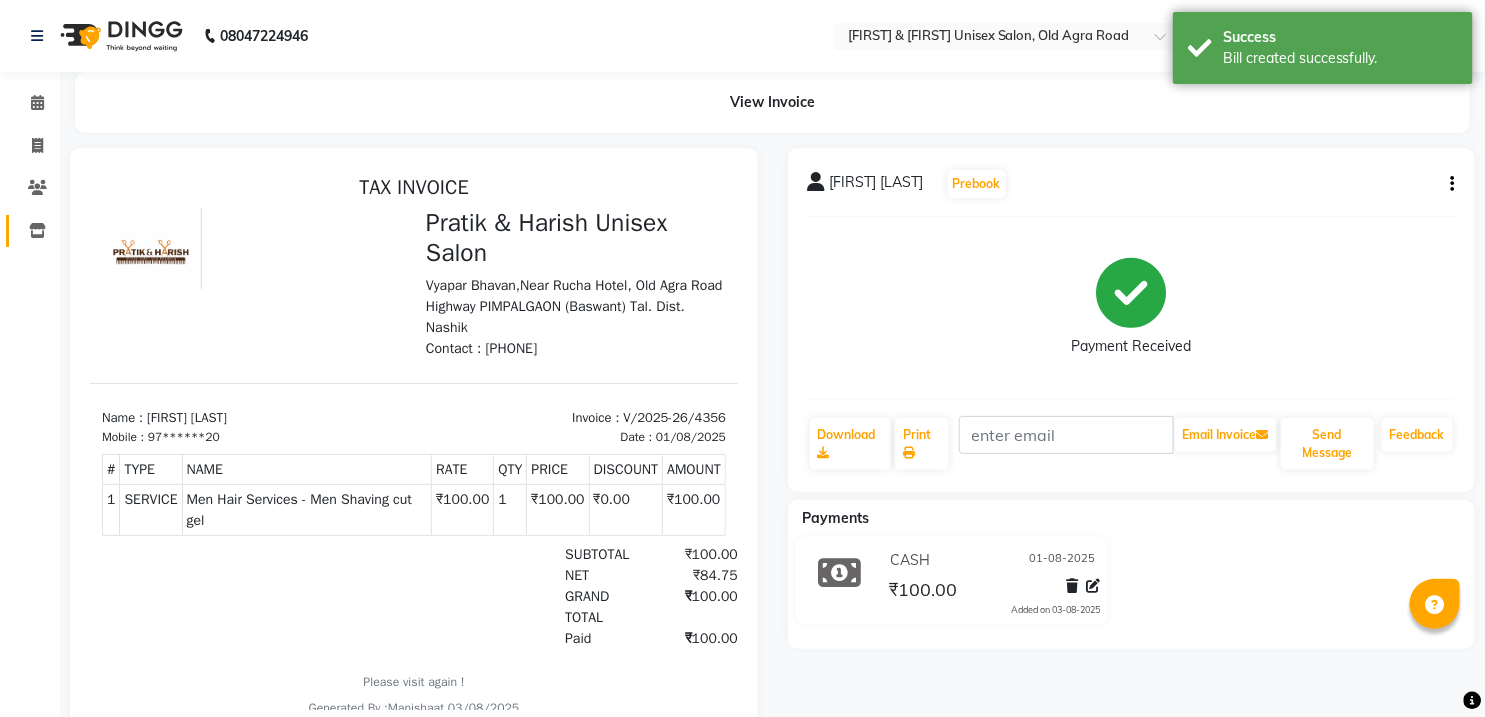 scroll, scrollTop: 0, scrollLeft: 0, axis: both 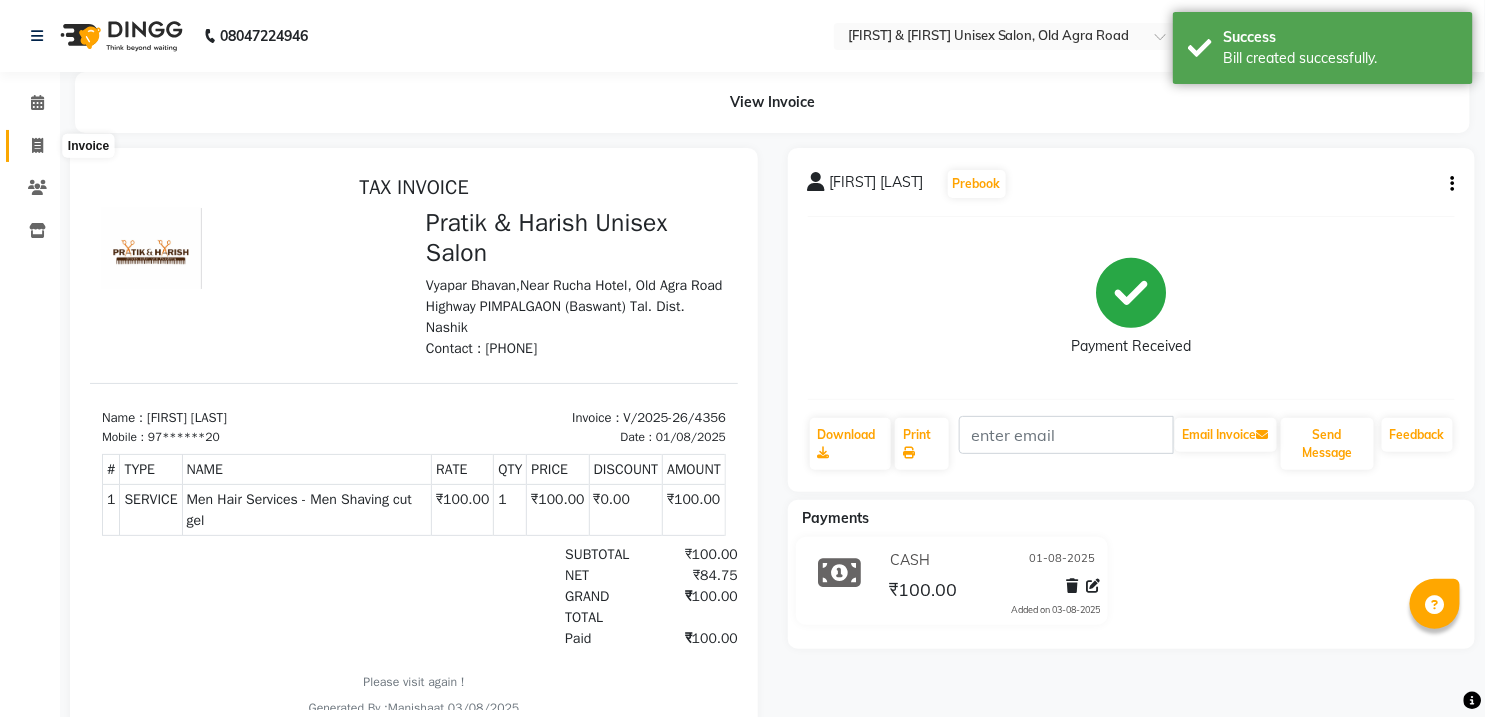 click 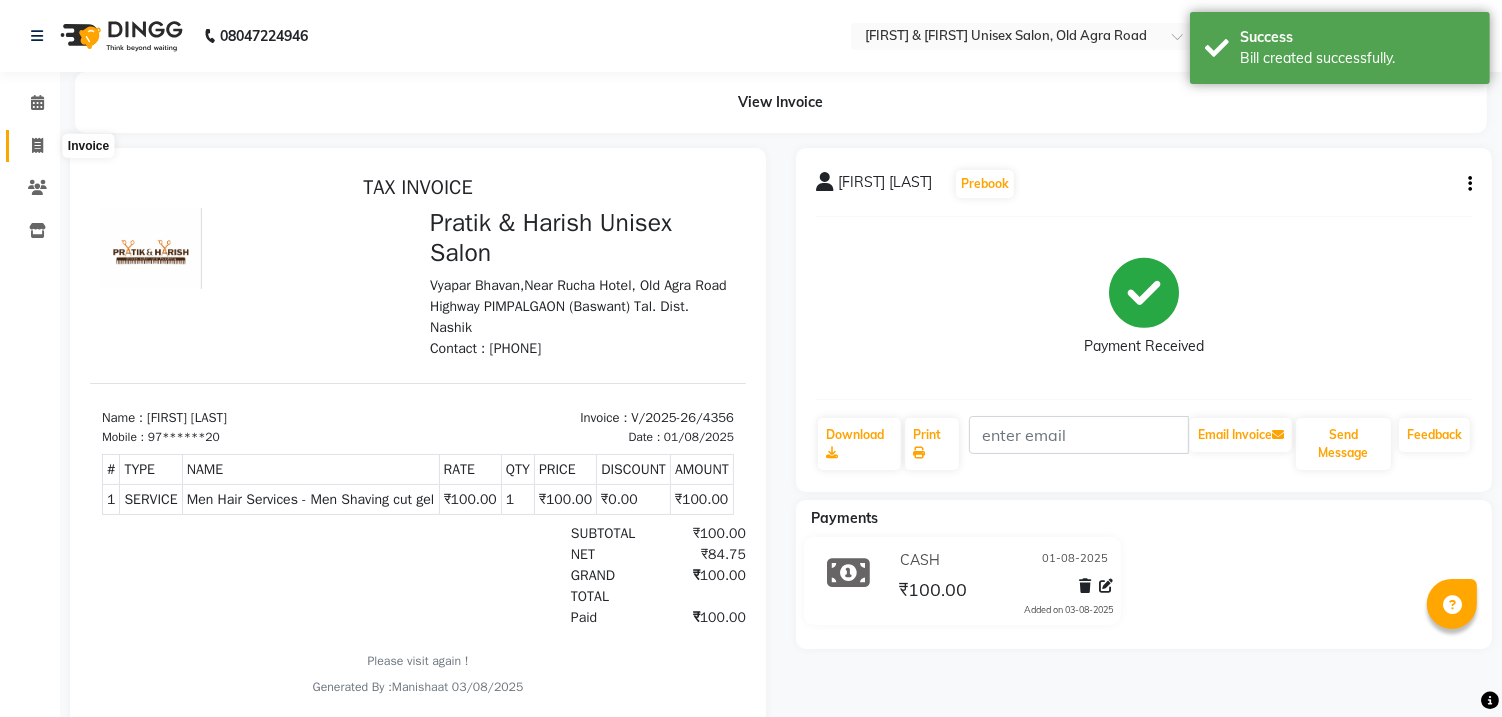 select on "6770" 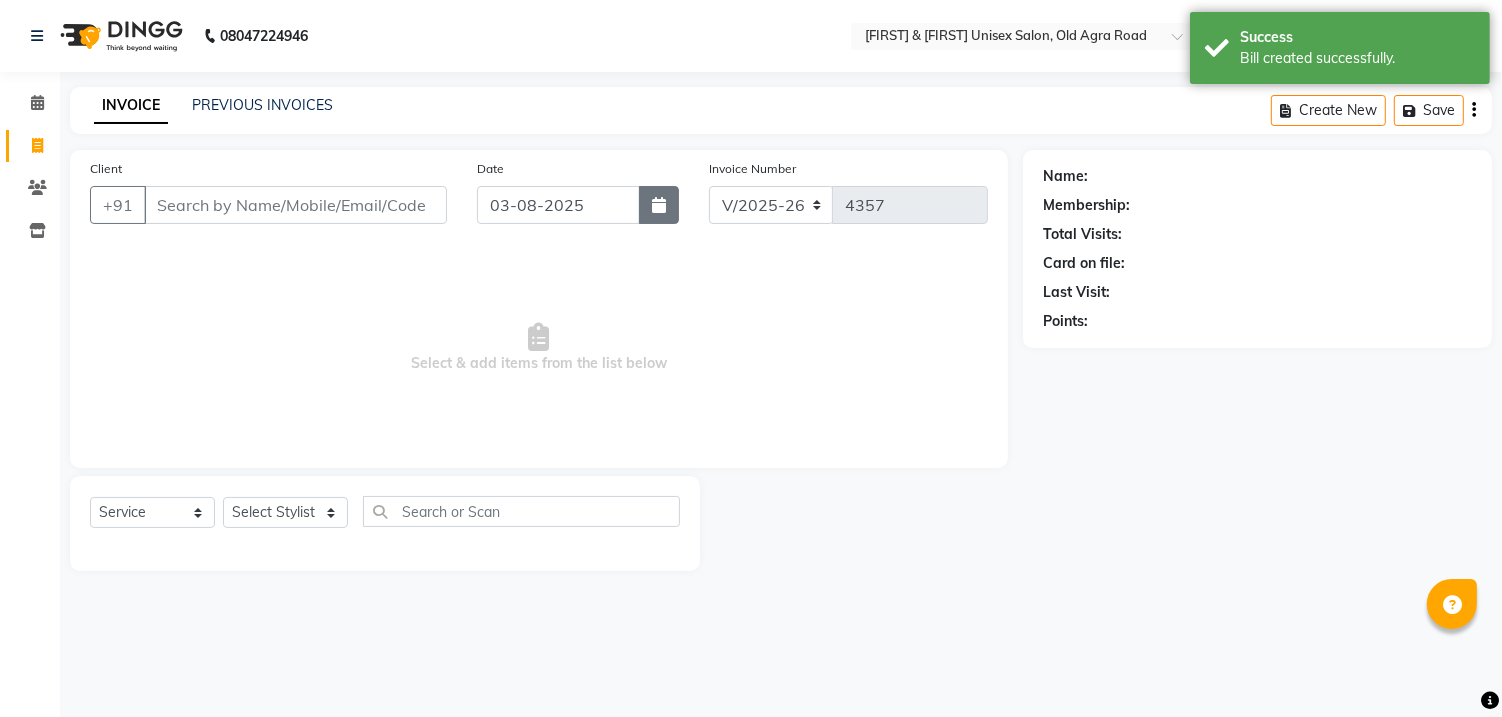 click 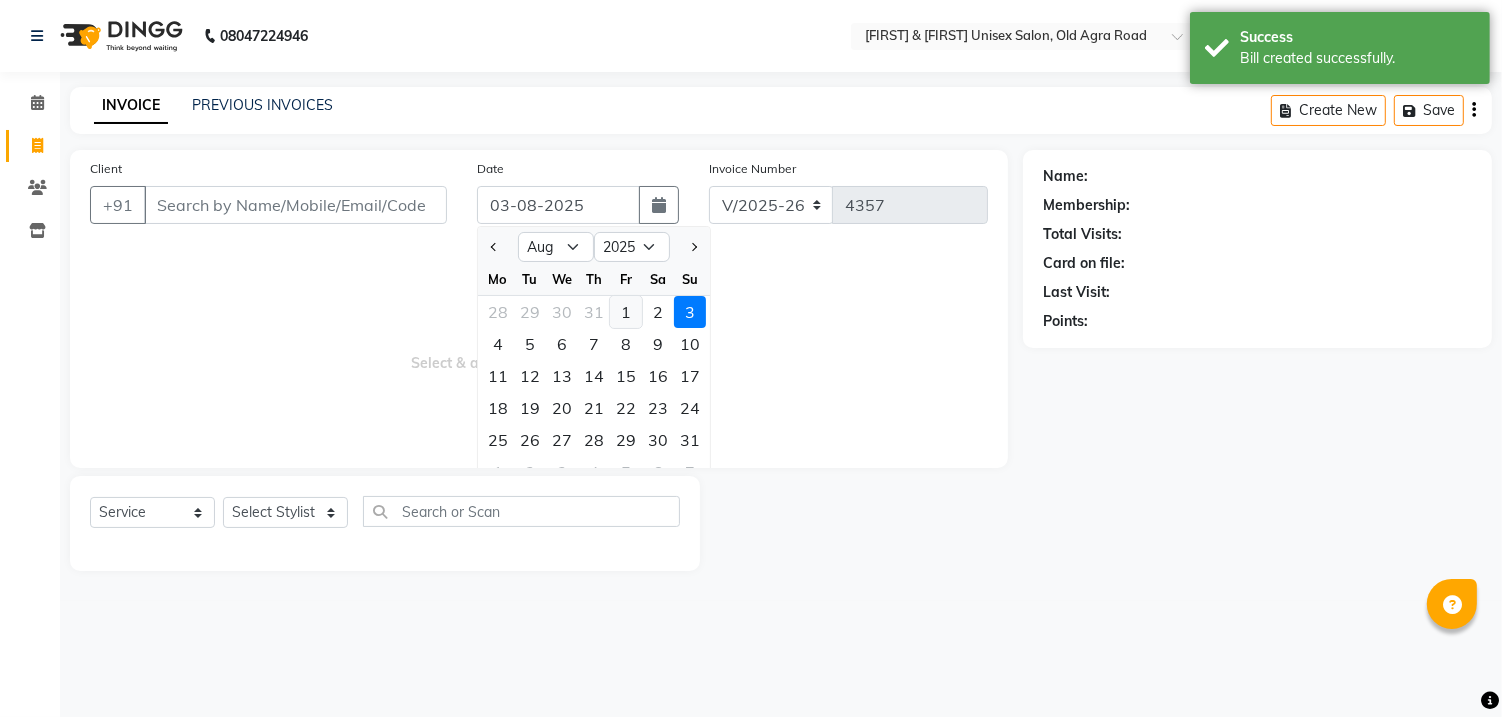 click on "1" 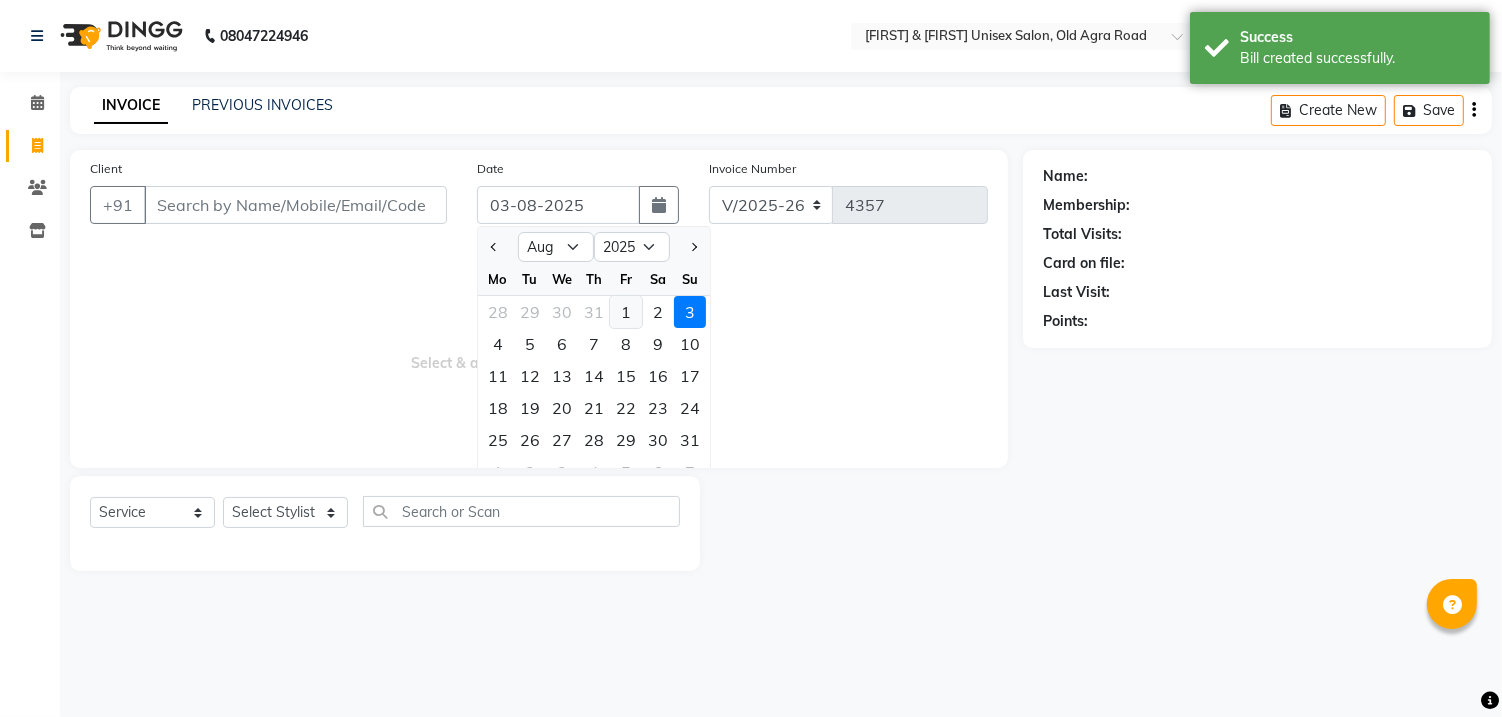 type on "01-08-2025" 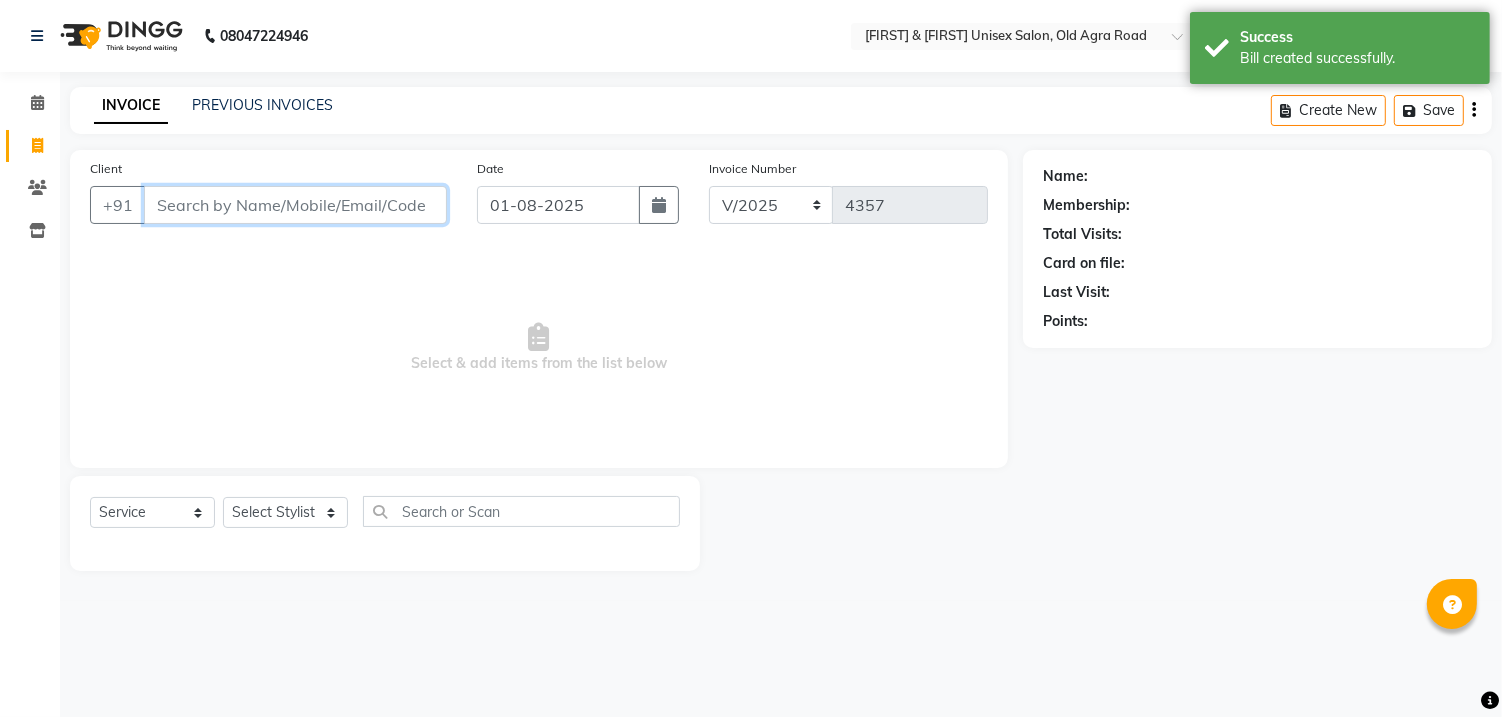 click on "Client" at bounding box center (295, 205) 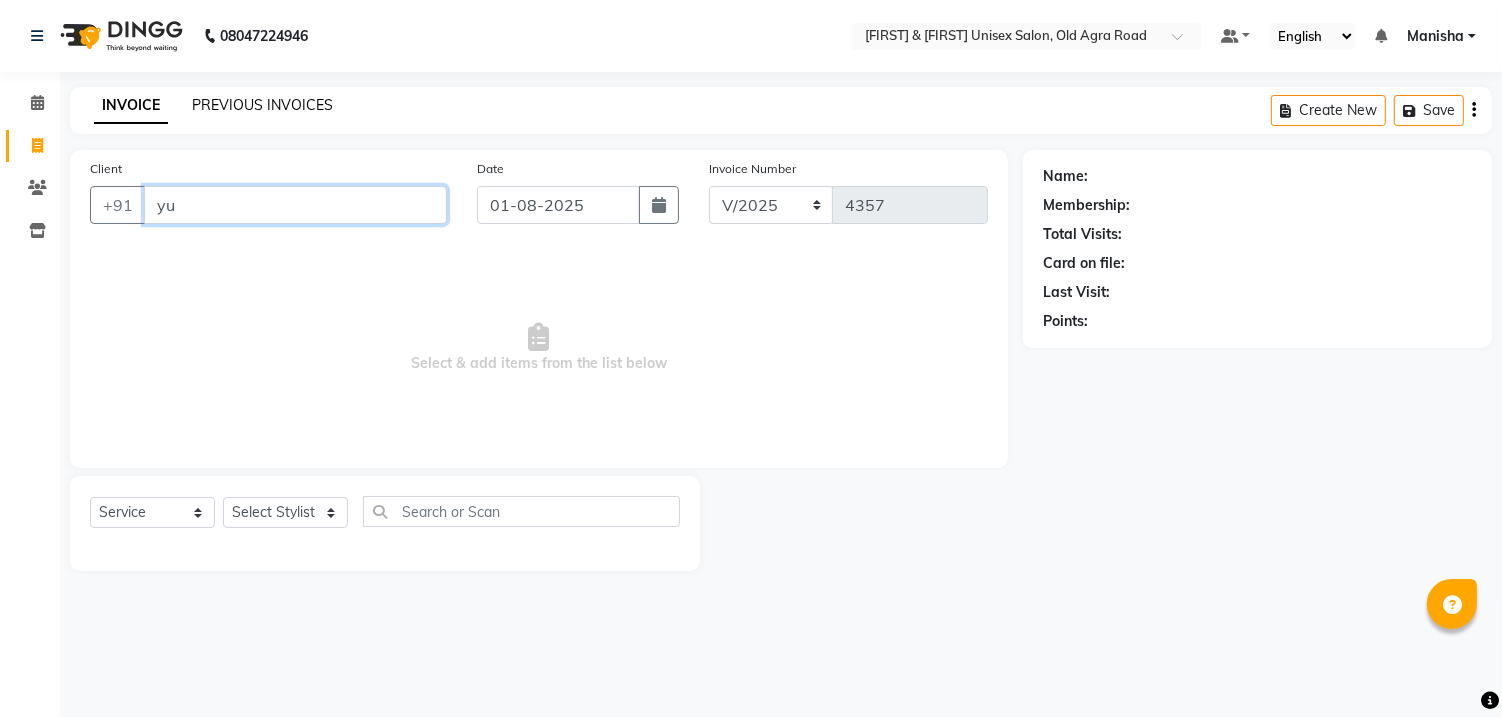 type on "y" 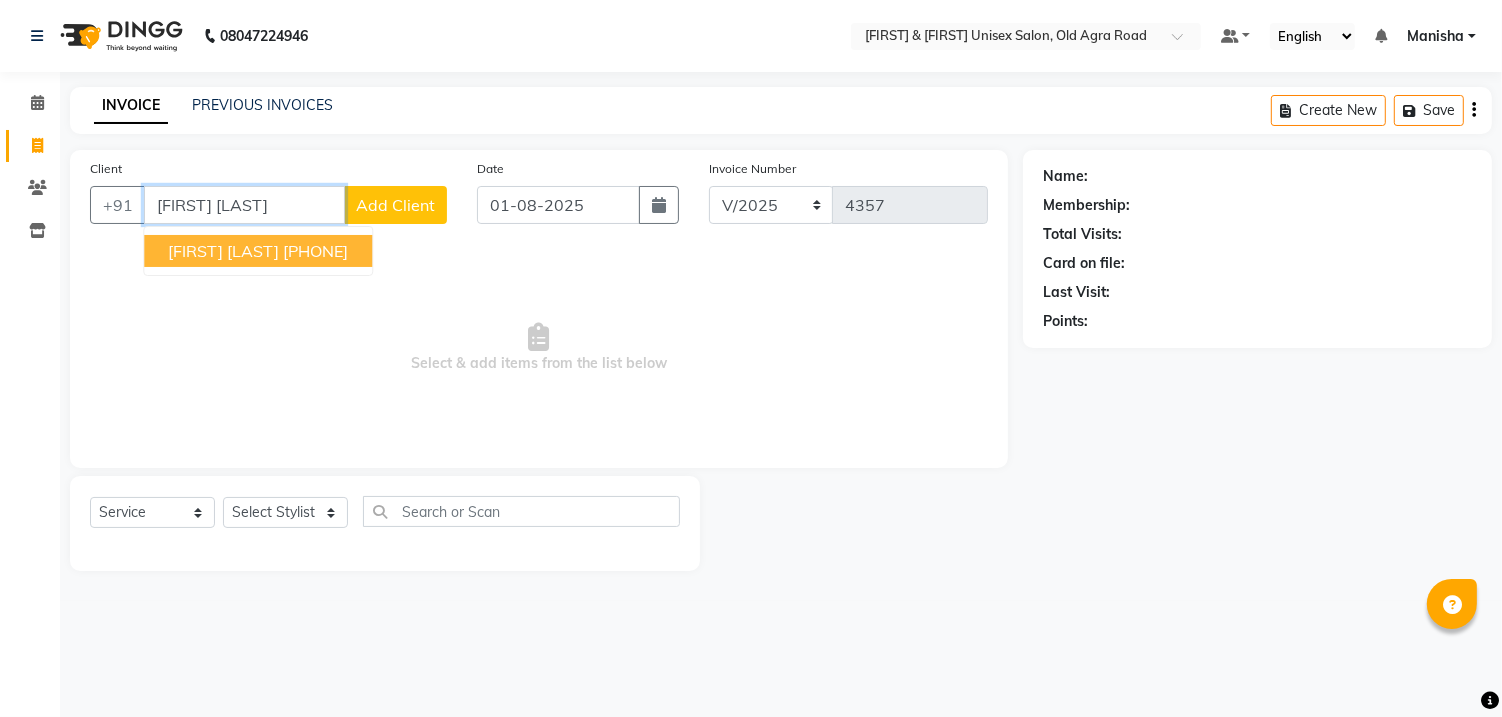 click on "[FIRST] [LAST]" at bounding box center (223, 251) 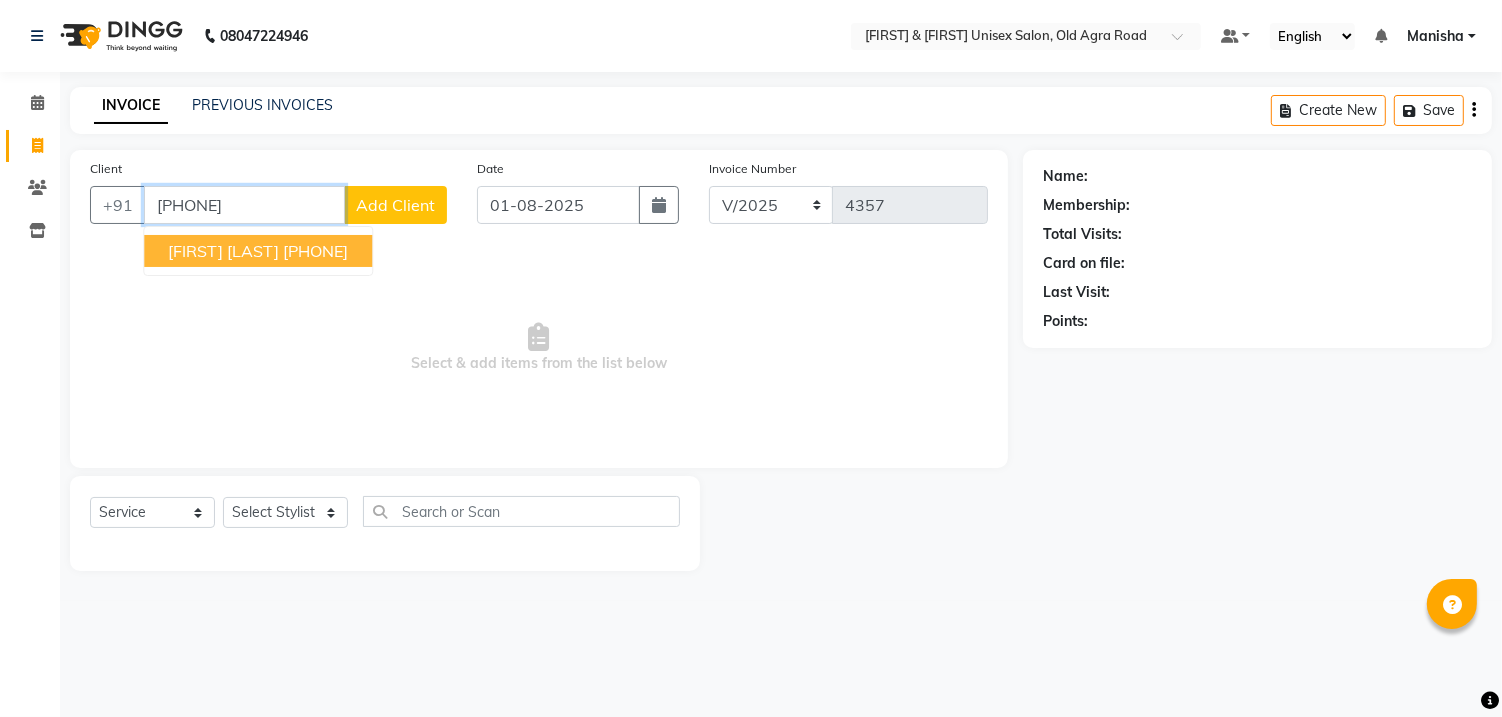type on "[PHONE]" 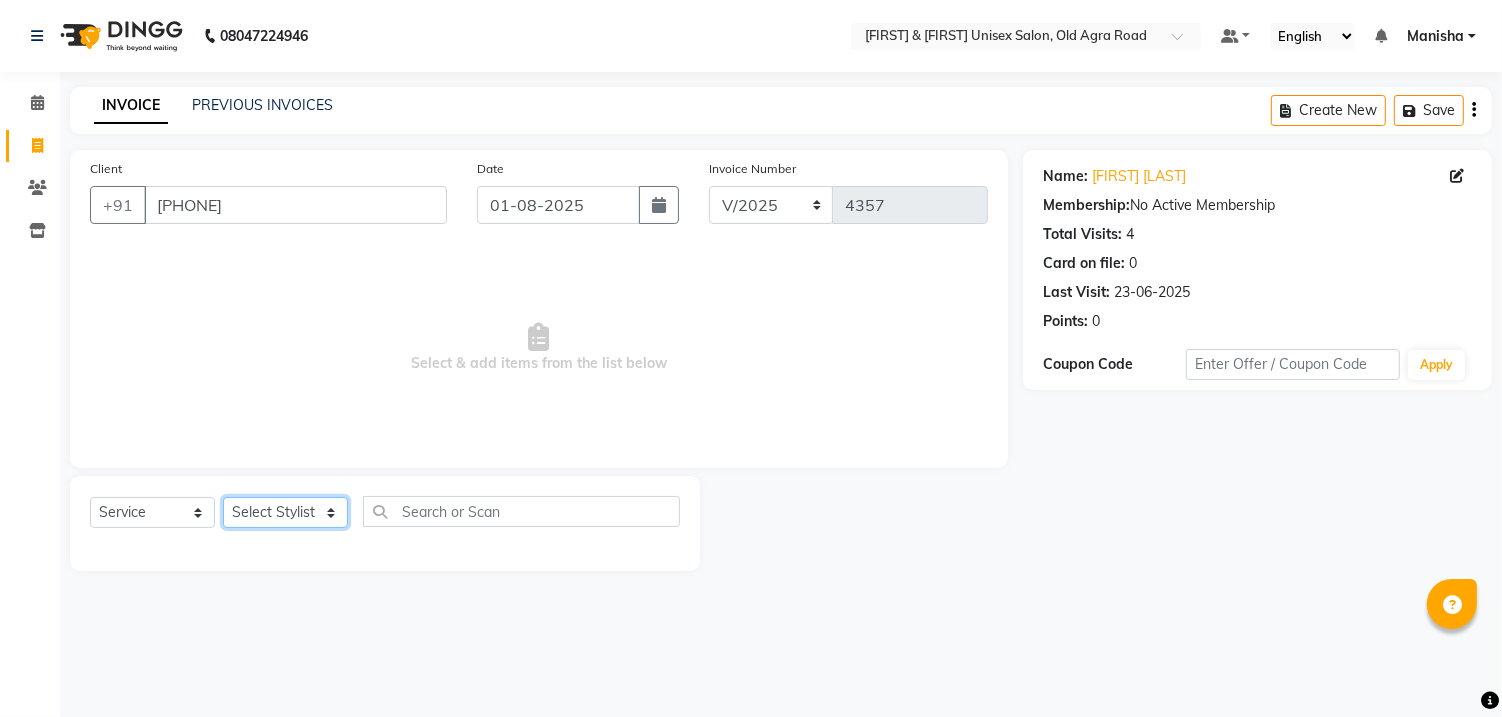 click on "Select Stylist DANISH [FIRST] [FIRST] [FIRST] [FIRST] [FIRST] [FIRST] [FIRST] [FIRST] [FIRST] [FIRST]" 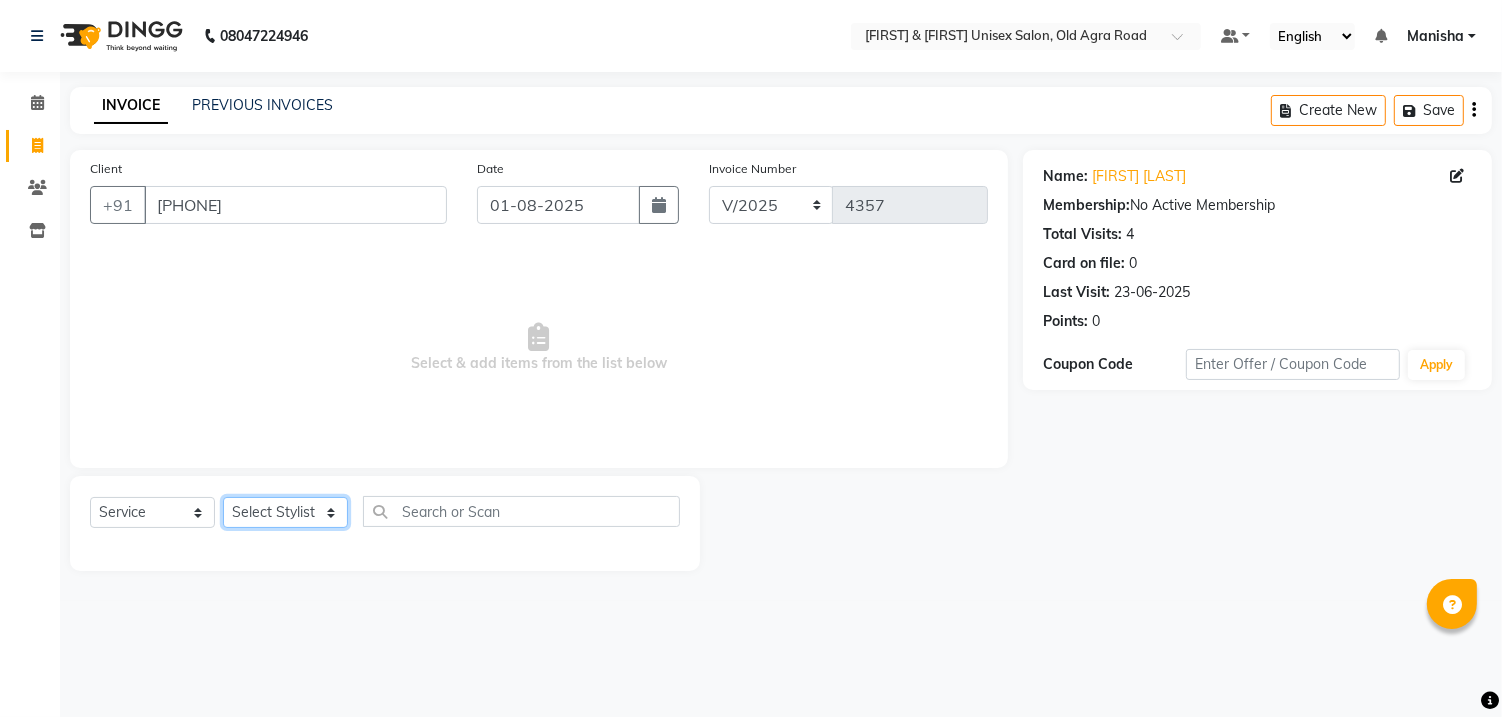 select on "60226" 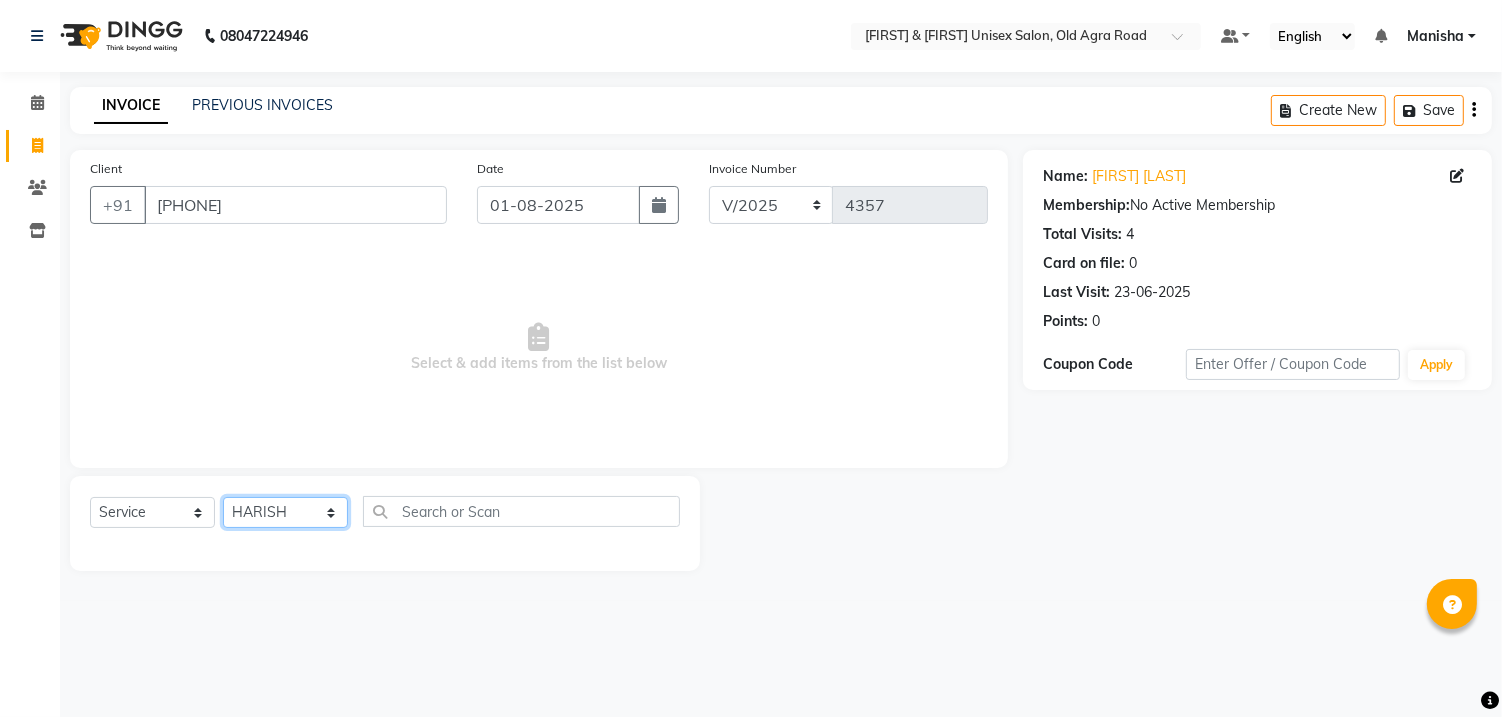 click on "Select Stylist DANISH [FIRST] [FIRST] [FIRST] [FIRST] [FIRST] [FIRST] [FIRST] [FIRST] [FIRST] [FIRST]" 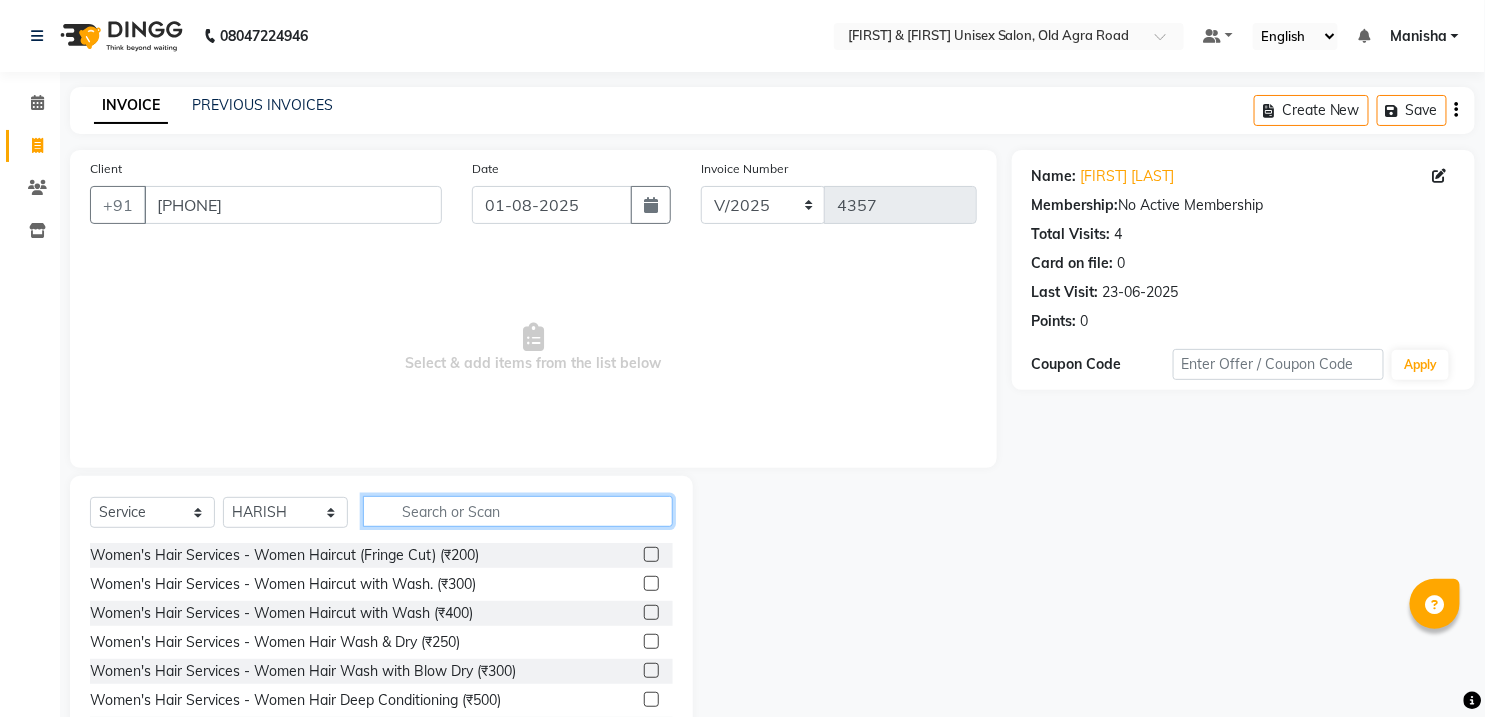 click 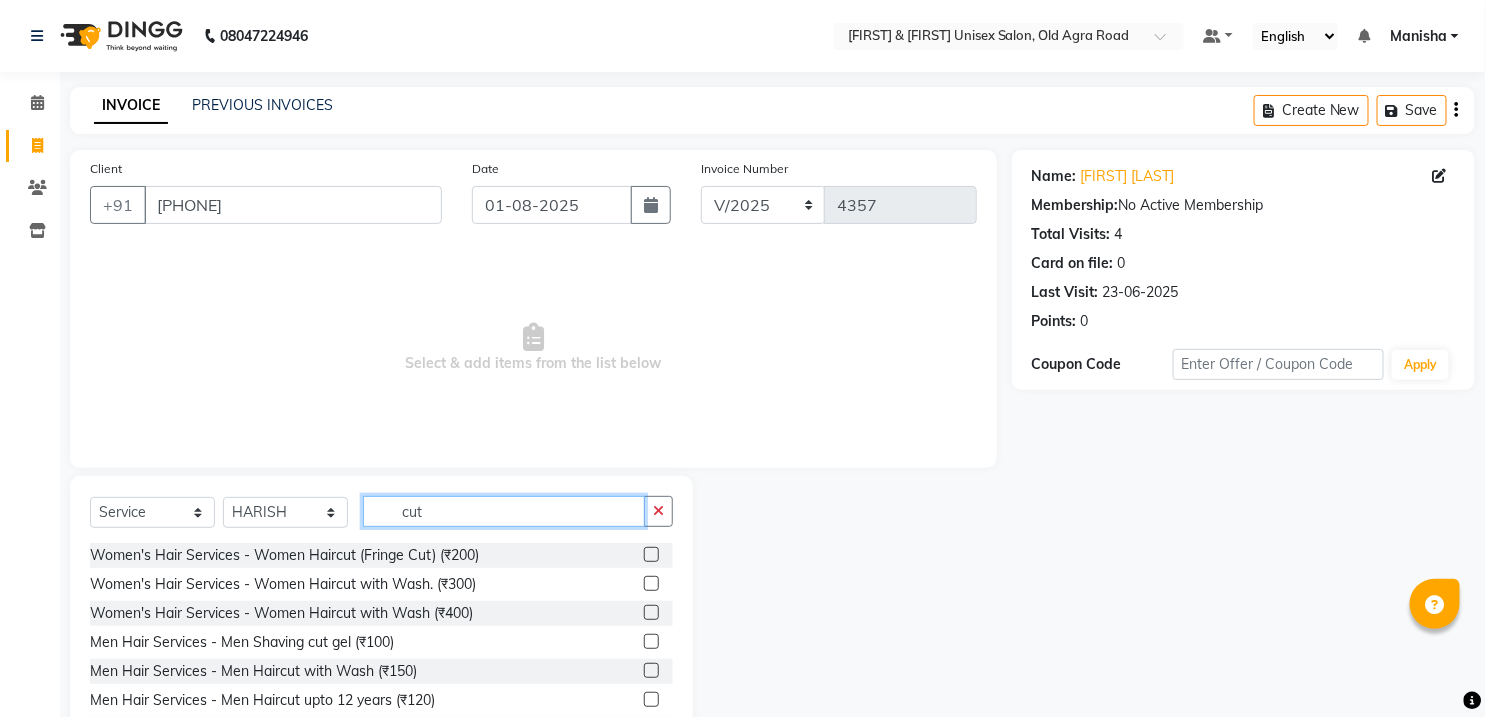 scroll, scrollTop: 118, scrollLeft: 0, axis: vertical 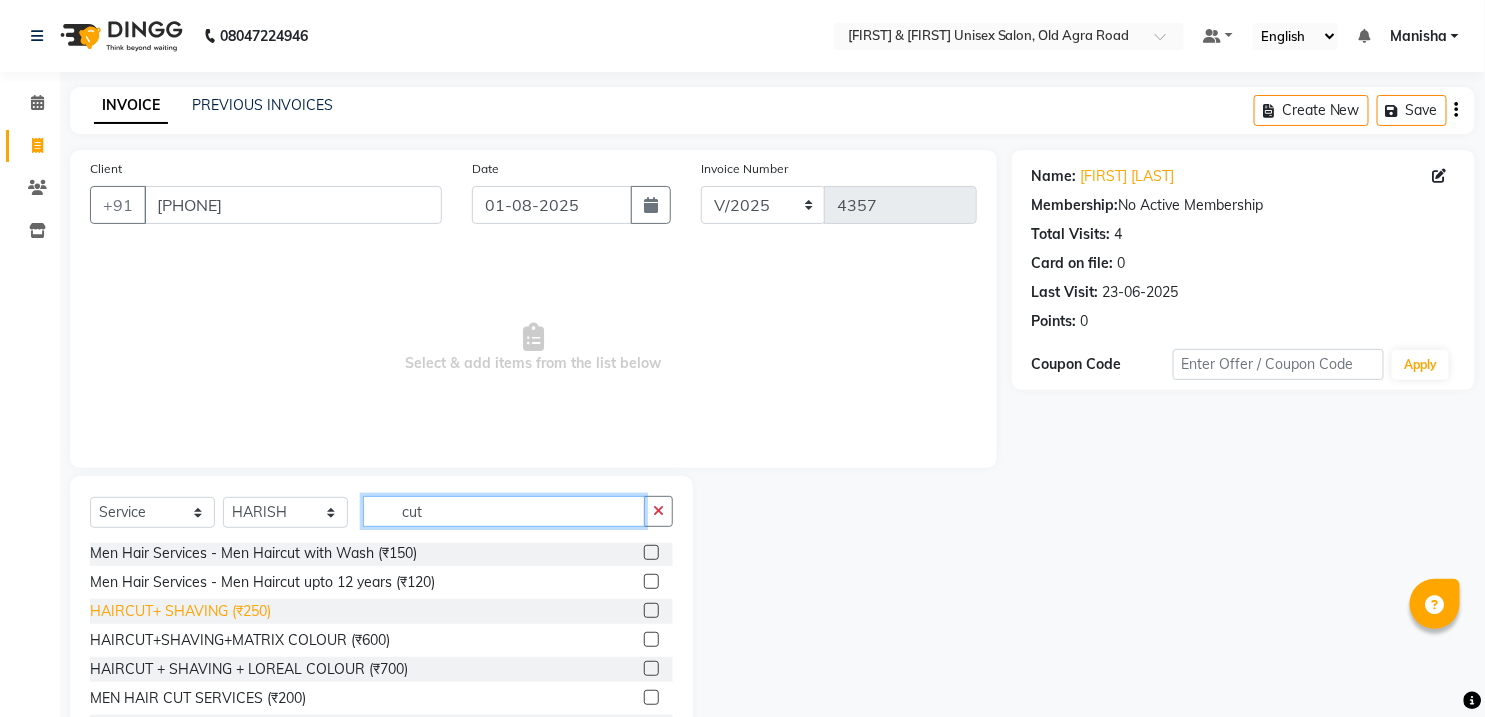 type on "cut" 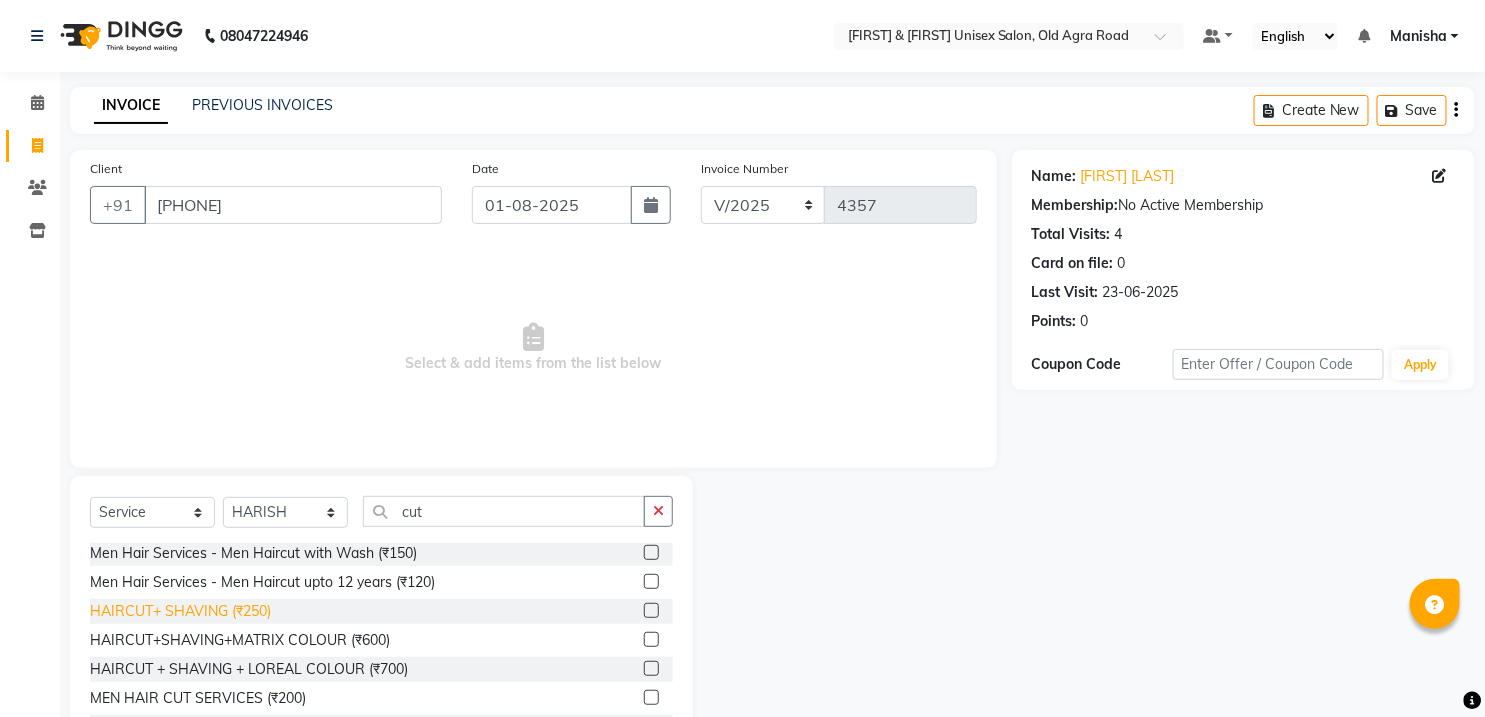 click on "HAIRCUT+ SHAVING (₹250)" 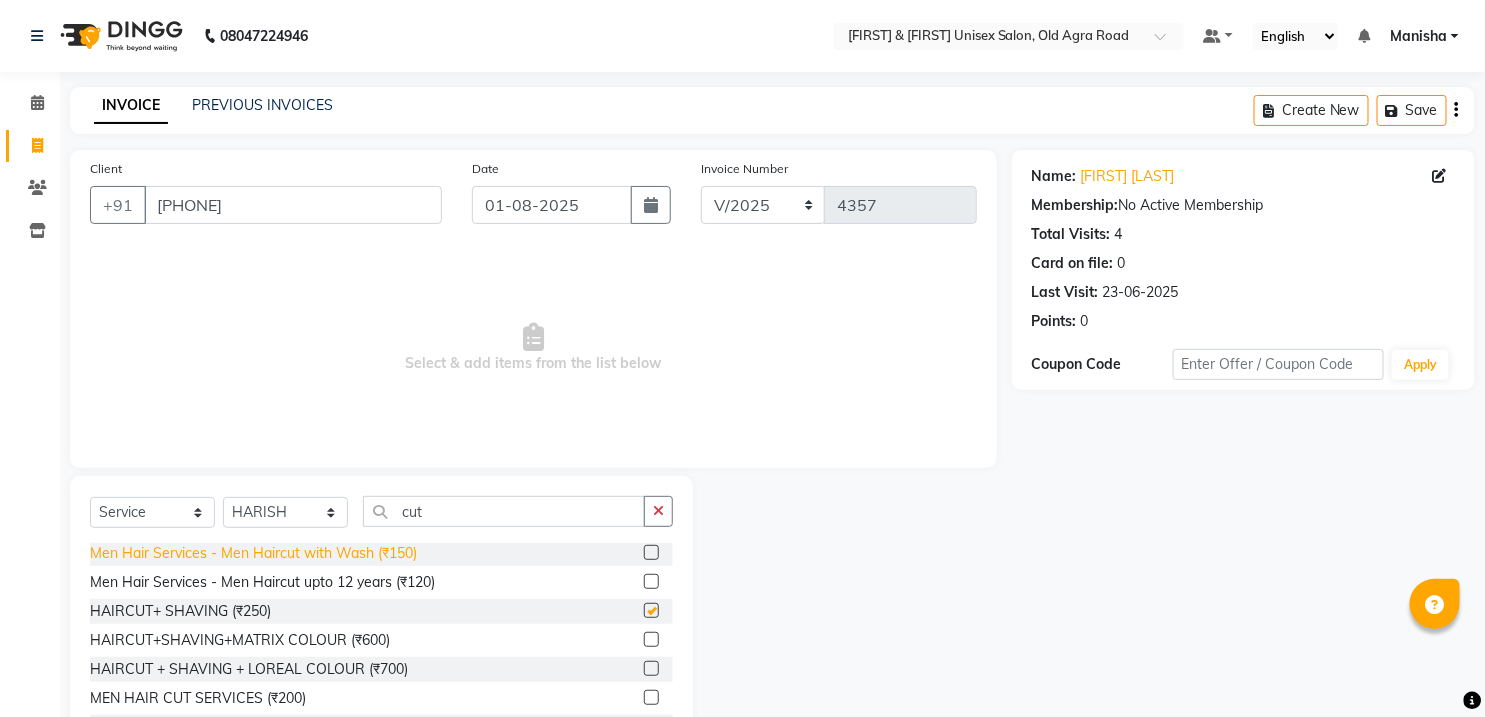 checkbox on "false" 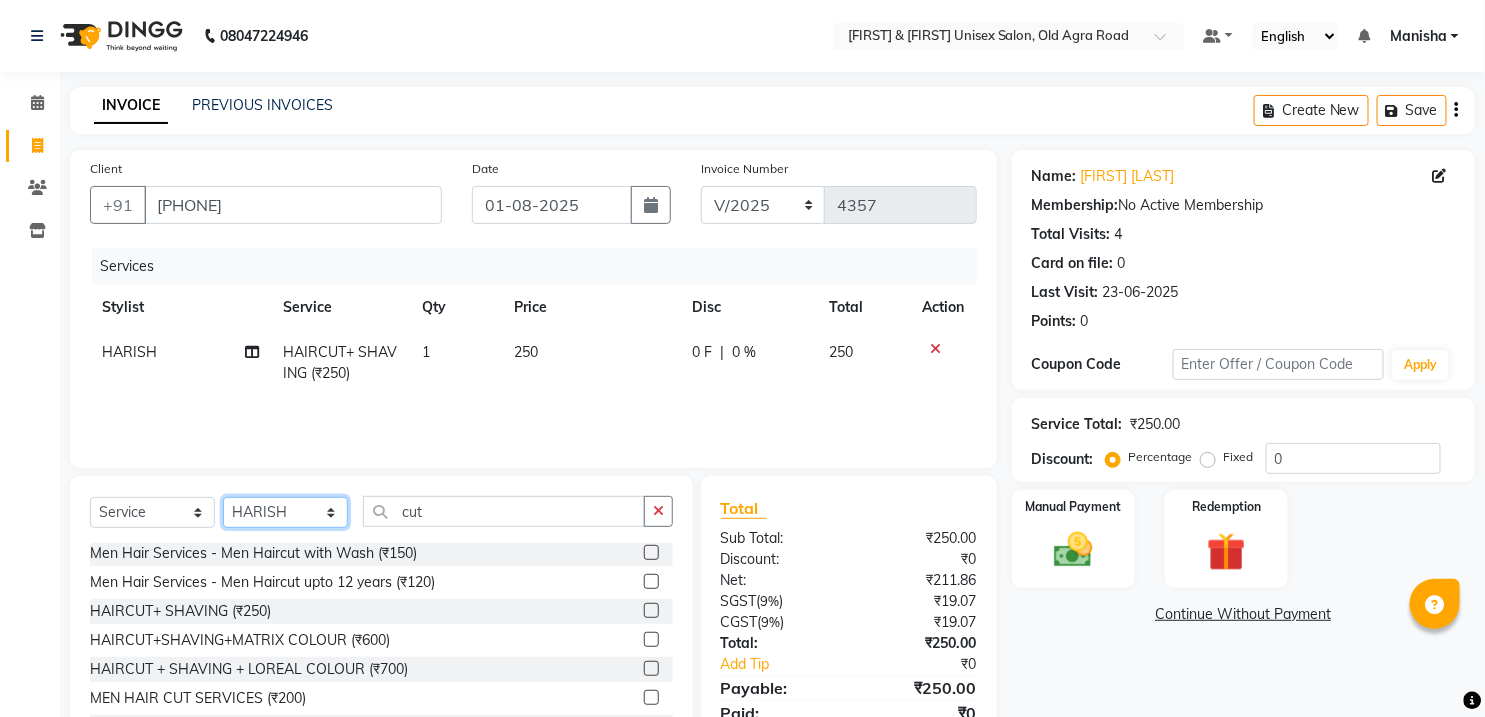 click on "Select Stylist DANISH [FIRST] [FIRST] [FIRST] [FIRST] [FIRST] [FIRST] [FIRST] [FIRST] [FIRST] [FIRST]" 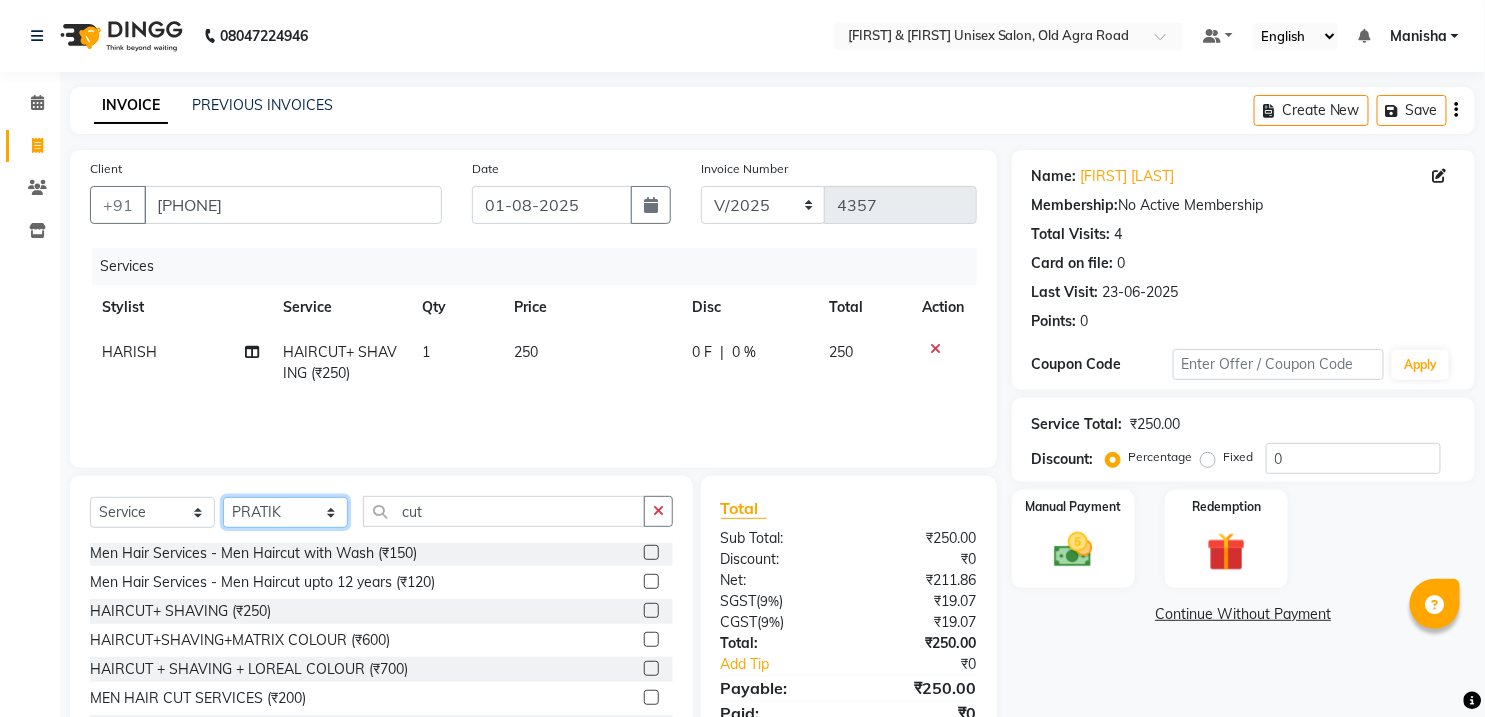 click on "Select Stylist DANISH [FIRST] [FIRST] [FIRST] [FIRST] [FIRST] [FIRST] [FIRST] [FIRST] [FIRST] [FIRST]" 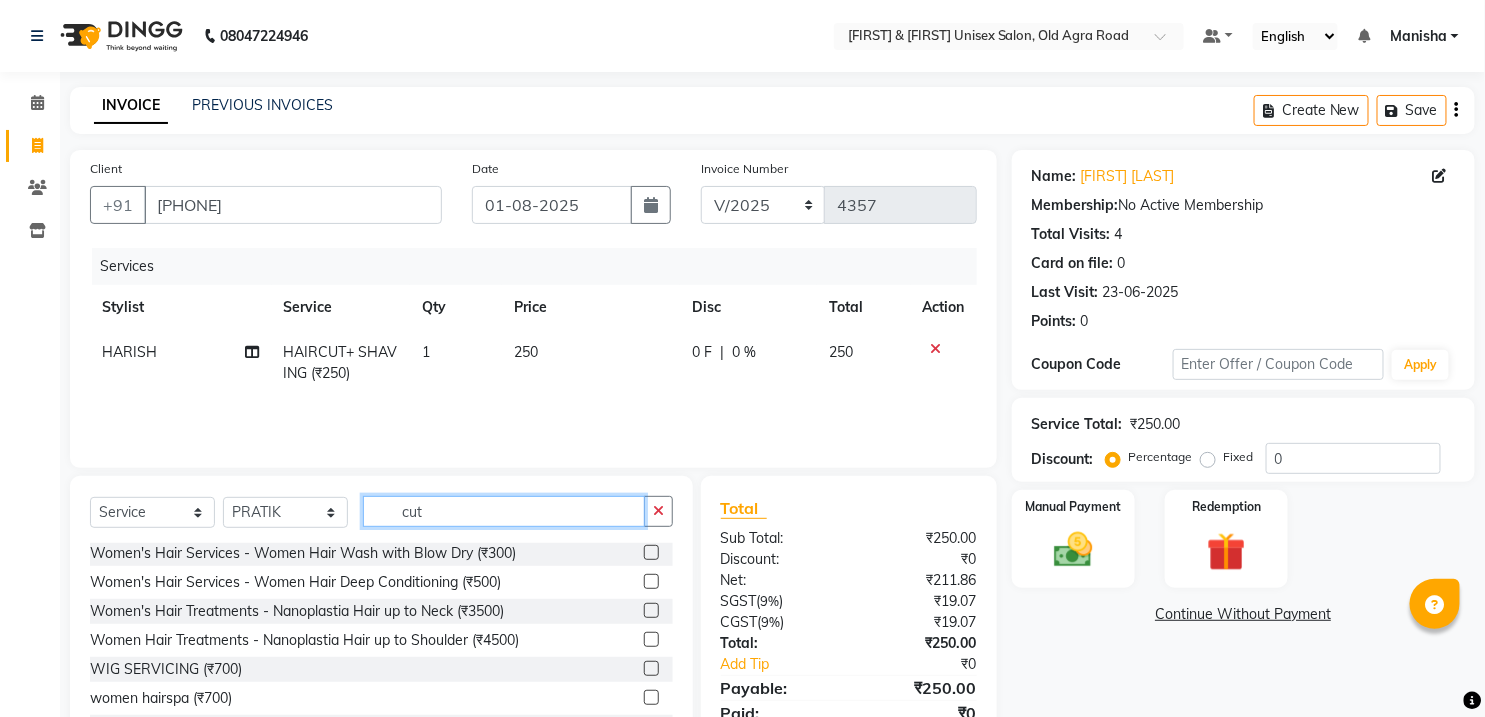 click on "cut" 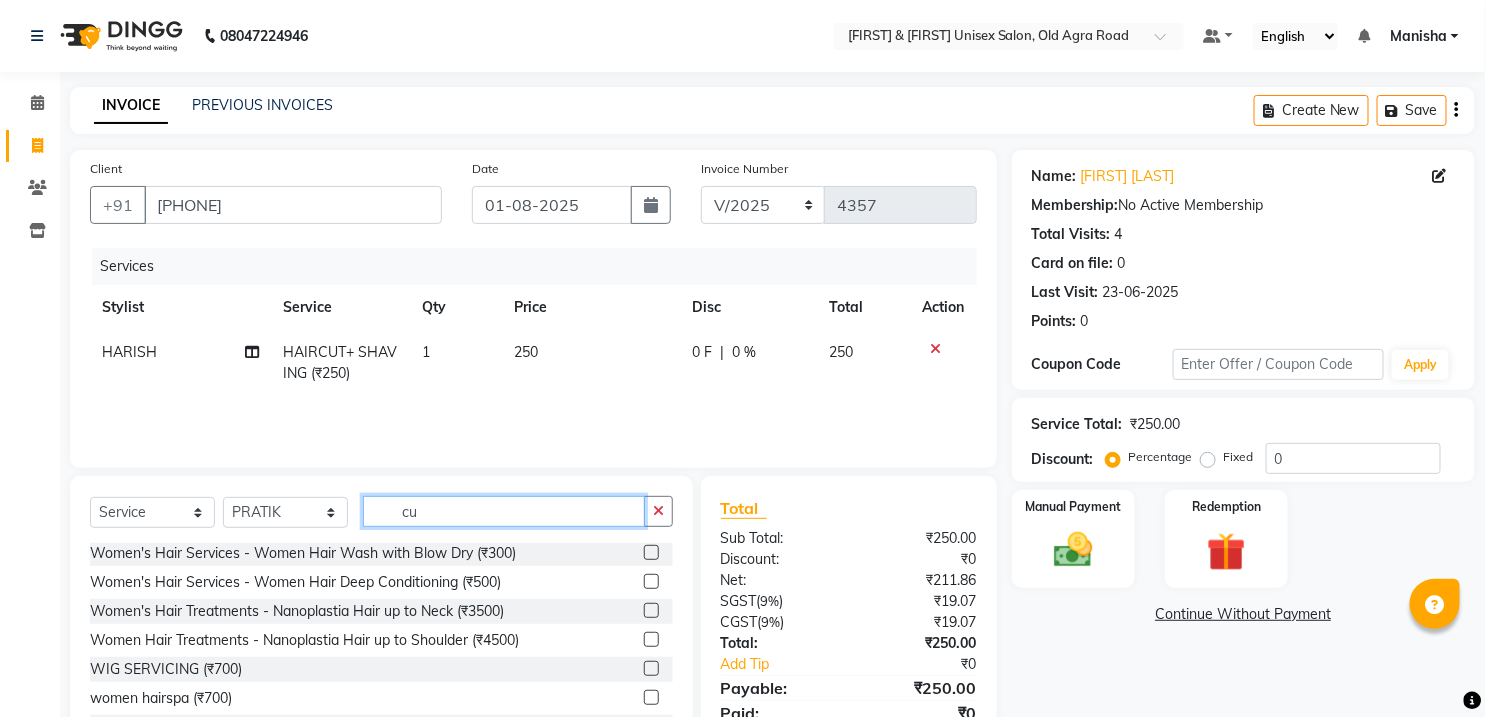 type on "c" 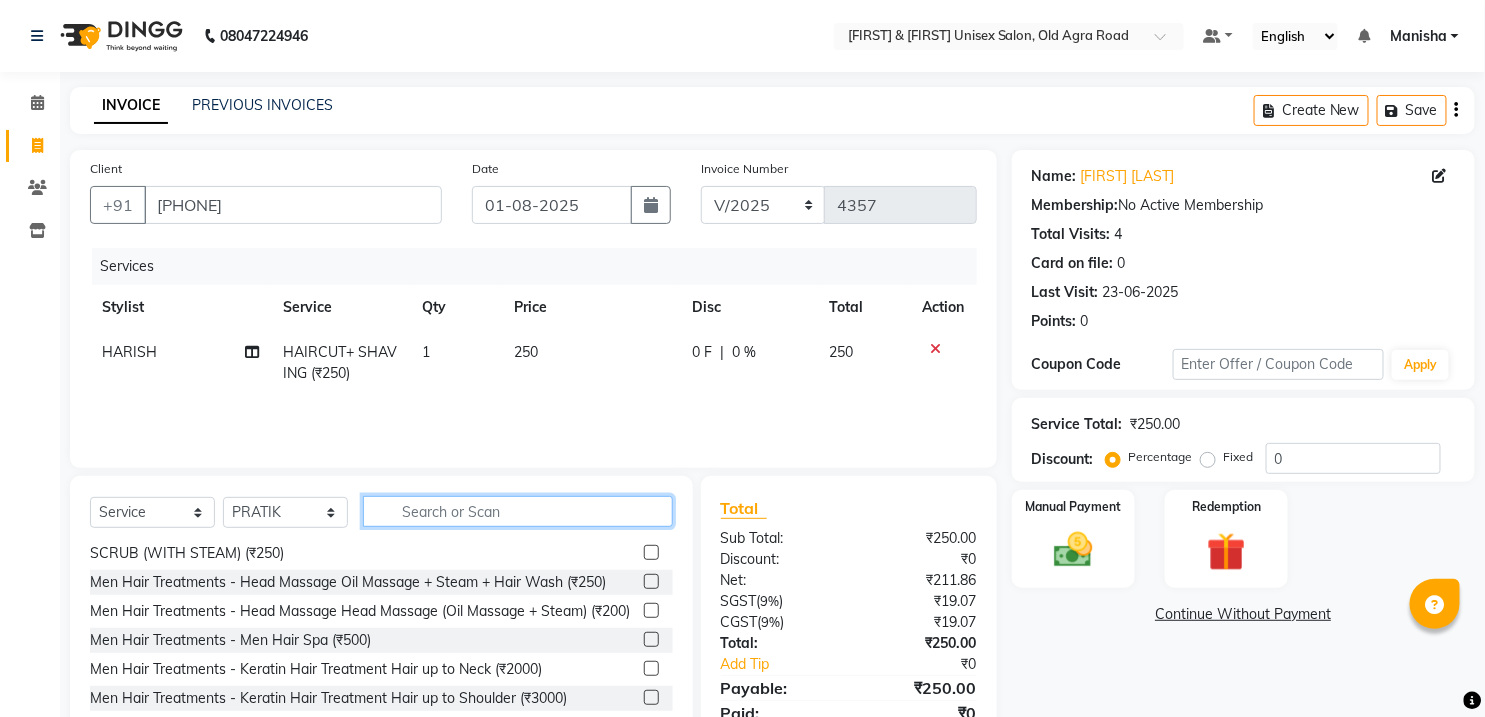 type on "m" 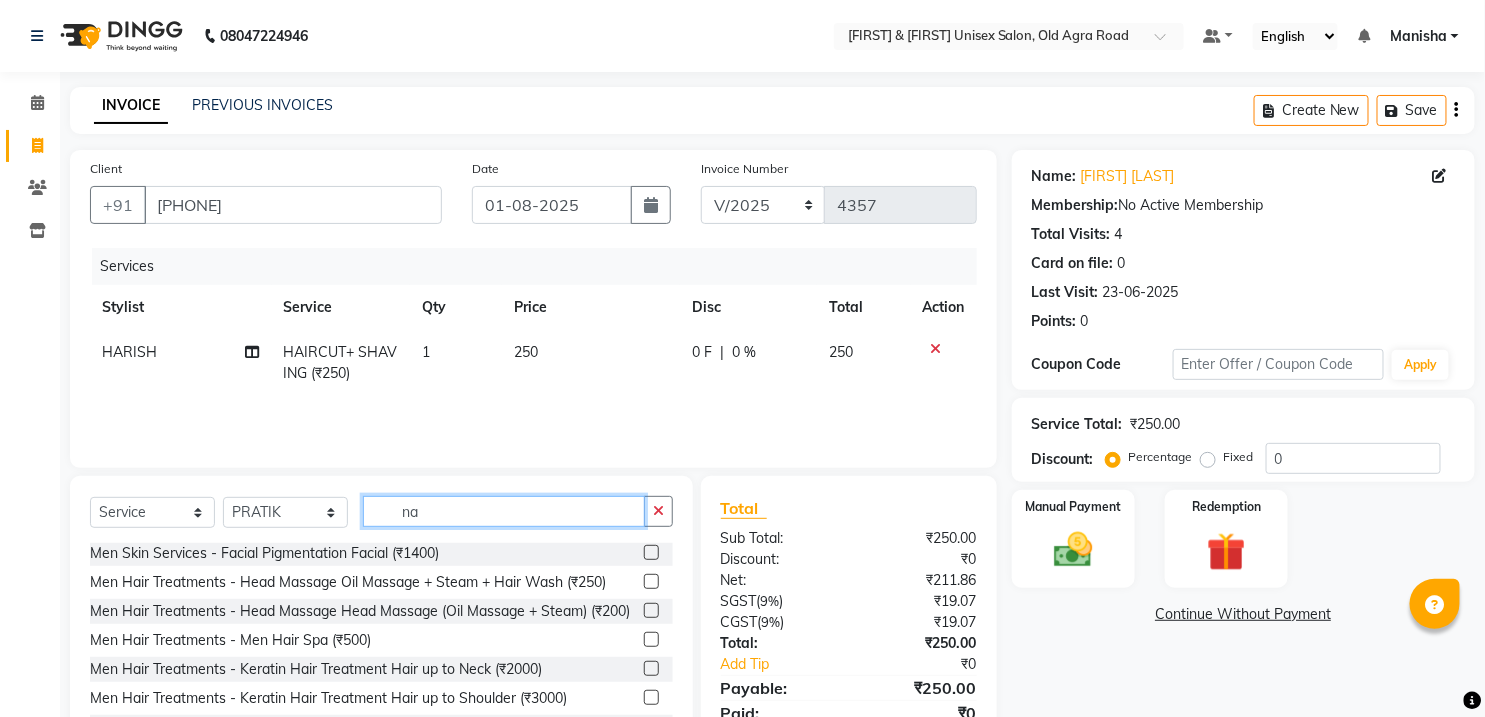 scroll, scrollTop: 0, scrollLeft: 0, axis: both 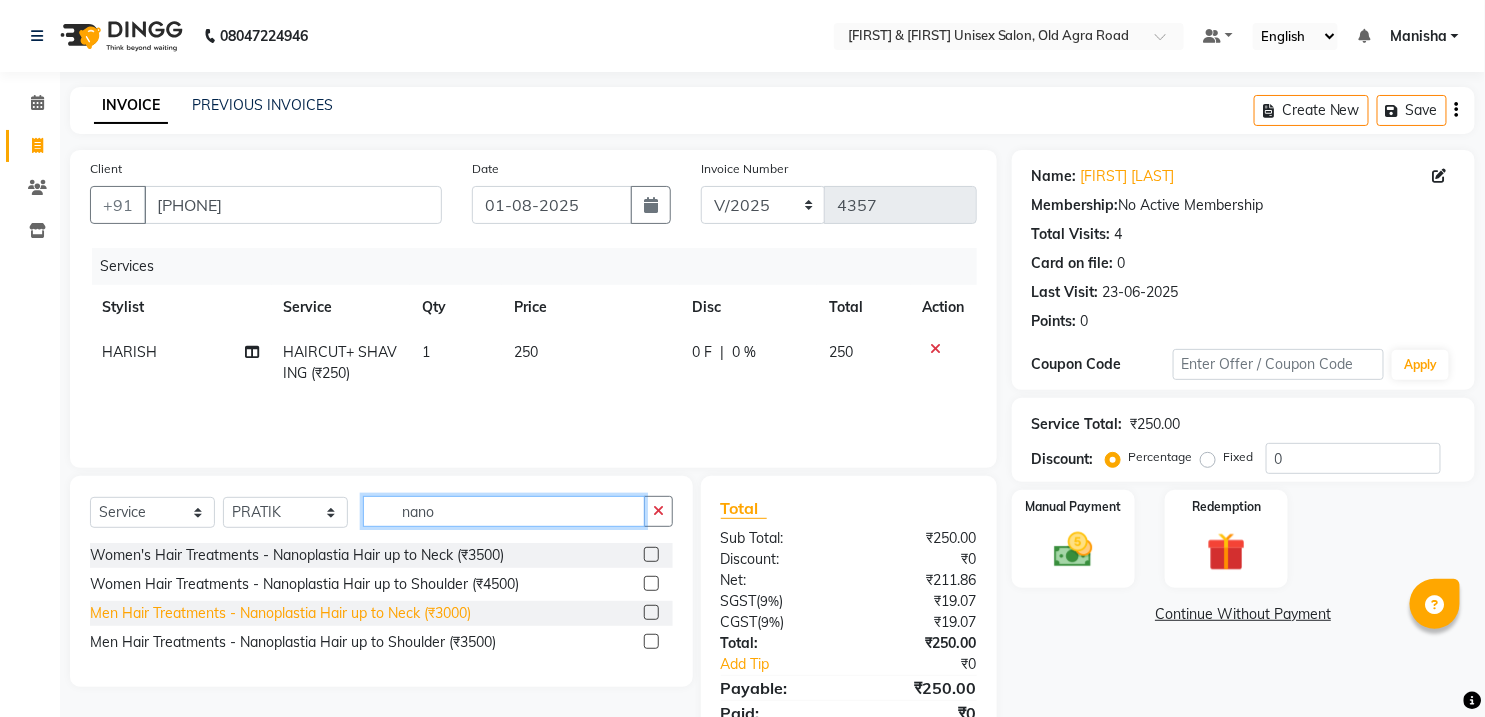 type on "nano" 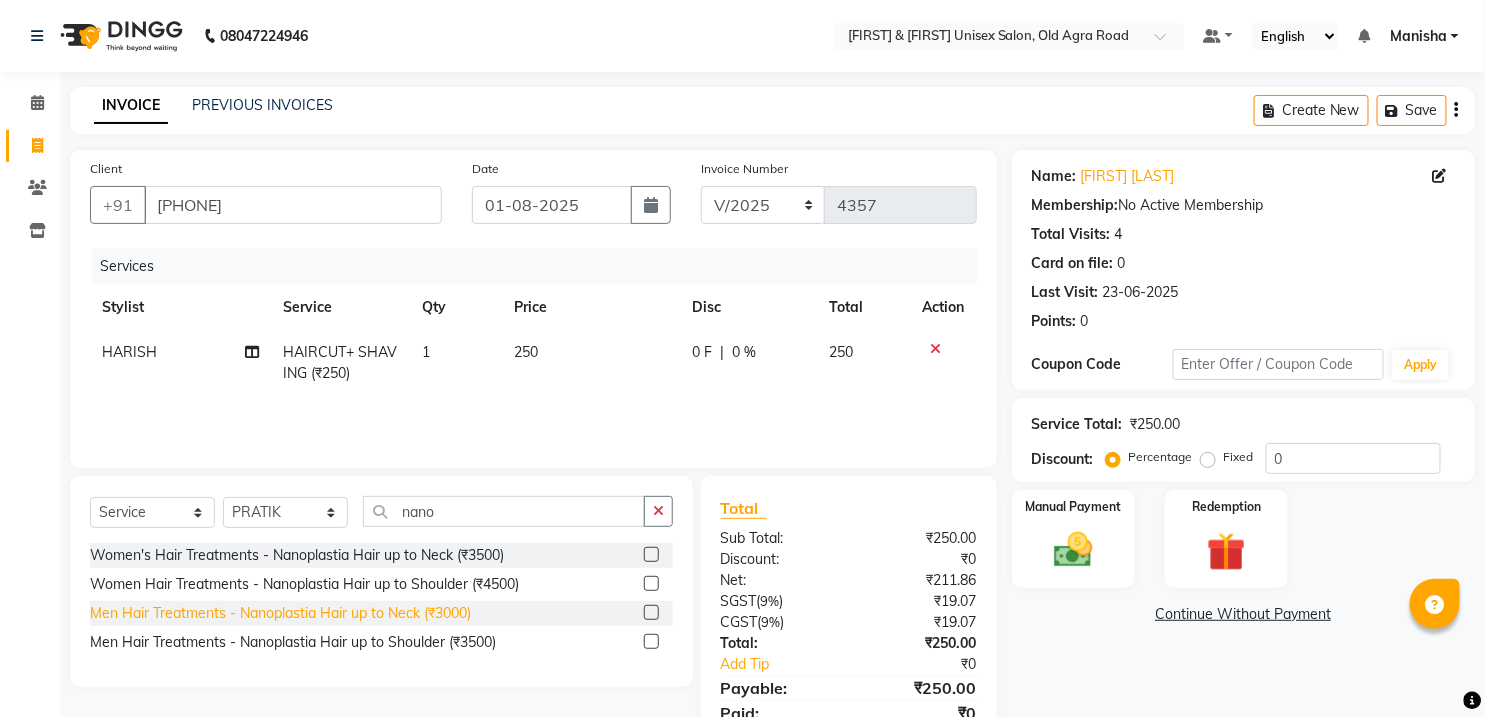 click on "Men Hair Treatments - Nanoplastia Hair up to Neck (₹3000)" 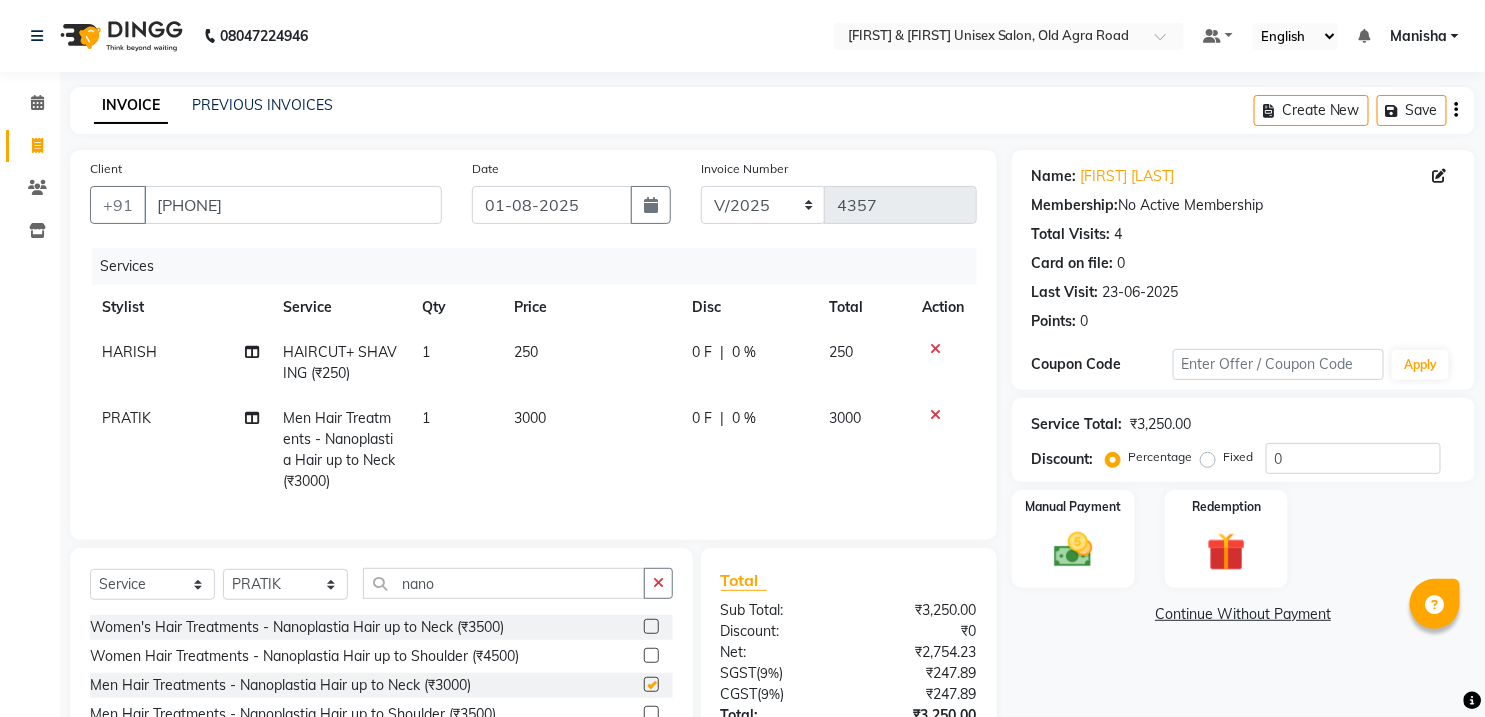 checkbox on "false" 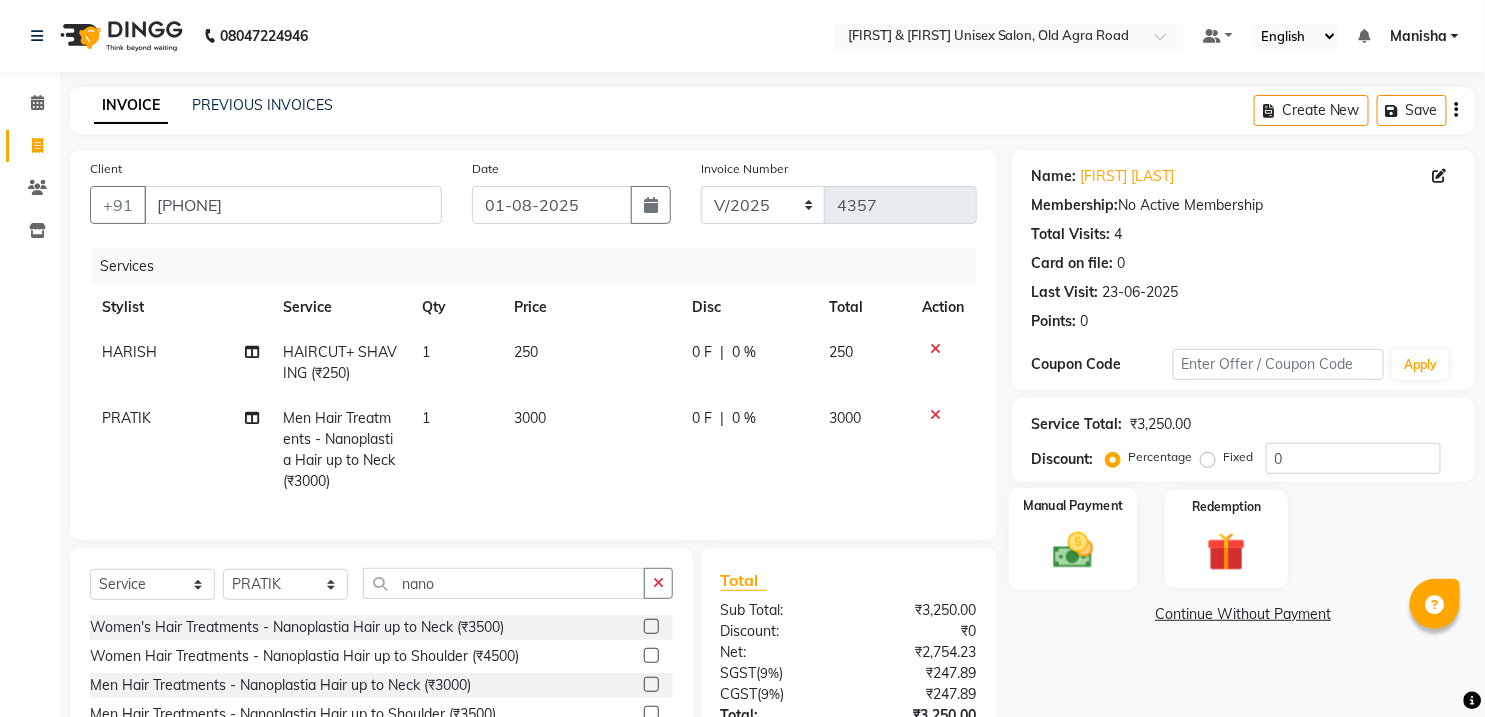 click 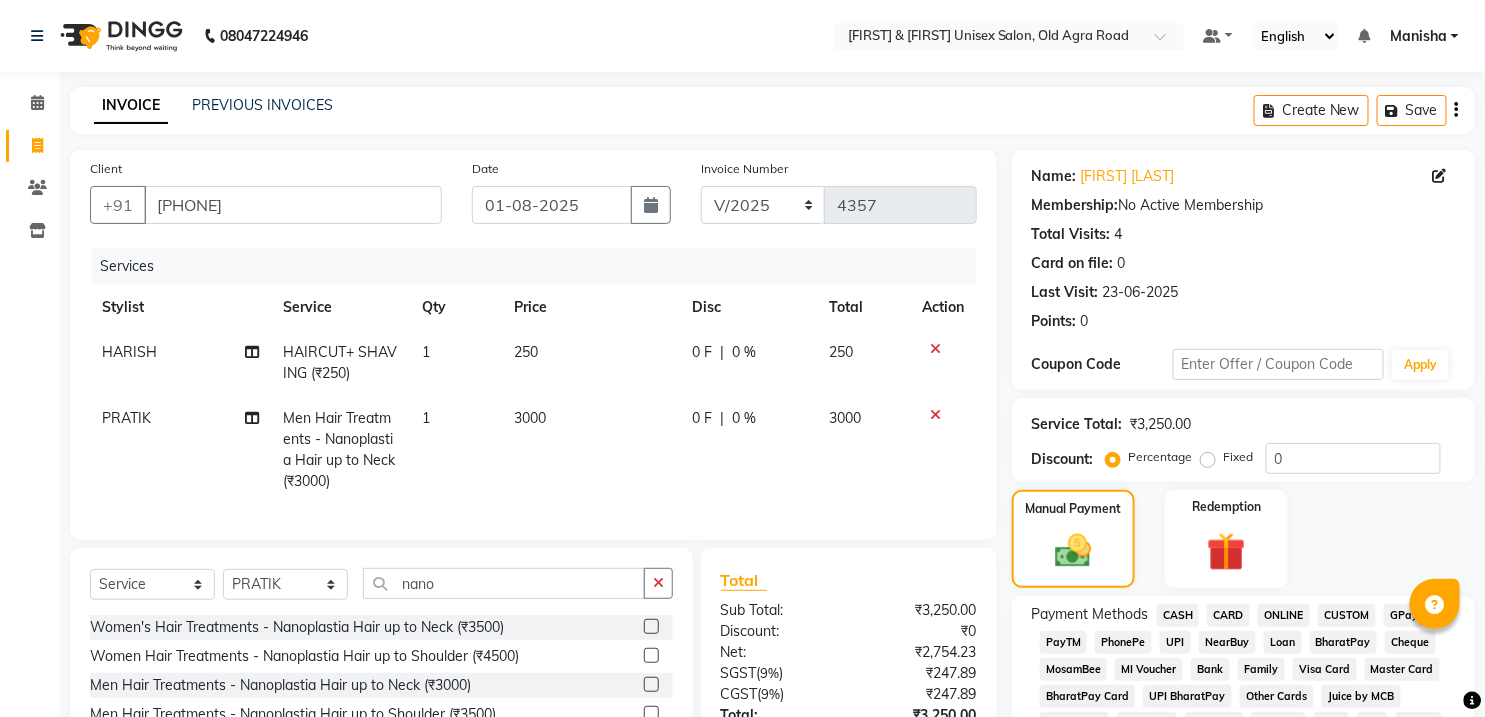 click on "CASH" 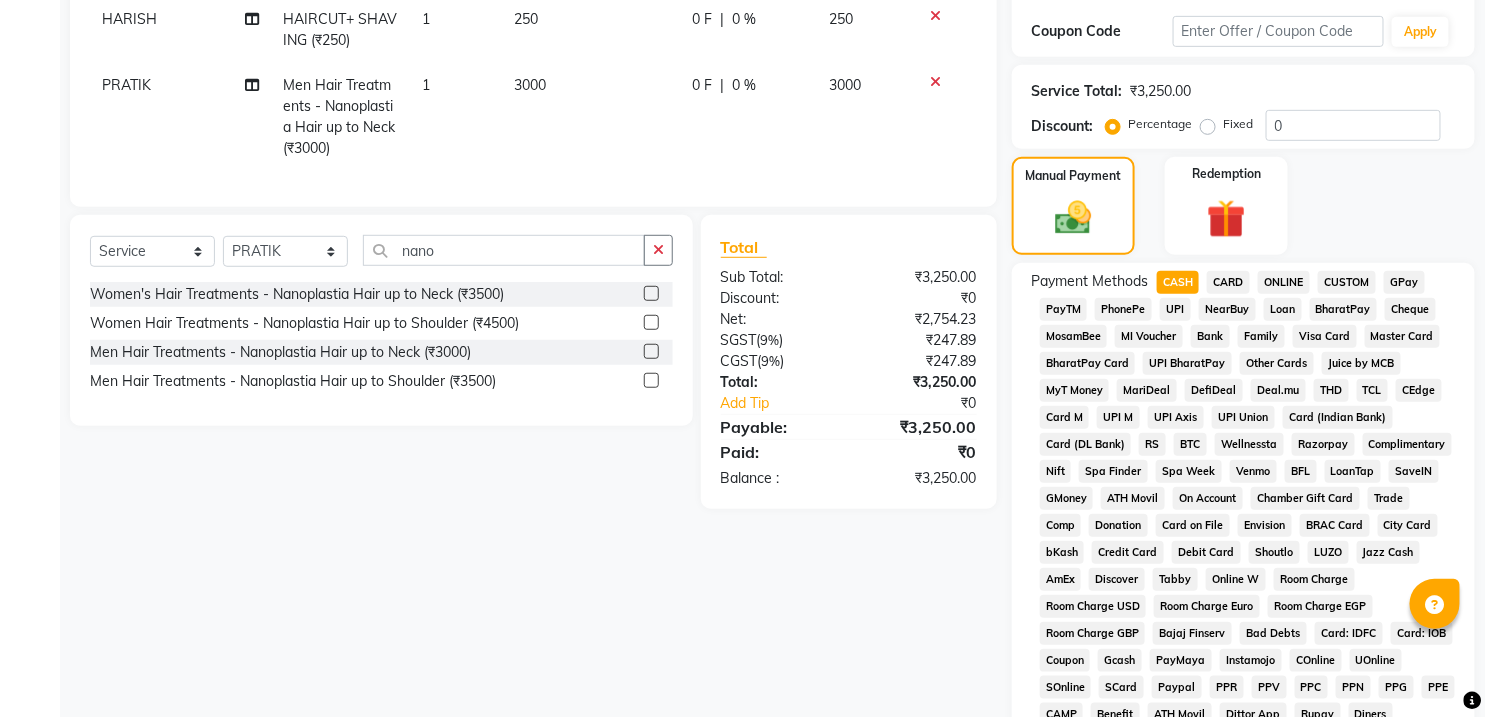 scroll, scrollTop: 643, scrollLeft: 0, axis: vertical 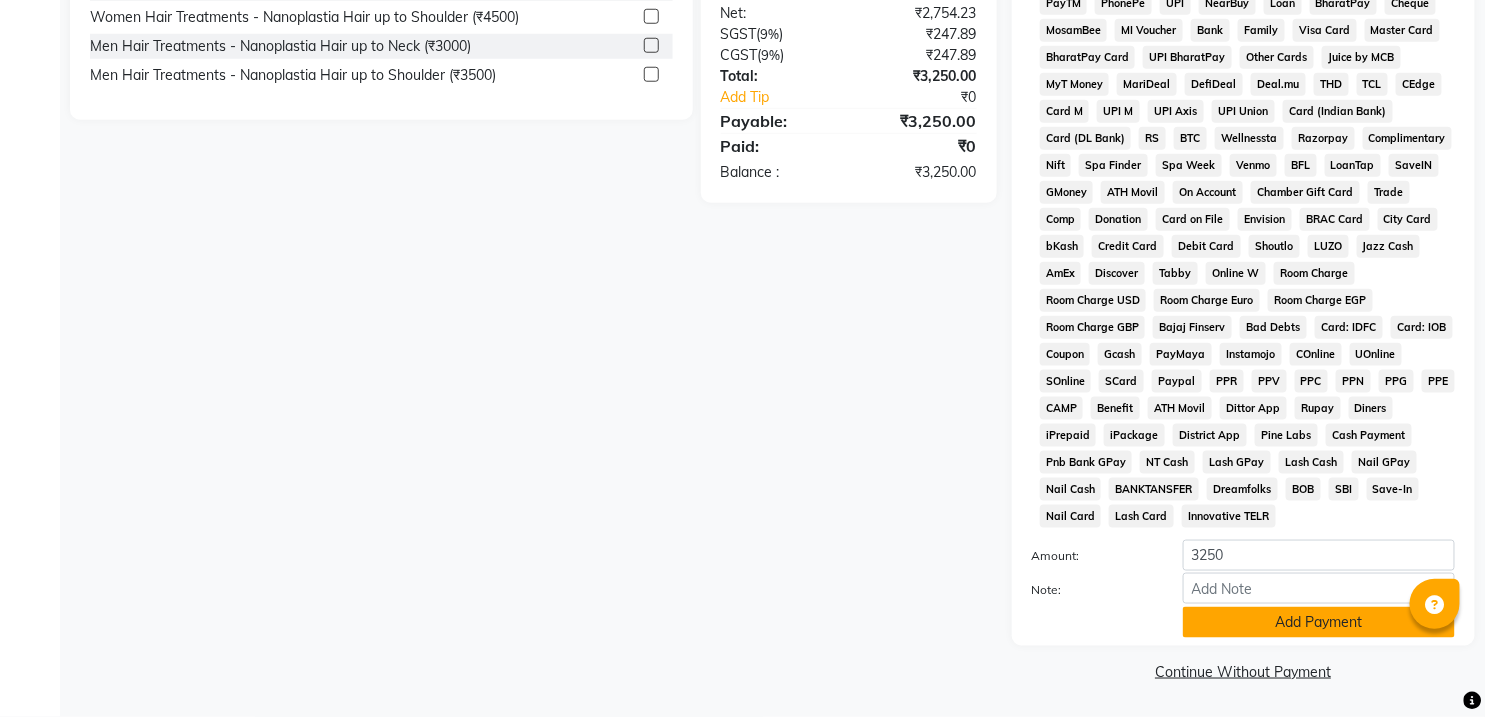 click on "Add Payment" 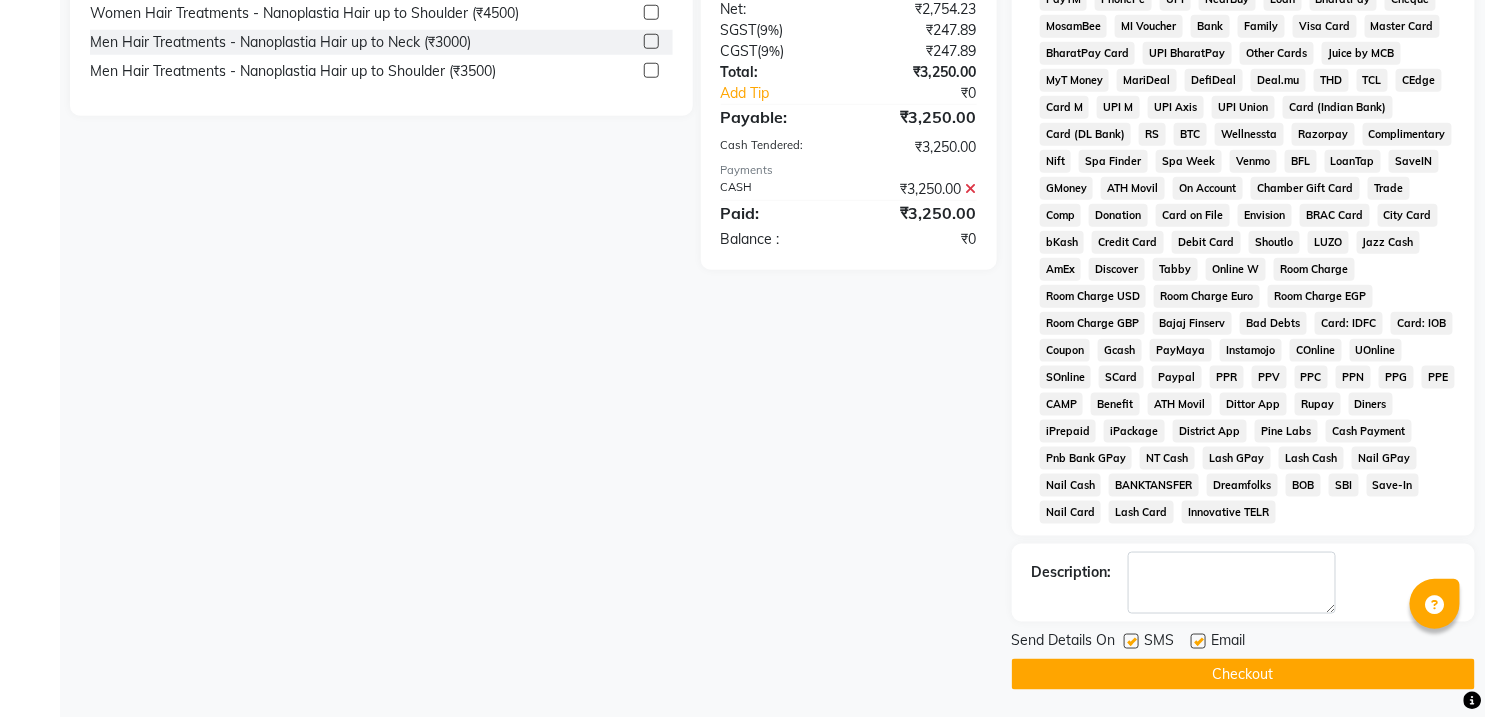 click on "Checkout" 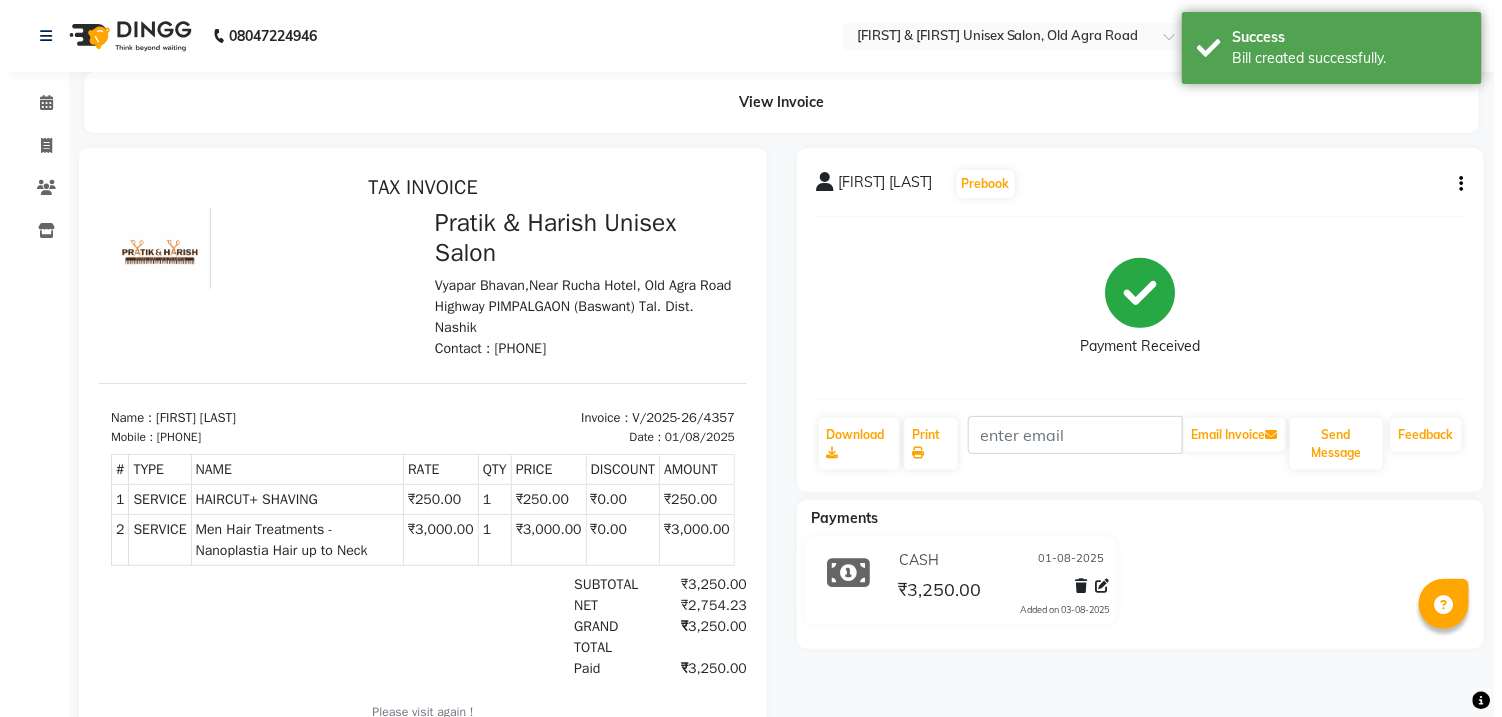 scroll, scrollTop: 0, scrollLeft: 0, axis: both 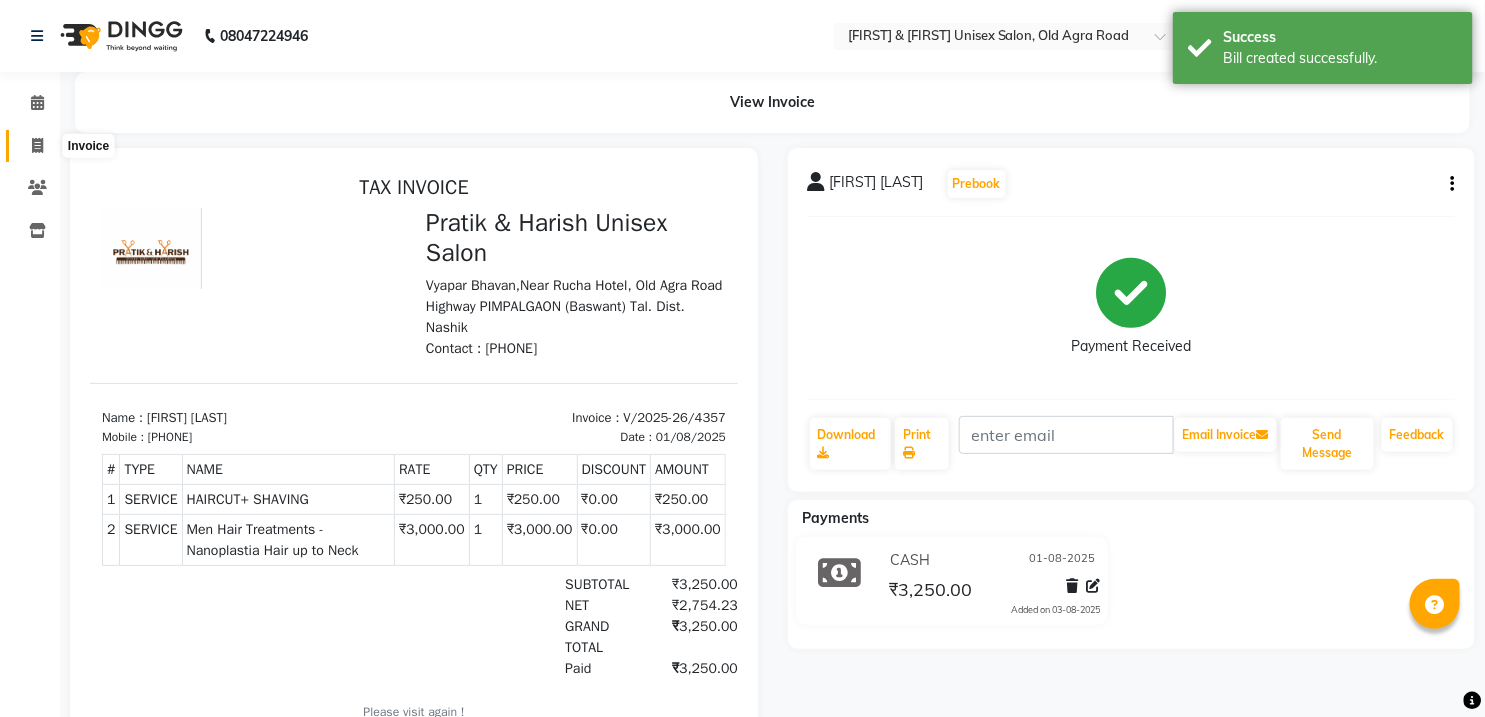 click 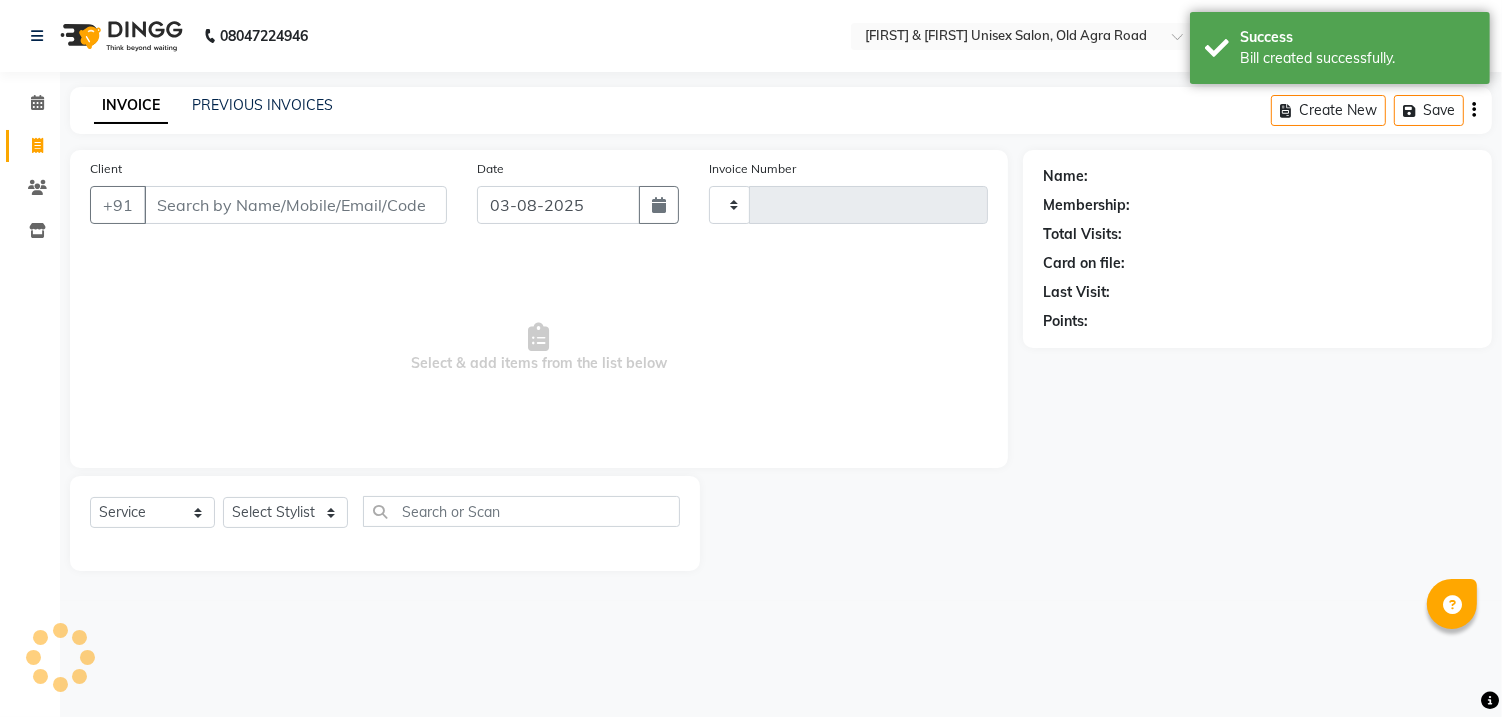 type on "4358" 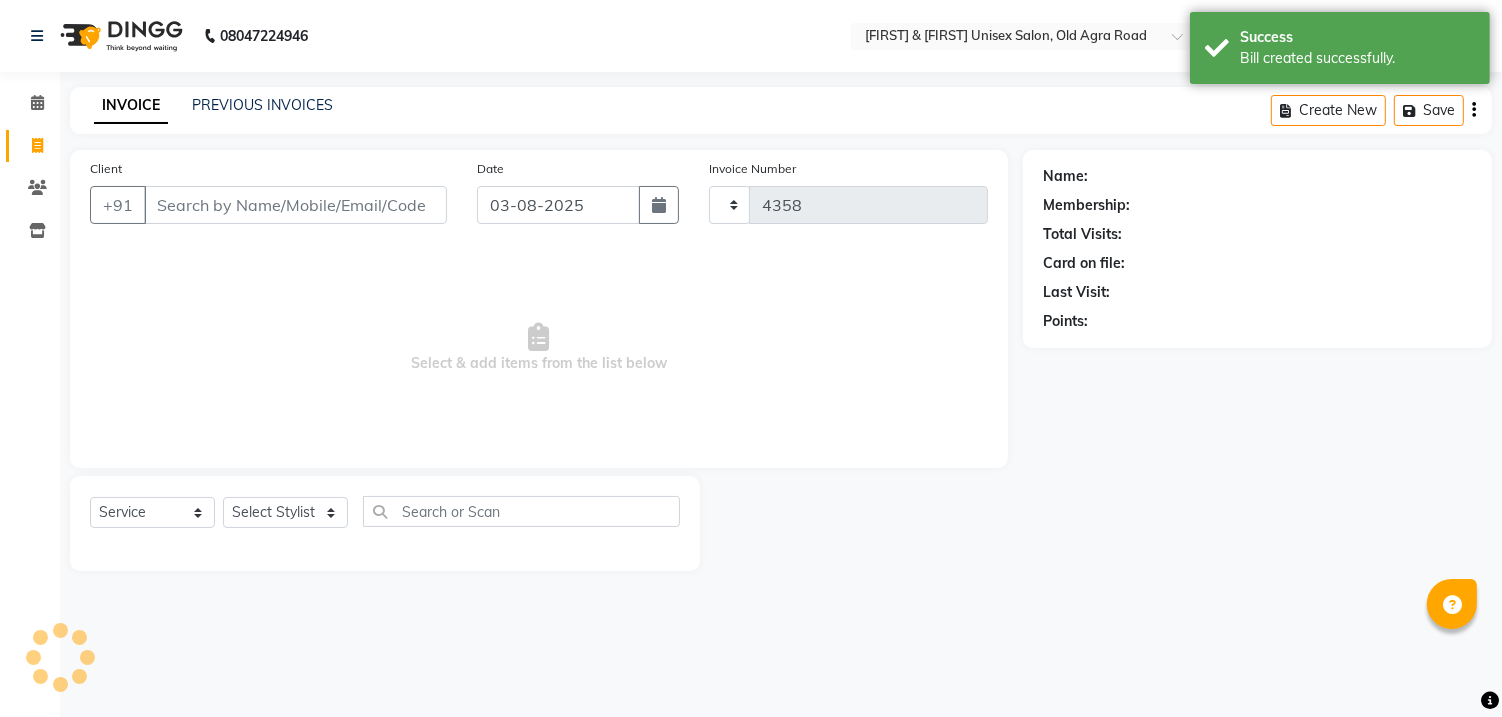 select on "6770" 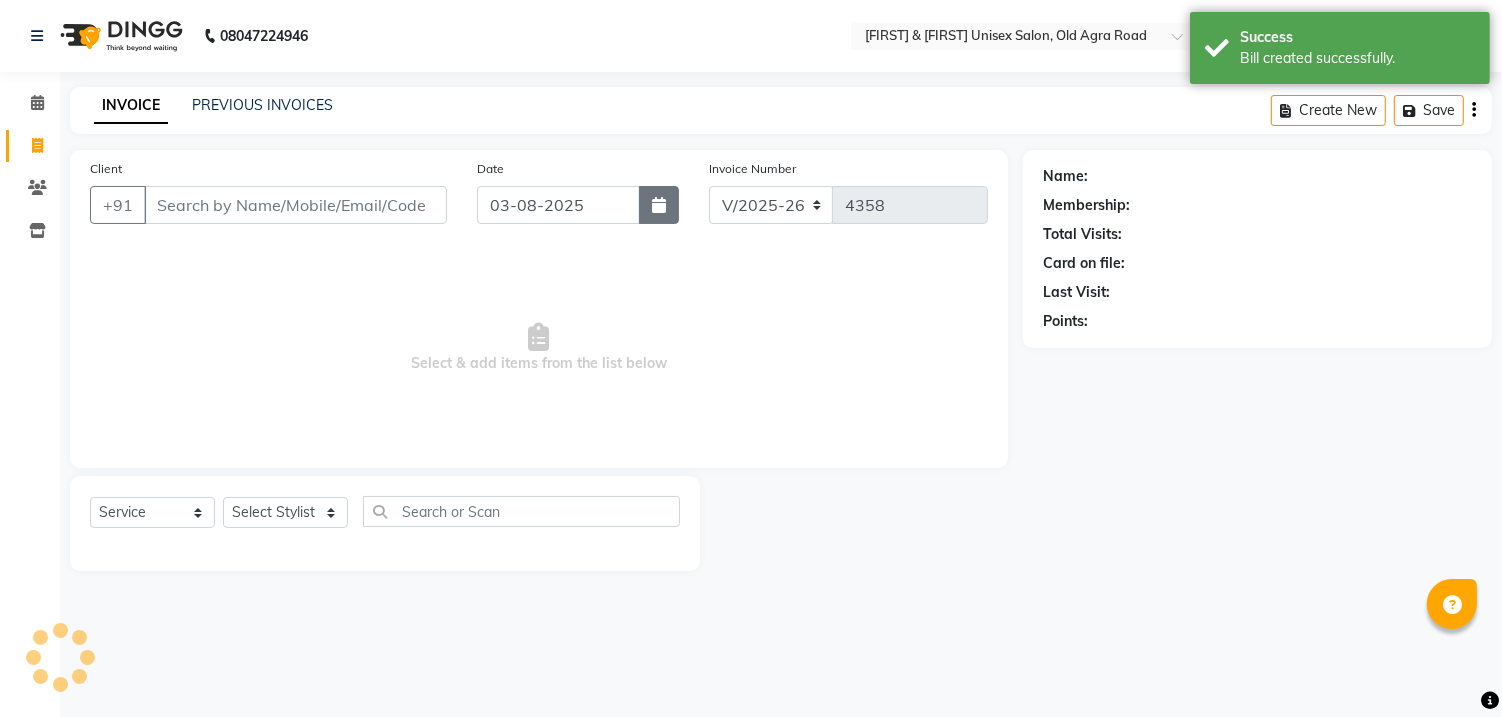 click 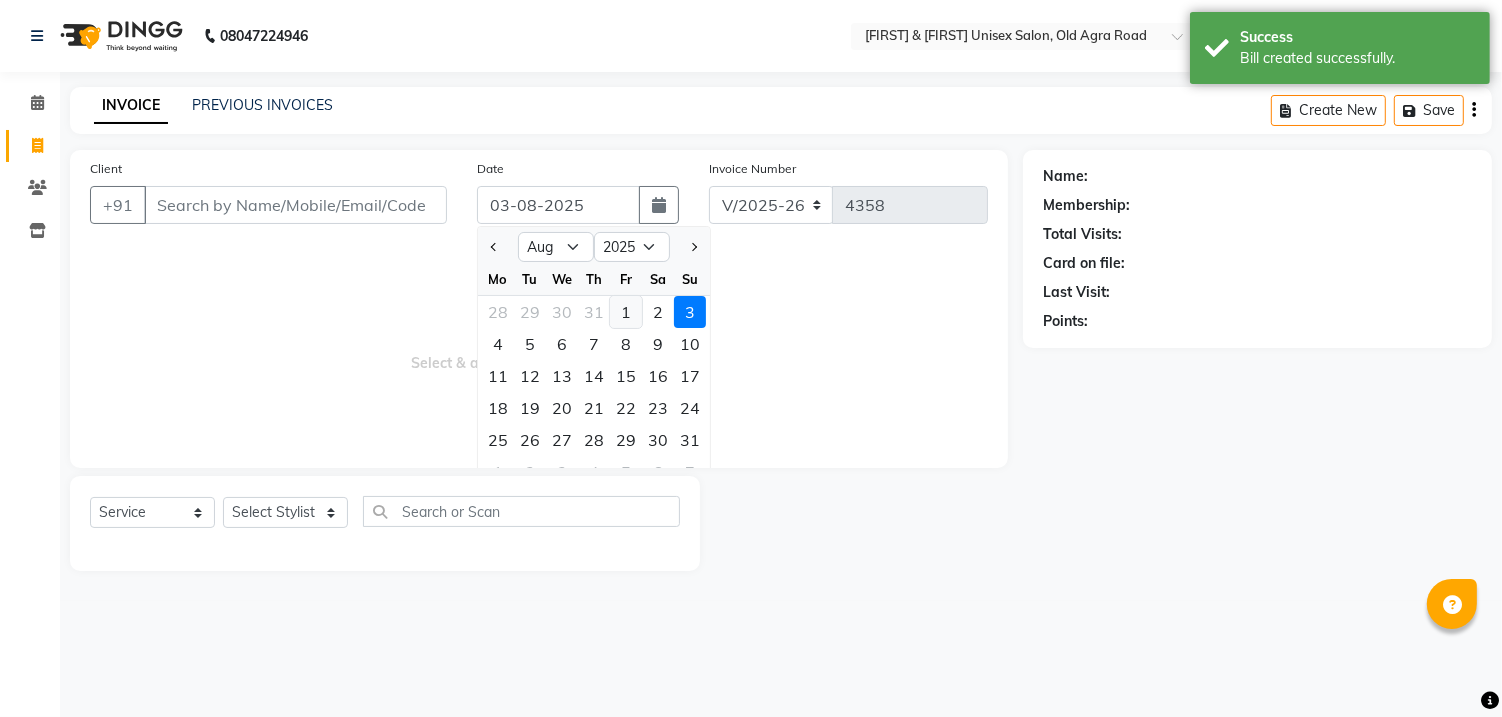 click on "1" 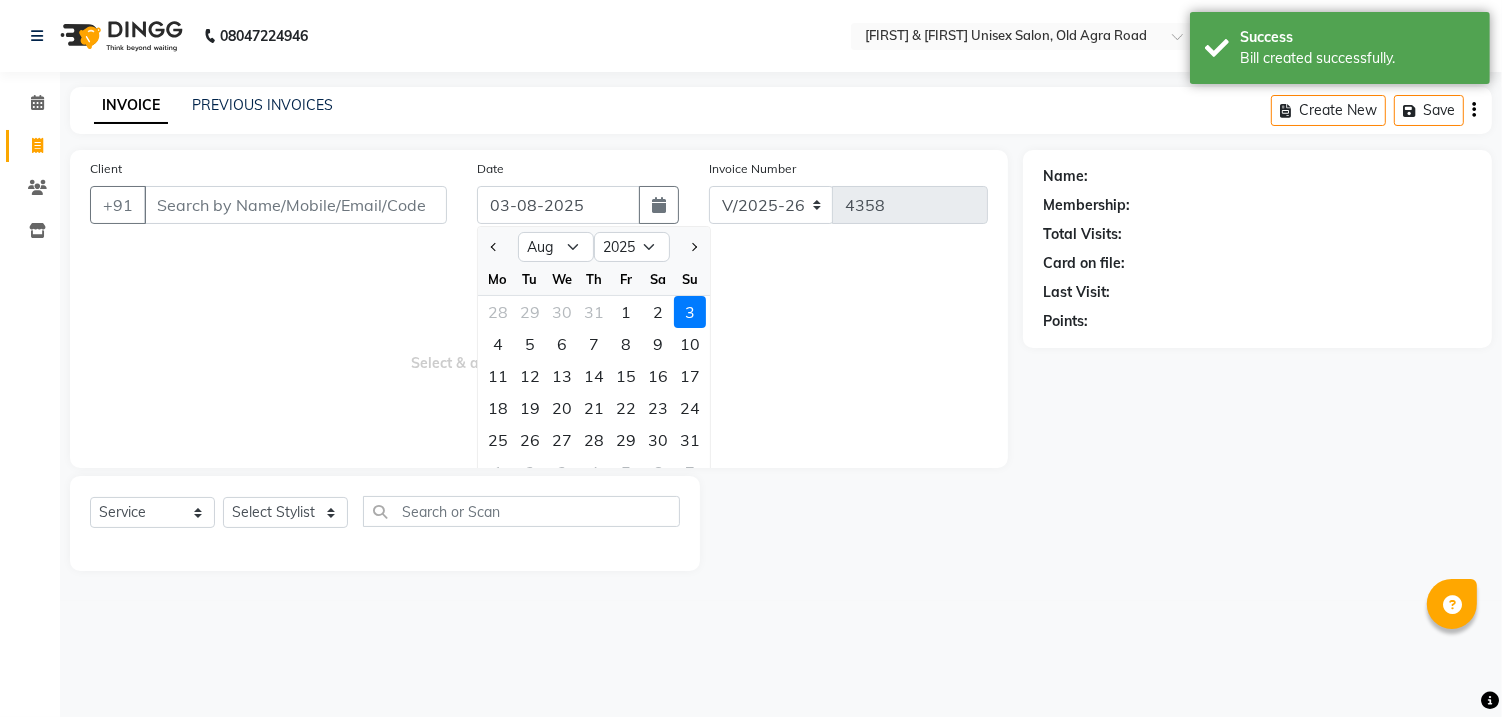 type on "01-08-2025" 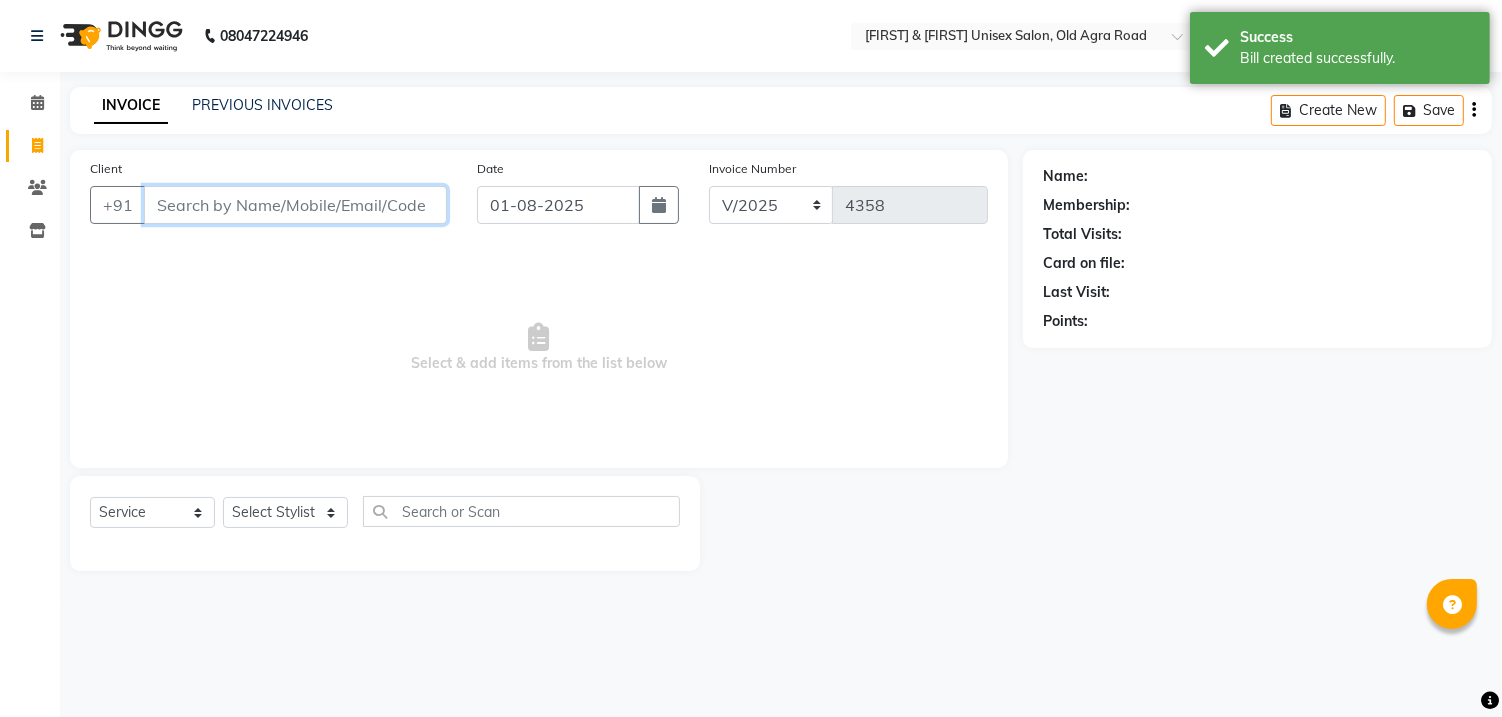 click on "Client" at bounding box center [295, 205] 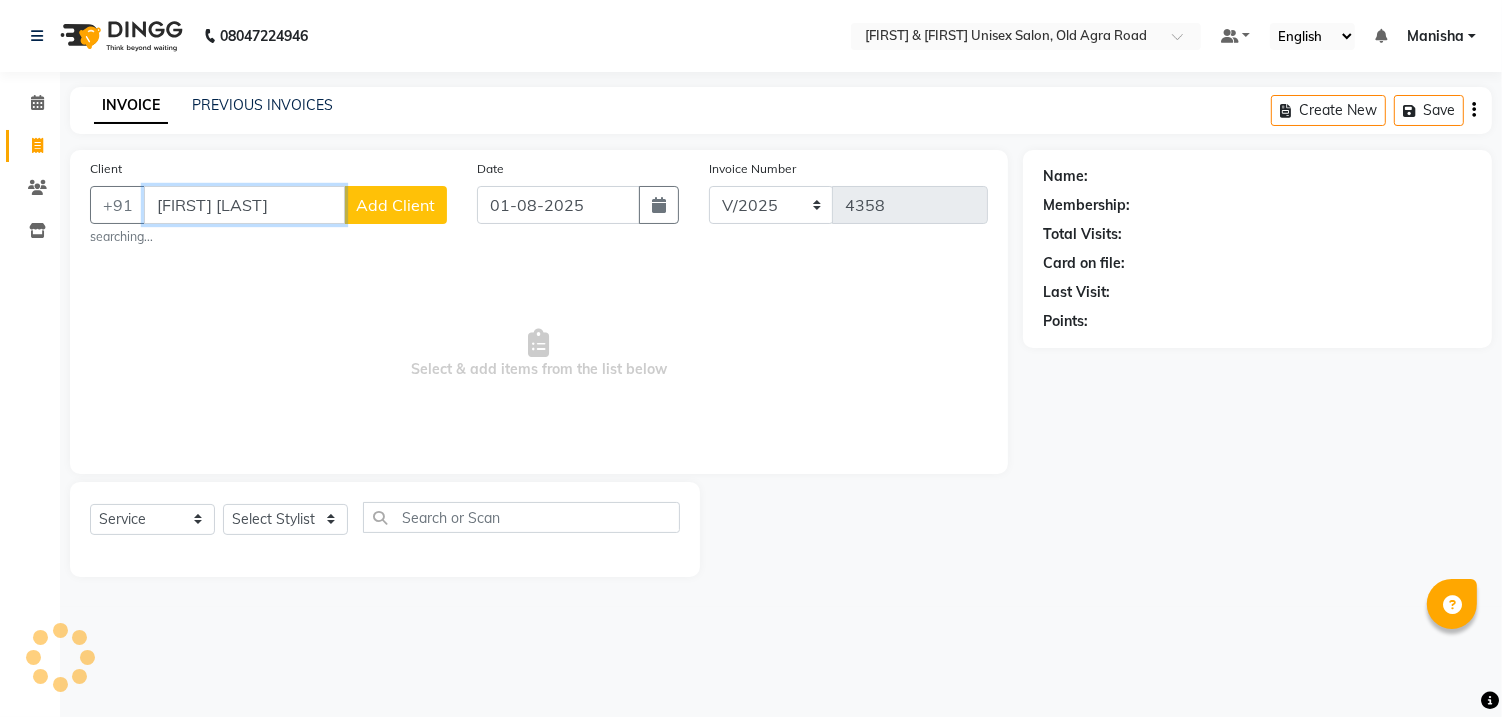 type on "[FIRST] [LAST]" 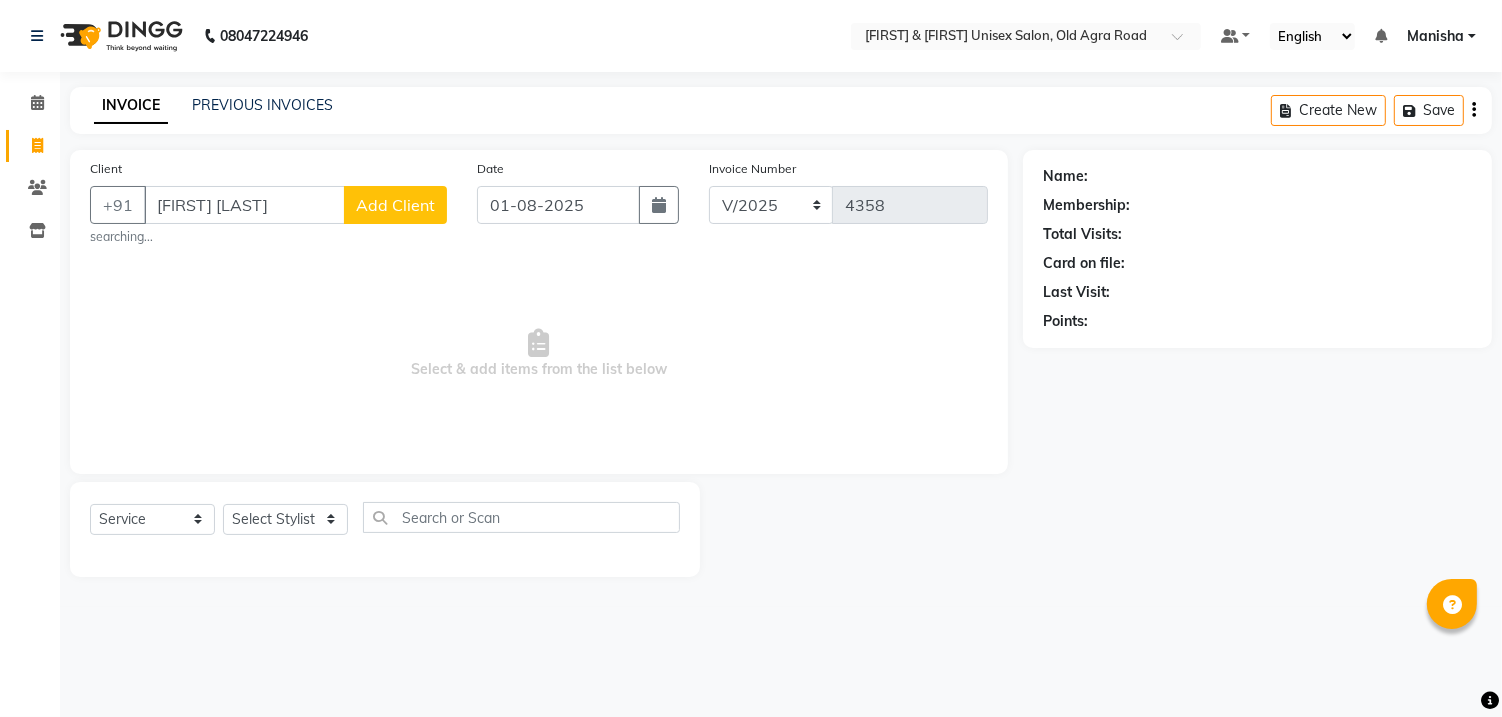 click on "Add Client" 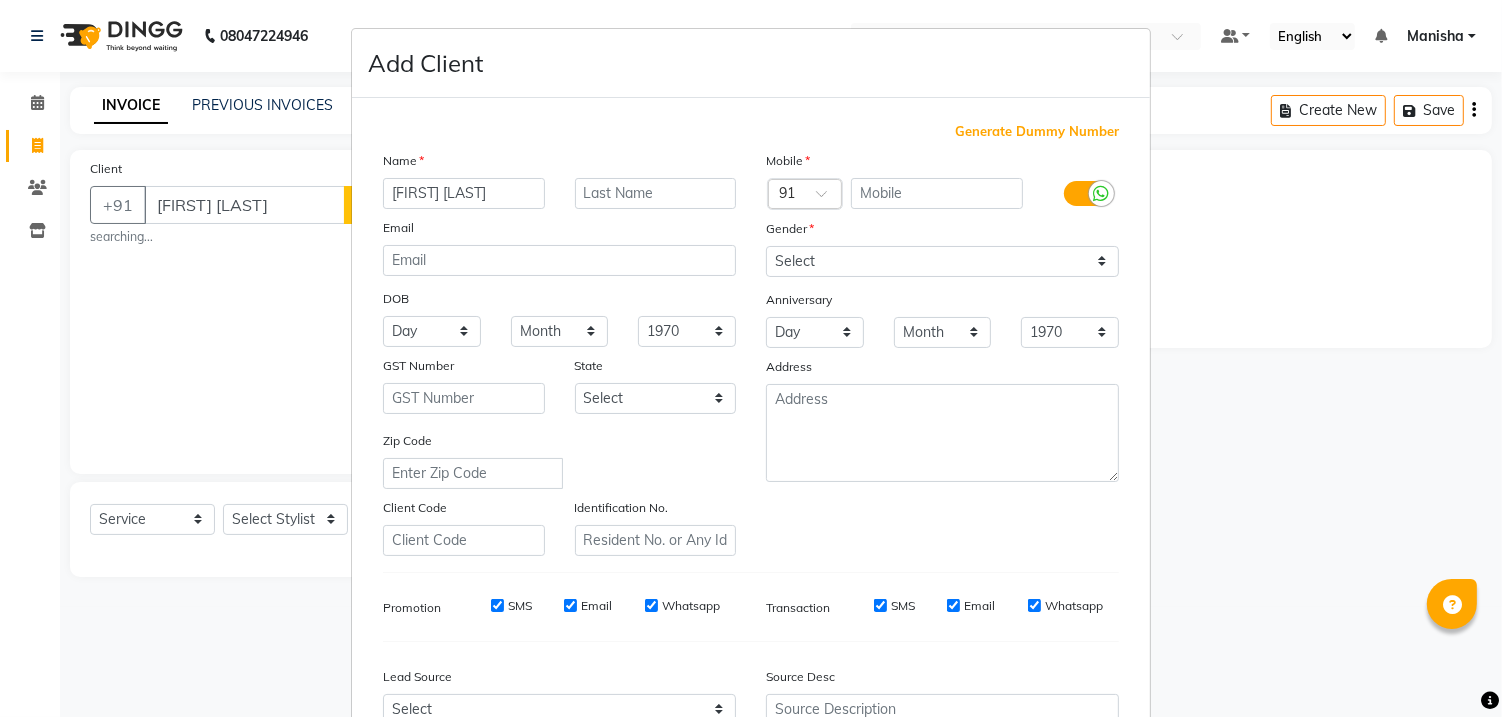 click on "Generate Dummy Number" at bounding box center (1037, 132) 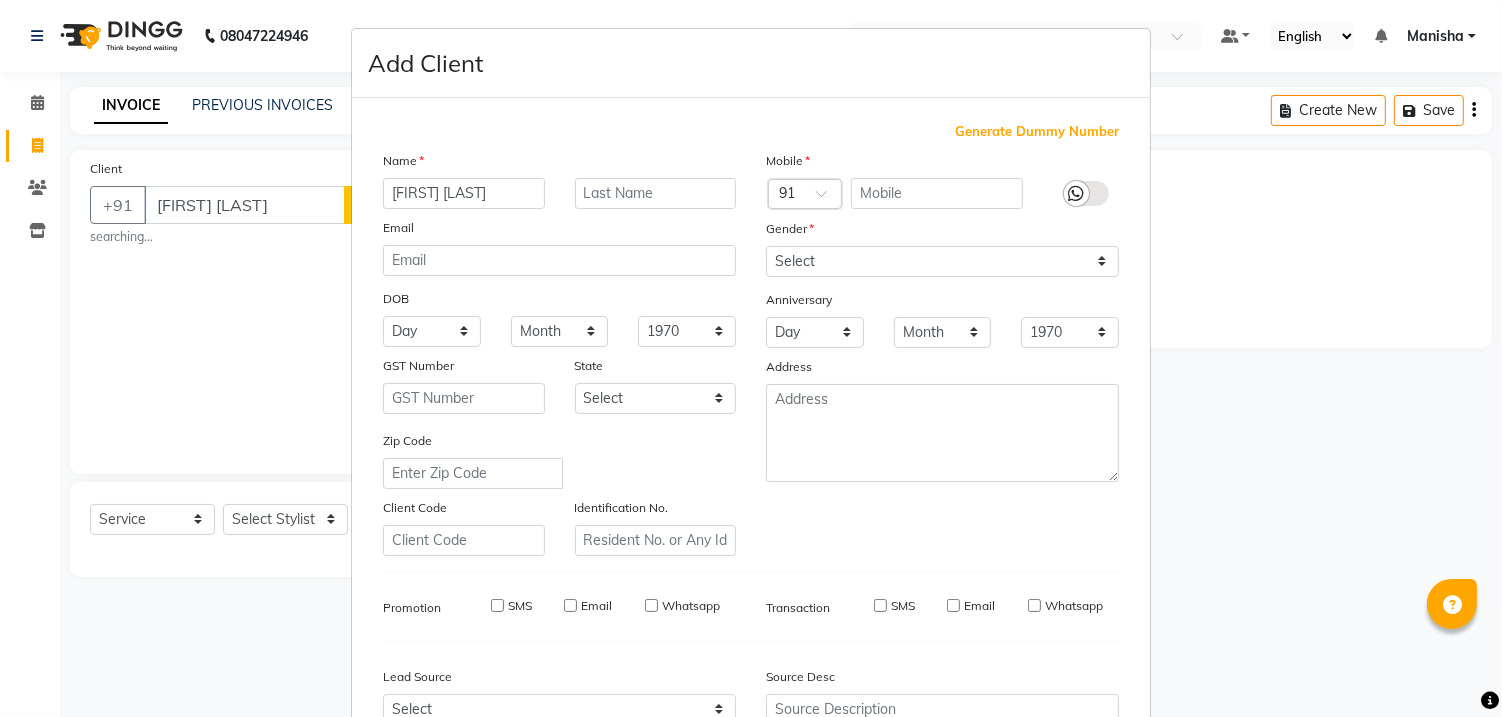 type on "1297200001496" 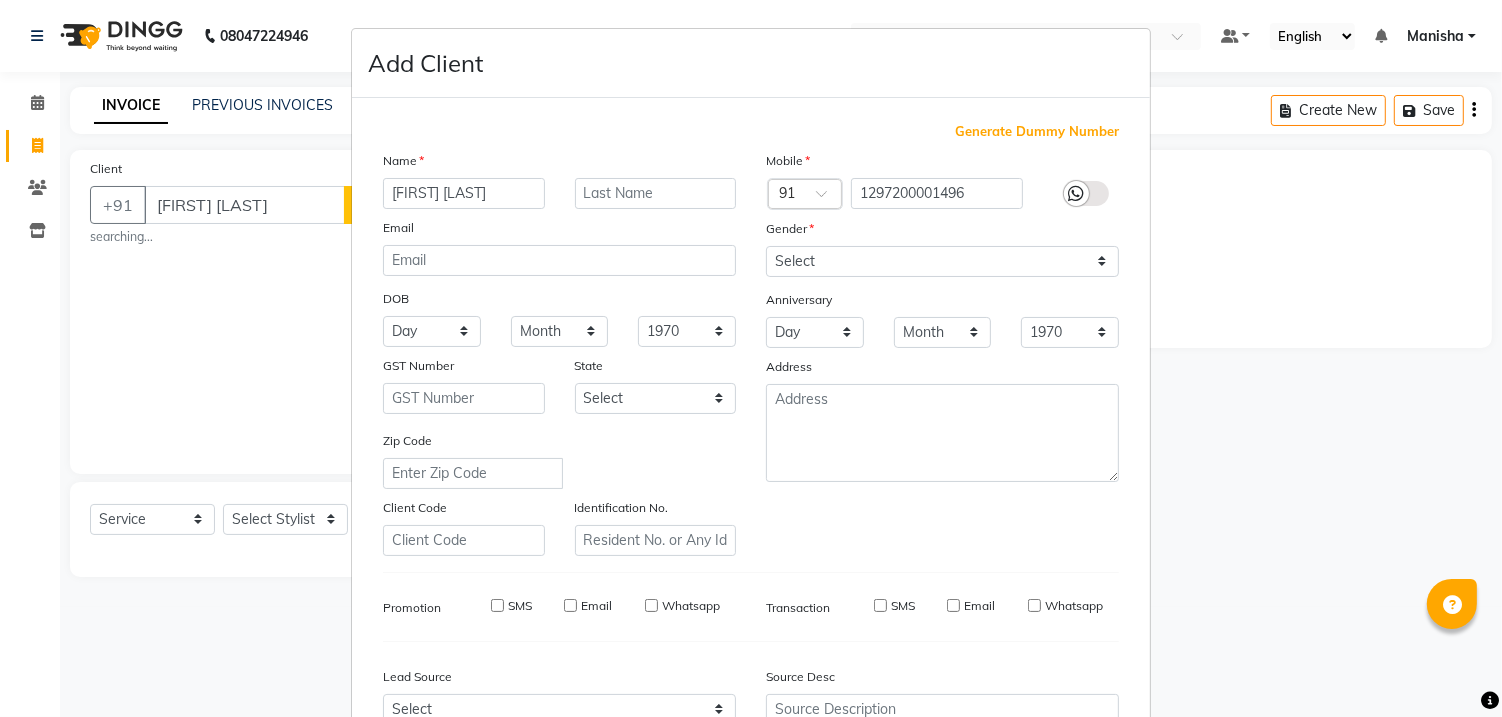 checkbox on "false" 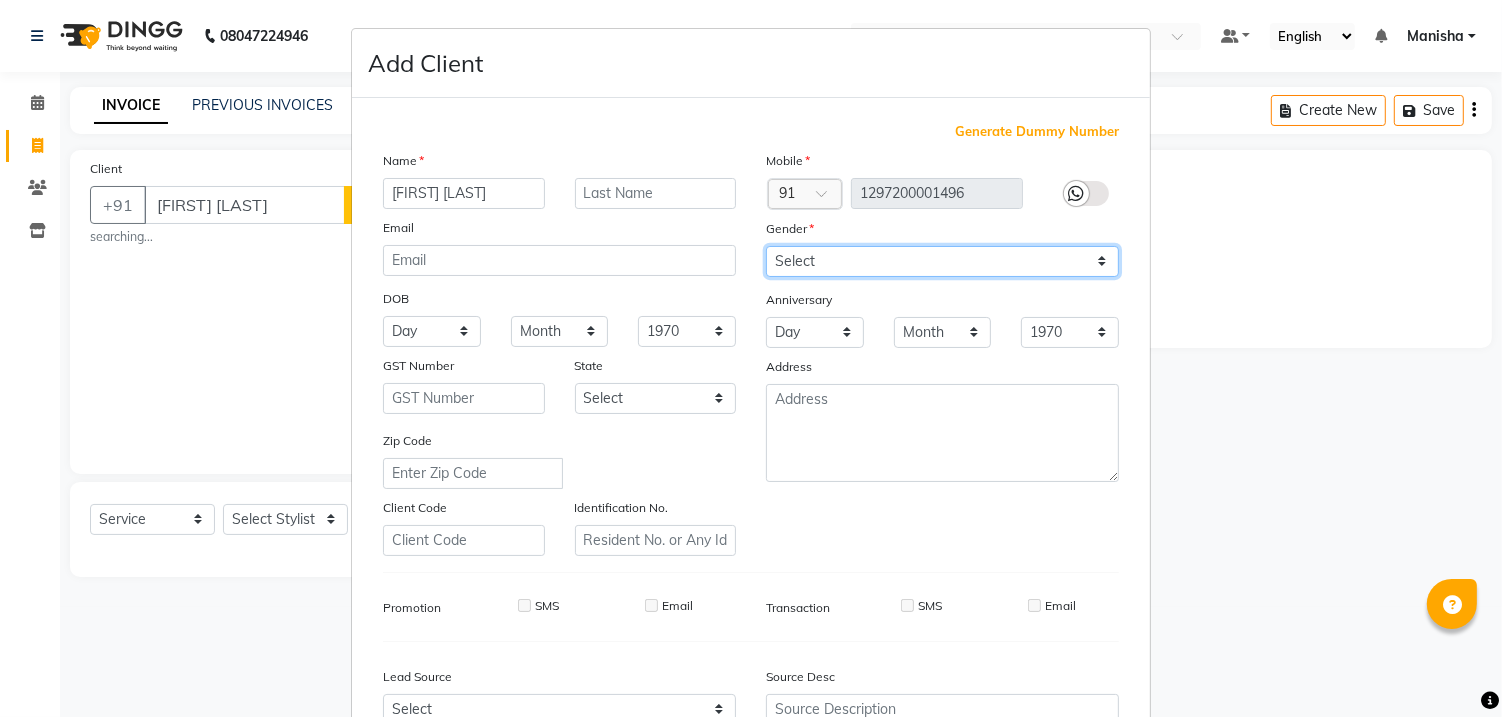 click on "Select Male Female Other Prefer Not To Say" at bounding box center [942, 261] 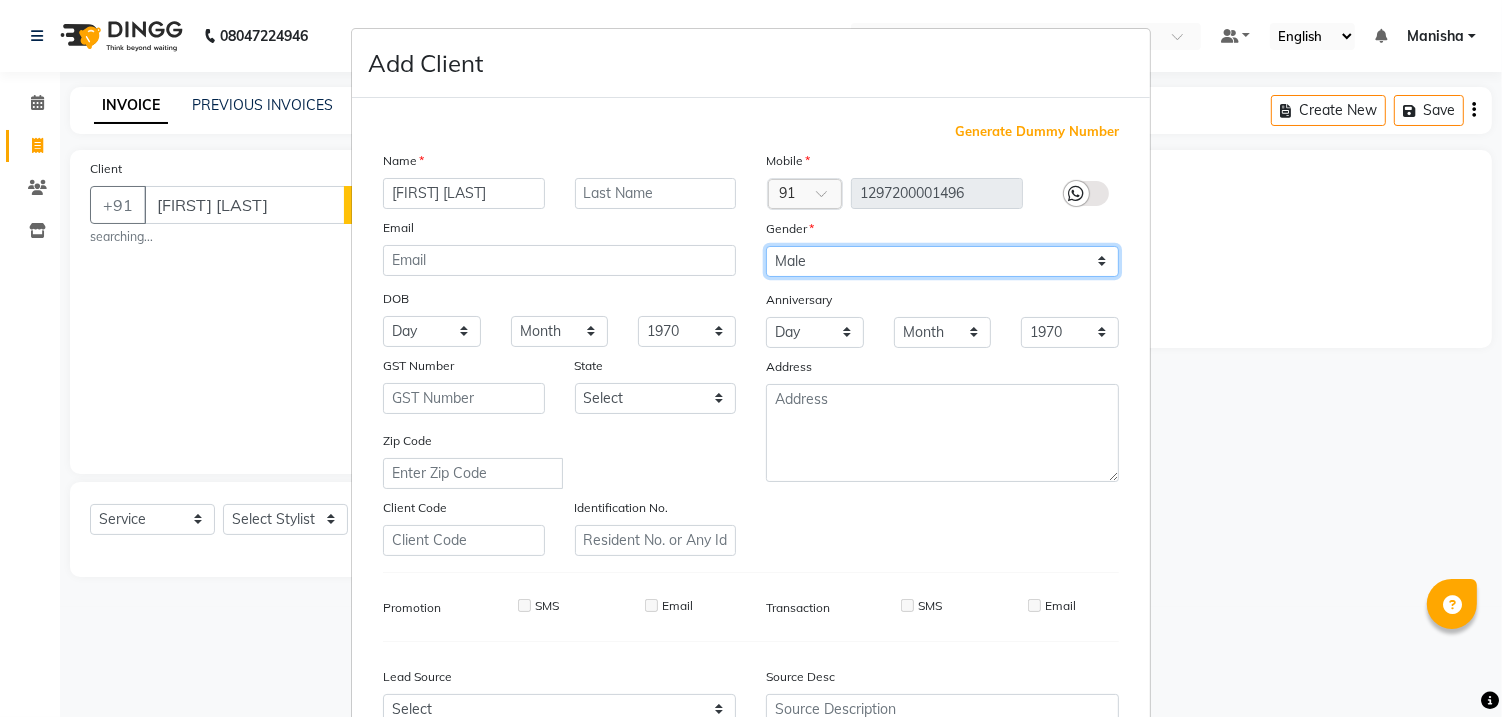 click on "Select Male Female Other Prefer Not To Say" at bounding box center [942, 261] 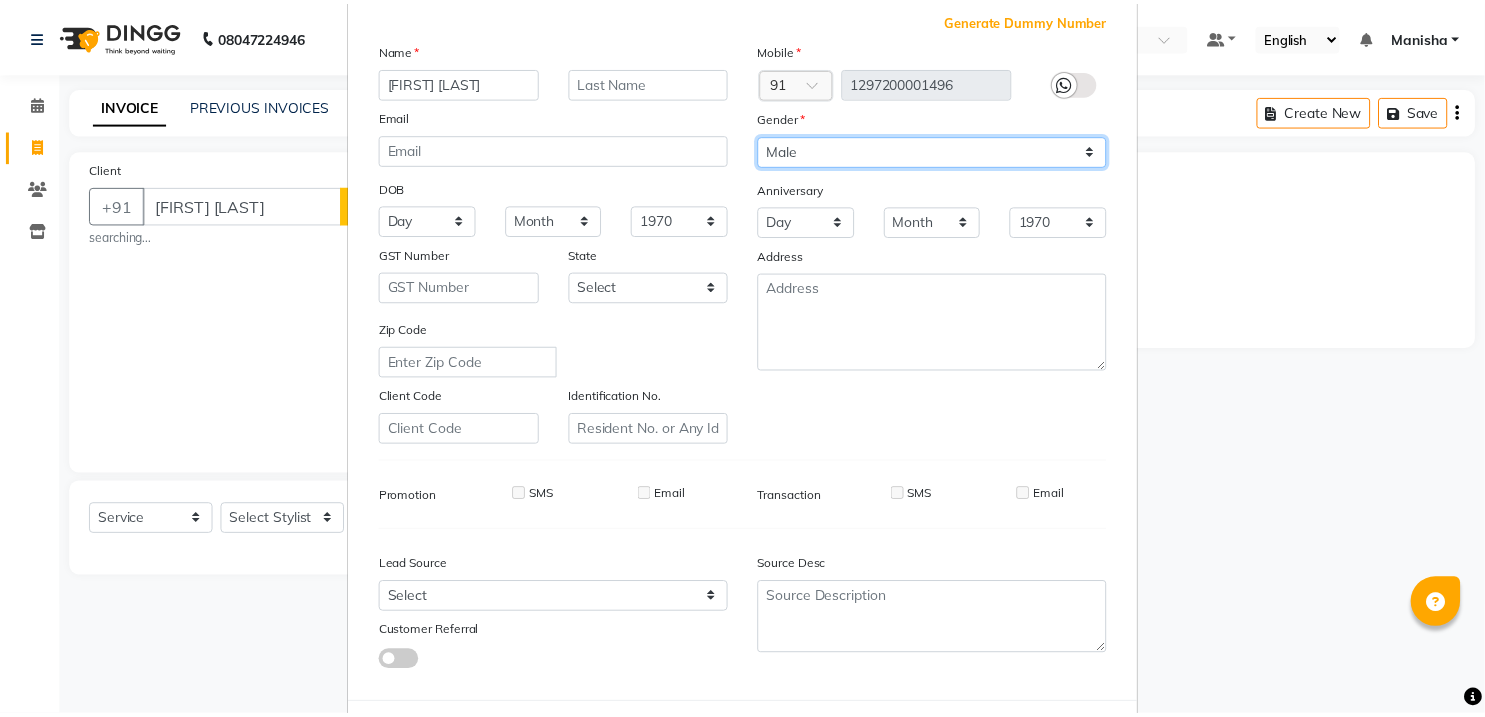 scroll, scrollTop: 206, scrollLeft: 0, axis: vertical 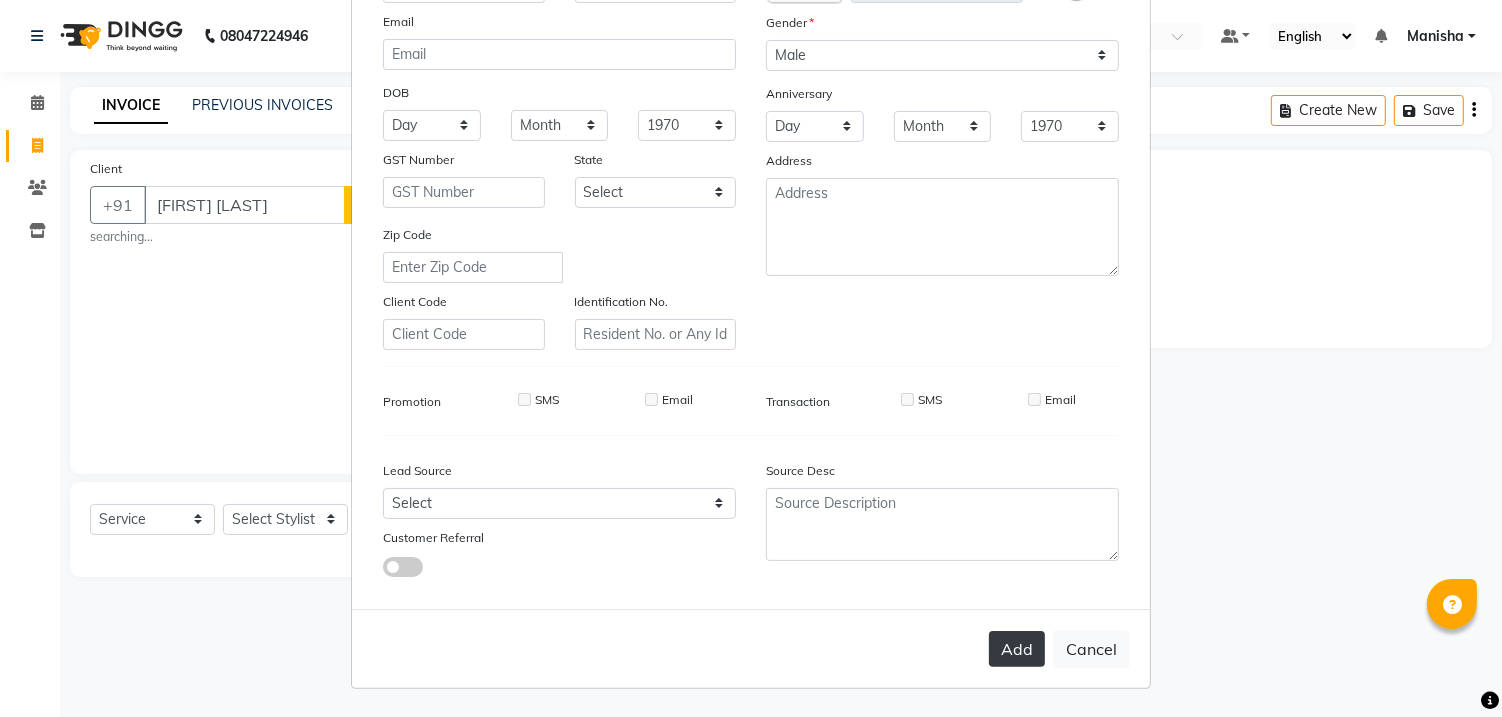 click on "Add" at bounding box center (1017, 649) 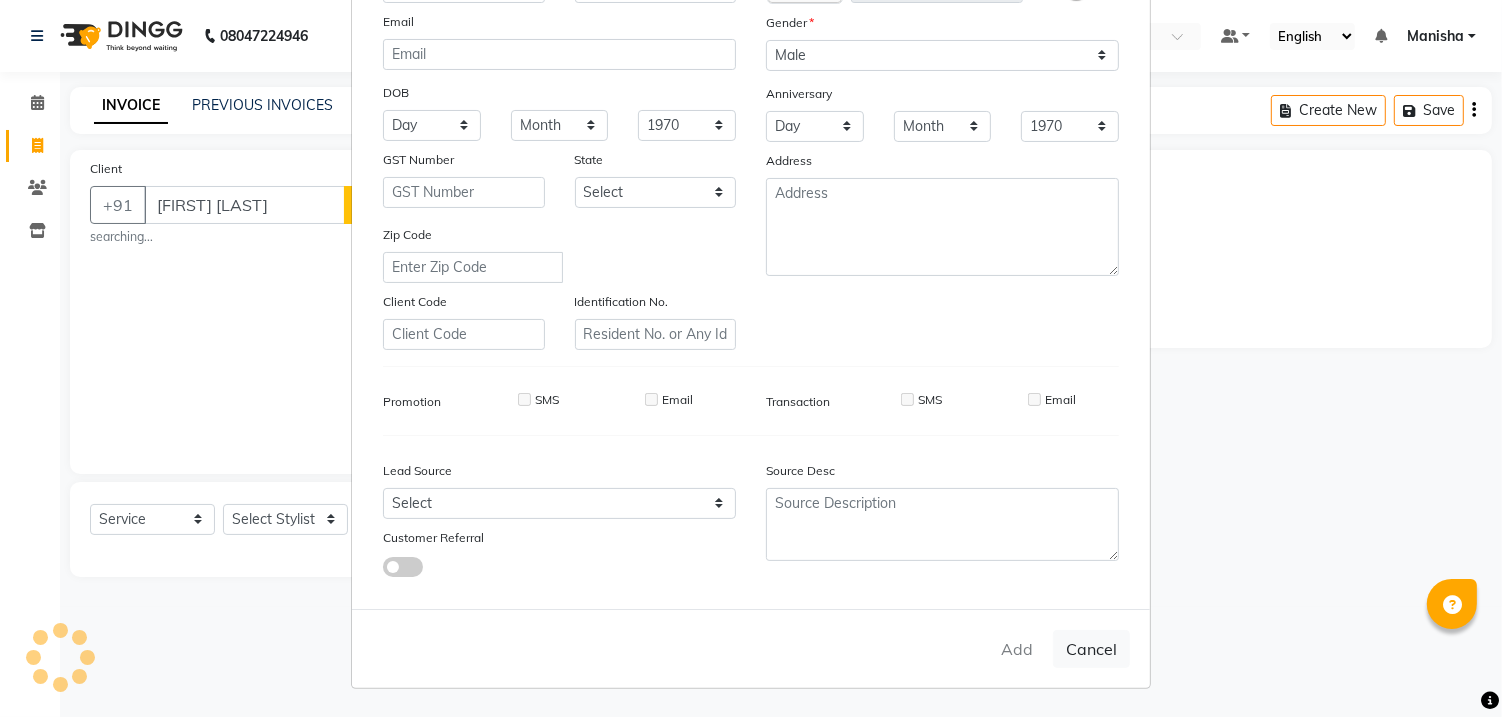 type on "12*********96" 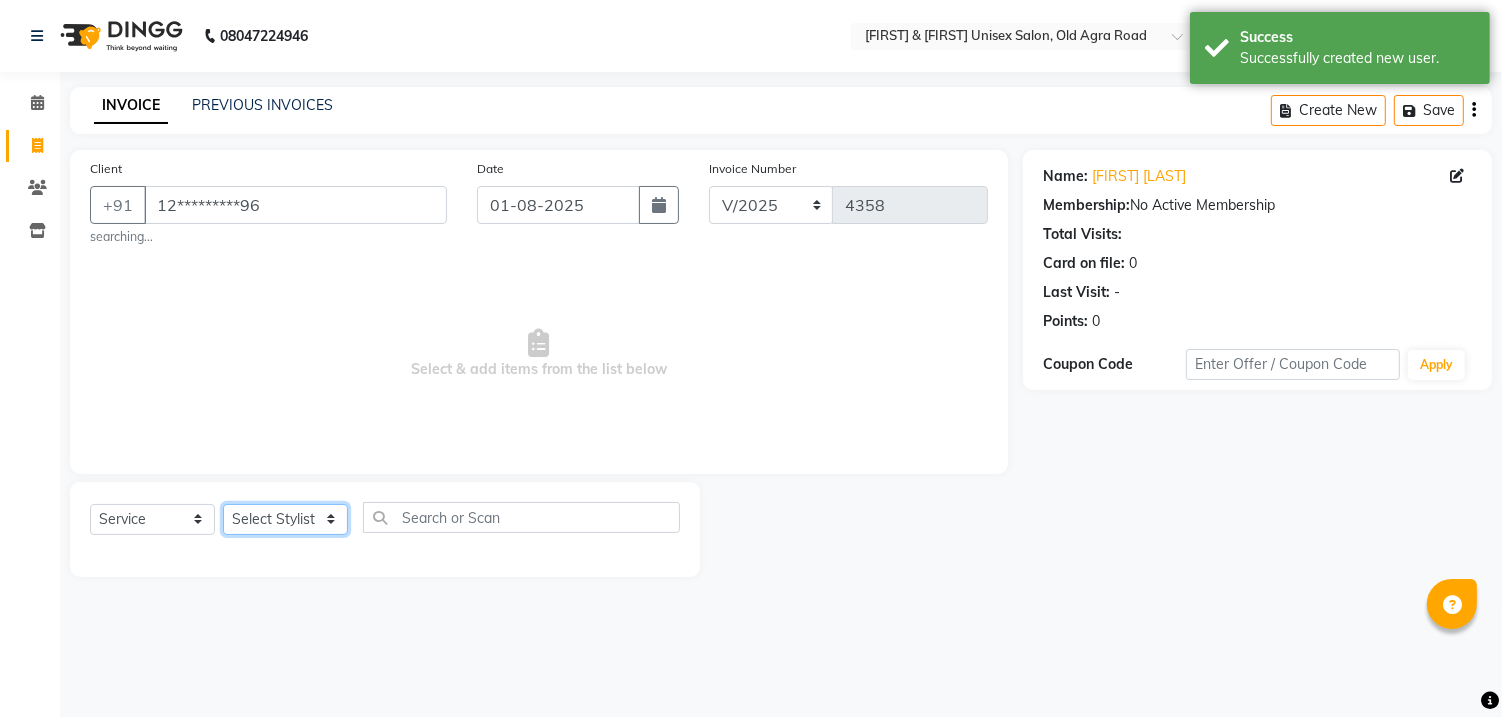 click on "Select Stylist DANISH [FIRST] [FIRST] [FIRST] [FIRST] [FIRST] [FIRST] [FIRST] [FIRST] [FIRST] [FIRST]" 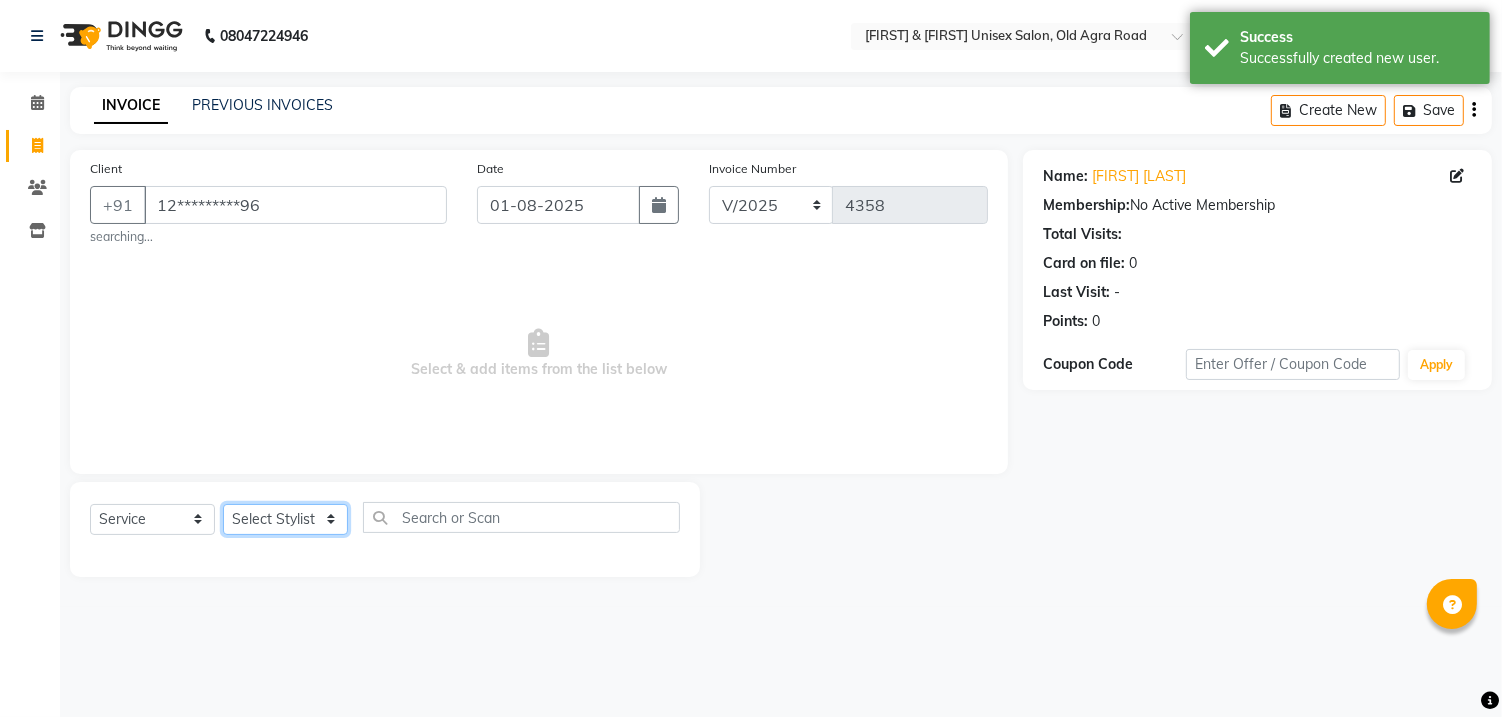 select on "86141" 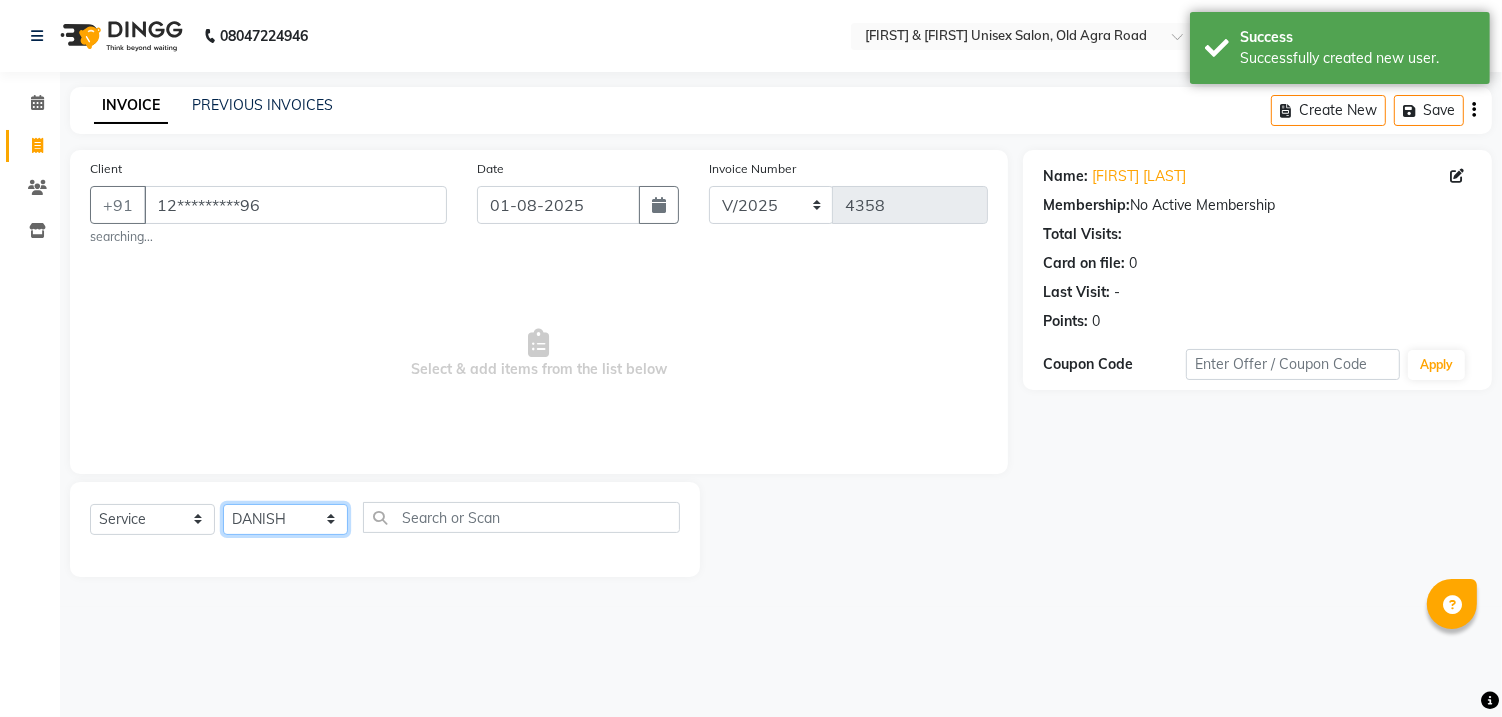 click on "Select Stylist DANISH [FIRST] [FIRST] [FIRST] [FIRST] [FIRST] [FIRST] [FIRST] [FIRST] [FIRST] [FIRST]" 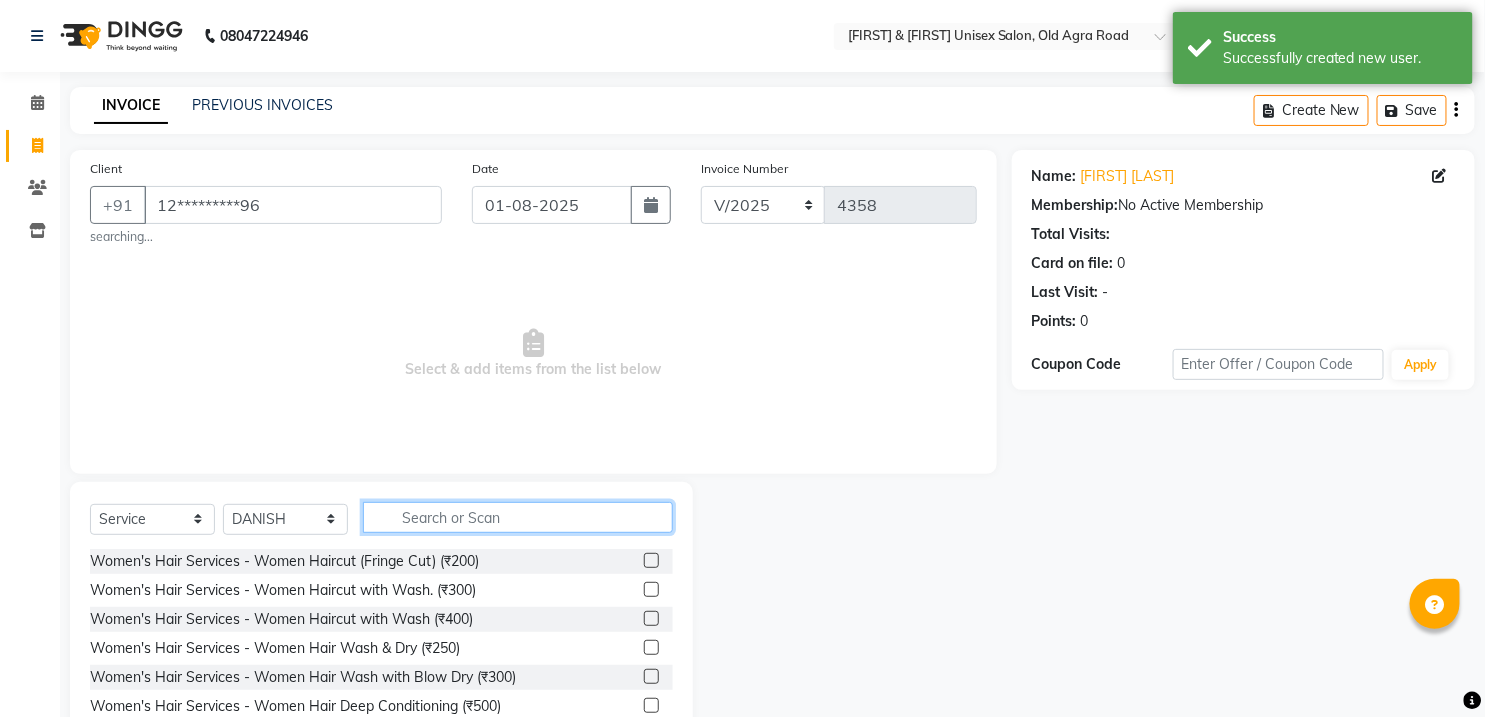 click 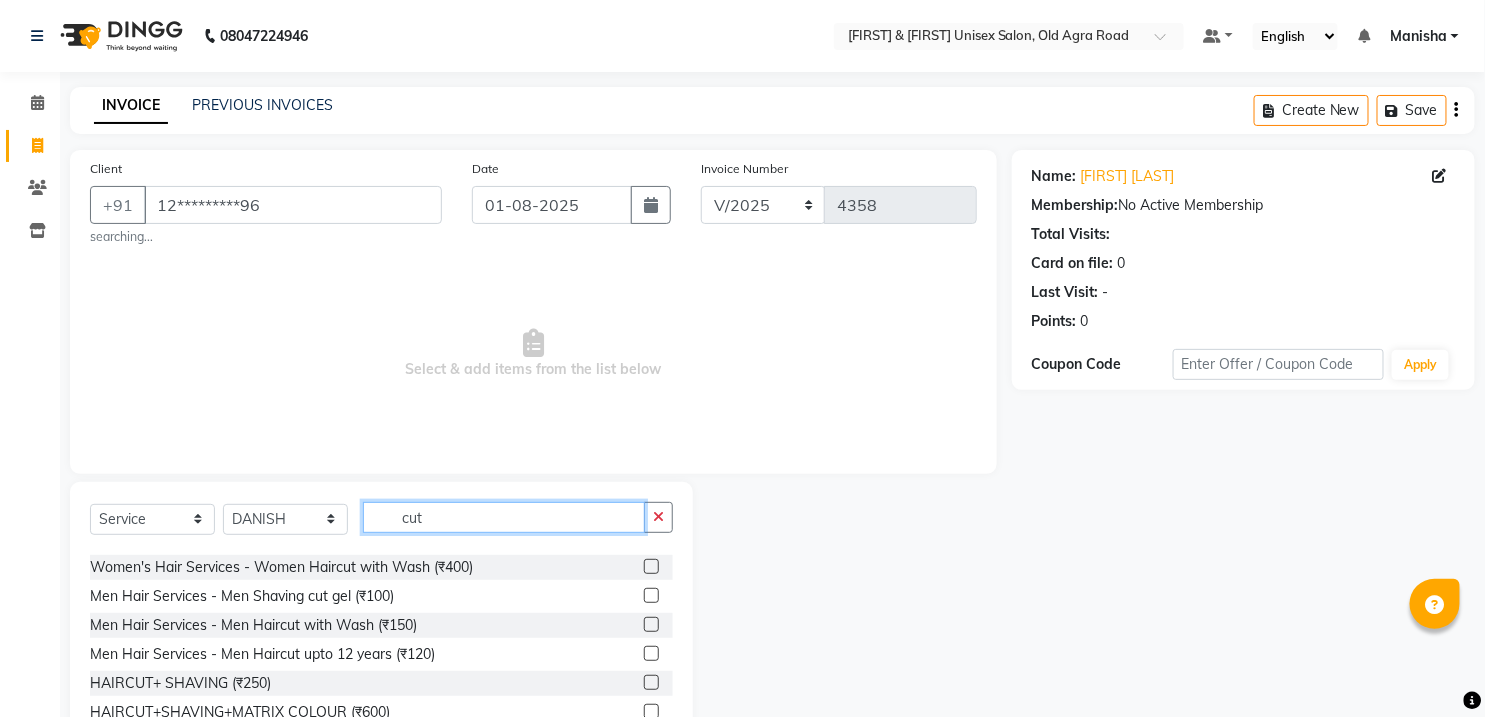 scroll, scrollTop: 118, scrollLeft: 0, axis: vertical 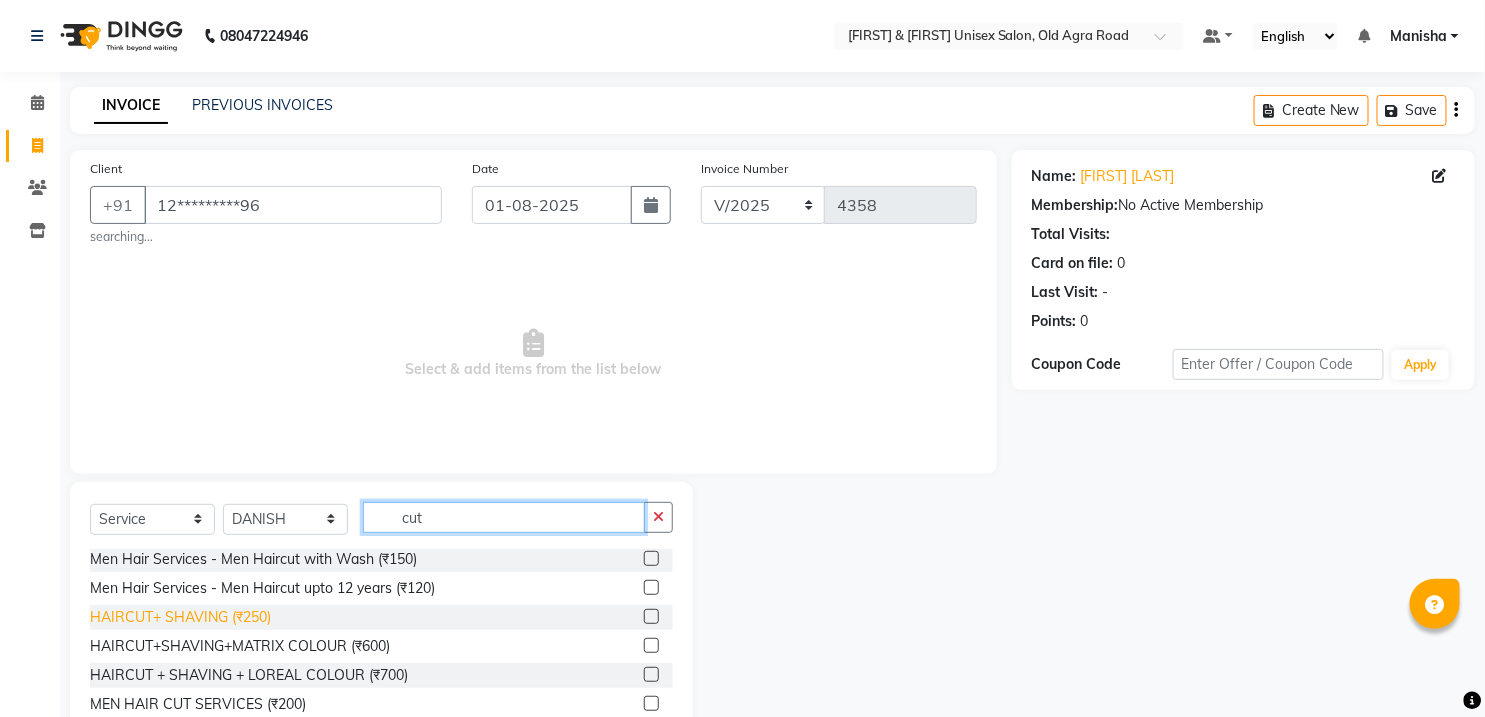 type on "cut" 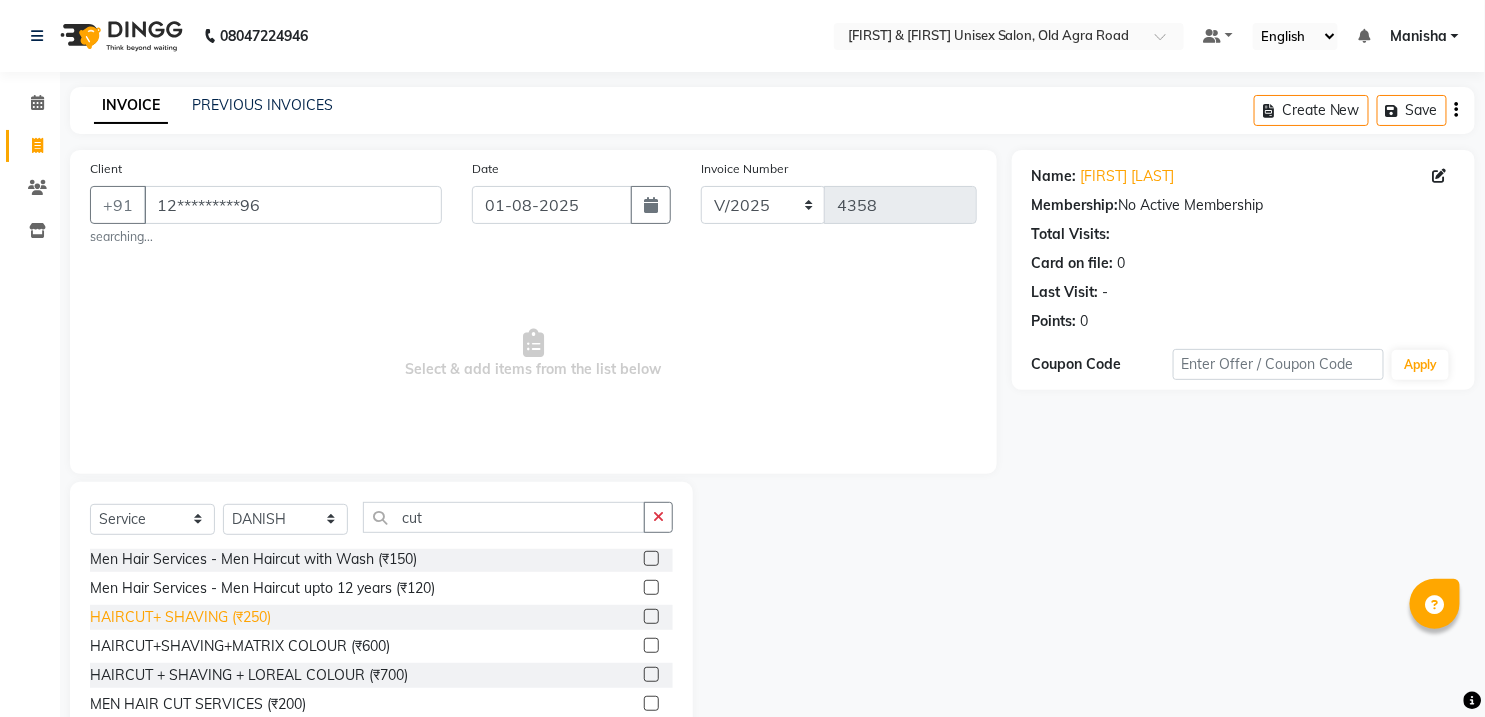 click on "HAIRCUT+ SHAVING (₹250)" 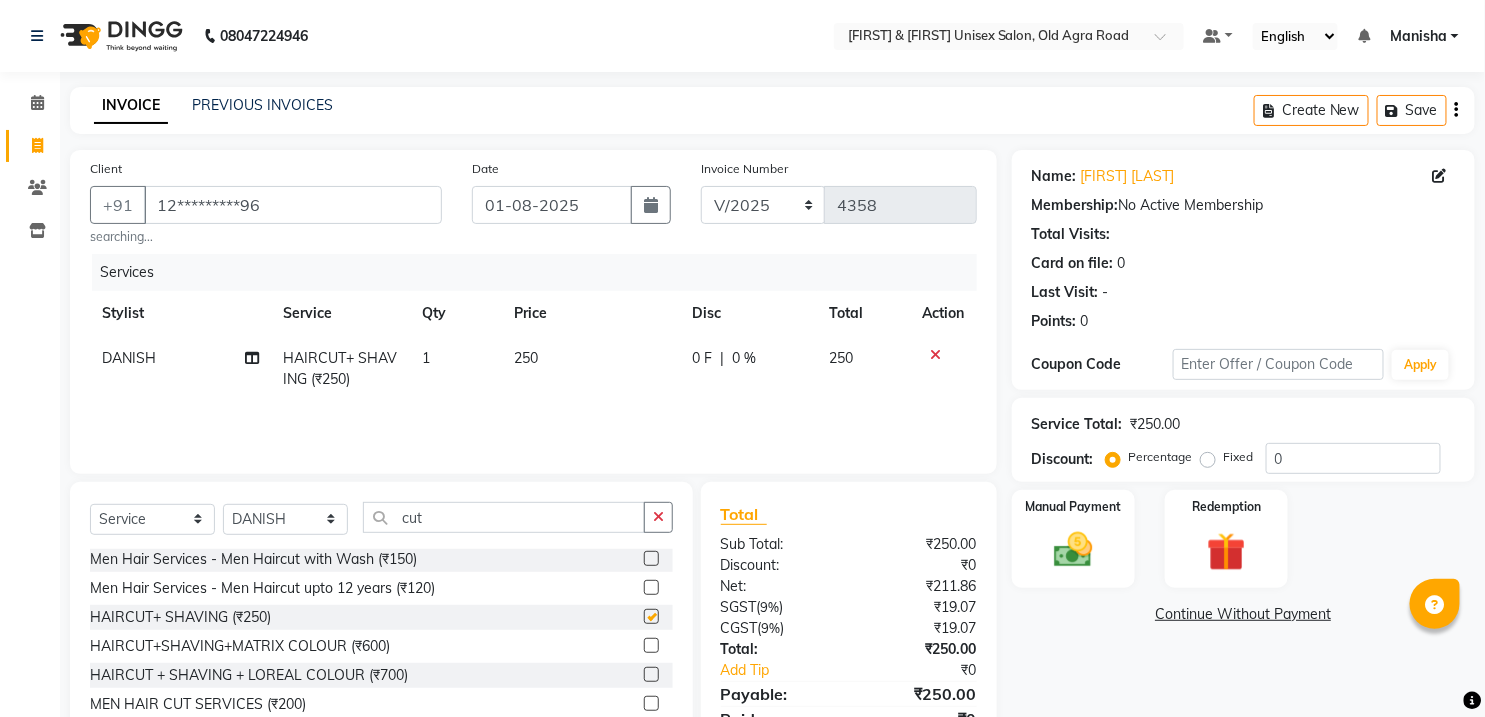 checkbox on "false" 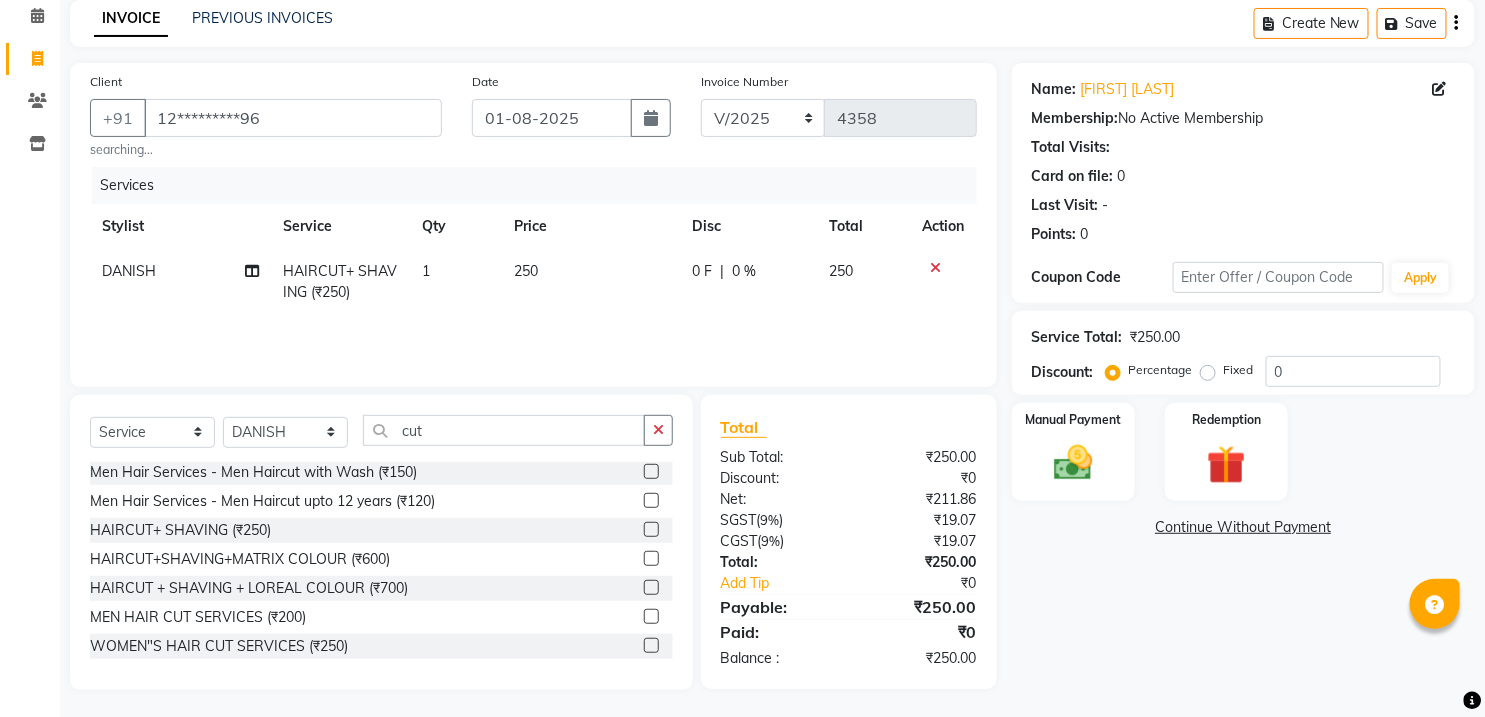 scroll, scrollTop: 90, scrollLeft: 0, axis: vertical 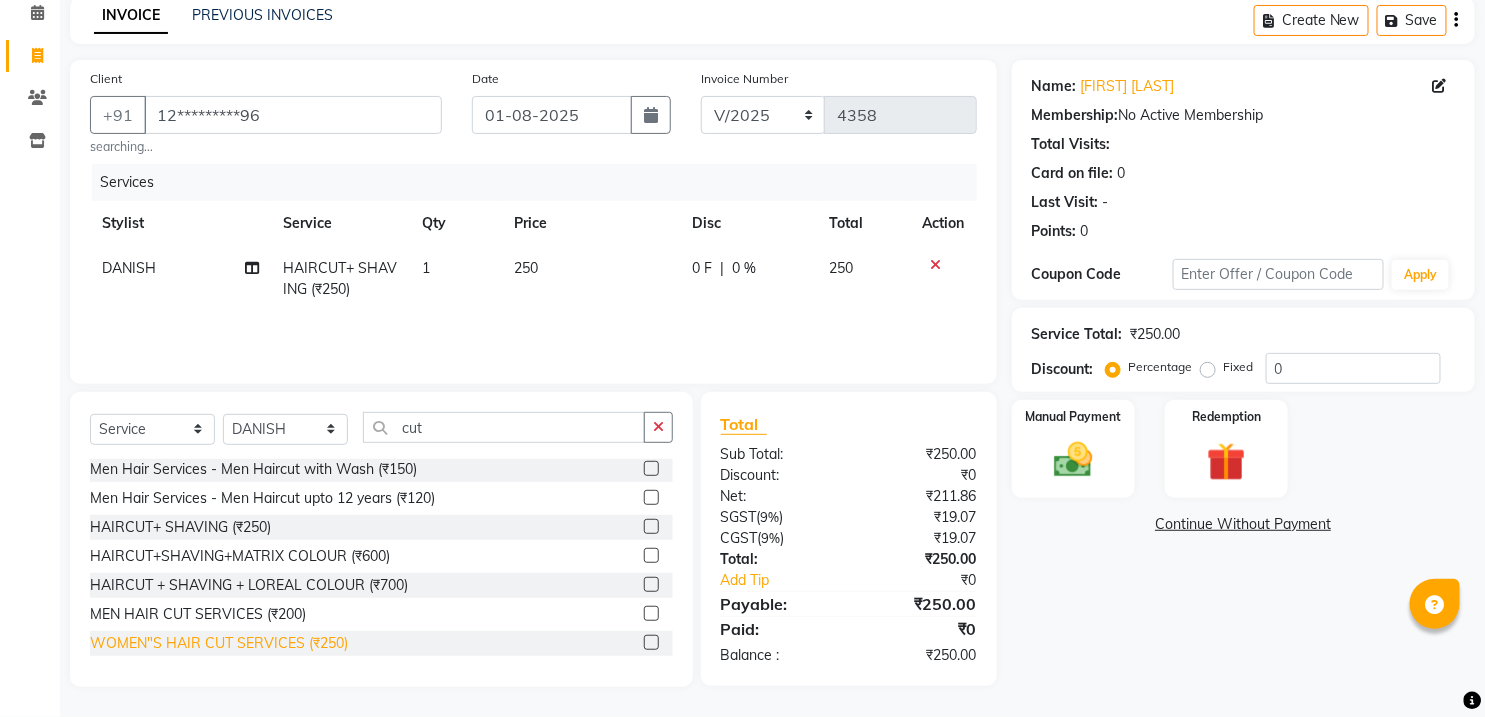 click on "WOMEN"S HAIR CUT SERVICES (₹250)" 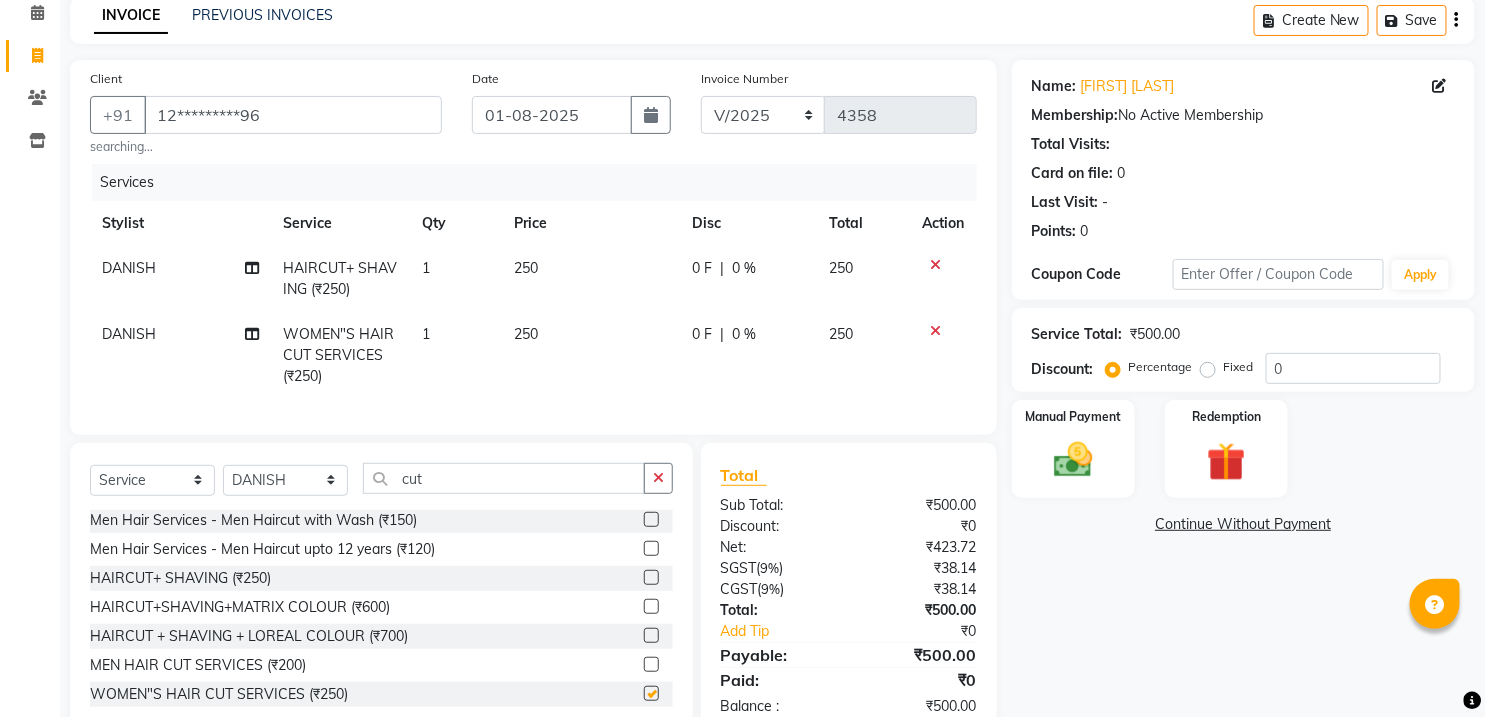 checkbox on "false" 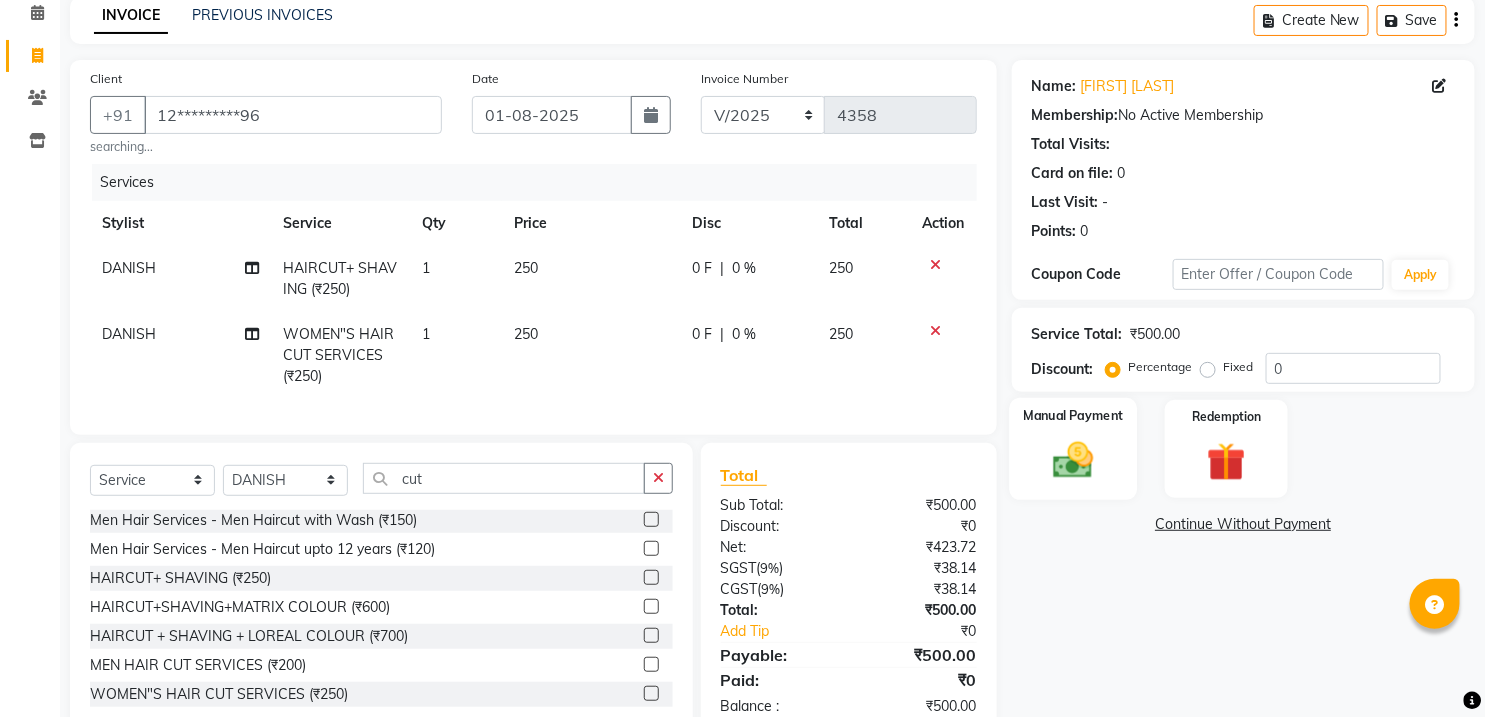 click on "Manual Payment" 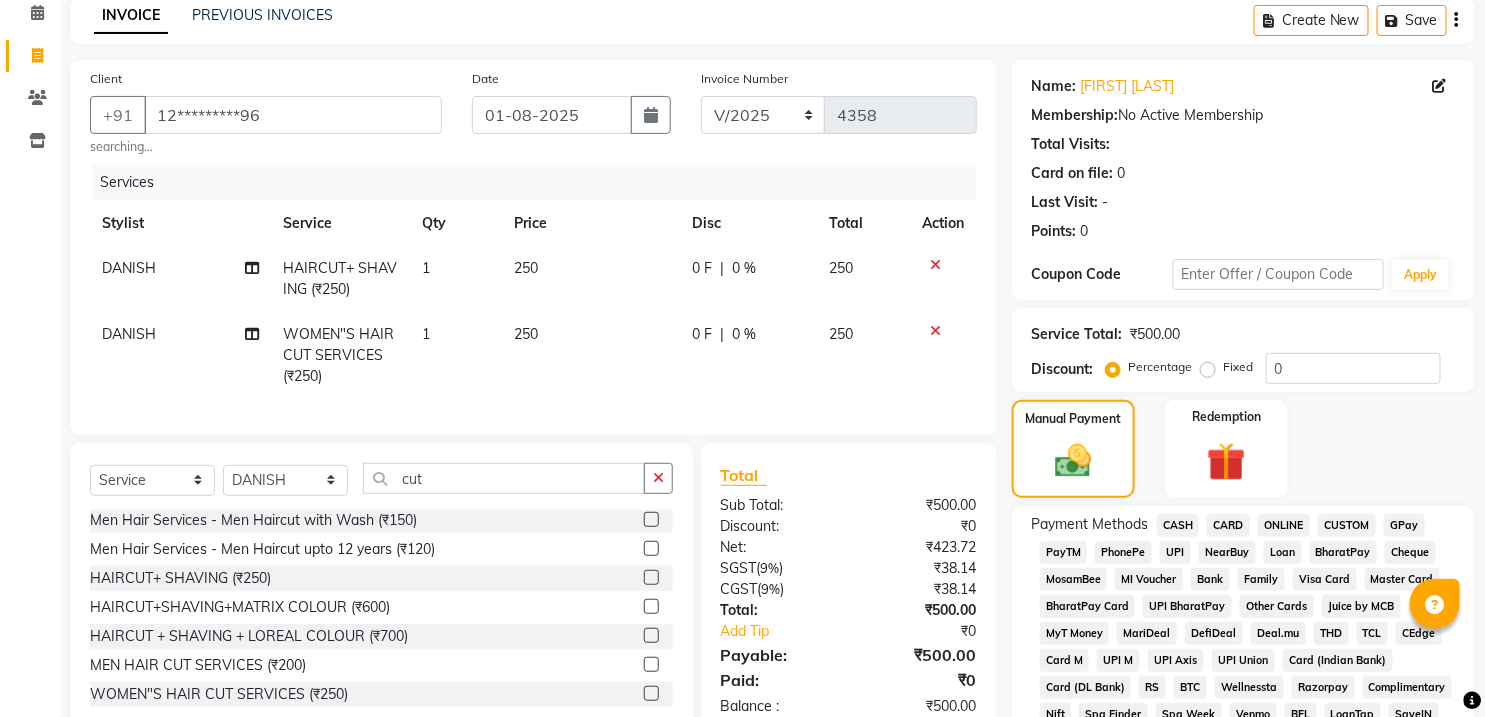 click on "CASH" 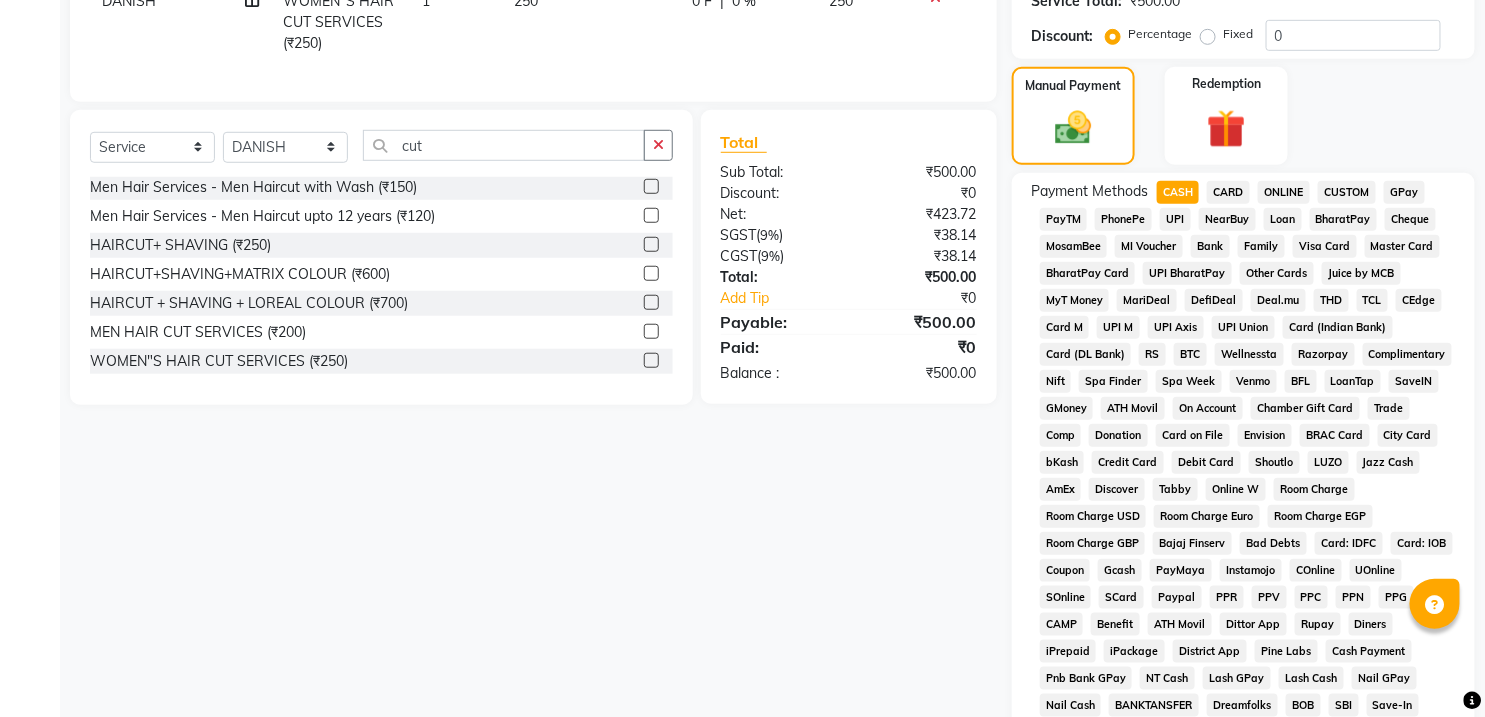 scroll, scrollTop: 643, scrollLeft: 0, axis: vertical 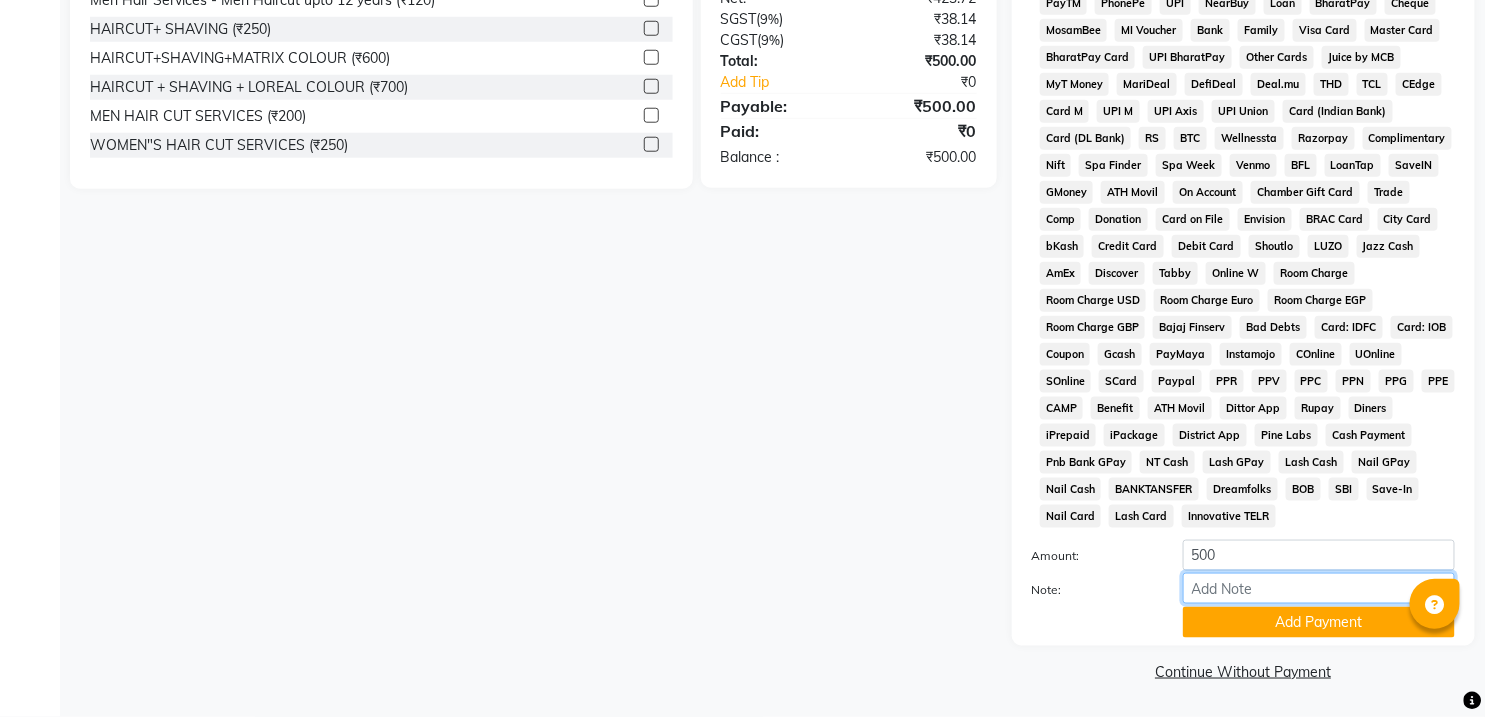 click on "Note:" at bounding box center (1319, 588) 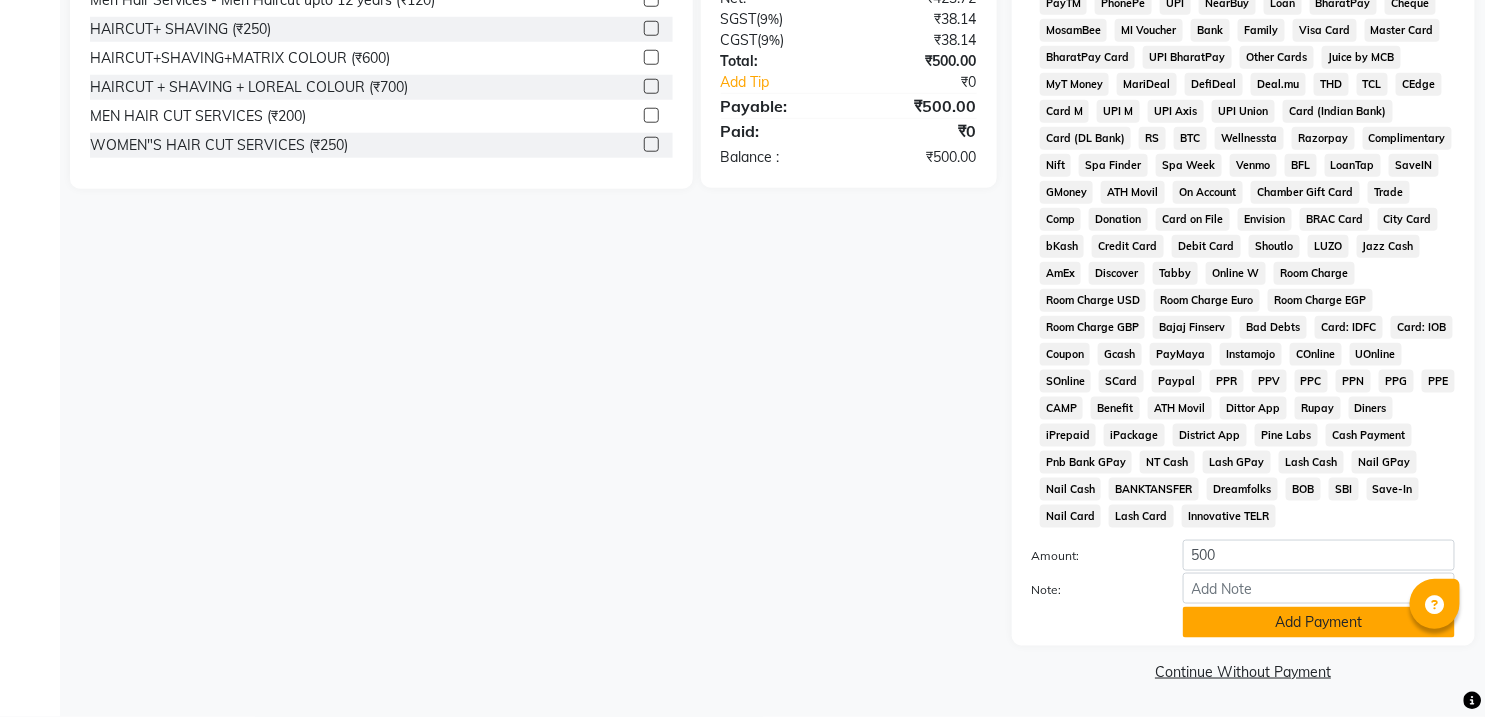 click on "Add Payment" 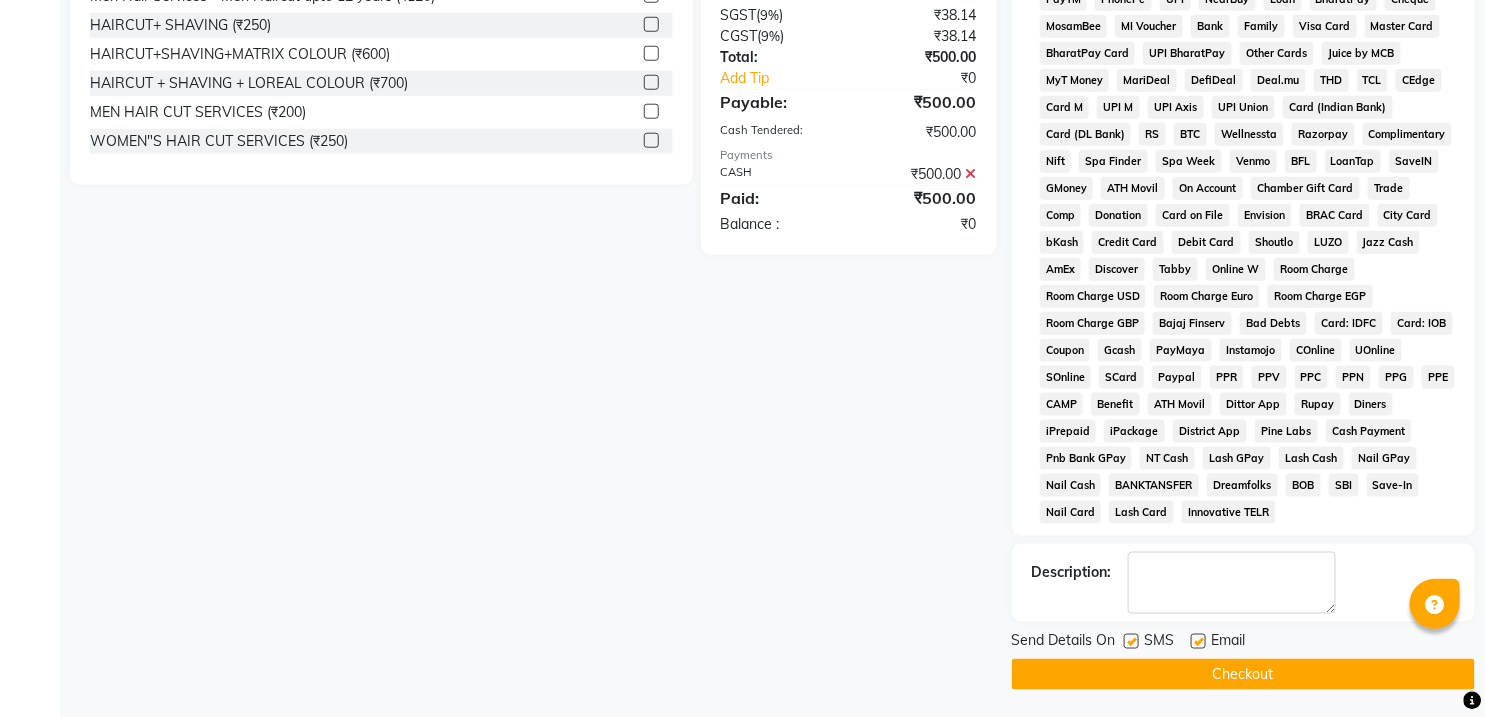 click on "Checkout" 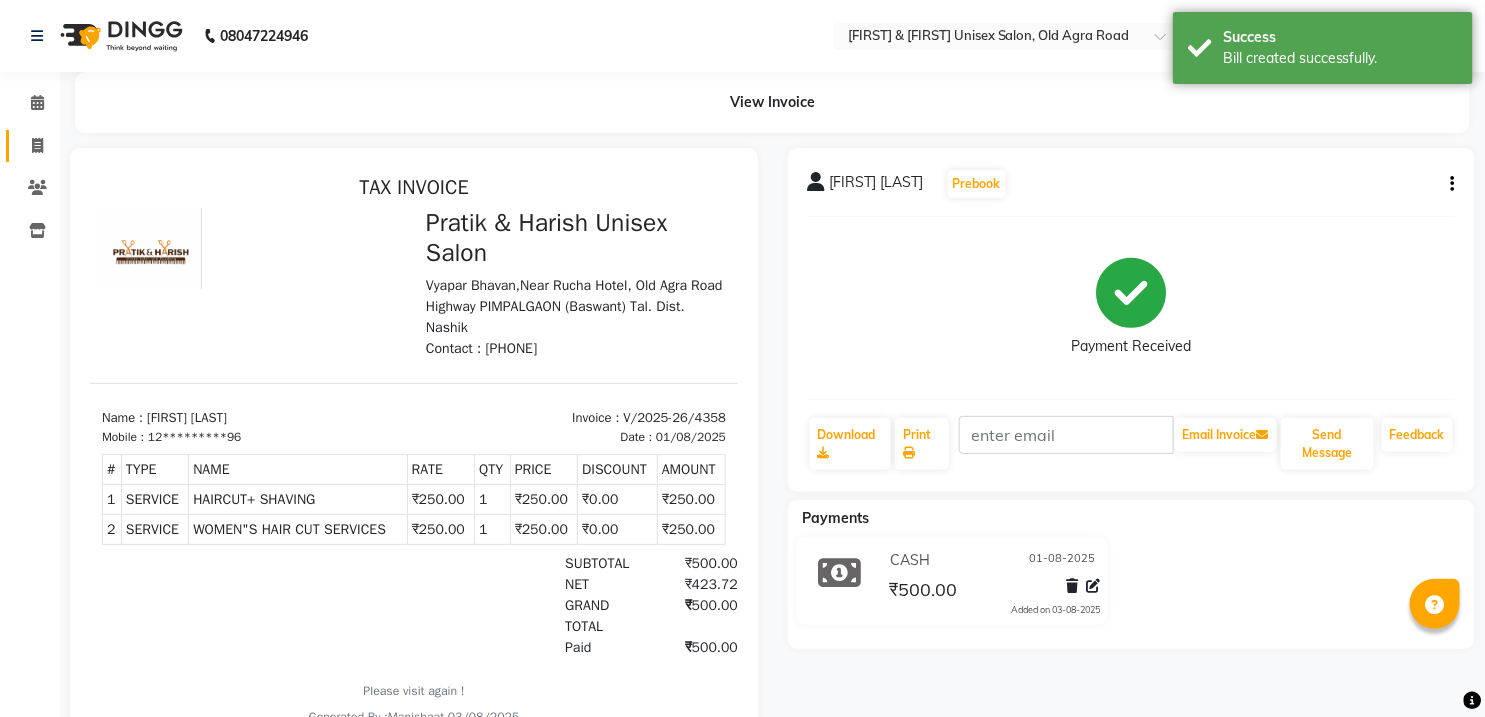 scroll, scrollTop: 0, scrollLeft: 0, axis: both 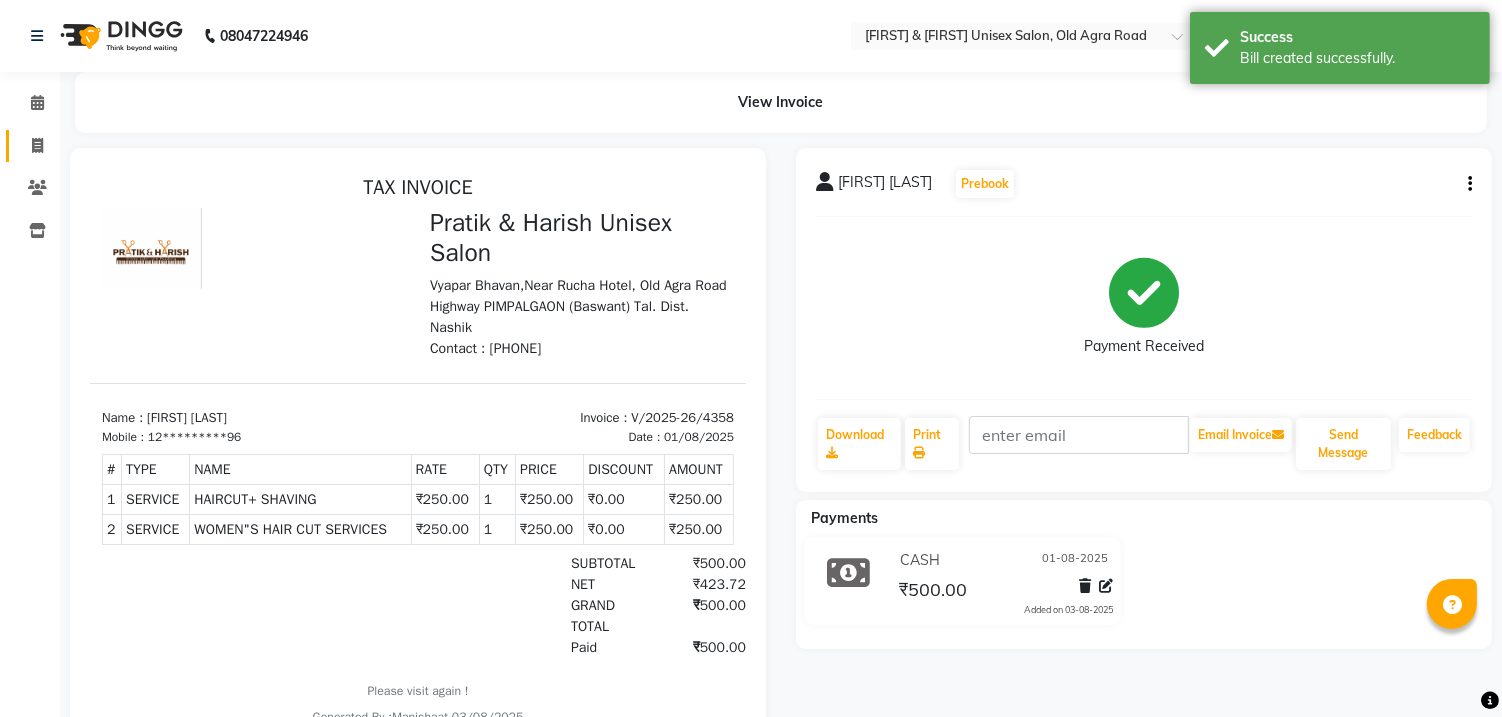 select on "6770" 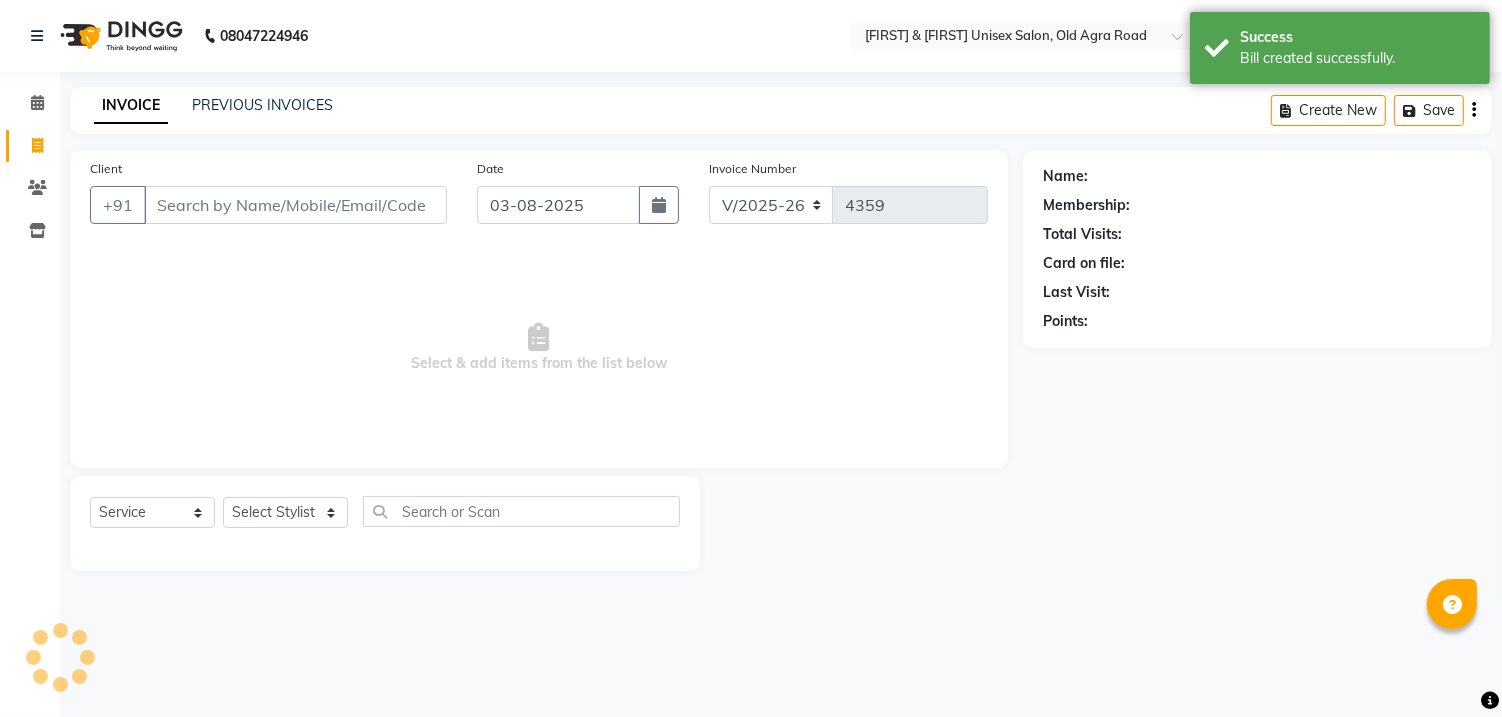 click on "Client" at bounding box center [295, 205] 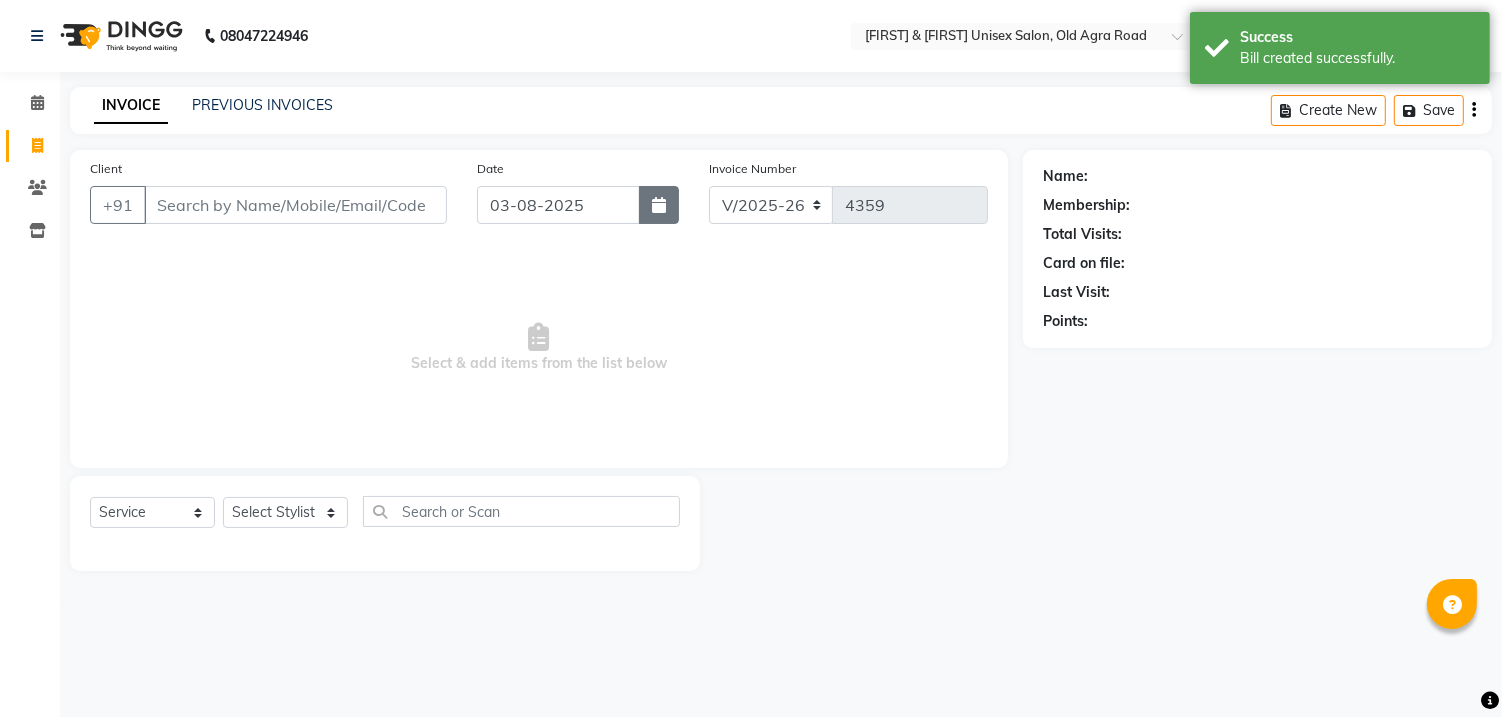 click 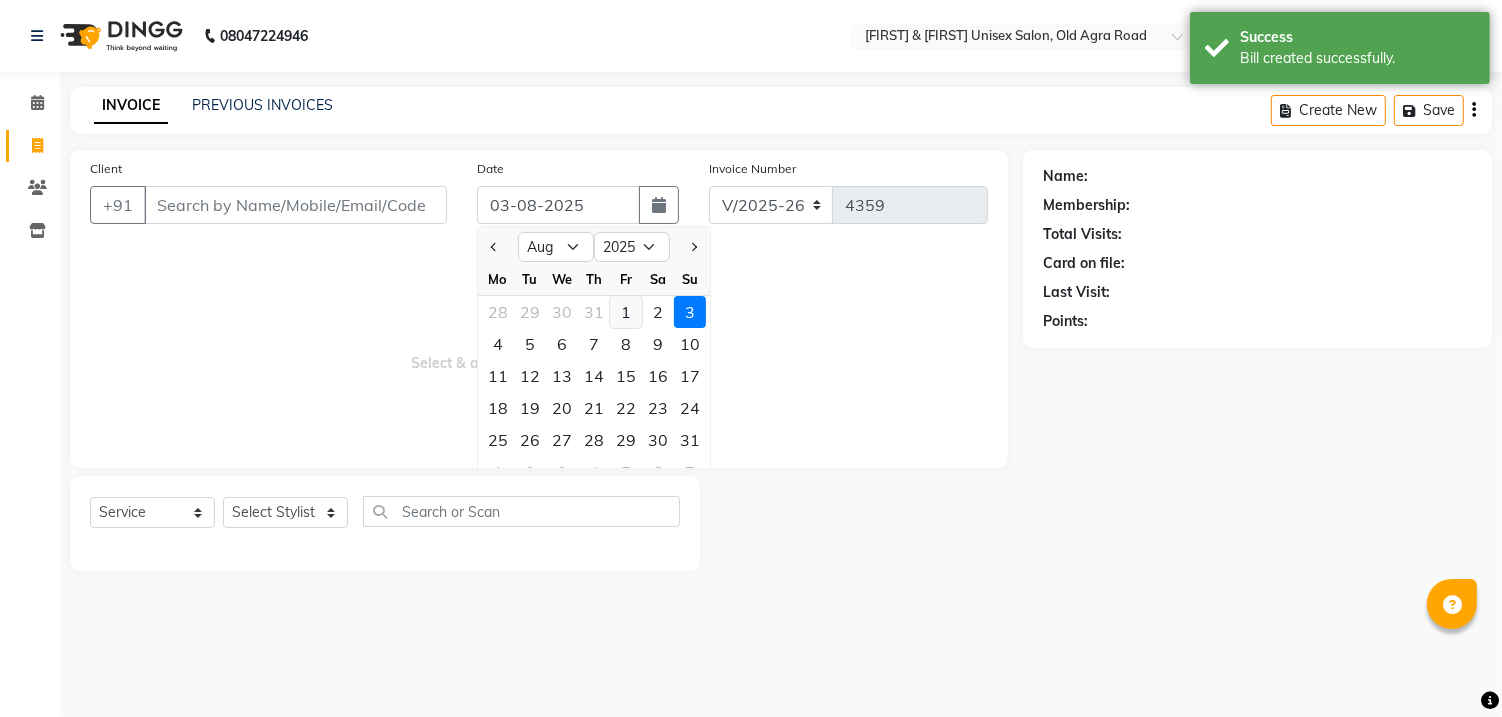 click on "1" 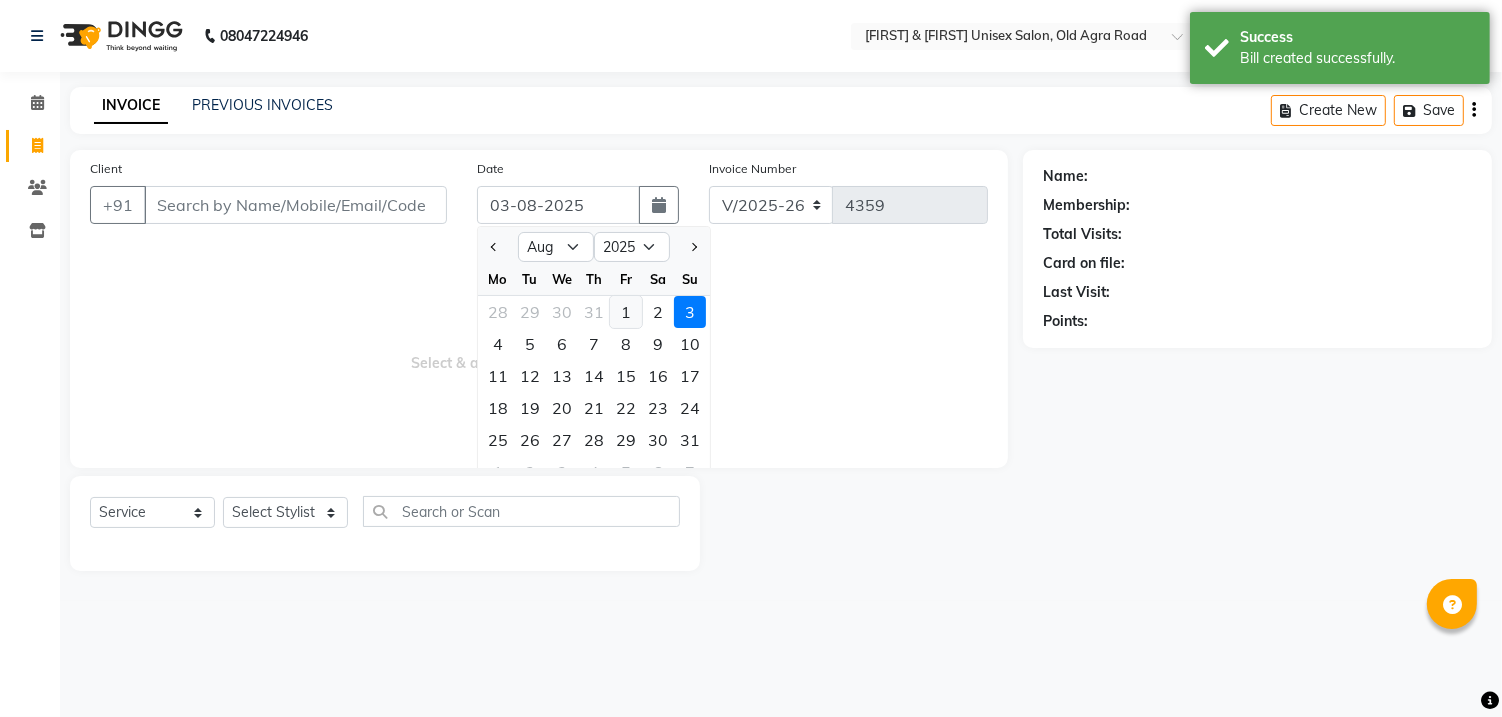 type on "01-08-2025" 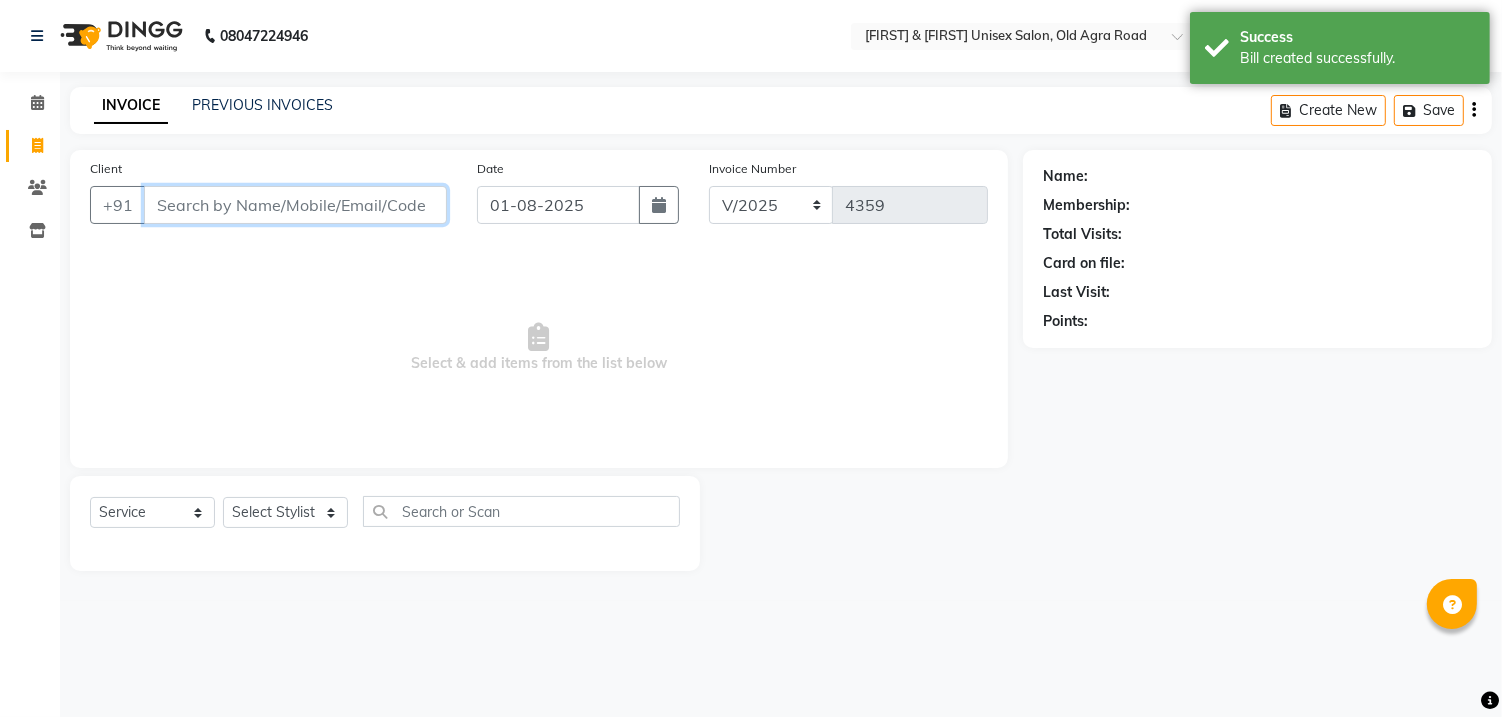 click on "Client" at bounding box center [295, 205] 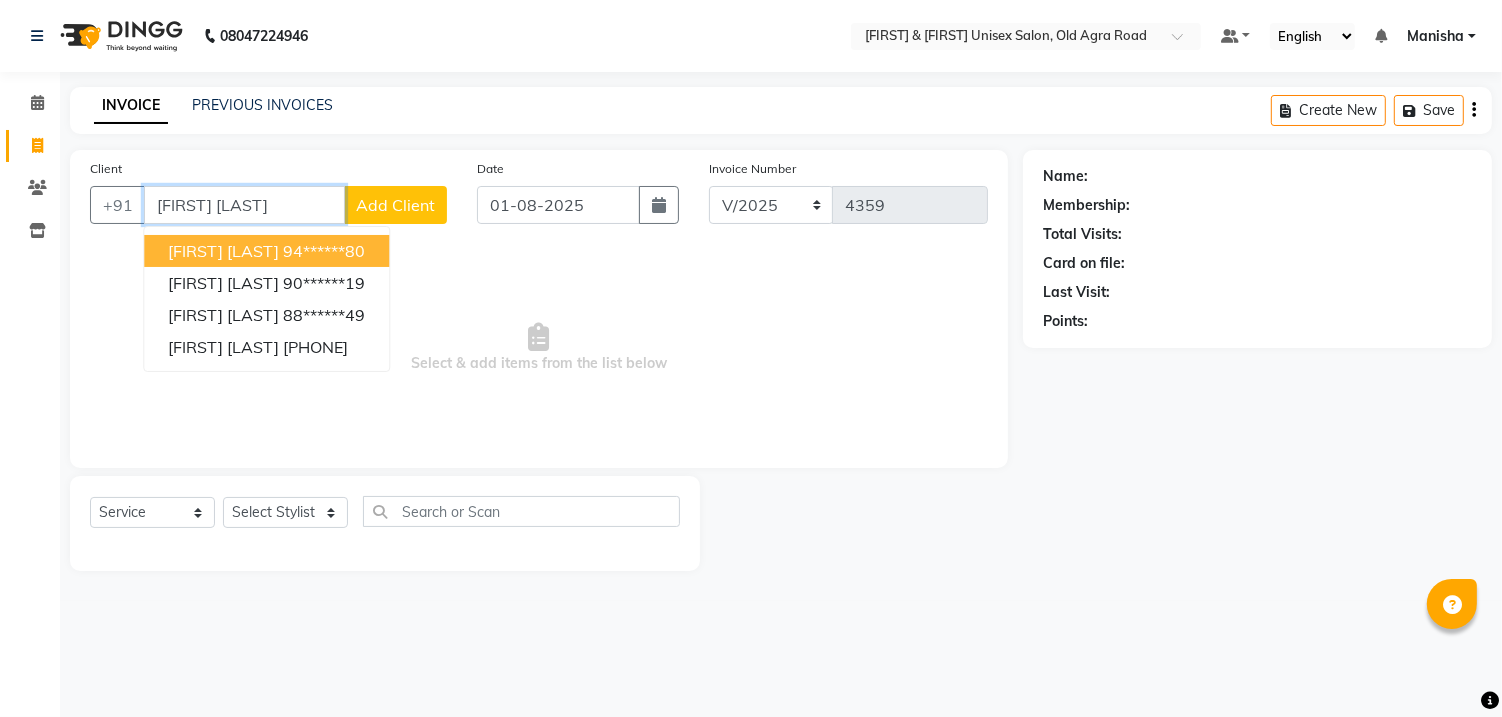 click on "94******80" at bounding box center [324, 251] 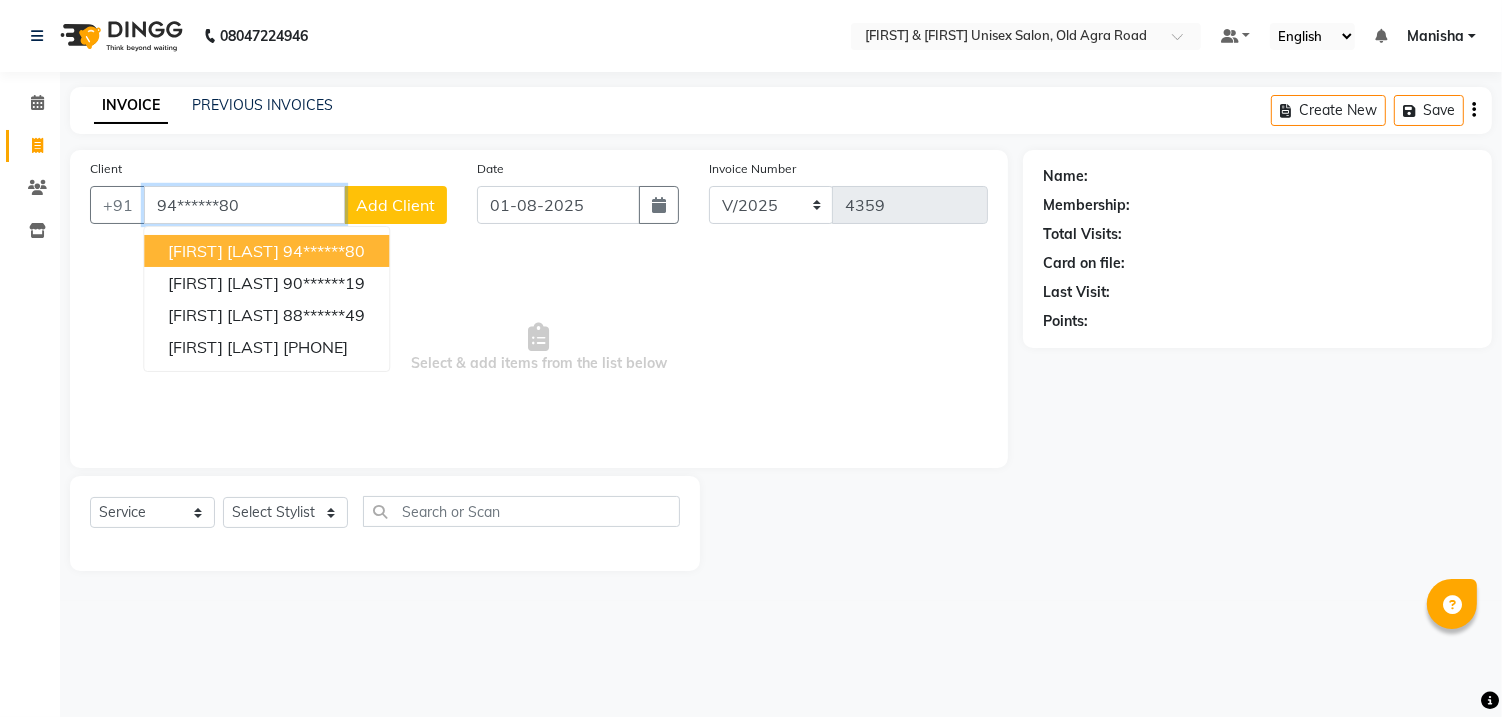 type on "94******80" 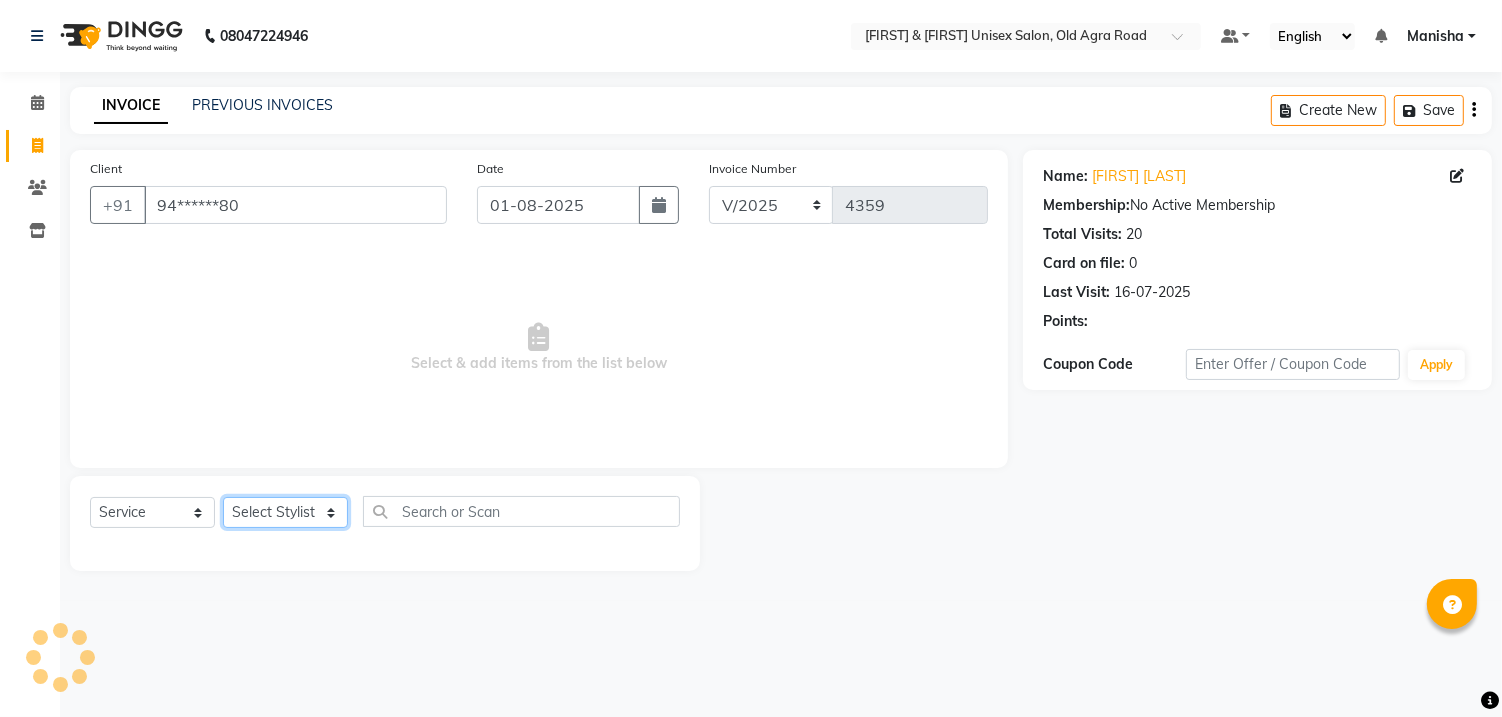 click on "Select Stylist DANISH [FIRST] [FIRST] [FIRST] [FIRST] [FIRST] [FIRST] [FIRST] [FIRST] [FIRST] [FIRST]" 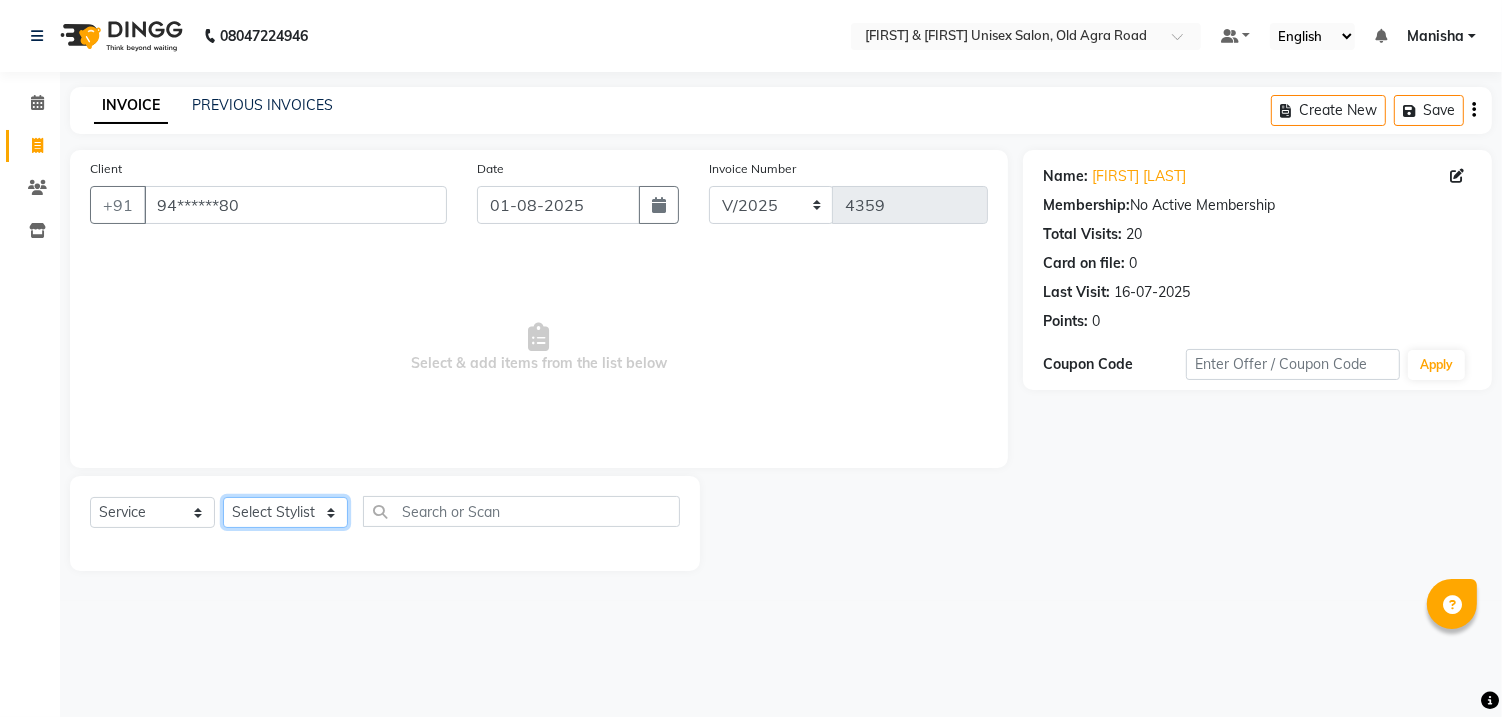 select on "53015" 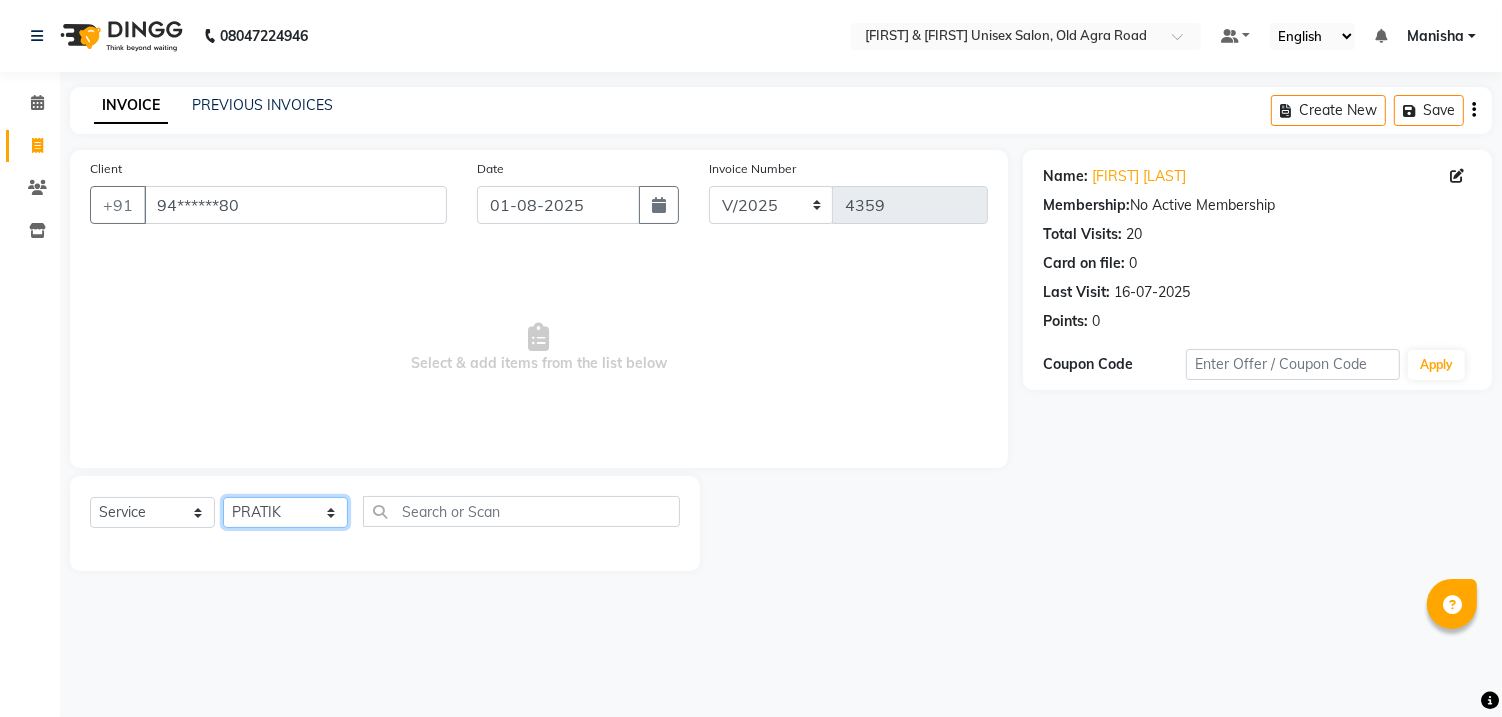 click on "Select Stylist DANISH [FIRST] [FIRST] [FIRST] [FIRST] [FIRST] [FIRST] [FIRST] [FIRST] [FIRST] [FIRST]" 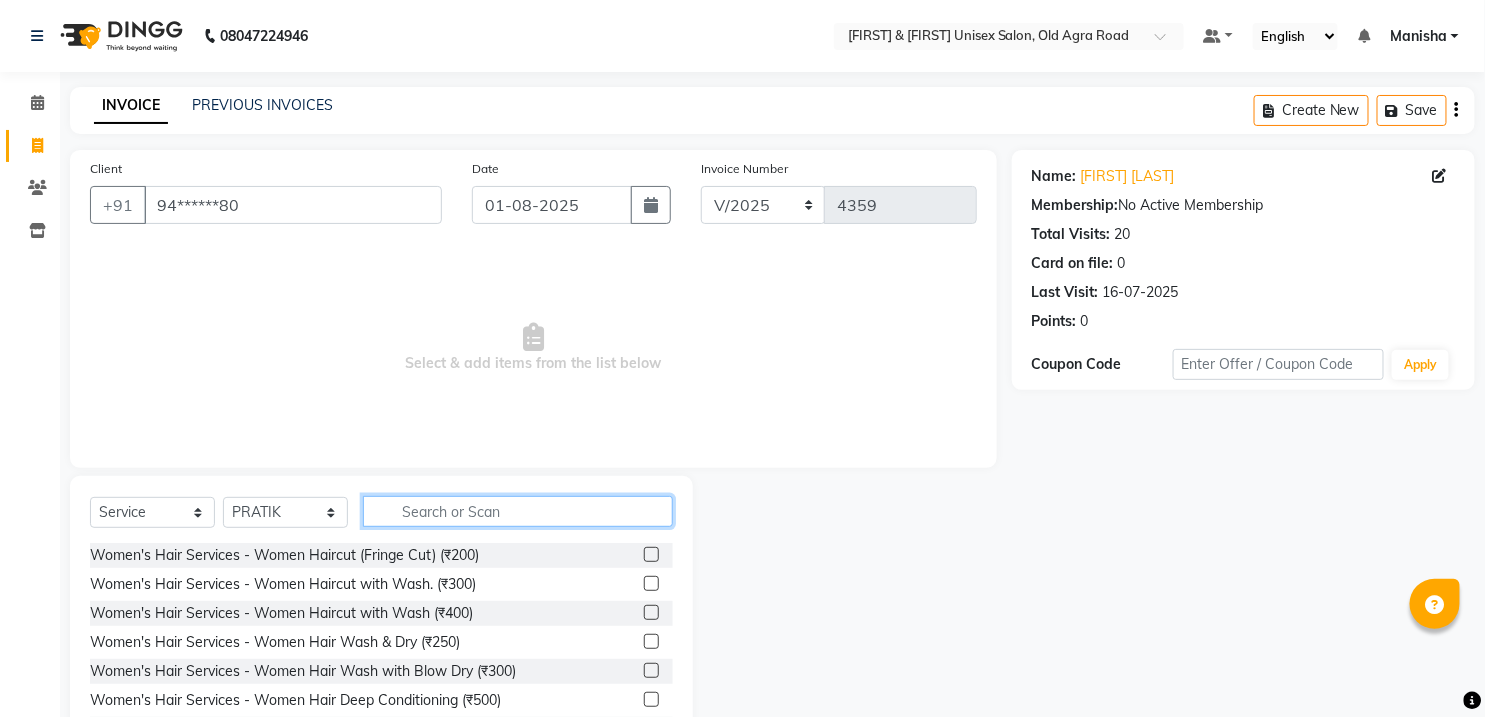 click 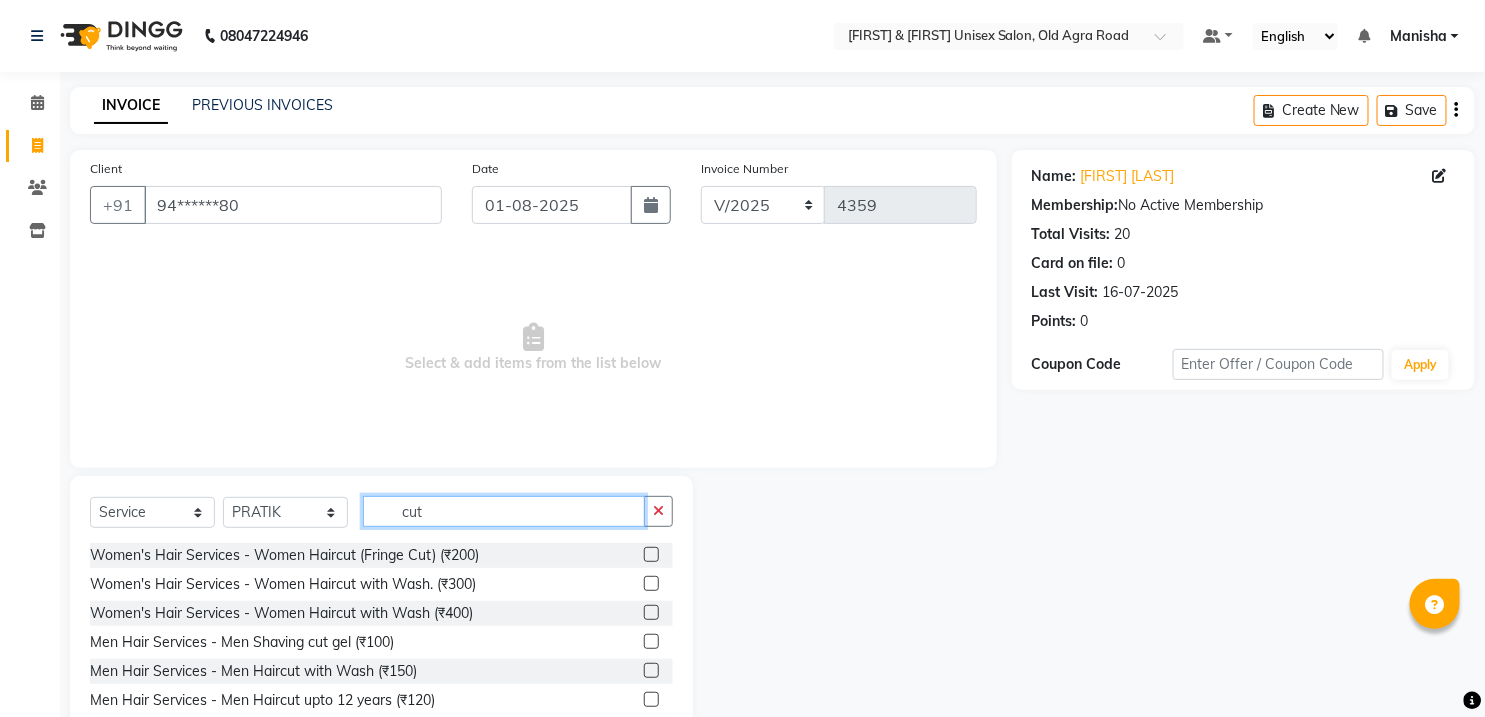 scroll, scrollTop: 83, scrollLeft: 0, axis: vertical 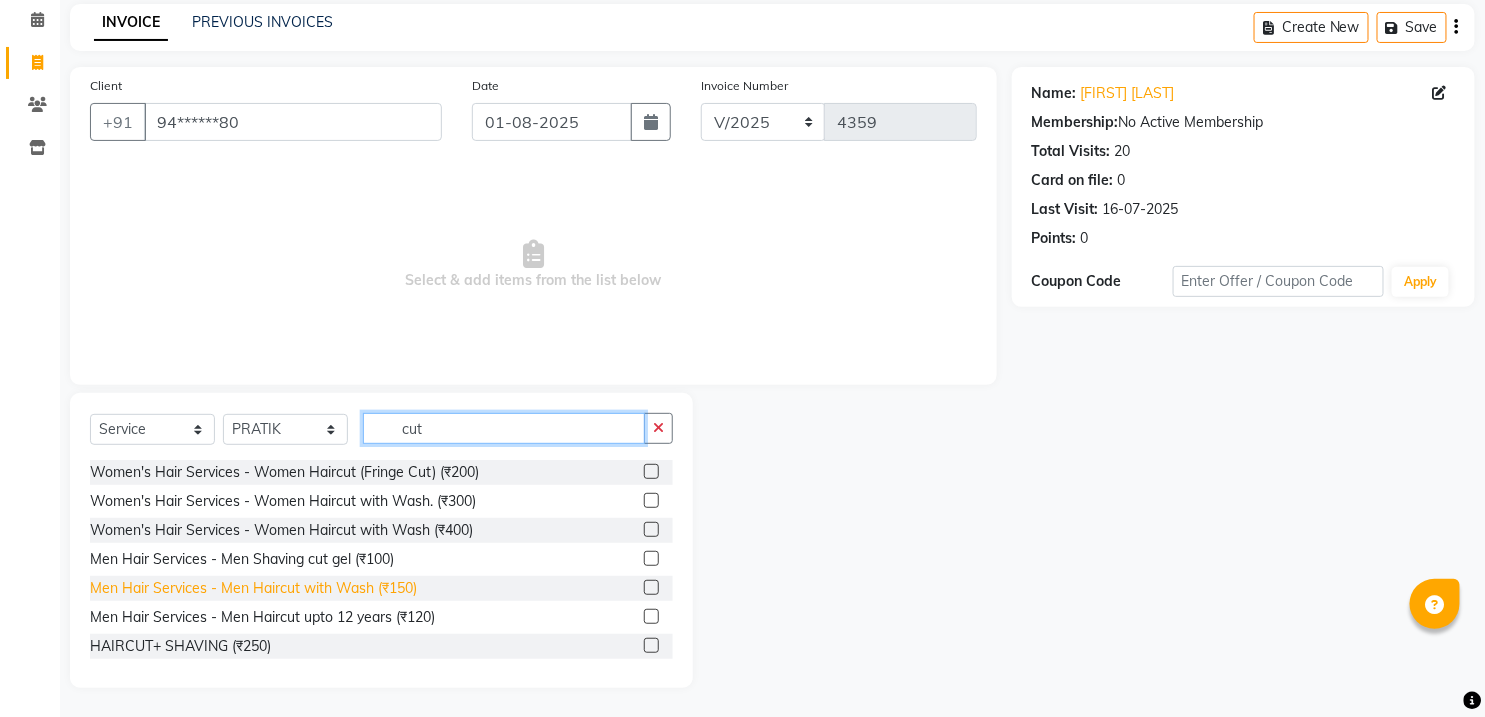 type on "cut" 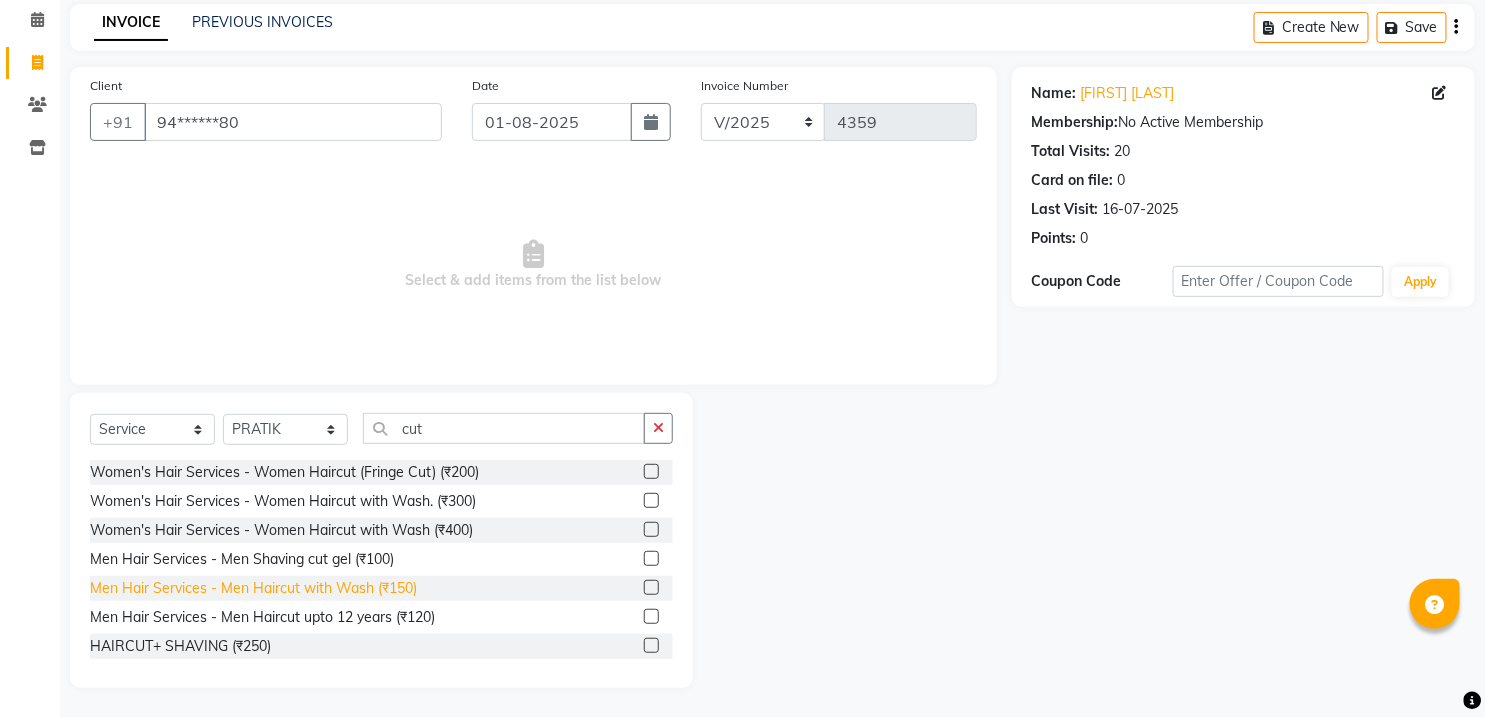 click on "Men Hair Services - Men Haircut with Wash (₹150)" 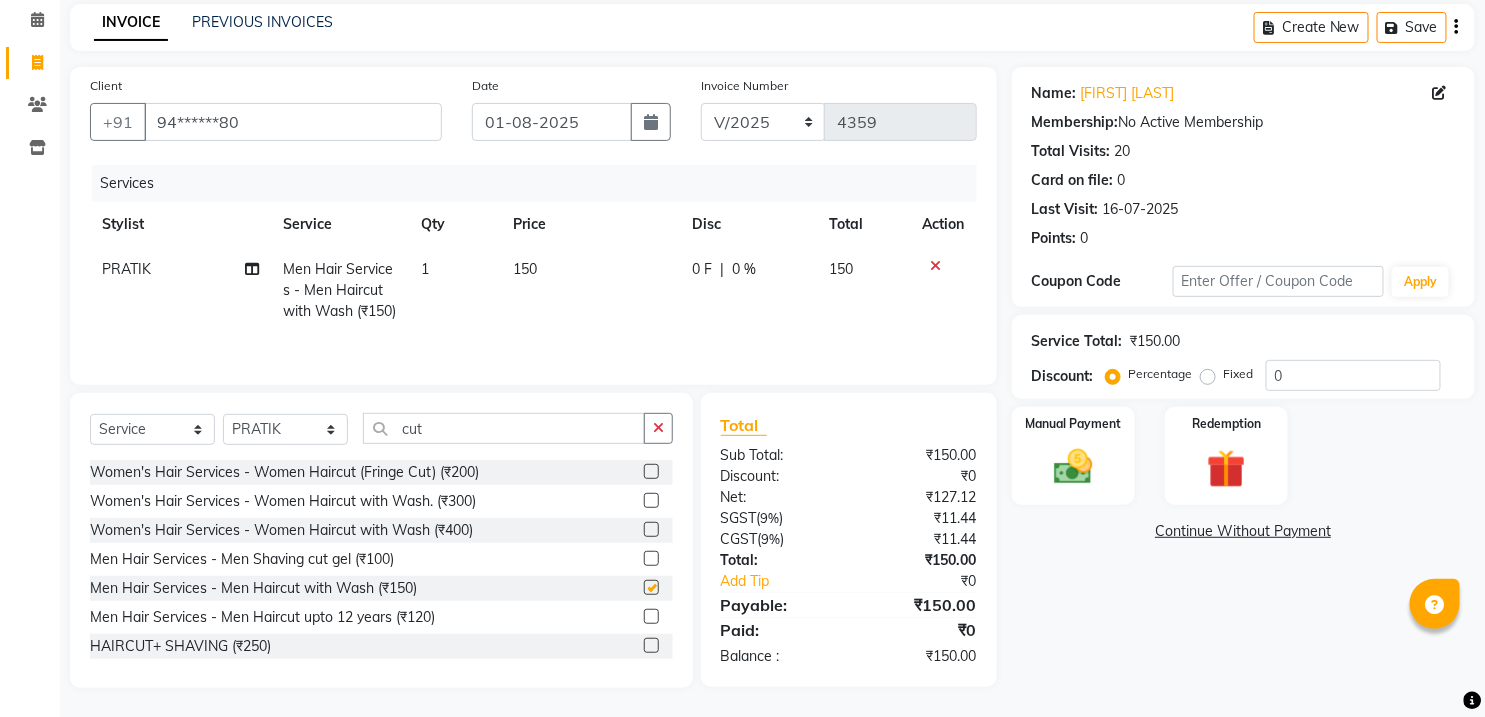 checkbox on "false" 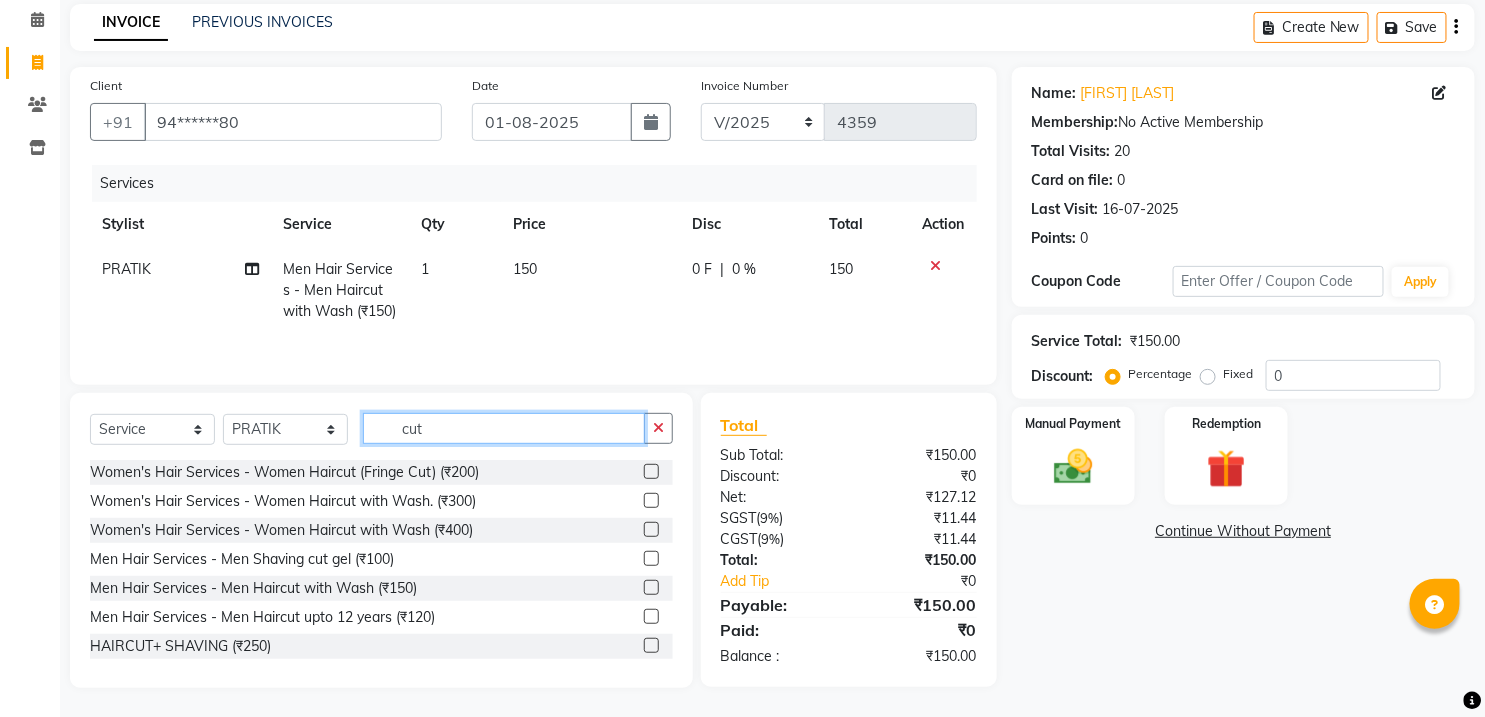 click on "cut" 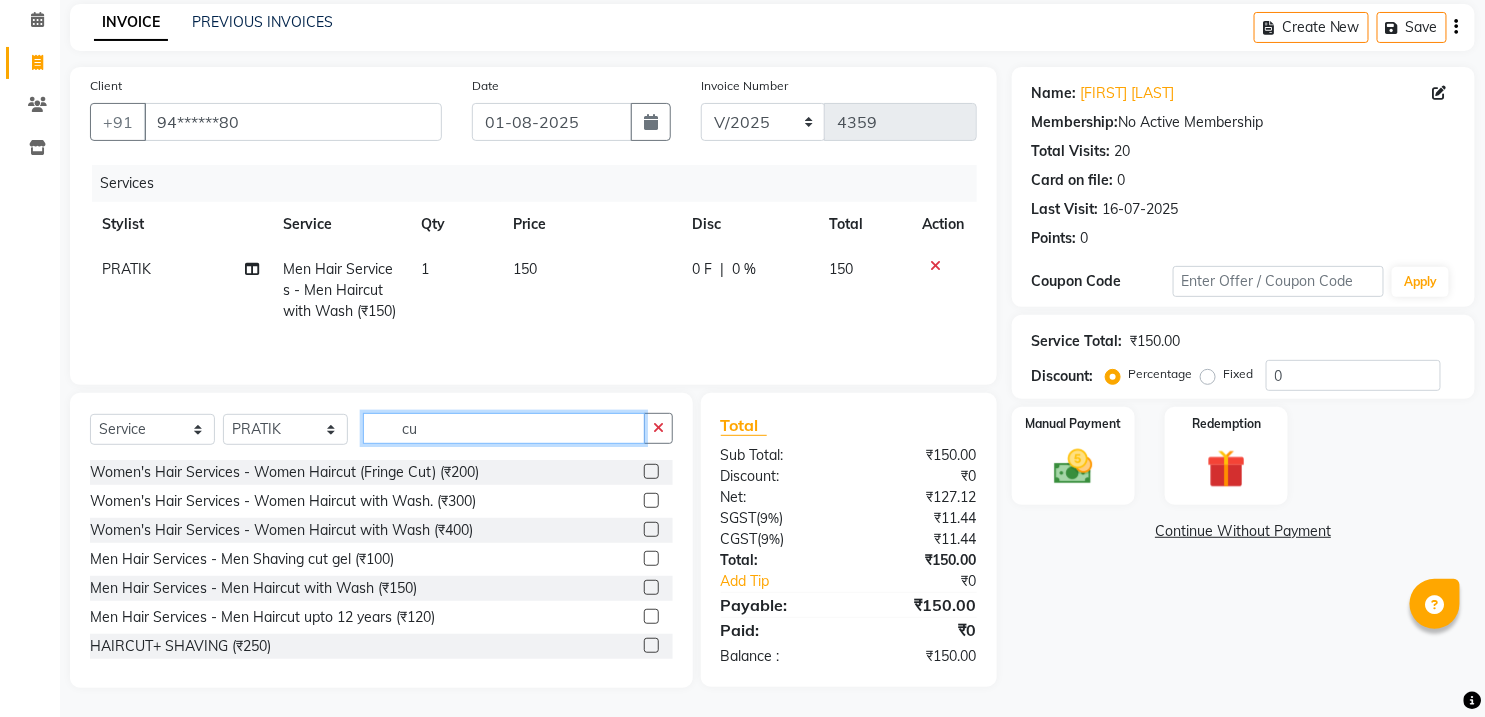type on "c" 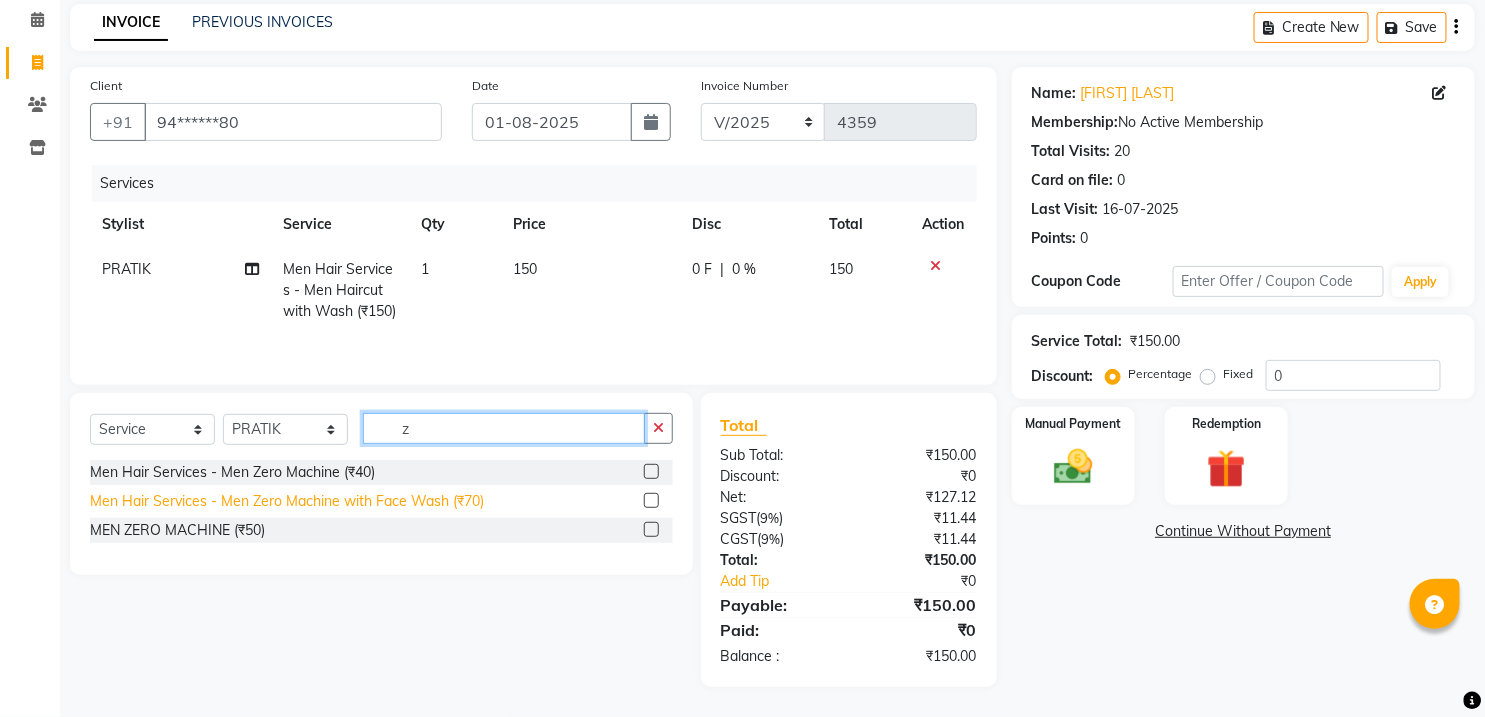 type on "z" 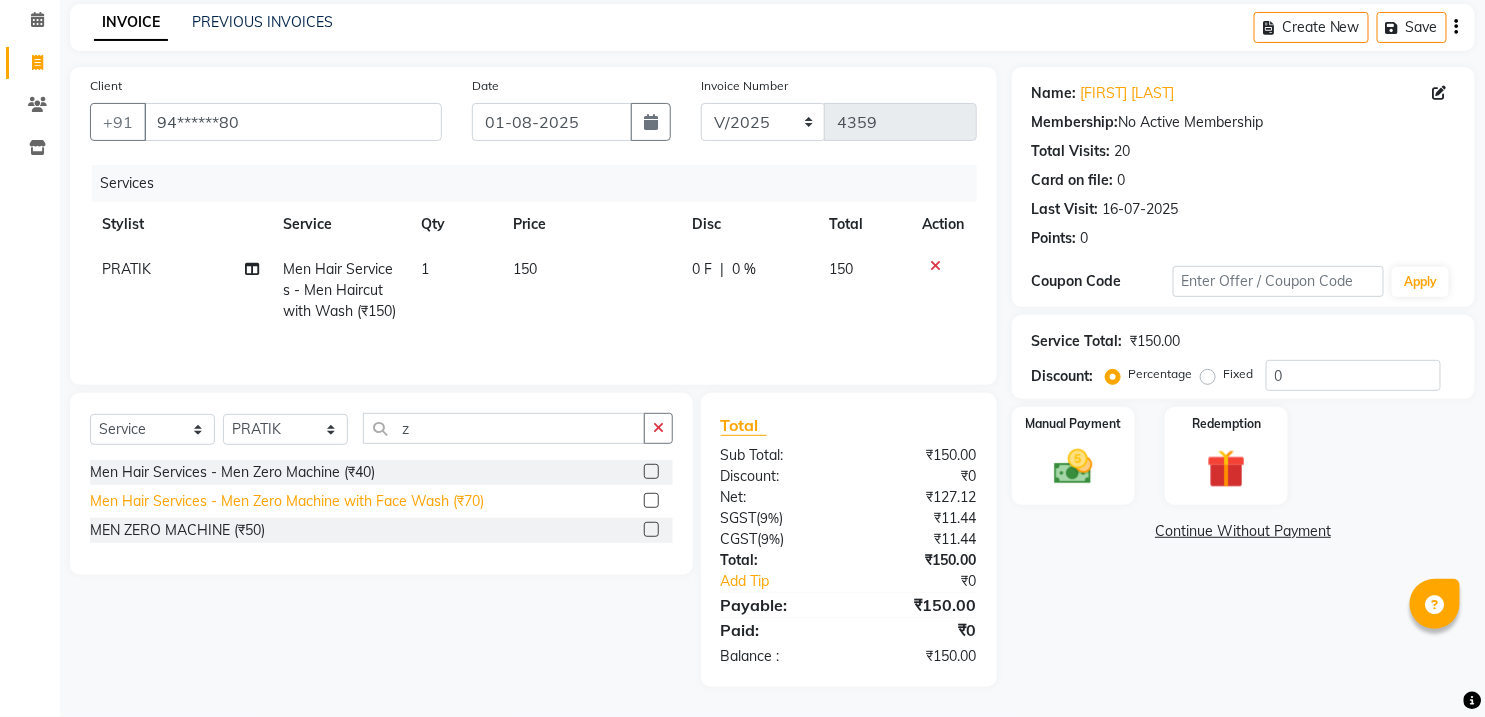 click on "Men Hair Services - Men Zero Machine with Face Wash (₹70)" 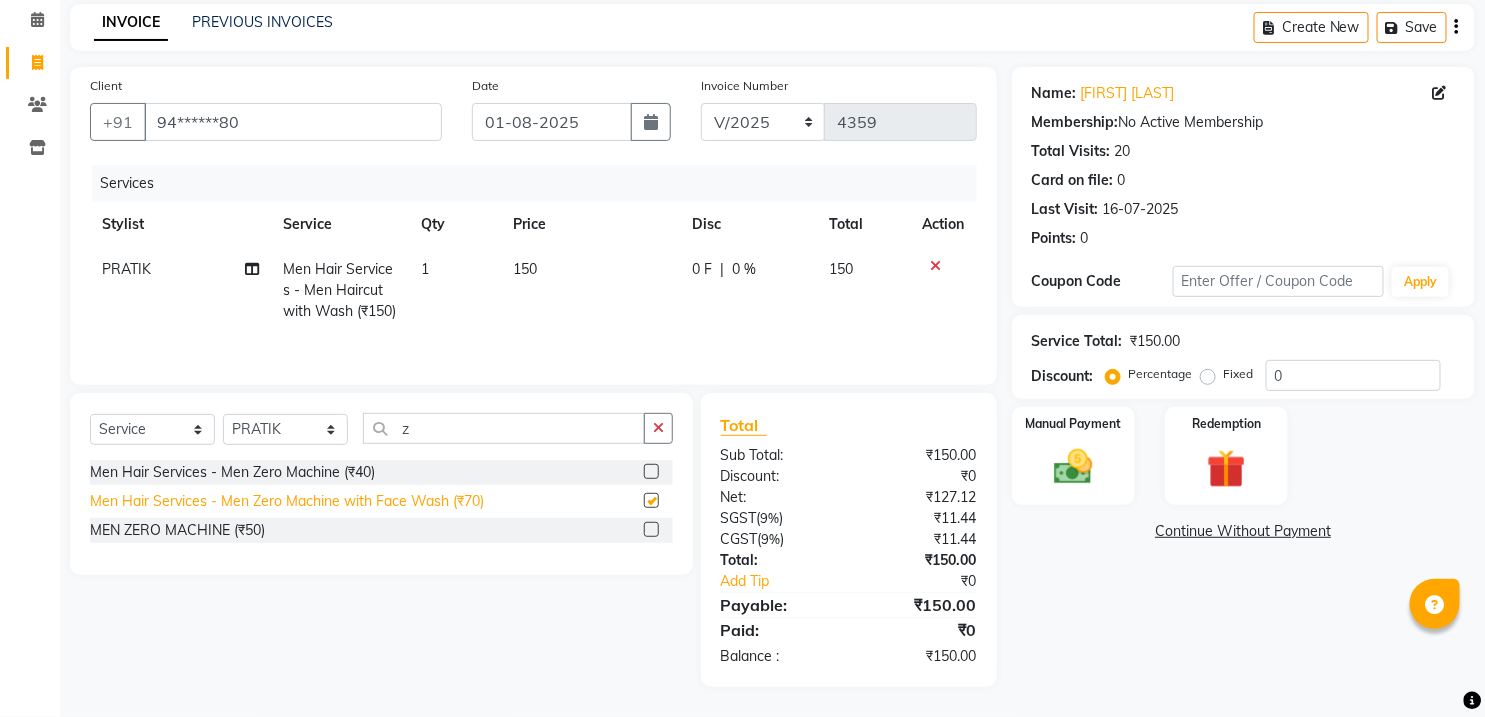 checkbox on "false" 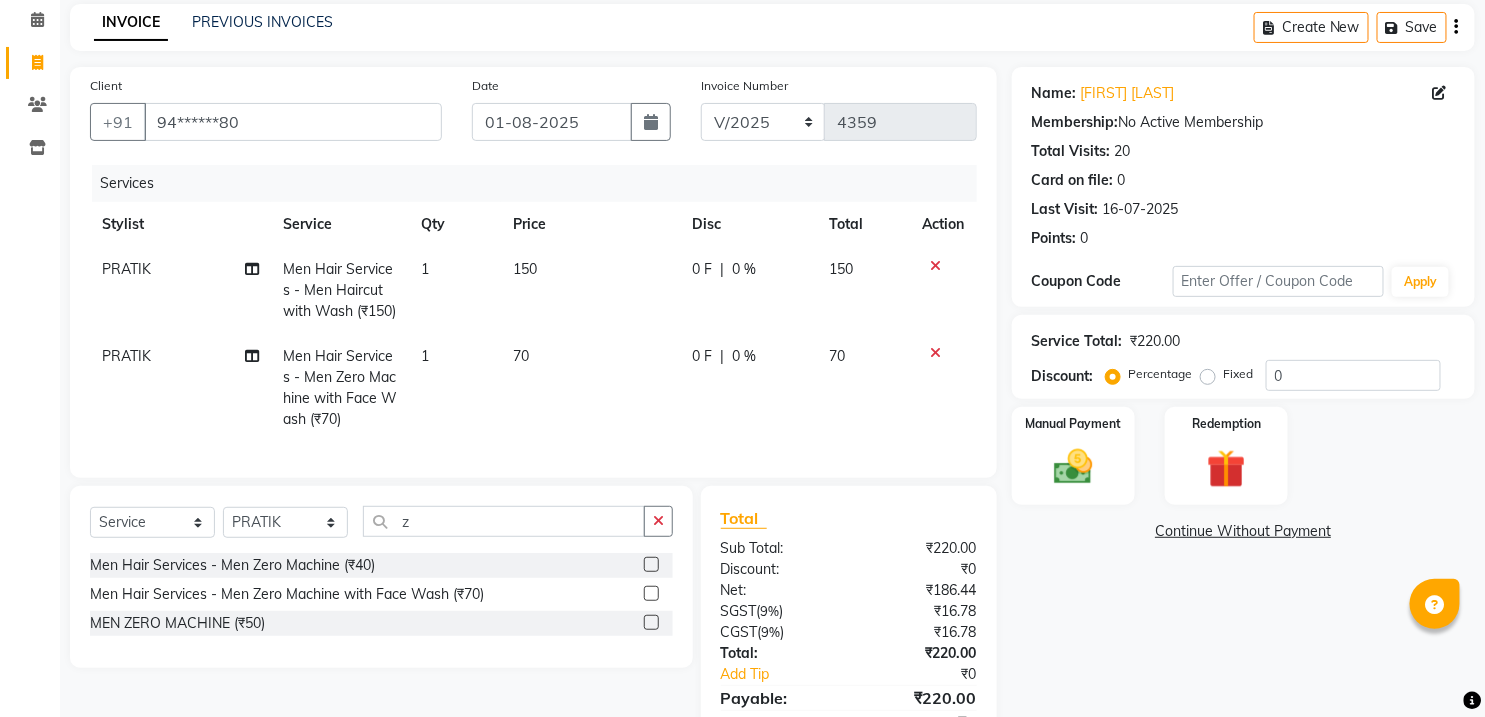 scroll, scrollTop: 194, scrollLeft: 0, axis: vertical 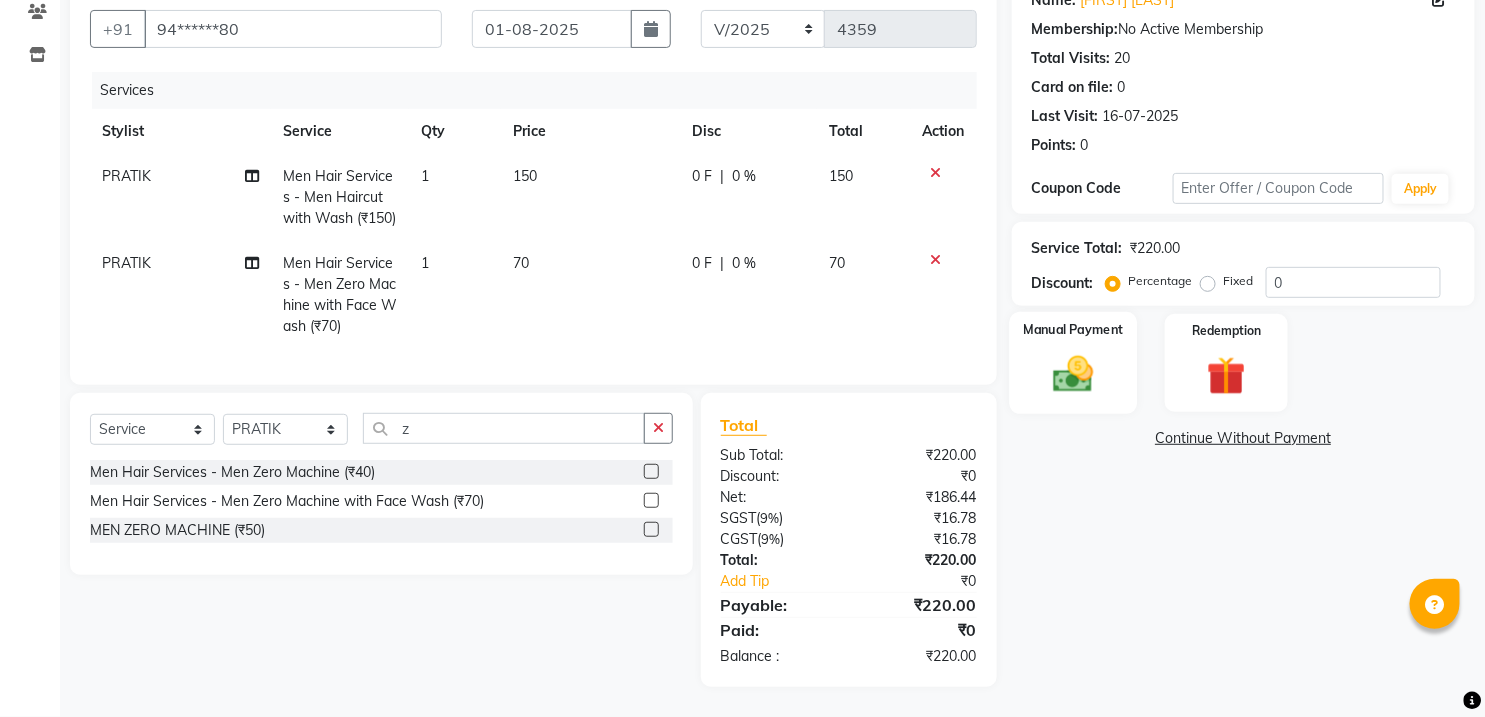 click 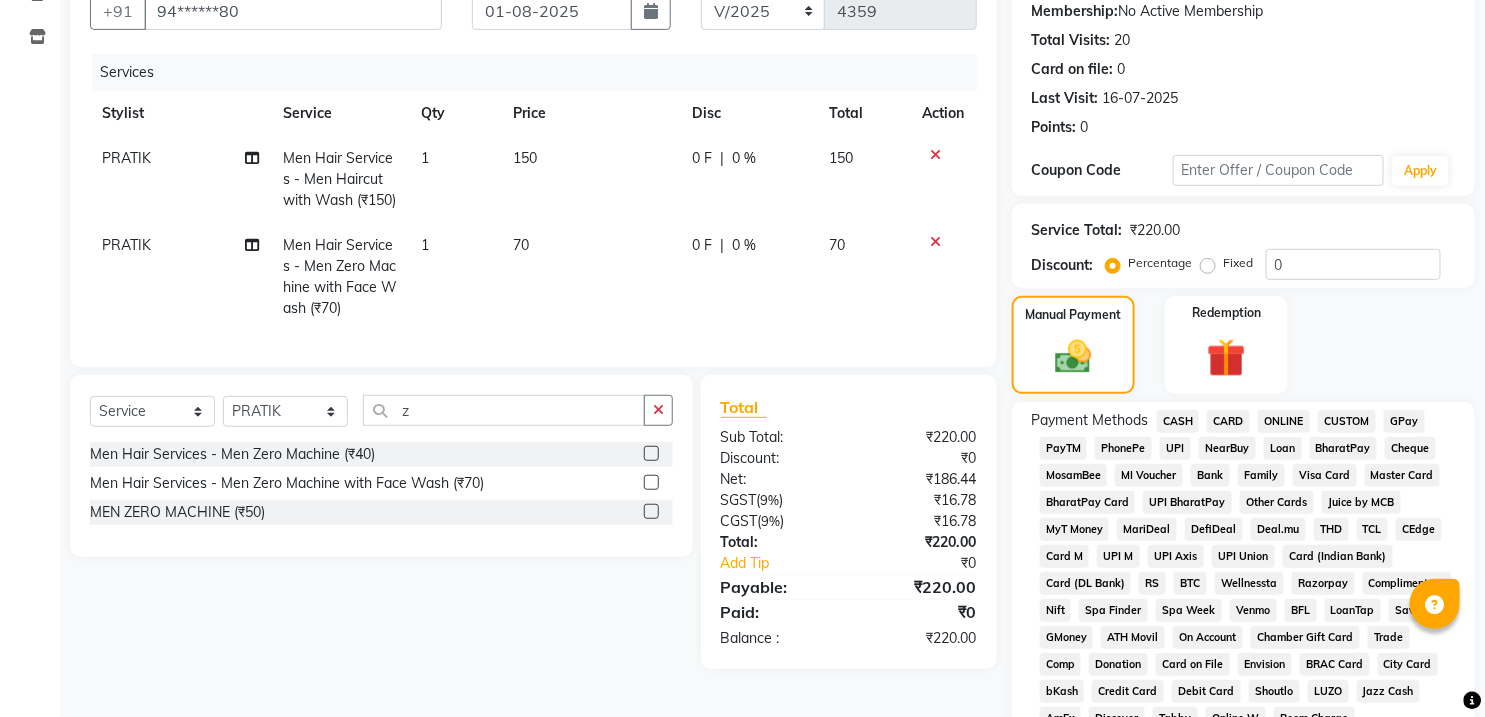 click on "CASH" 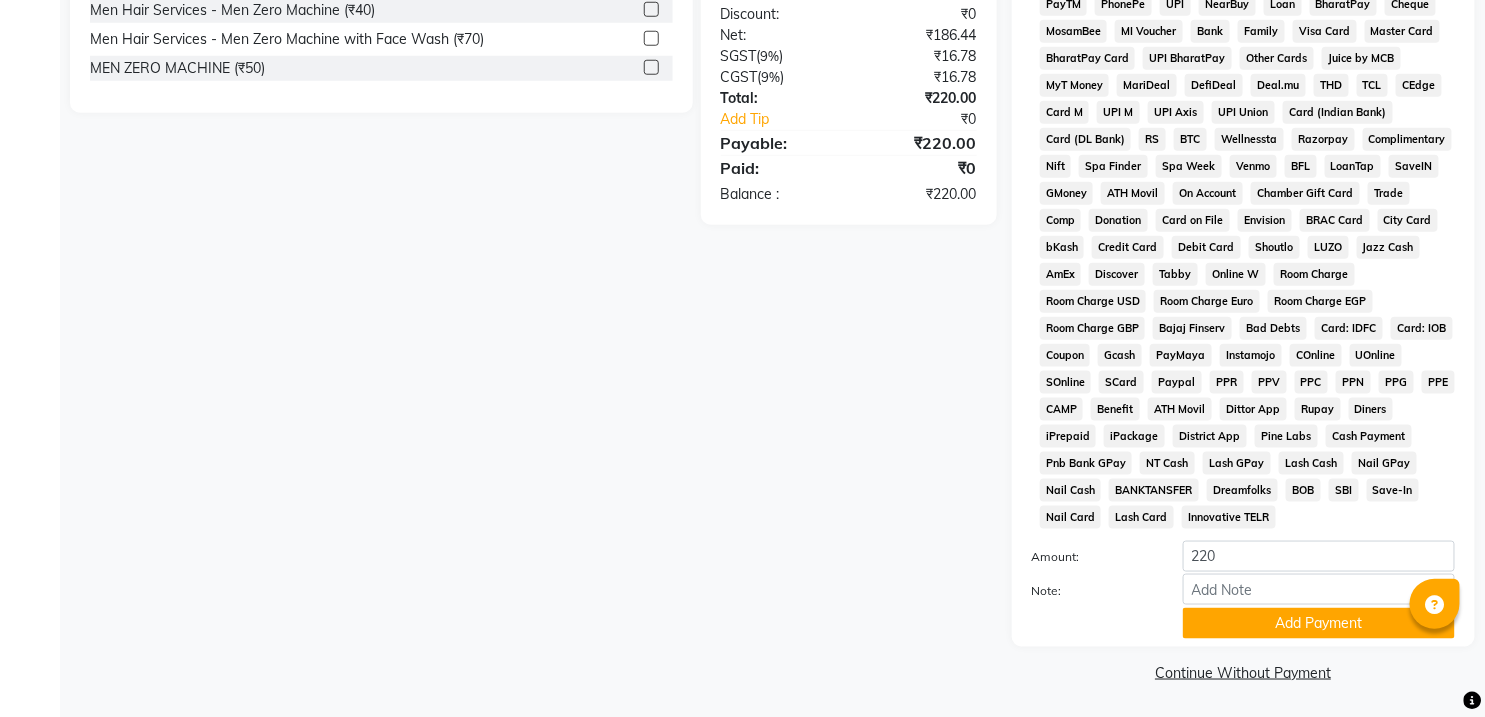 scroll, scrollTop: 643, scrollLeft: 0, axis: vertical 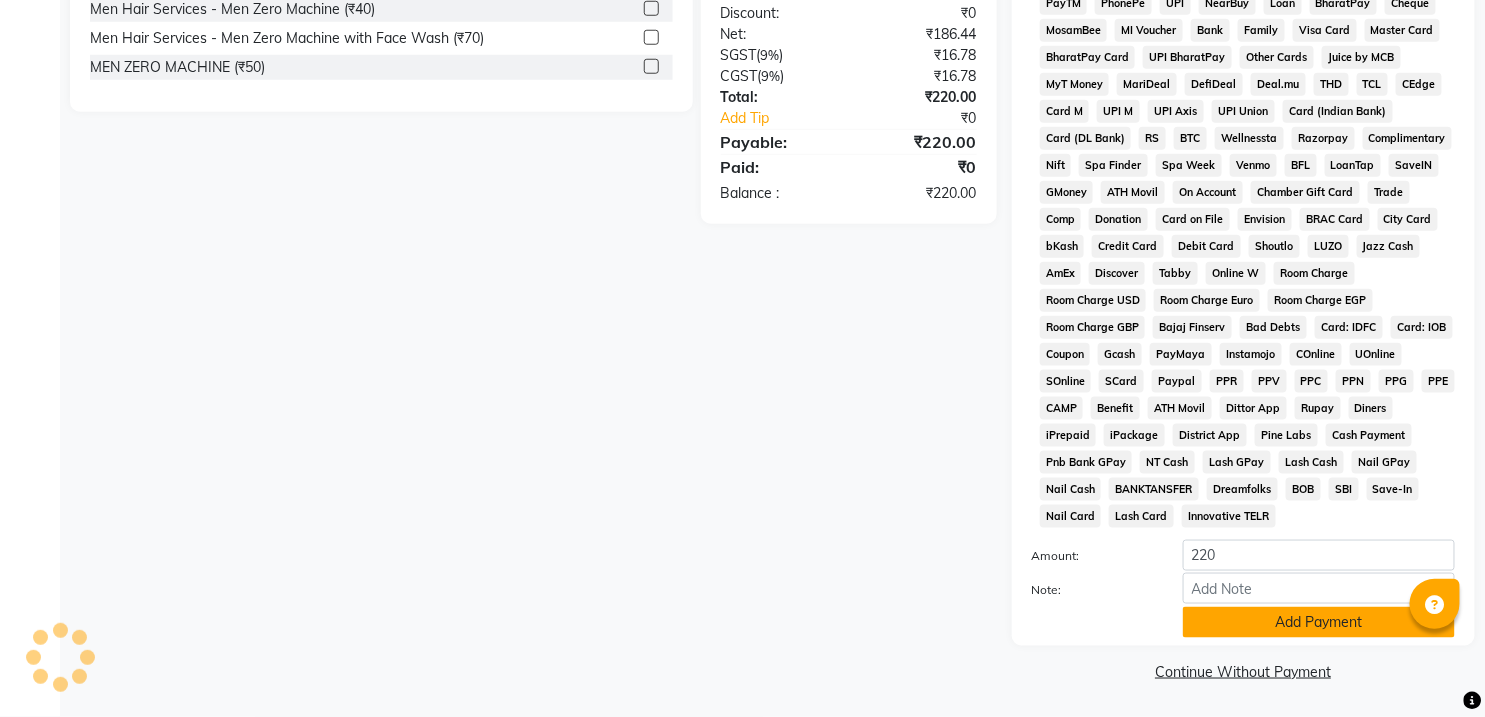 click on "Add Payment" 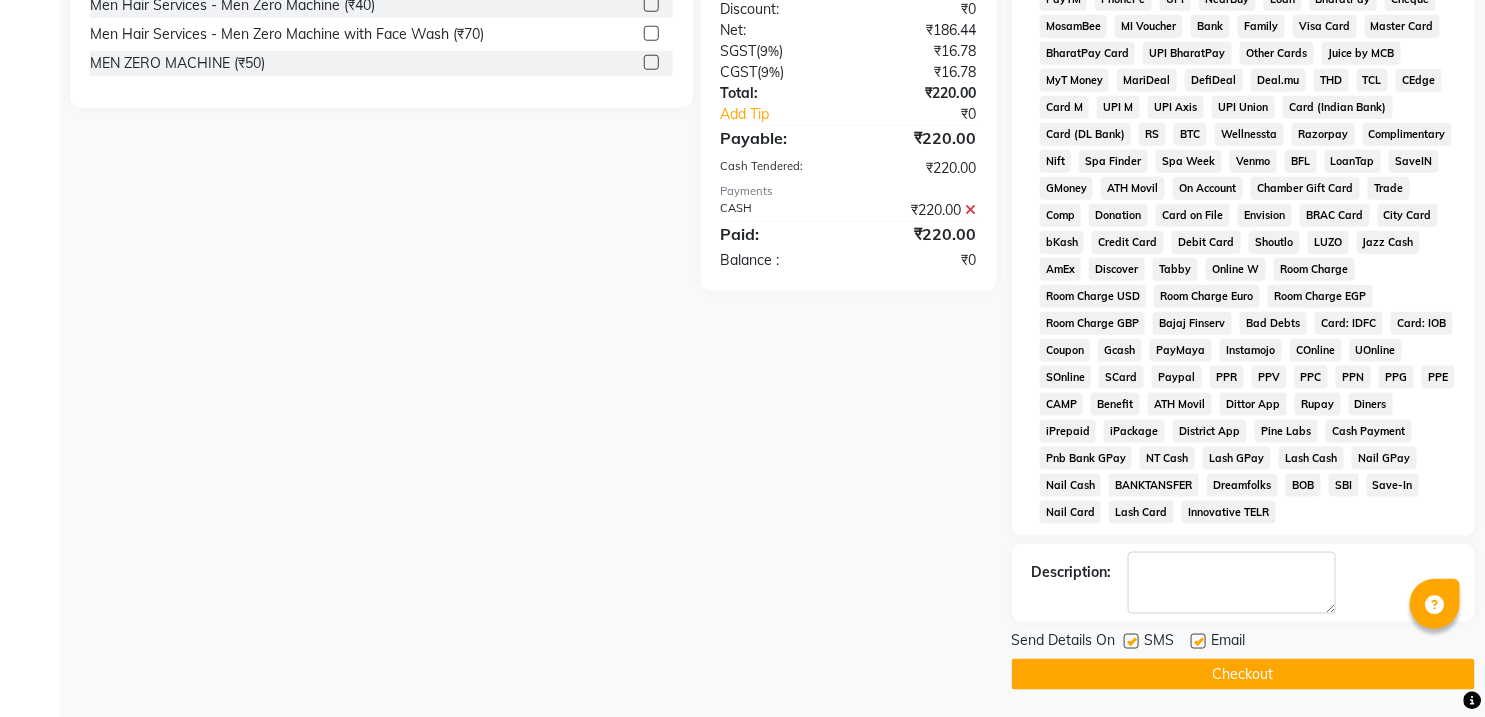 click on "Checkout" 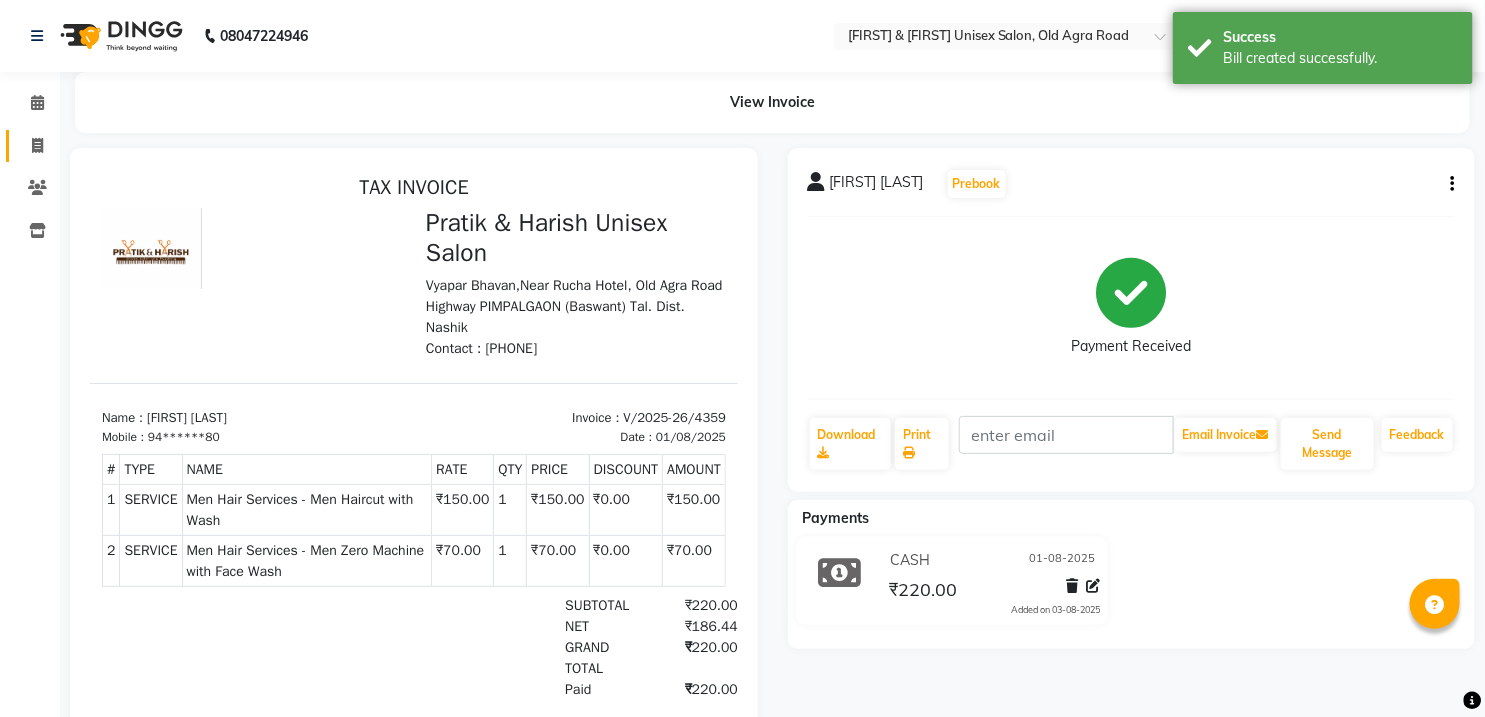 scroll, scrollTop: 0, scrollLeft: 0, axis: both 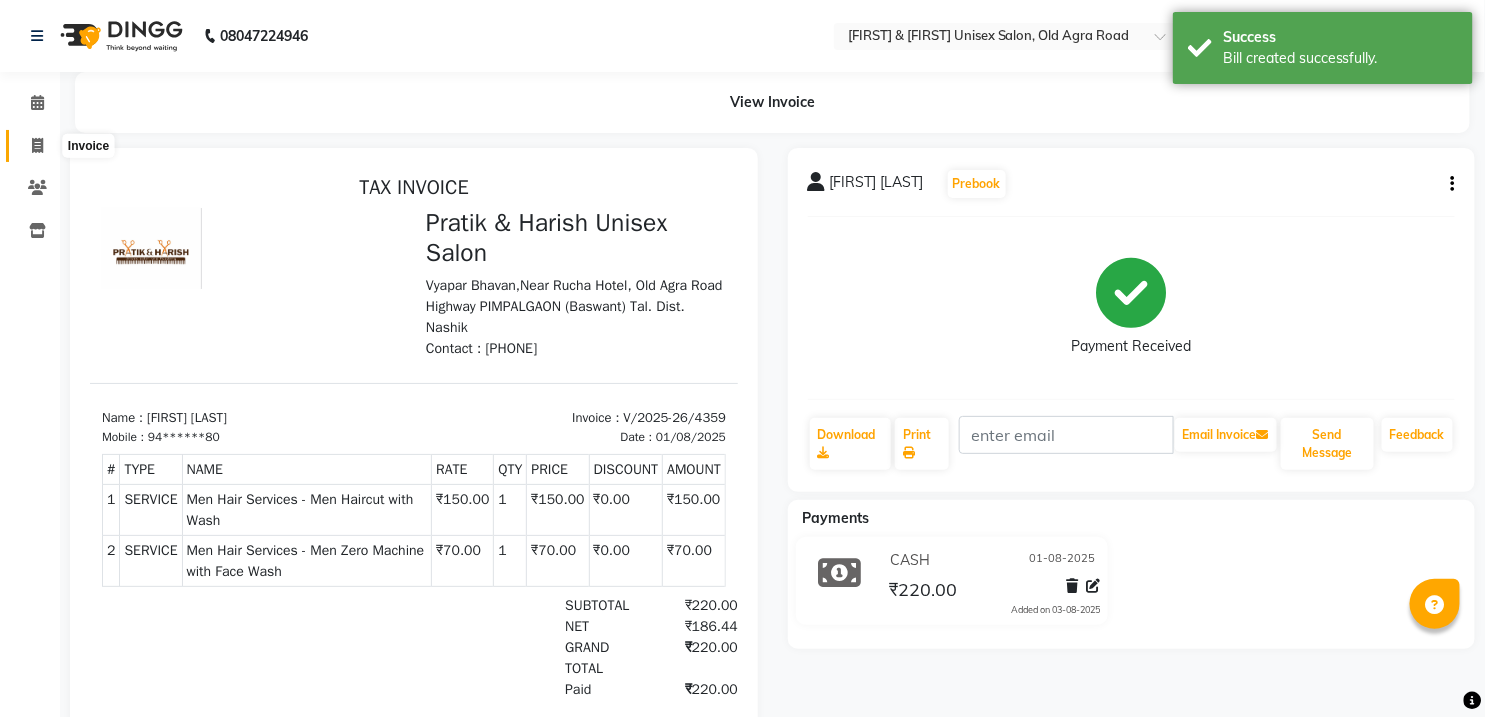 click 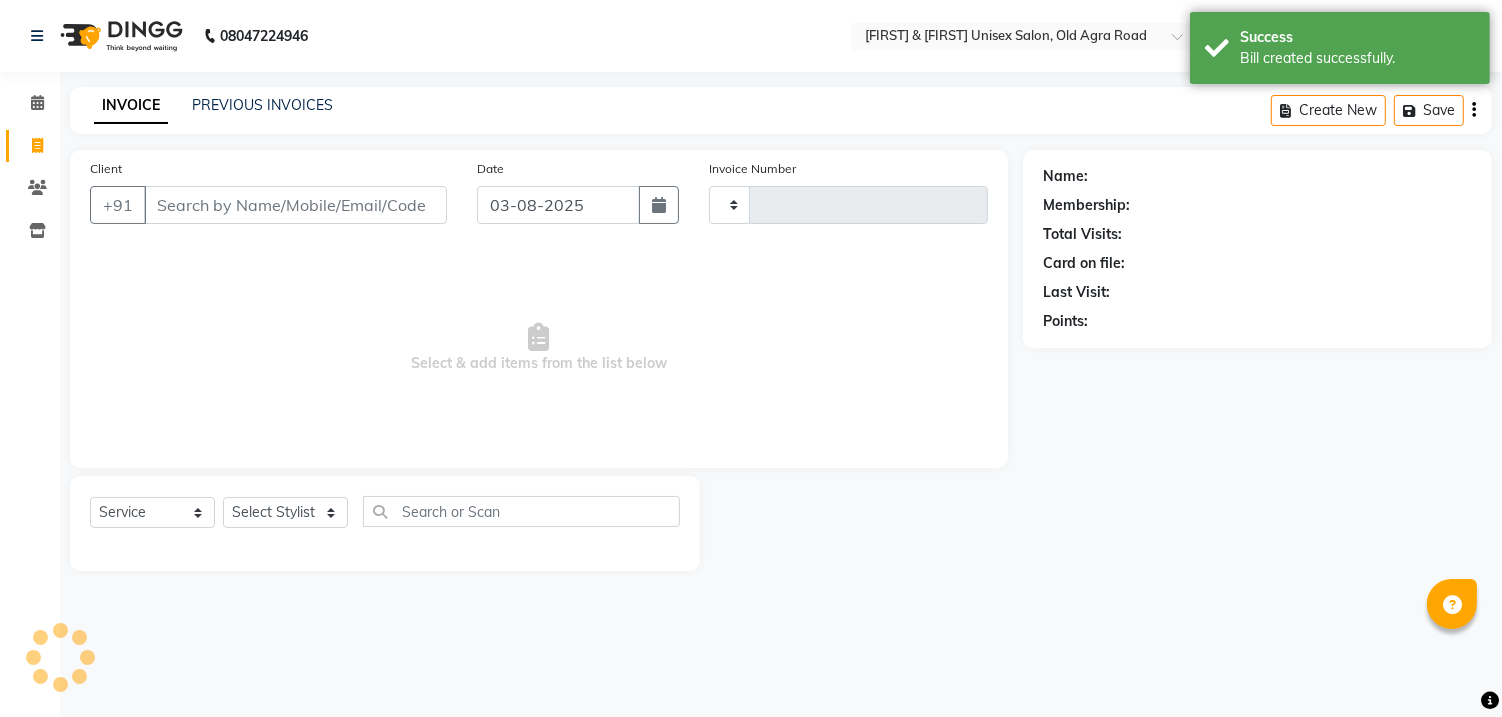 type on "4360" 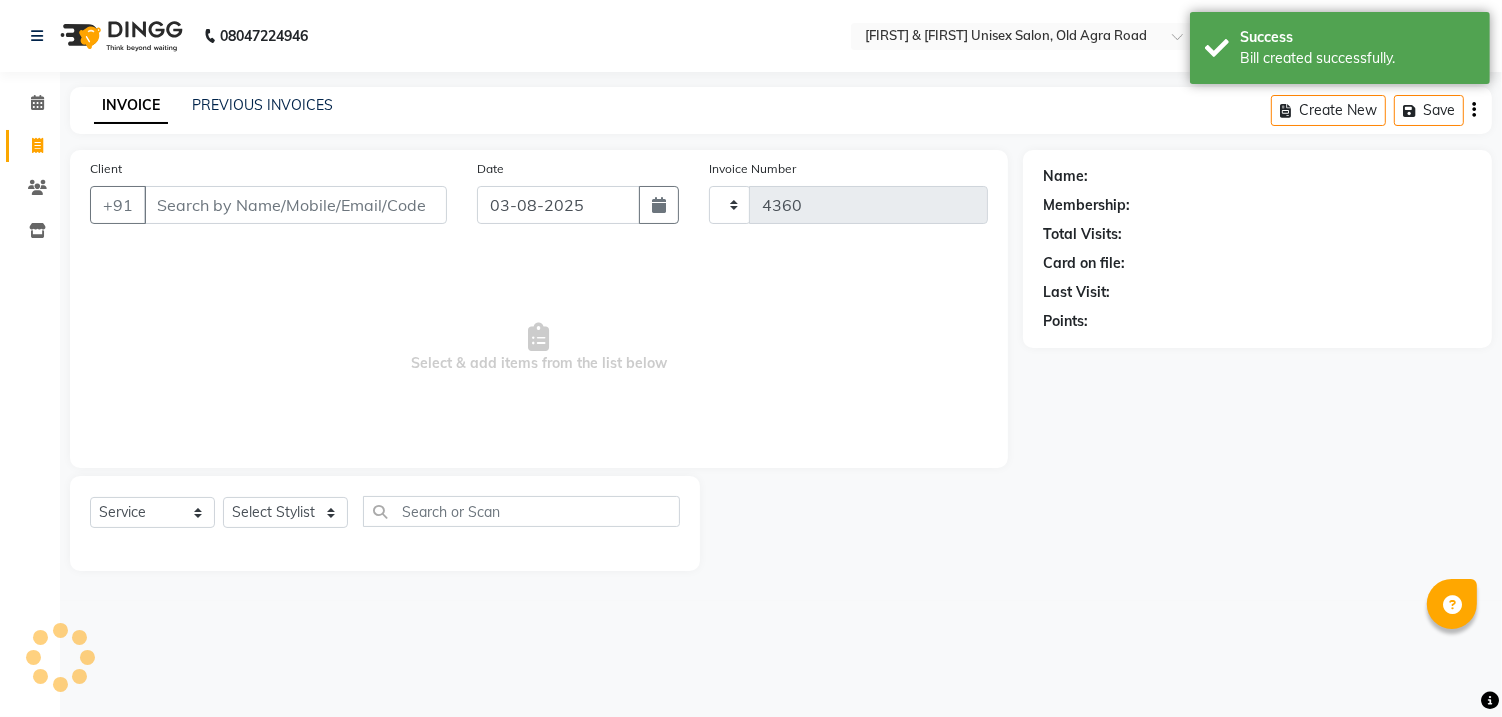 select on "6770" 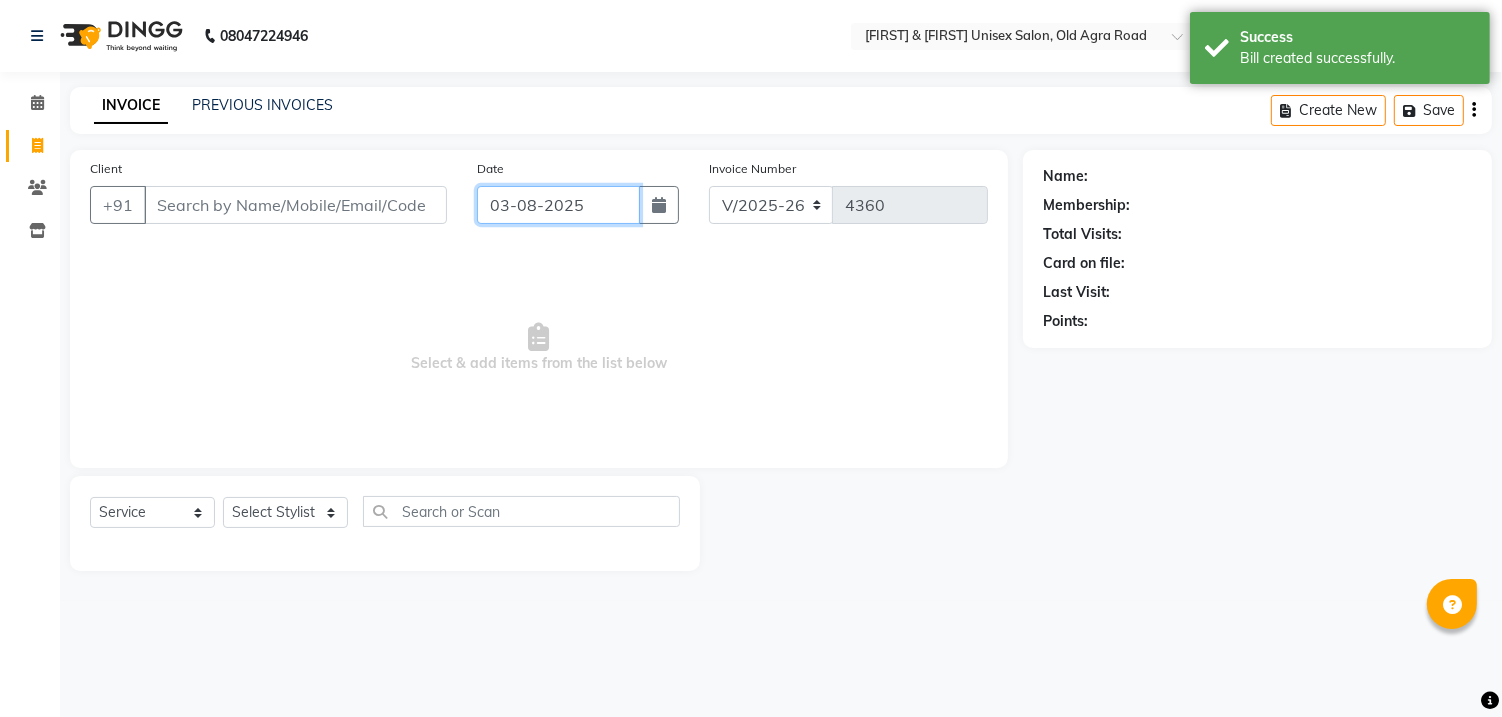 click on "03-08-2025" 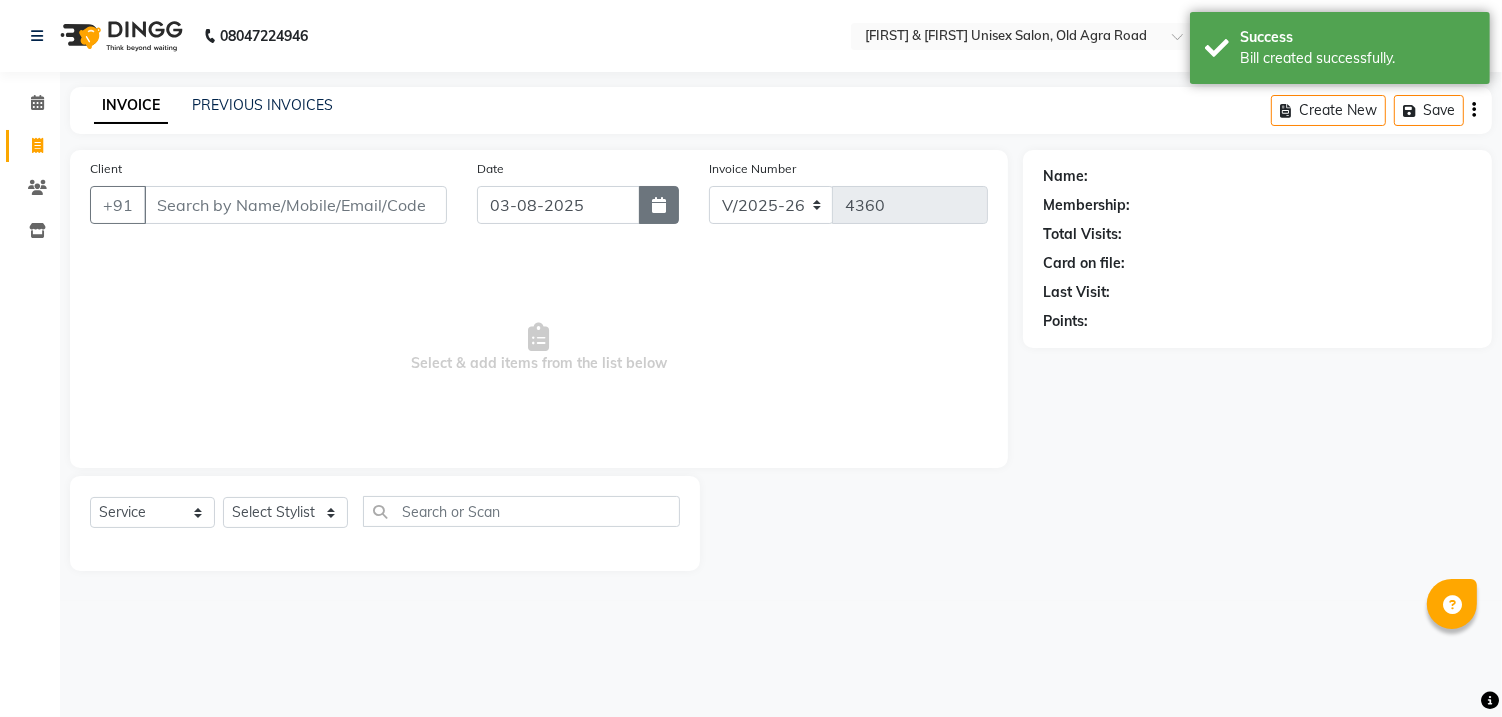 select on "8" 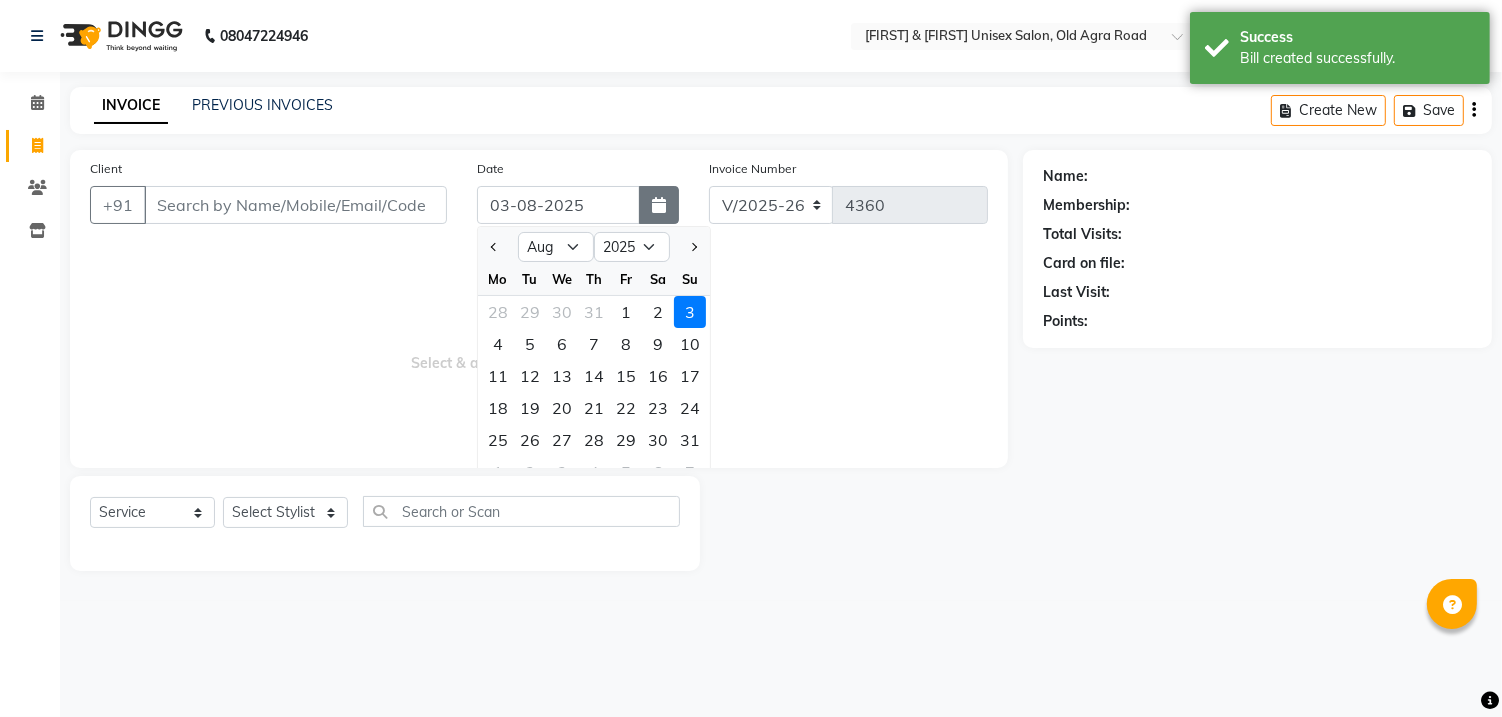 click 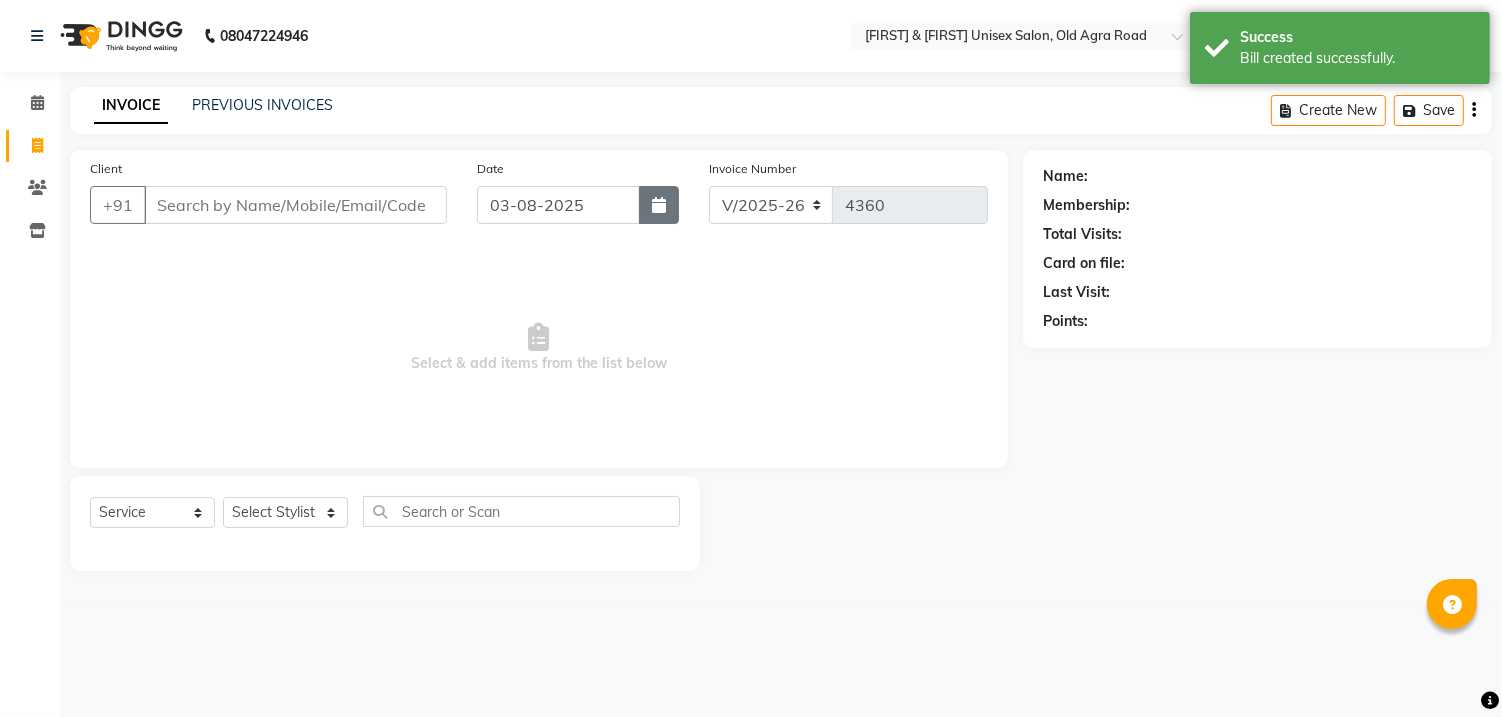 click 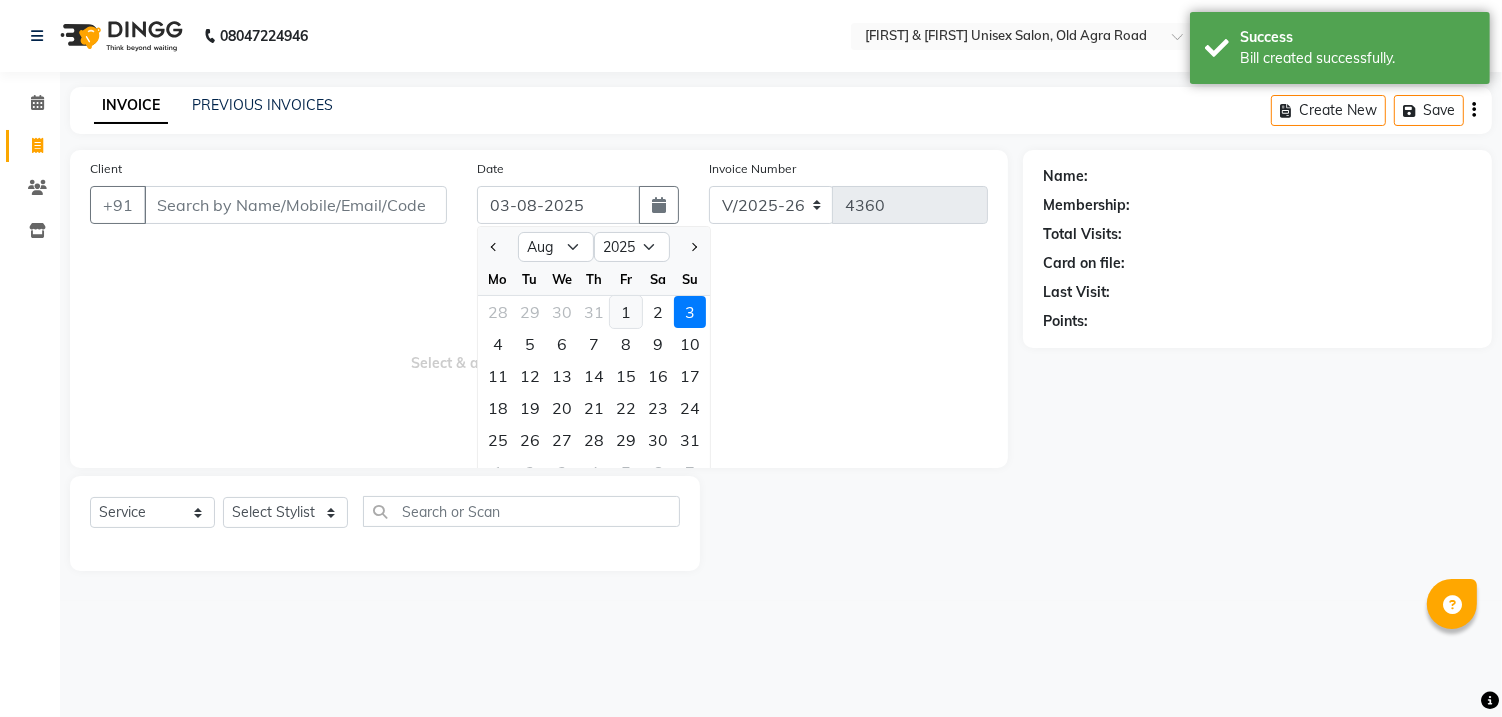 click on "1" 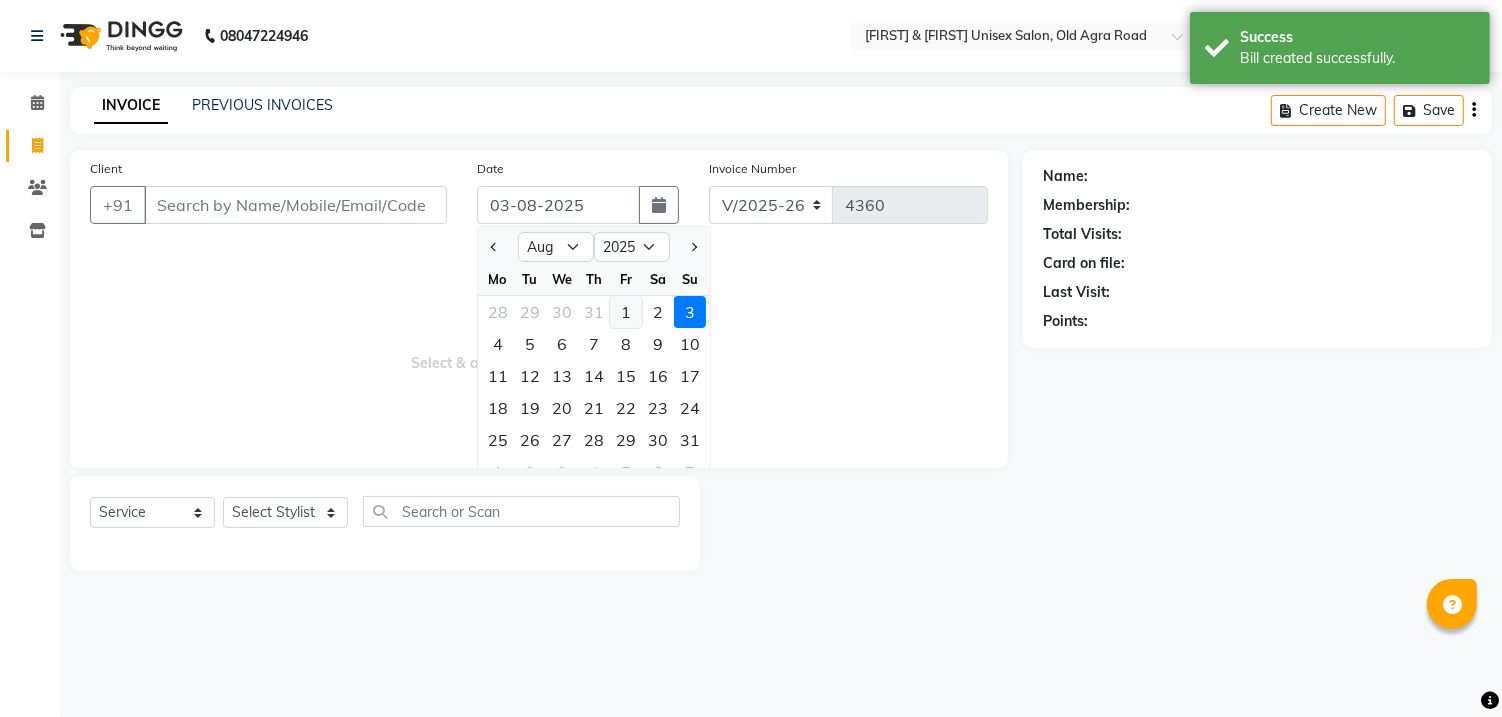 type on "01-08-2025" 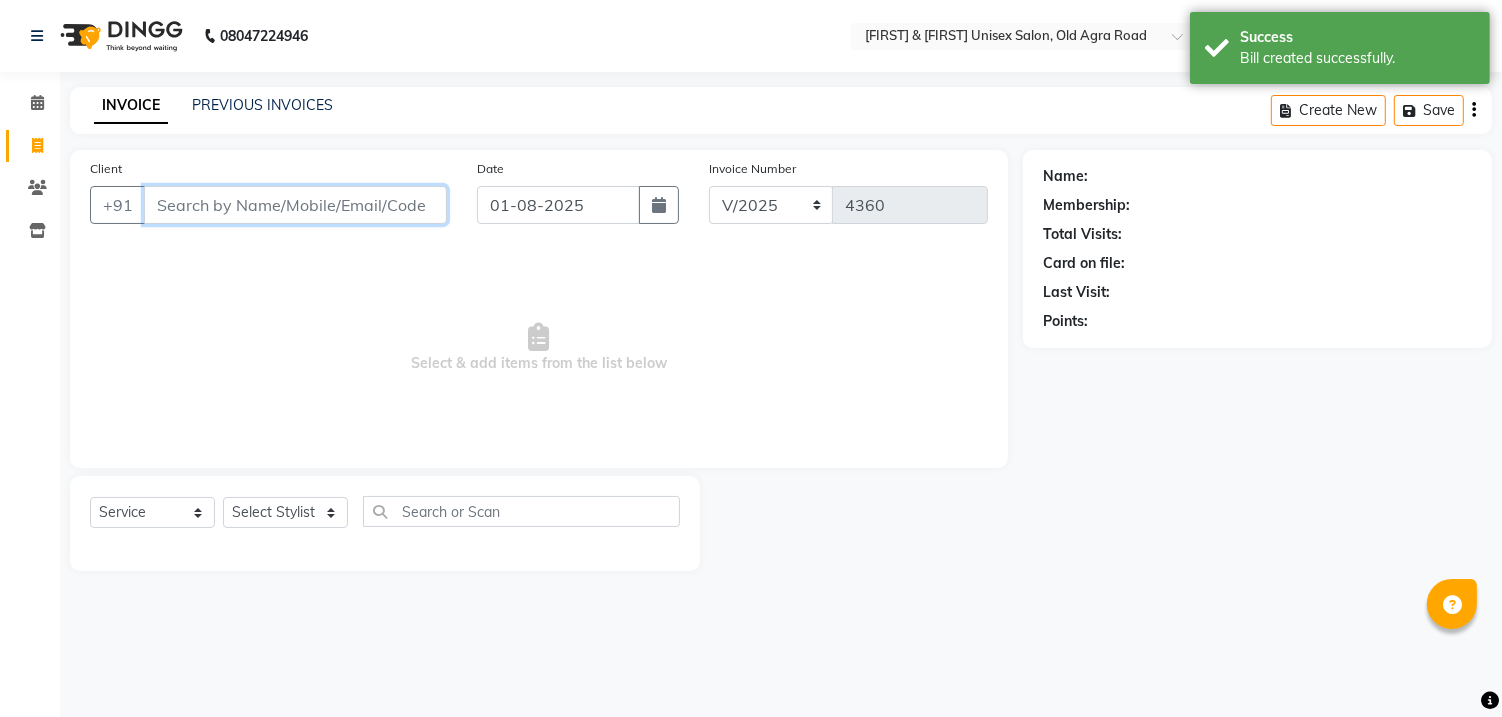 click on "Client" at bounding box center (295, 205) 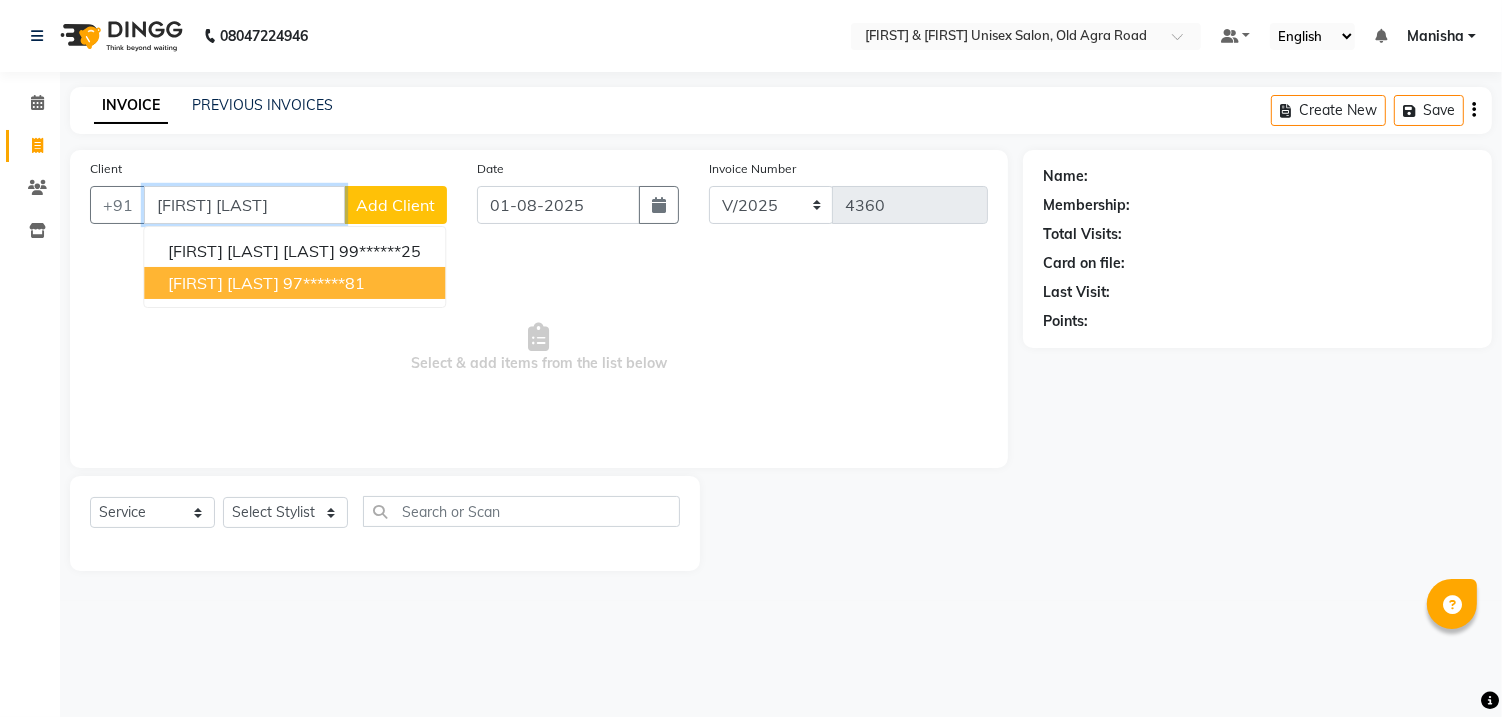 click on "97******81" at bounding box center [324, 283] 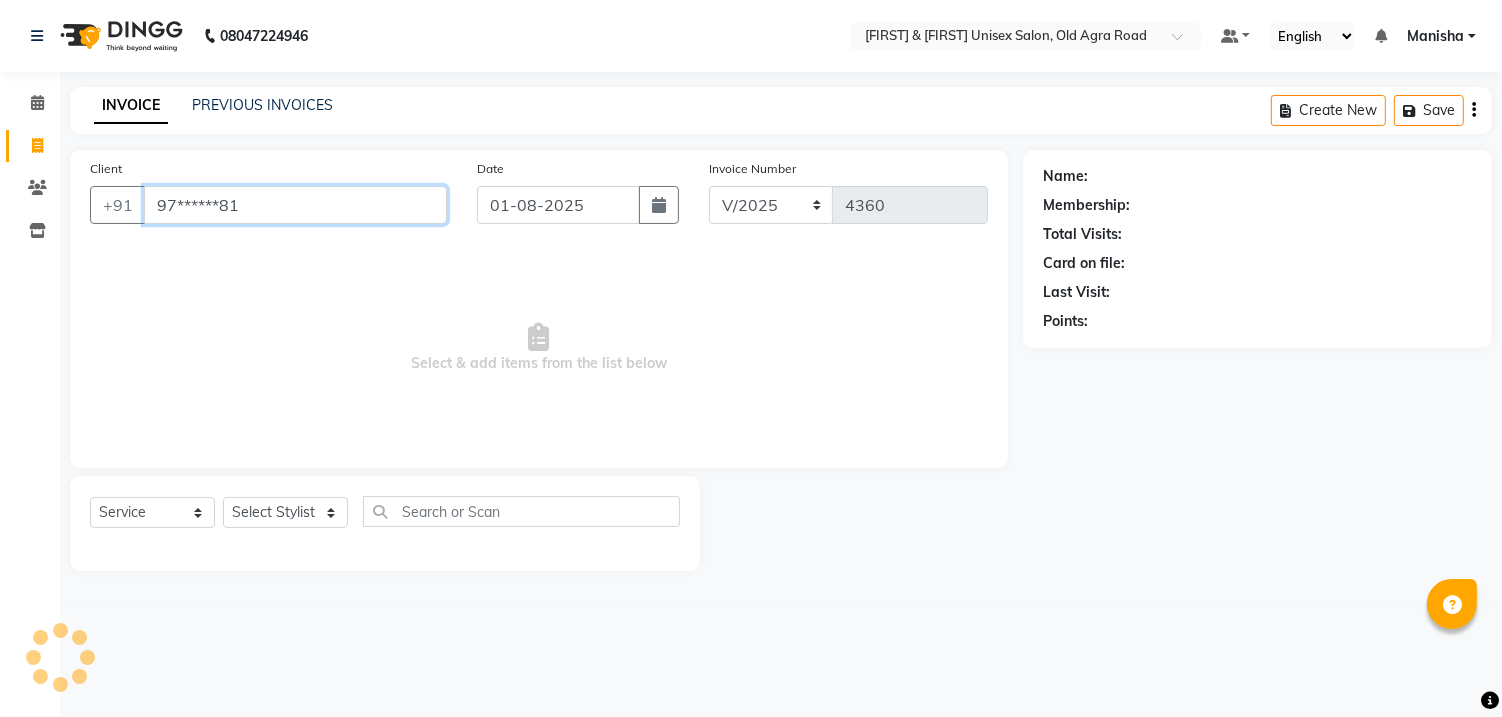 type on "97******81" 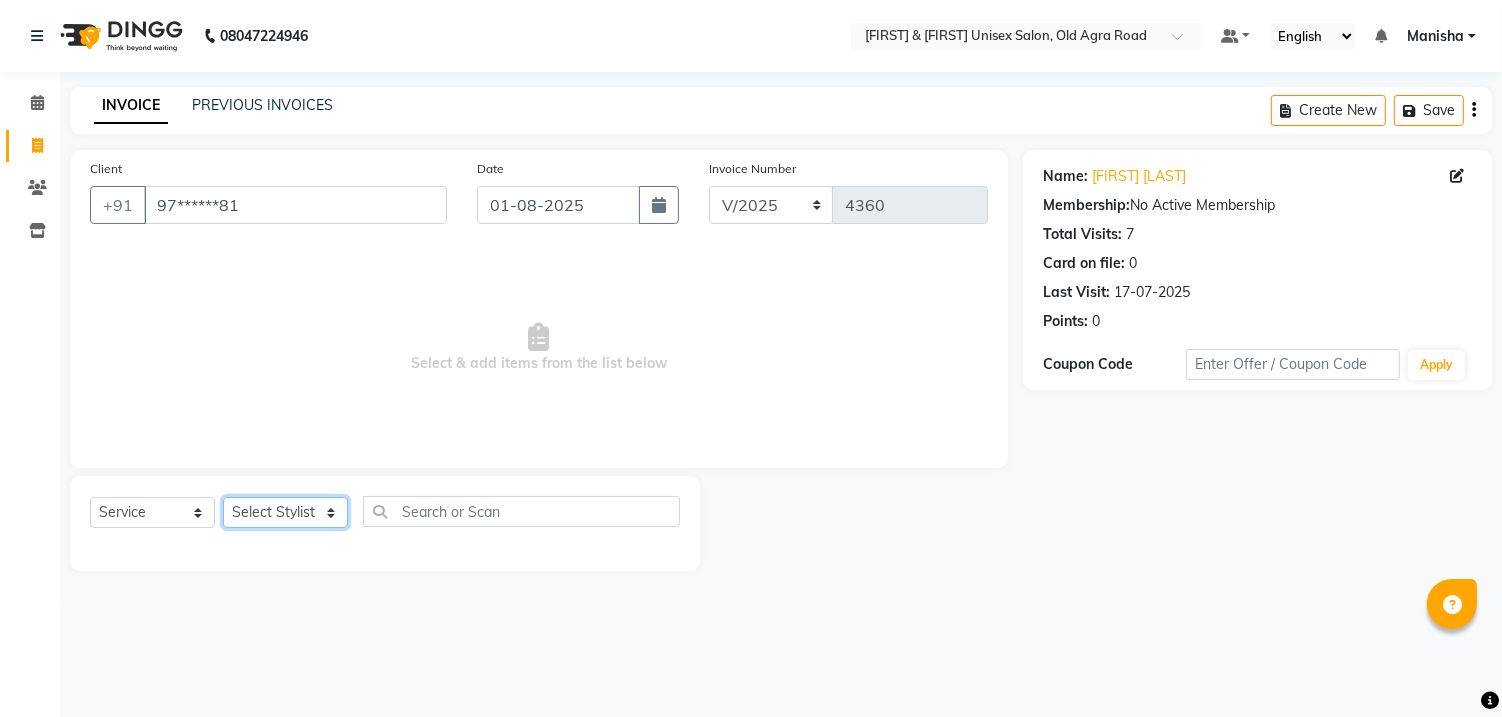 click on "Select Stylist DANISH [FIRST] [FIRST] [FIRST] [FIRST] [FIRST] [FIRST] [FIRST] [FIRST] [FIRST] [FIRST]" 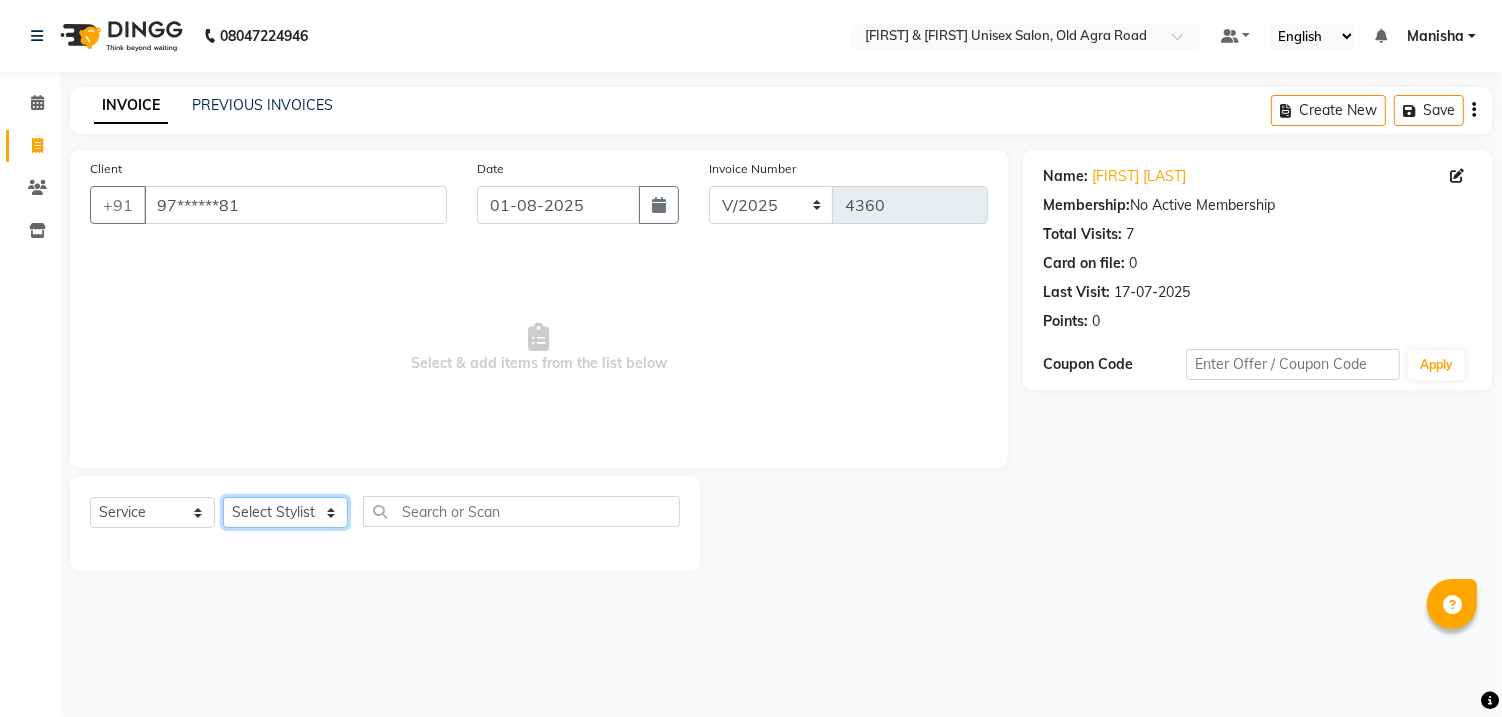 select on "60226" 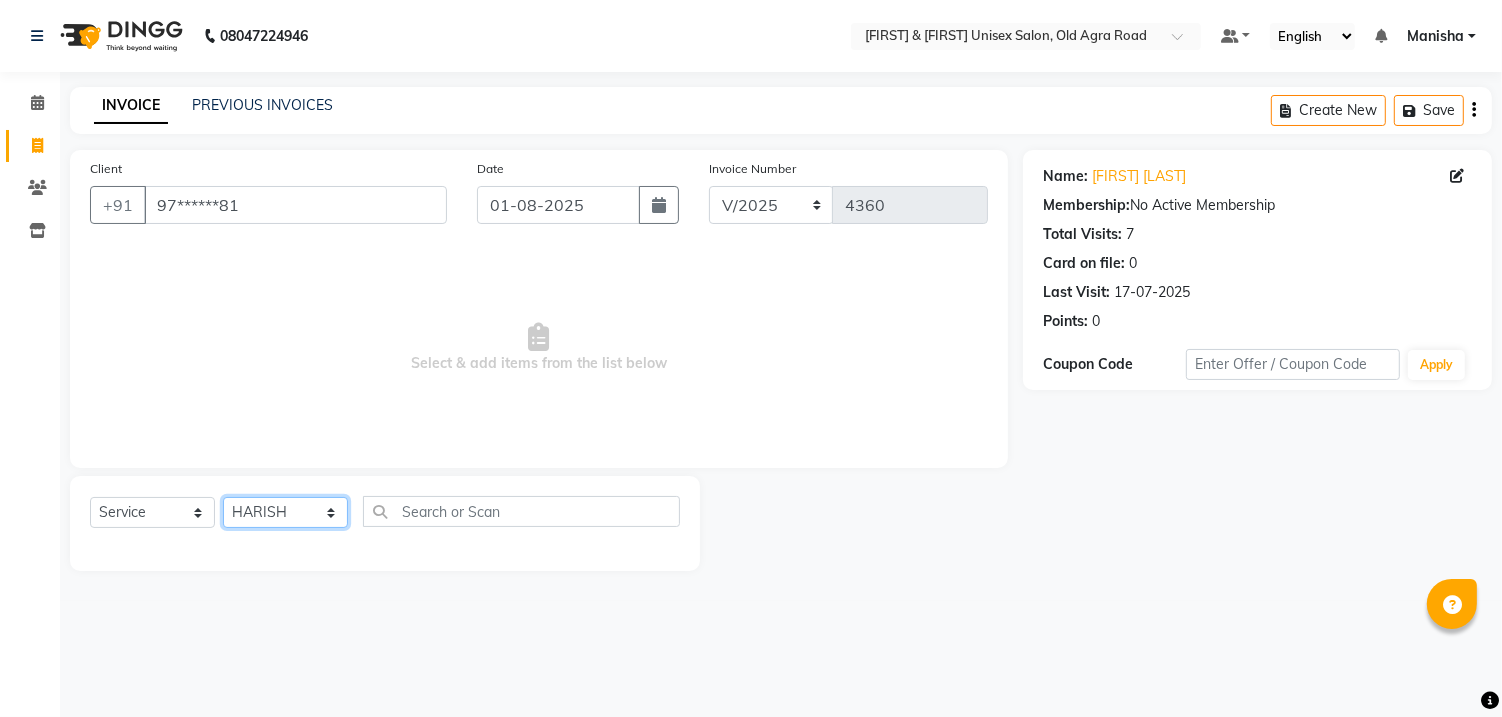 click on "Select Stylist DANISH [FIRST] [FIRST] [FIRST] [FIRST] [FIRST] [FIRST] [FIRST] [FIRST] [FIRST] [FIRST]" 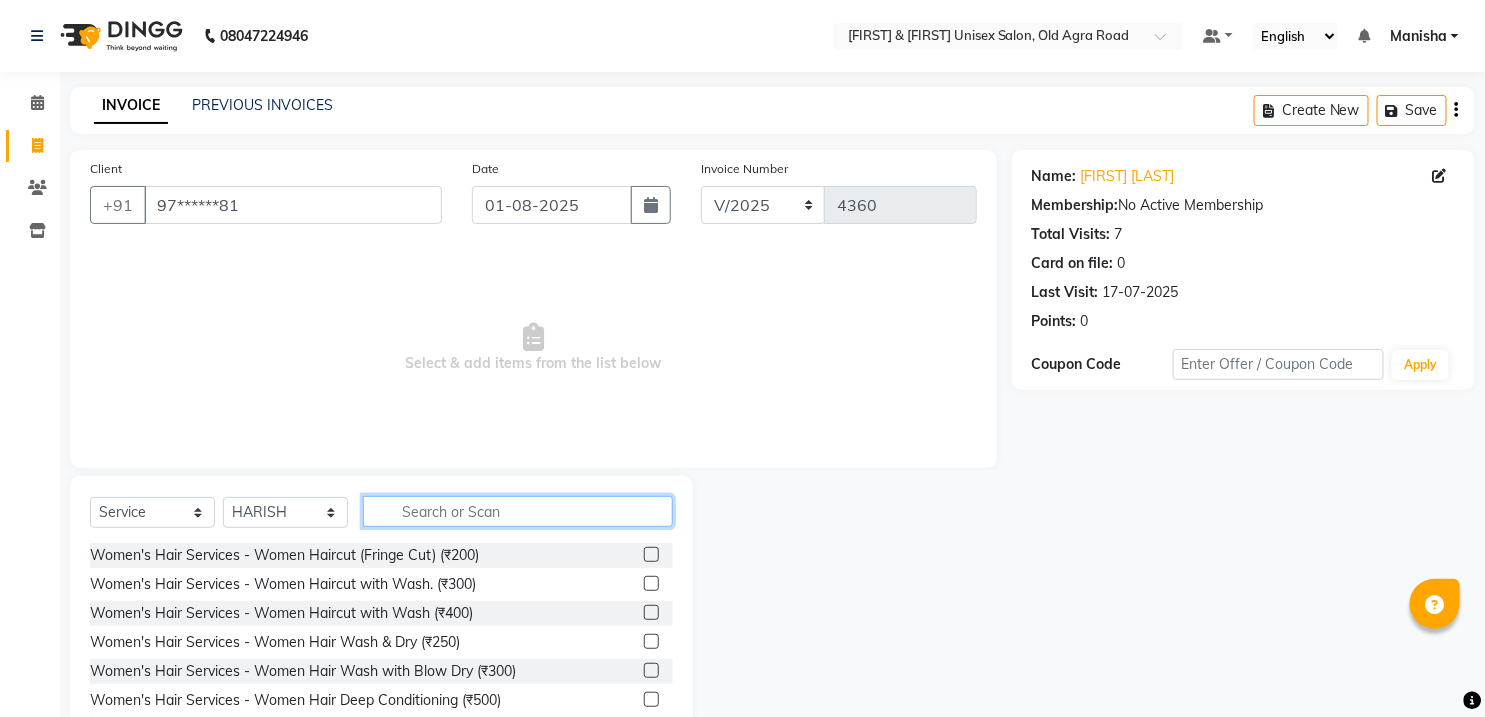 click 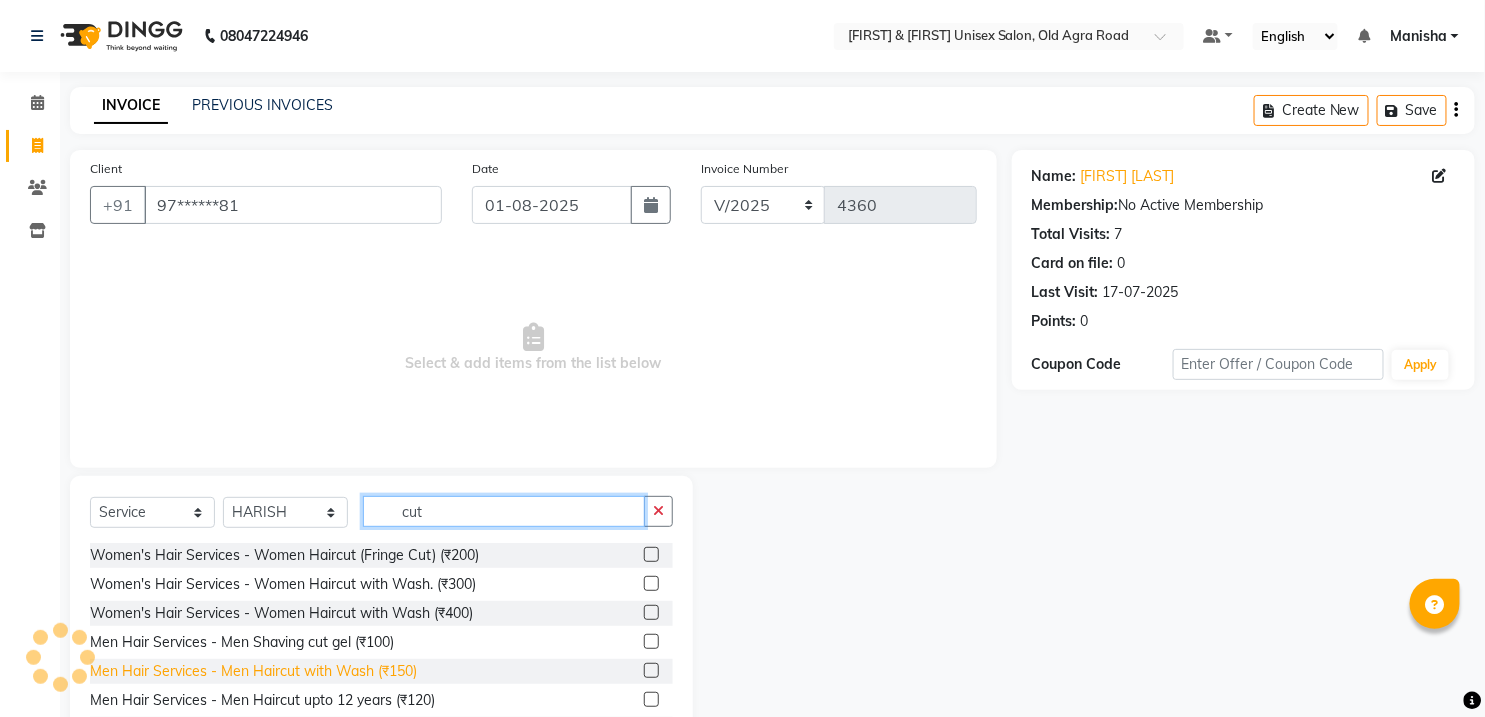 type on "cut" 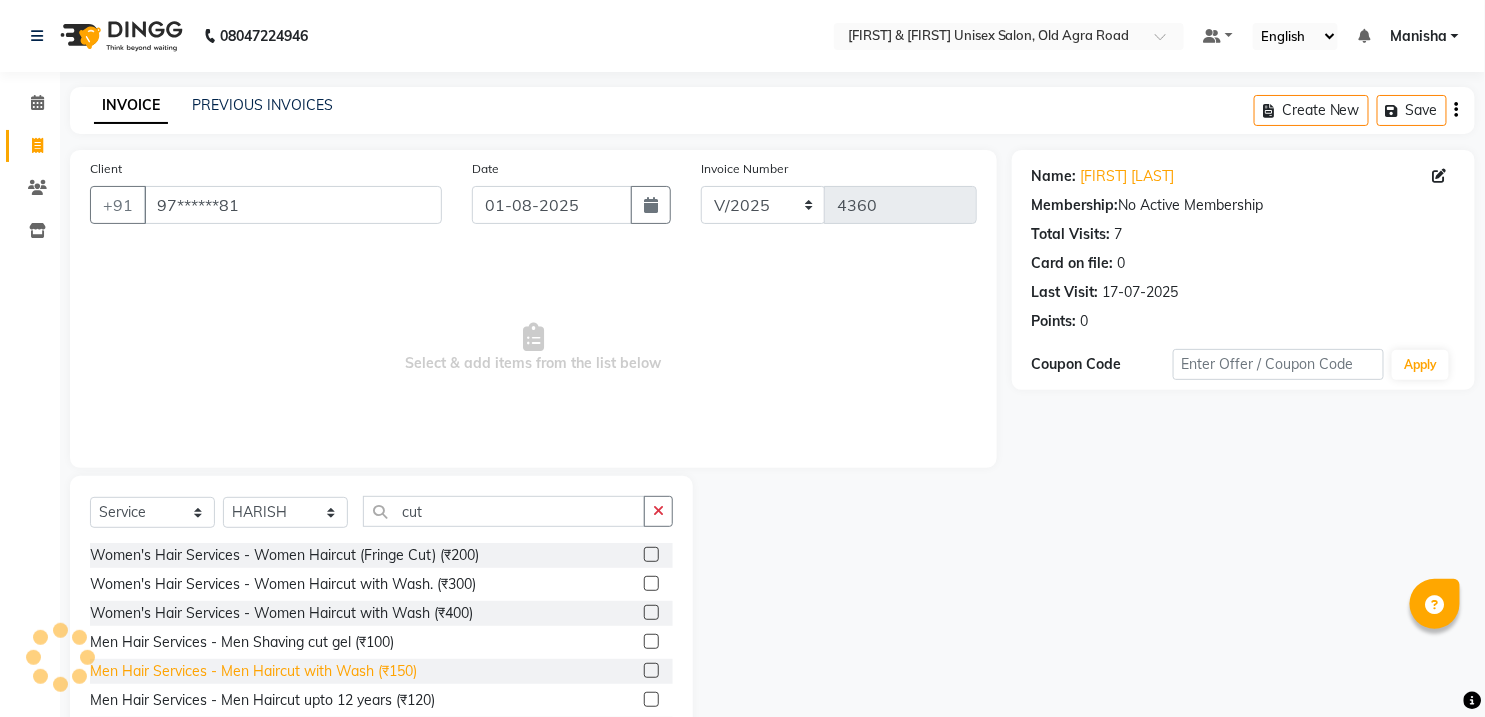 click on "Men Hair Services - Men Haircut with Wash (₹150)" 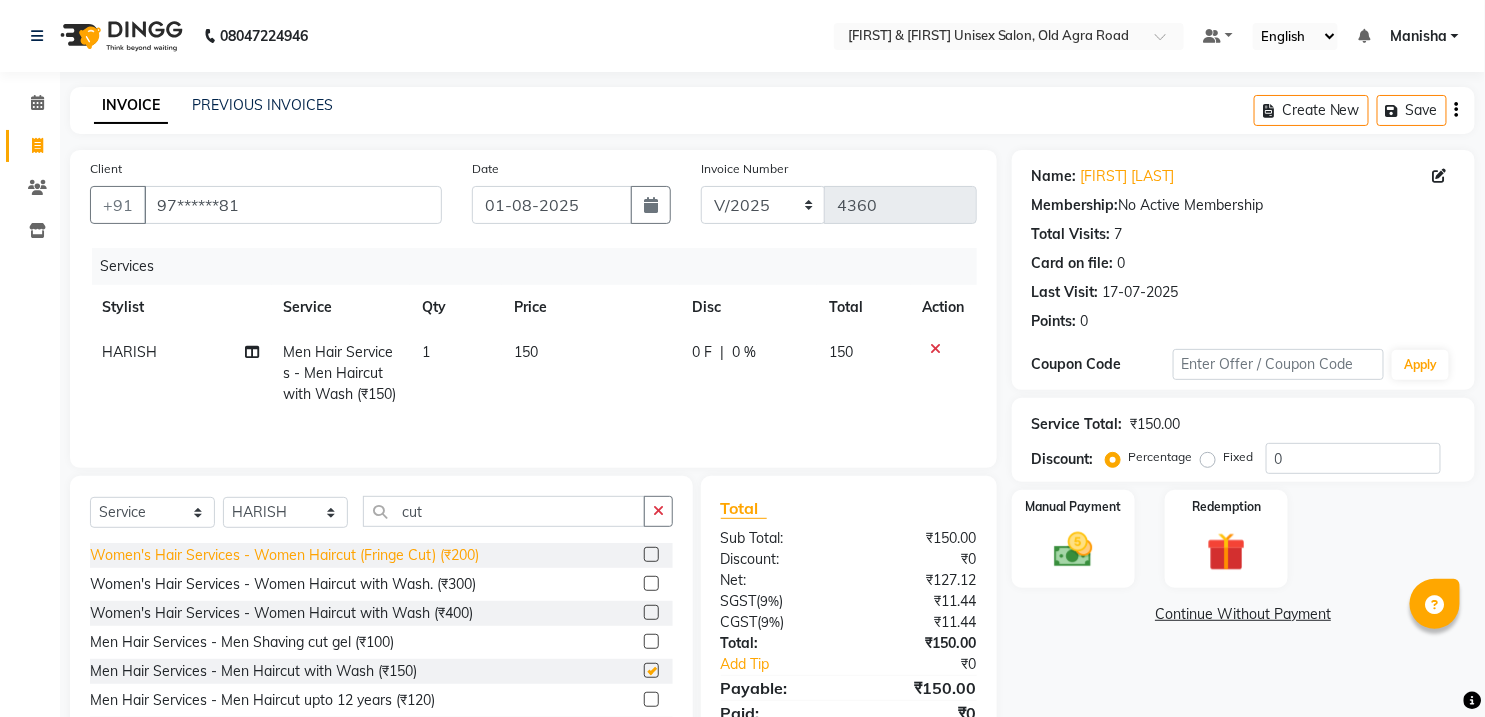 type 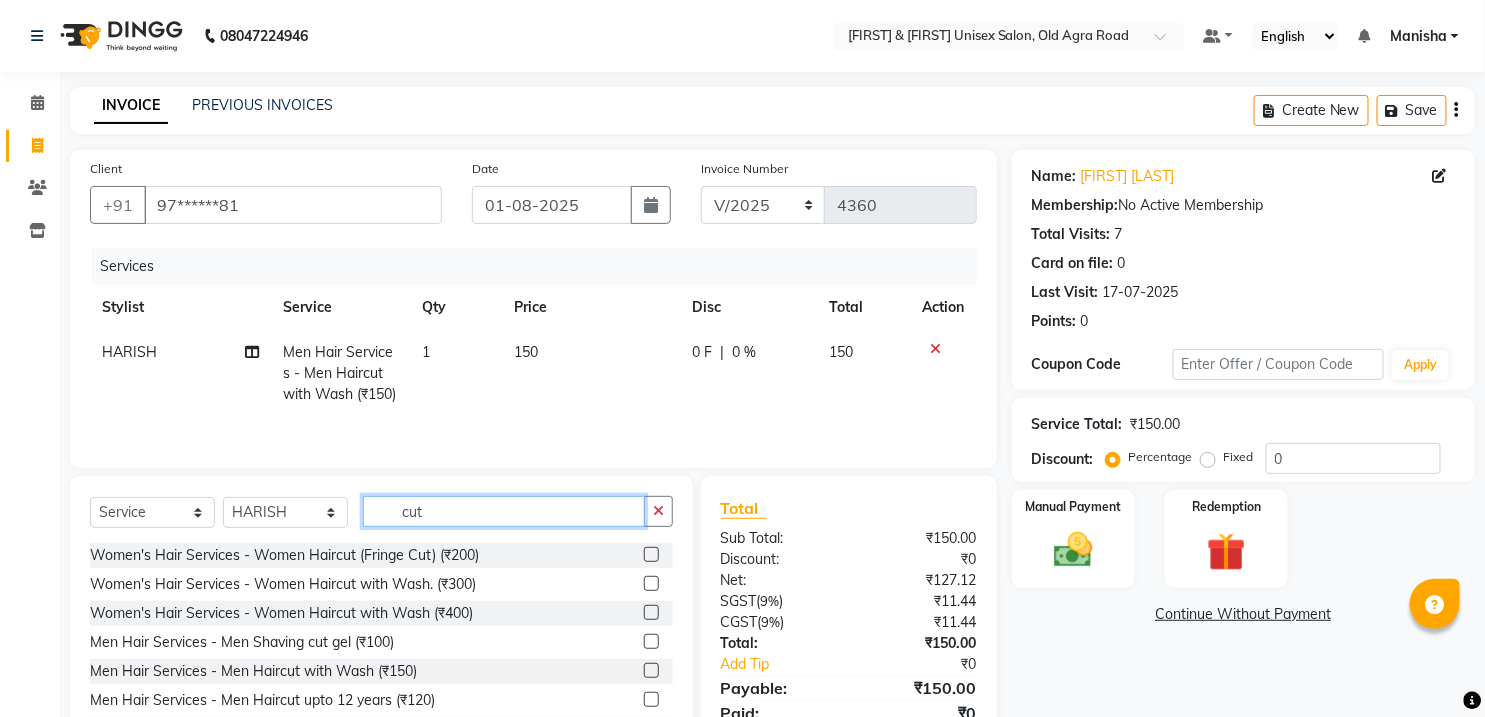 click on "cut" 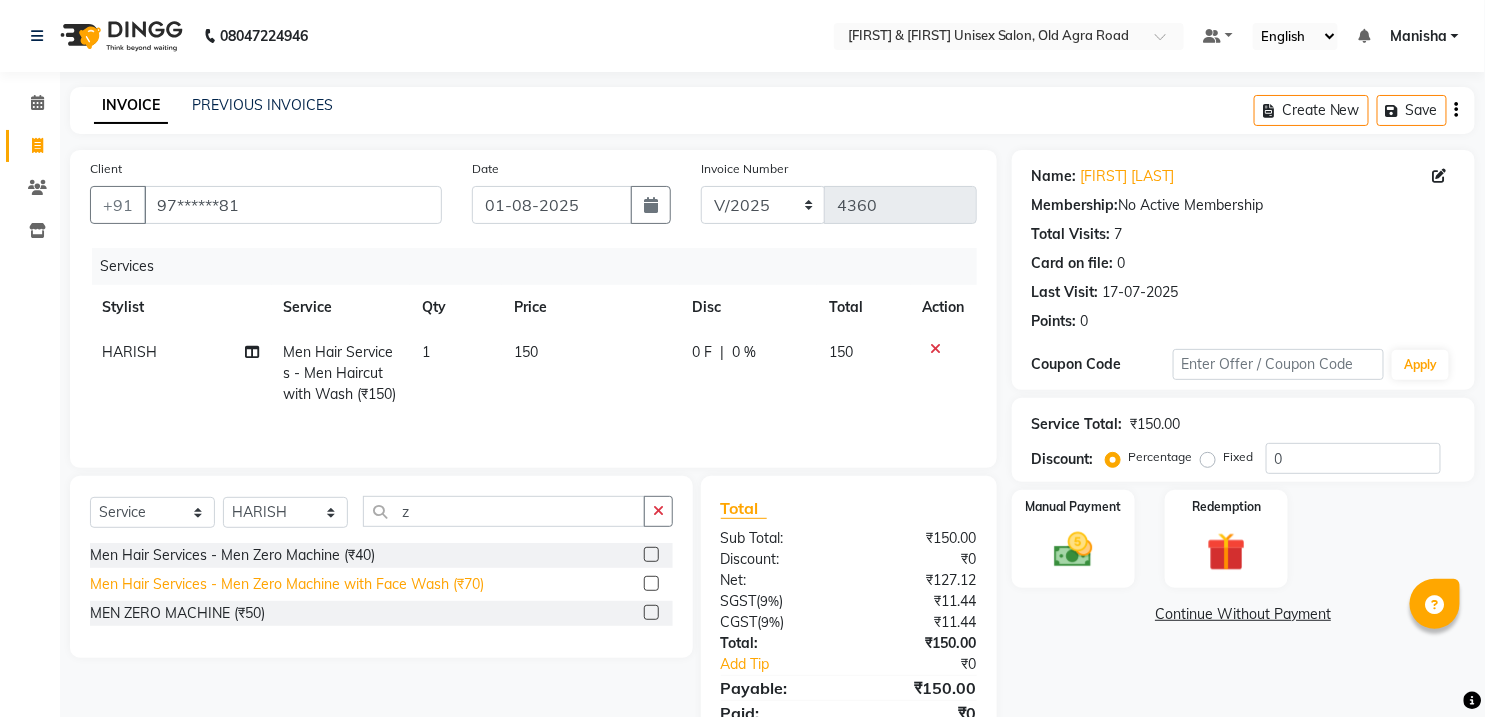 click on "Men Hair Services - Men Zero Machine with Face Wash (₹70)" 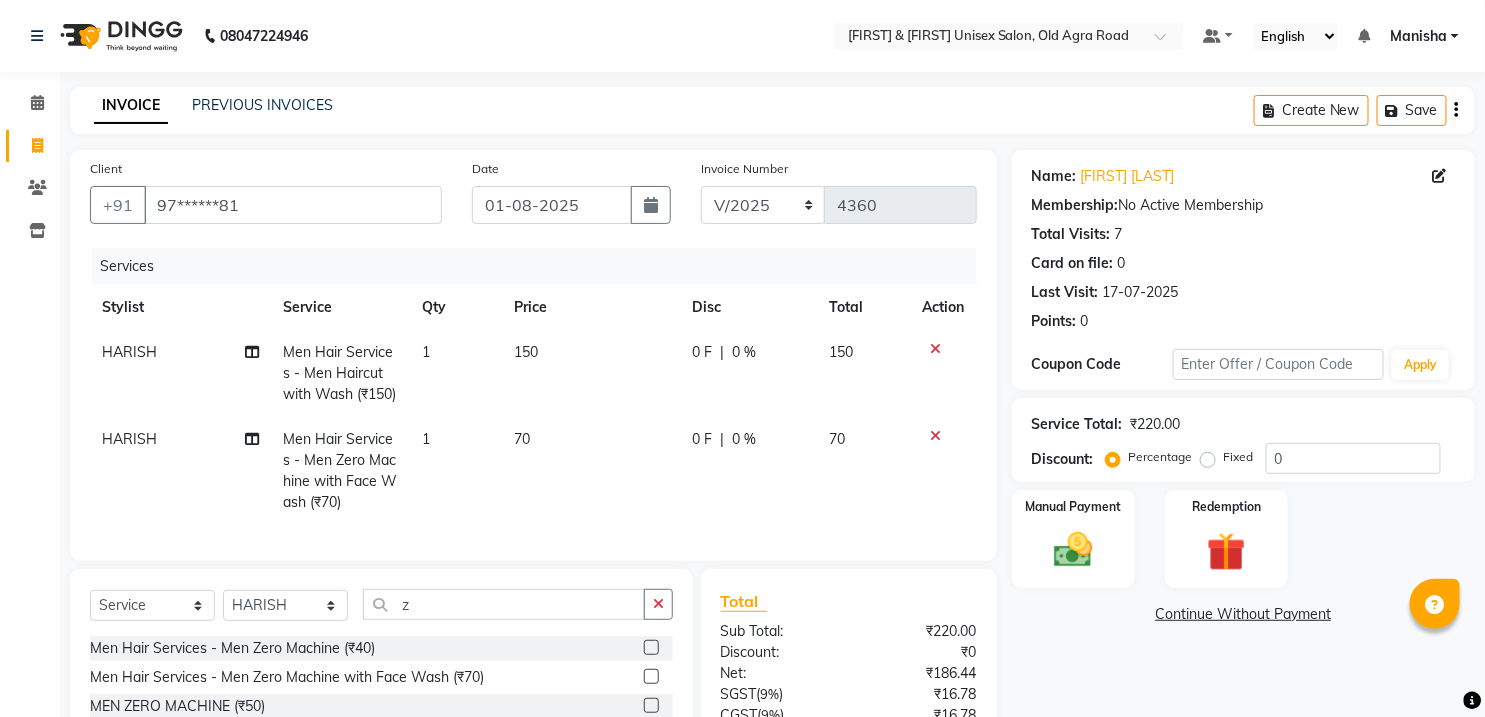 scroll, scrollTop: 213, scrollLeft: 0, axis: vertical 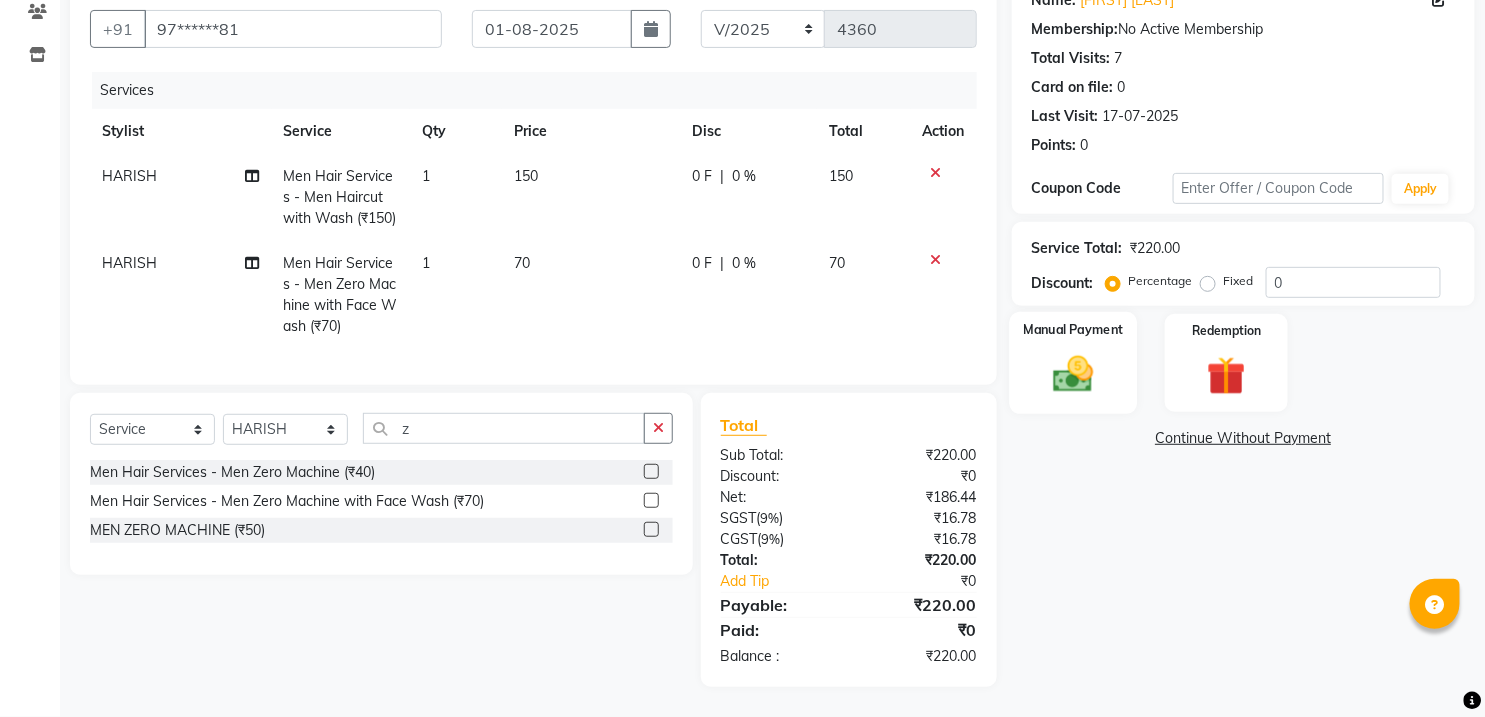 click 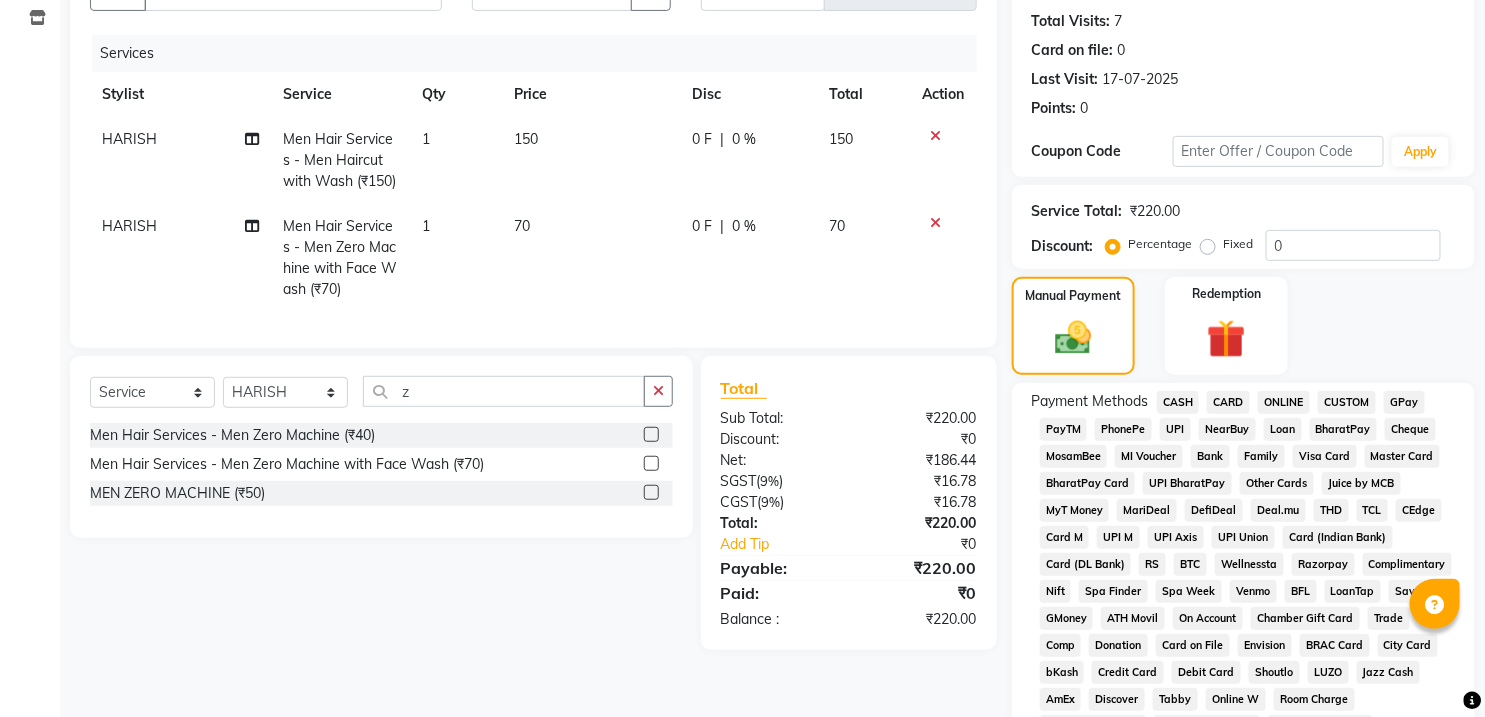 click on "ONLINE" 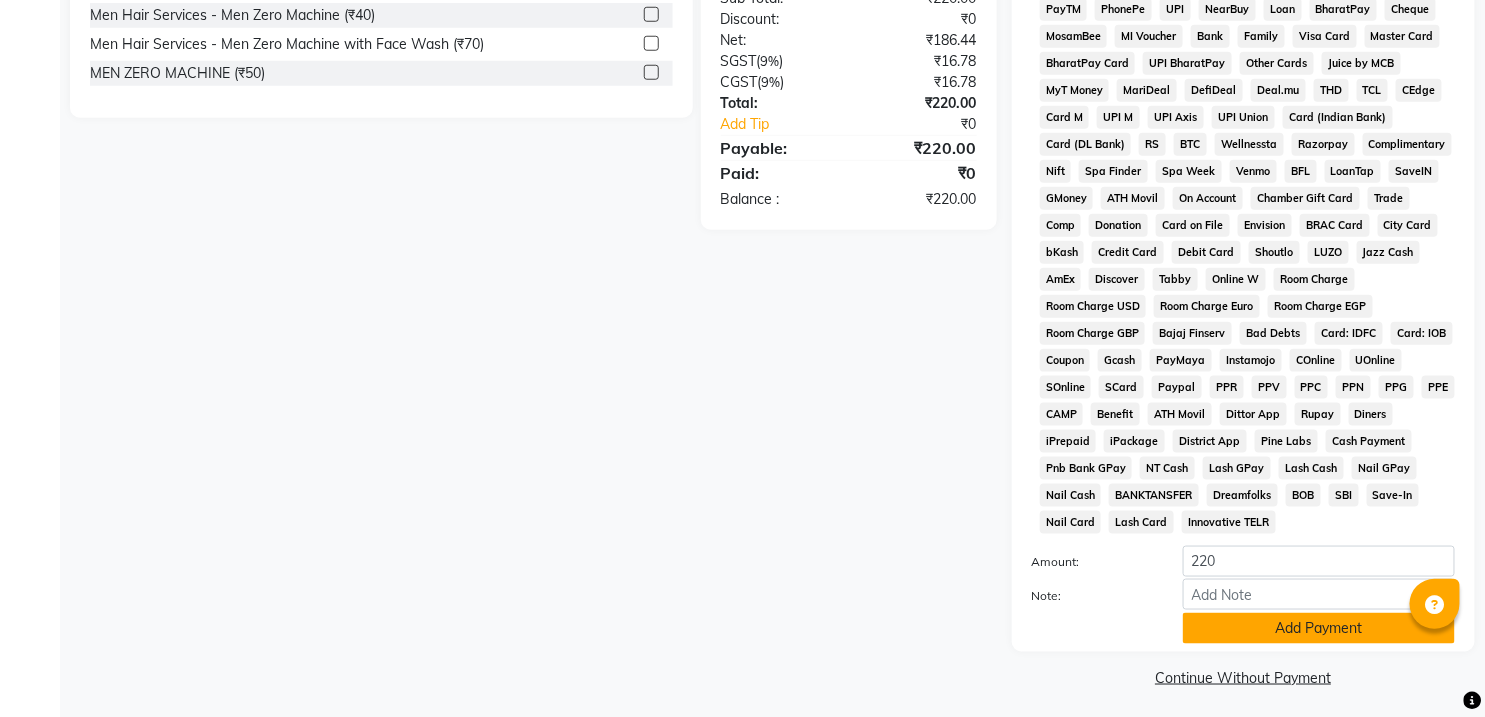scroll, scrollTop: 643, scrollLeft: 0, axis: vertical 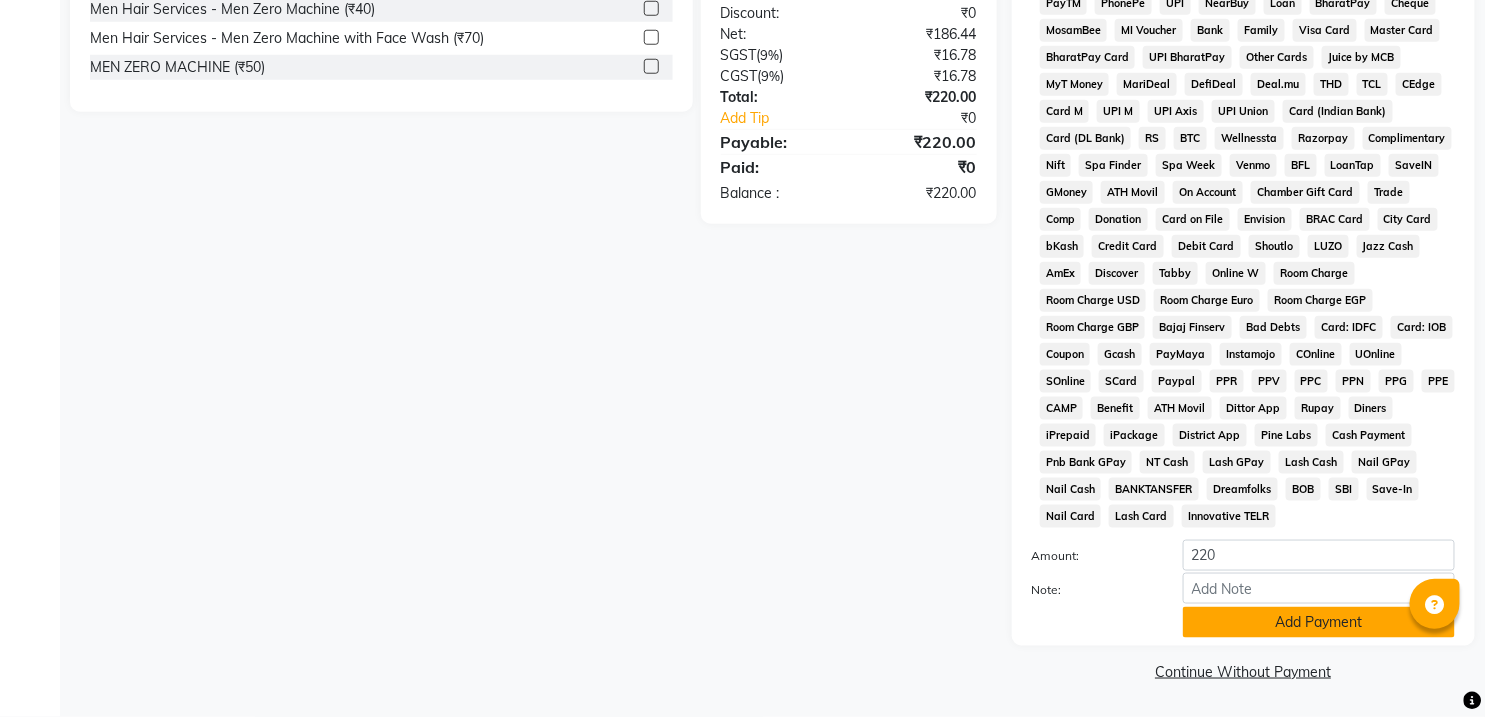 click on "Add Payment" 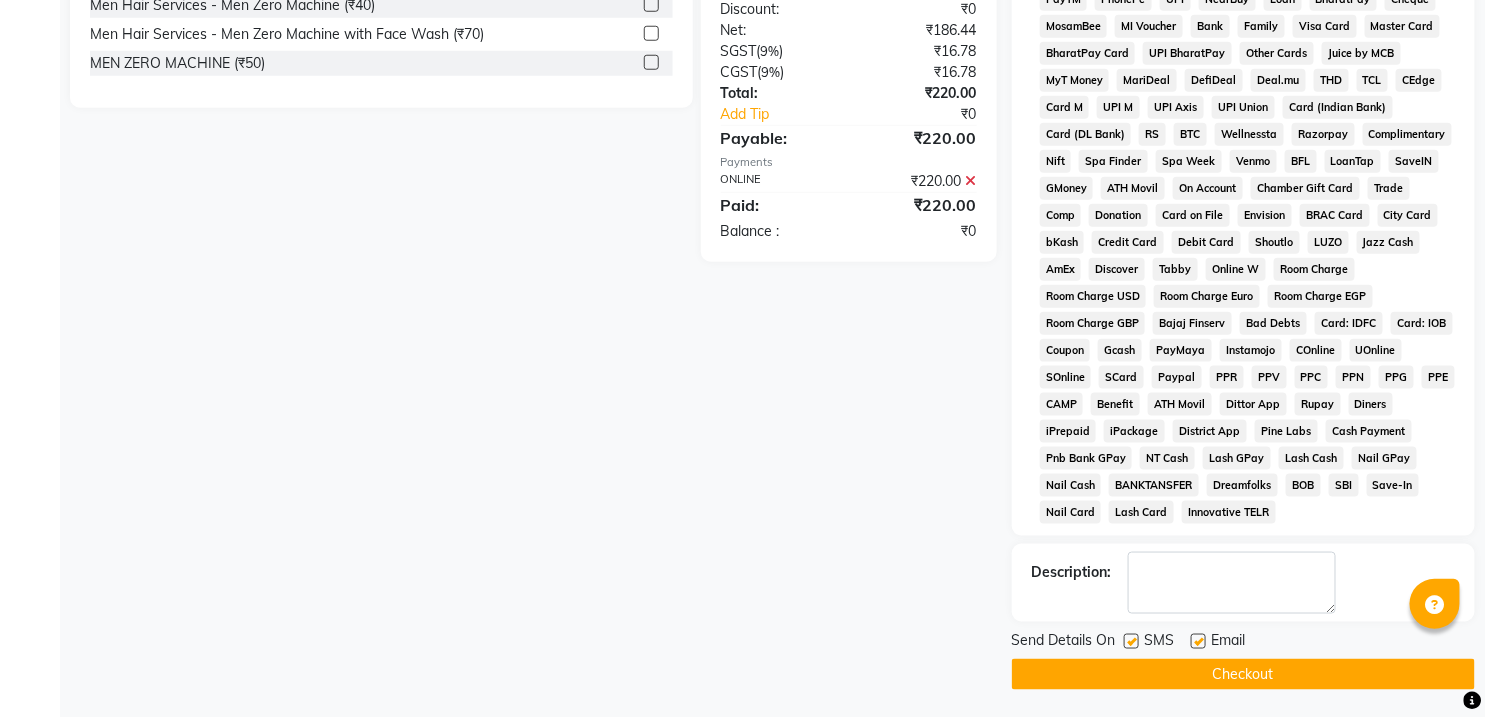 click on "Checkout" 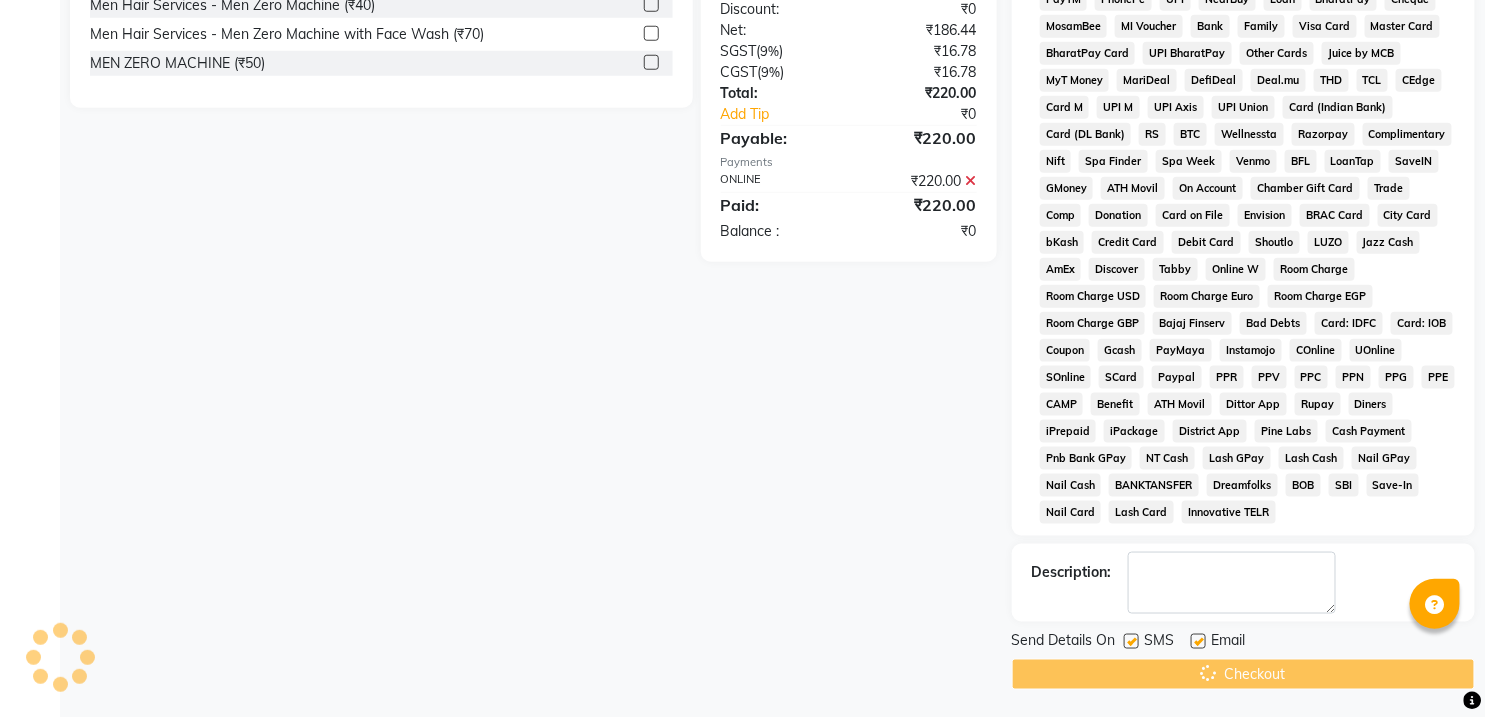 scroll, scrollTop: 0, scrollLeft: 0, axis: both 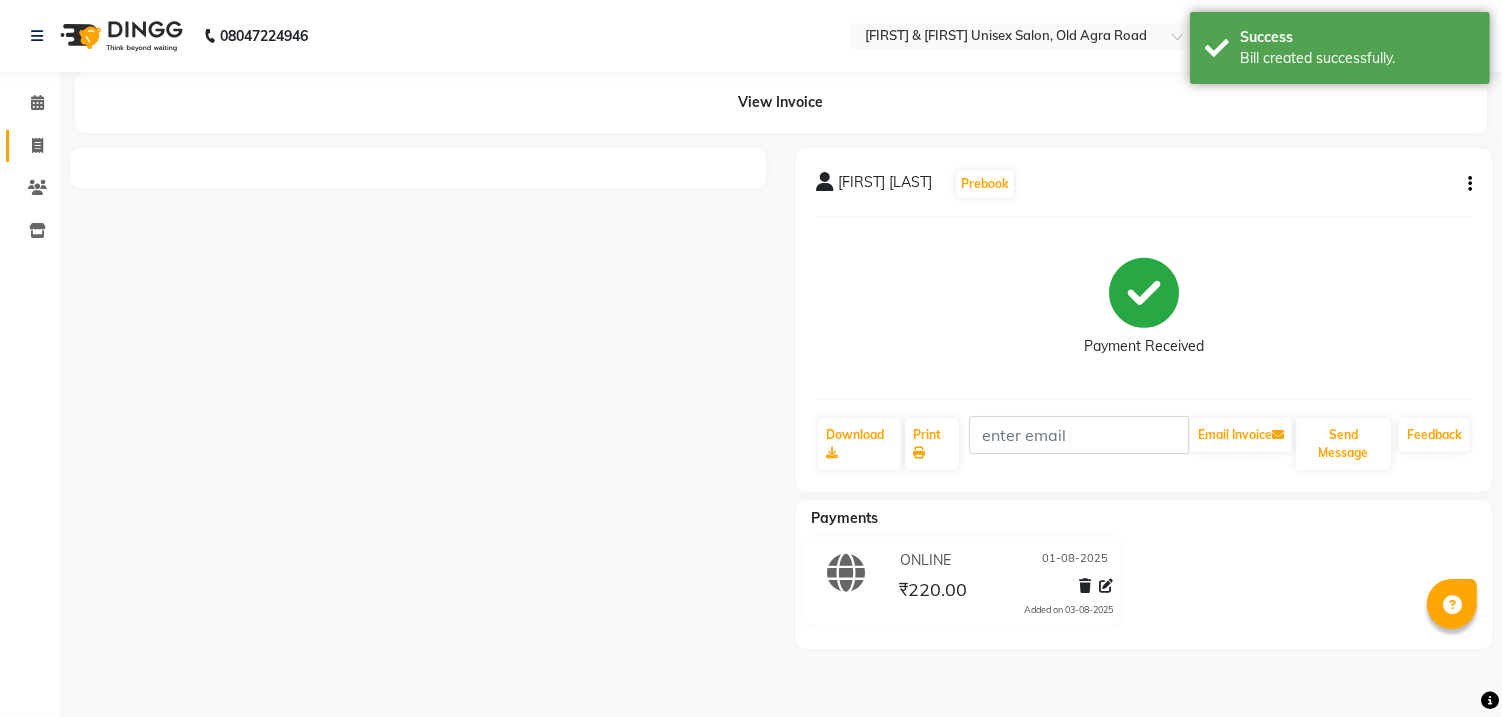 click 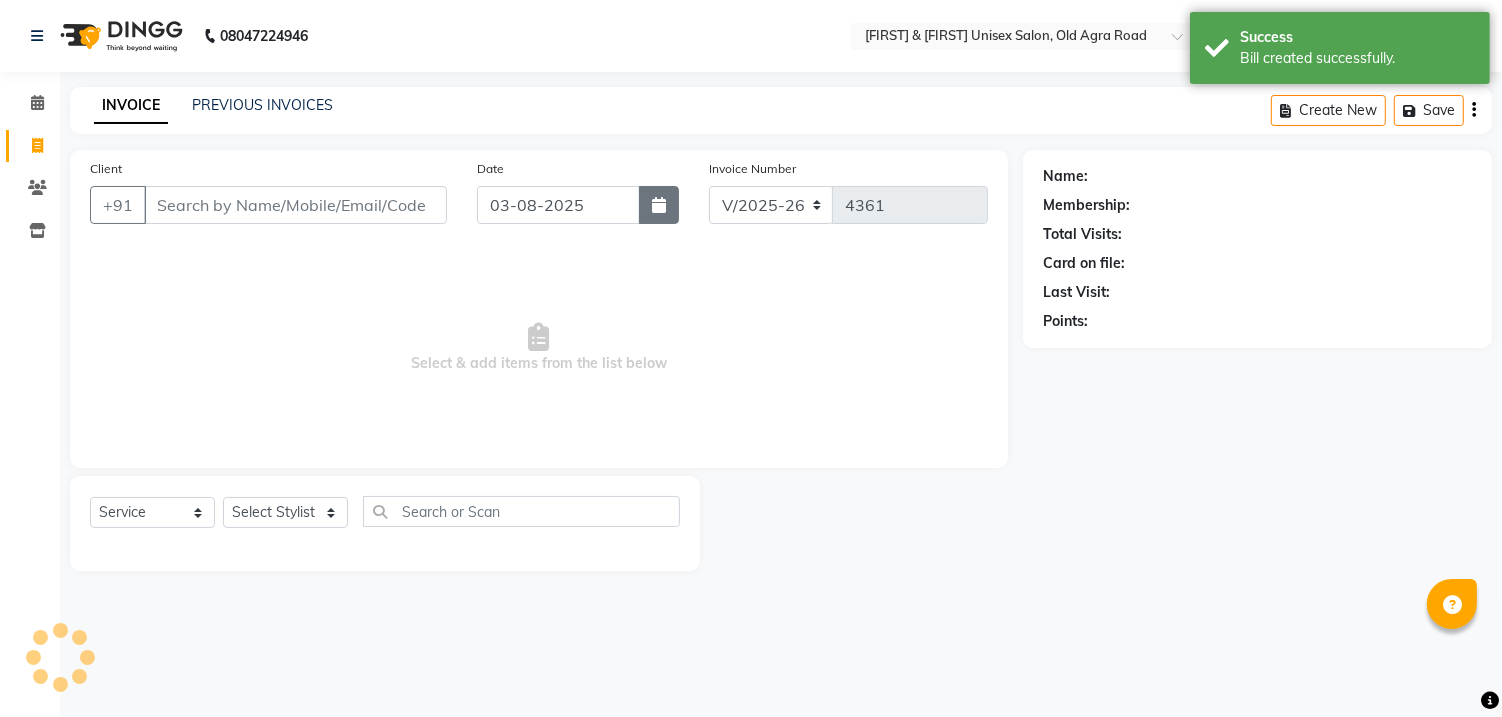 click 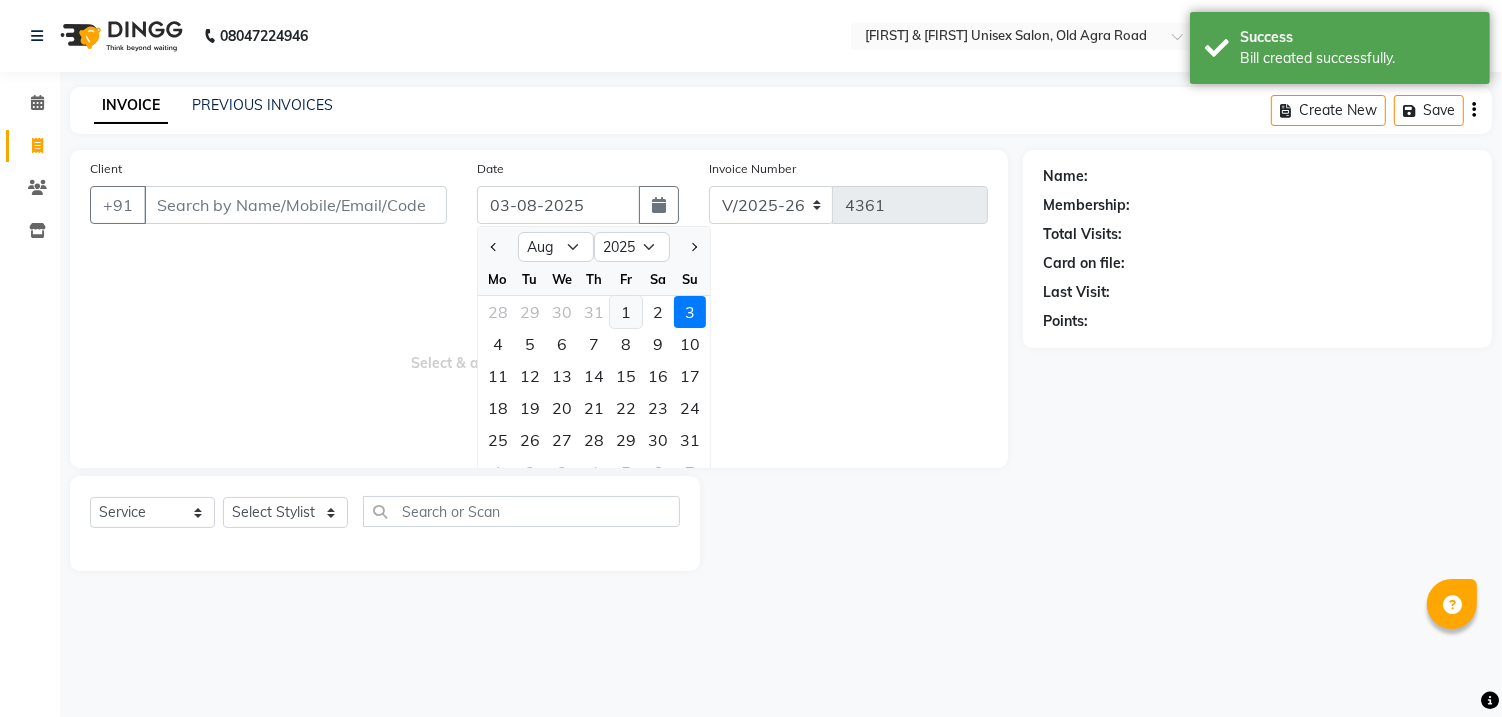 click on "1" 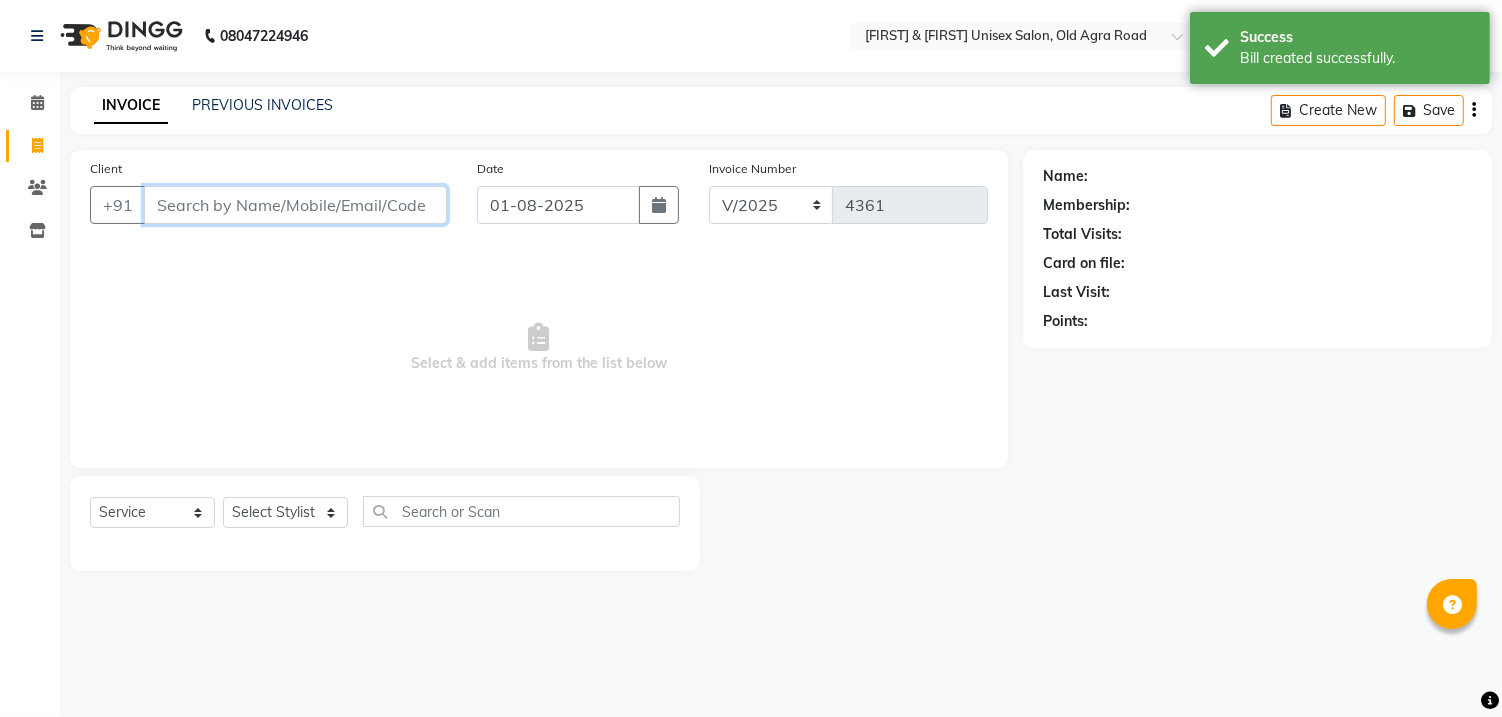 click on "Client" at bounding box center (295, 205) 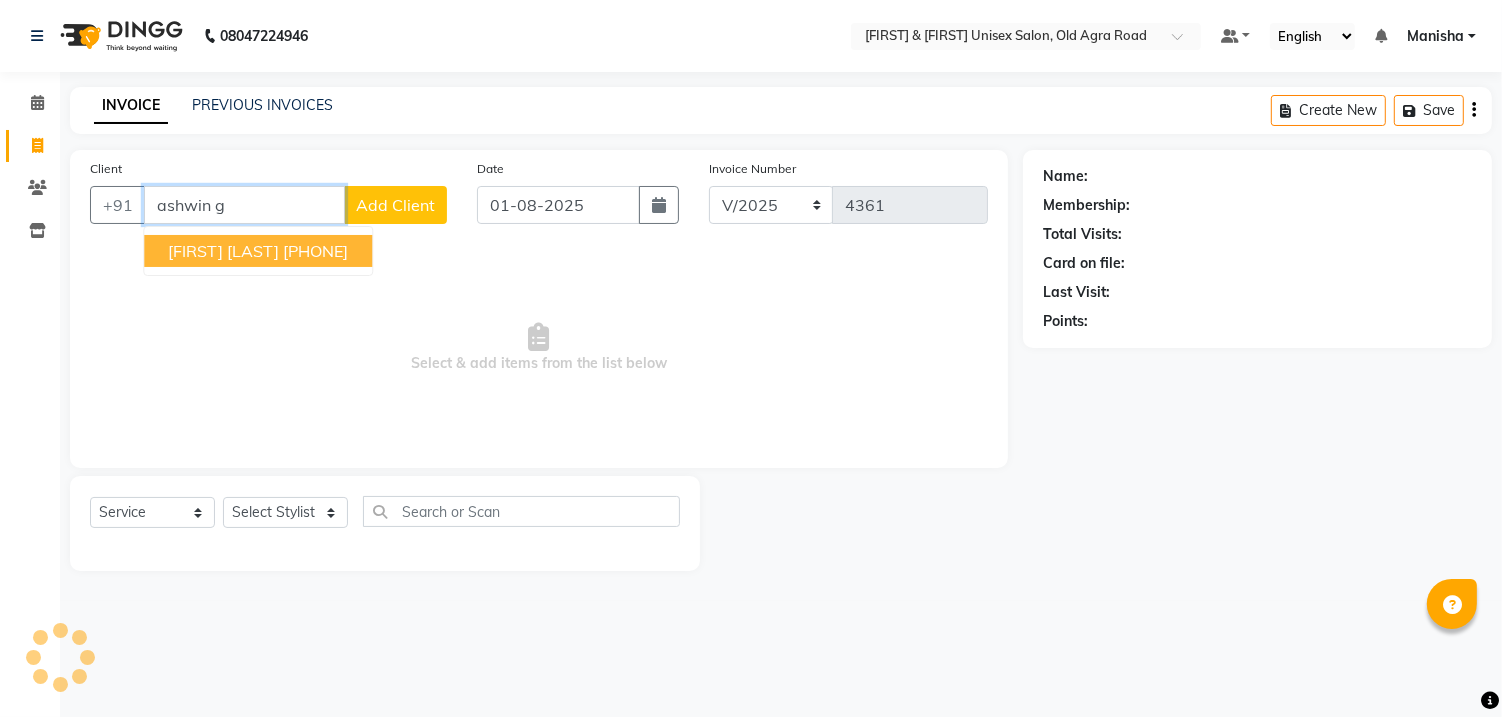 click on "[PHONE]" at bounding box center [315, 251] 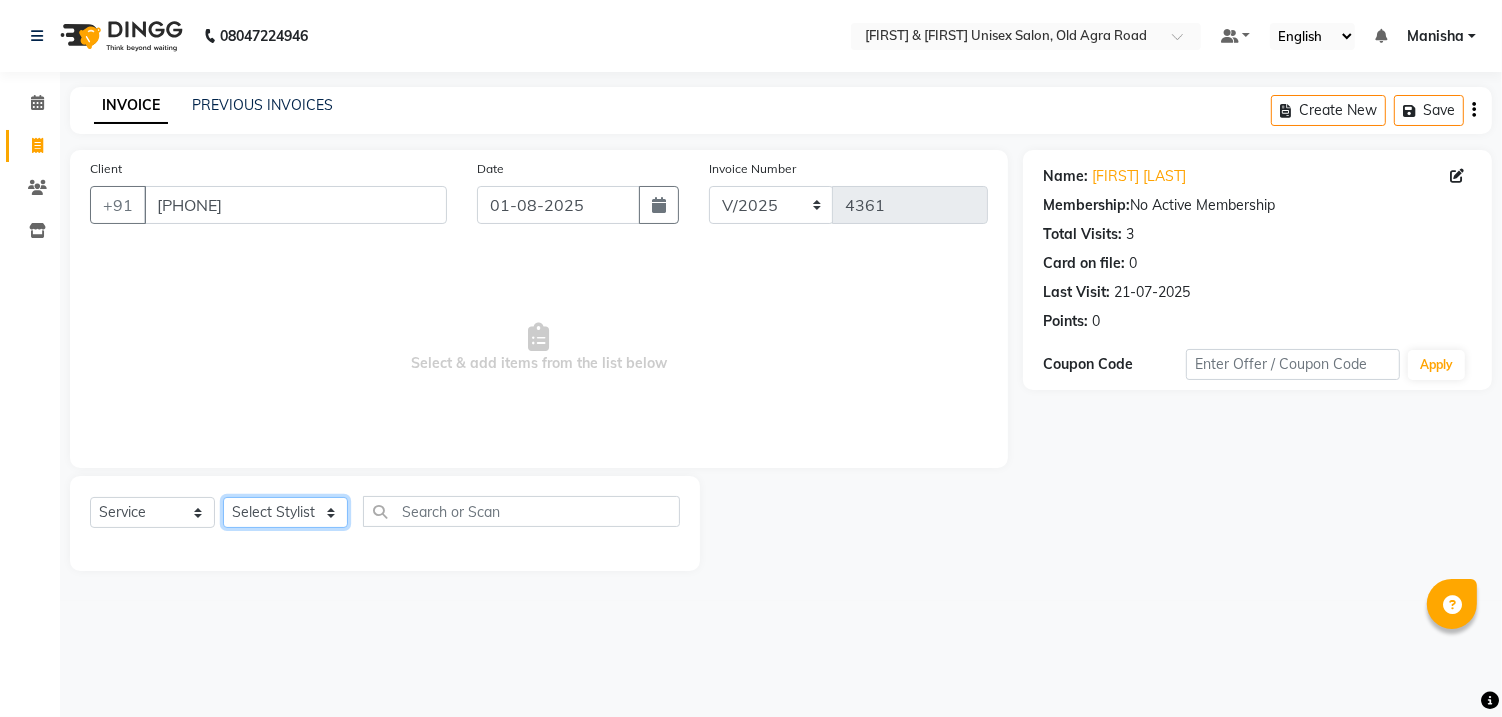 click on "Select Stylist DANISH [FIRST] [FIRST] [FIRST] [FIRST] [FIRST] [FIRST] [FIRST] [FIRST] [FIRST] [FIRST]" 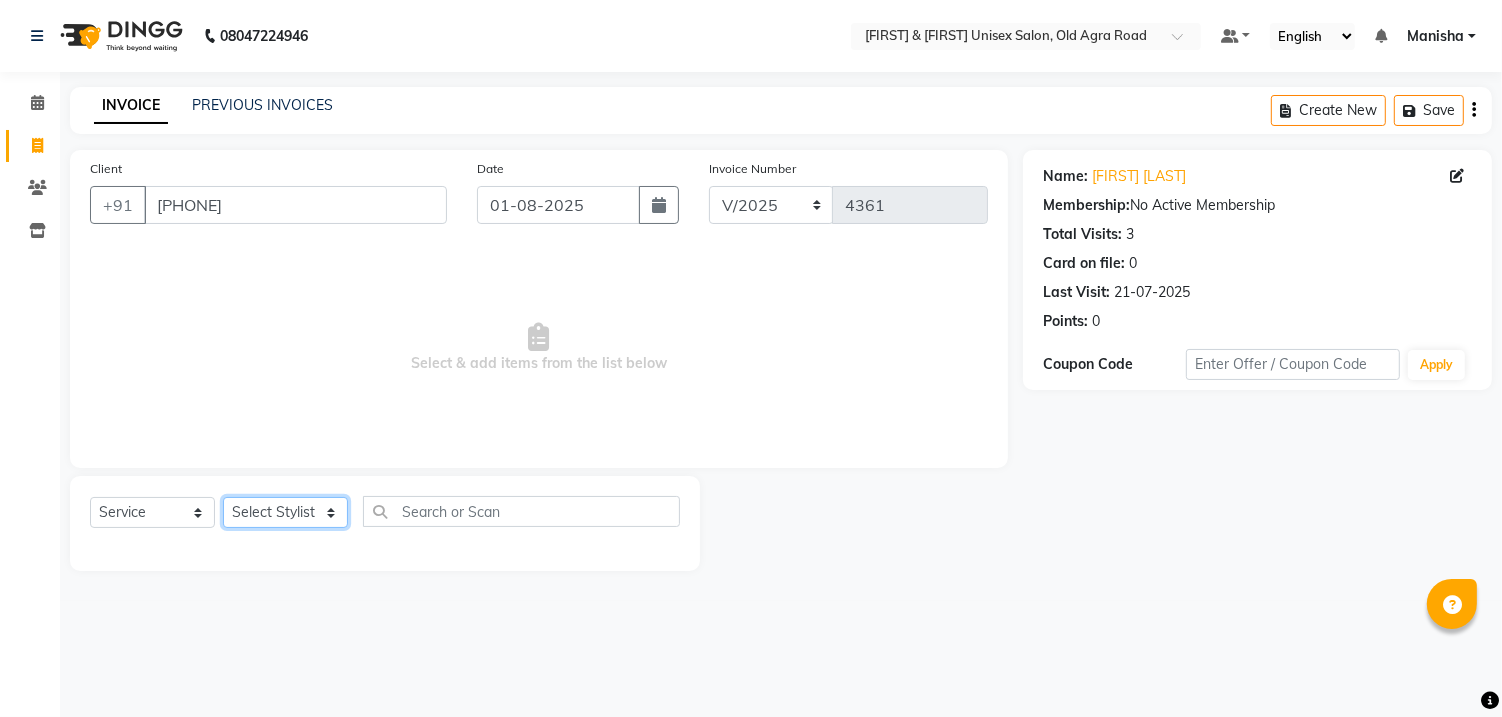click on "Select Stylist DANISH [FIRST] [FIRST] [FIRST] [FIRST] [FIRST] [FIRST] [FIRST] [FIRST] [FIRST] [FIRST]" 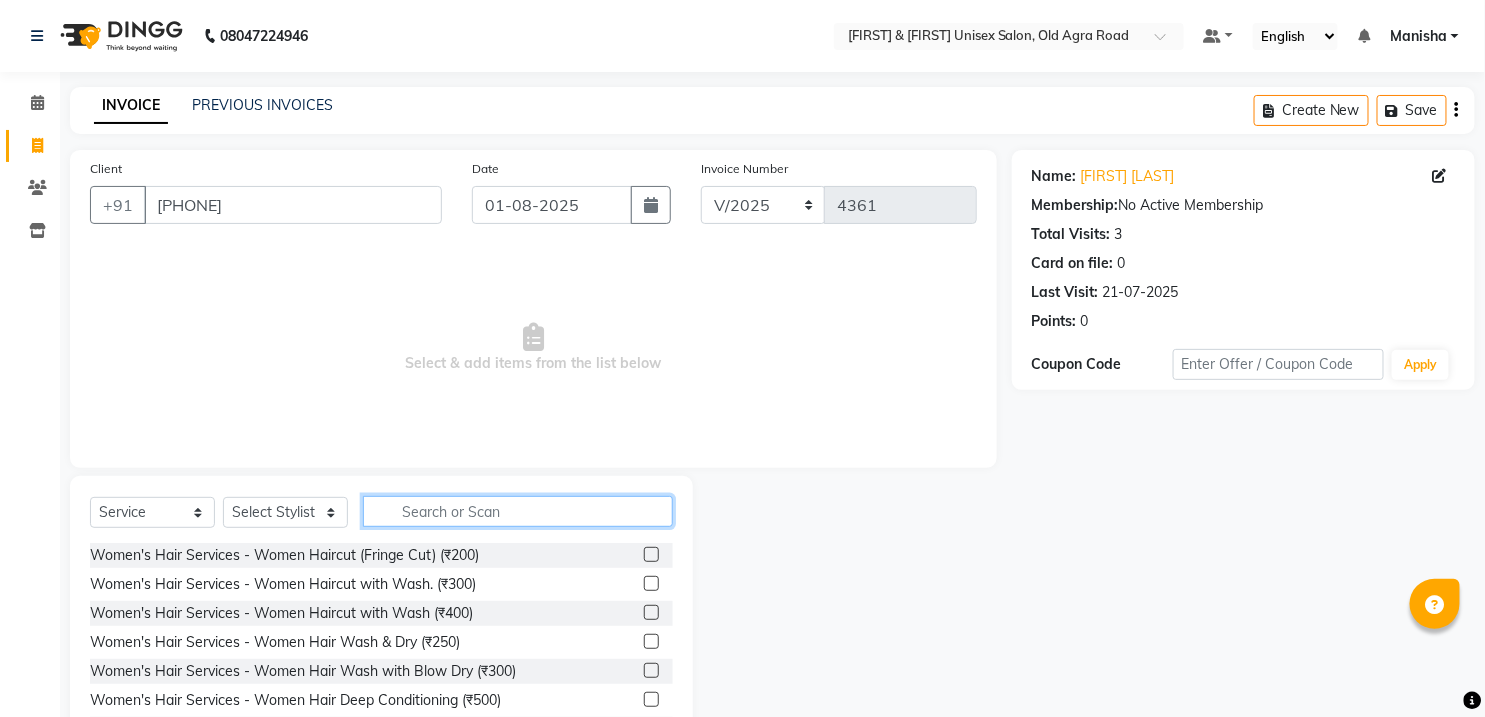 click 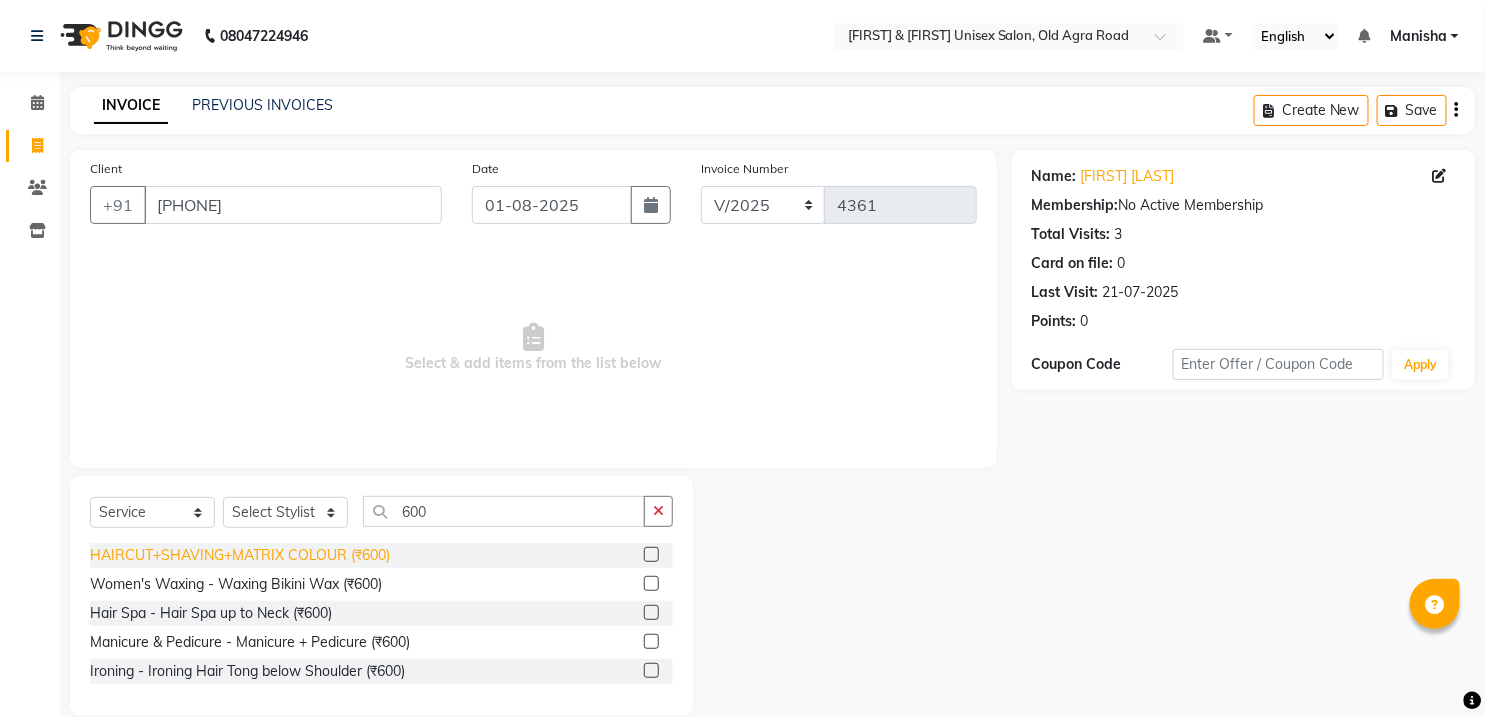 click on "HAIRCUT+SHAVING+MATRIX COLOUR (₹600)" 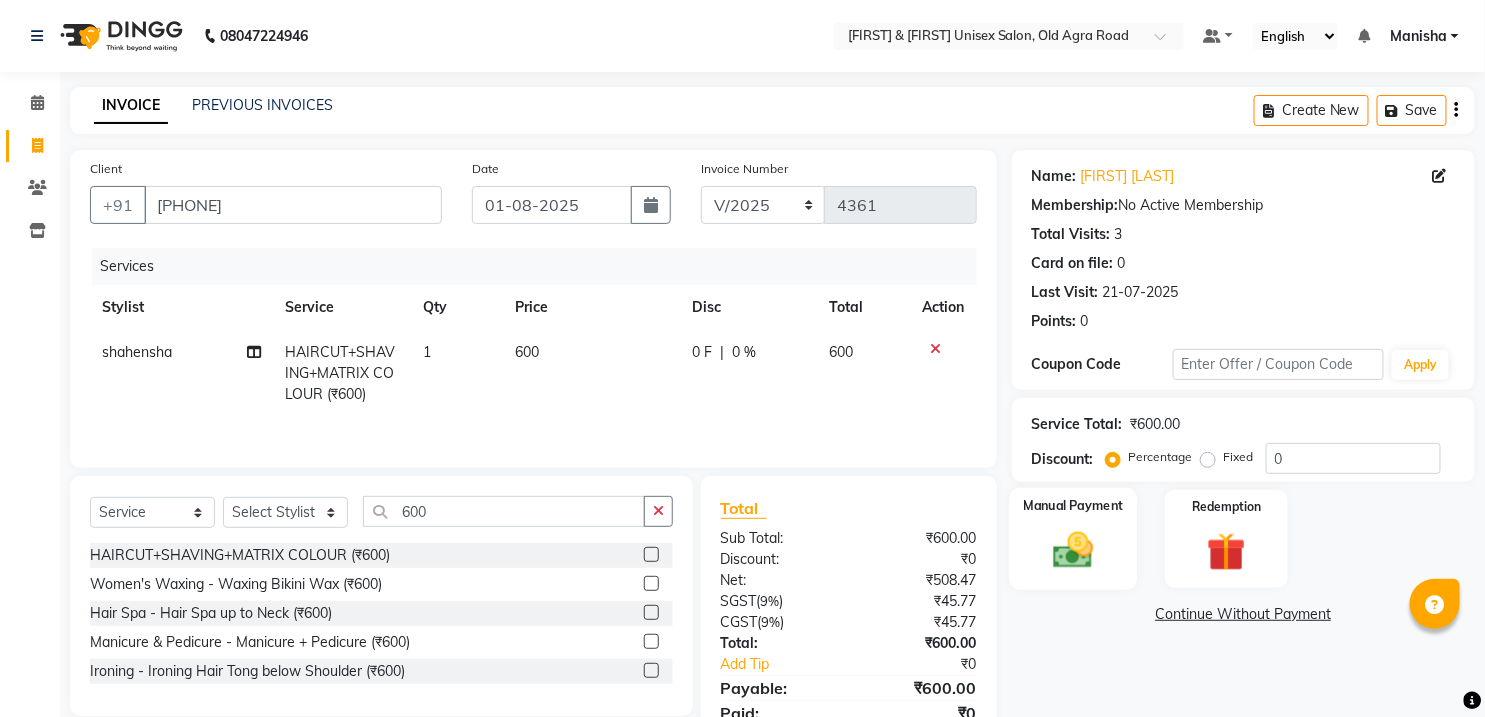 click 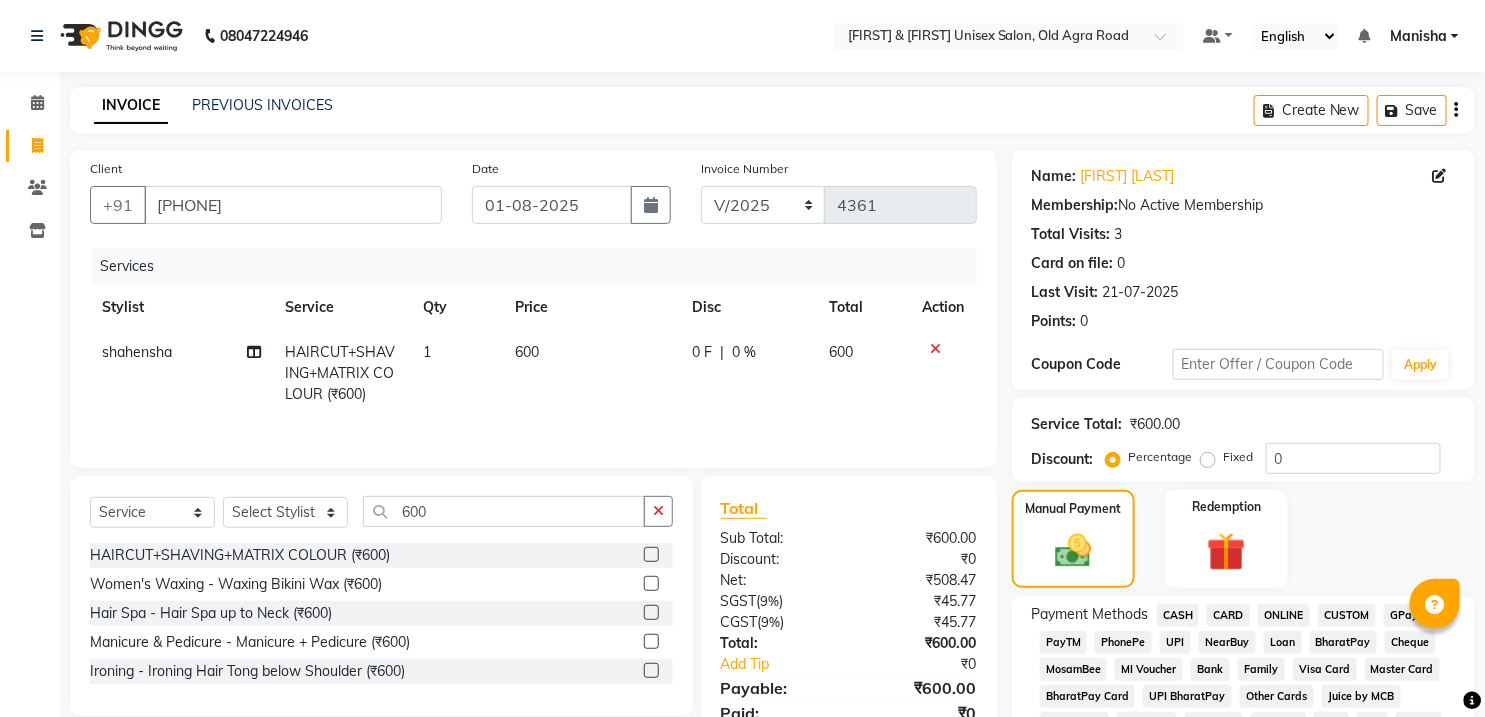 click on "CASH" 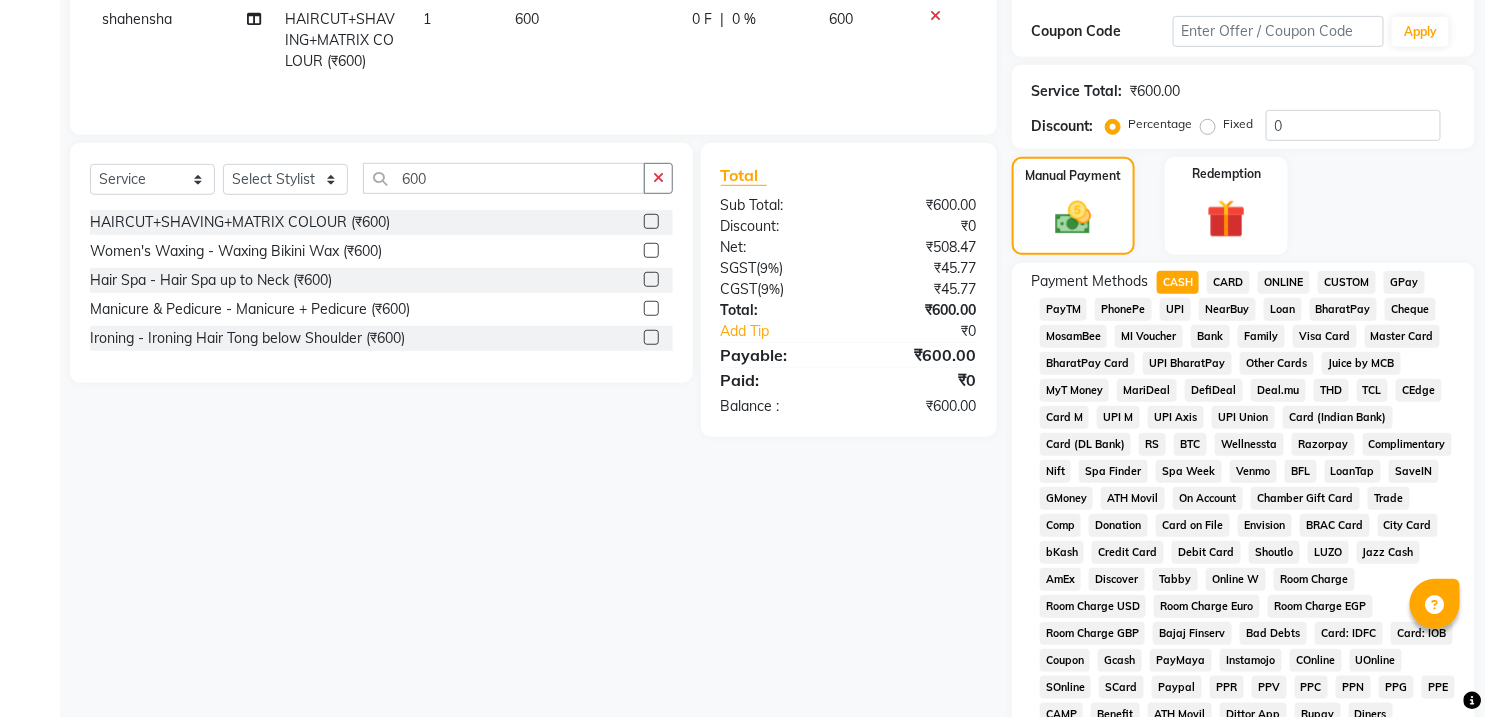 scroll, scrollTop: 643, scrollLeft: 0, axis: vertical 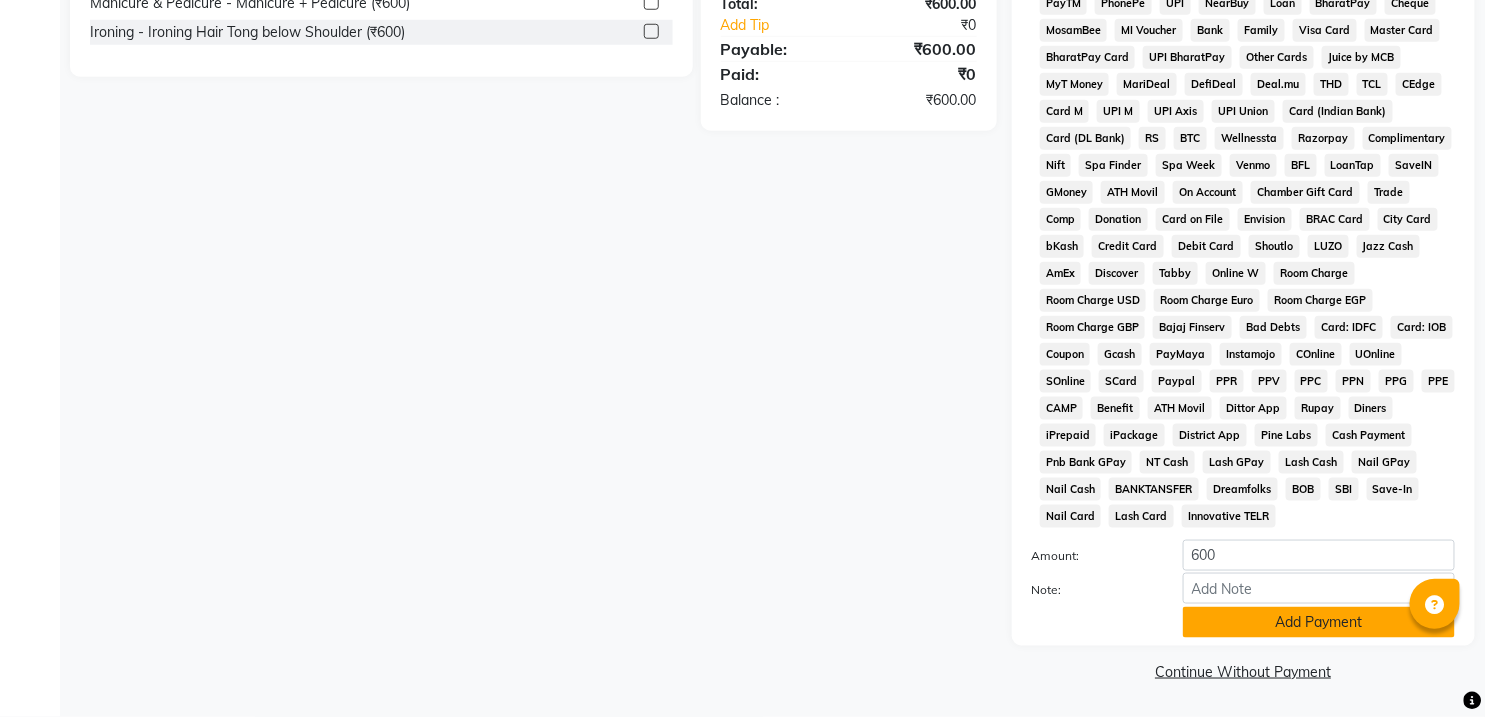 click on "Add Payment" 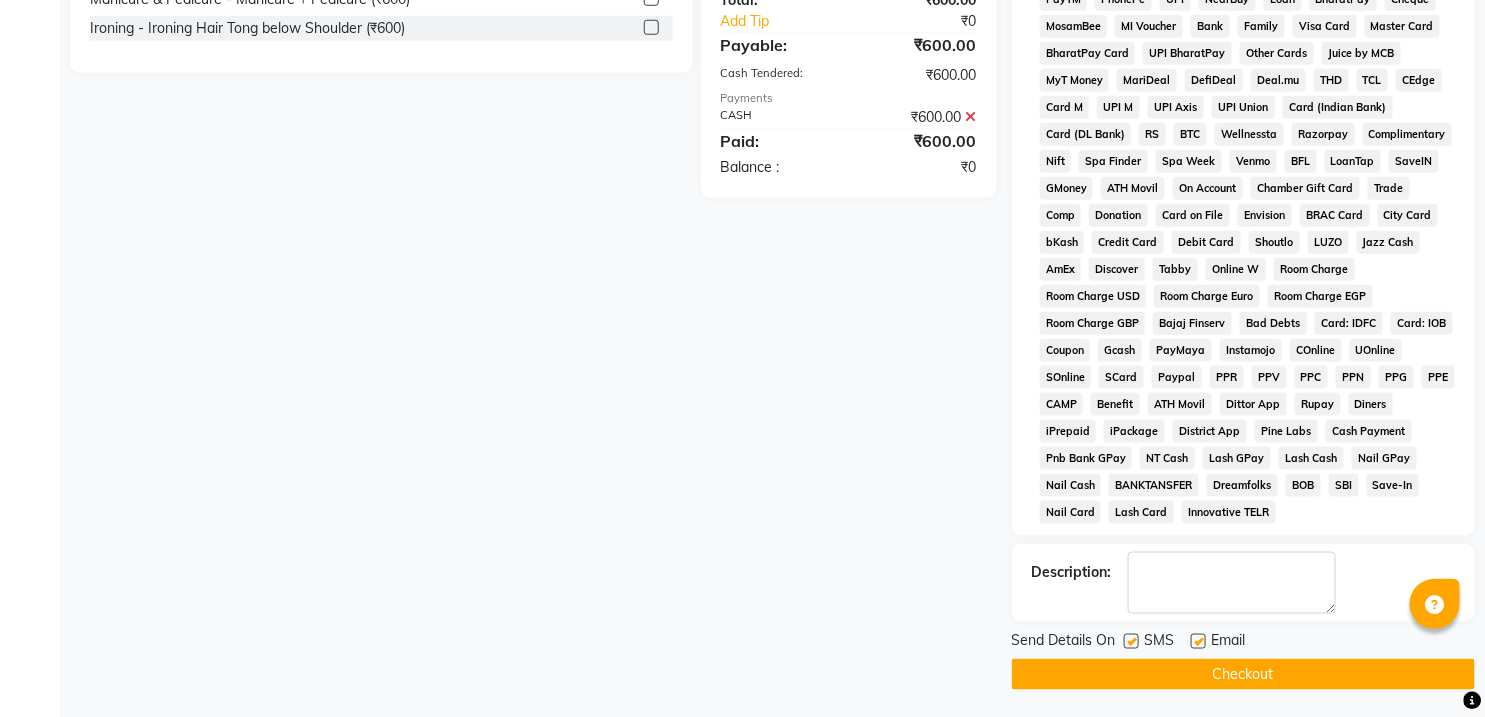 click on "Checkout" 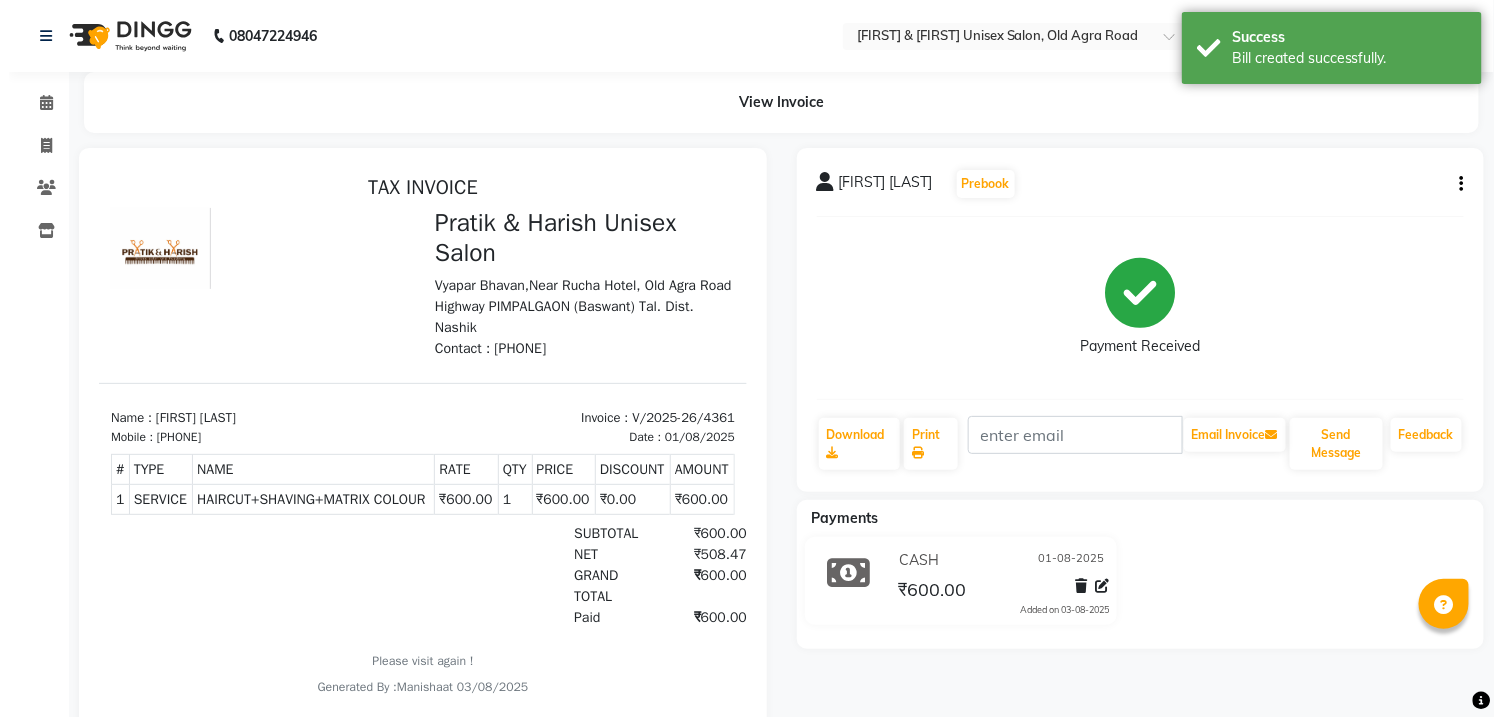 scroll, scrollTop: 0, scrollLeft: 0, axis: both 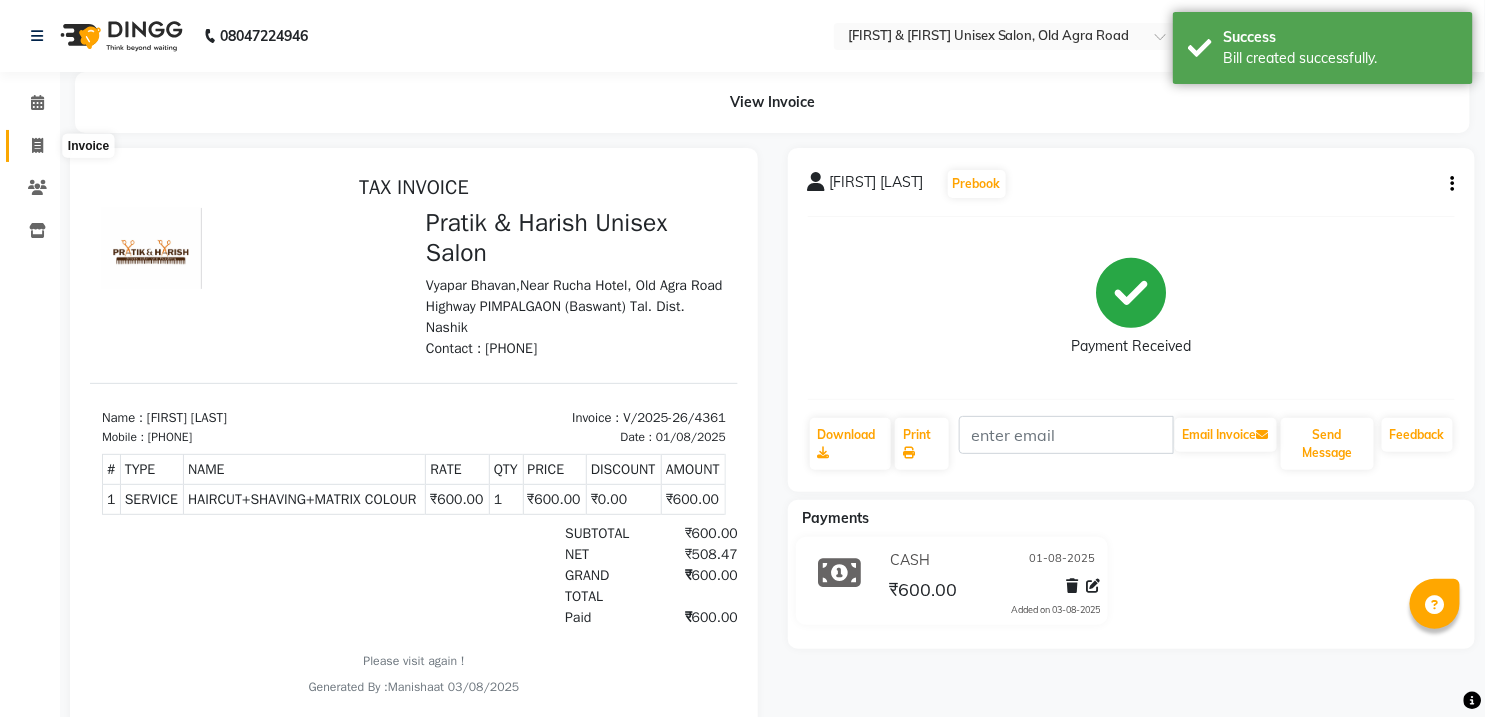 click 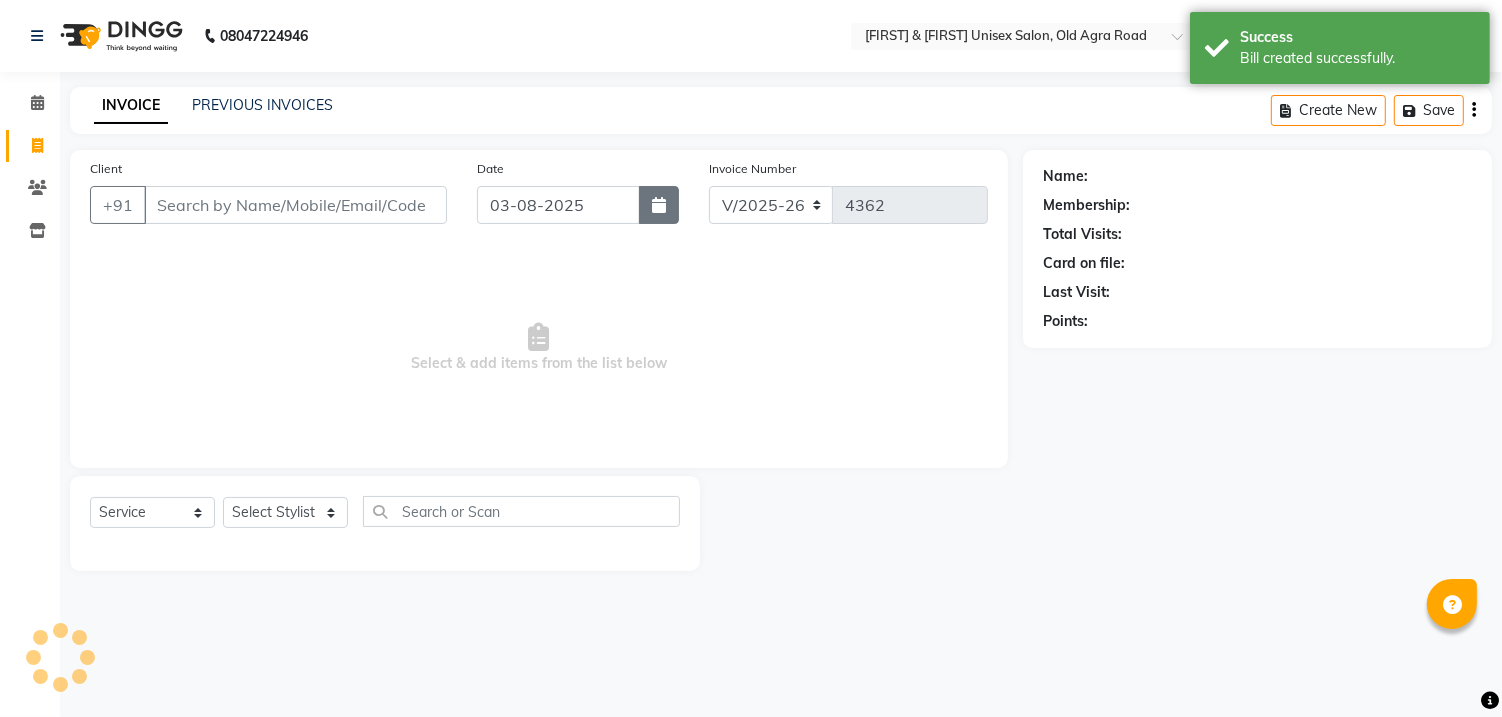 click 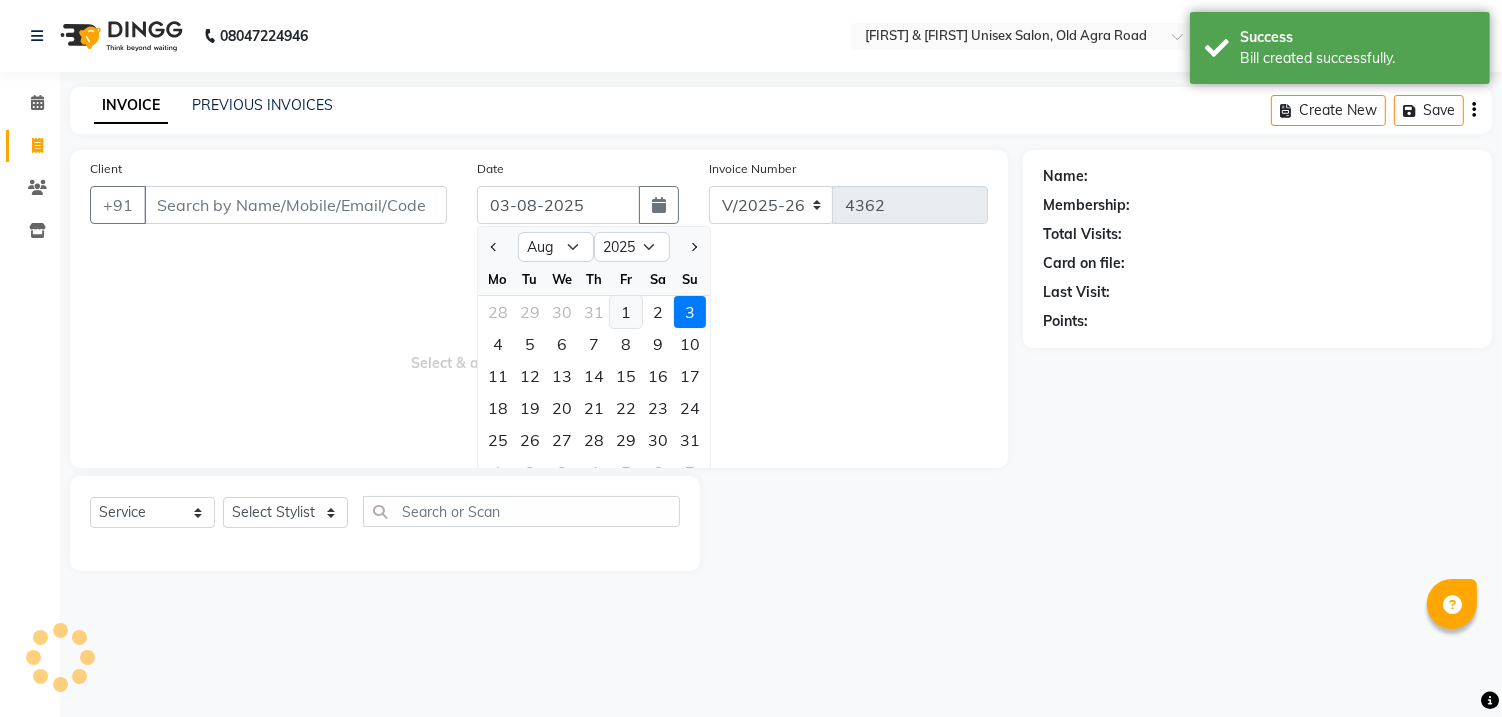 click on "1" 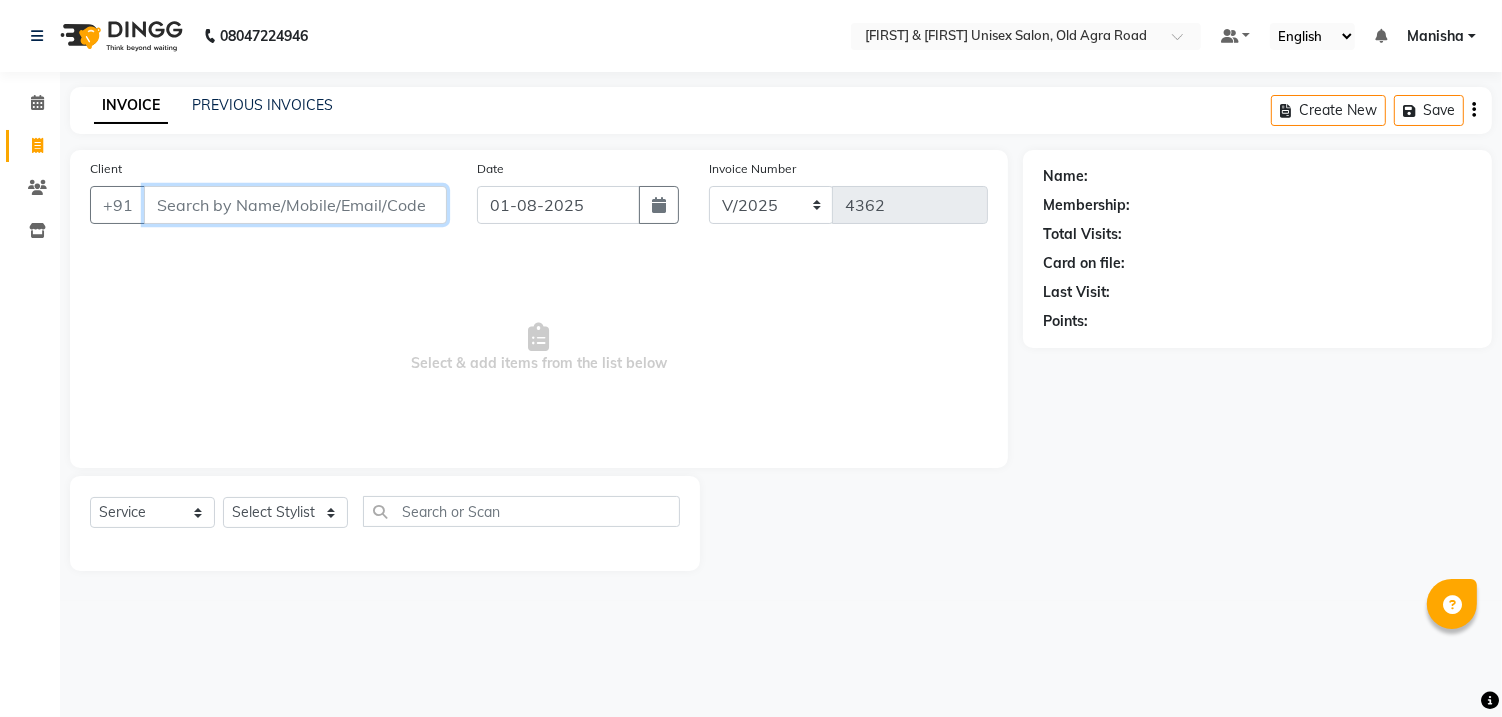 click on "Client" at bounding box center (295, 205) 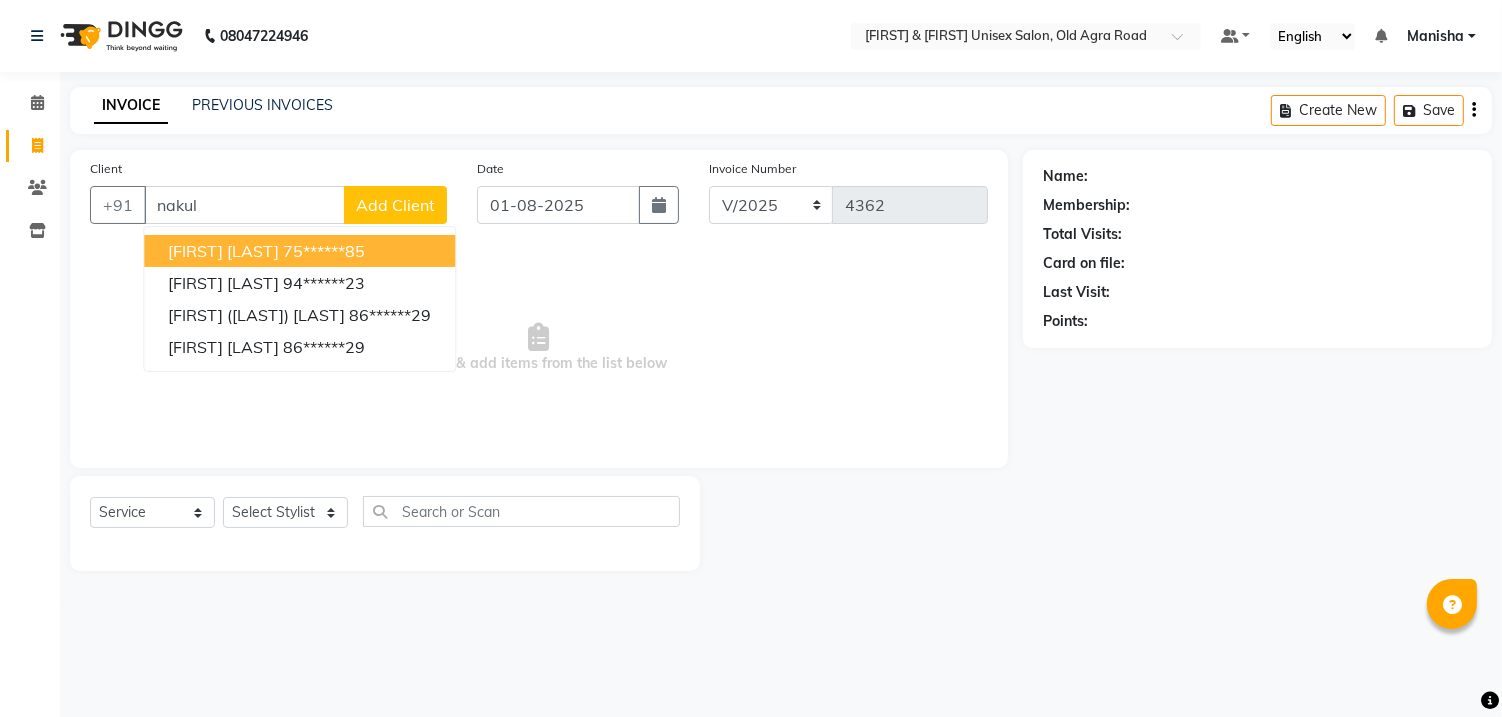 click on "Add Client" 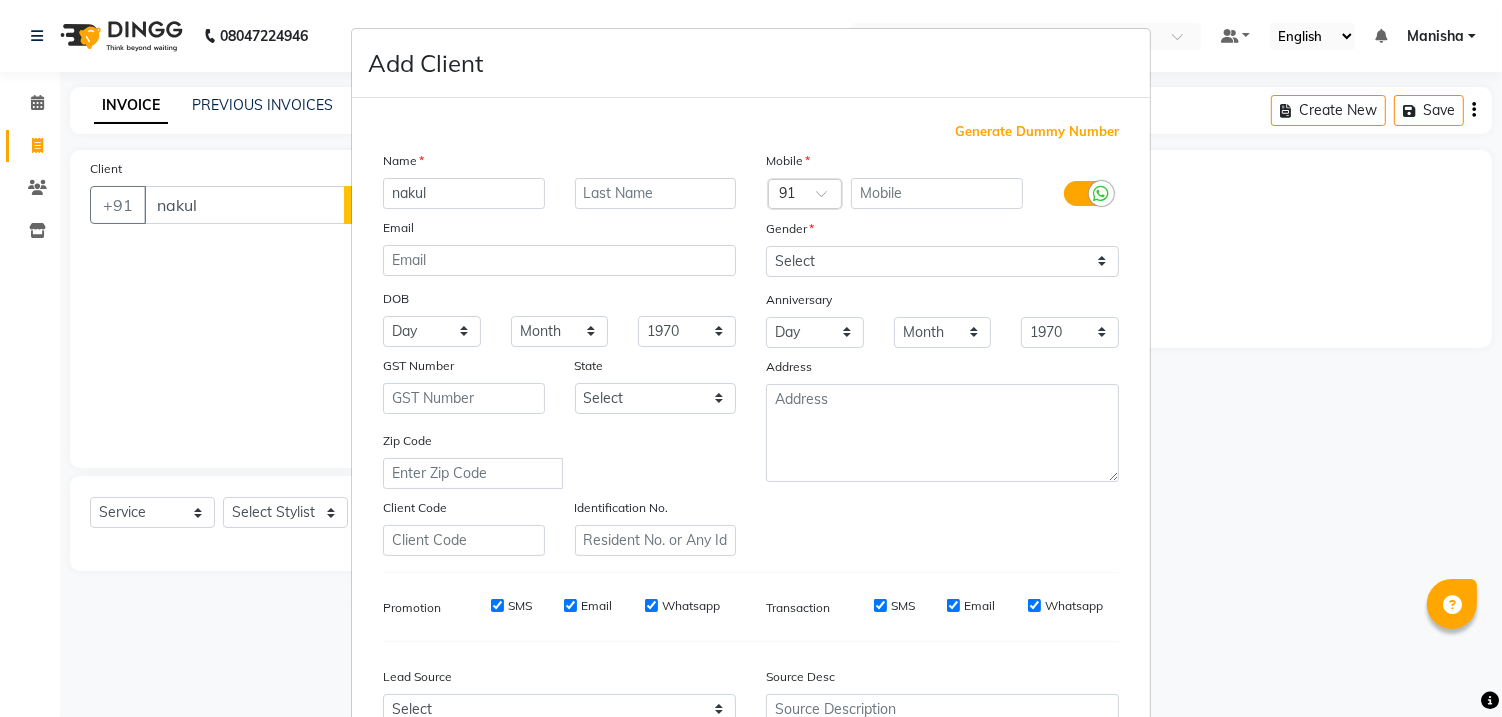 click on "Generate Dummy Number" at bounding box center (1037, 132) 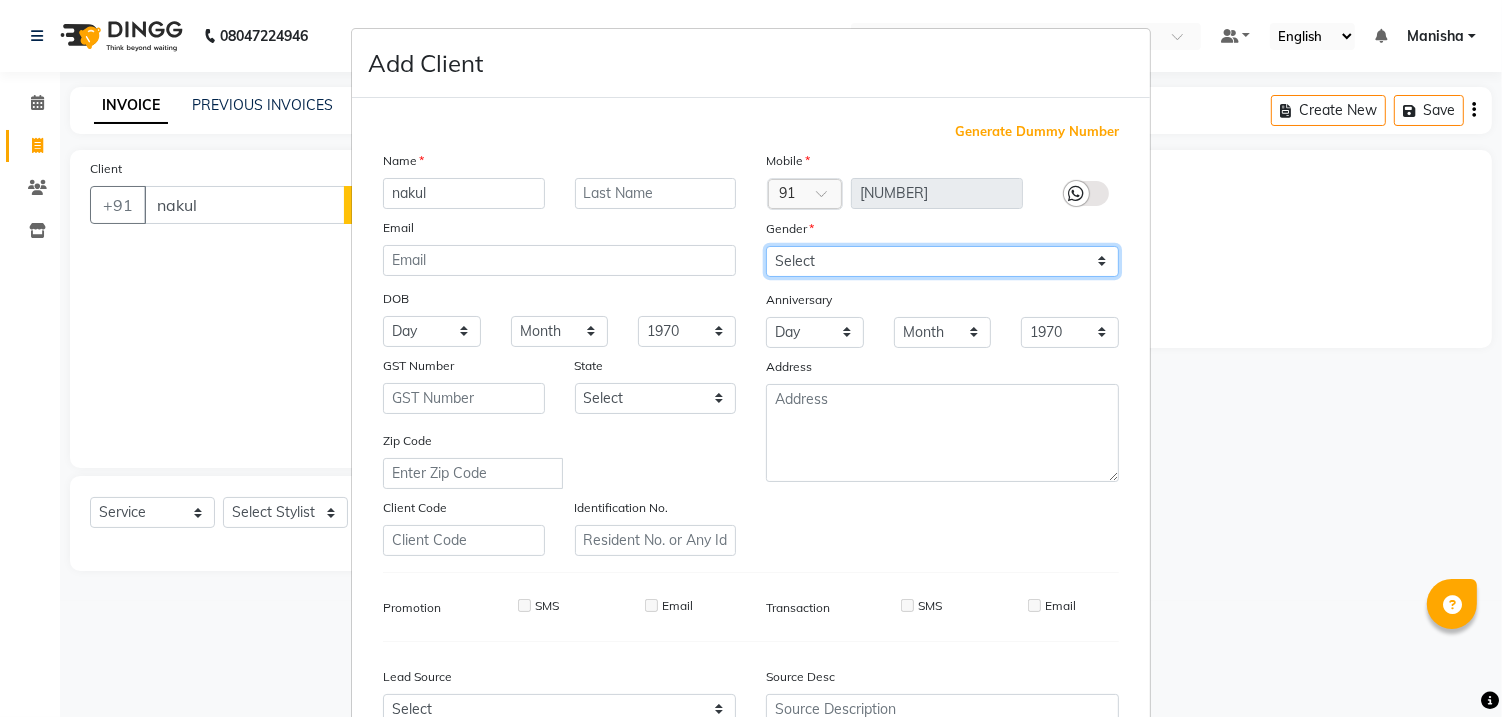 click on "Select Male Female Other Prefer Not To Say" at bounding box center [942, 261] 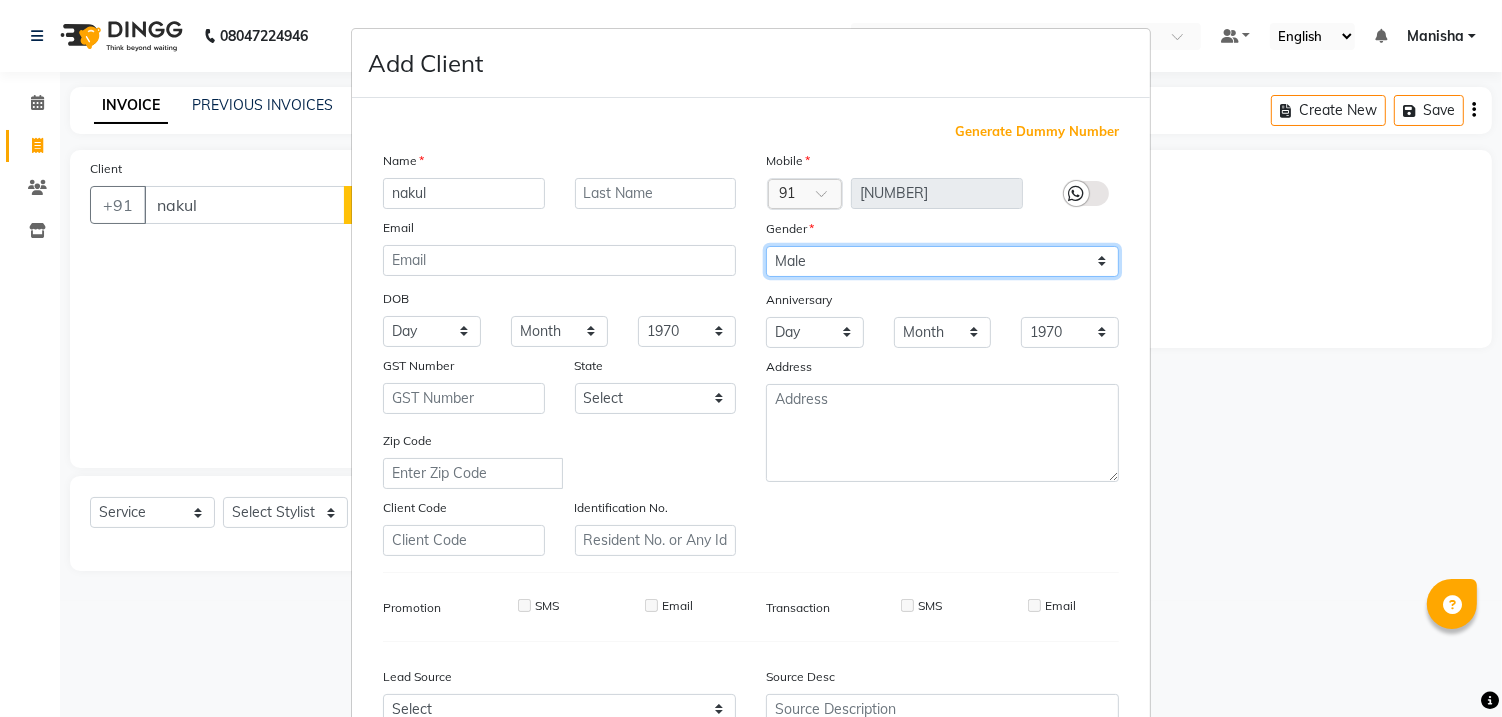 click on "Select Male Female Other Prefer Not To Say" at bounding box center [942, 261] 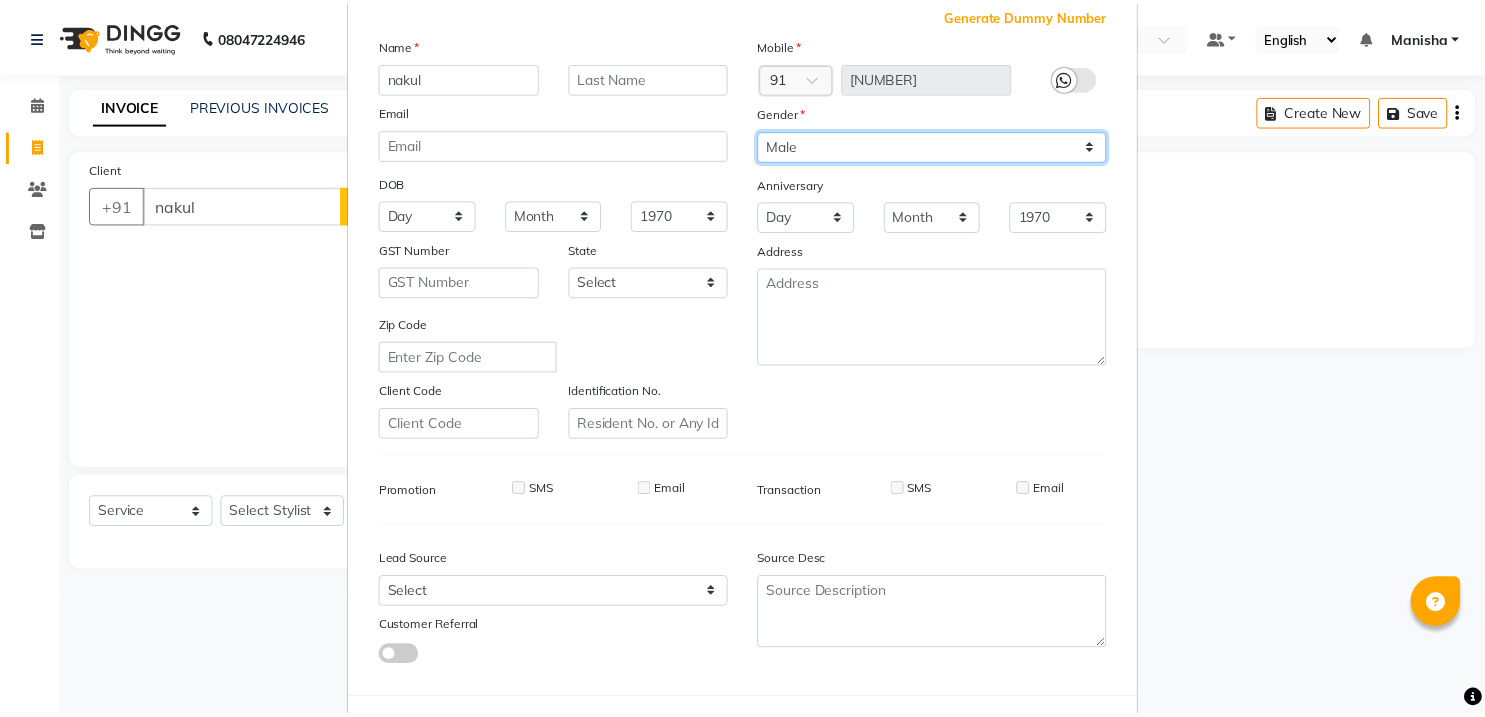 scroll, scrollTop: 206, scrollLeft: 0, axis: vertical 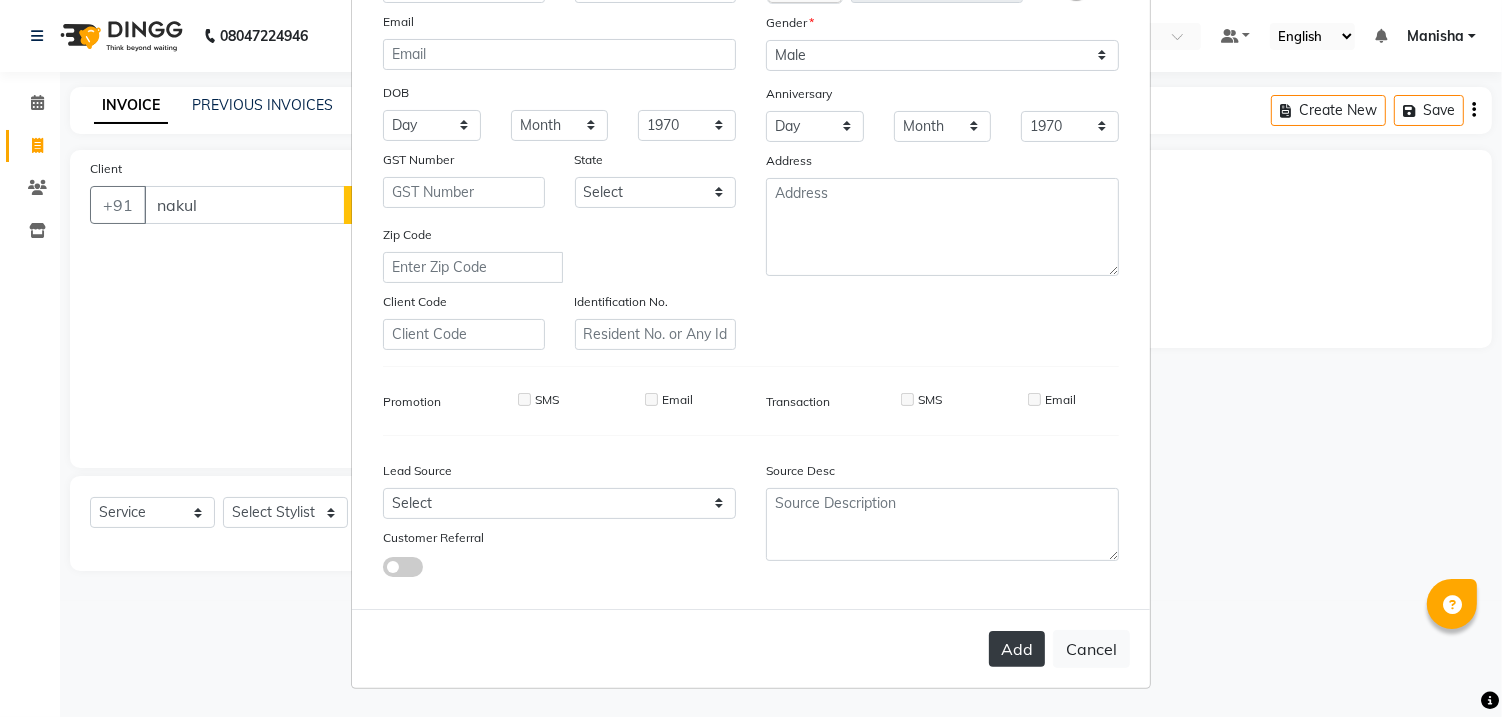click on "Add" at bounding box center (1017, 649) 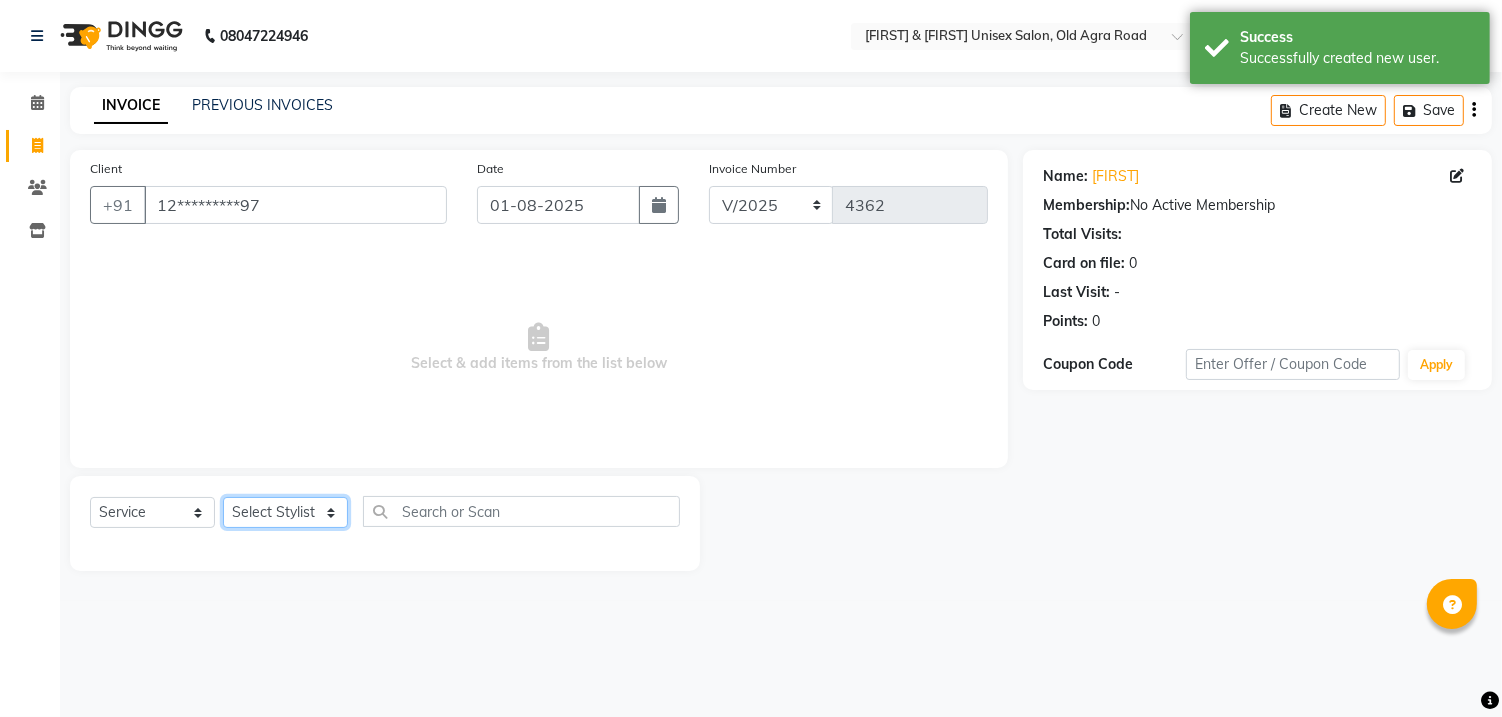 click on "Select Stylist DANISH [FIRST] [FIRST] [FIRST] [FIRST] [FIRST] [FIRST] [FIRST] [FIRST] [FIRST] [FIRST]" 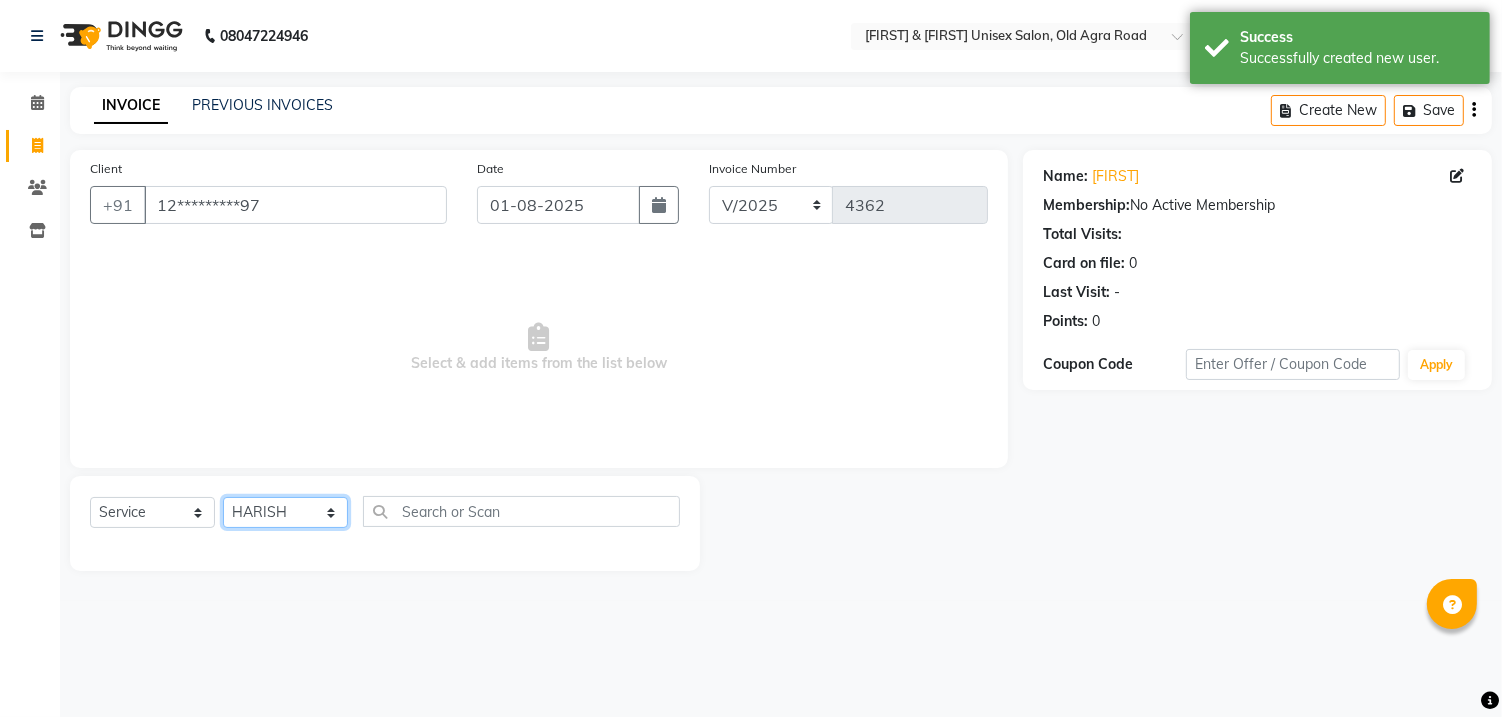 click on "Select Stylist DANISH [FIRST] [FIRST] [FIRST] [FIRST] [FIRST] [FIRST] [FIRST] [FIRST] [FIRST] [FIRST]" 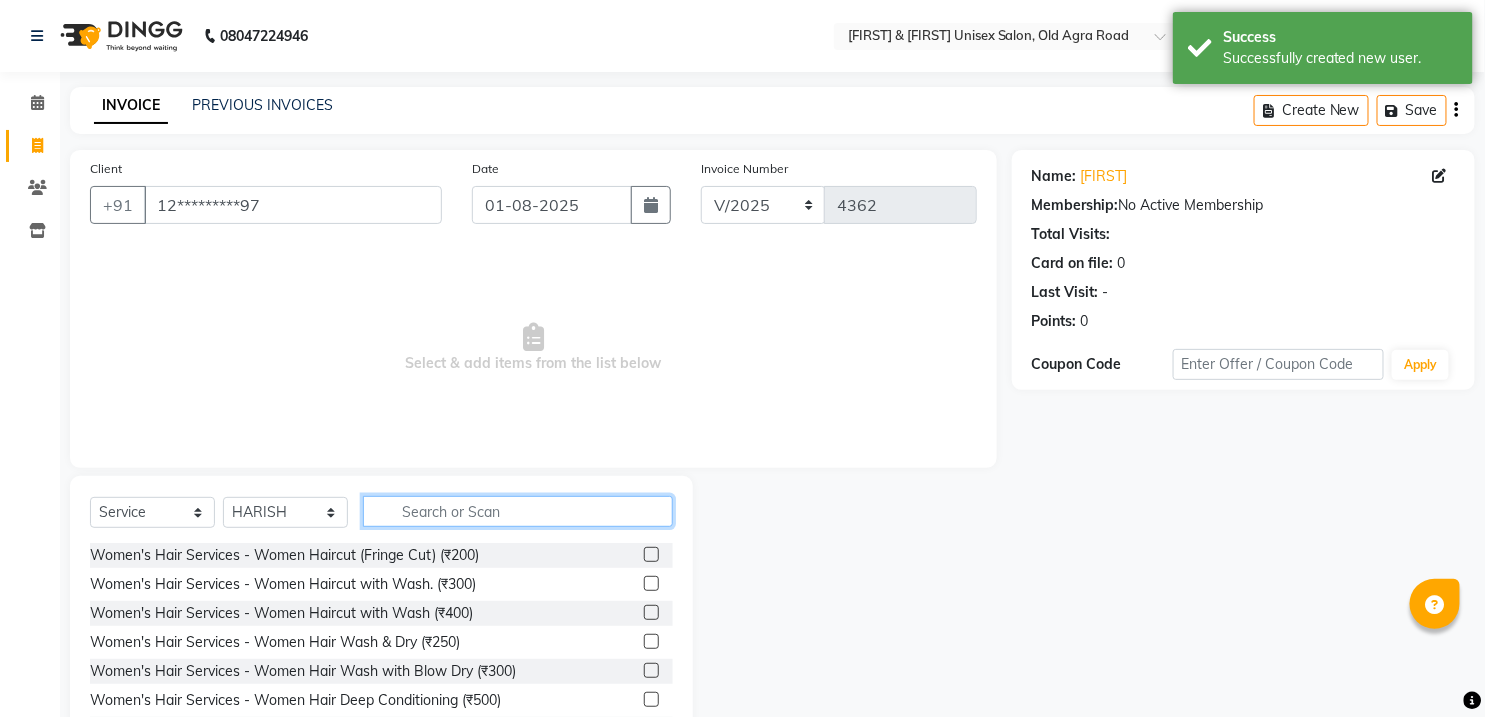 click 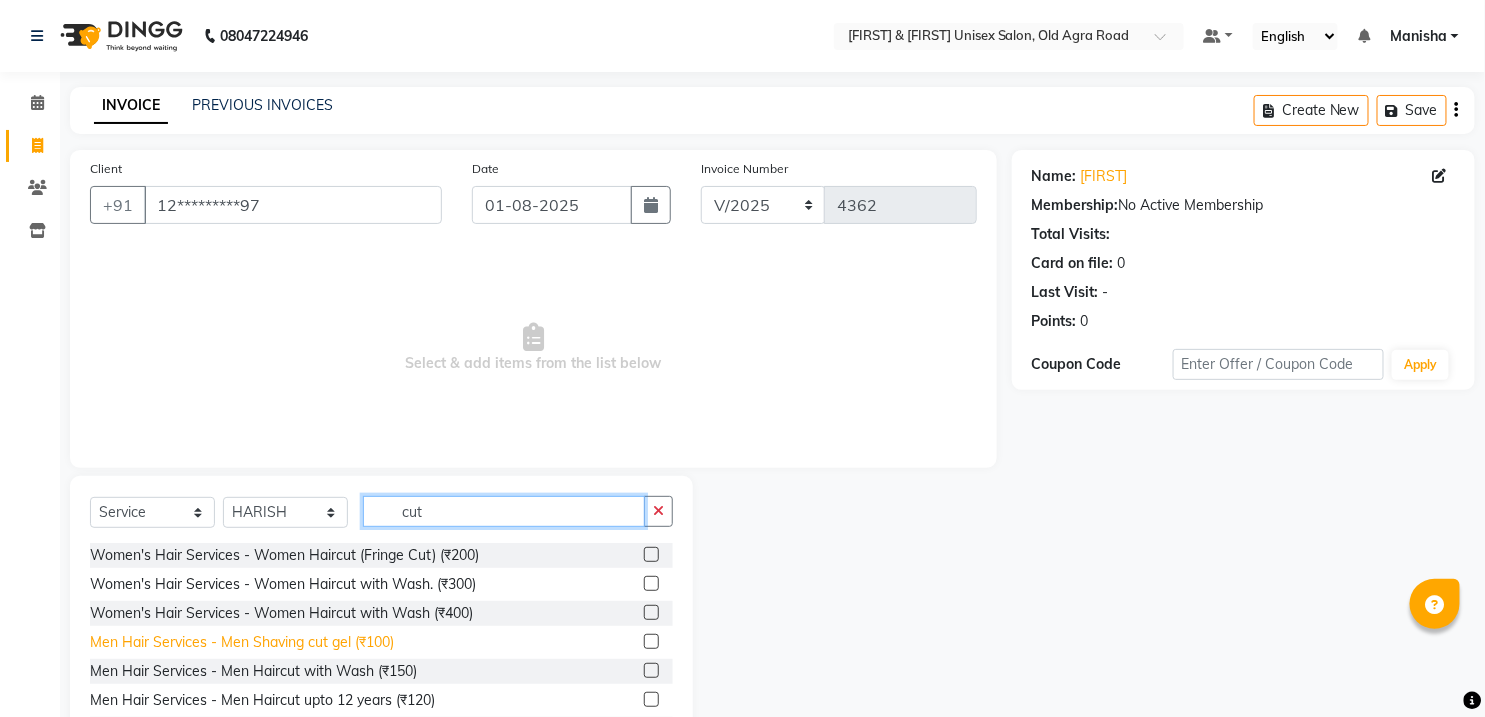 scroll, scrollTop: 83, scrollLeft: 0, axis: vertical 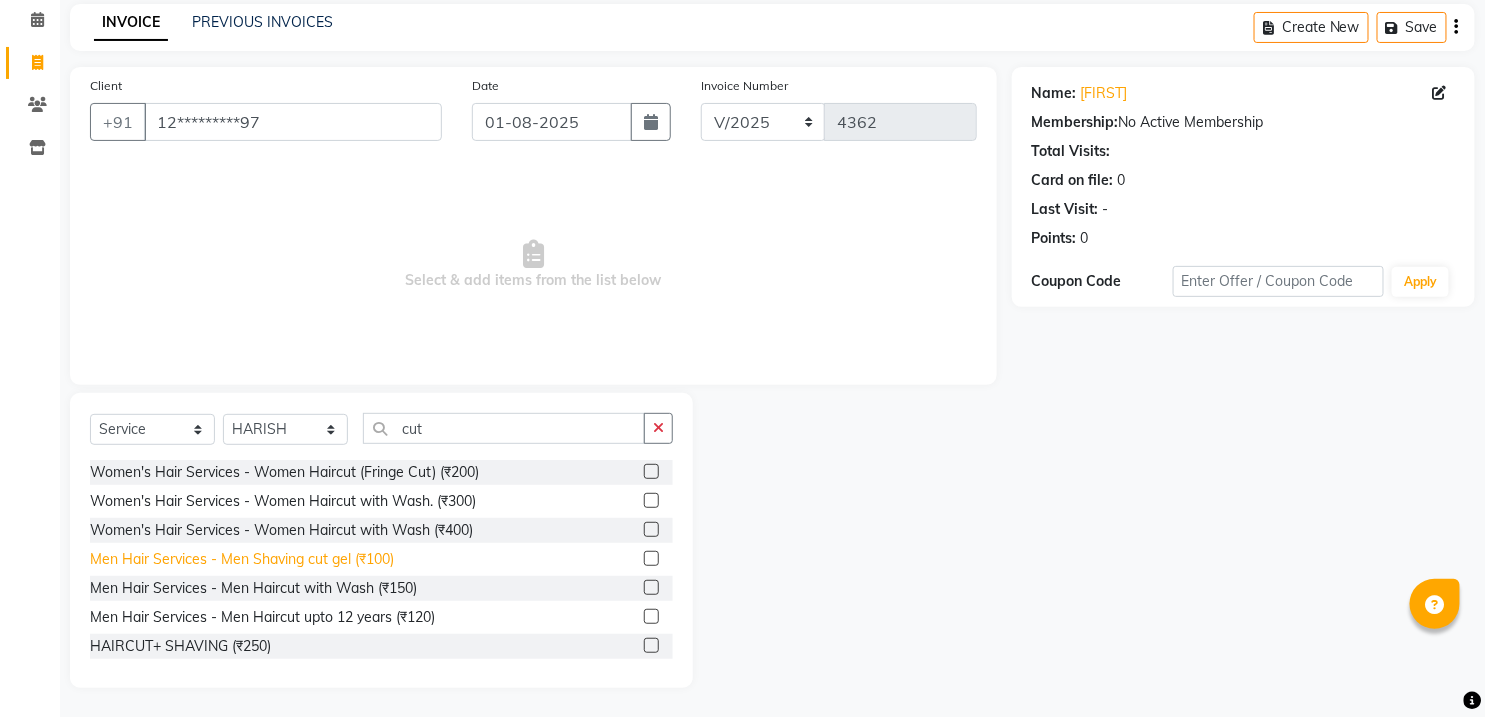 click on "Men Hair Services - Men Shaving cut gel (₹100)" 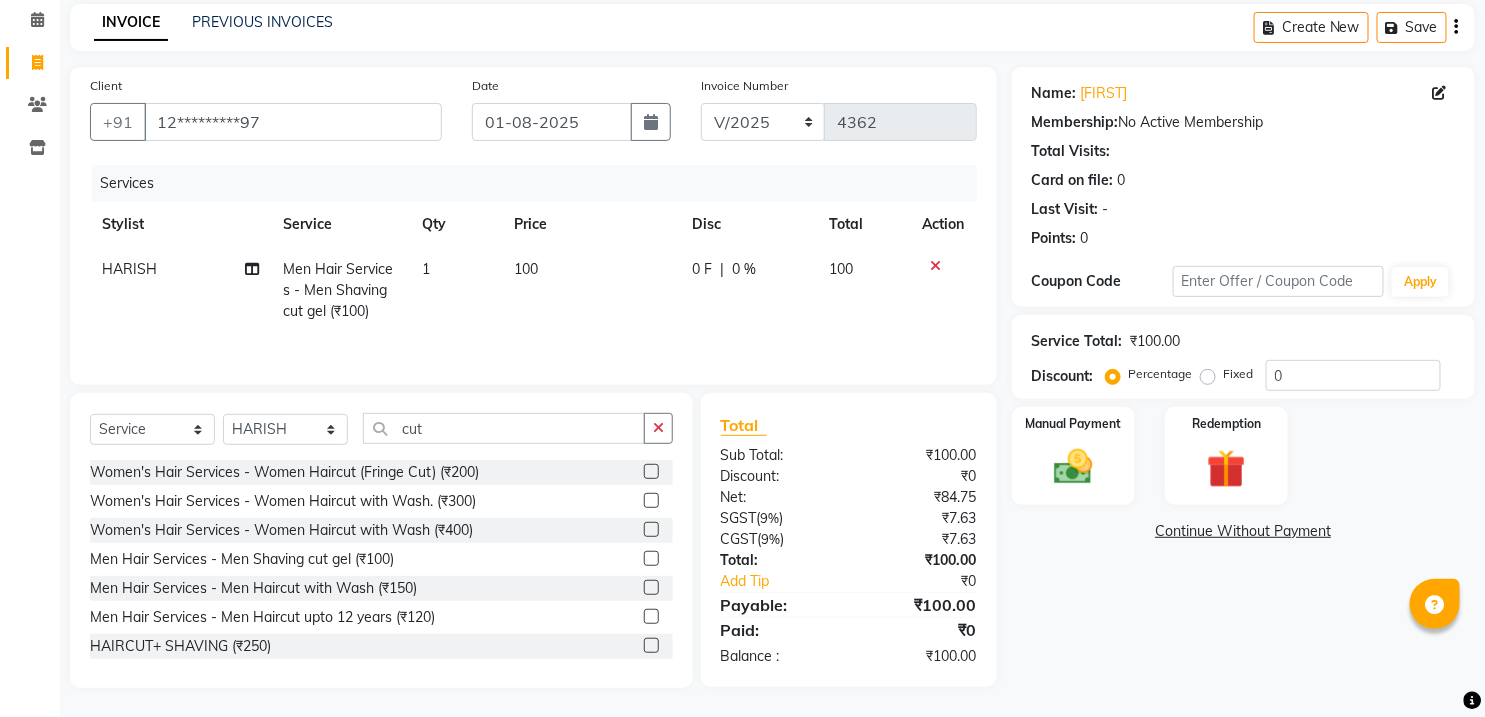 scroll, scrollTop: 85, scrollLeft: 0, axis: vertical 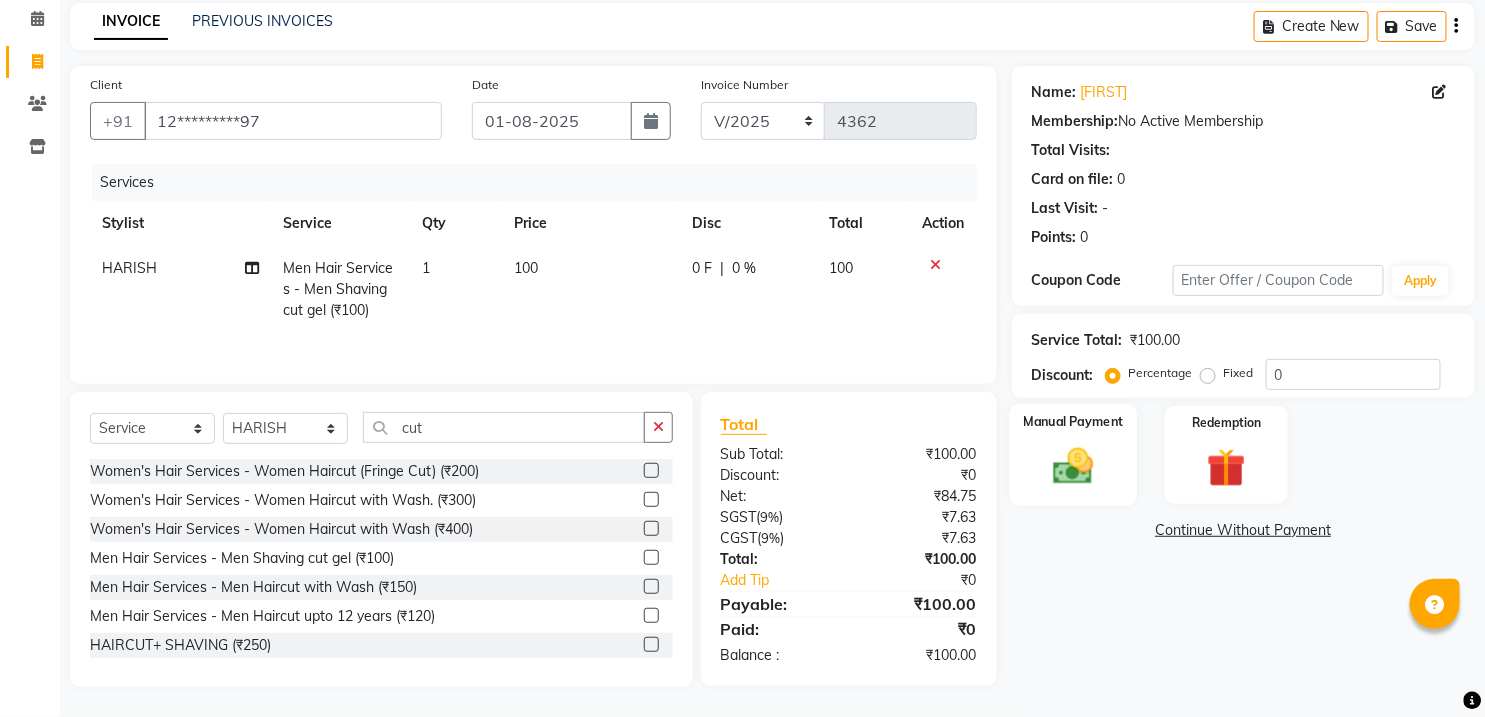 click 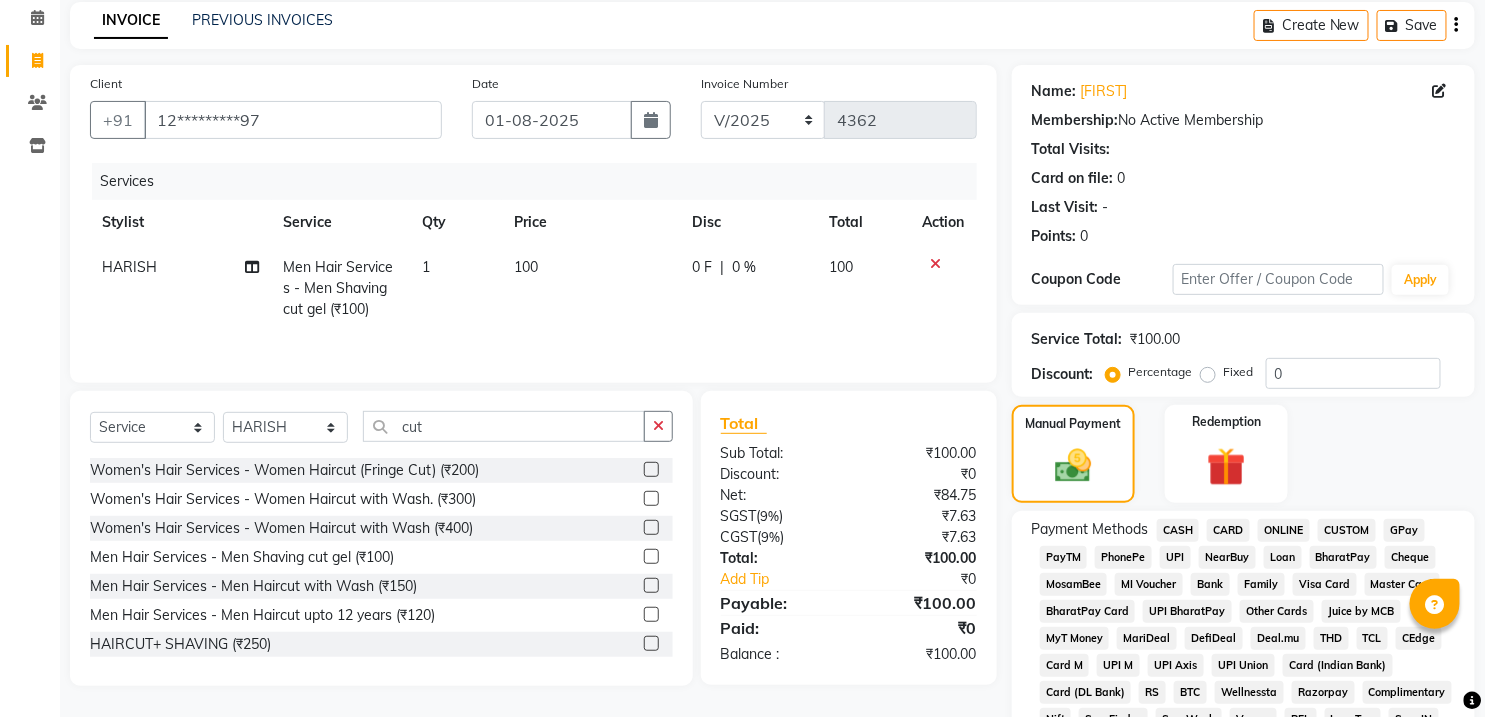 click on "CASH" 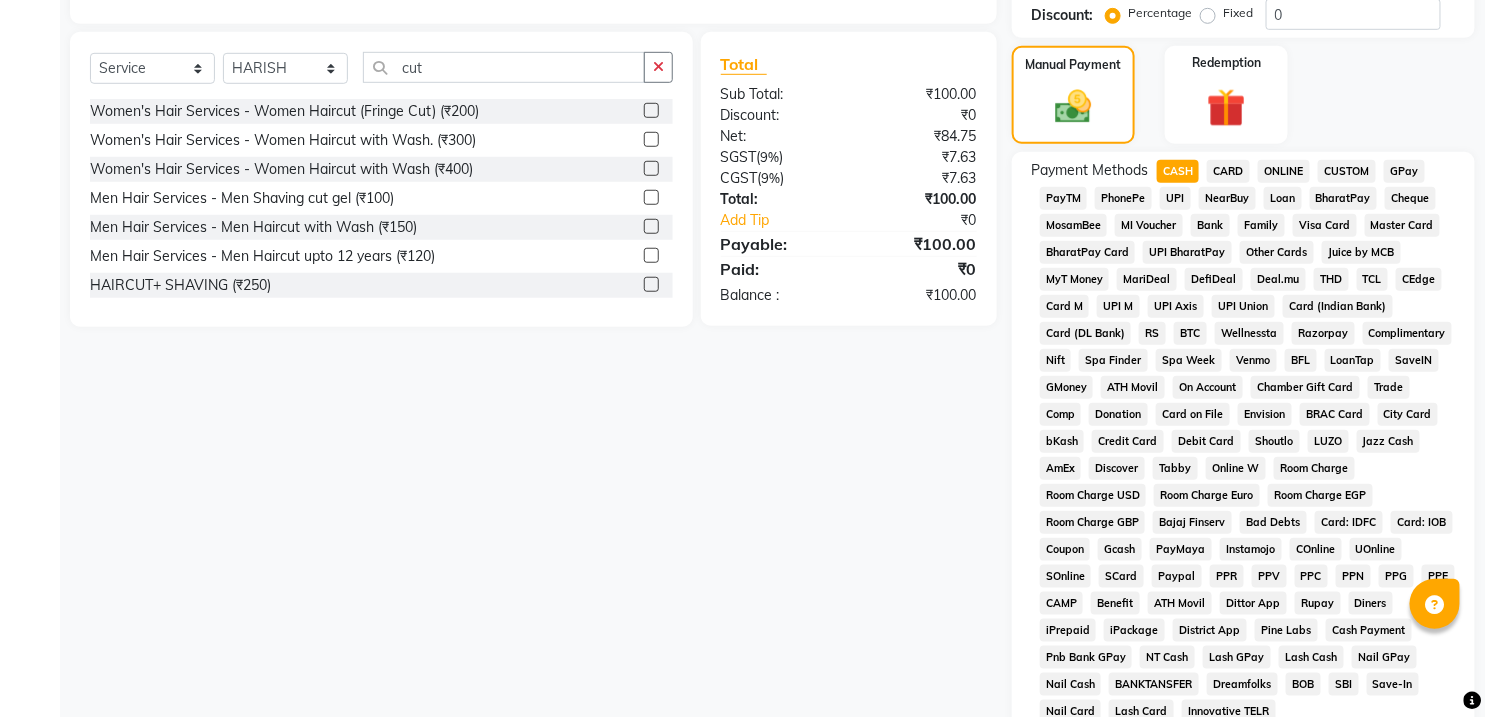 scroll, scrollTop: 643, scrollLeft: 0, axis: vertical 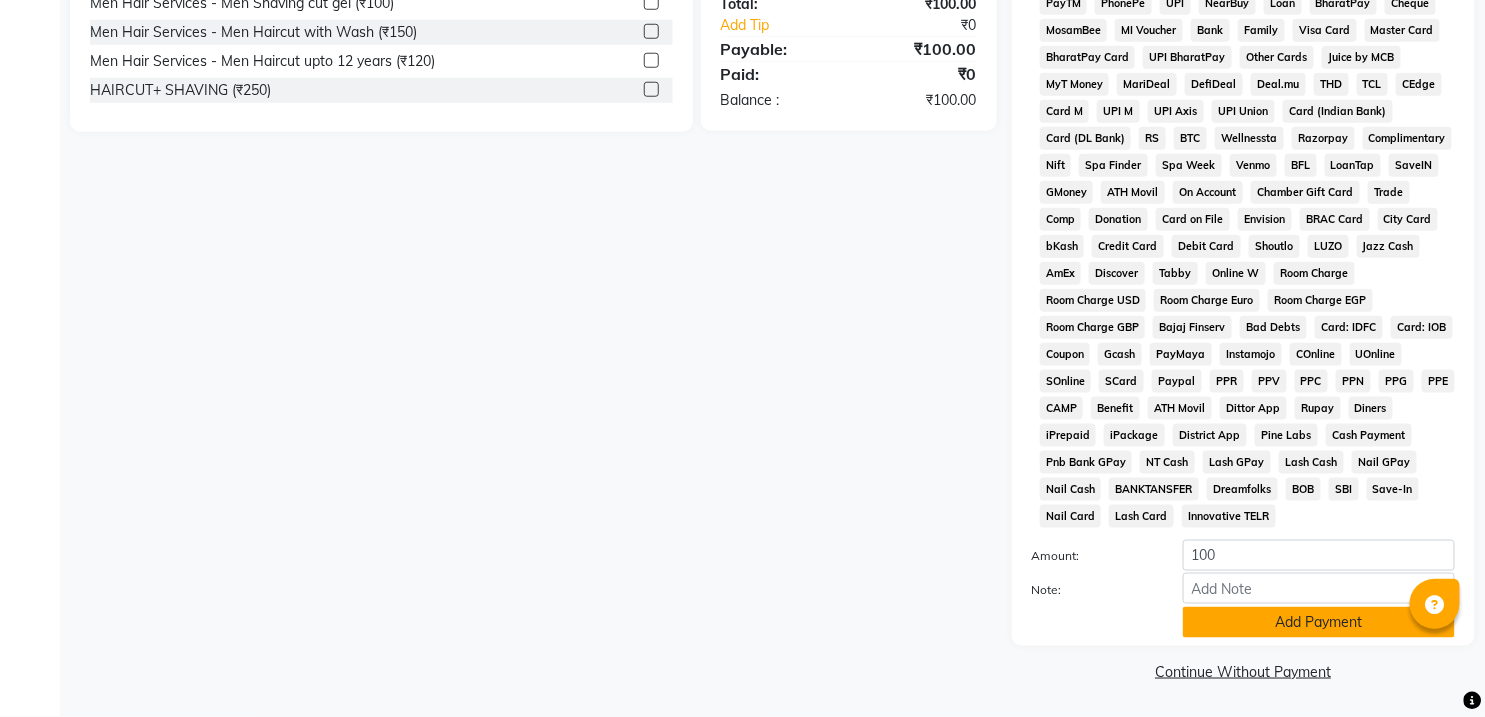 click on "Add Payment" 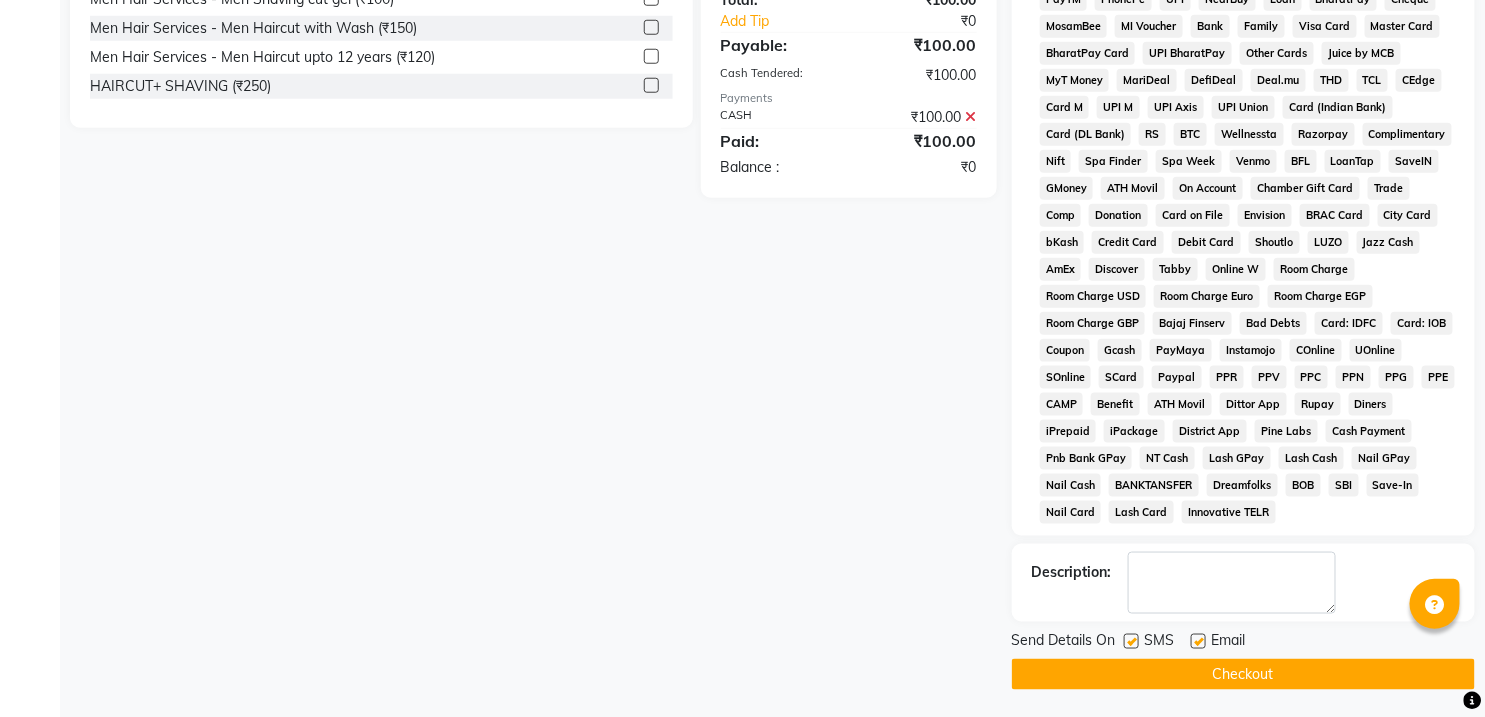 click on "Checkout" 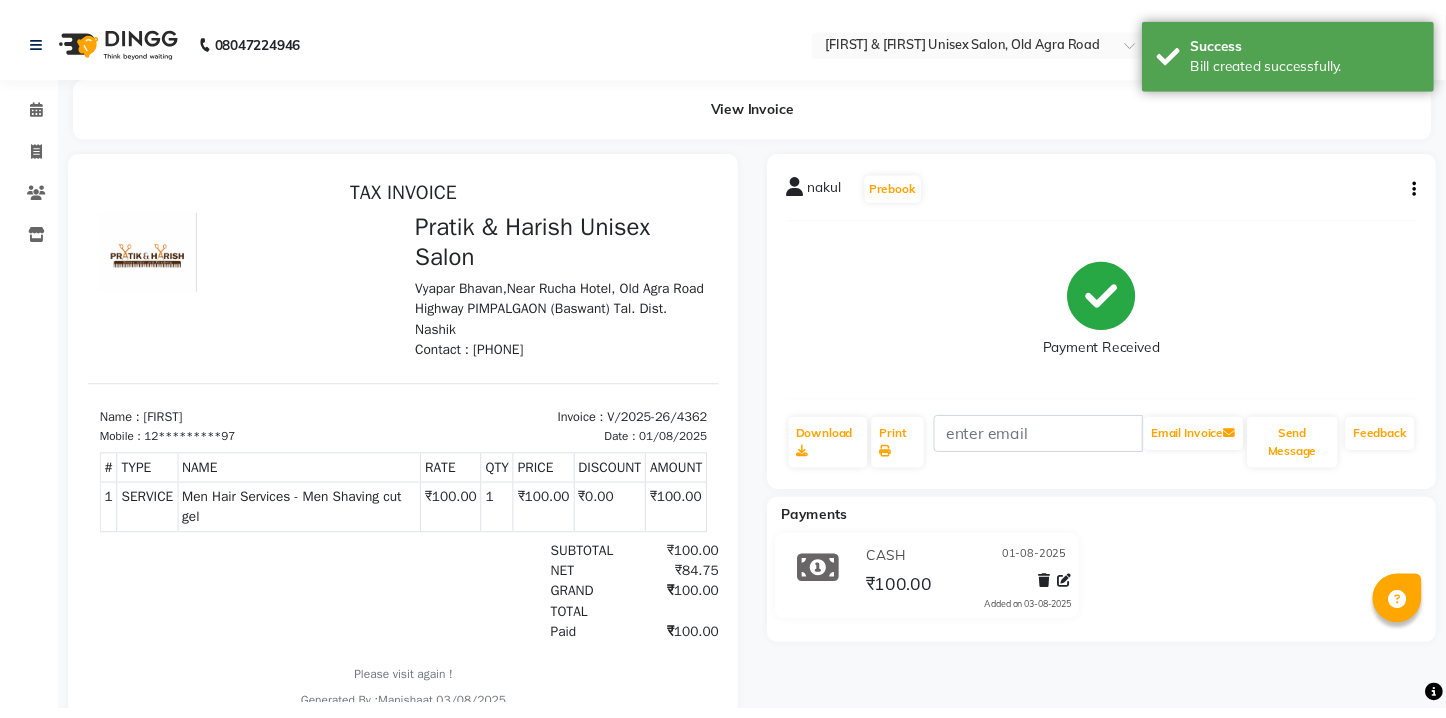 scroll, scrollTop: 0, scrollLeft: 0, axis: both 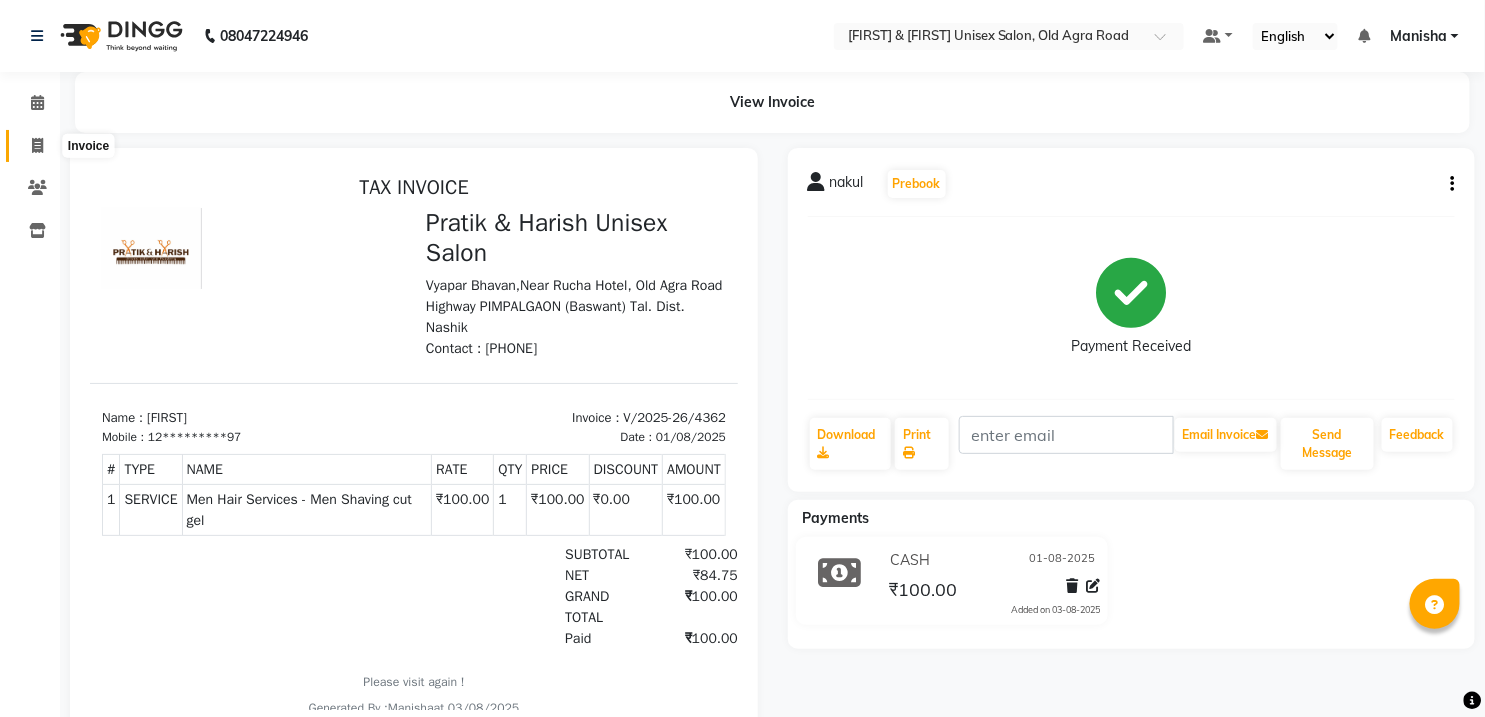 click 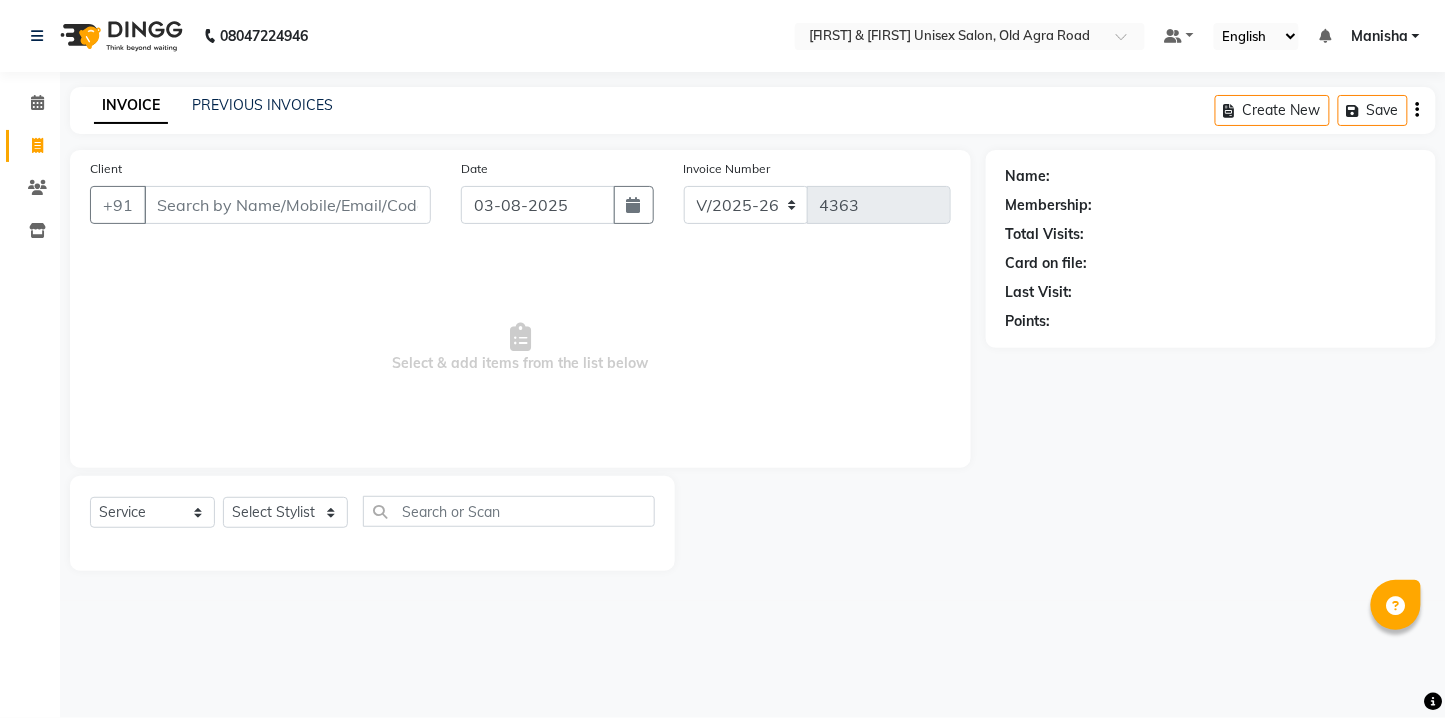 click on "Manisha" at bounding box center [1379, 36] 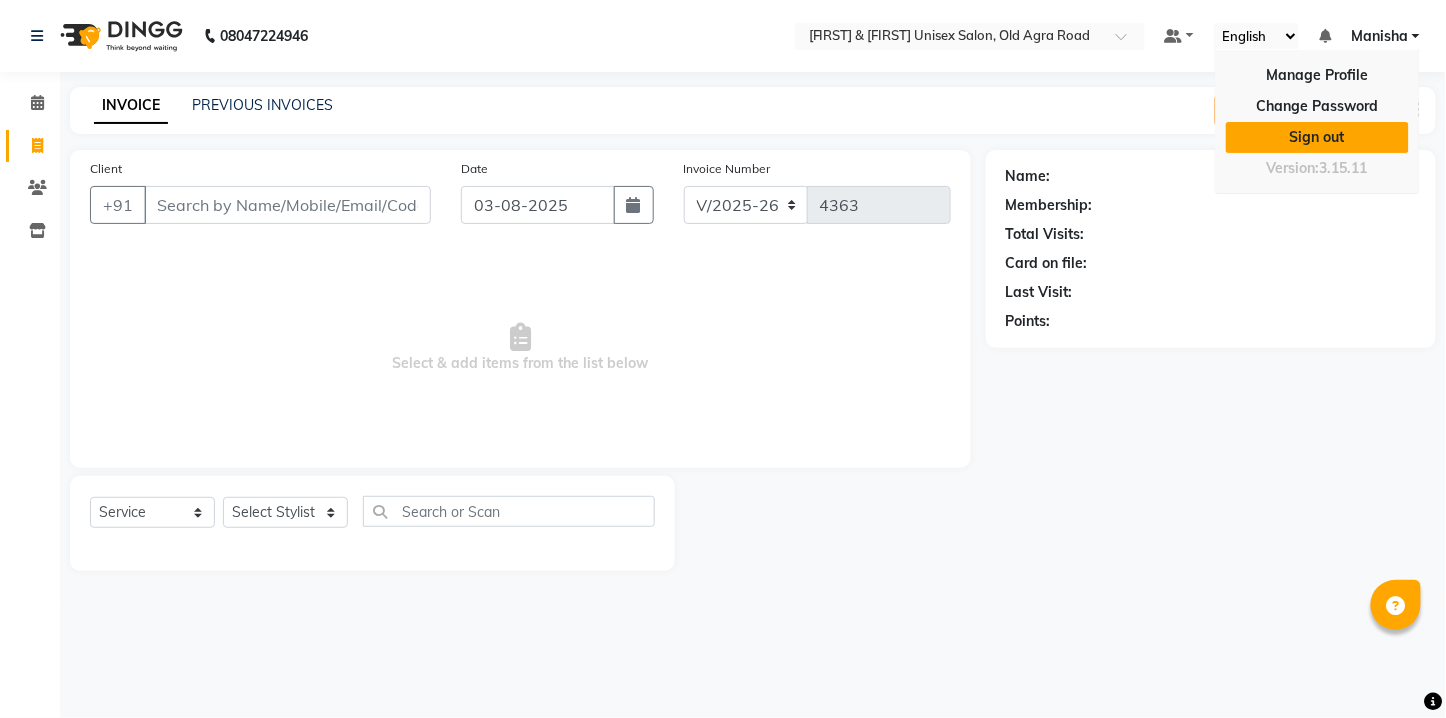 click on "Sign out" at bounding box center (1317, 137) 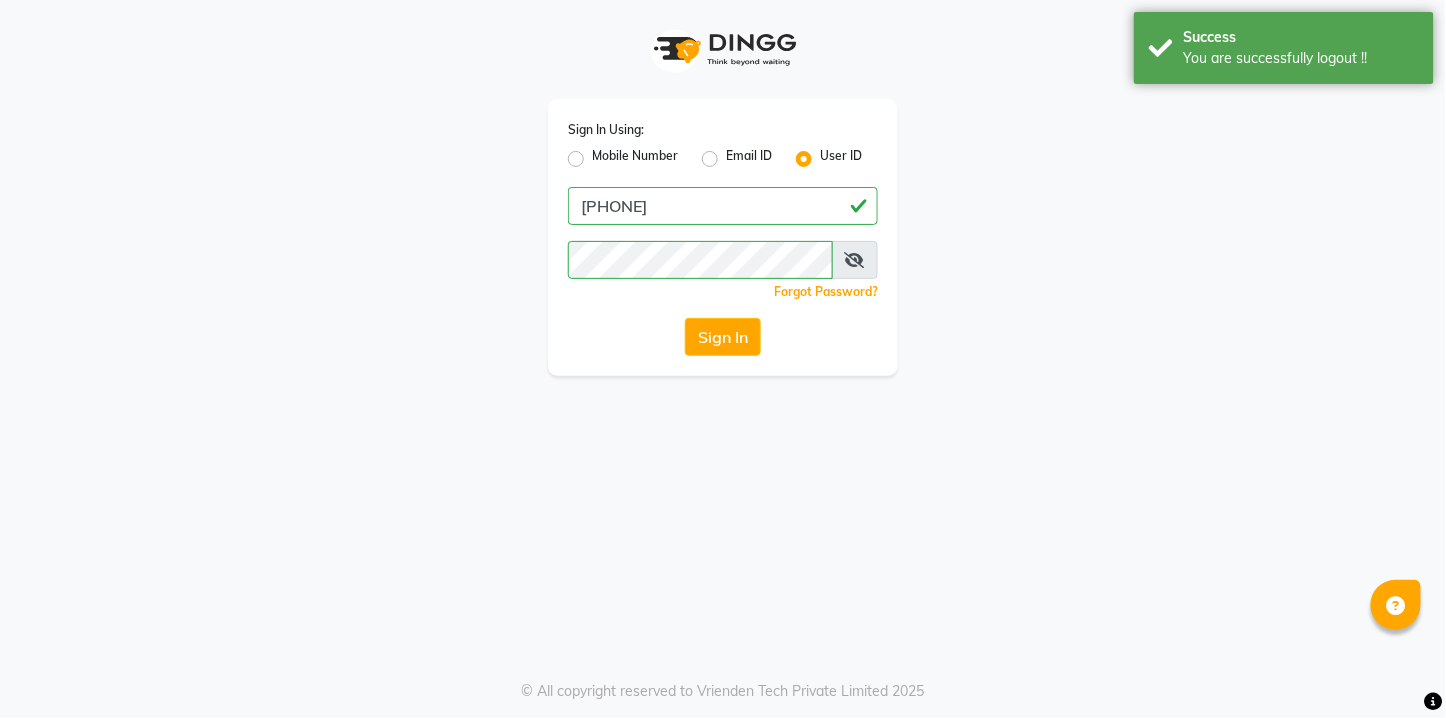 click on "Mobile Number" 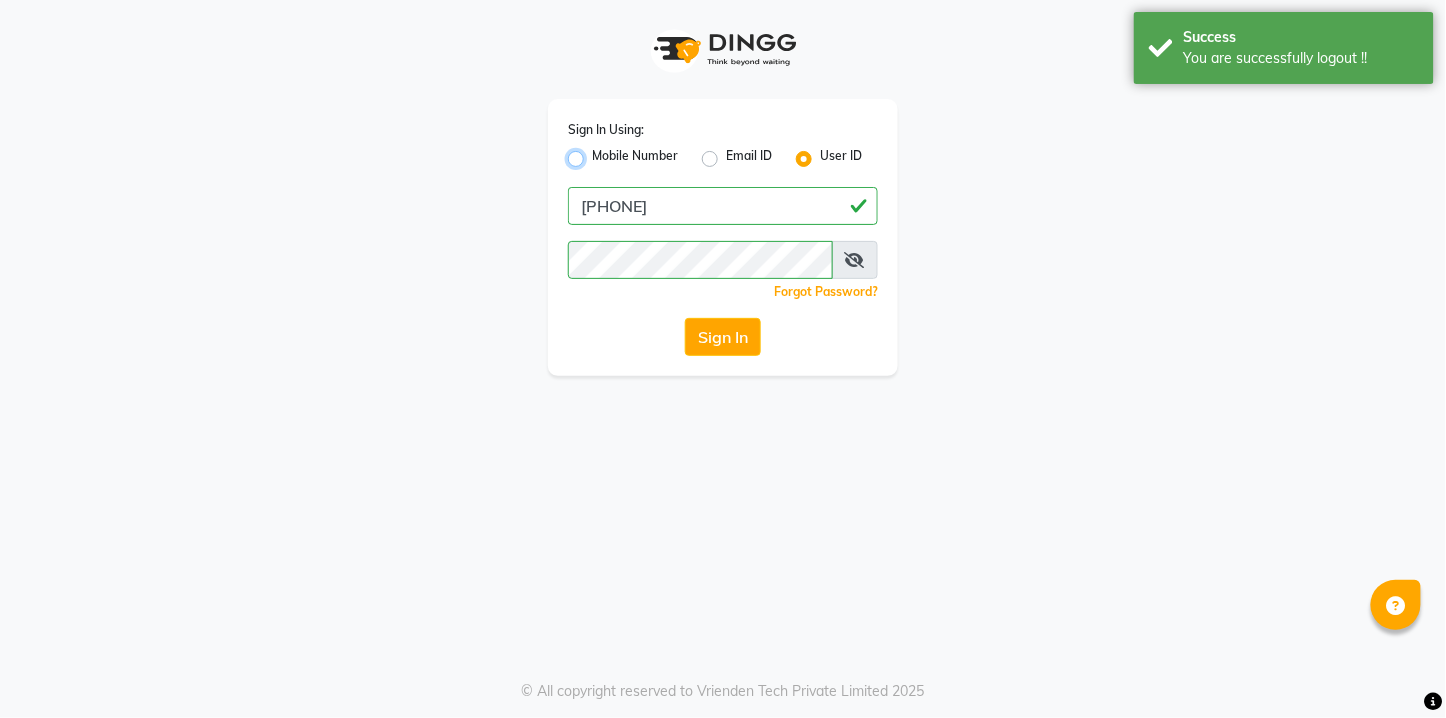 click on "Mobile Number" at bounding box center [598, 153] 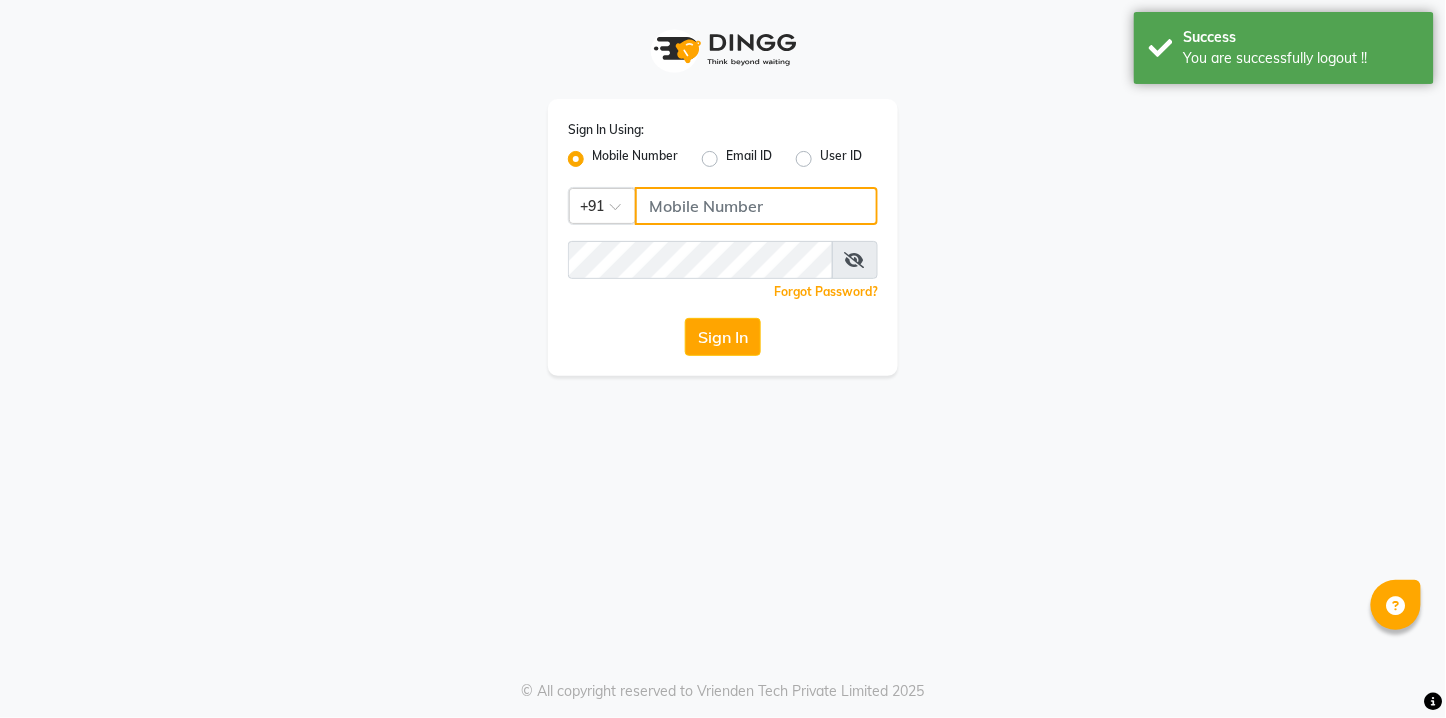click 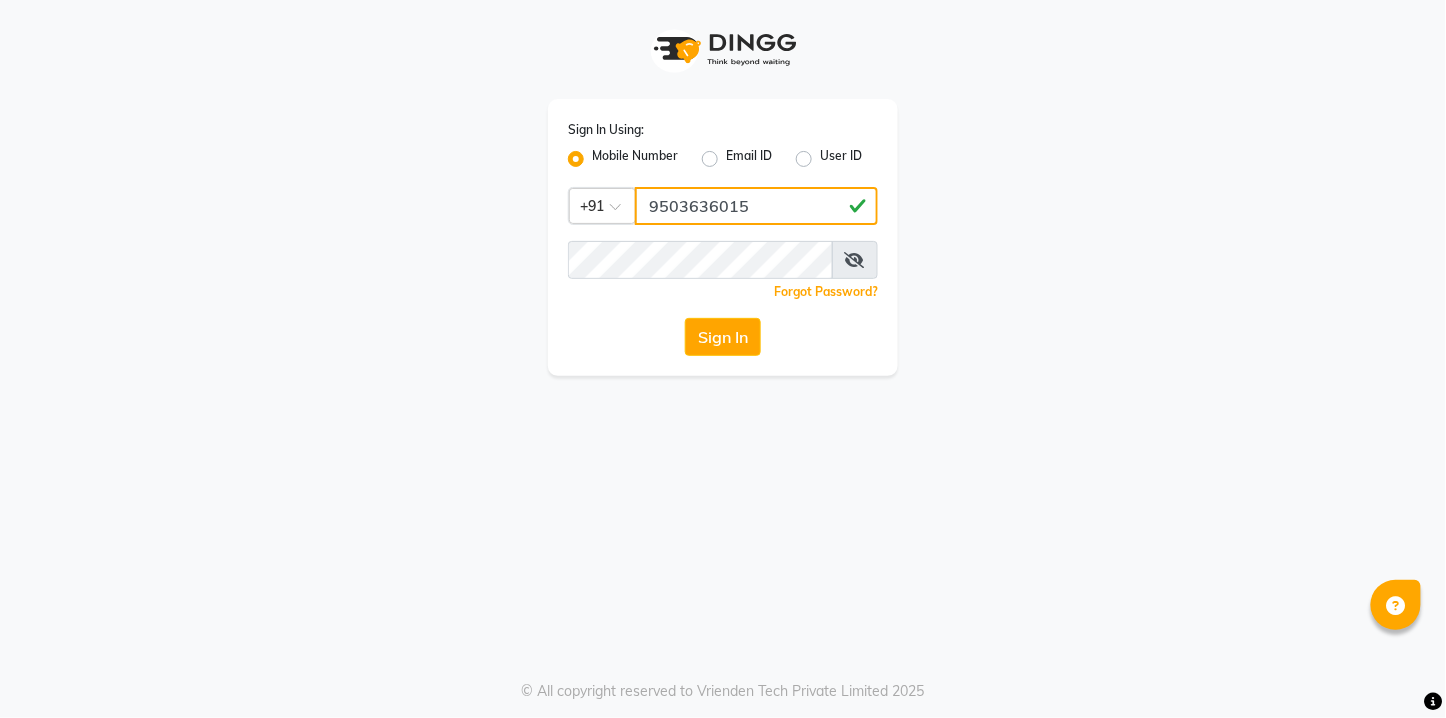 drag, startPoint x: 645, startPoint y: 203, endPoint x: 763, endPoint y: 208, distance: 118.10589 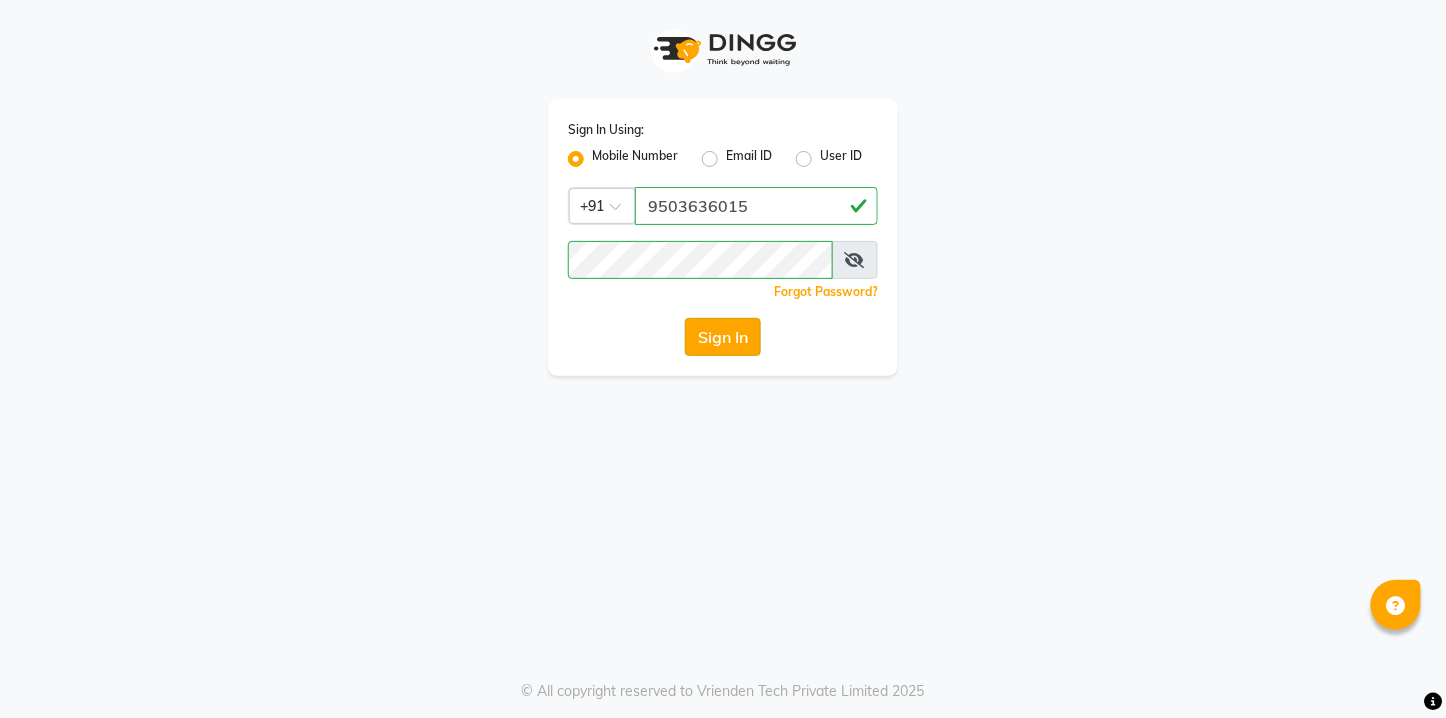 click on "Sign In" 